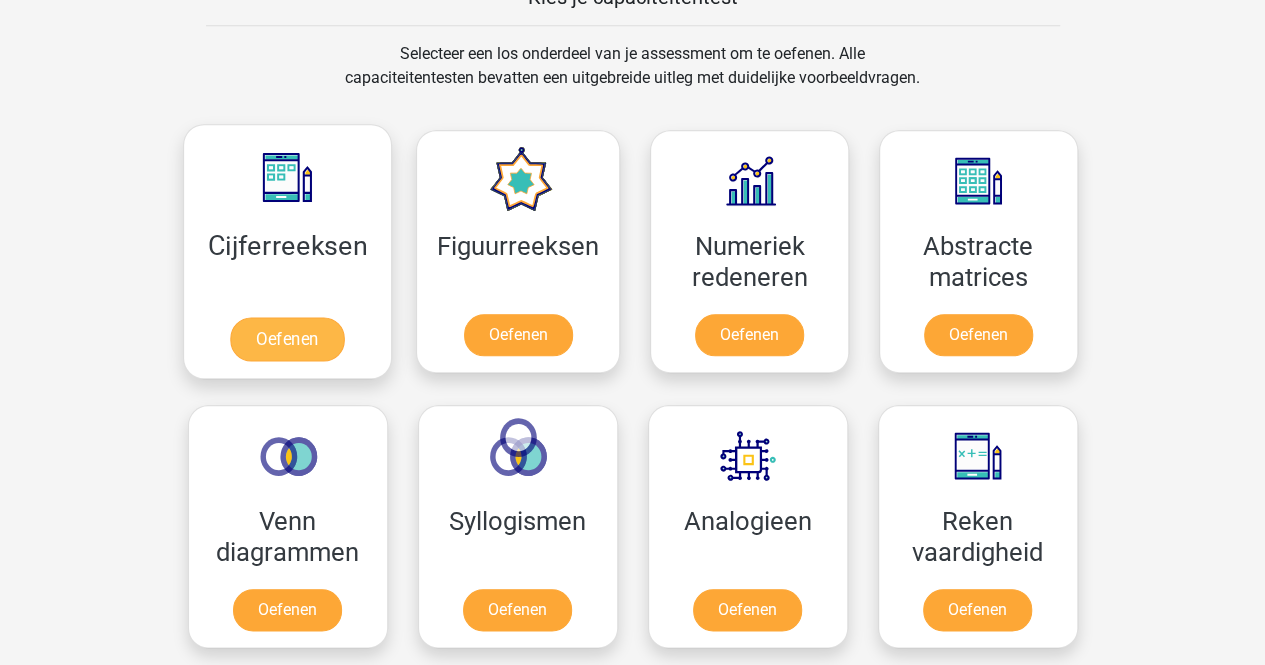 scroll, scrollTop: 900, scrollLeft: 0, axis: vertical 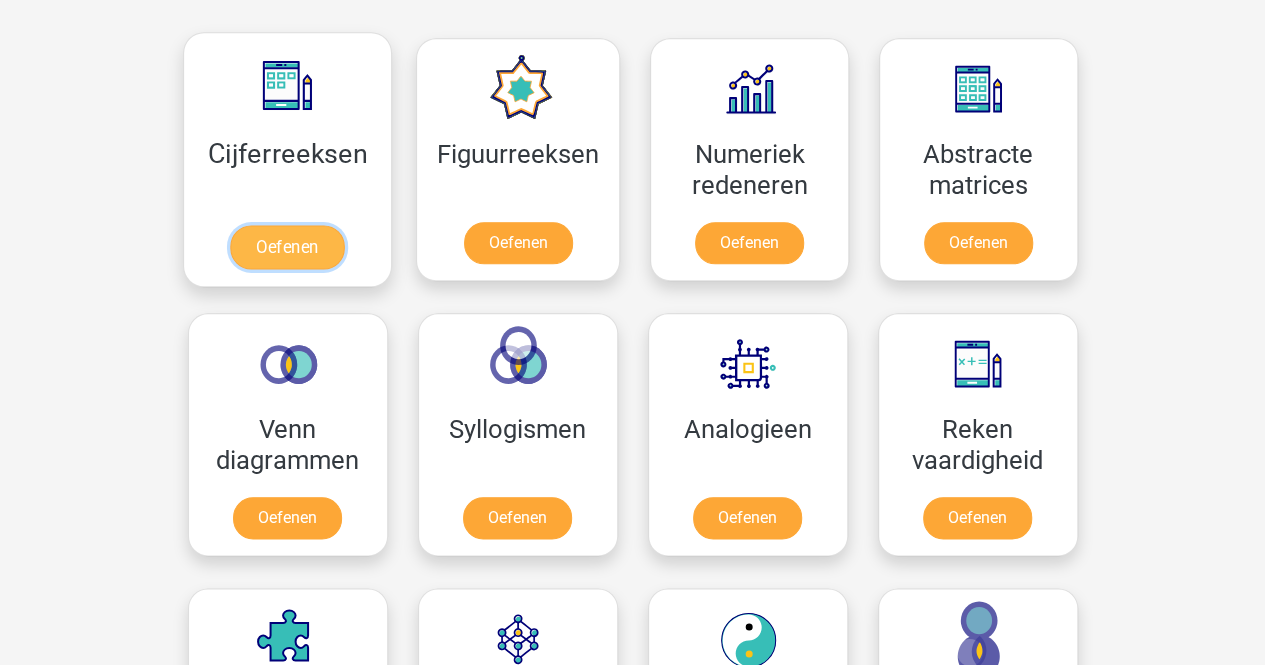click on "Oefenen" at bounding box center [287, 247] 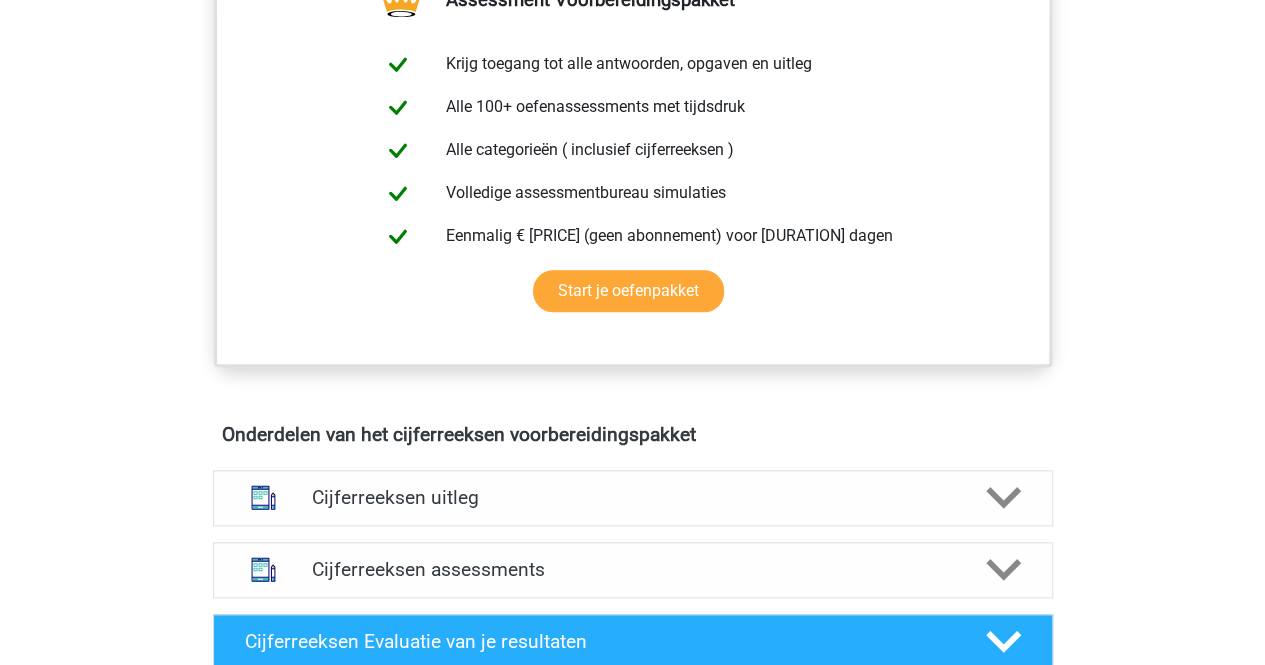 scroll, scrollTop: 1000, scrollLeft: 0, axis: vertical 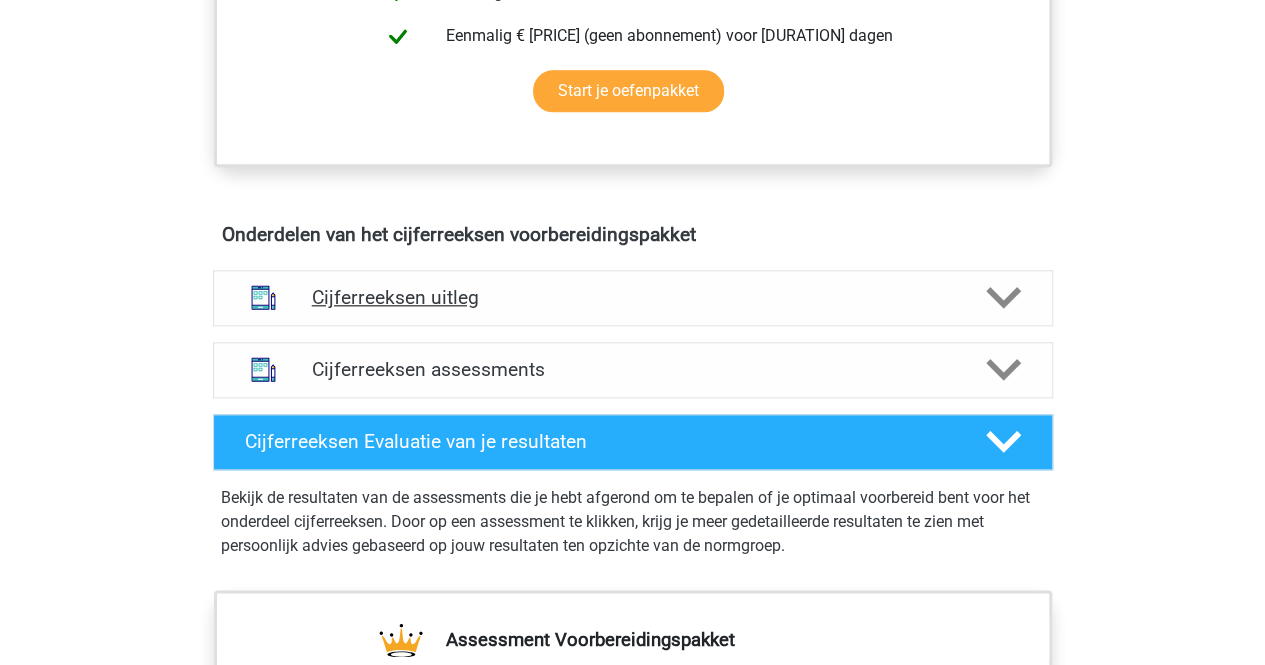 click on "Cijferreeksen uitleg" at bounding box center (633, 297) 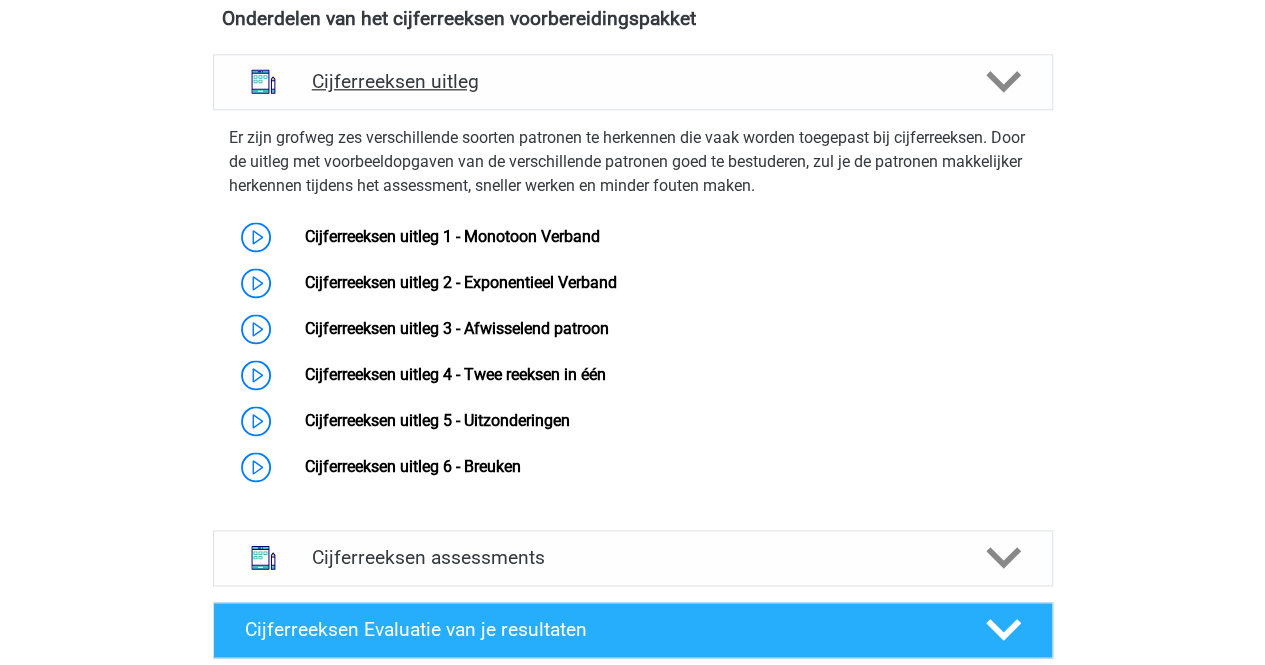 scroll, scrollTop: 1300, scrollLeft: 0, axis: vertical 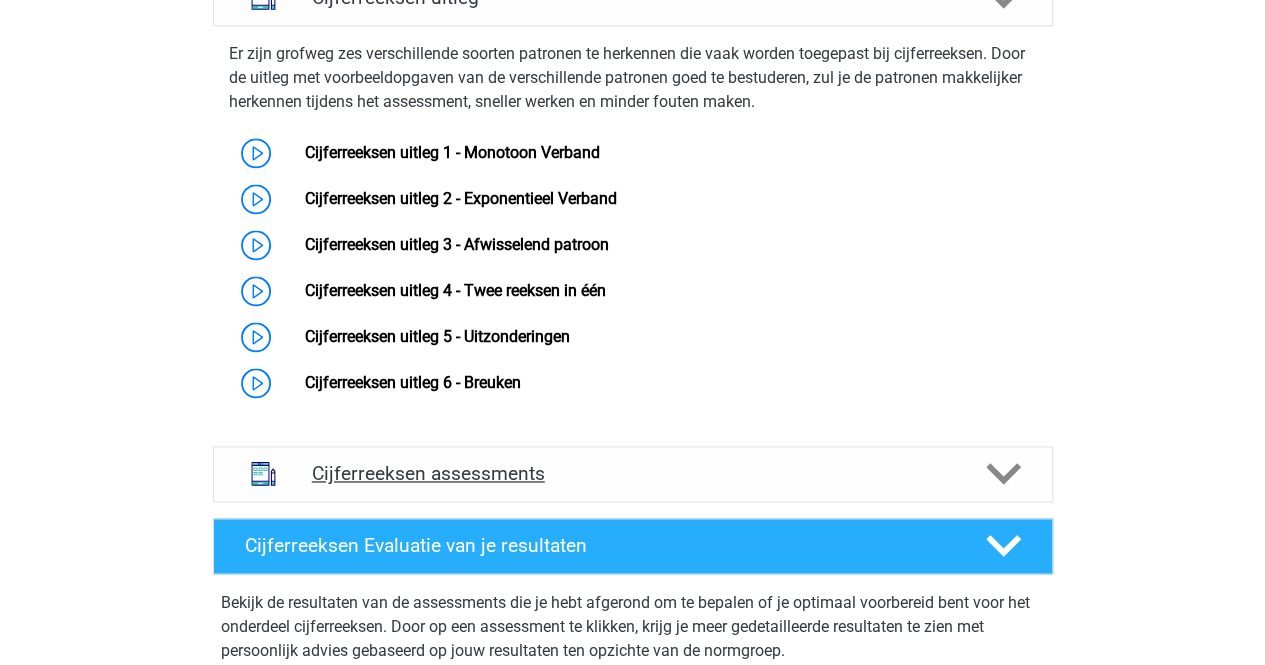 click on "Cijferreeksen assessments" at bounding box center [633, 473] 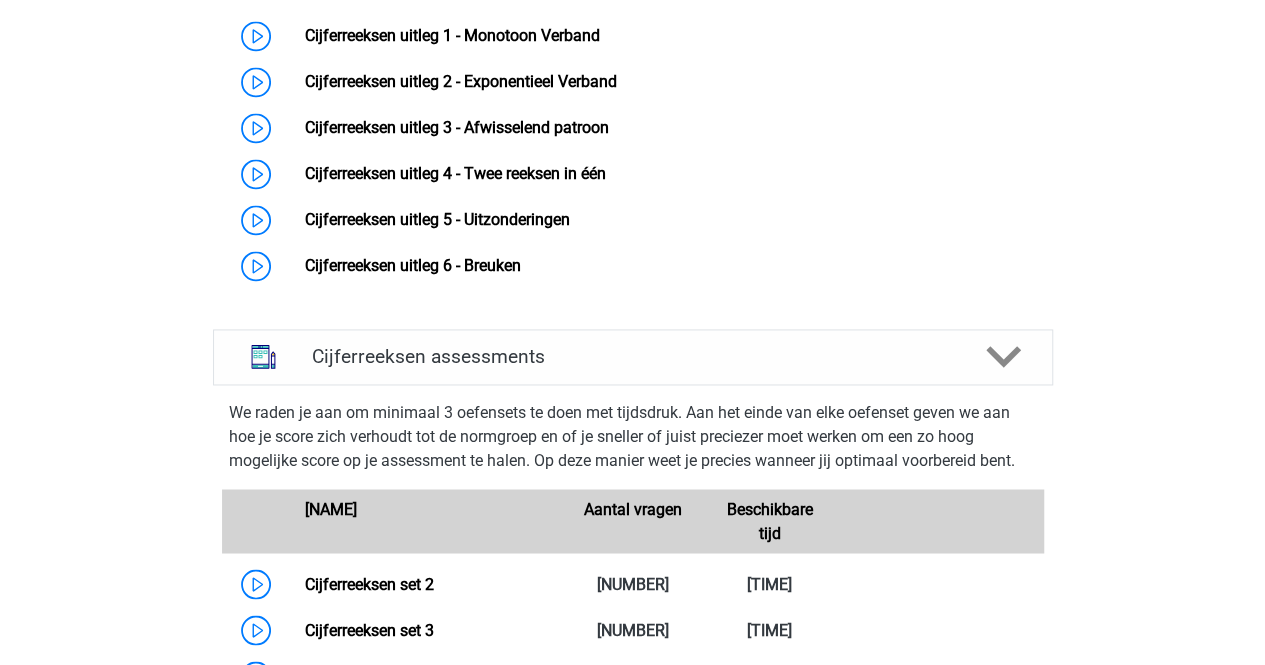 scroll, scrollTop: 1500, scrollLeft: 0, axis: vertical 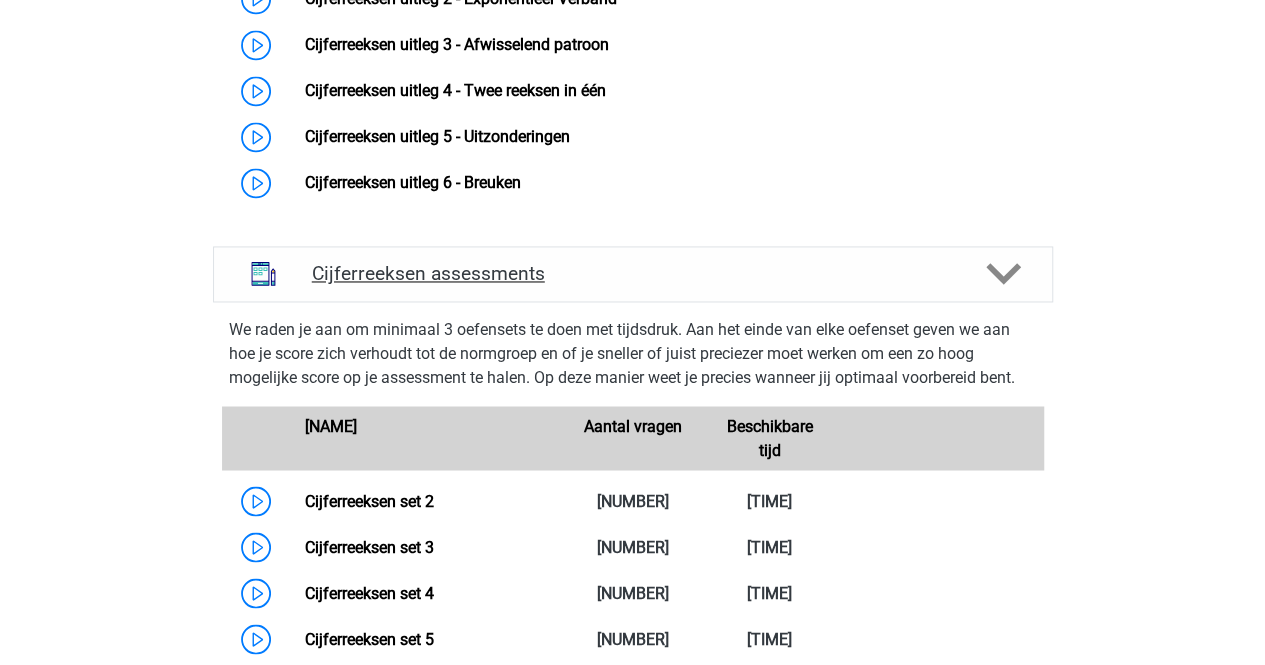 click on "Cijferreeksen assessments" at bounding box center (633, 274) 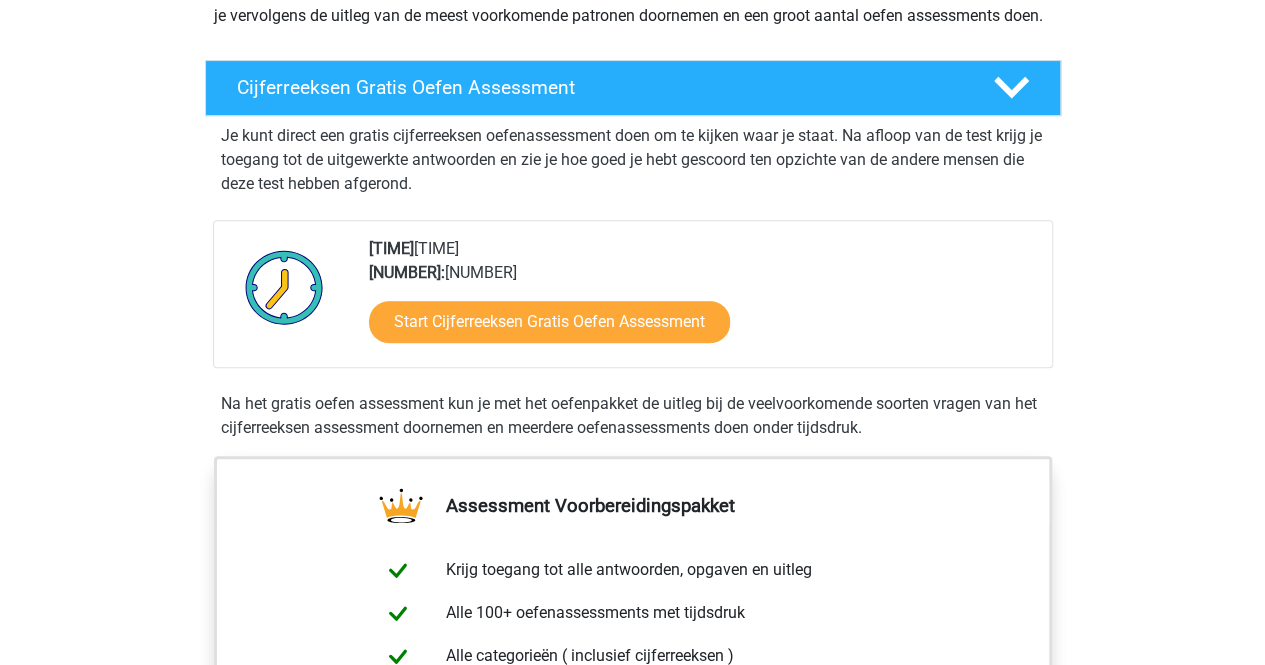 scroll, scrollTop: 400, scrollLeft: 0, axis: vertical 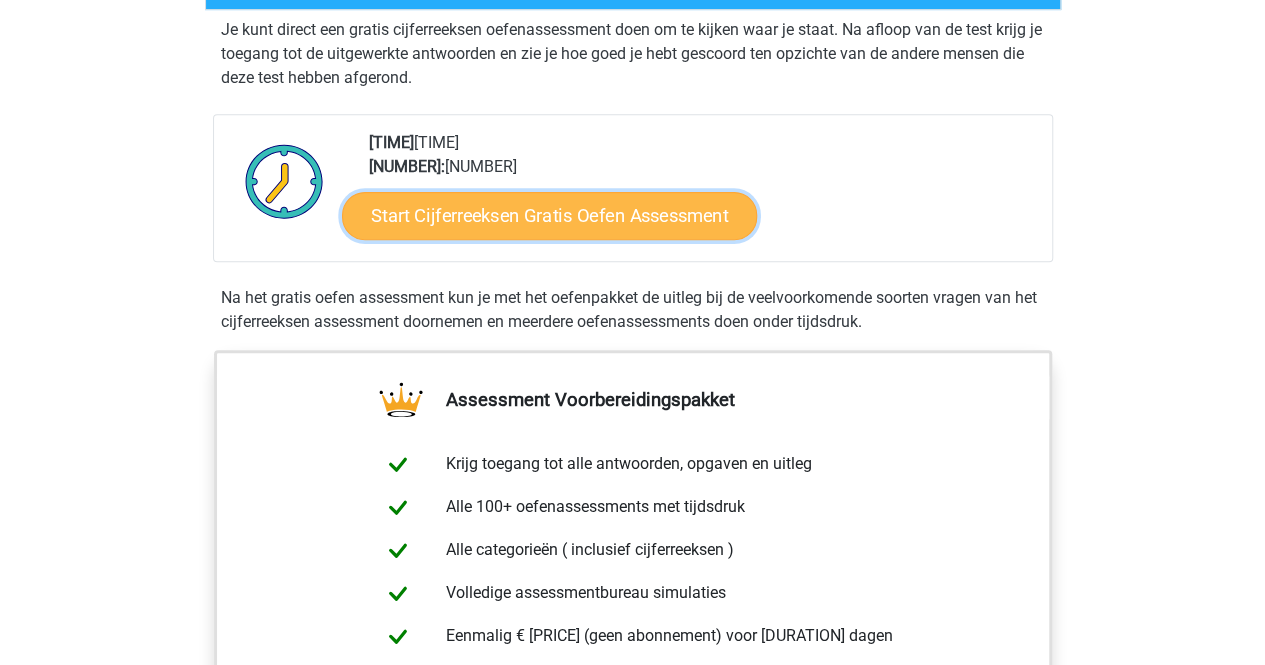 click on "Start Cijferreeksen
Gratis Oefen Assessment" at bounding box center [549, 215] 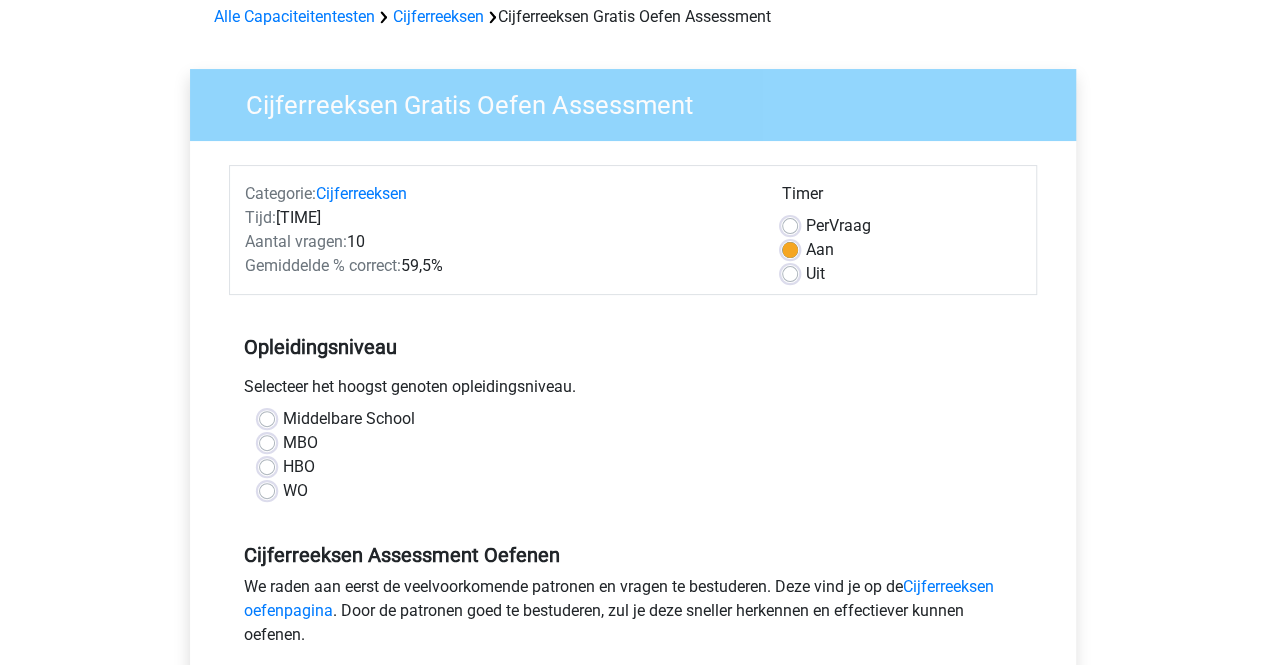 scroll, scrollTop: 200, scrollLeft: 0, axis: vertical 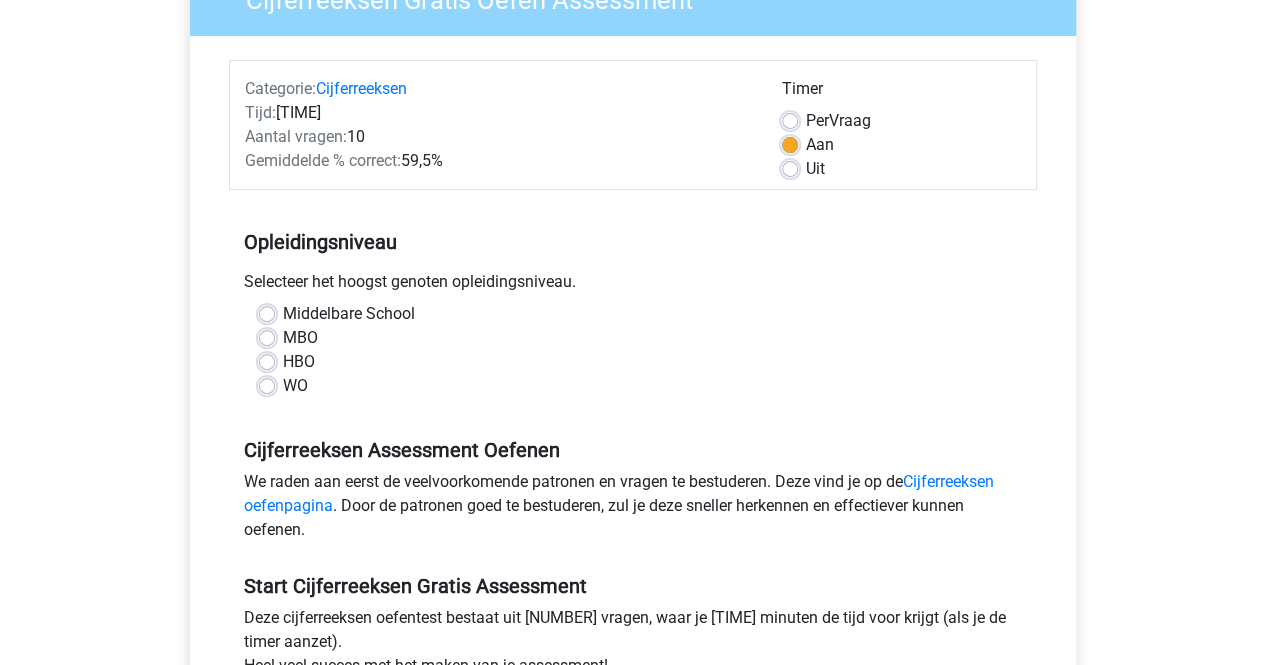 click on "WO" at bounding box center [633, 386] 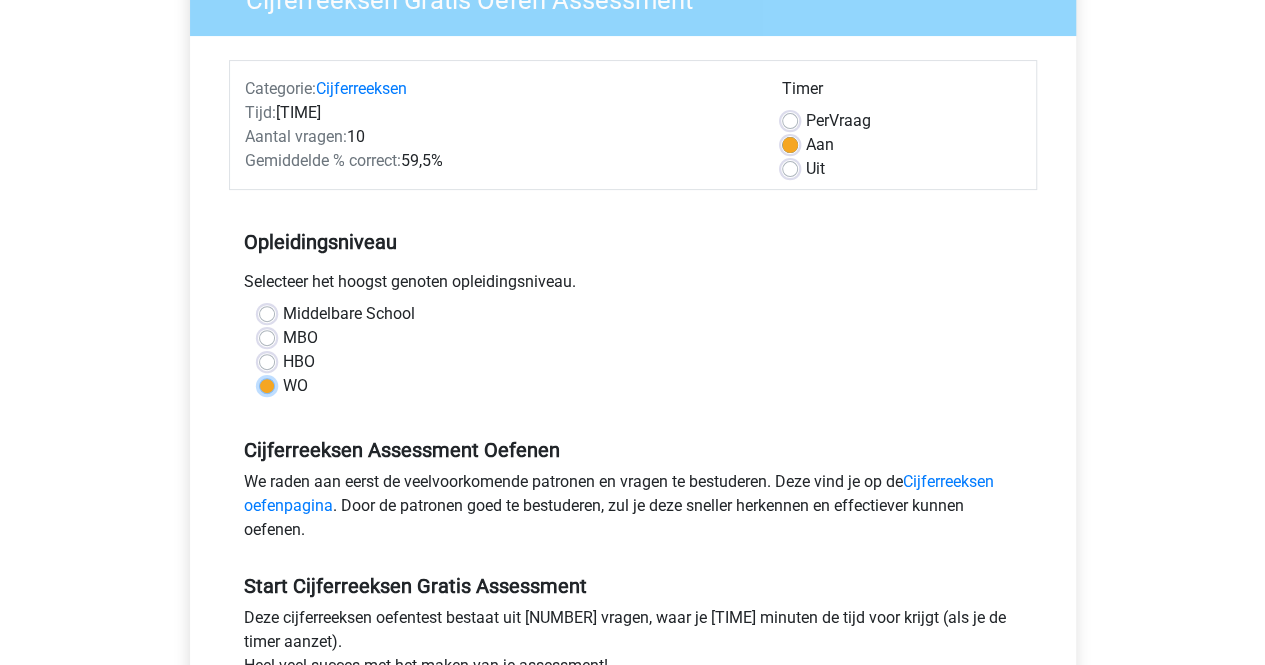 click on "WO" at bounding box center (267, 384) 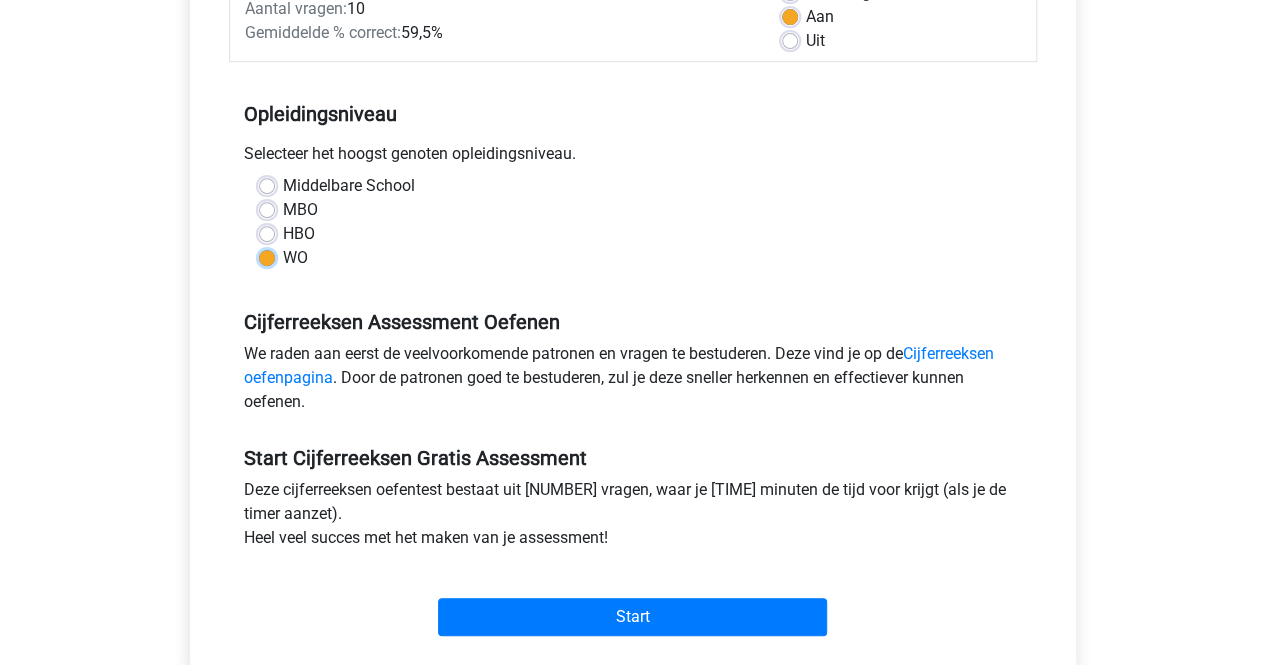 scroll, scrollTop: 400, scrollLeft: 0, axis: vertical 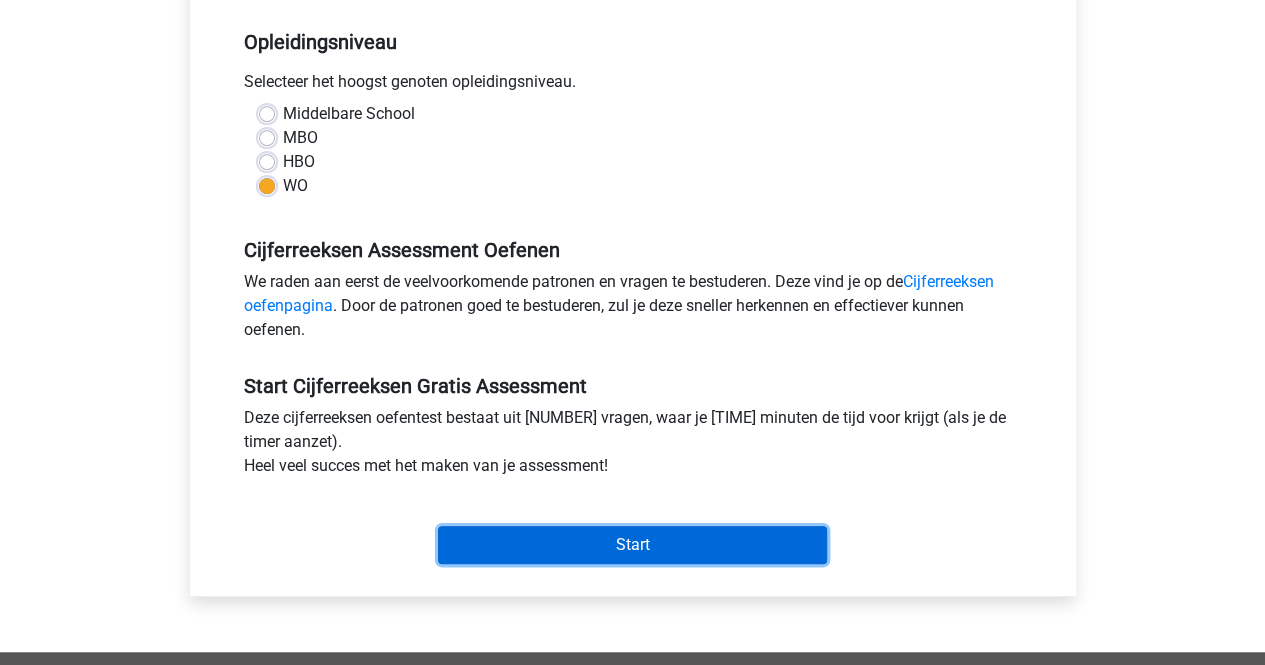 click on "Start" at bounding box center [632, 545] 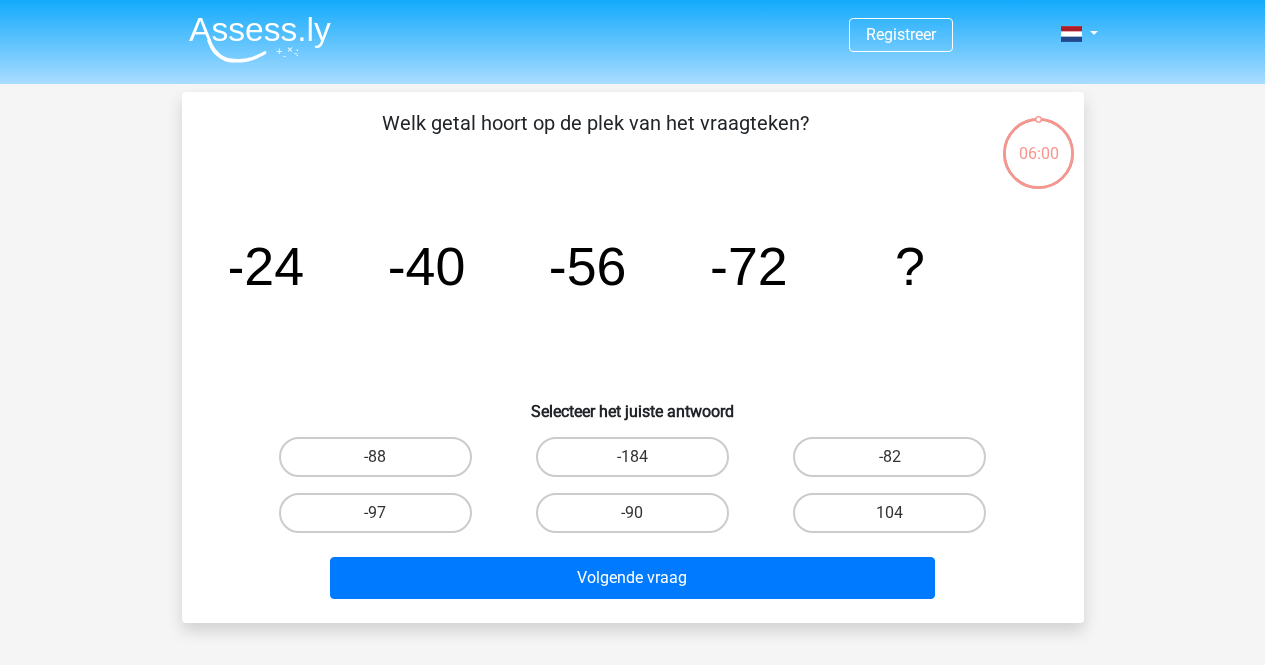 scroll, scrollTop: 0, scrollLeft: 0, axis: both 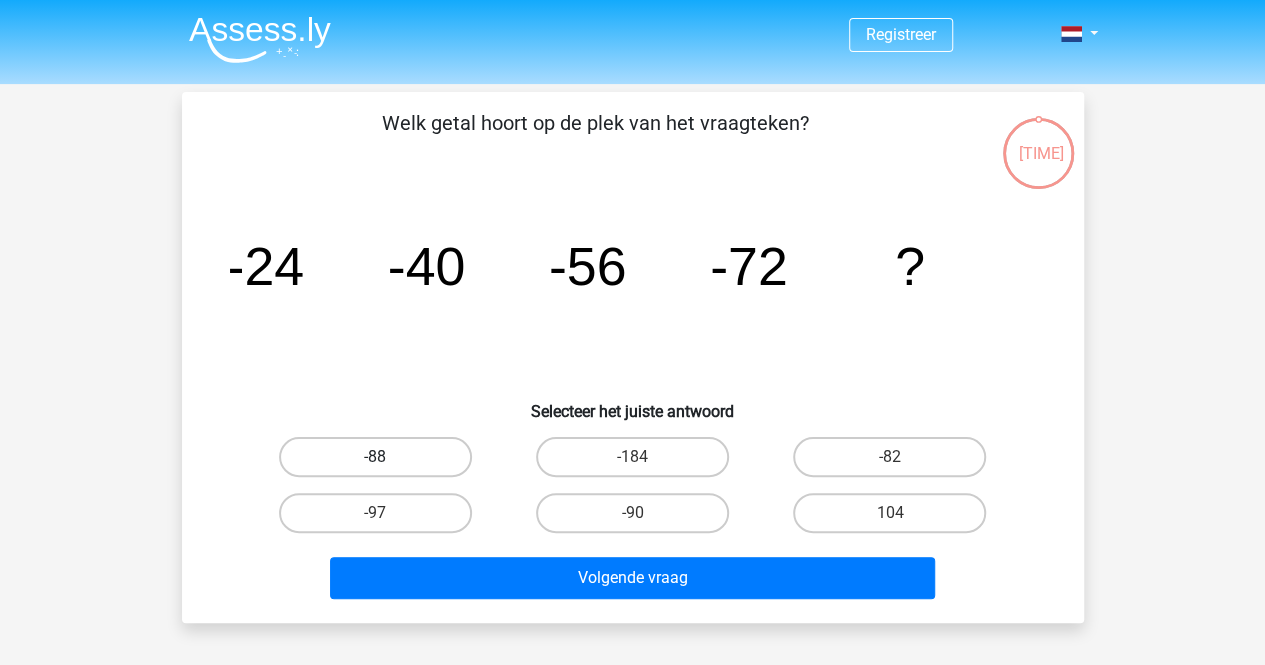 click on "-88" at bounding box center [375, 457] 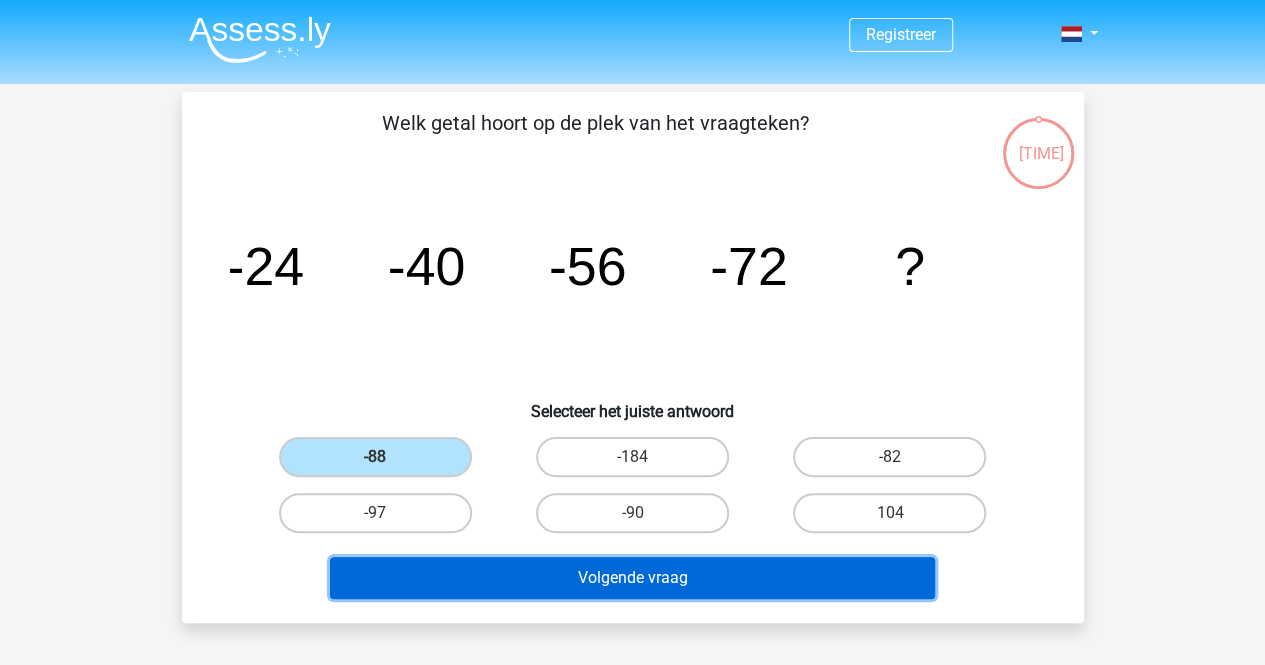 click on "Volgende vraag" at bounding box center (632, 578) 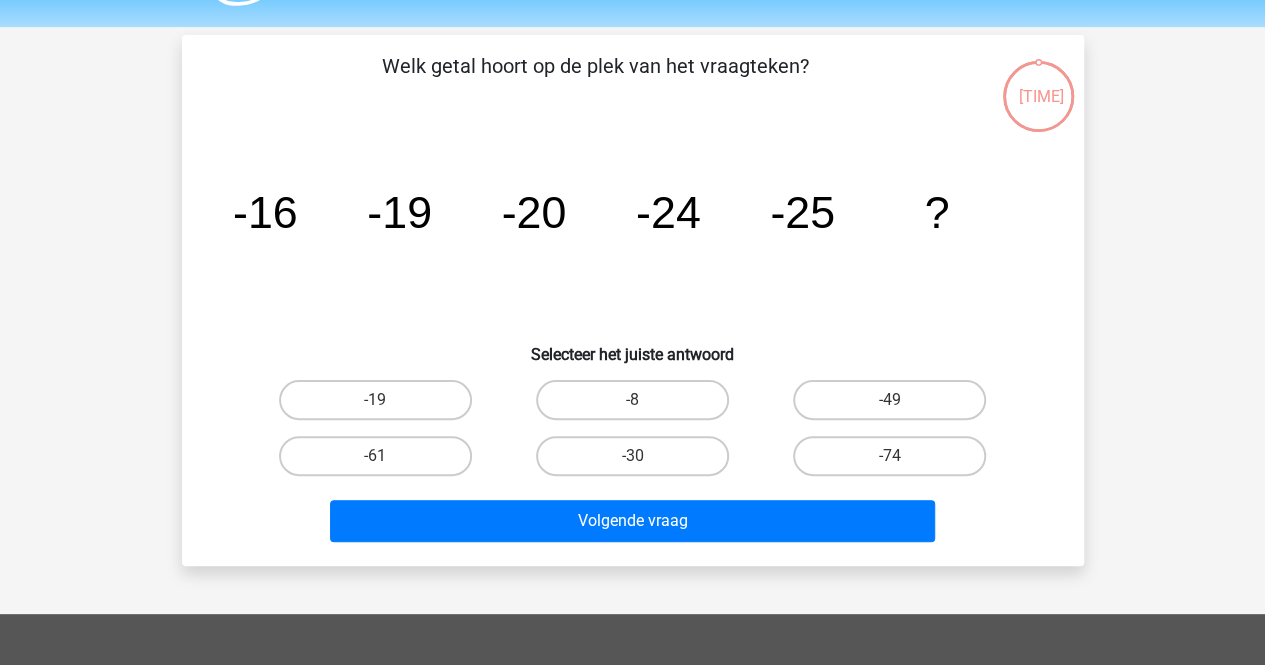 scroll, scrollTop: 0, scrollLeft: 0, axis: both 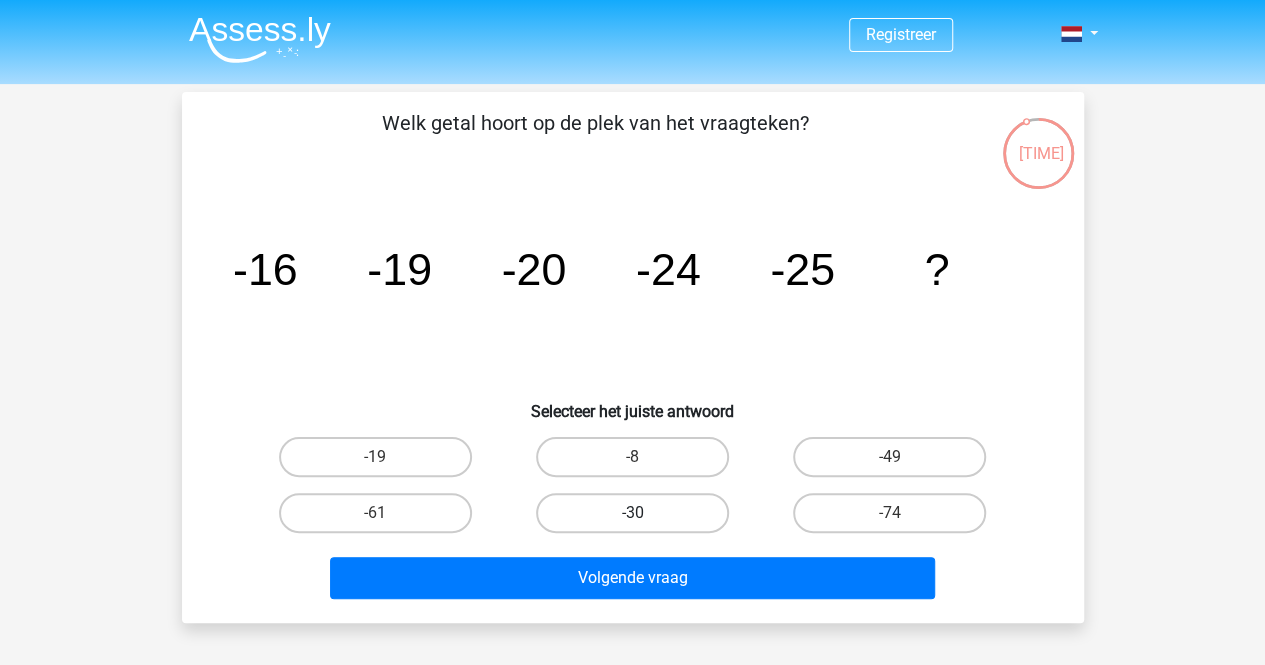 click on "-30" at bounding box center [632, 513] 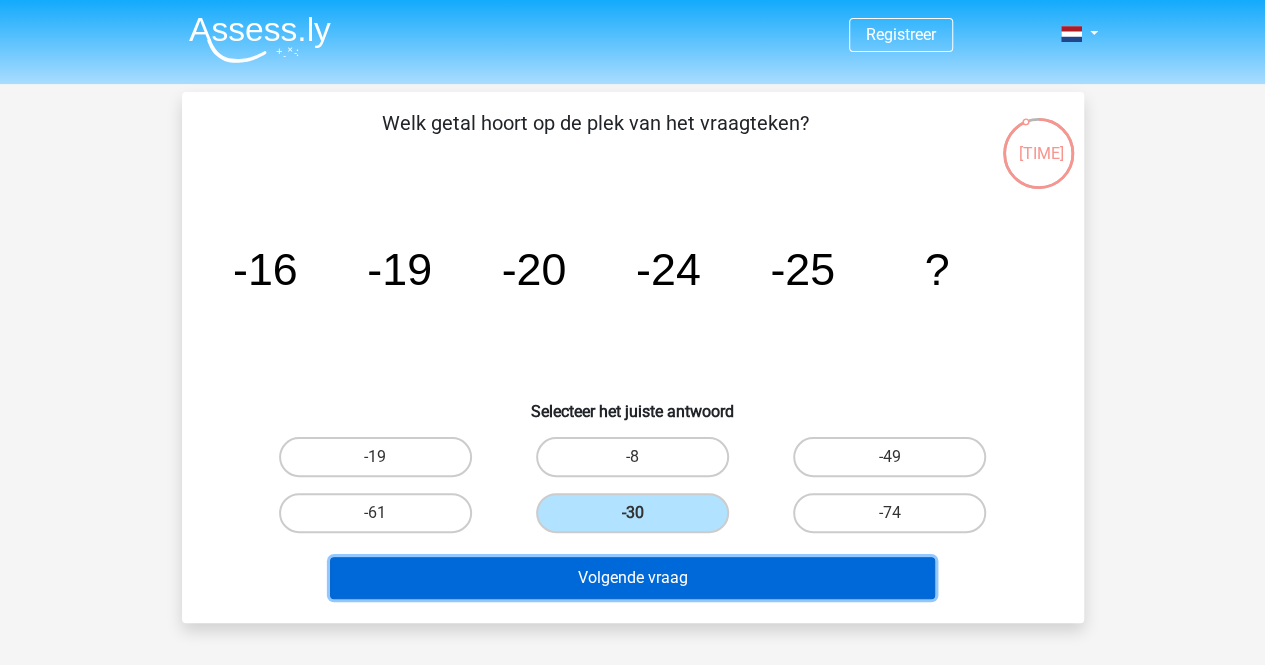 click on "Volgende vraag" at bounding box center [632, 578] 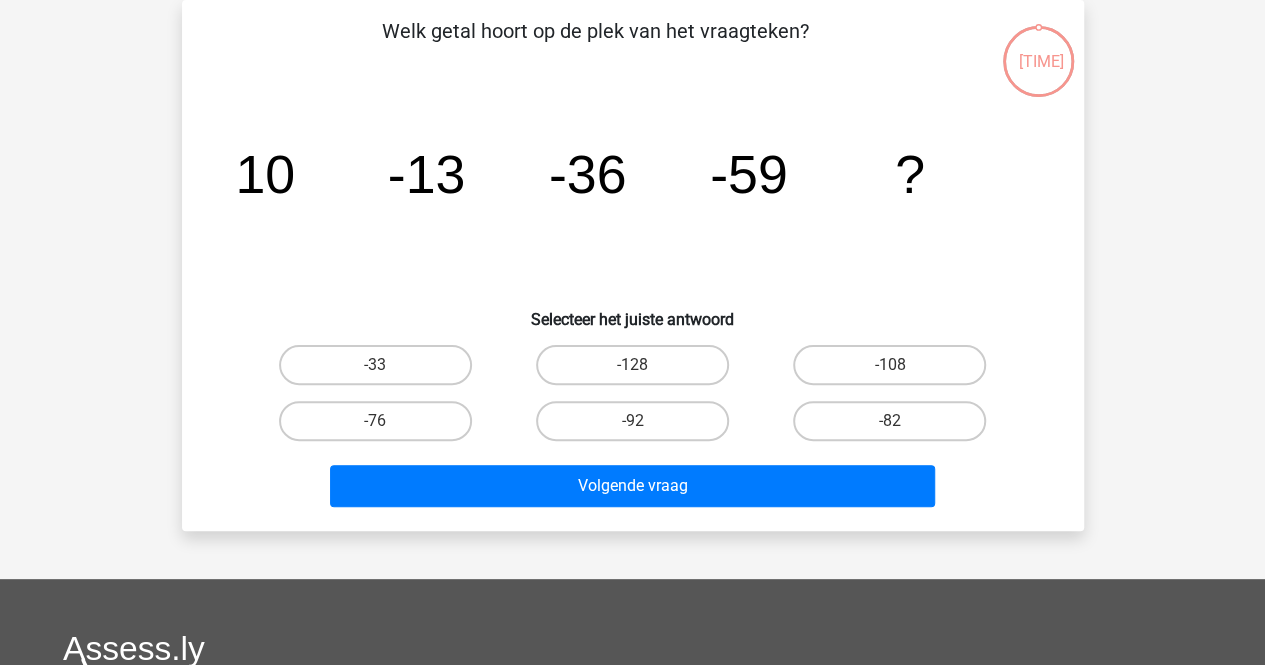 scroll, scrollTop: 0, scrollLeft: 0, axis: both 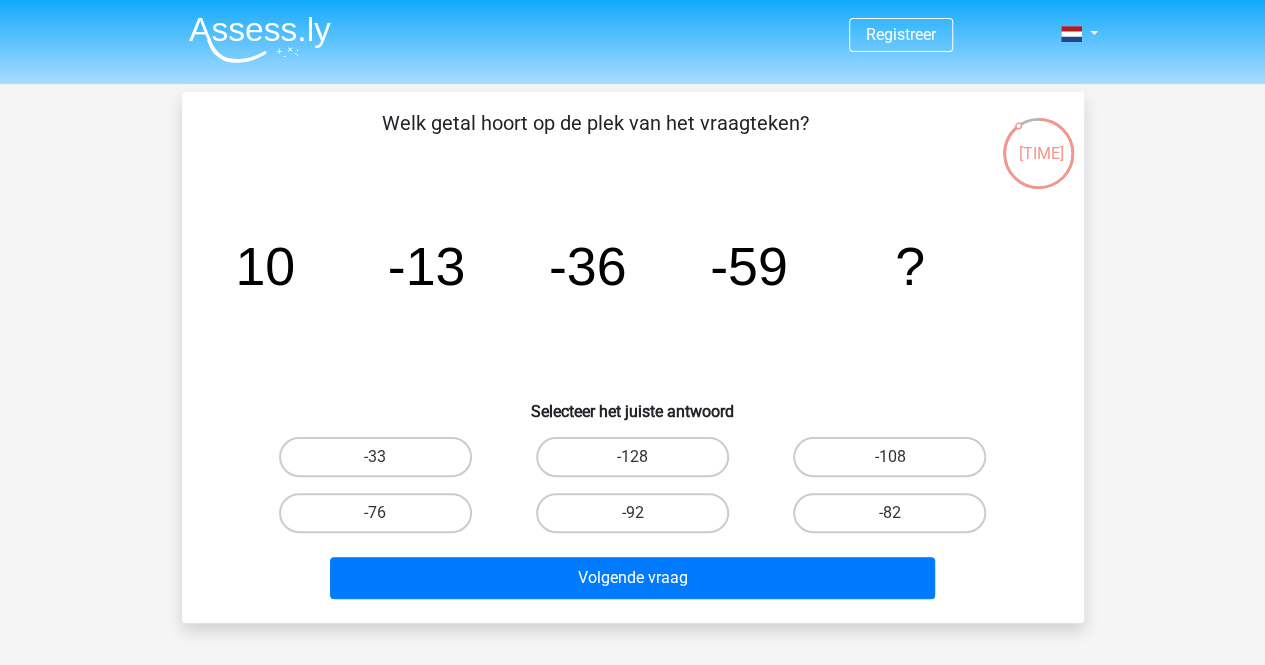 click on "-82" at bounding box center [896, 519] 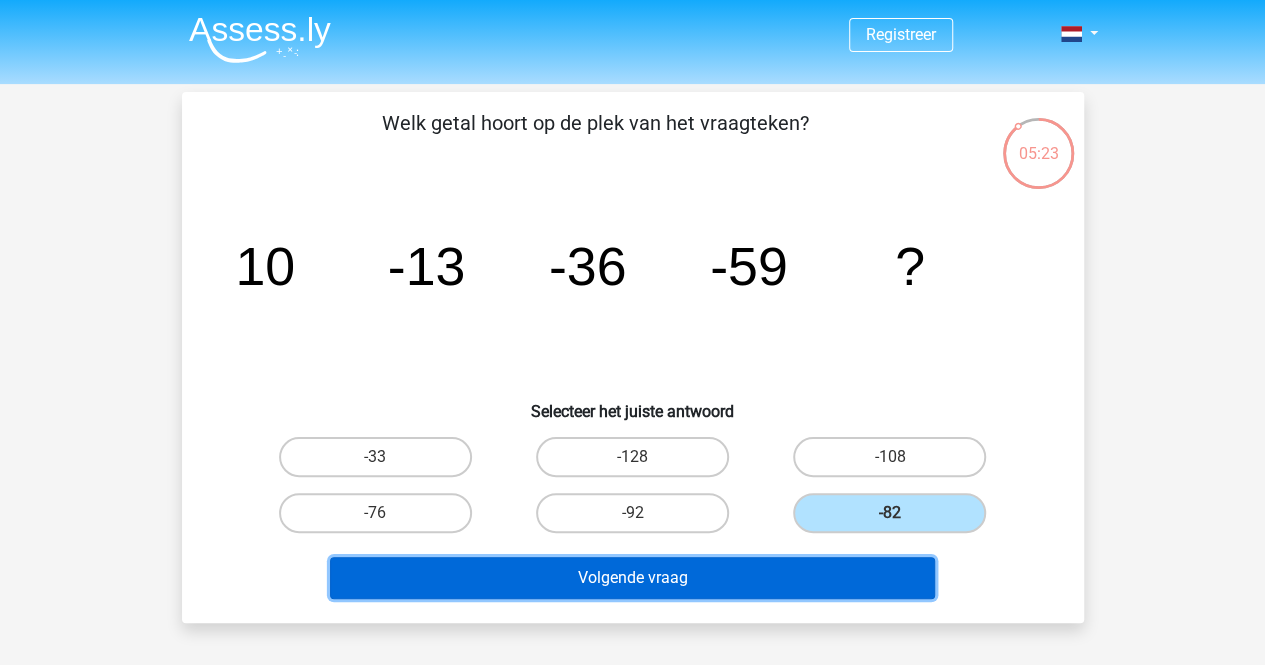 click on "Volgende vraag" at bounding box center (632, 578) 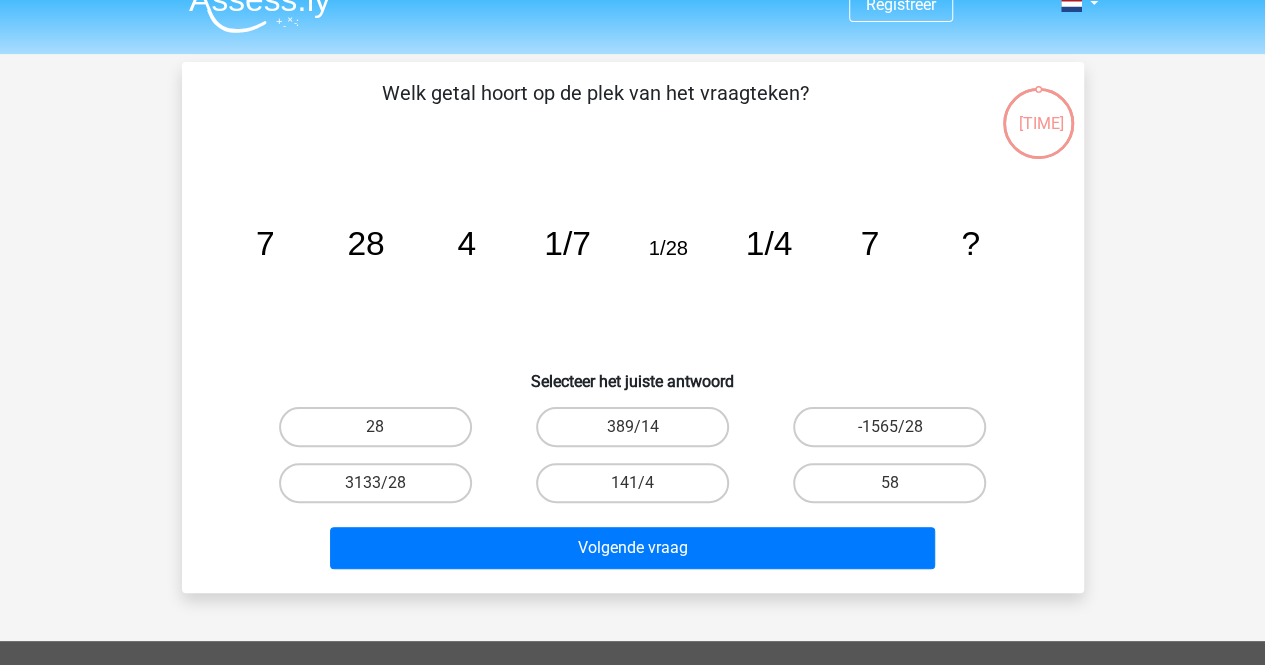 scroll, scrollTop: 0, scrollLeft: 0, axis: both 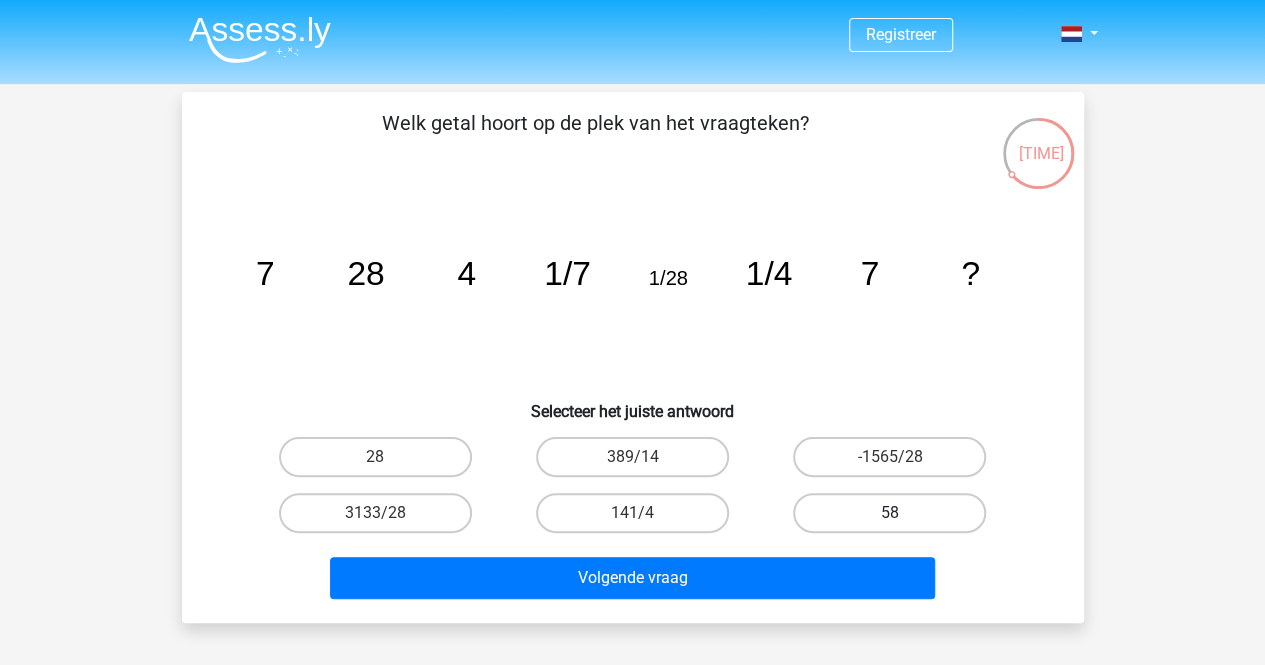 click on "58" at bounding box center [889, 513] 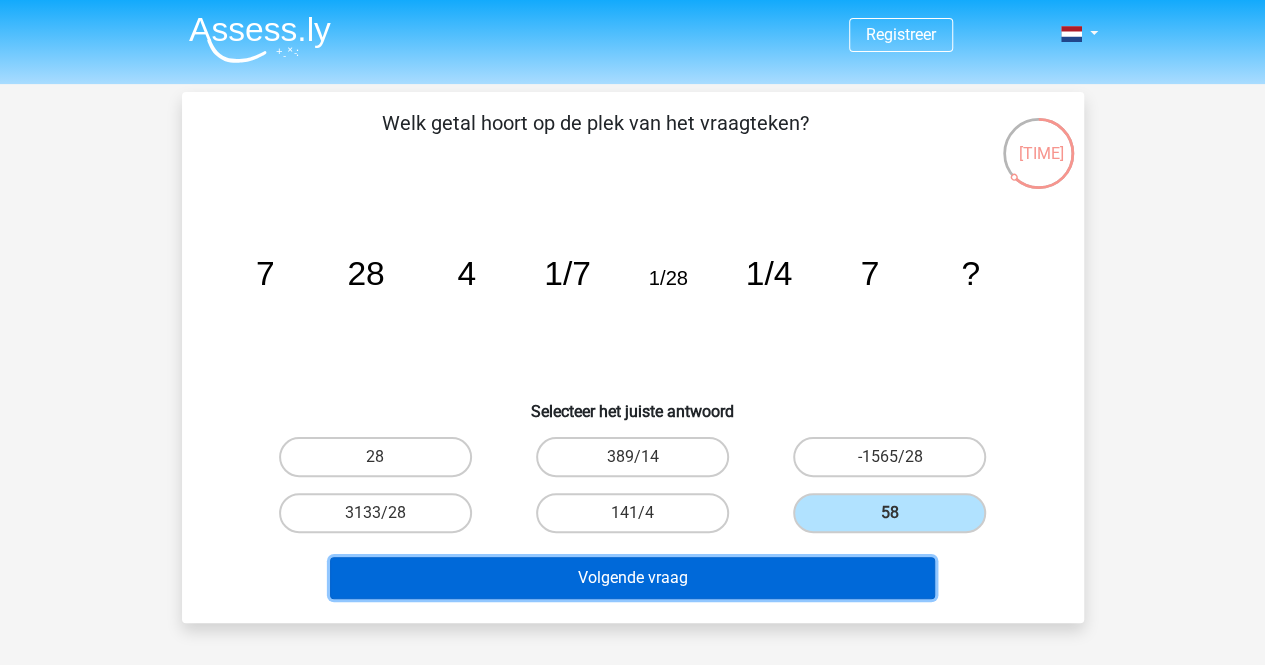 click on "Volgende vraag" at bounding box center (632, 578) 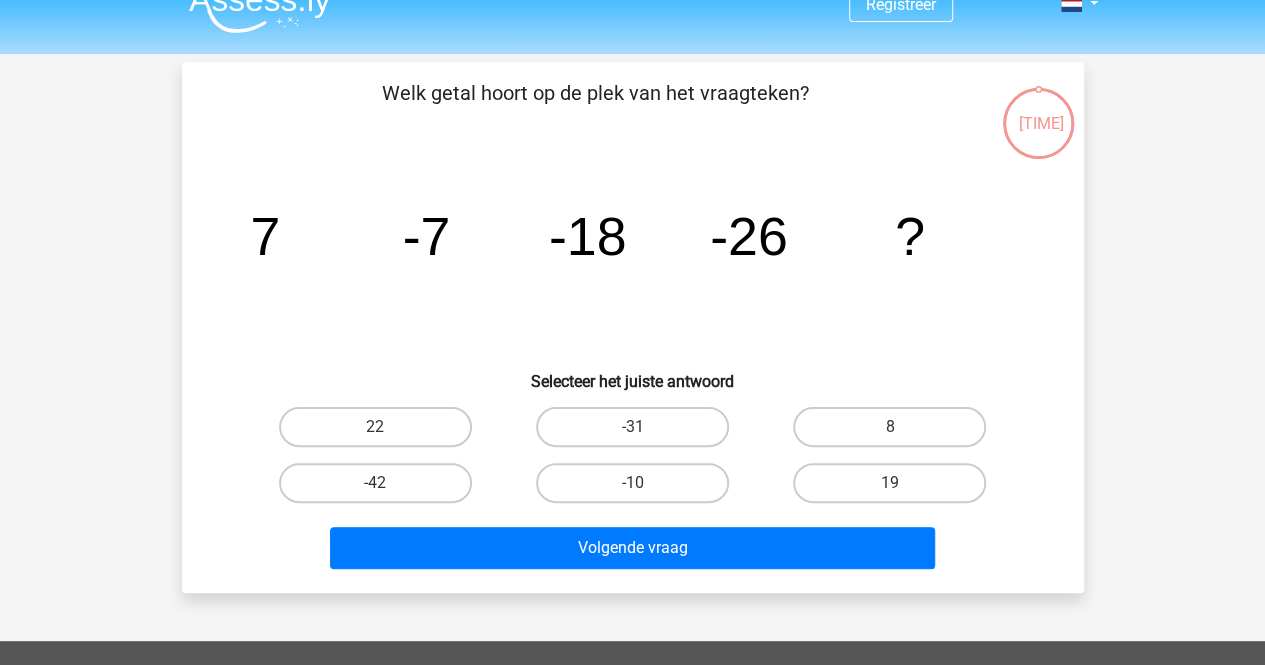 scroll, scrollTop: 0, scrollLeft: 0, axis: both 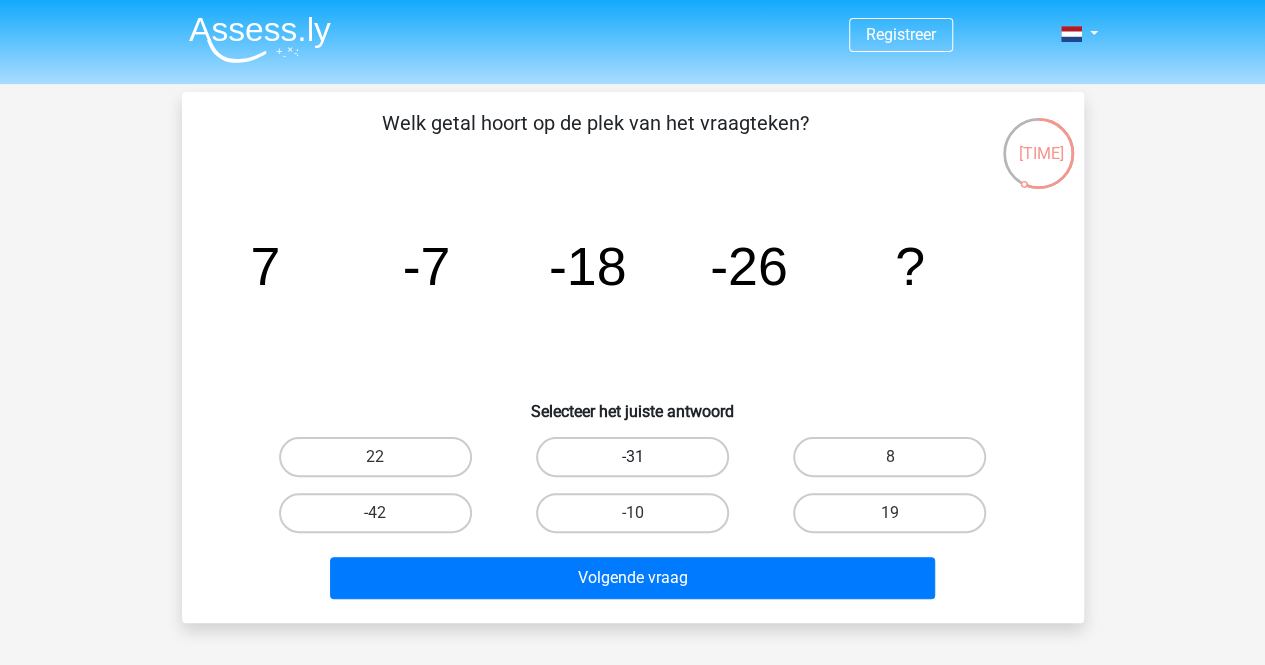 click on "-31" at bounding box center (632, 457) 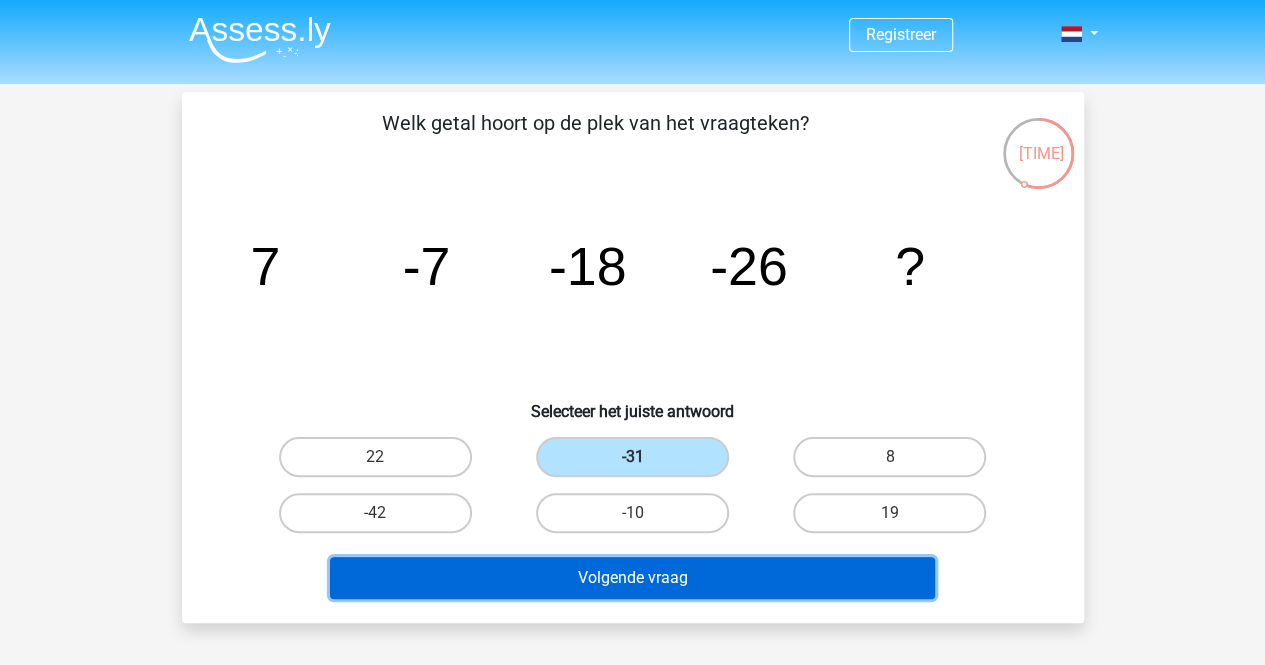 click on "Volgende vraag" at bounding box center [632, 578] 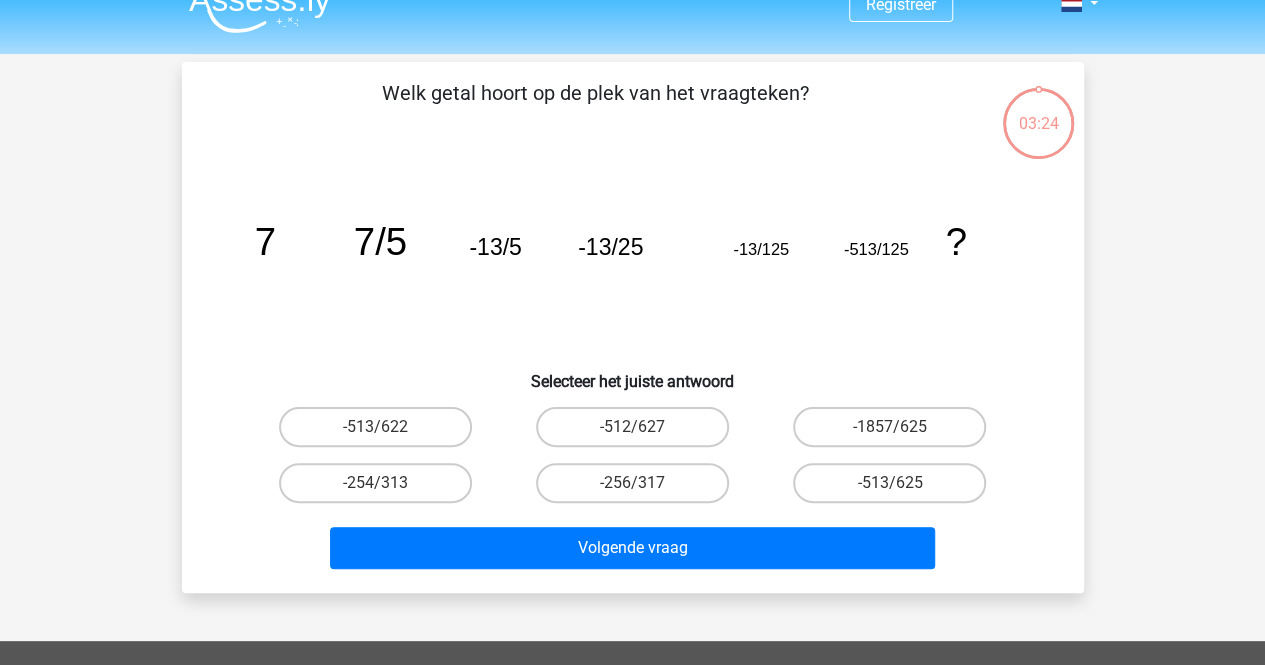 scroll, scrollTop: 0, scrollLeft: 0, axis: both 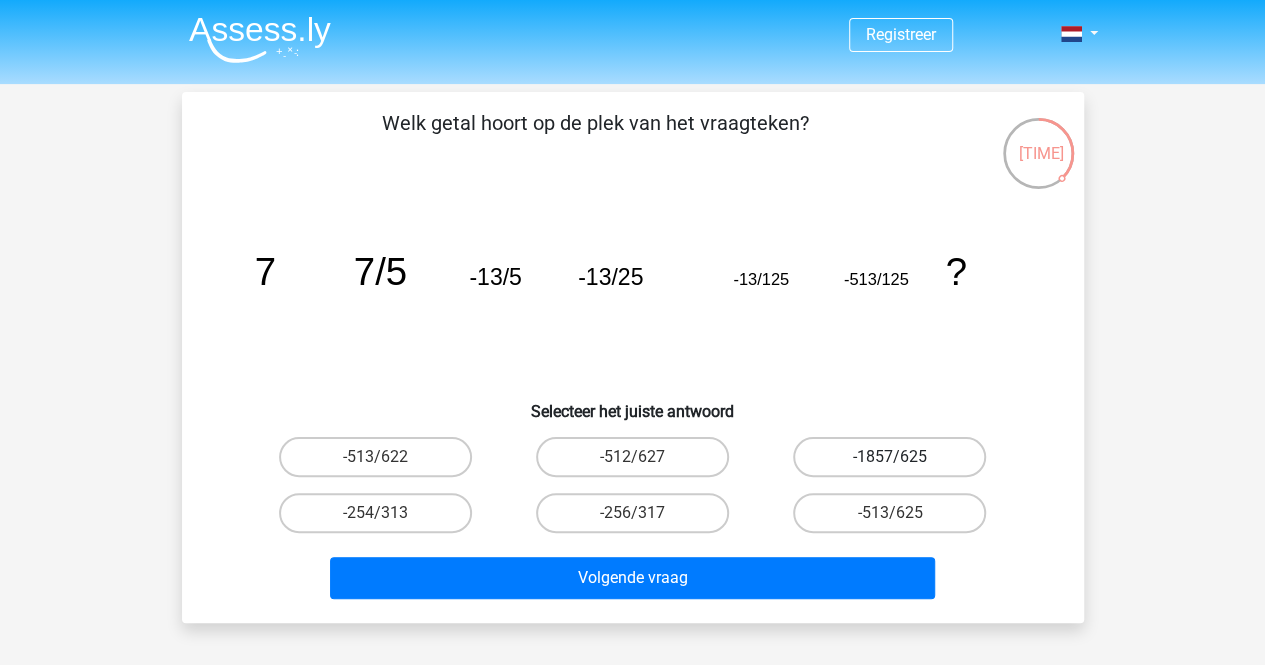 click on "-1857/625" at bounding box center [889, 457] 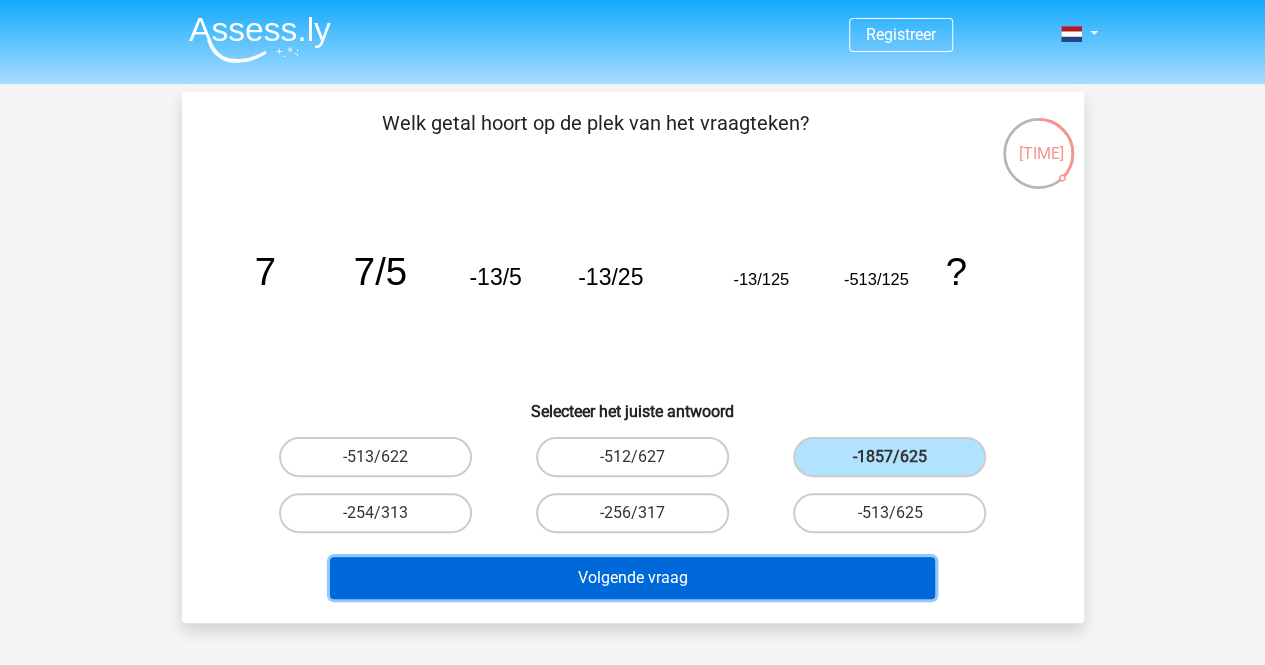 click on "Volgende vraag" at bounding box center (632, 578) 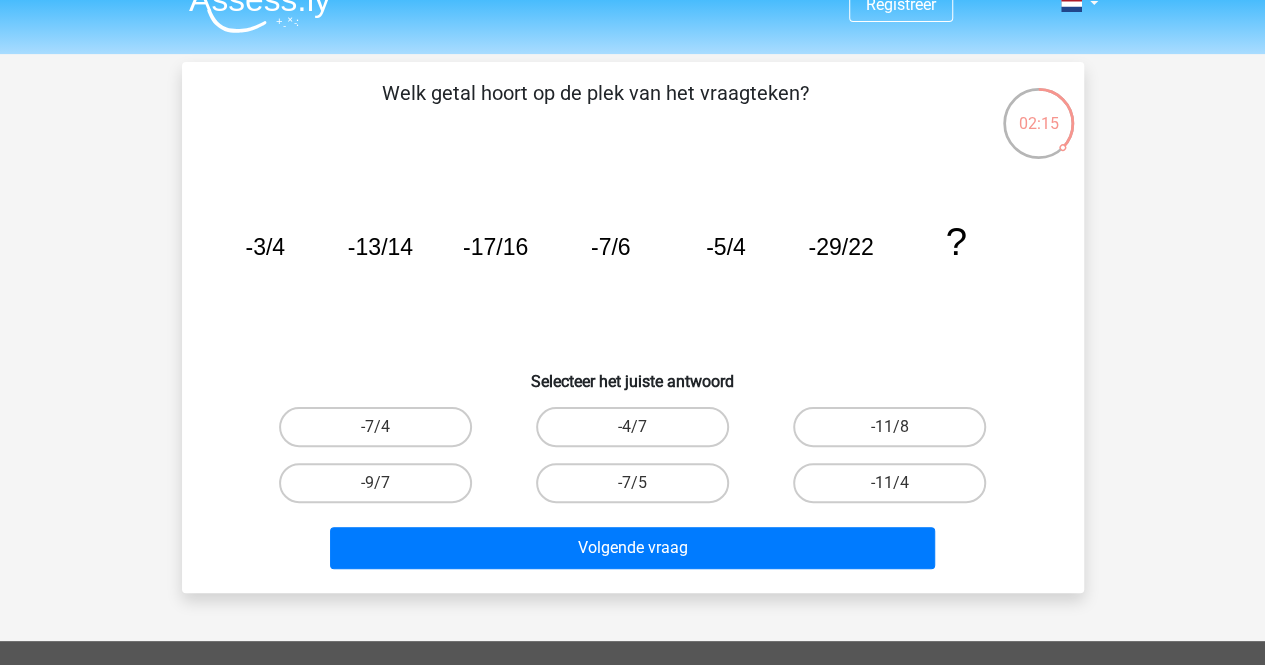 scroll, scrollTop: 0, scrollLeft: 0, axis: both 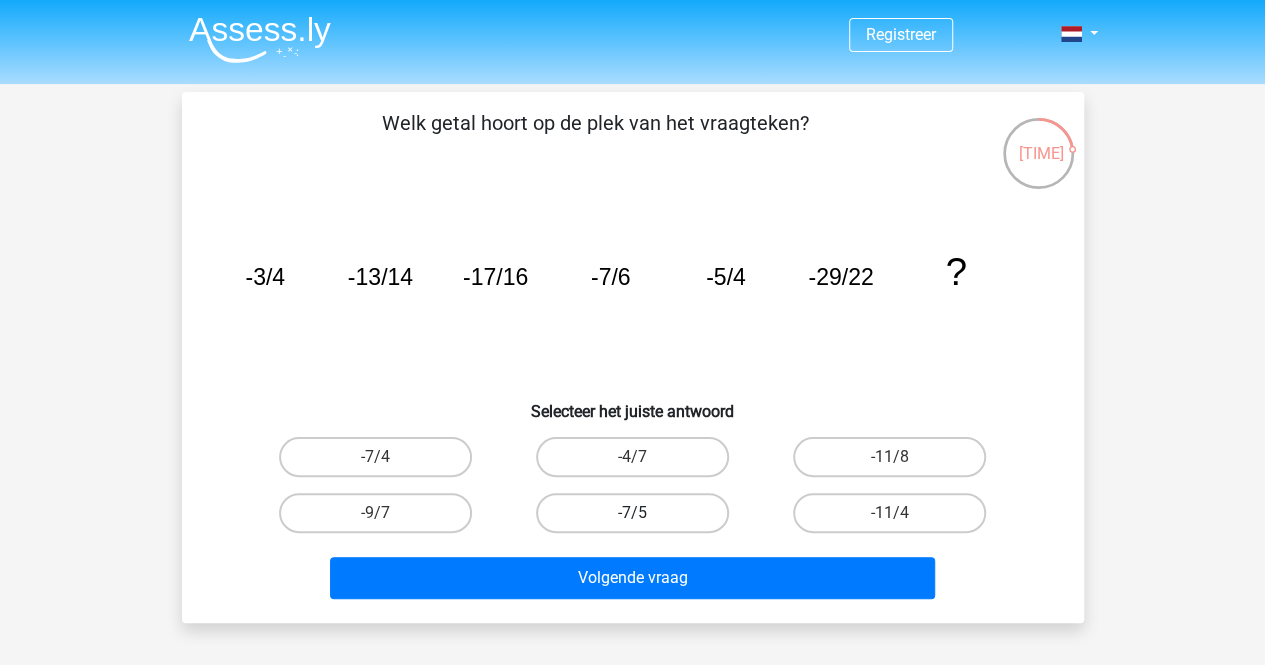 click on "-7/5" at bounding box center (632, 513) 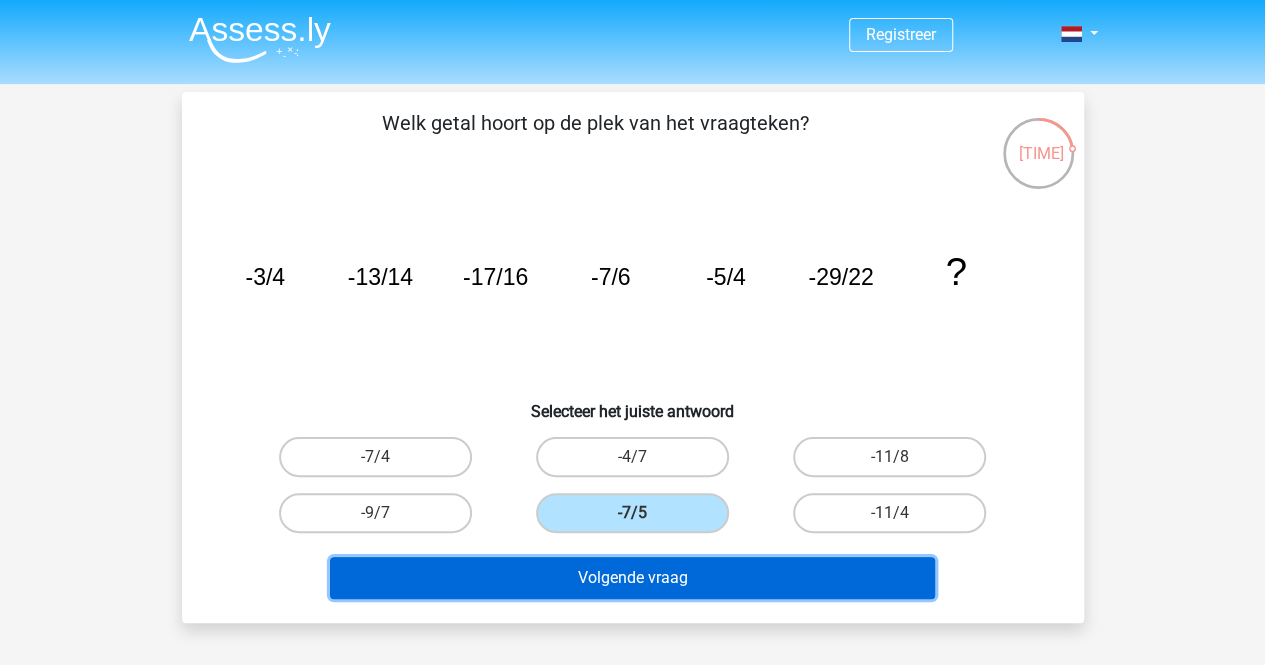 click on "Volgende vraag" at bounding box center (632, 578) 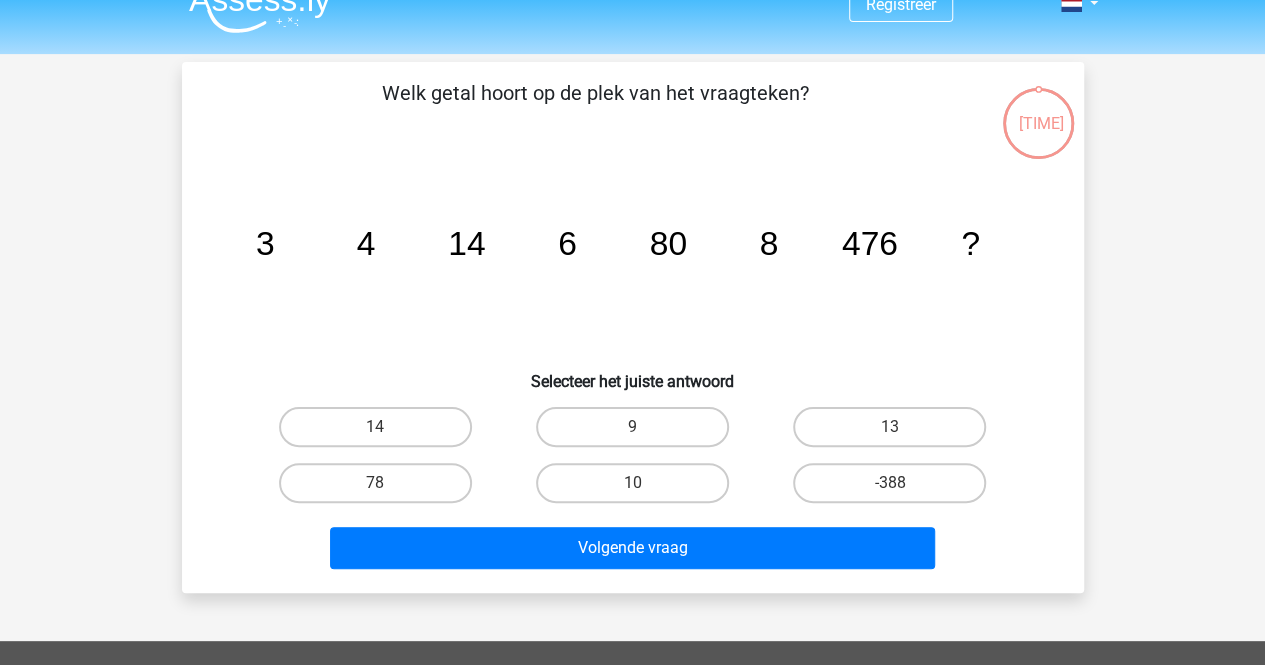 scroll, scrollTop: 0, scrollLeft: 0, axis: both 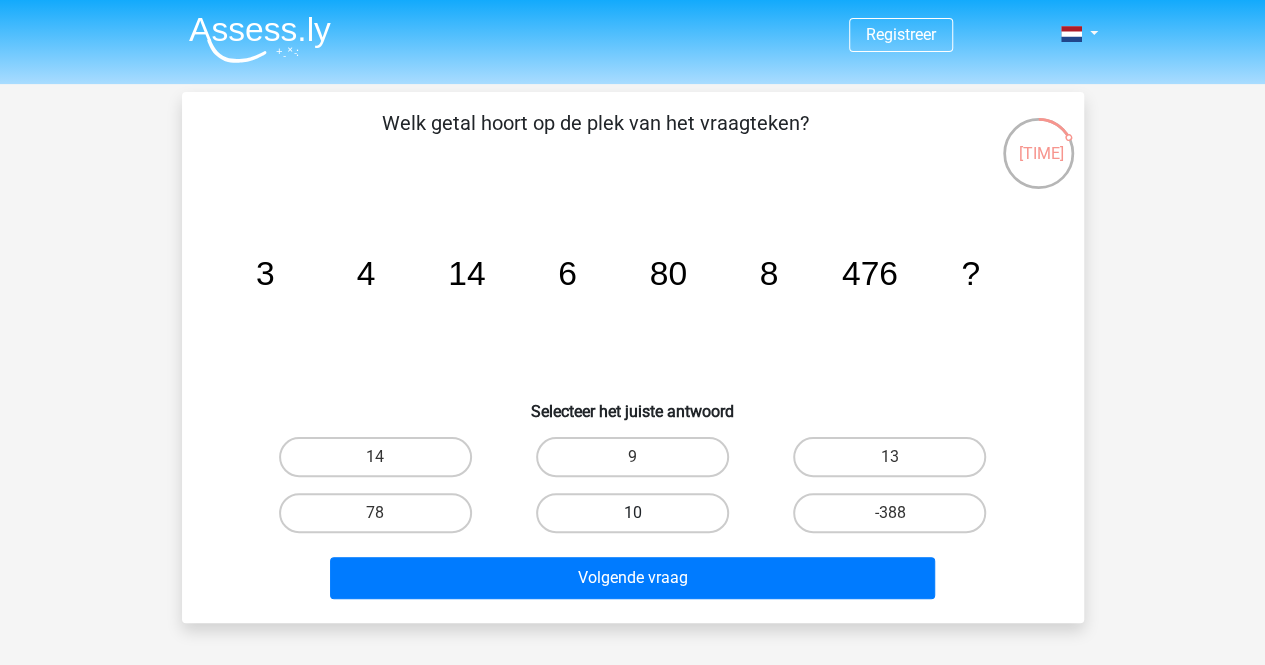 click on "10" at bounding box center (632, 513) 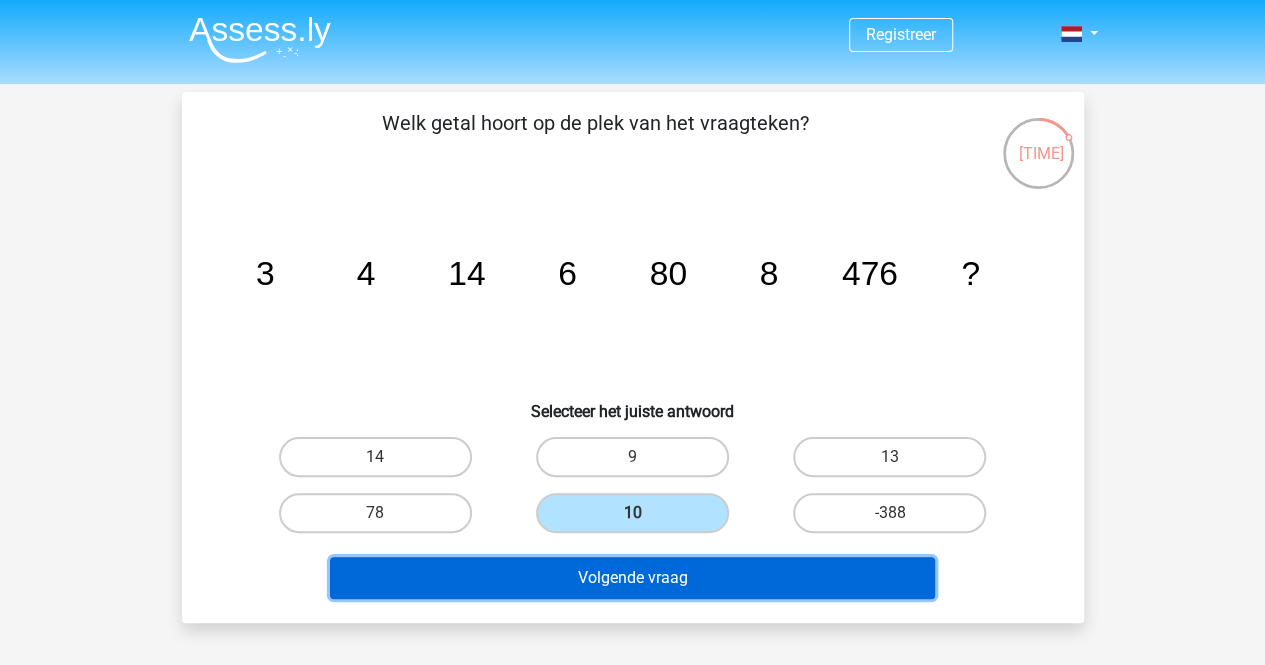 click on "Volgende vraag" at bounding box center (632, 578) 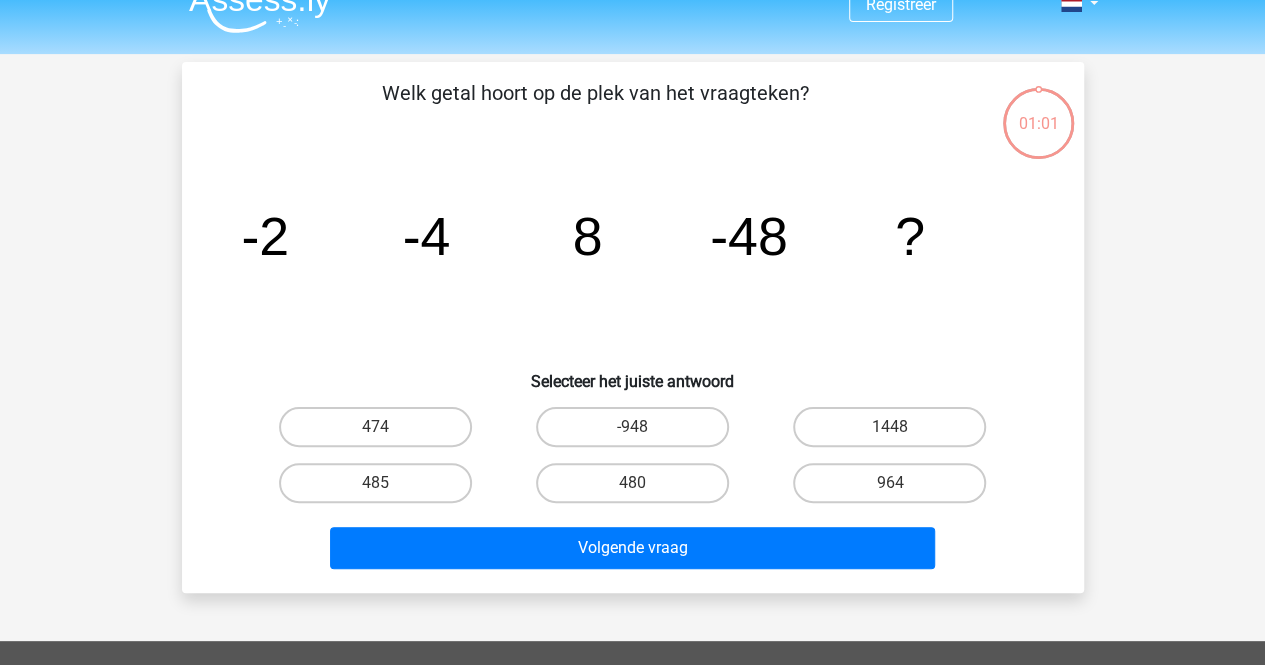 scroll, scrollTop: 0, scrollLeft: 0, axis: both 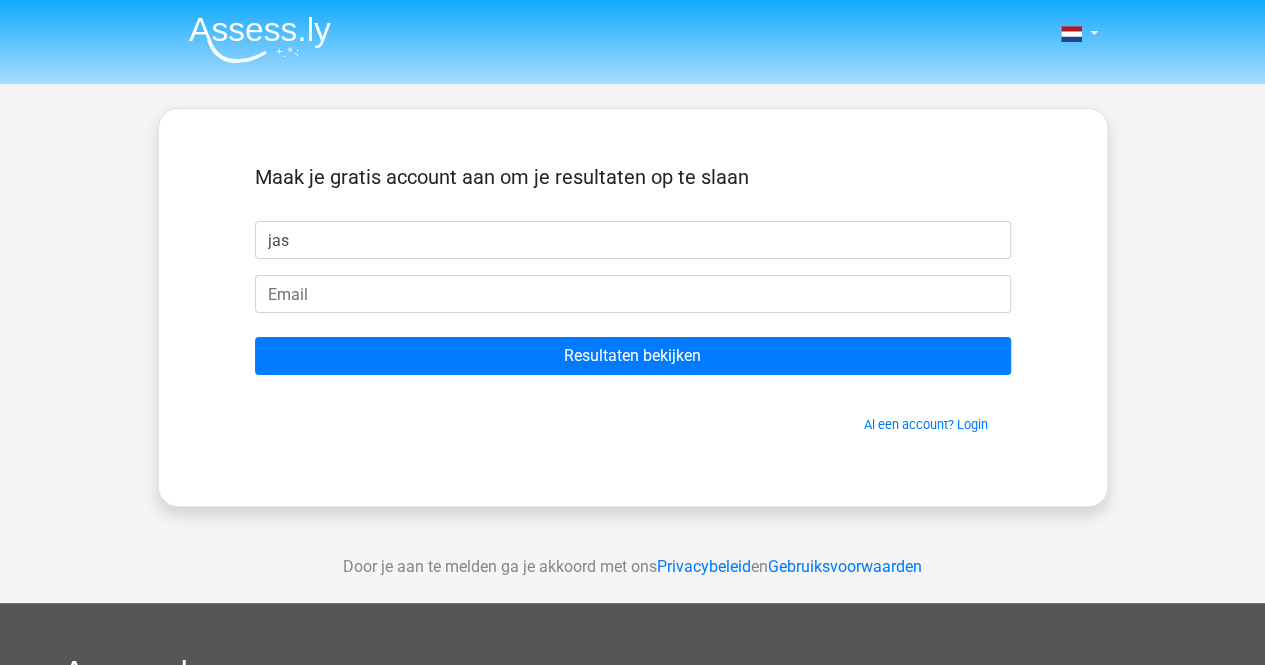 type on "[FIRST]" 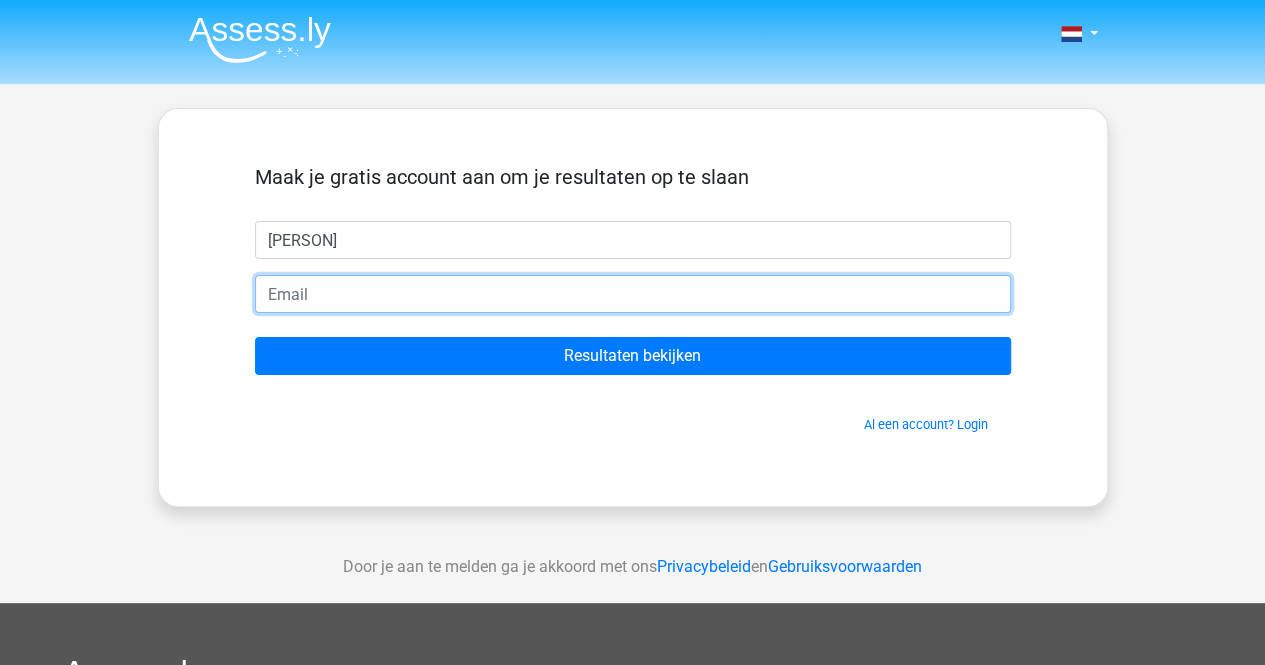 click at bounding box center (633, 294) 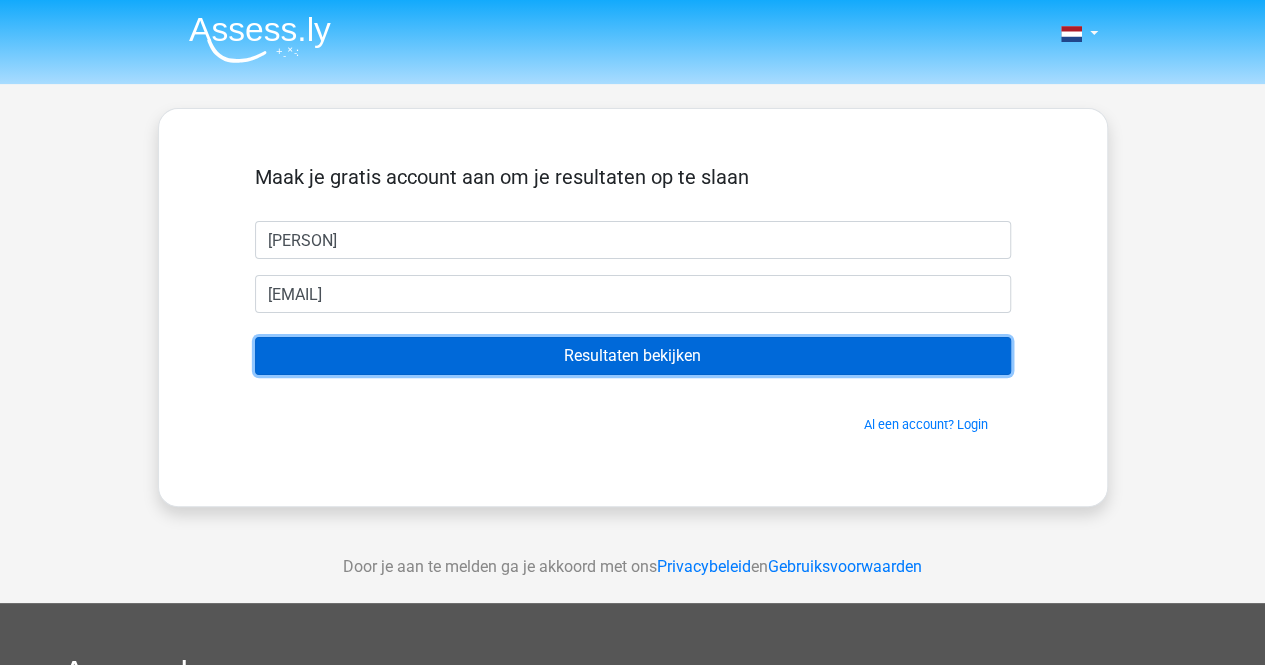 click on "Resultaten bekijken" at bounding box center (633, 356) 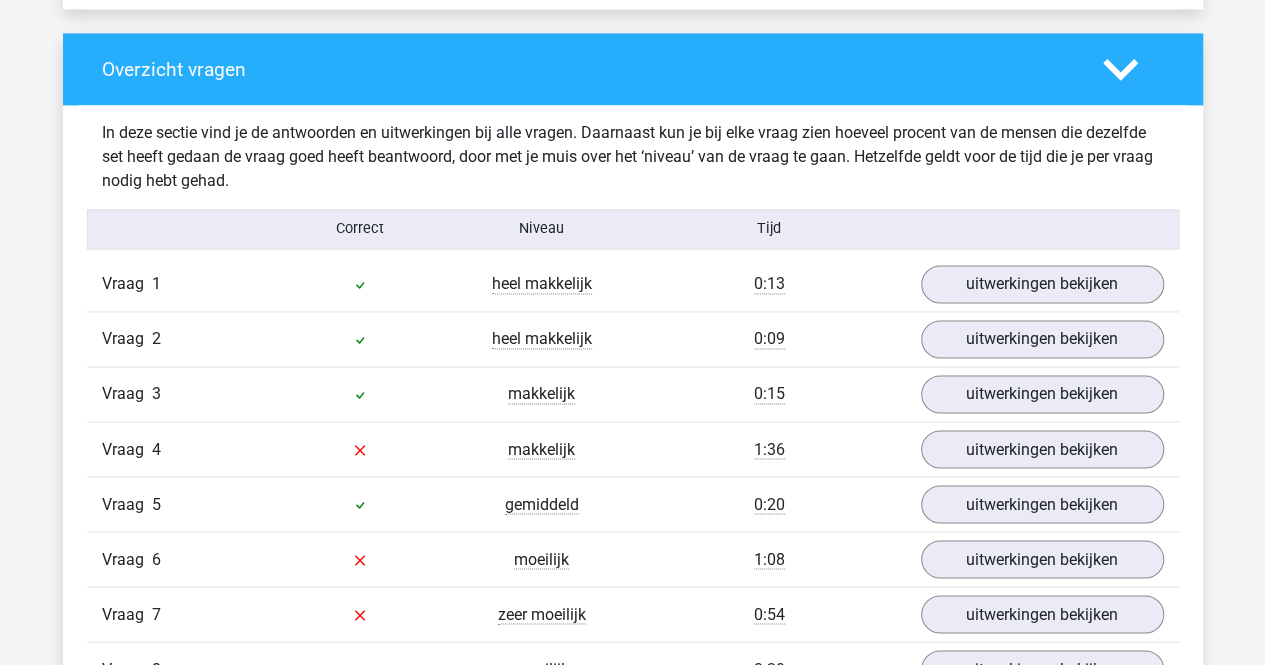scroll, scrollTop: 1500, scrollLeft: 0, axis: vertical 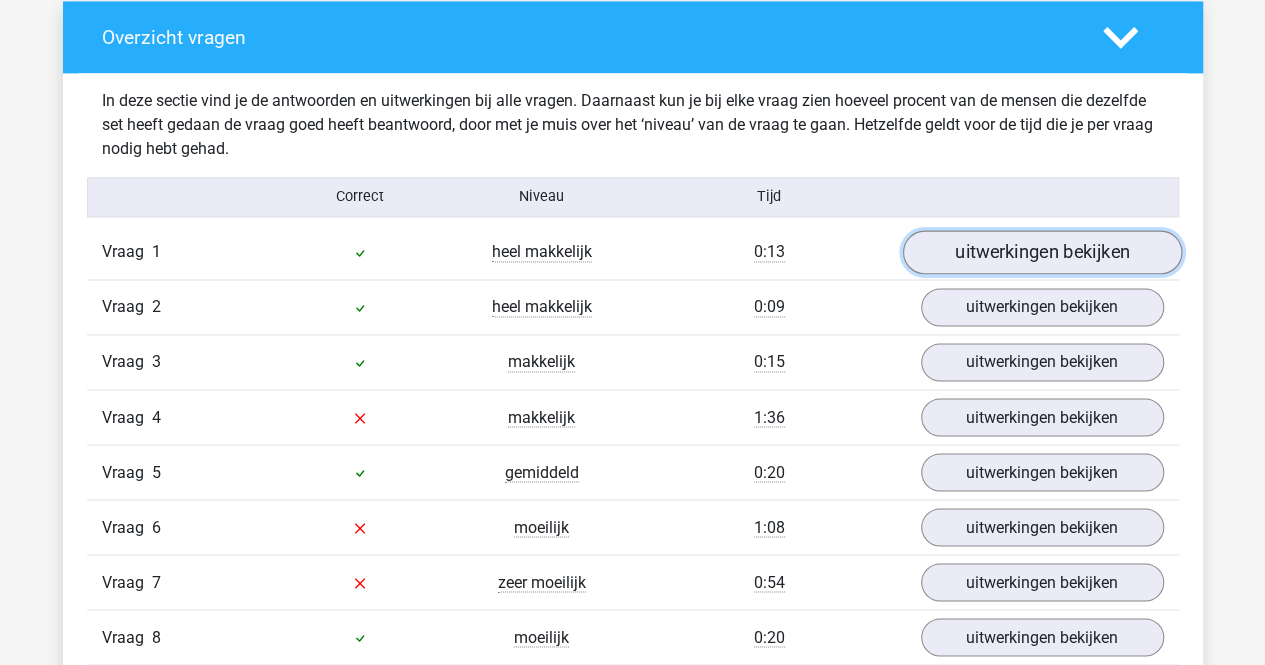 click on "uitwerkingen bekijken" at bounding box center [1041, 252] 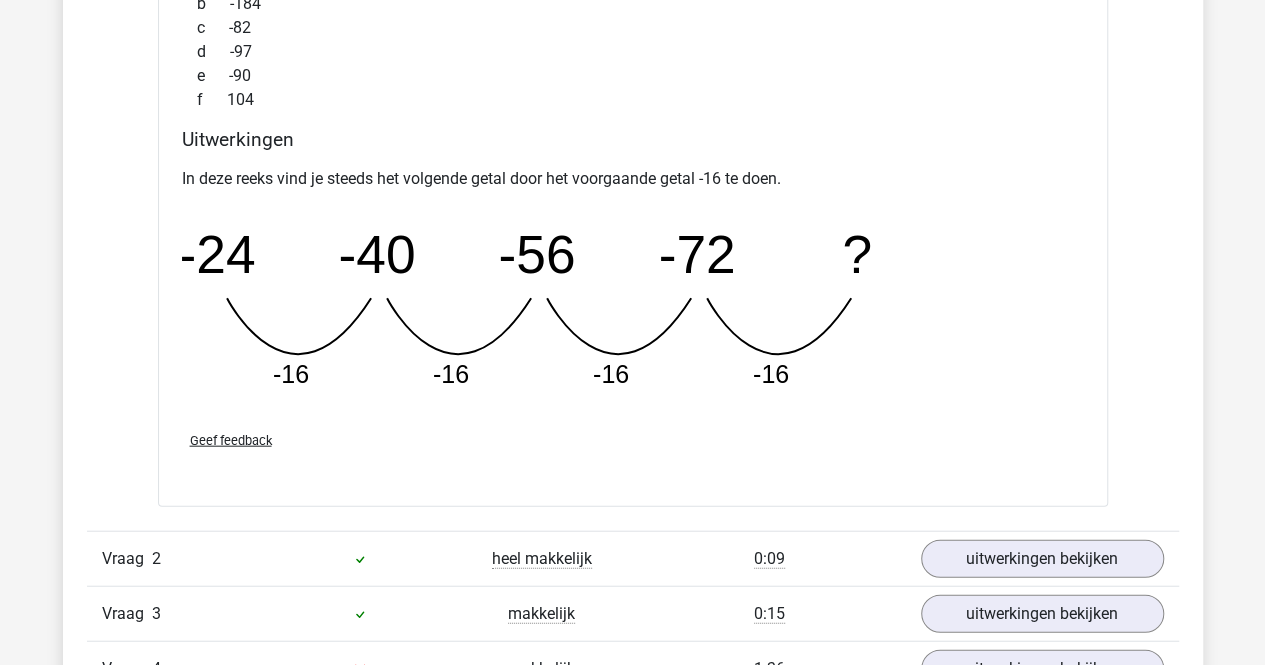 scroll, scrollTop: 2400, scrollLeft: 0, axis: vertical 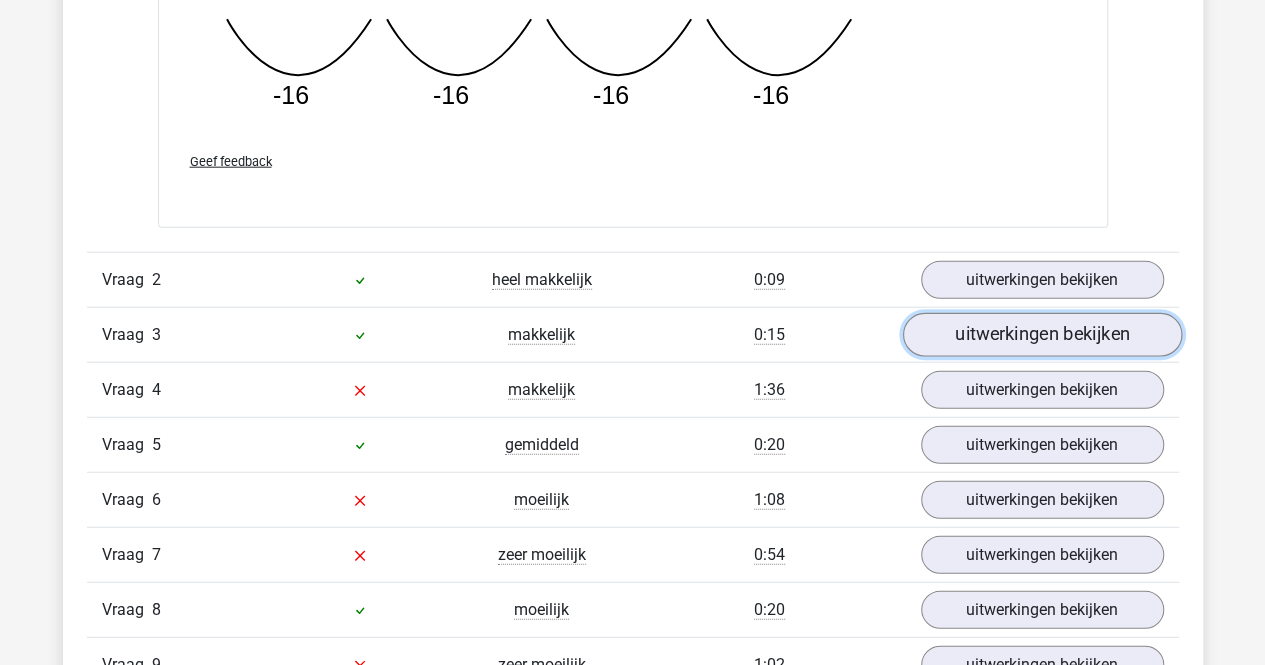click on "uitwerkingen bekijken" at bounding box center [1041, 336] 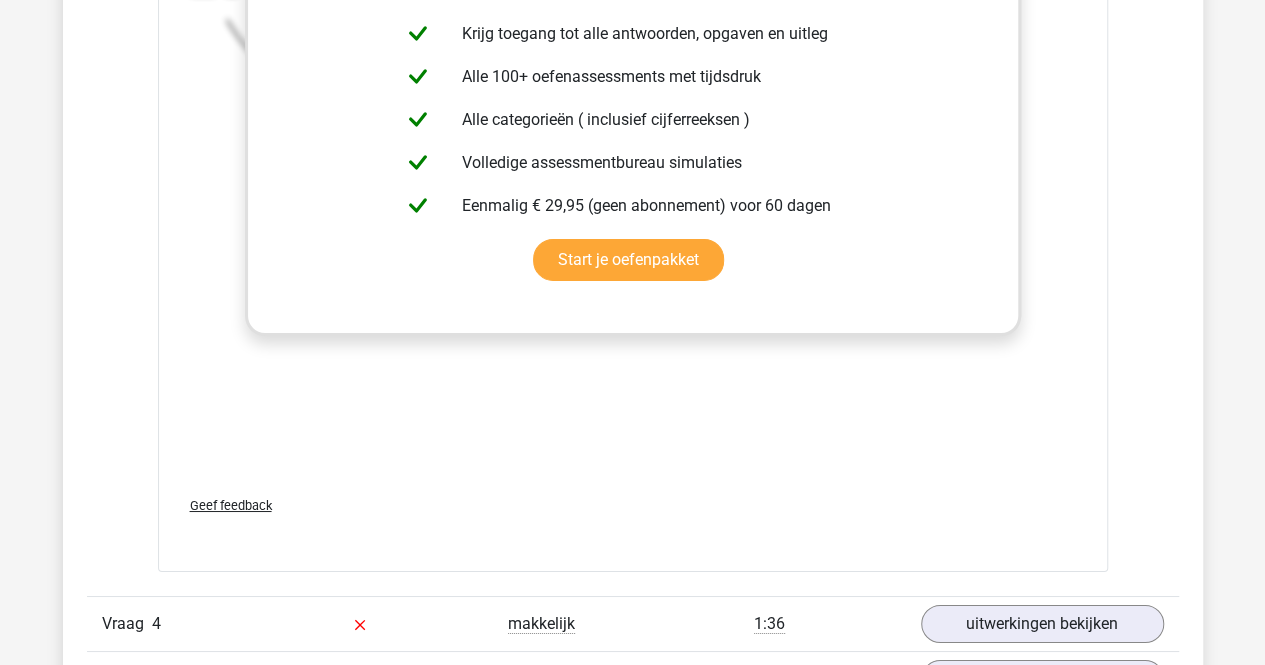 scroll, scrollTop: 3700, scrollLeft: 0, axis: vertical 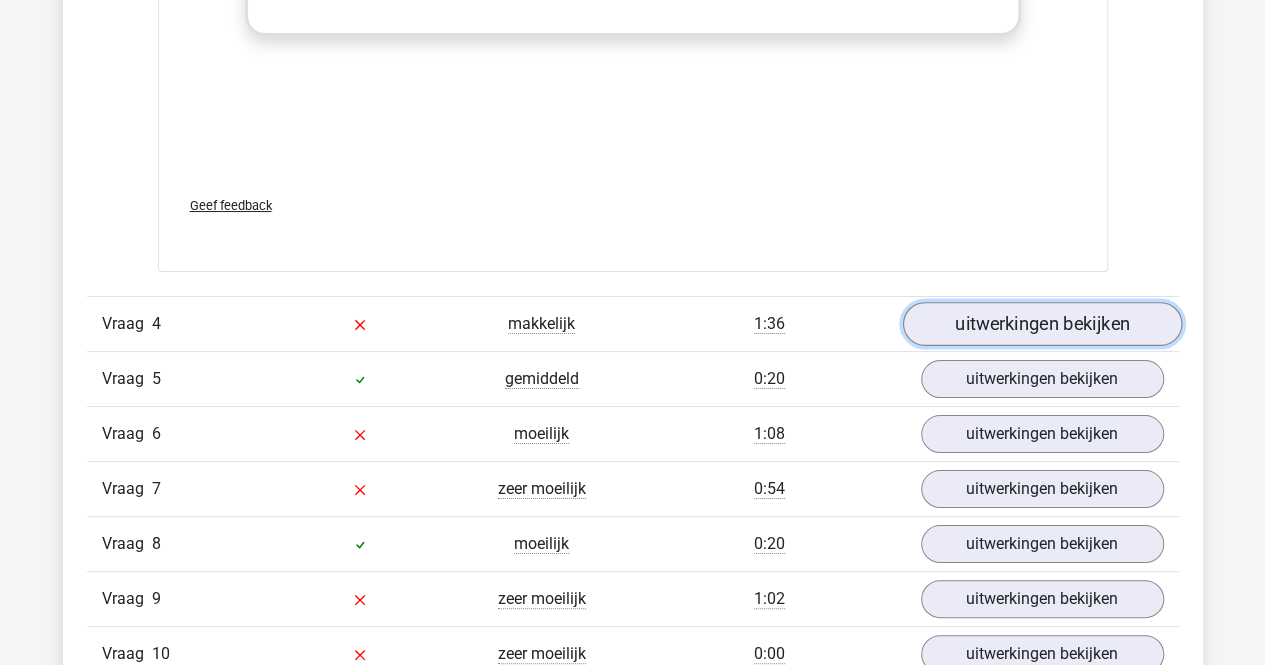 click on "uitwerkingen bekijken" at bounding box center [1041, 324] 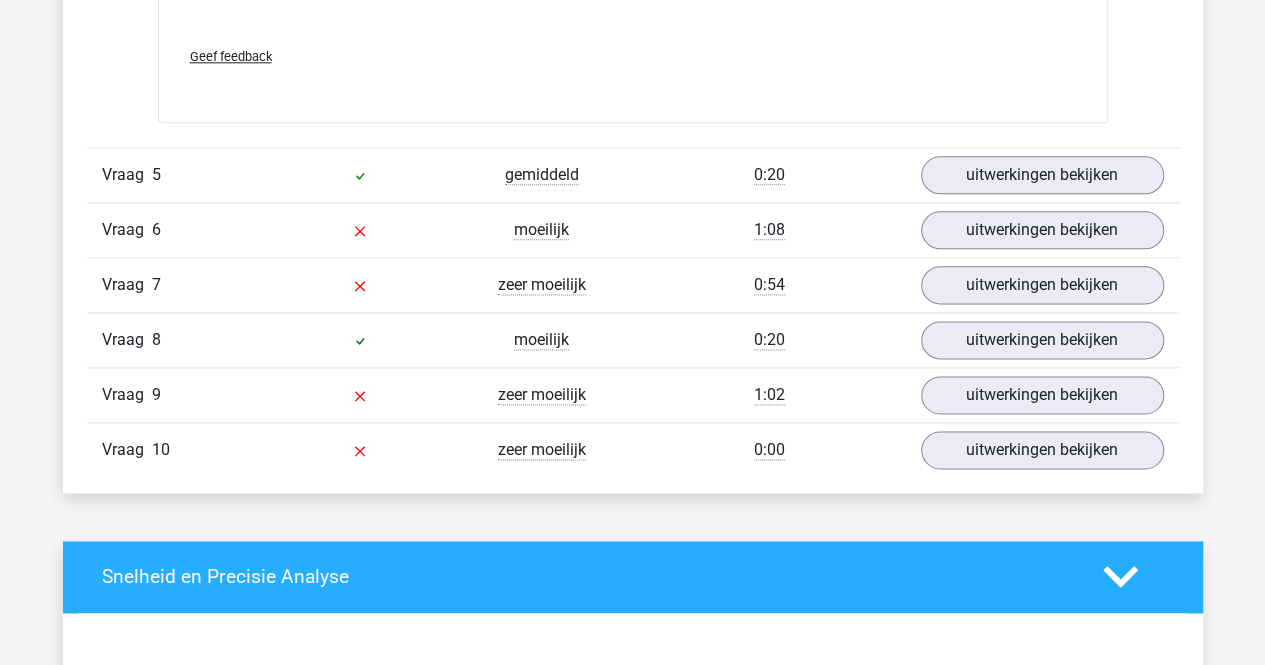 scroll, scrollTop: 4800, scrollLeft: 0, axis: vertical 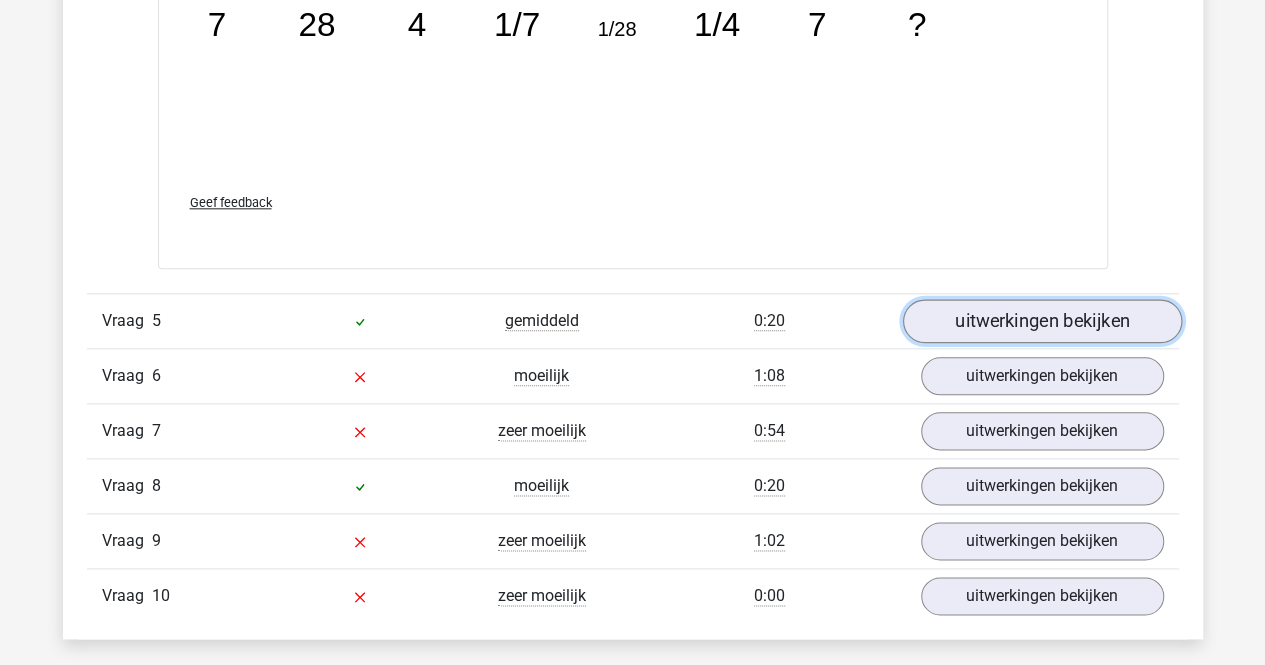 click on "uitwerkingen bekijken" at bounding box center (1041, 321) 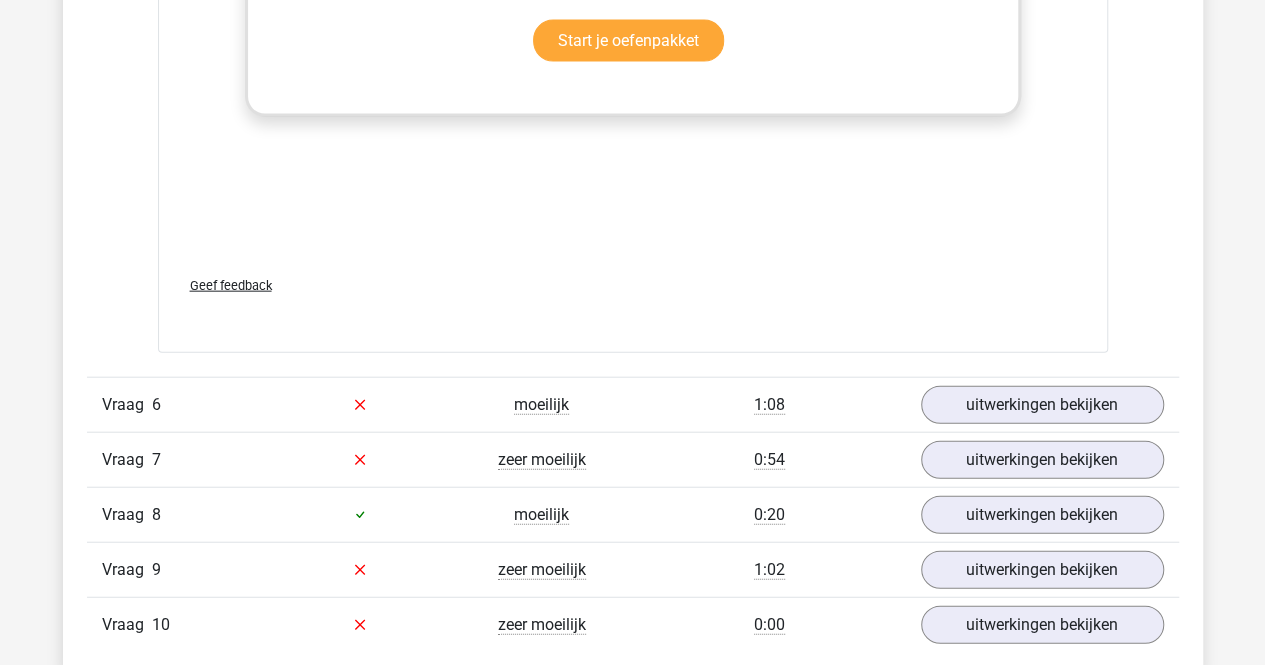 scroll, scrollTop: 6100, scrollLeft: 0, axis: vertical 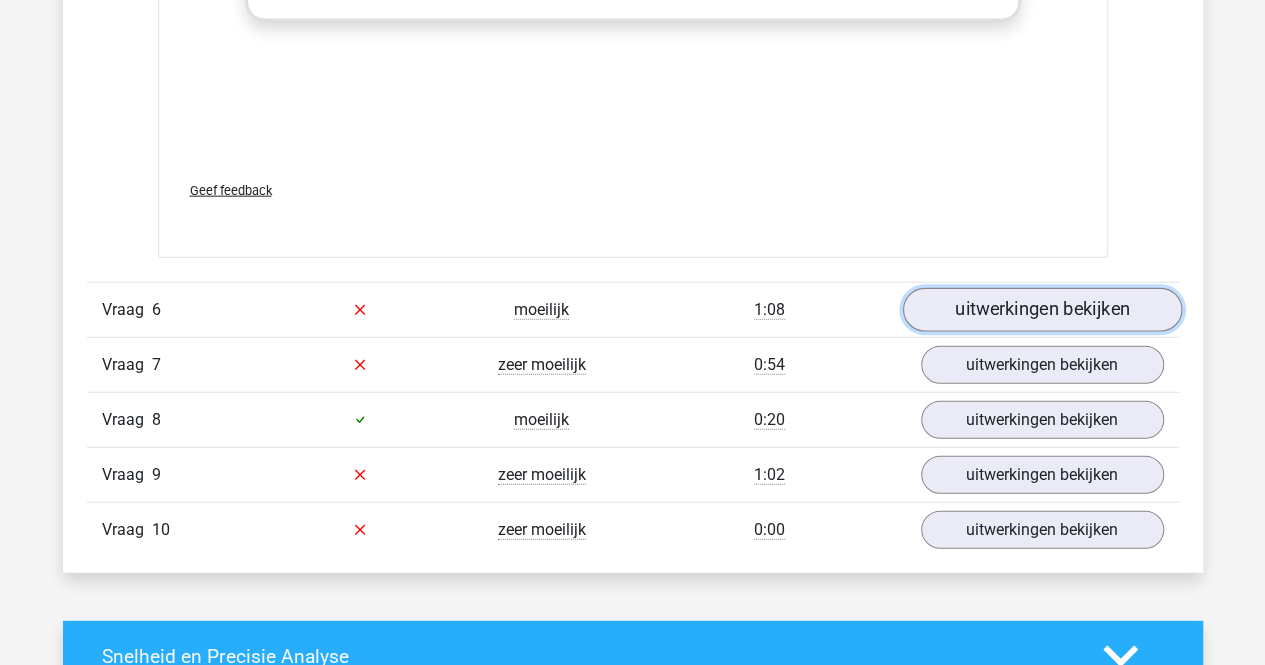 click on "uitwerkingen bekijken" at bounding box center [1041, 310] 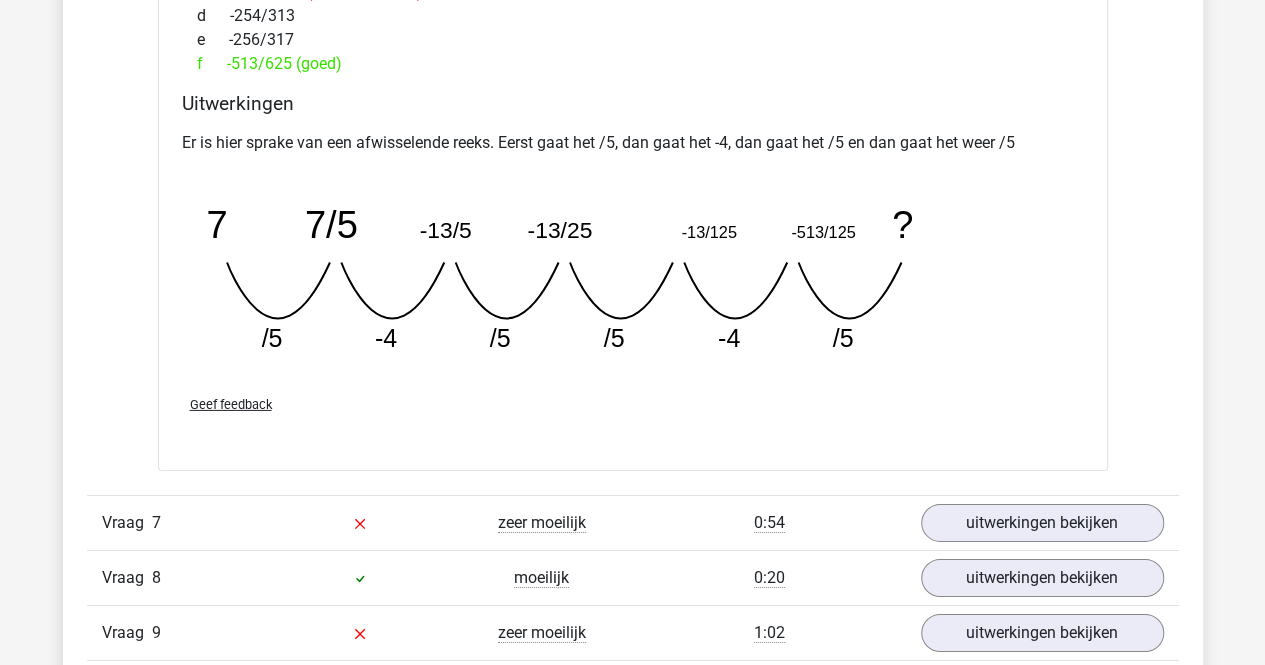 scroll, scrollTop: 6900, scrollLeft: 0, axis: vertical 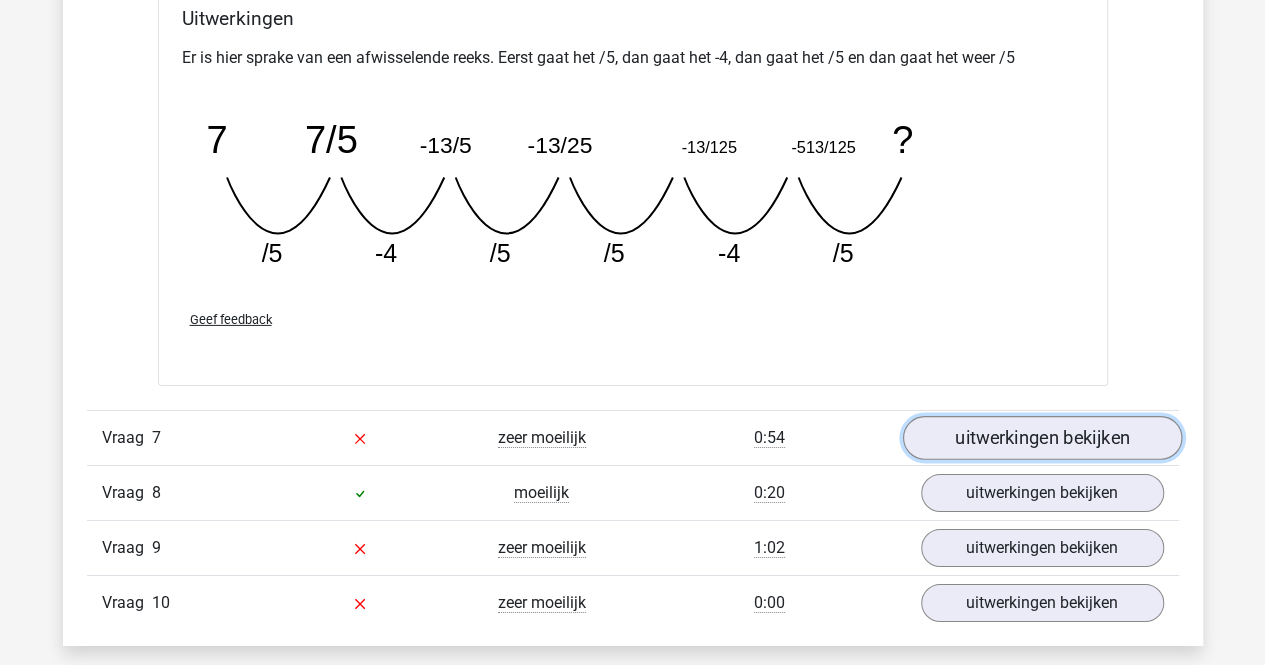 click on "uitwerkingen bekijken" at bounding box center (1041, 438) 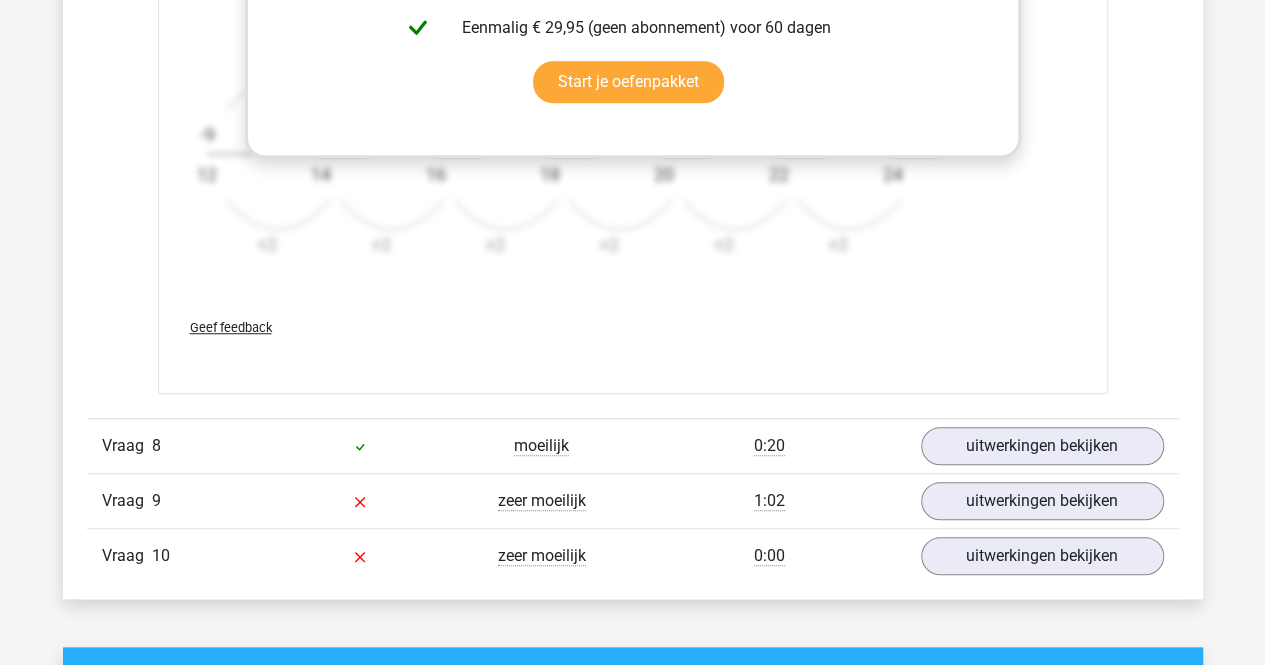 scroll, scrollTop: 8200, scrollLeft: 0, axis: vertical 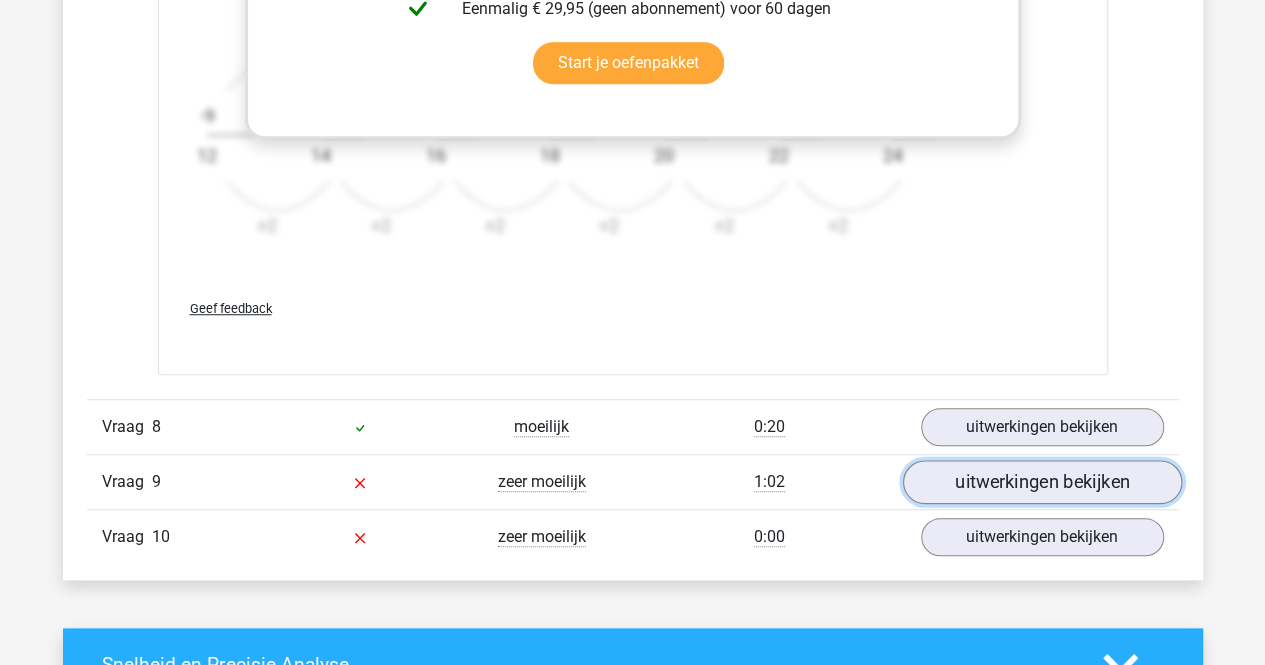 click on "uitwerkingen bekijken" at bounding box center (1041, 482) 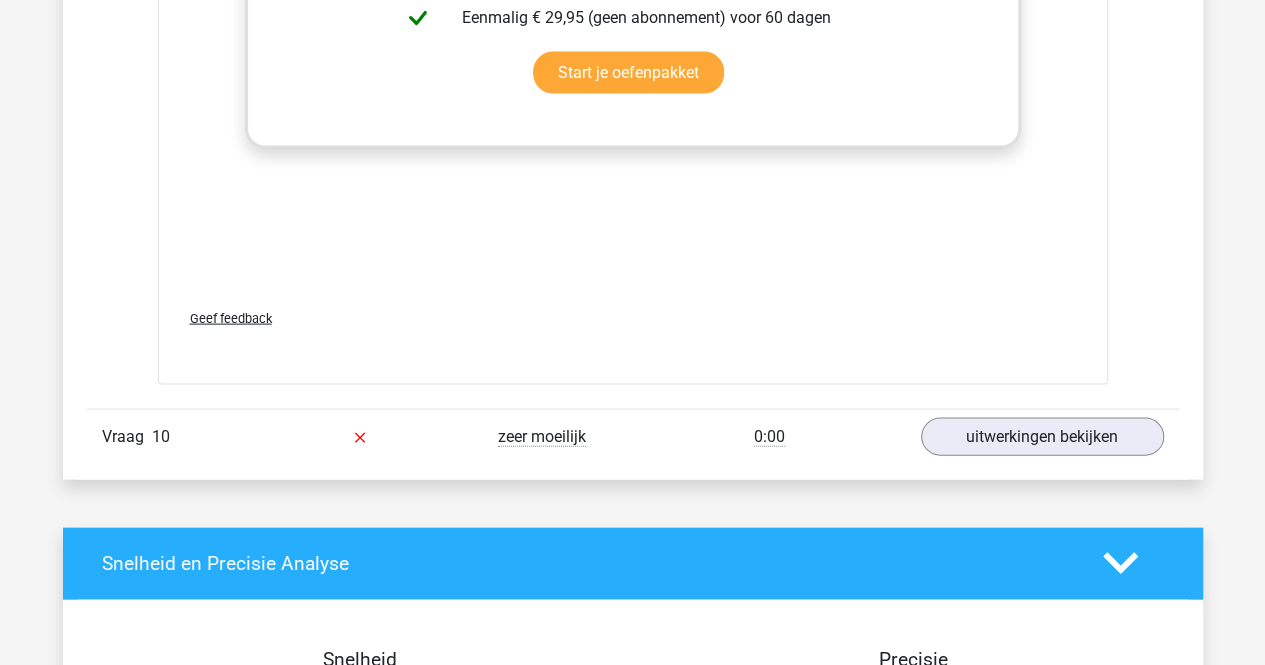scroll, scrollTop: 9535, scrollLeft: 0, axis: vertical 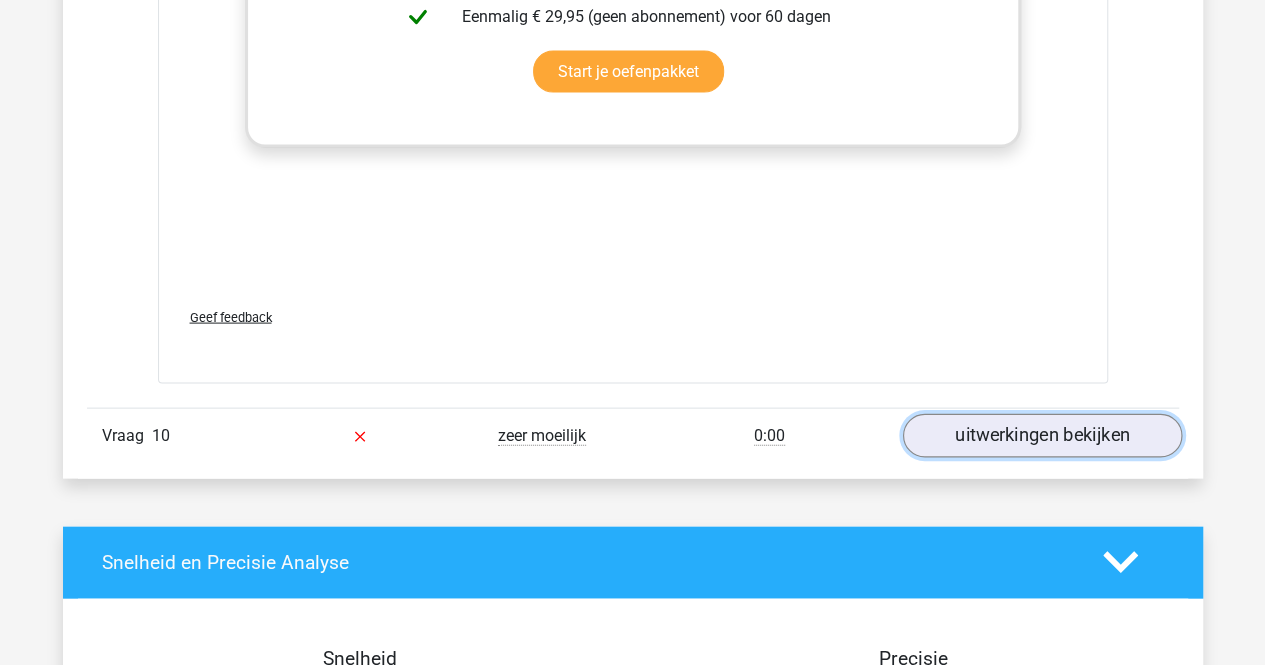 click on "uitwerkingen bekijken" at bounding box center (1041, 436) 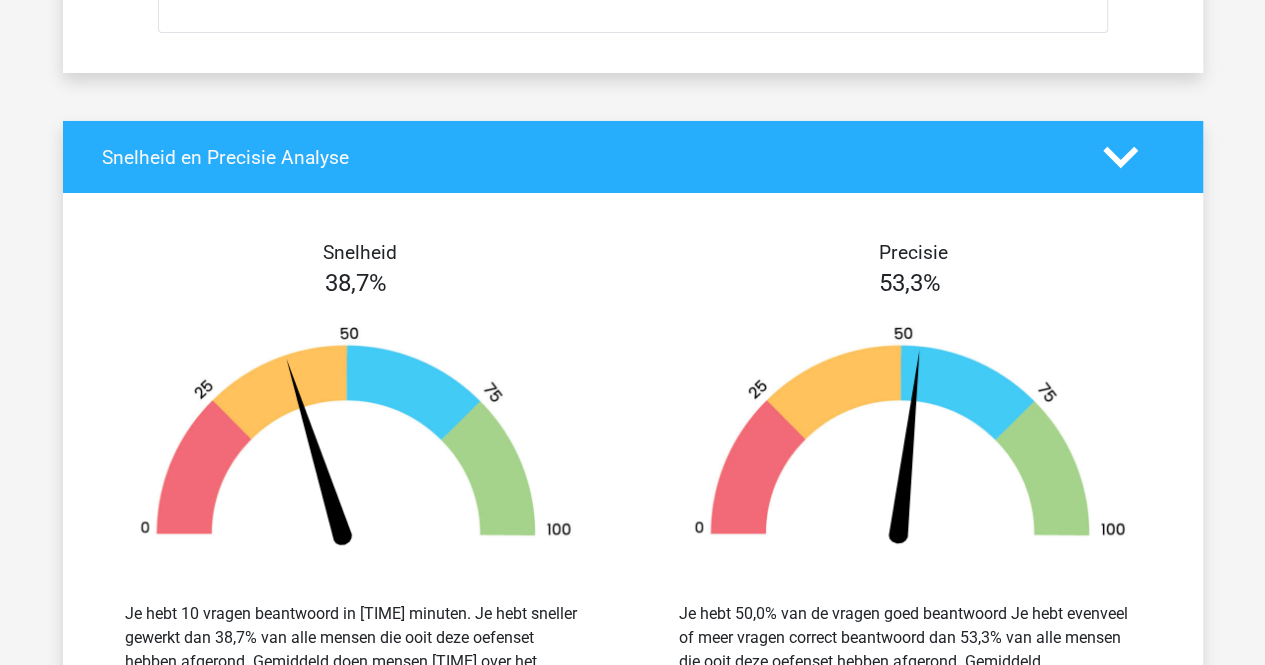 scroll, scrollTop: 11304, scrollLeft: 0, axis: vertical 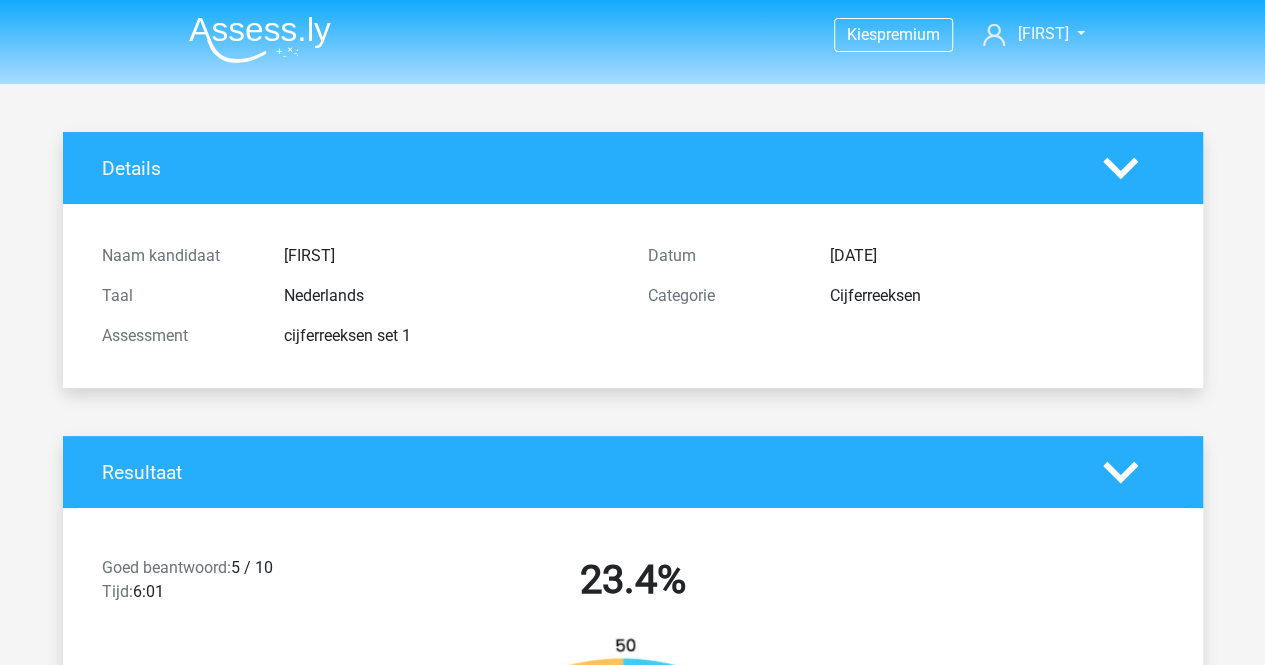 click at bounding box center [260, 39] 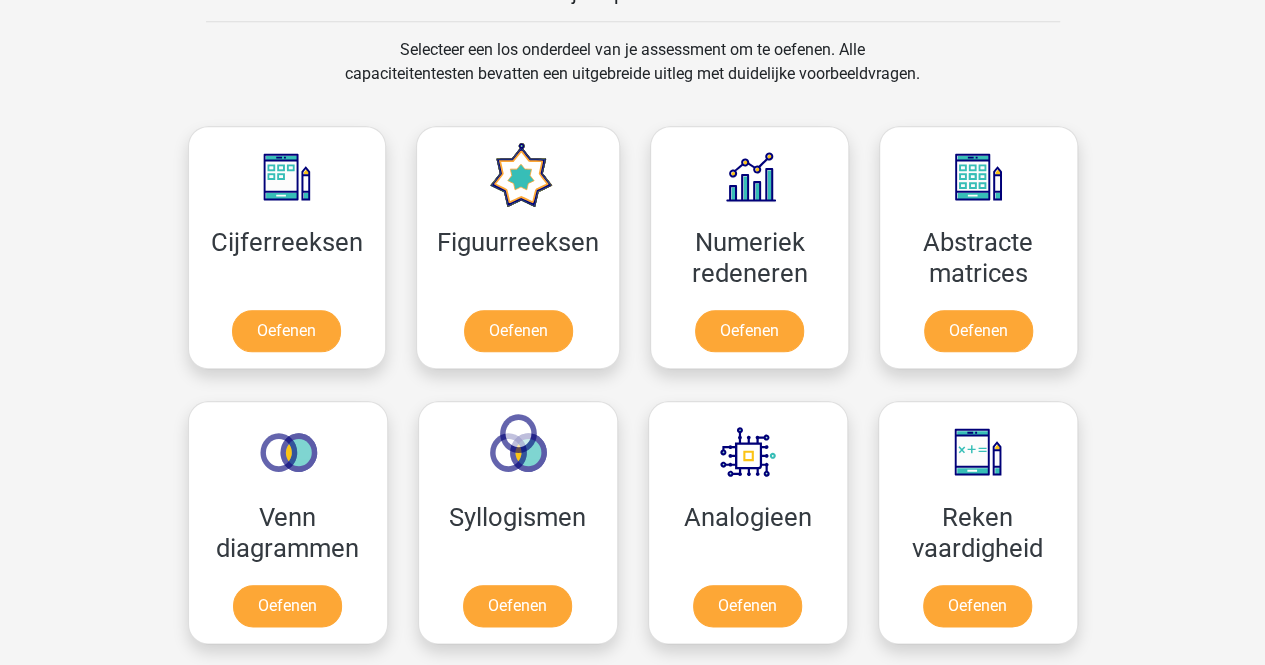 scroll, scrollTop: 900, scrollLeft: 0, axis: vertical 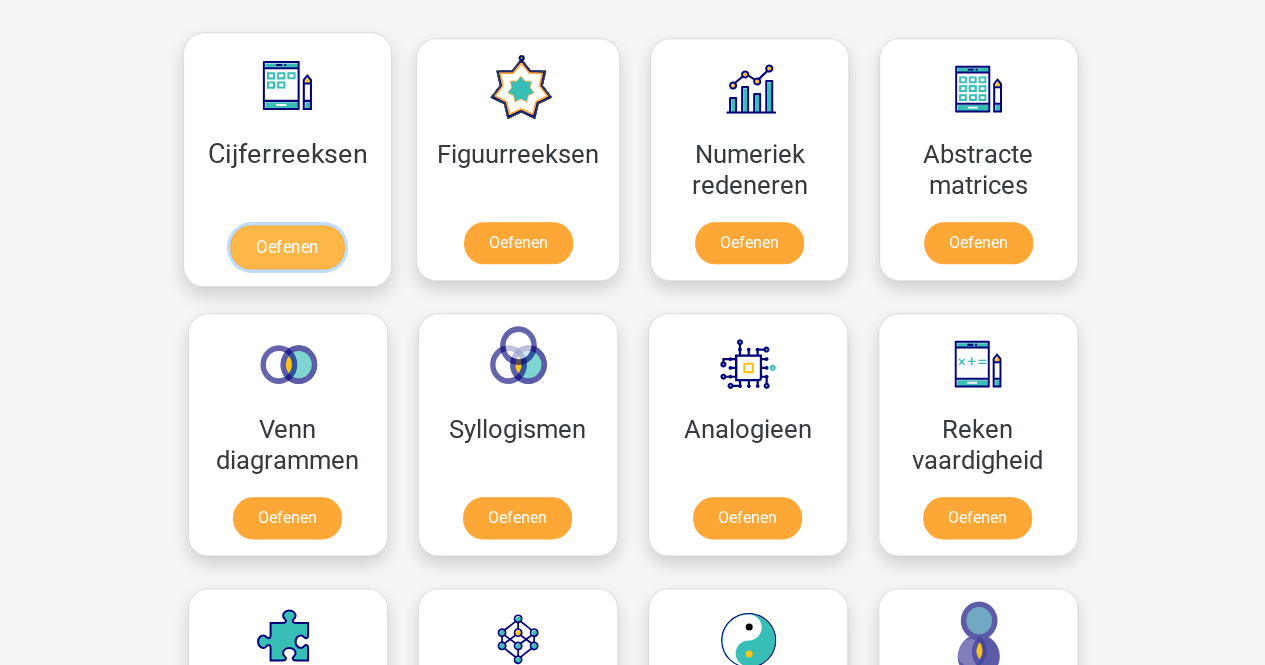 click on "Oefenen" at bounding box center [287, 247] 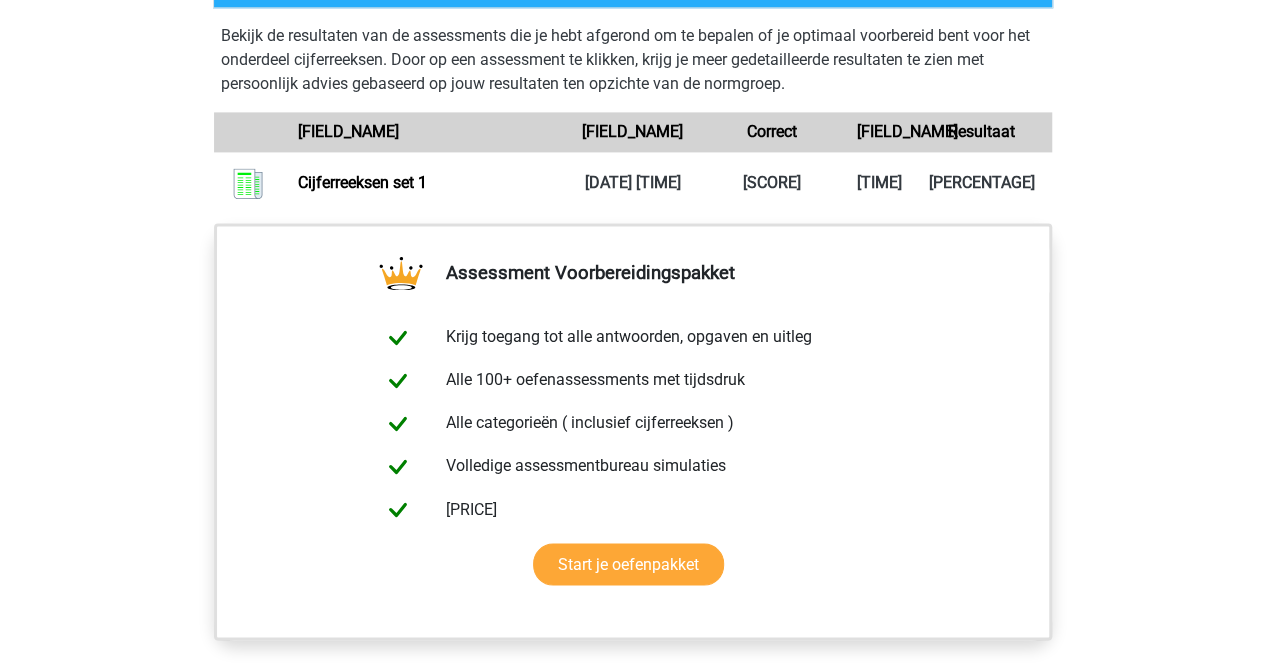 scroll, scrollTop: 1300, scrollLeft: 0, axis: vertical 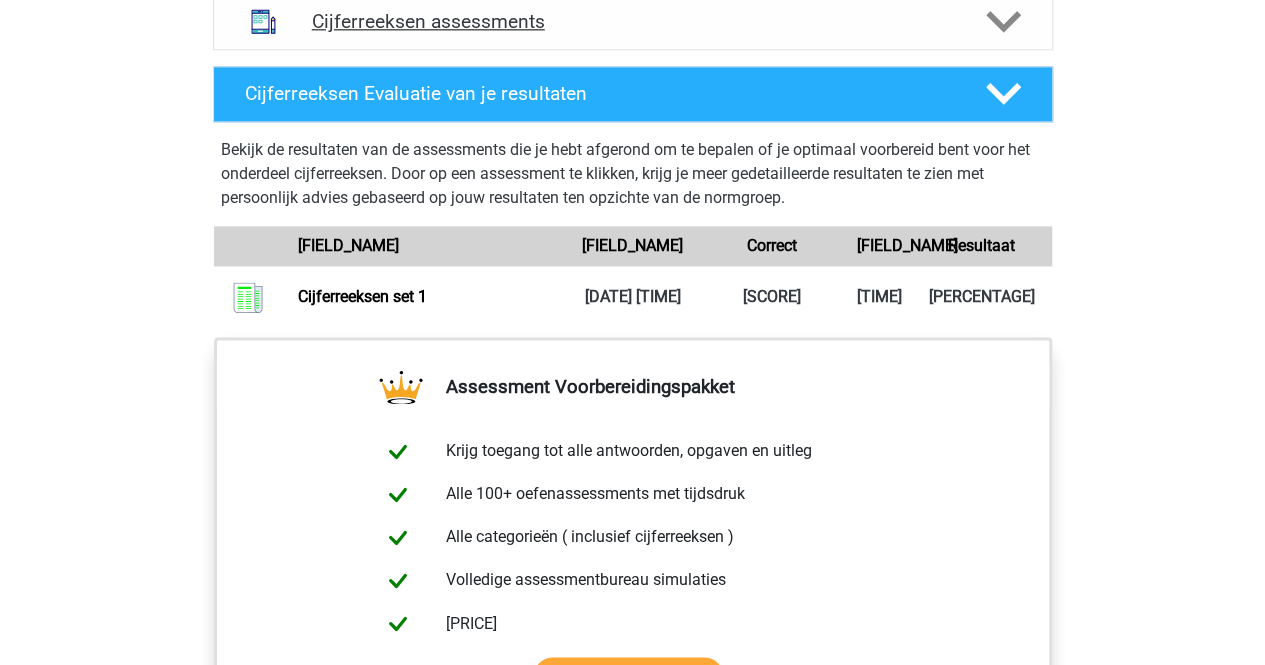 click on "Cijferreeksen assessments" at bounding box center [633, 21] 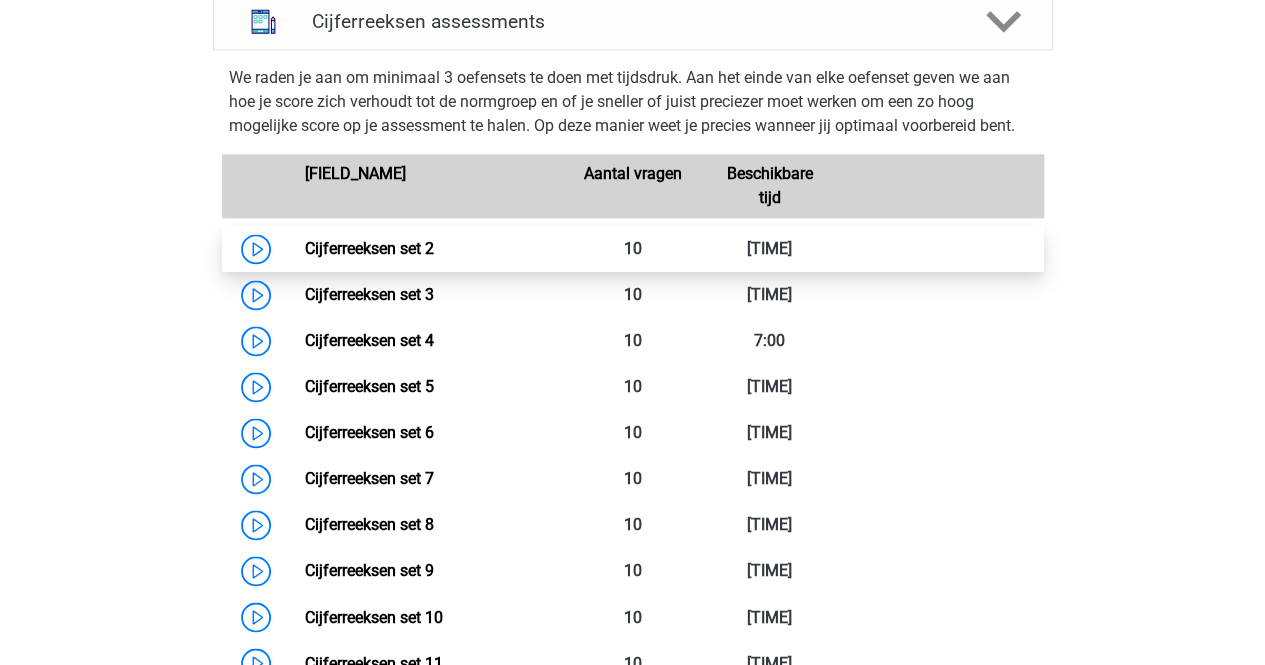 click on "Cijferreeksen
set 2" at bounding box center (369, 248) 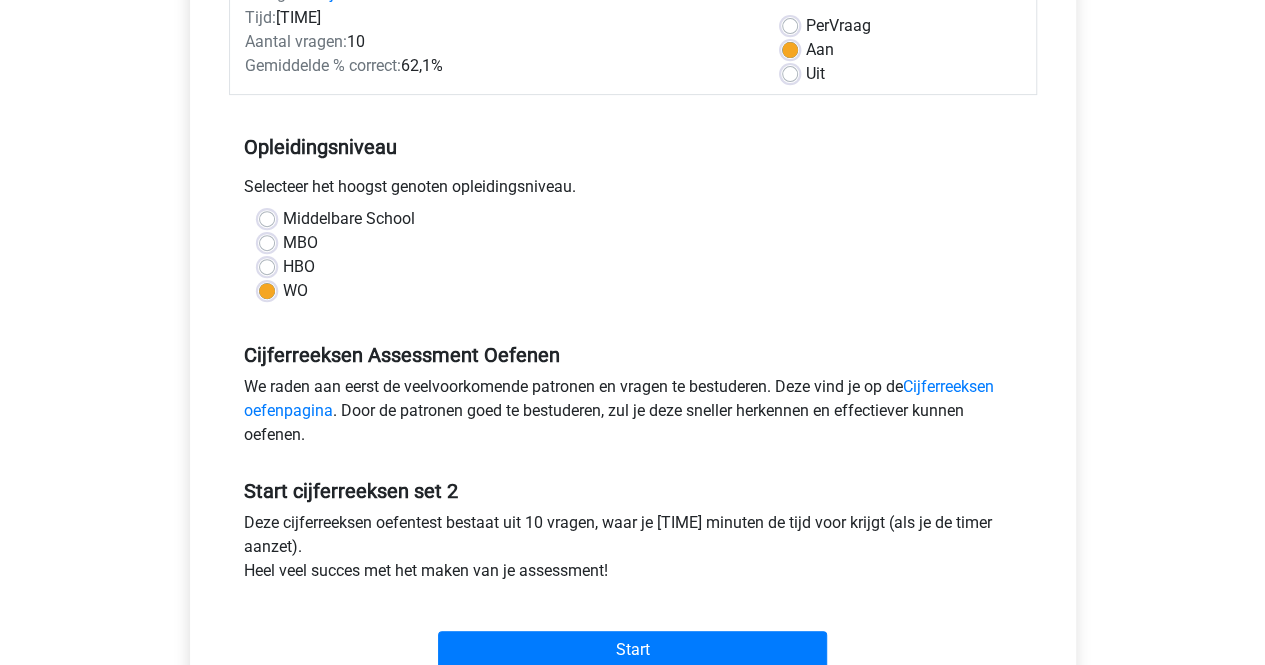 scroll, scrollTop: 500, scrollLeft: 0, axis: vertical 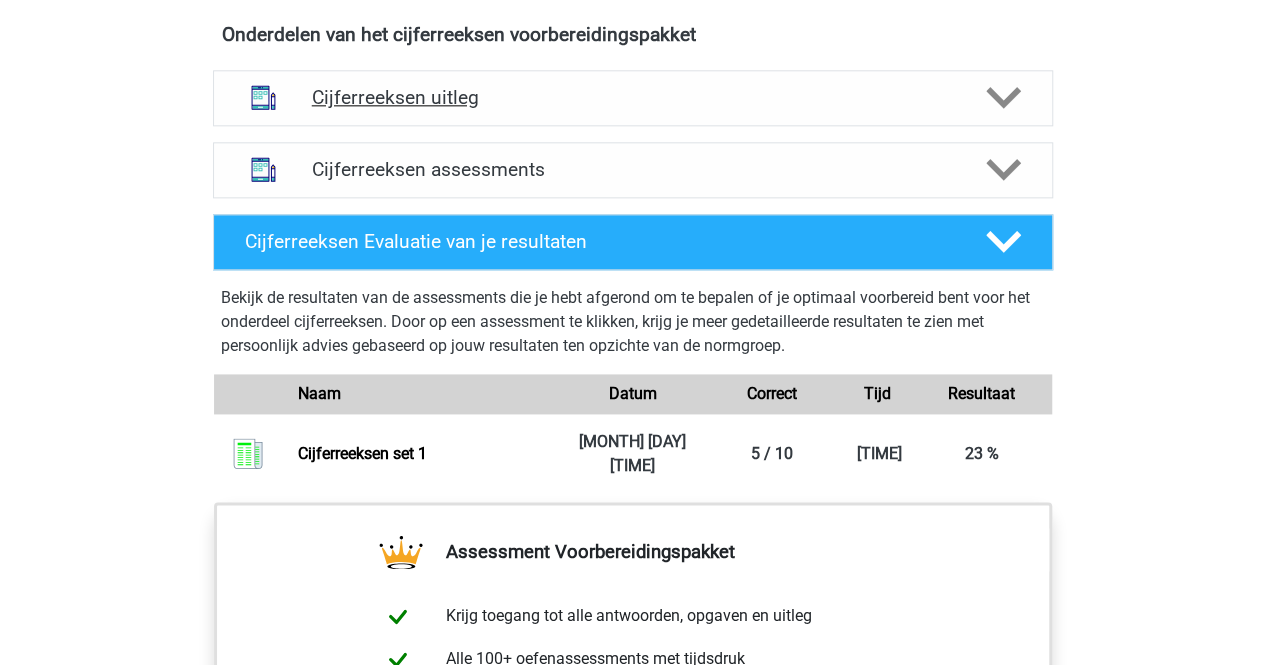 click on "Cijferreeksen uitleg" at bounding box center (633, 97) 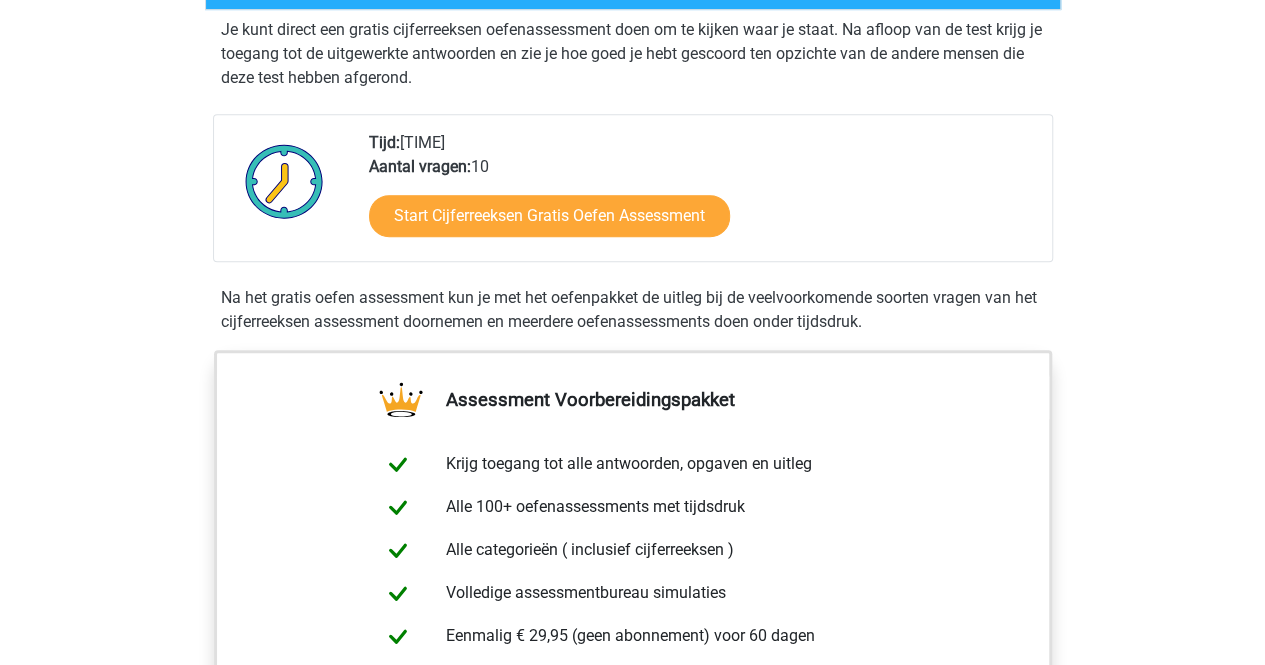 scroll, scrollTop: 0, scrollLeft: 0, axis: both 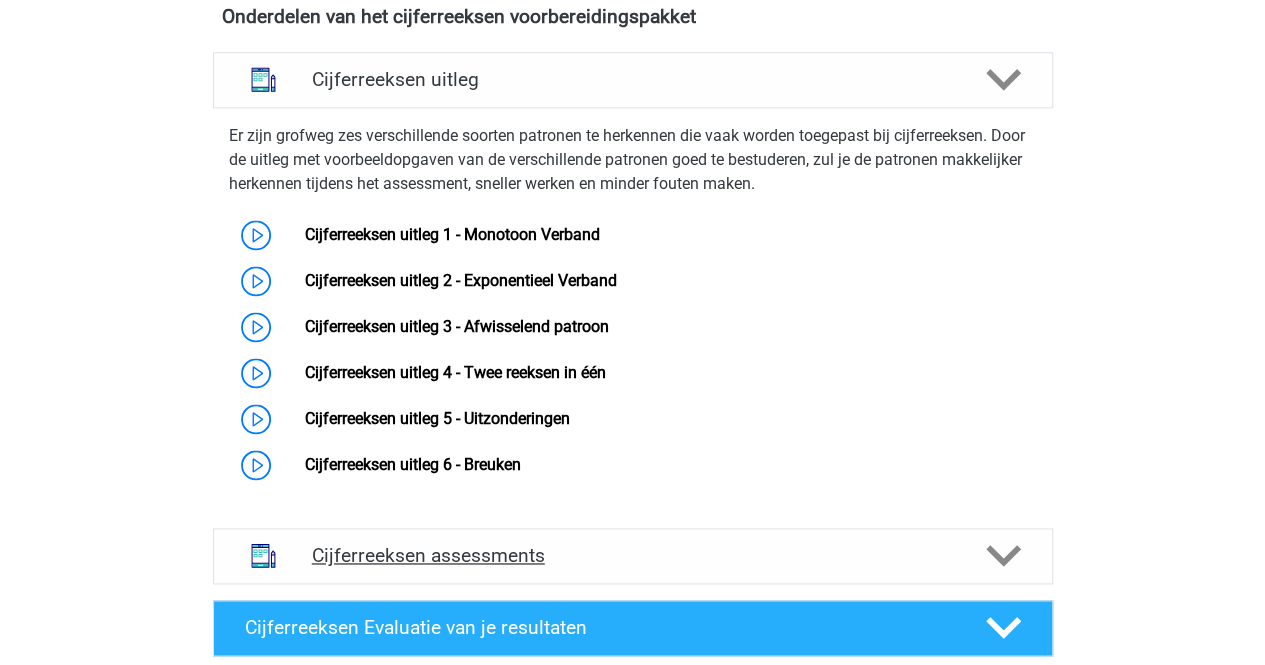 click on "Cijferreeksen assessments" at bounding box center [633, 556] 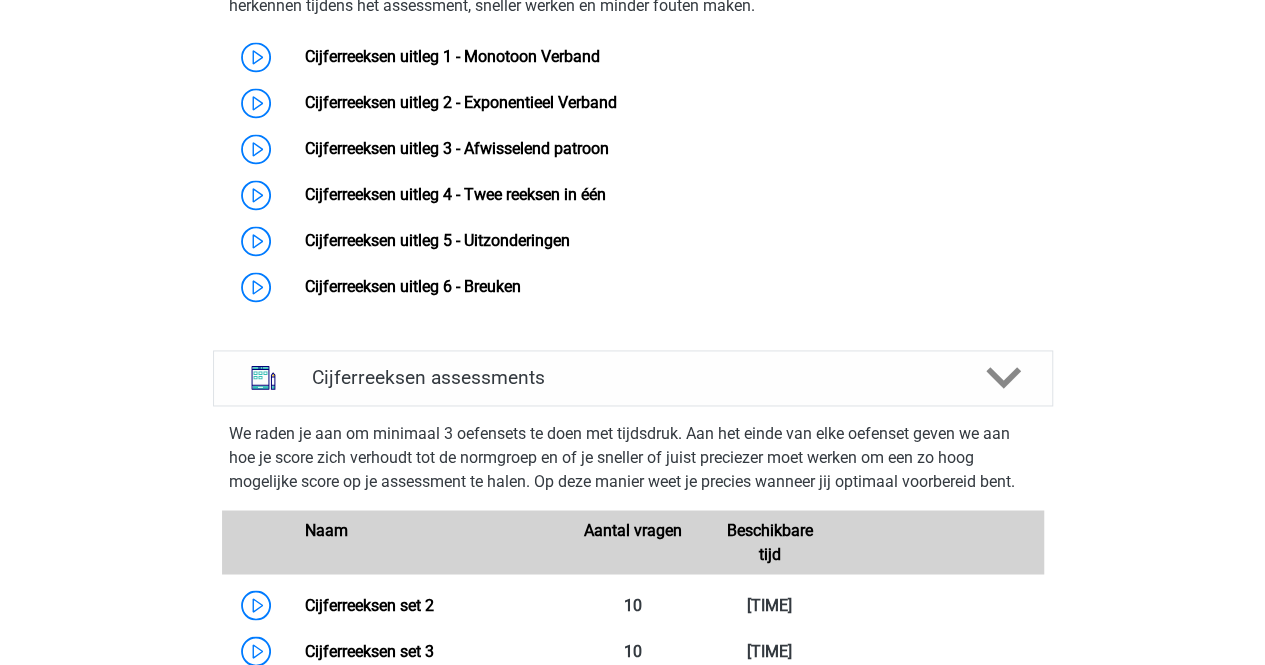 scroll, scrollTop: 1394, scrollLeft: 0, axis: vertical 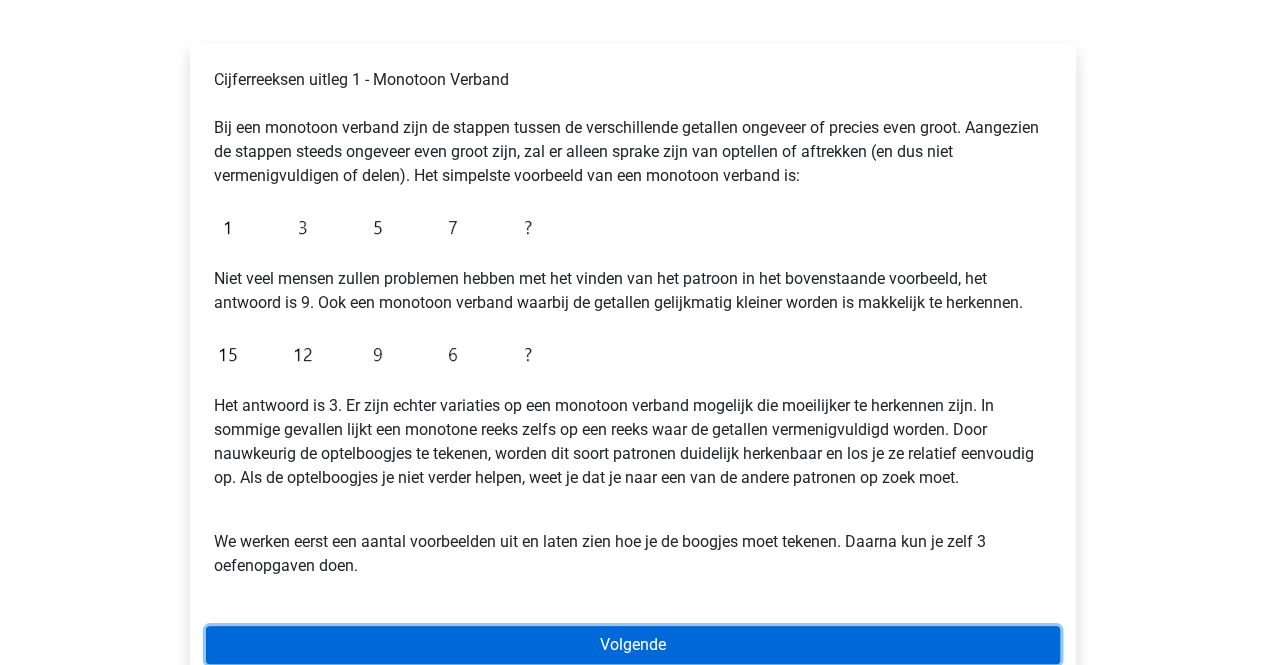 click on "Volgende" at bounding box center (633, 645) 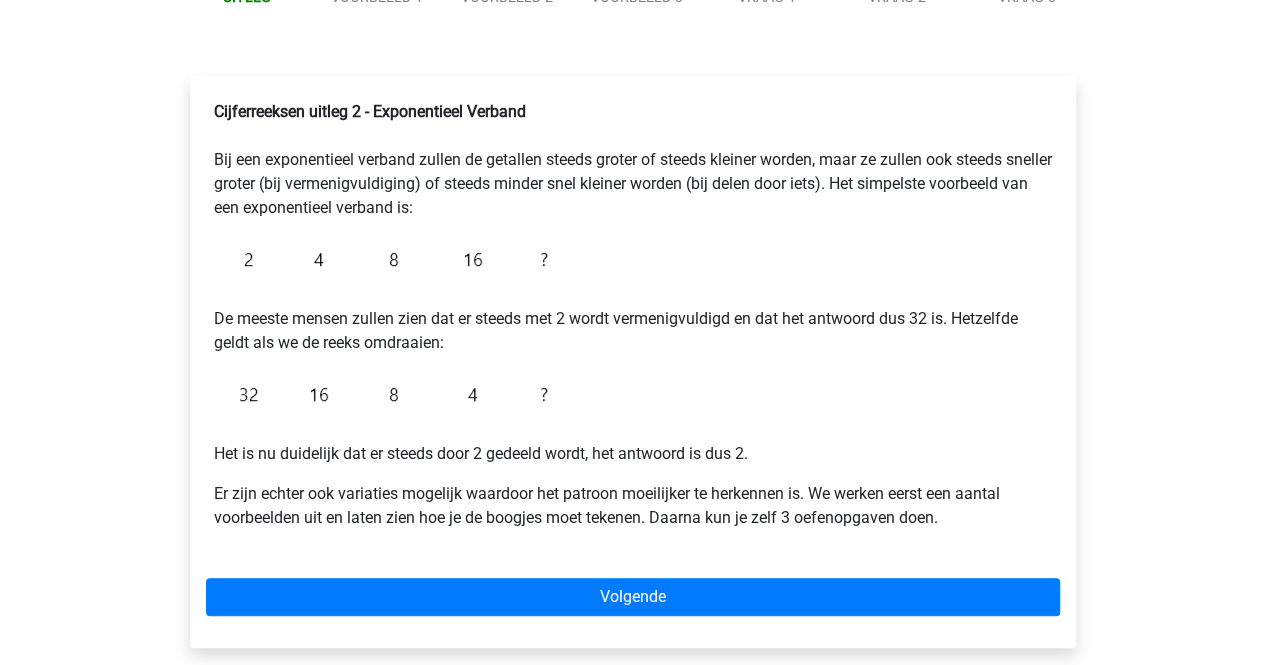 scroll, scrollTop: 300, scrollLeft: 0, axis: vertical 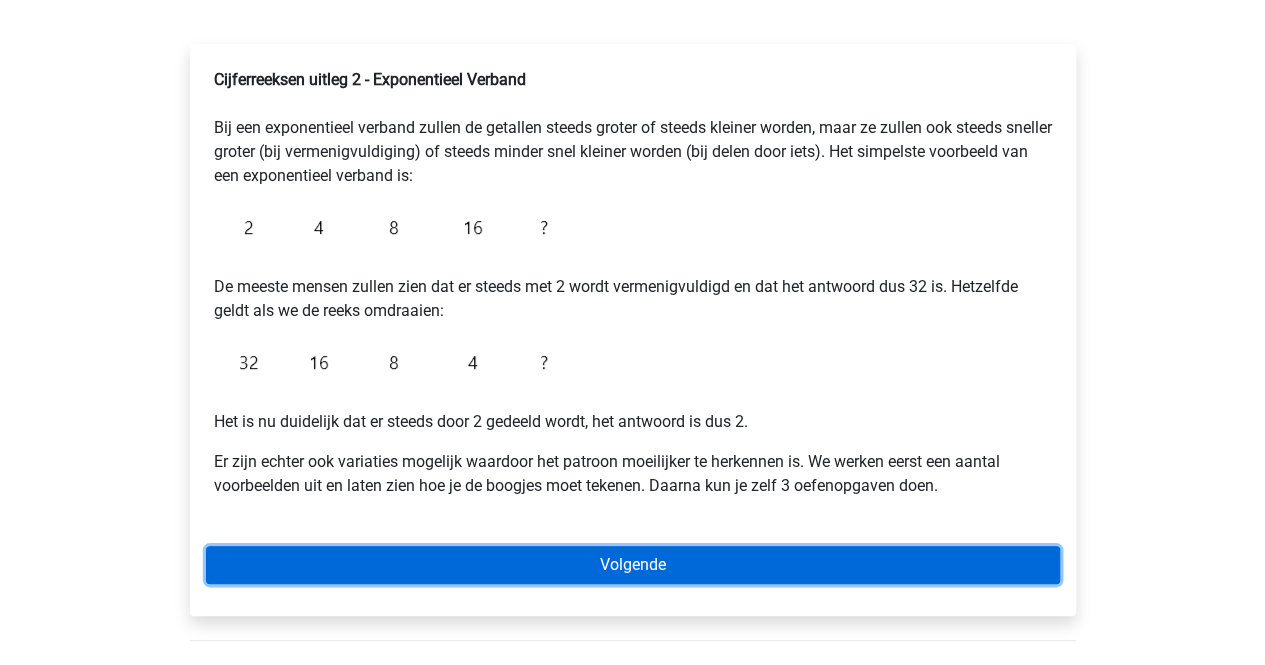click on "Volgende" at bounding box center [633, 565] 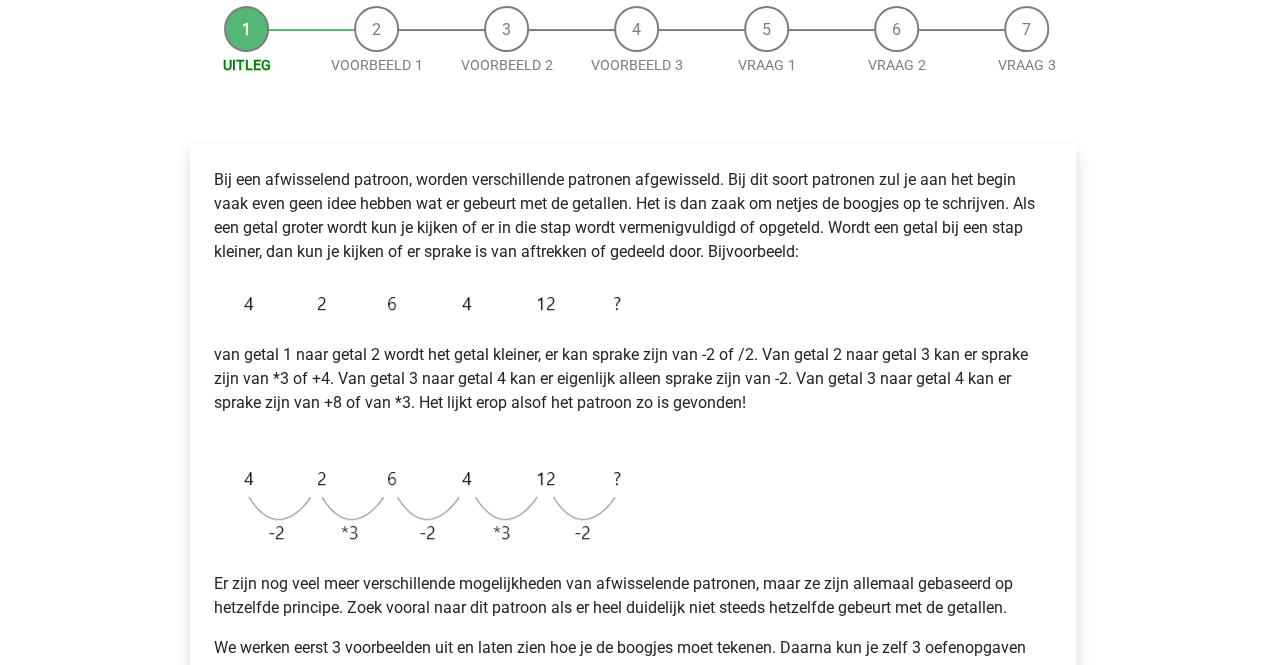 scroll, scrollTop: 600, scrollLeft: 0, axis: vertical 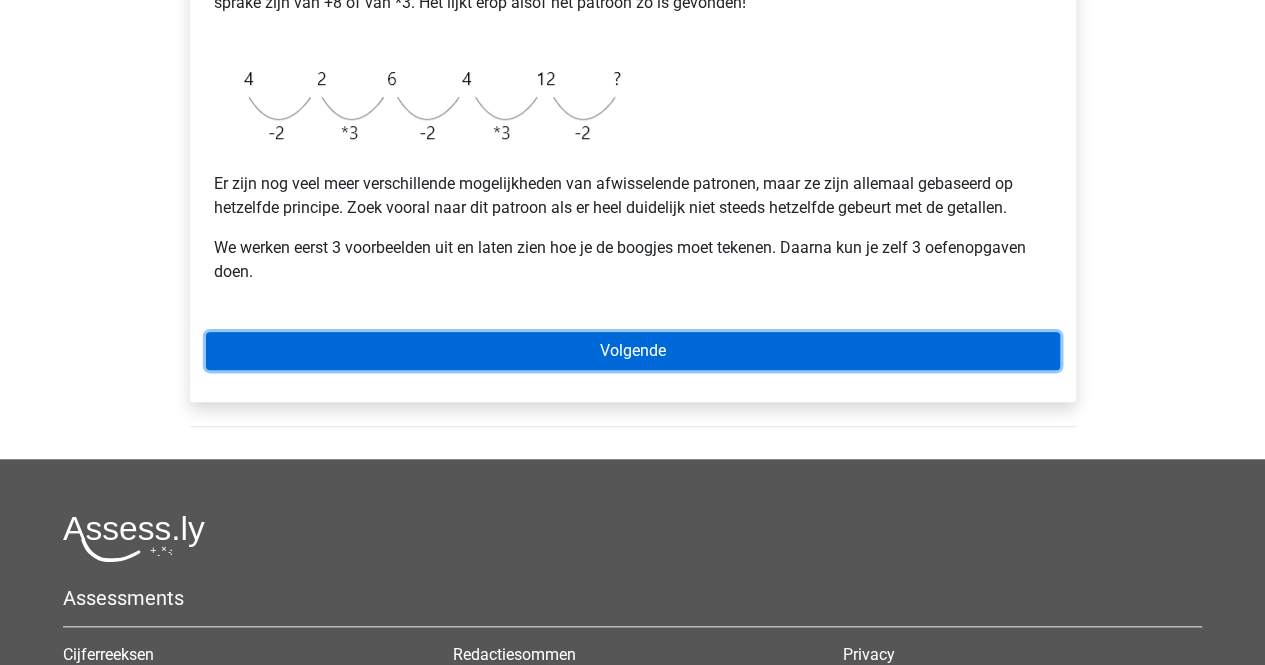 click on "Volgende" at bounding box center (633, 351) 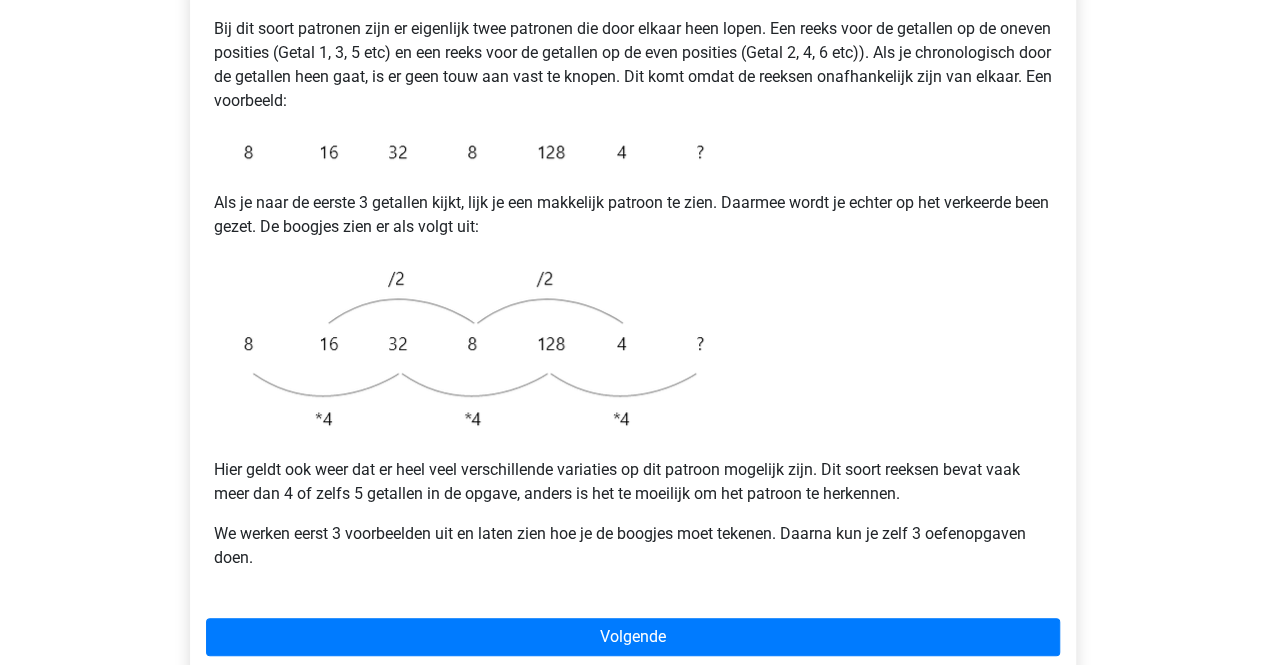 scroll, scrollTop: 400, scrollLeft: 0, axis: vertical 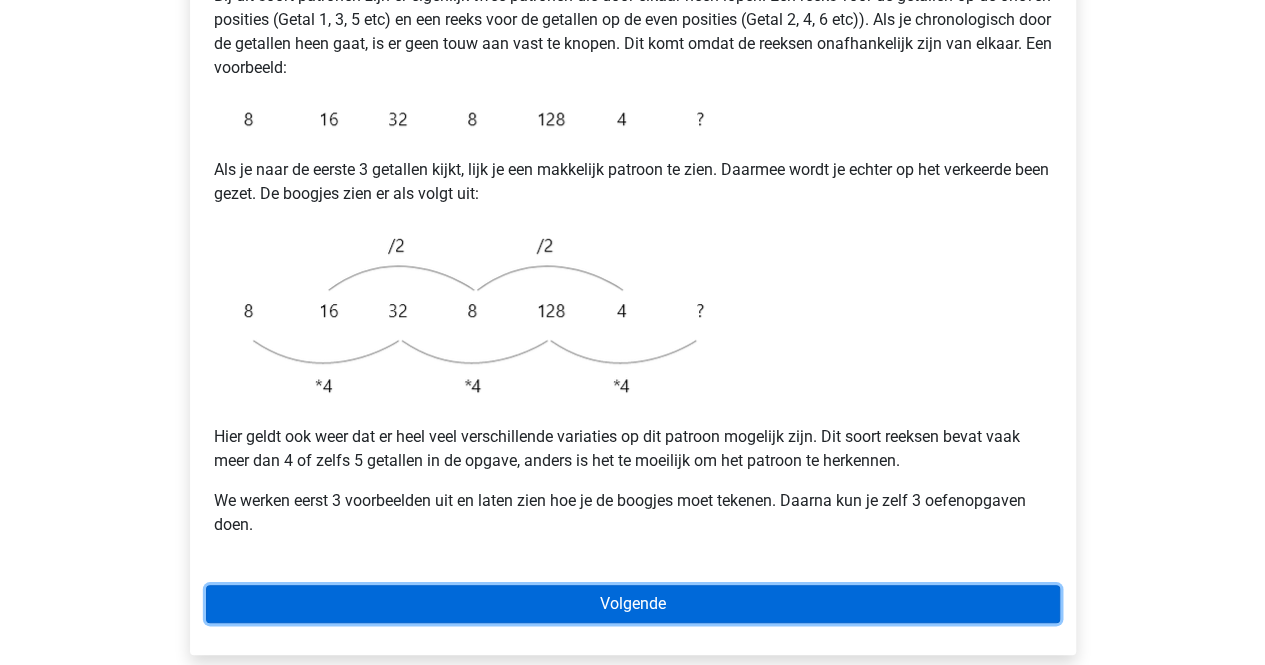 click on "Volgende" at bounding box center [633, 604] 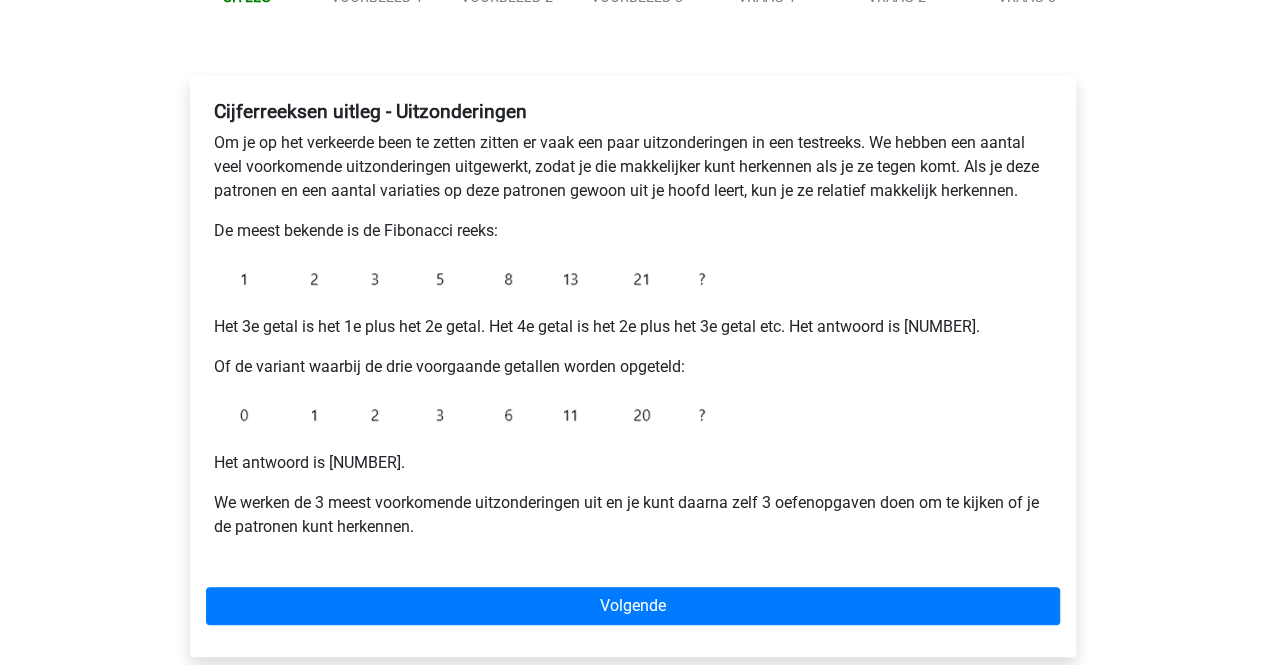 scroll, scrollTop: 300, scrollLeft: 0, axis: vertical 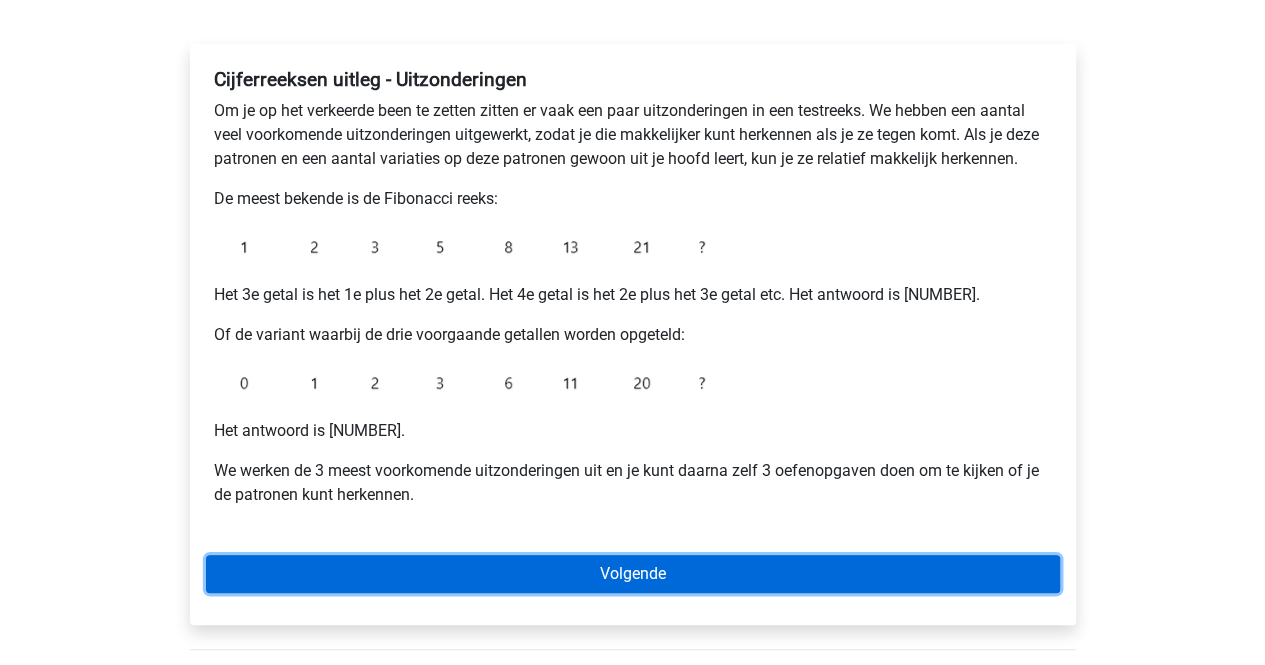 click on "Volgende" at bounding box center (633, 574) 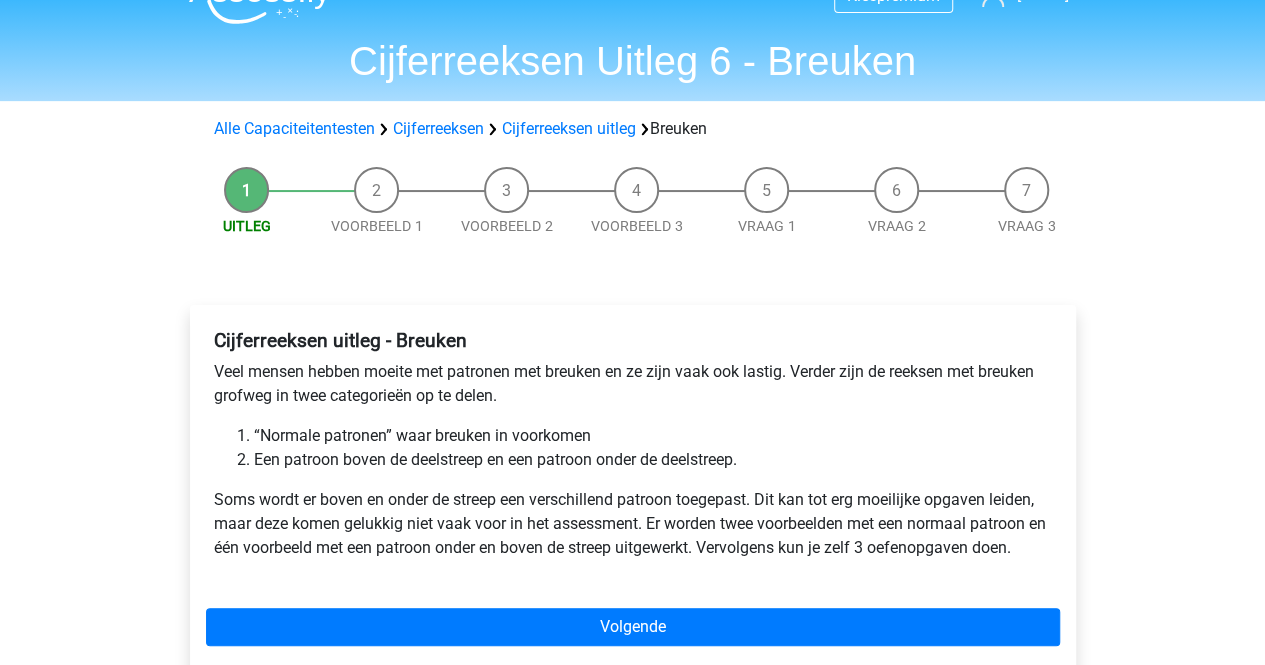 scroll, scrollTop: 100, scrollLeft: 0, axis: vertical 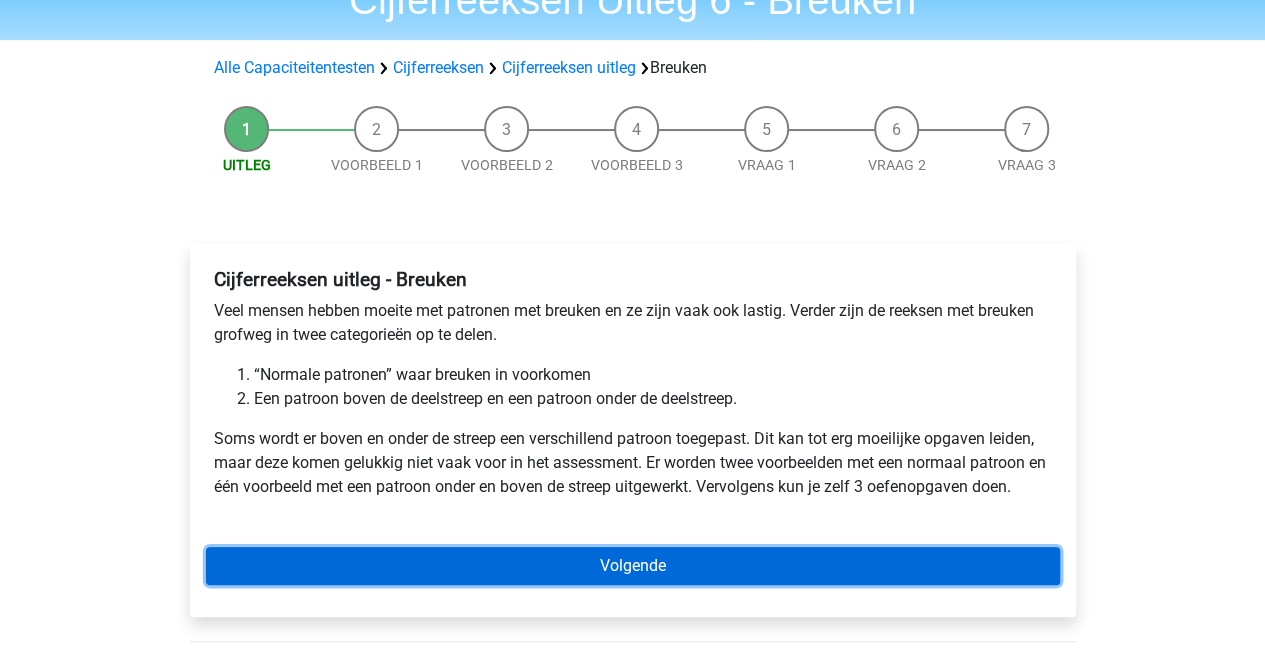 click on "Volgende" at bounding box center (633, 566) 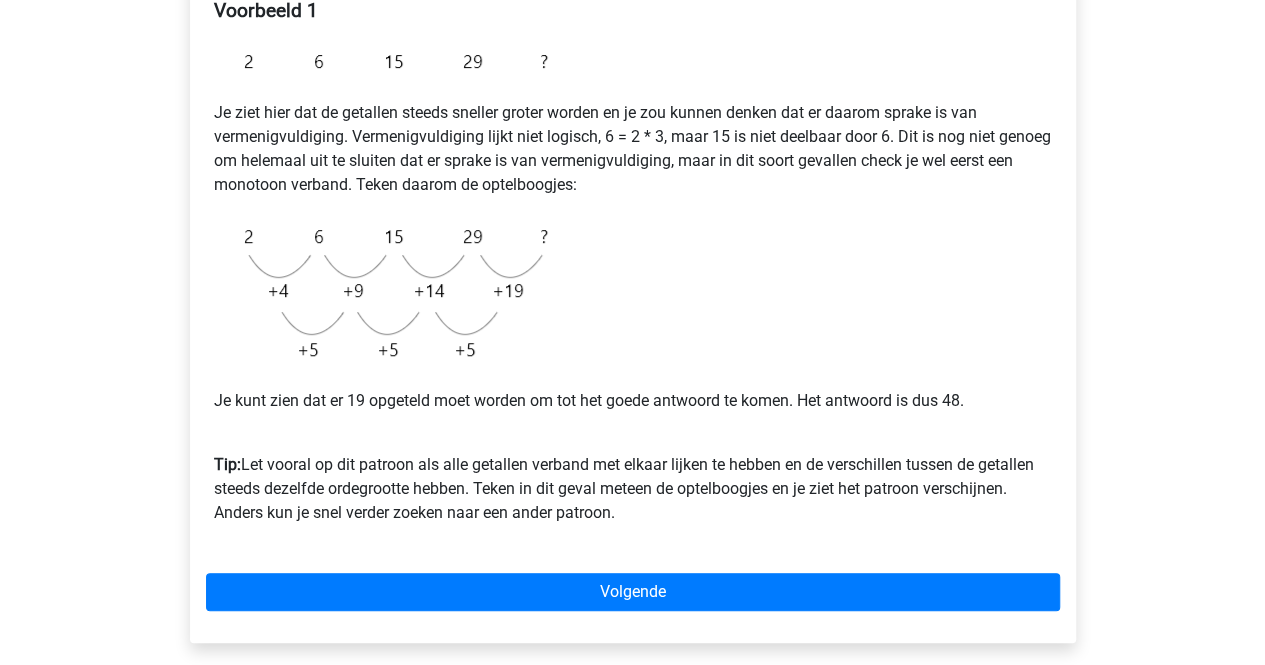 scroll, scrollTop: 400, scrollLeft: 0, axis: vertical 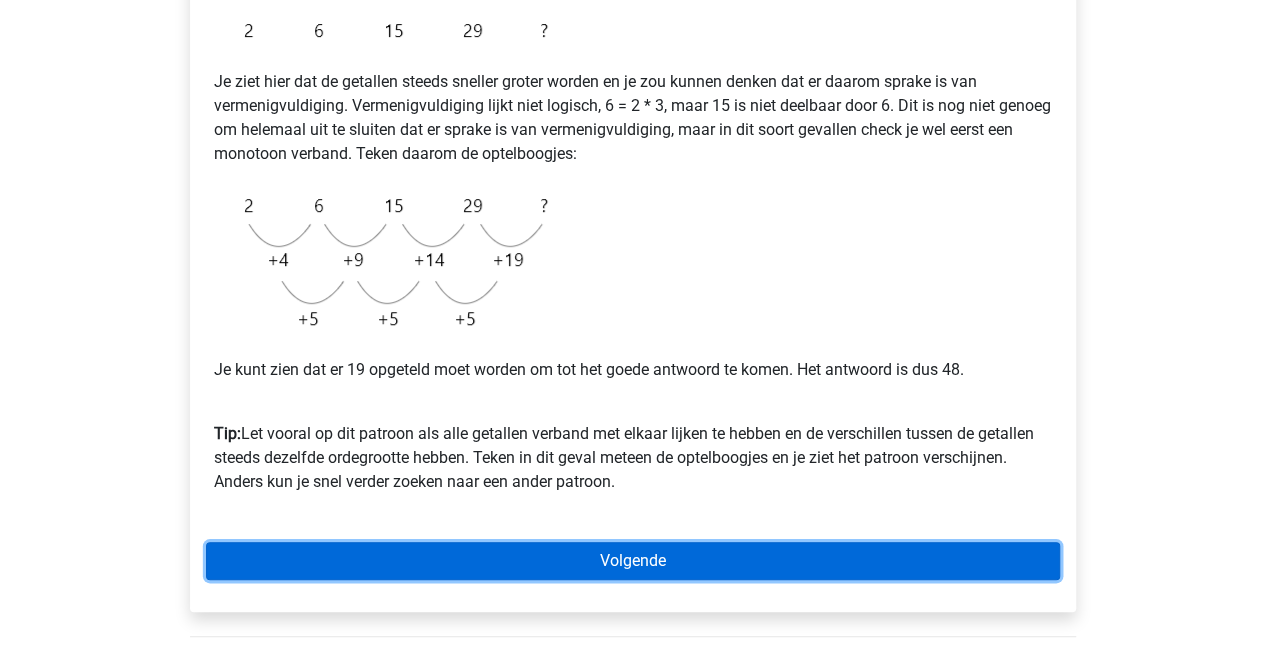 click on "Volgende" at bounding box center [633, 561] 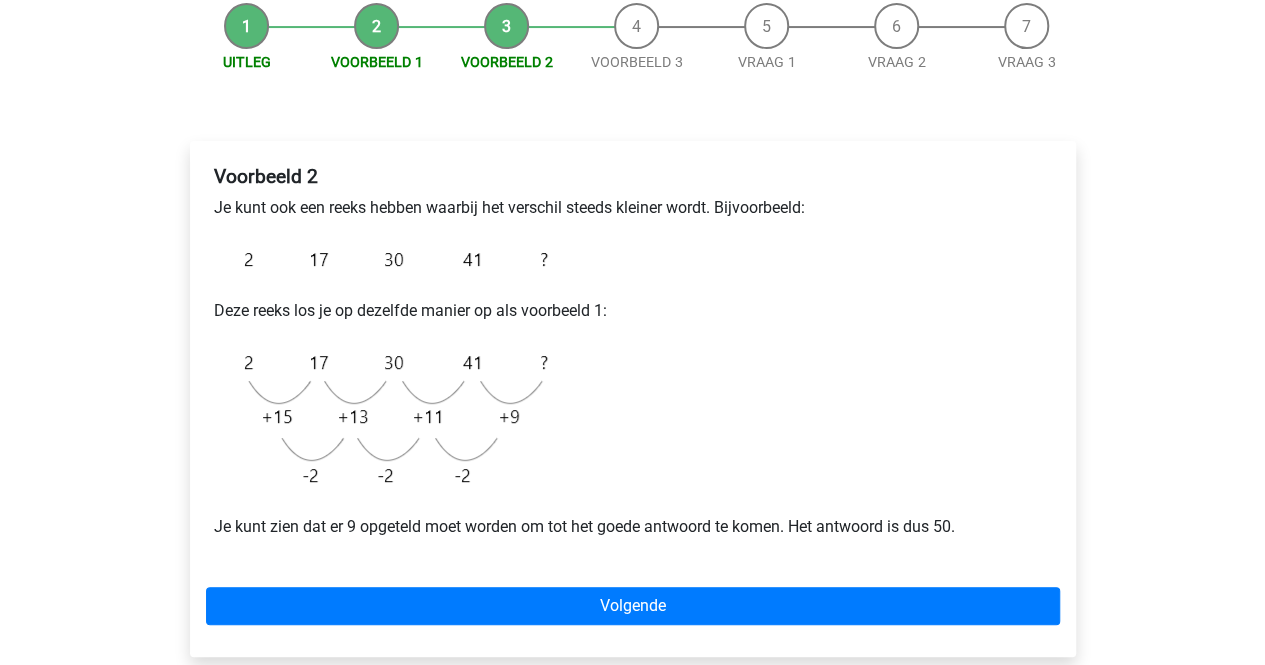 scroll, scrollTop: 300, scrollLeft: 0, axis: vertical 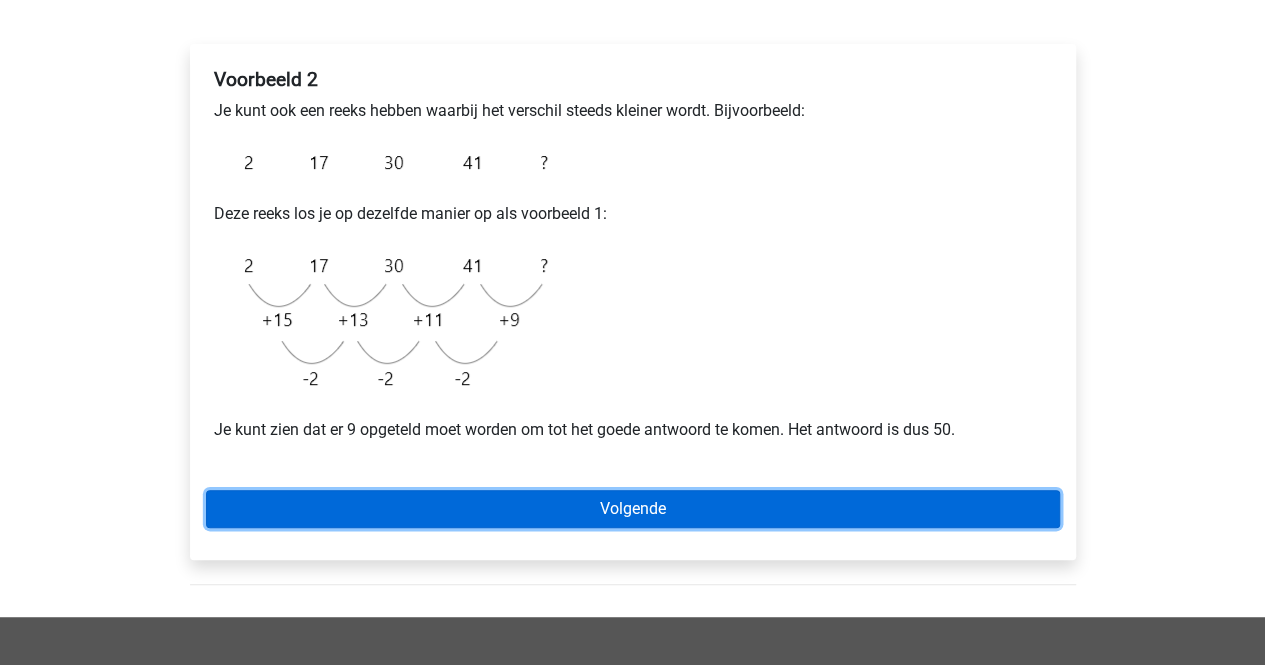 click on "Volgende" at bounding box center [633, 509] 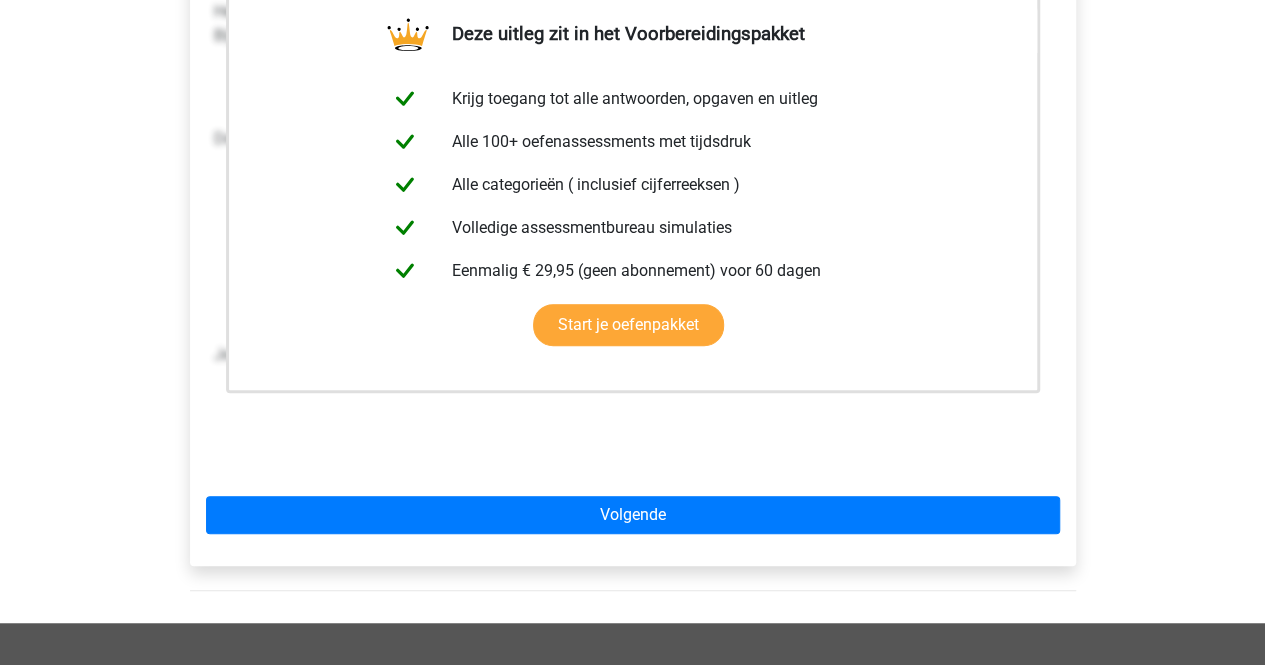 scroll, scrollTop: 500, scrollLeft: 0, axis: vertical 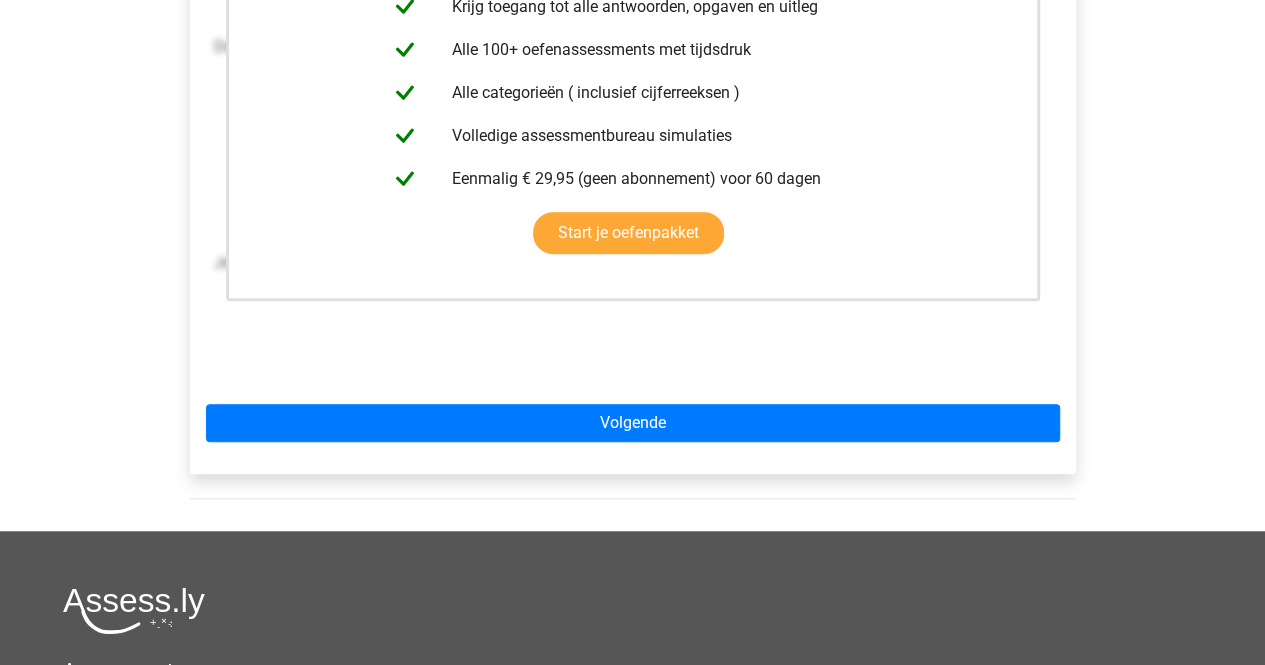 click on "Deze uitleg zit in het Voorbereidingspakket
Krijg toegang tot alle antwoorden, opgaven en uitleg
Alle 100+ oefenassessments met tijdsdruk
Alle categorieën ( inclusief cijferreeksen )
Volledige assessmentbureau simulaties
Eenmalig € 29,95 (geen abonnement) voor 60 dagen
Start je oefenpakket" at bounding box center [633, 159] 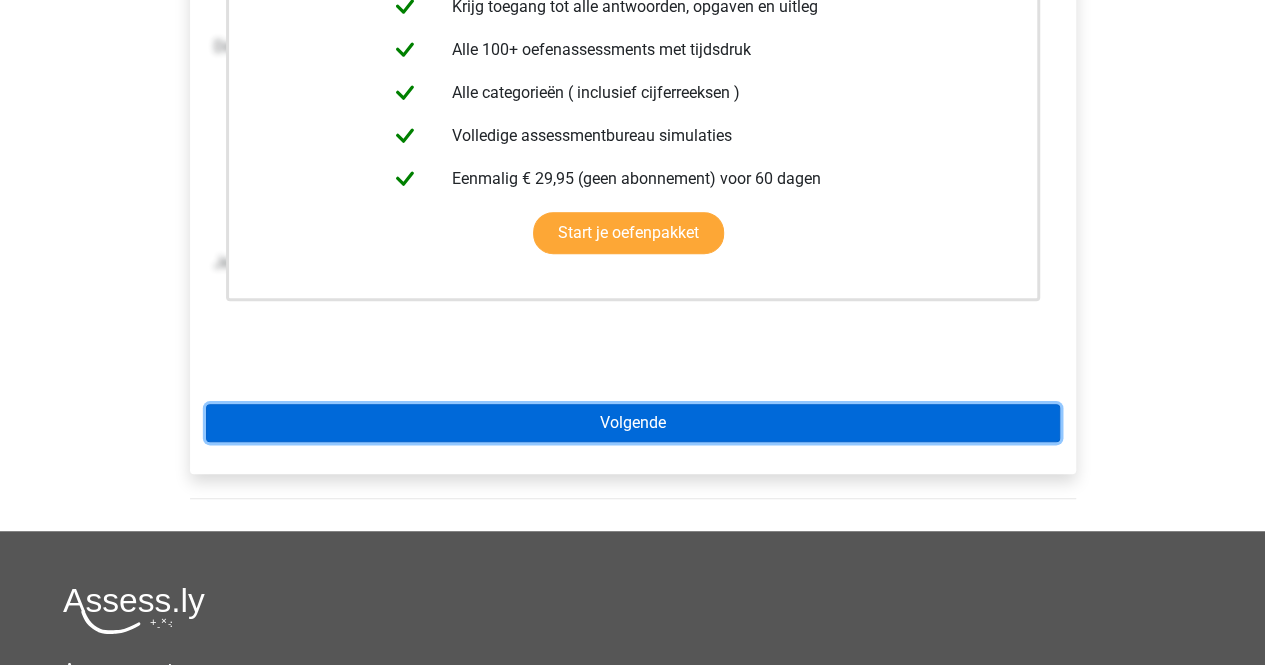 click on "Volgende" at bounding box center (633, 423) 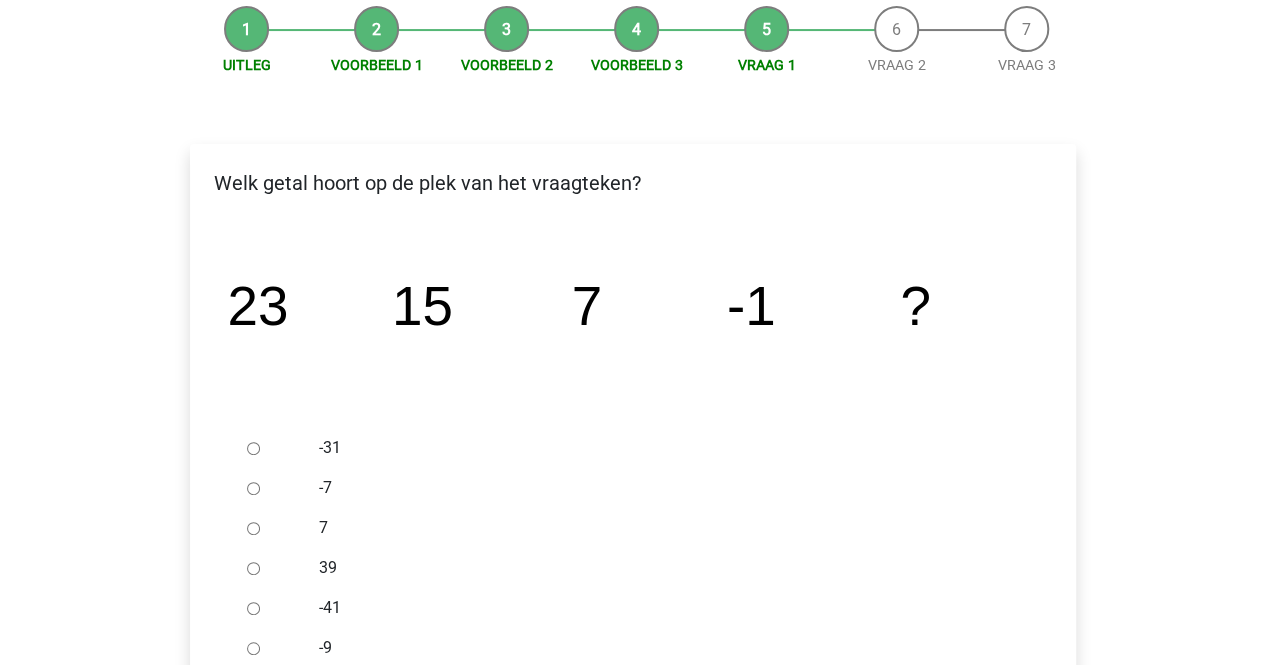 scroll, scrollTop: 300, scrollLeft: 0, axis: vertical 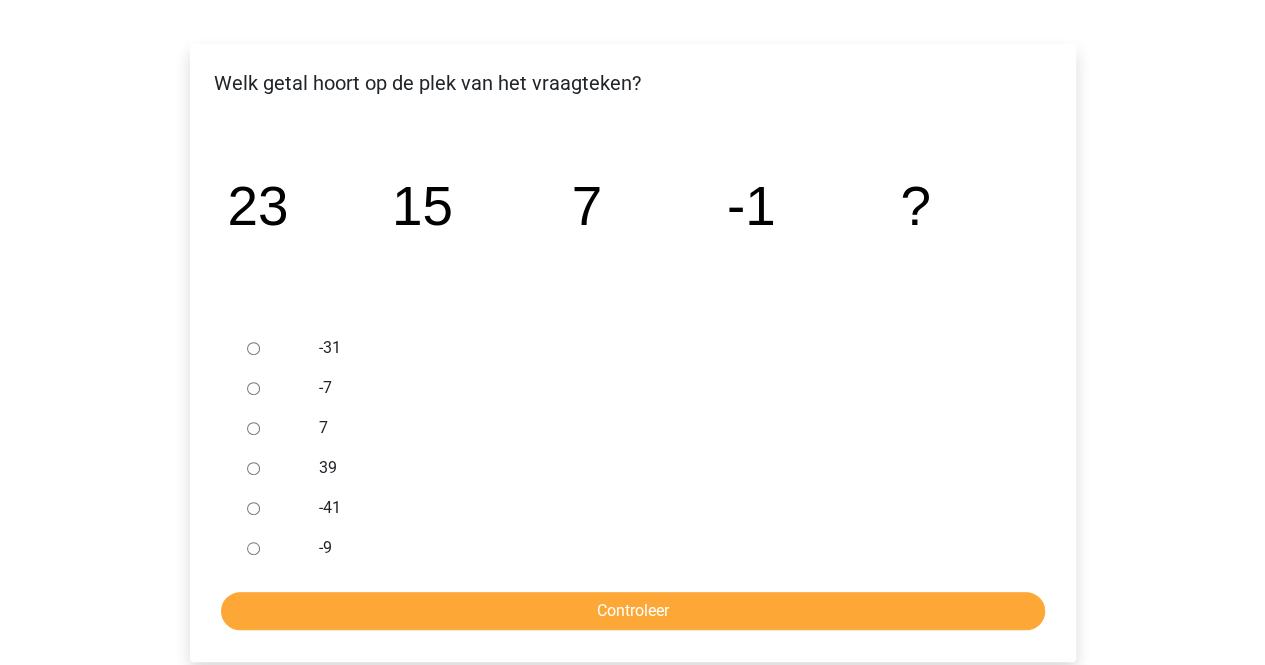 click at bounding box center [272, 548] 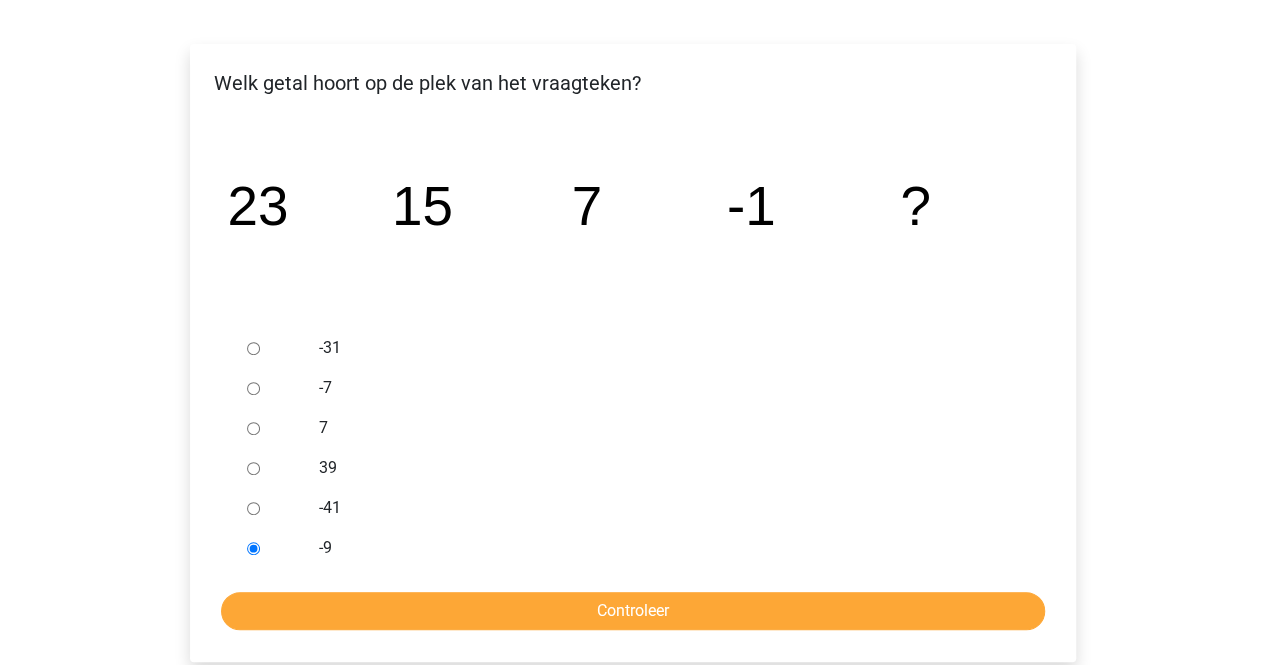 click on "-31
-7
7
39
-41
-9
Controleer" at bounding box center [633, 479] 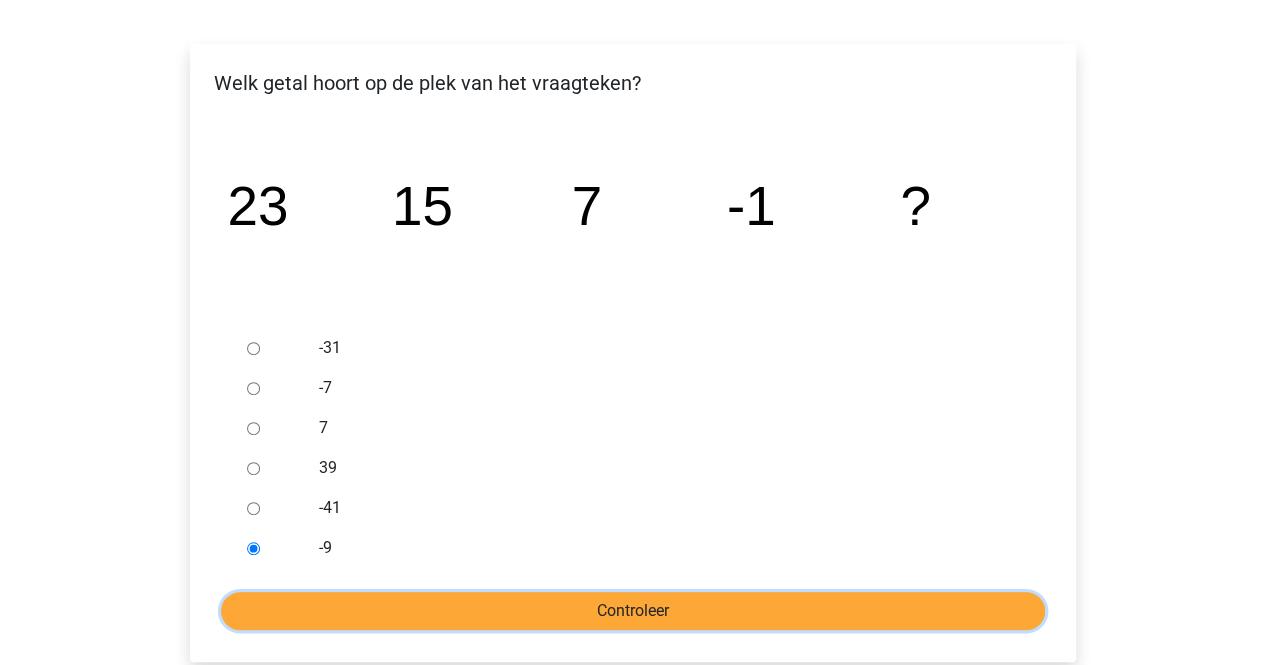 click on "Controleer" at bounding box center (633, 611) 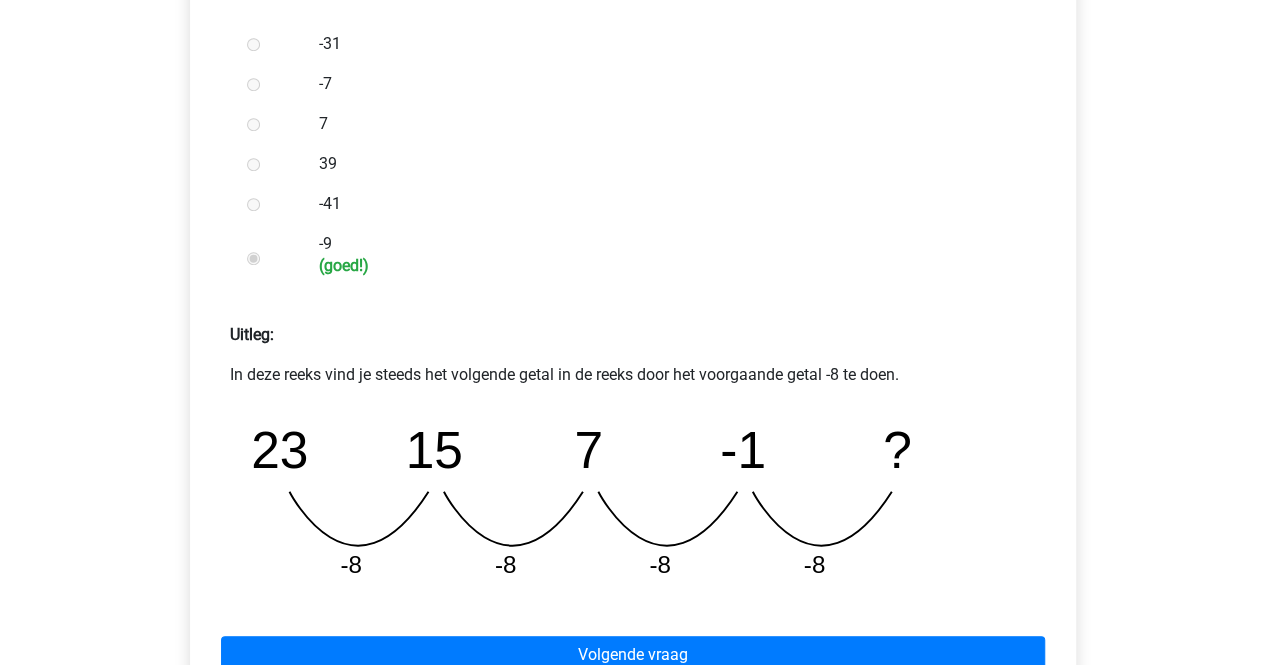 scroll, scrollTop: 700, scrollLeft: 0, axis: vertical 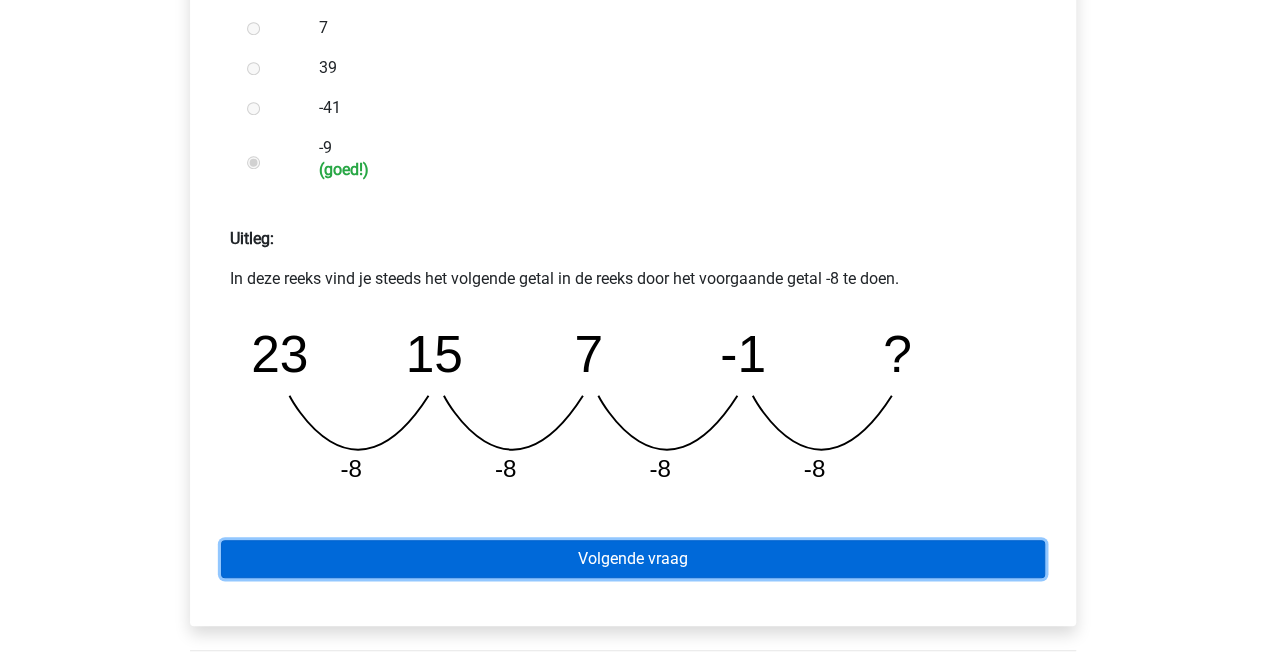 click on "Volgende vraag" at bounding box center [633, 559] 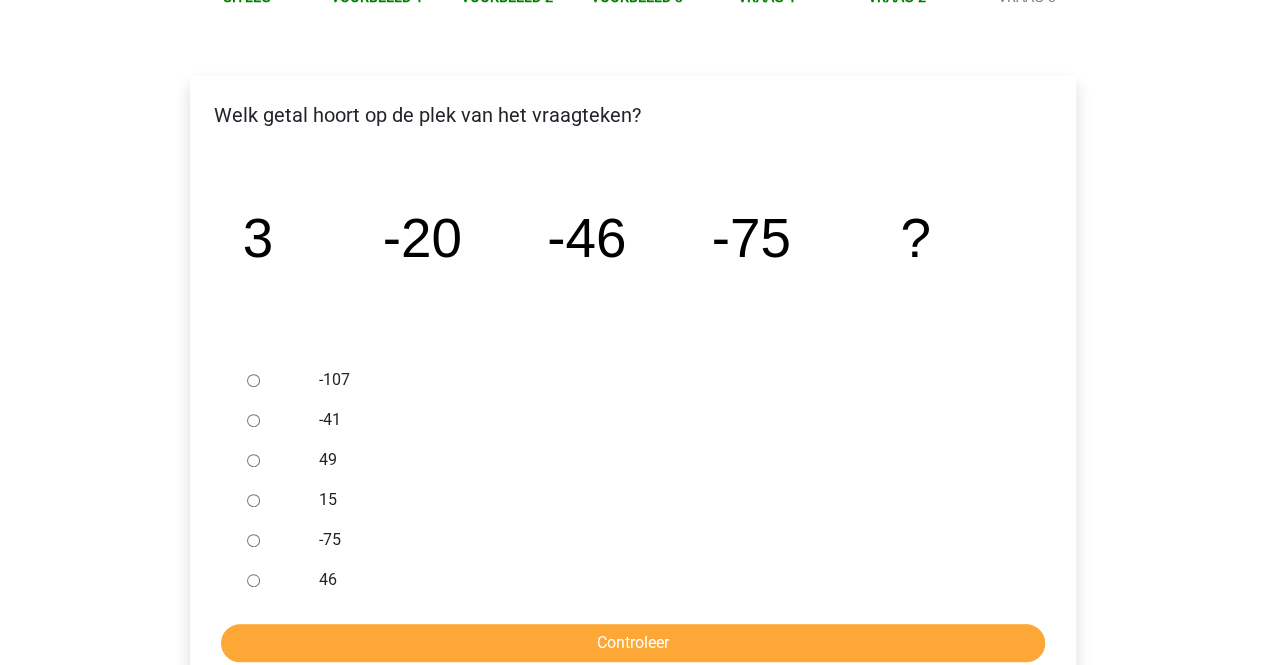 scroll, scrollTop: 300, scrollLeft: 0, axis: vertical 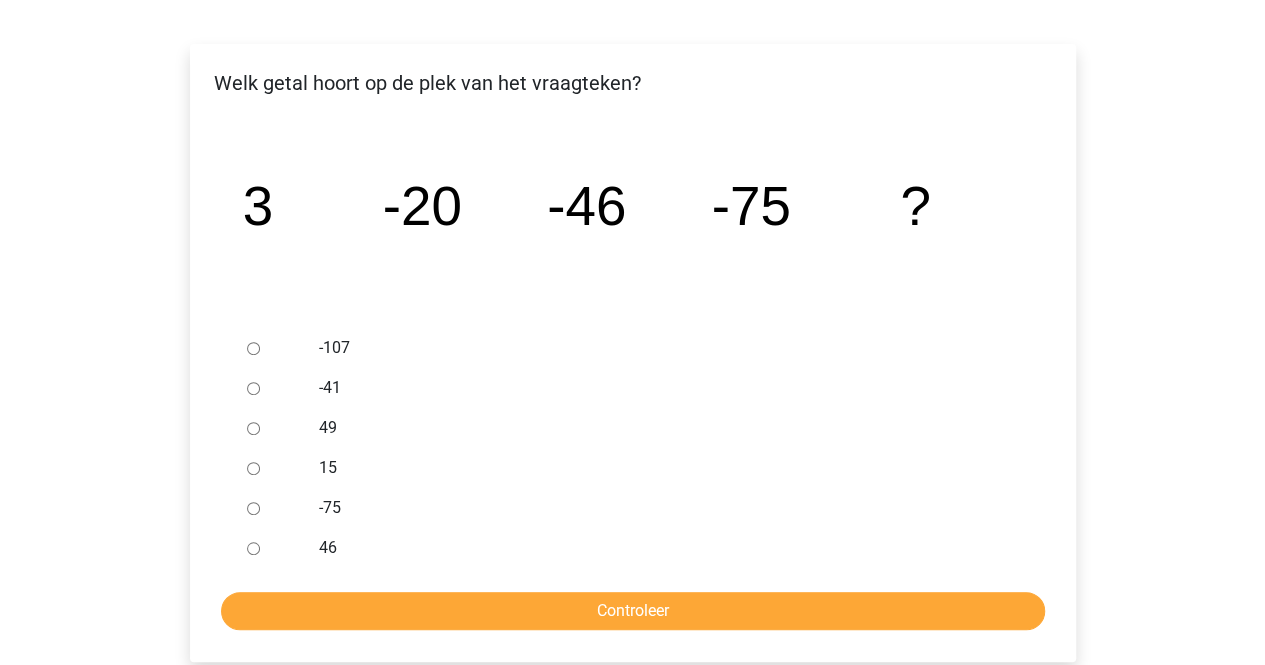 click on "-107" at bounding box center [665, 348] 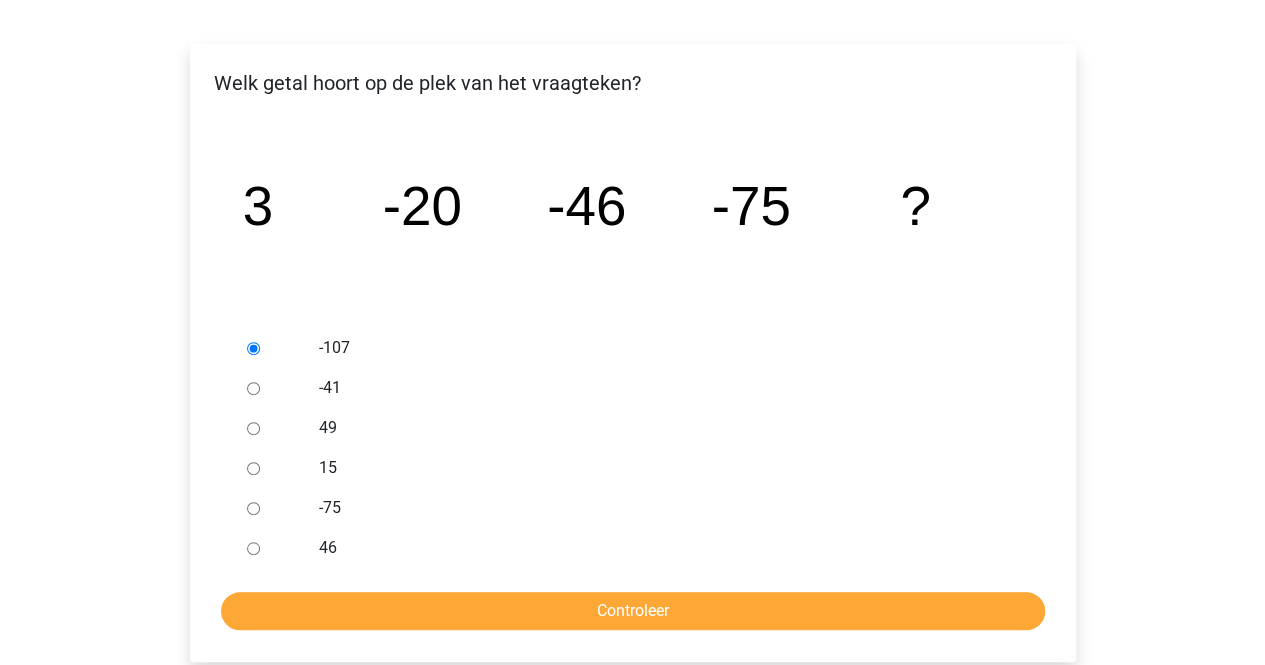 click on "Welk getal hoort op de plek van het vraagteken?
image/svg+xml
3
-20
-46
-75
?
-107" at bounding box center [633, 353] 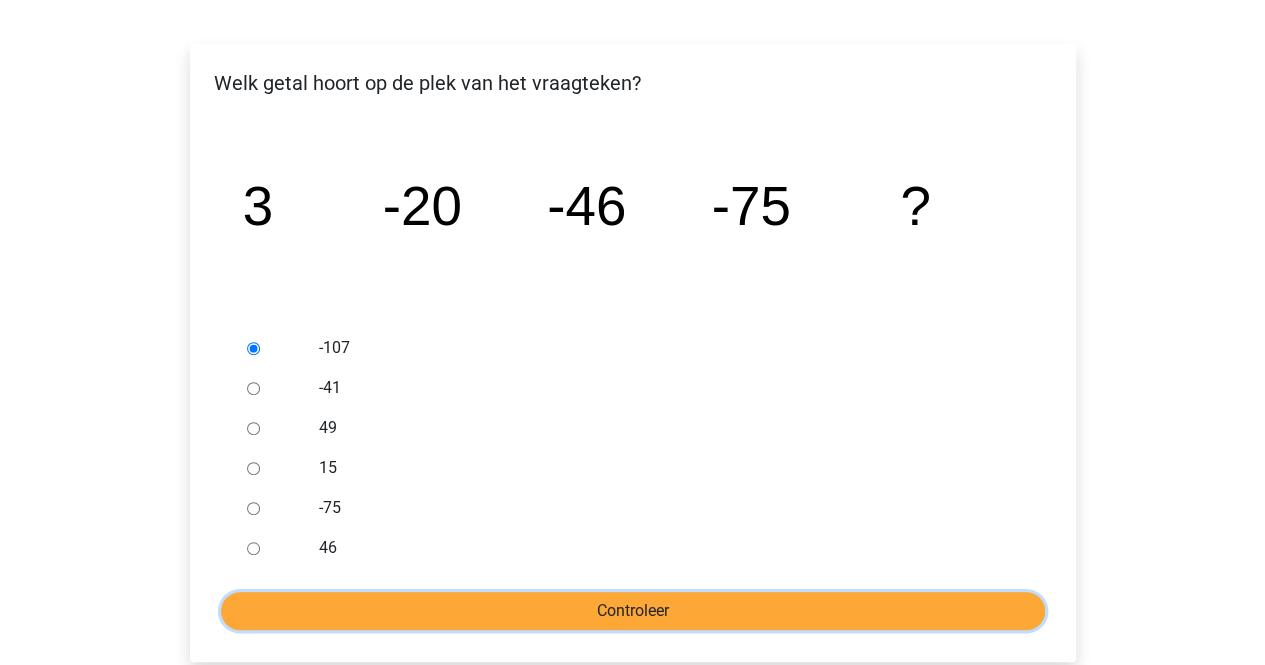 click on "Controleer" at bounding box center [633, 611] 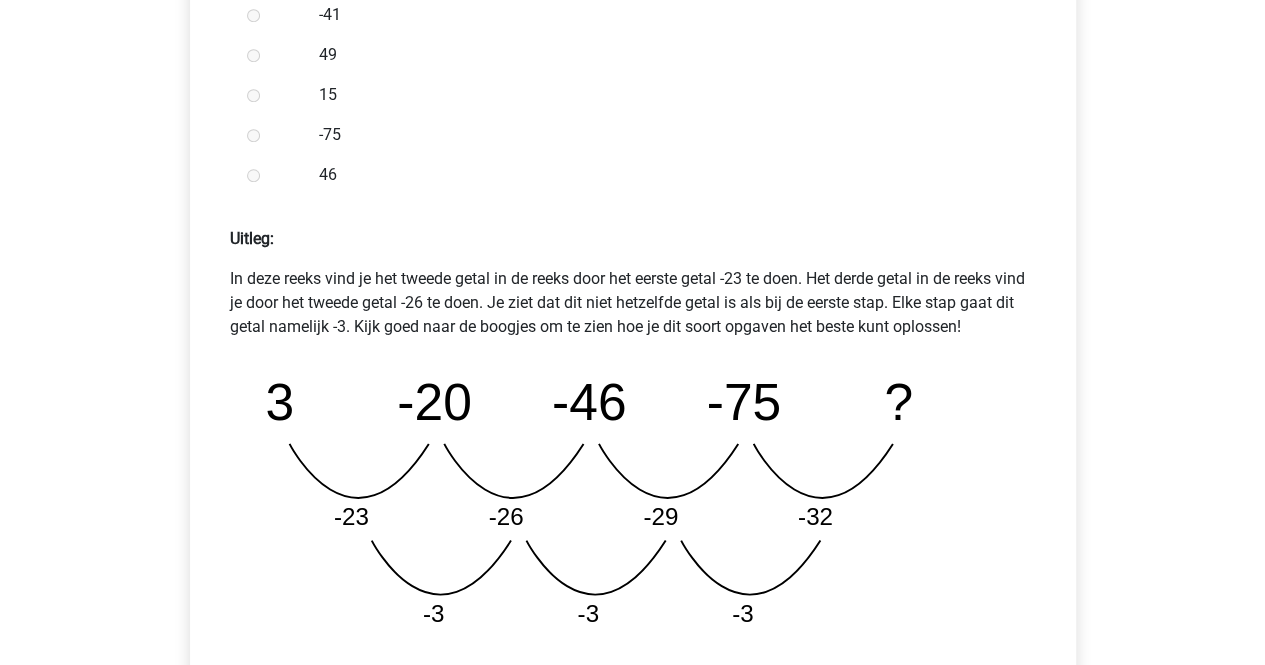 scroll, scrollTop: 800, scrollLeft: 0, axis: vertical 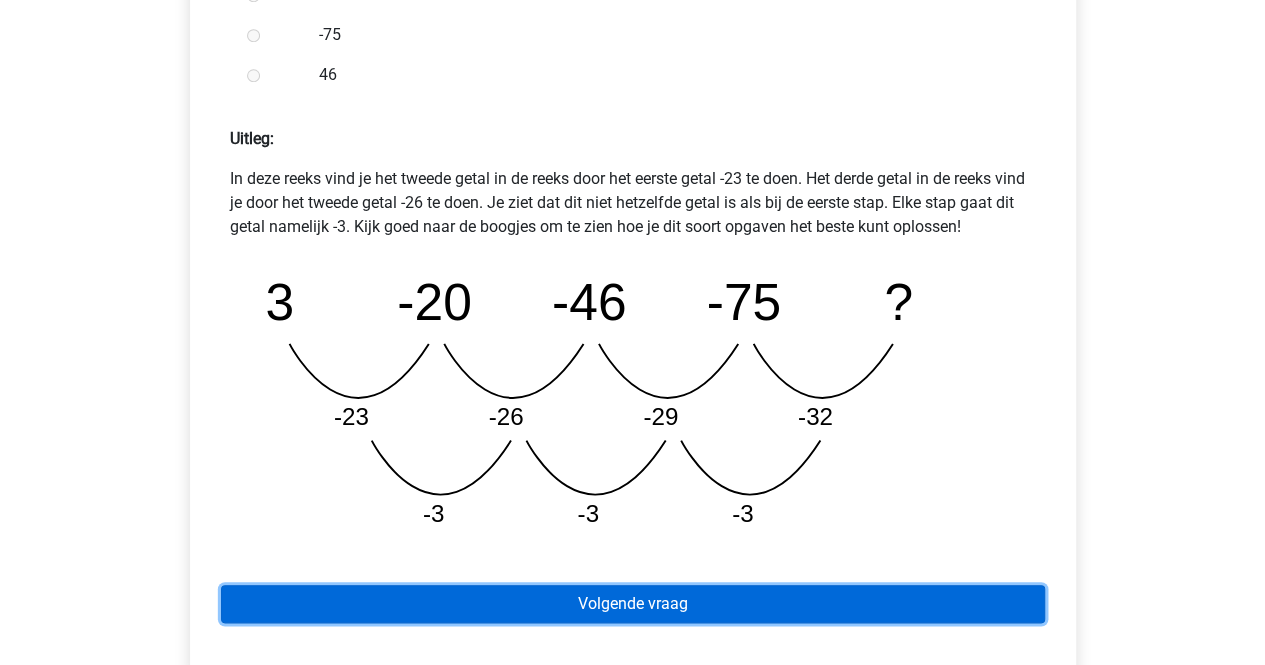 click on "Volgende vraag" at bounding box center (633, 604) 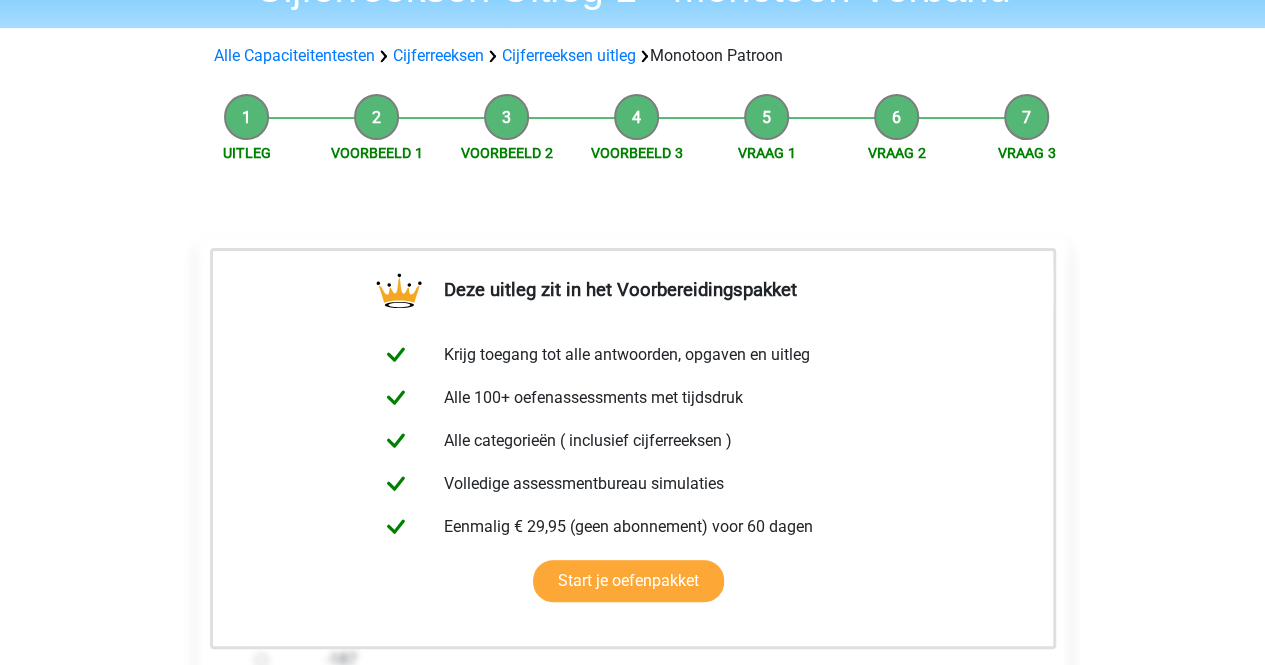 scroll, scrollTop: 0, scrollLeft: 0, axis: both 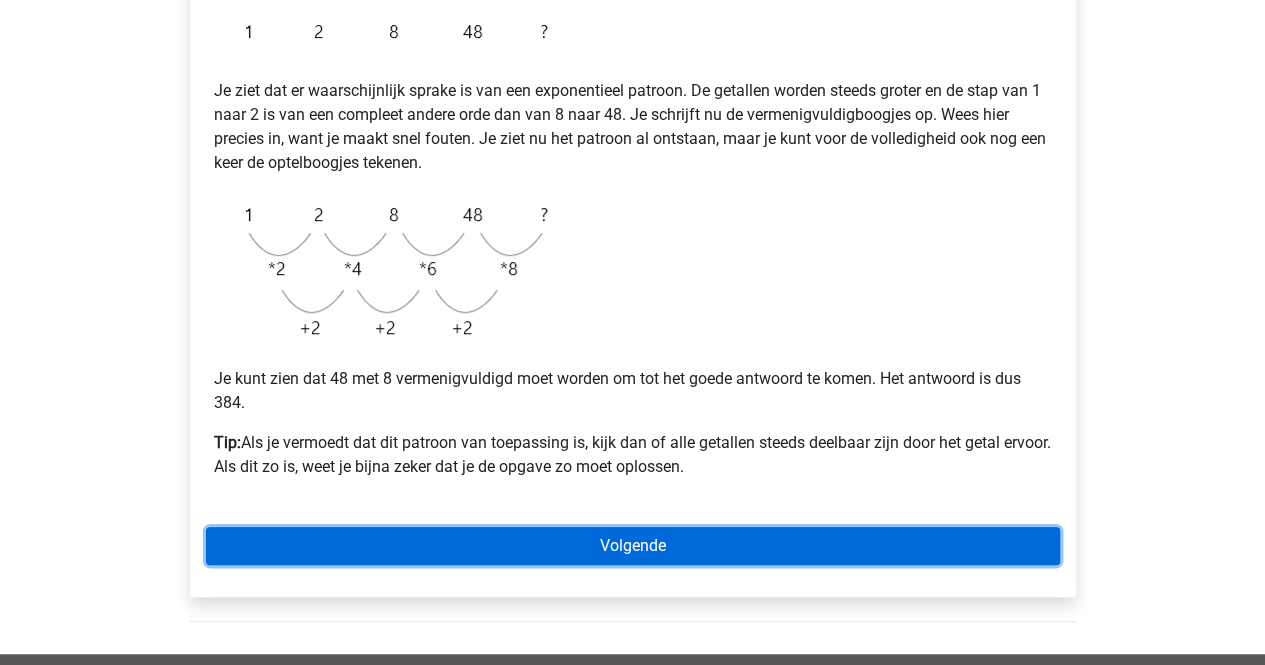 click on "Volgende" at bounding box center [633, 546] 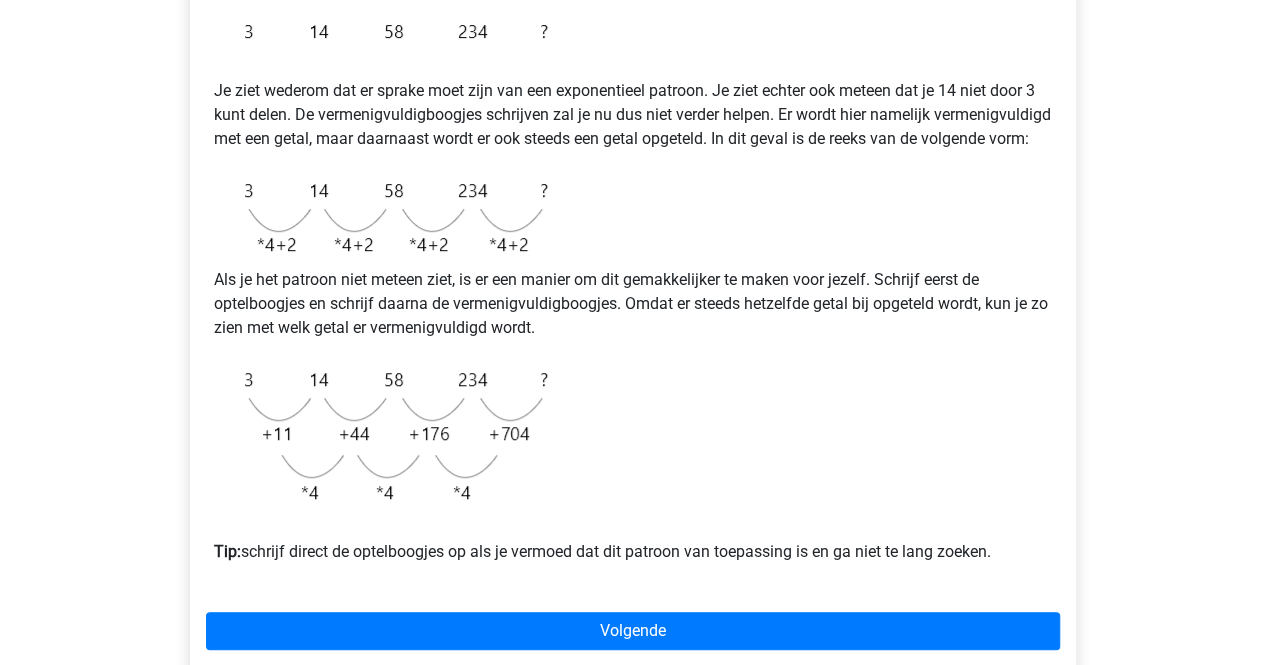 scroll, scrollTop: 500, scrollLeft: 0, axis: vertical 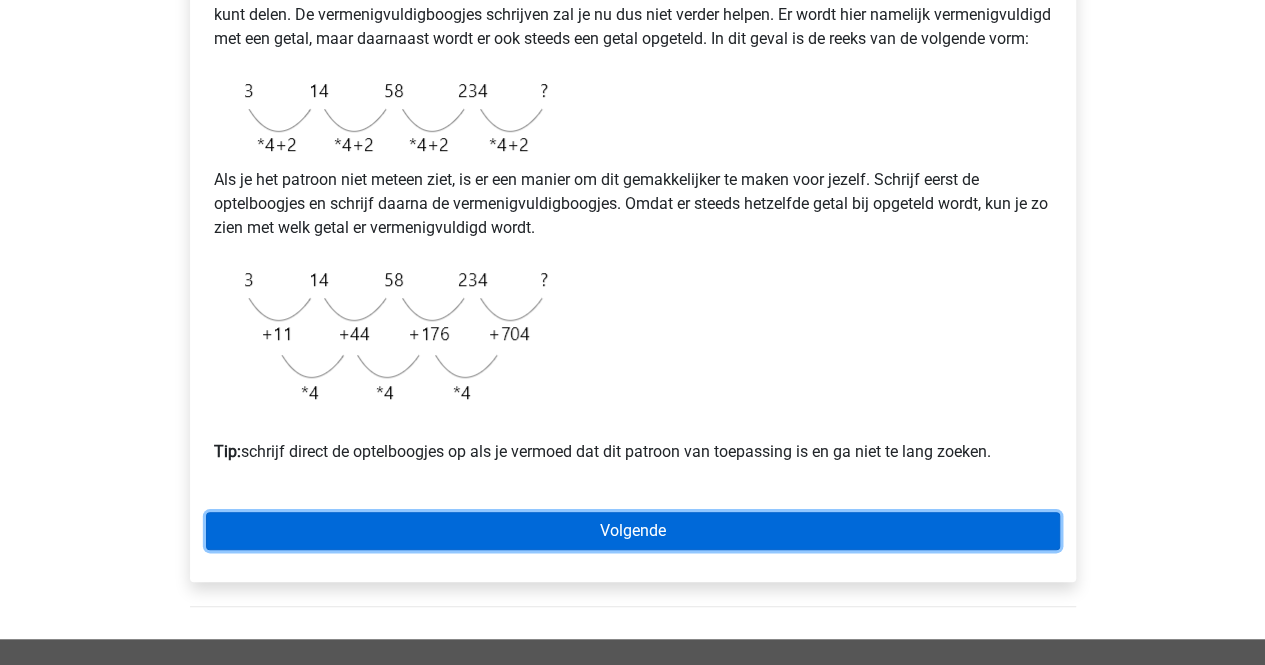 click on "Volgende" at bounding box center (633, 531) 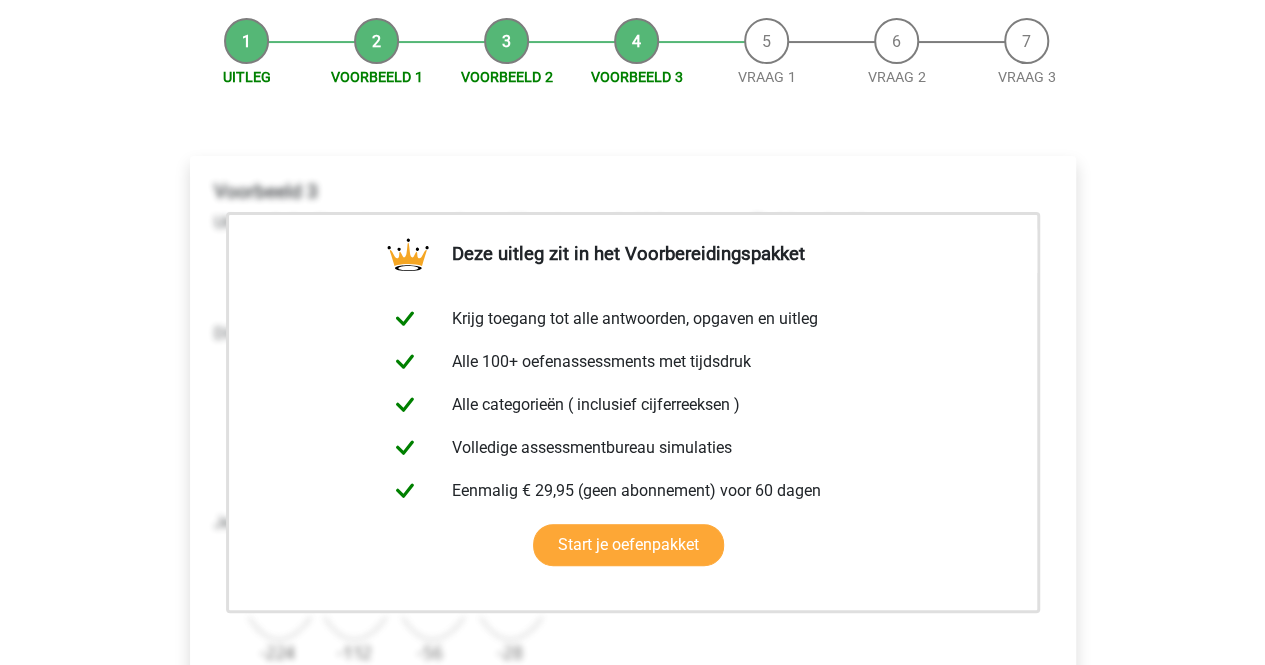 scroll, scrollTop: 500, scrollLeft: 0, axis: vertical 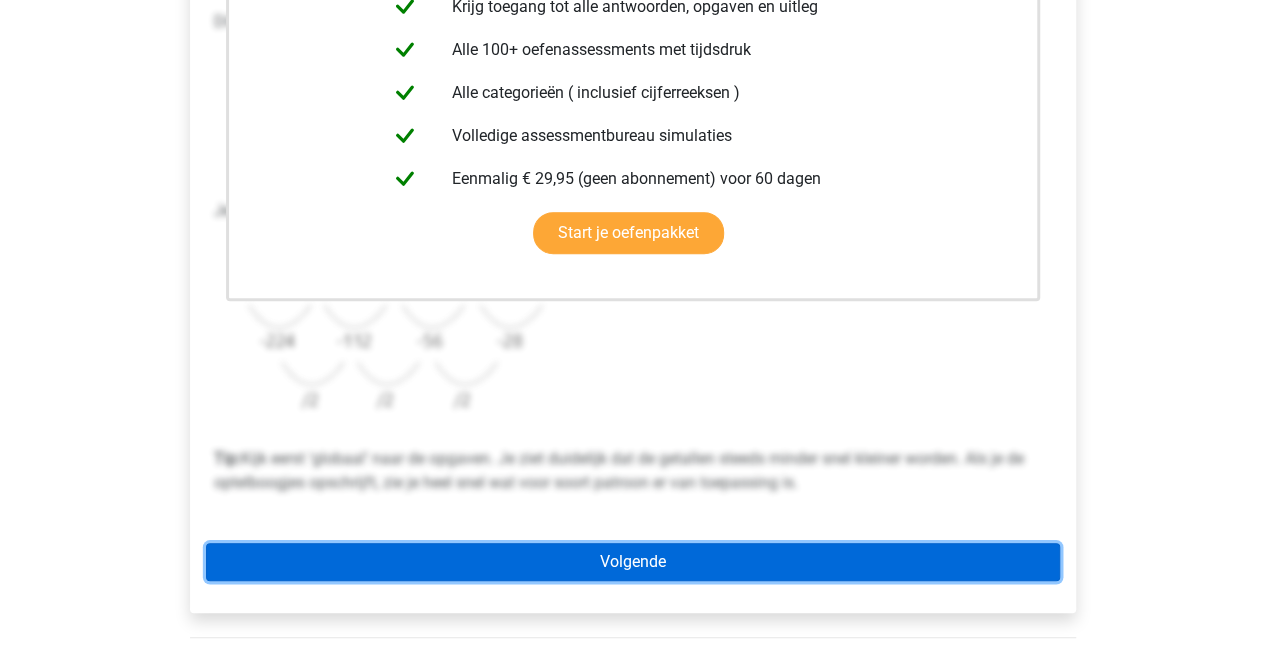 click on "Volgende" at bounding box center [633, 562] 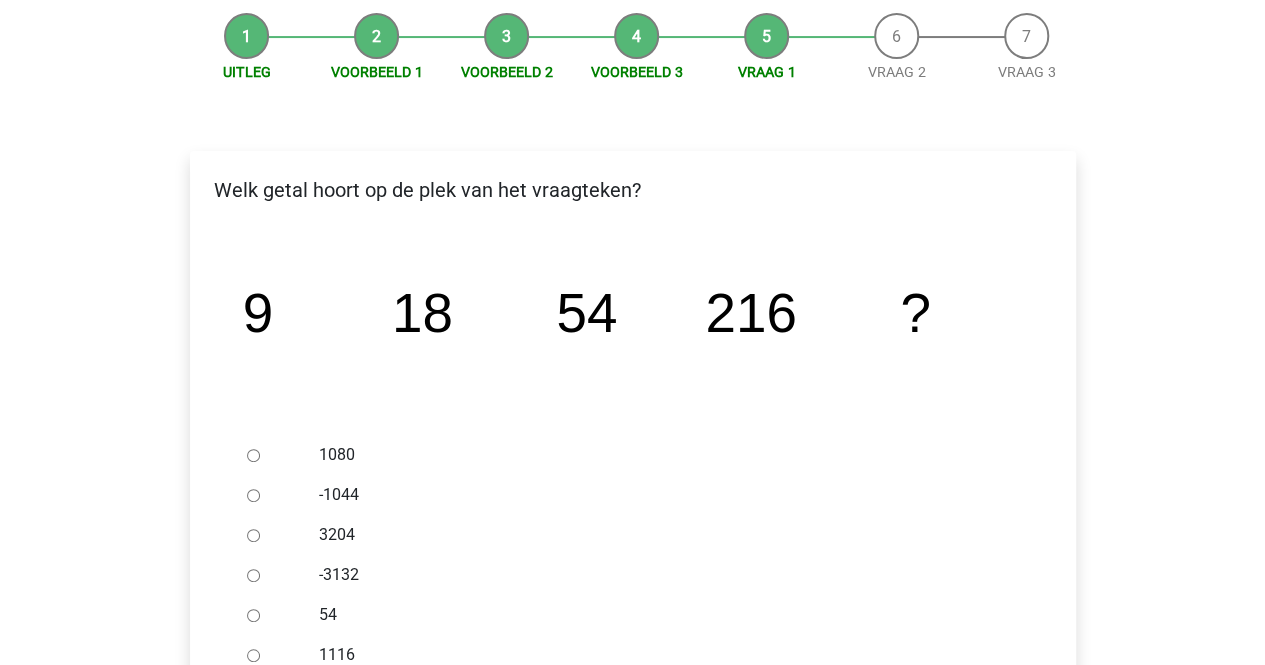 scroll, scrollTop: 300, scrollLeft: 0, axis: vertical 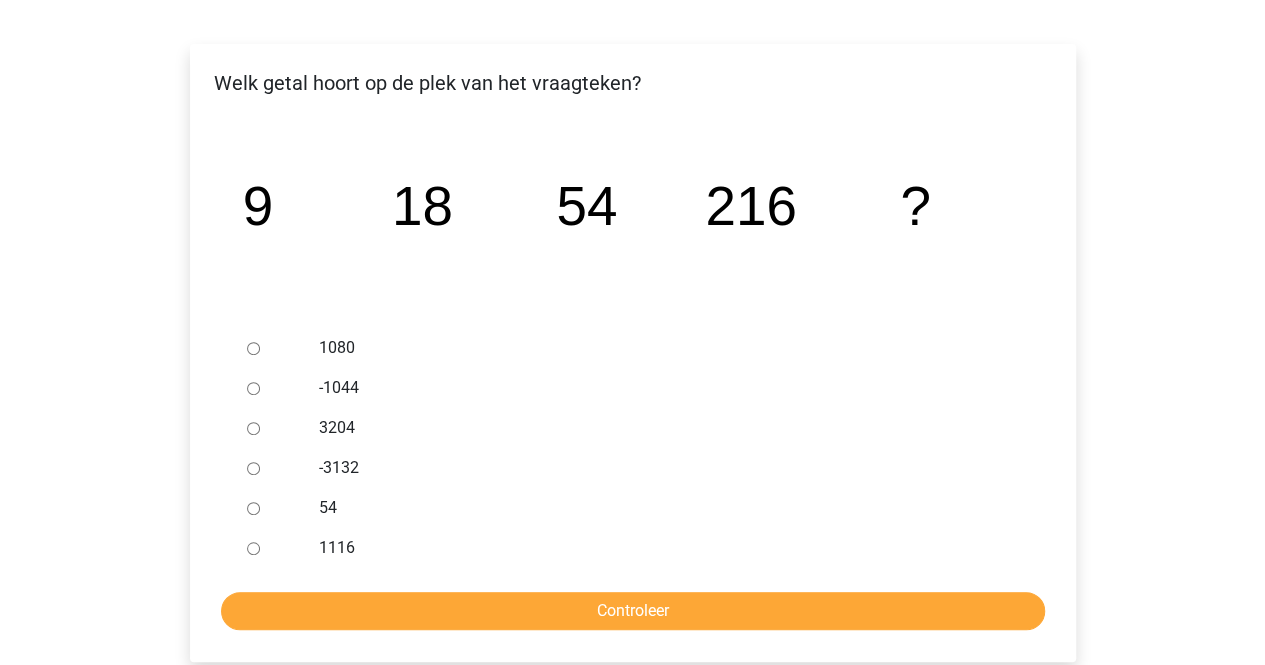 click at bounding box center (272, 348) 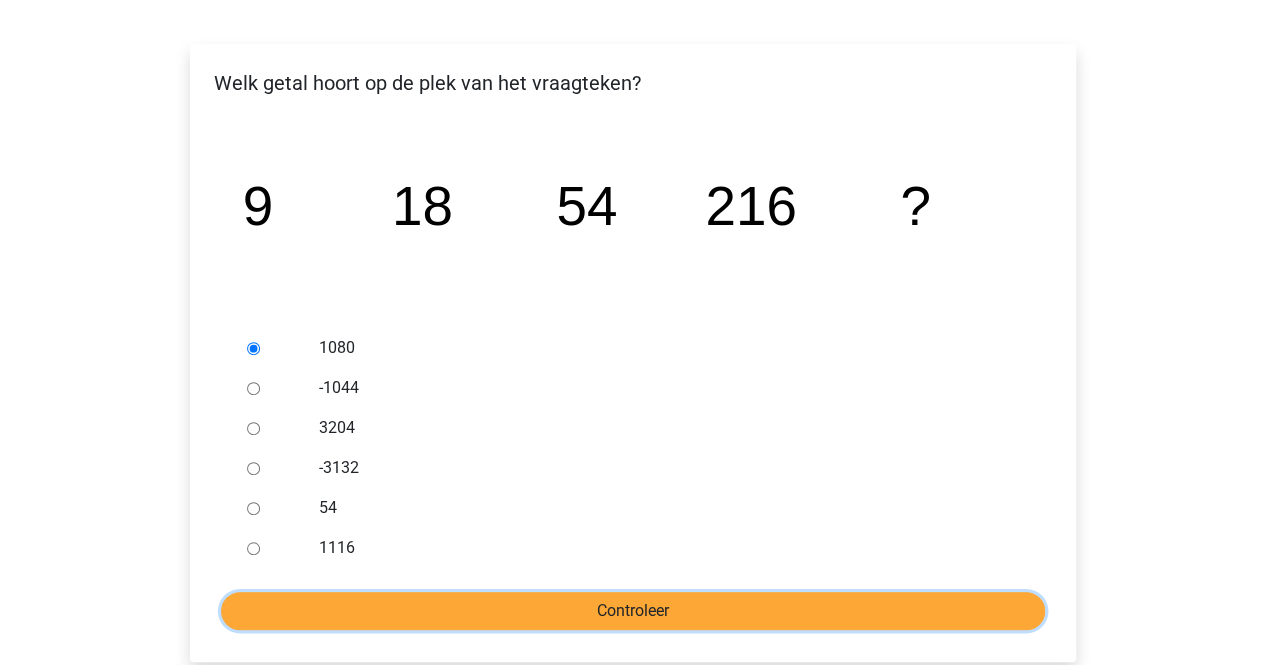 click on "Controleer" at bounding box center [633, 611] 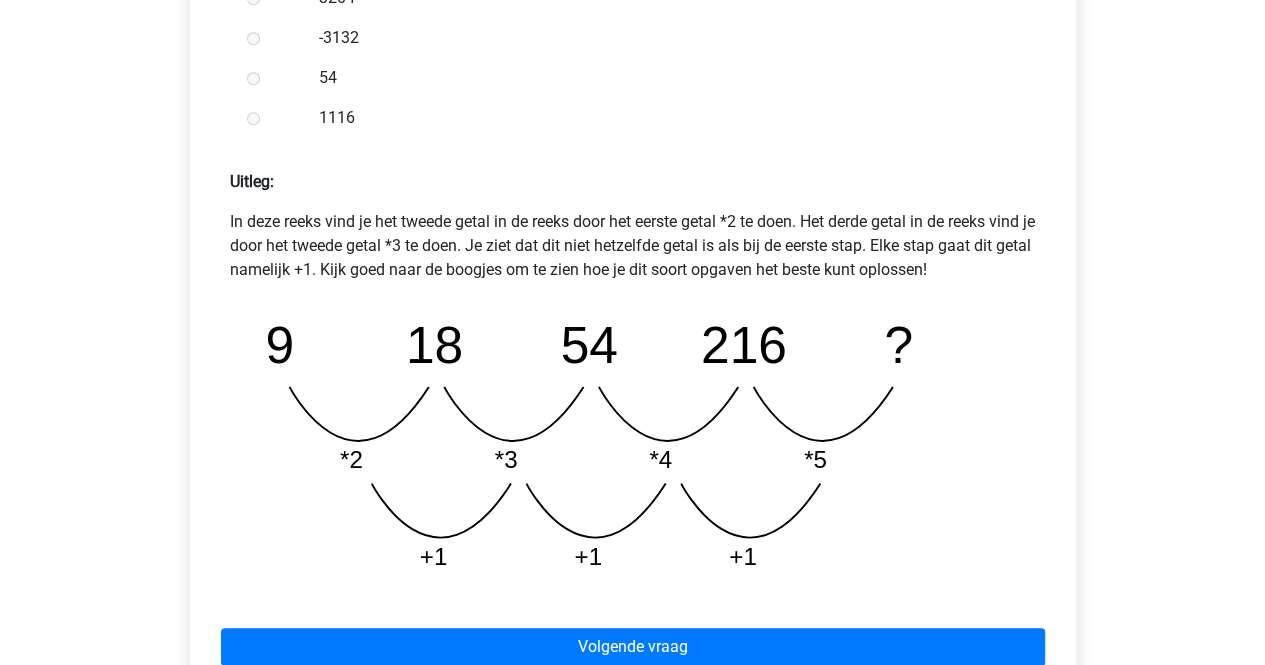 scroll, scrollTop: 900, scrollLeft: 0, axis: vertical 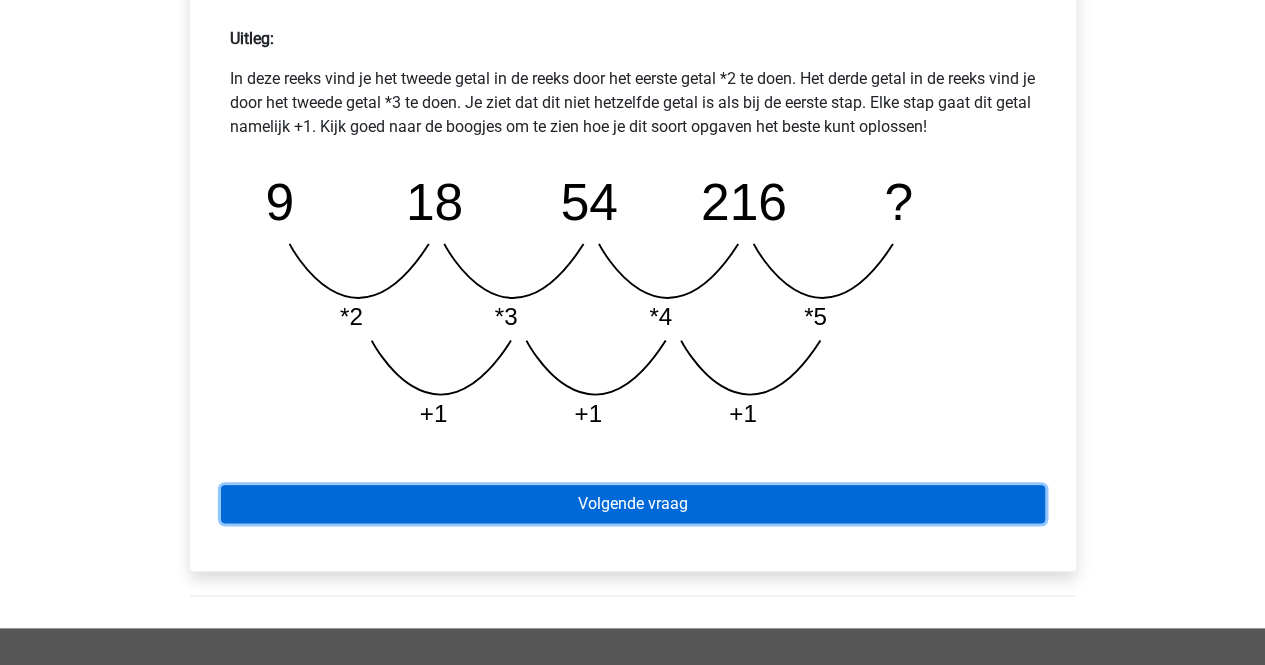 click on "Volgende vraag" at bounding box center (633, 504) 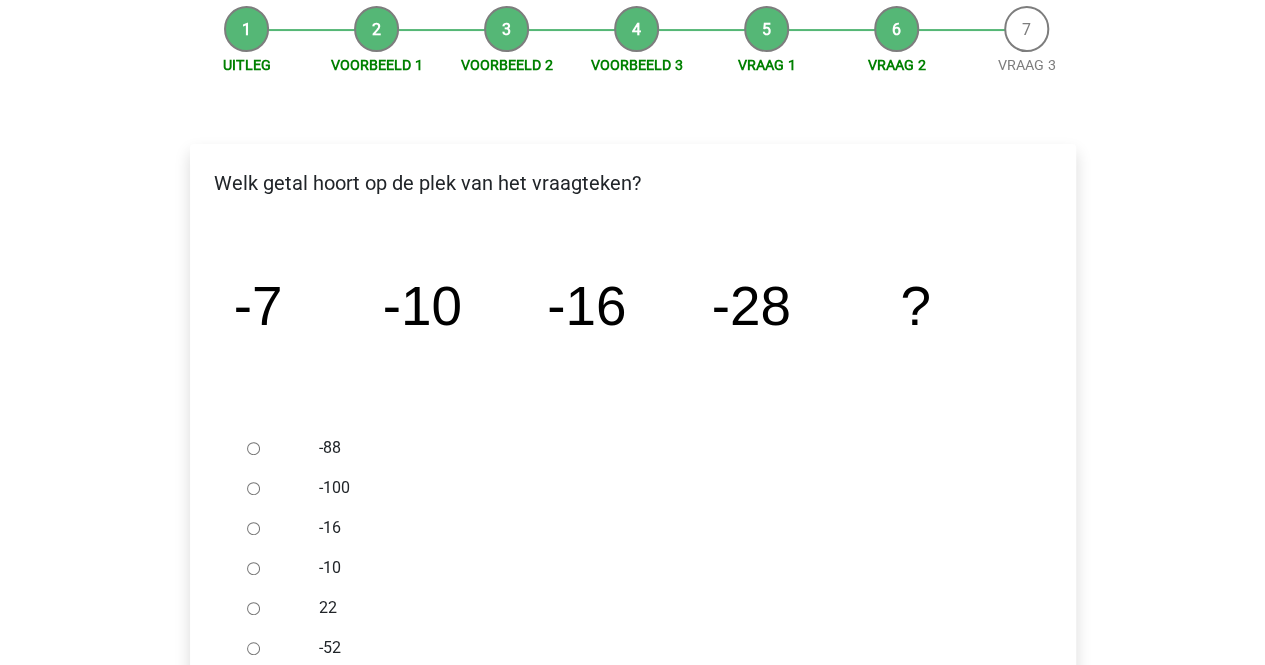 scroll, scrollTop: 300, scrollLeft: 0, axis: vertical 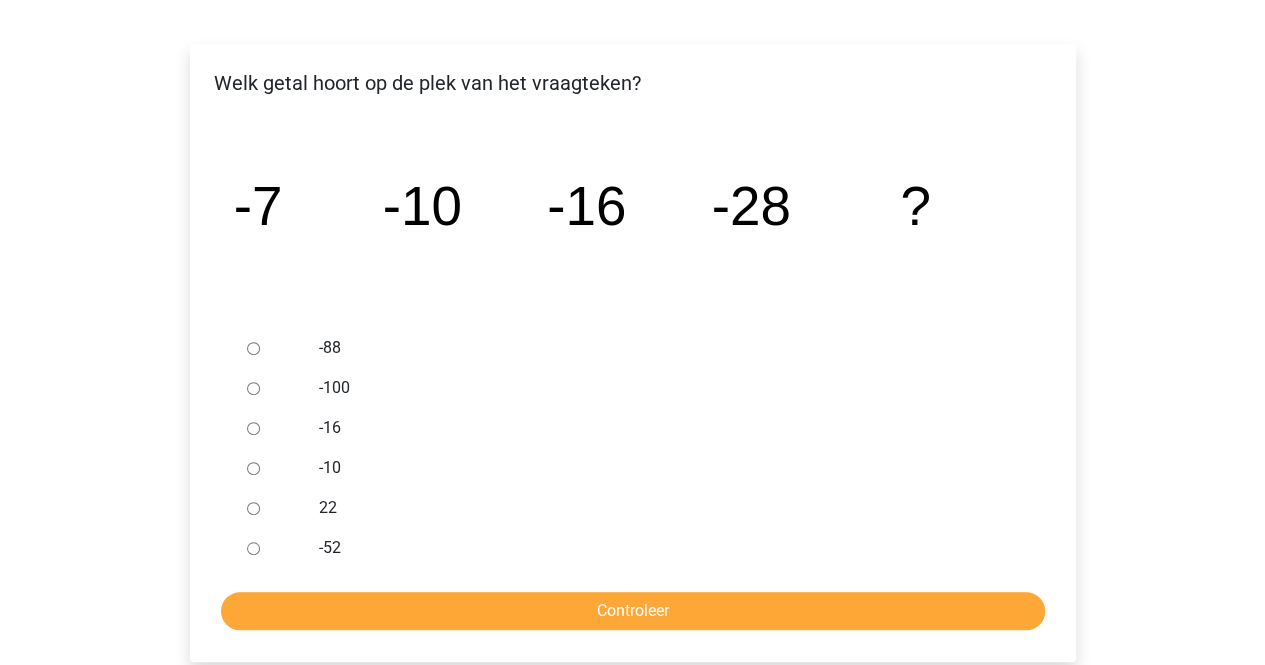 click on "-52" at bounding box center (665, 548) 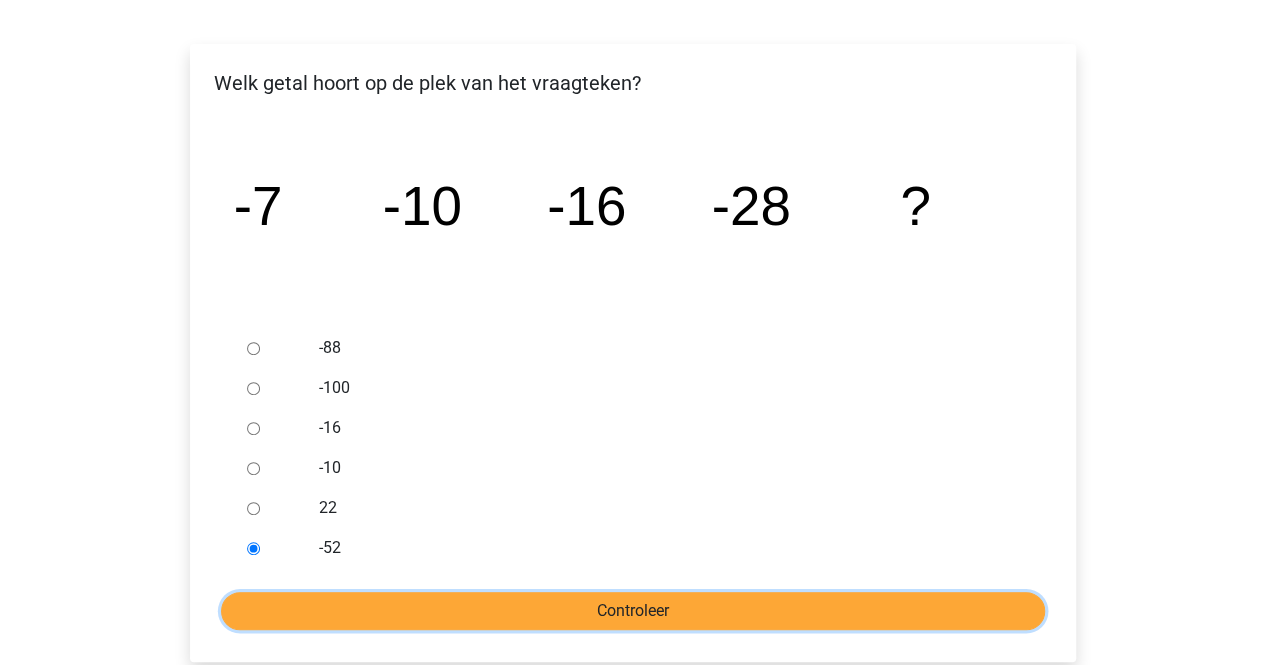 click on "Controleer" at bounding box center [633, 611] 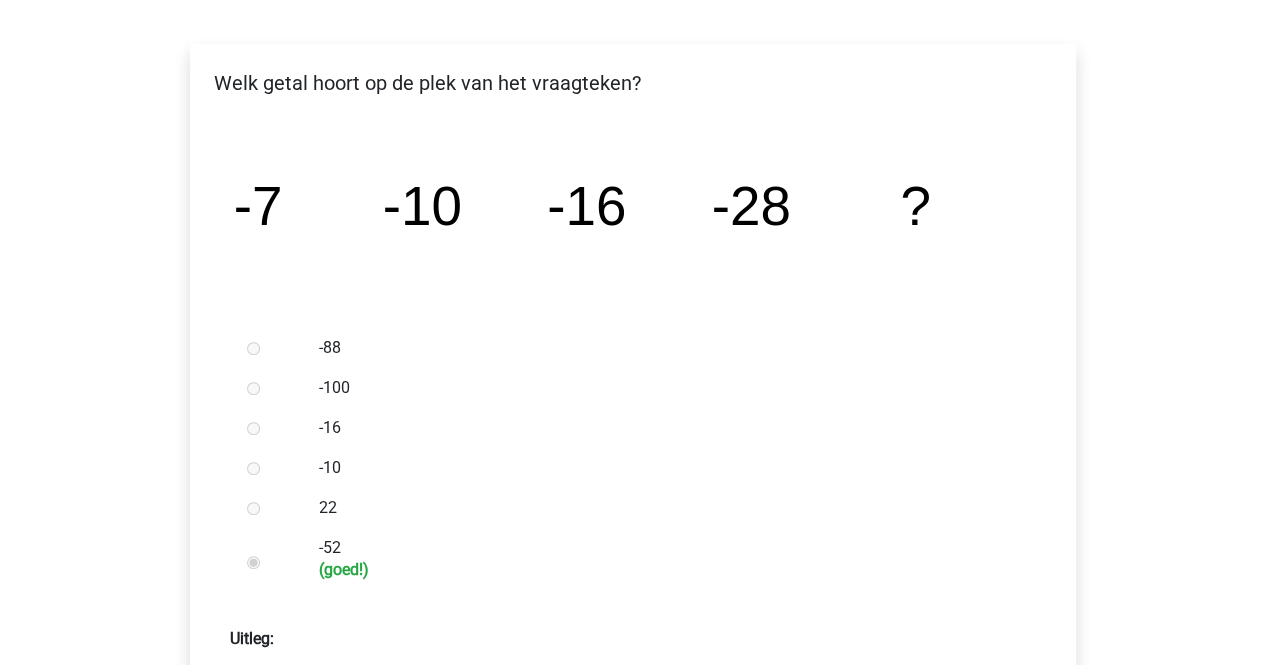 scroll, scrollTop: 800, scrollLeft: 0, axis: vertical 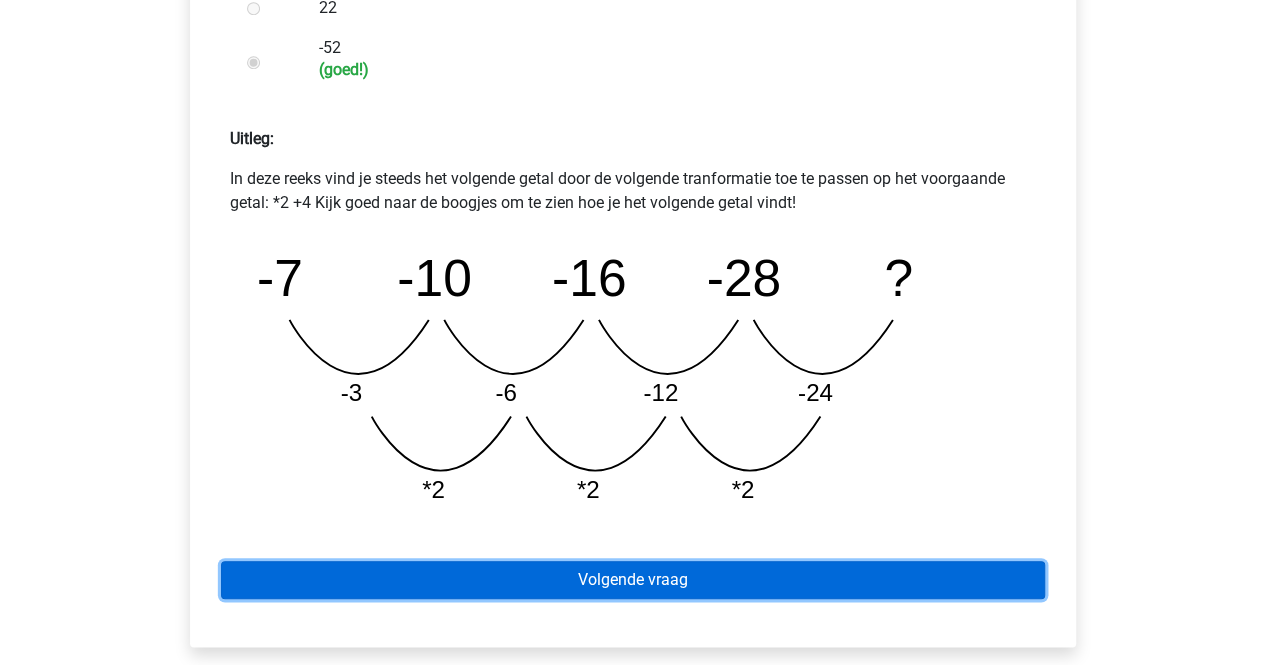 click on "Volgende vraag" at bounding box center (633, 580) 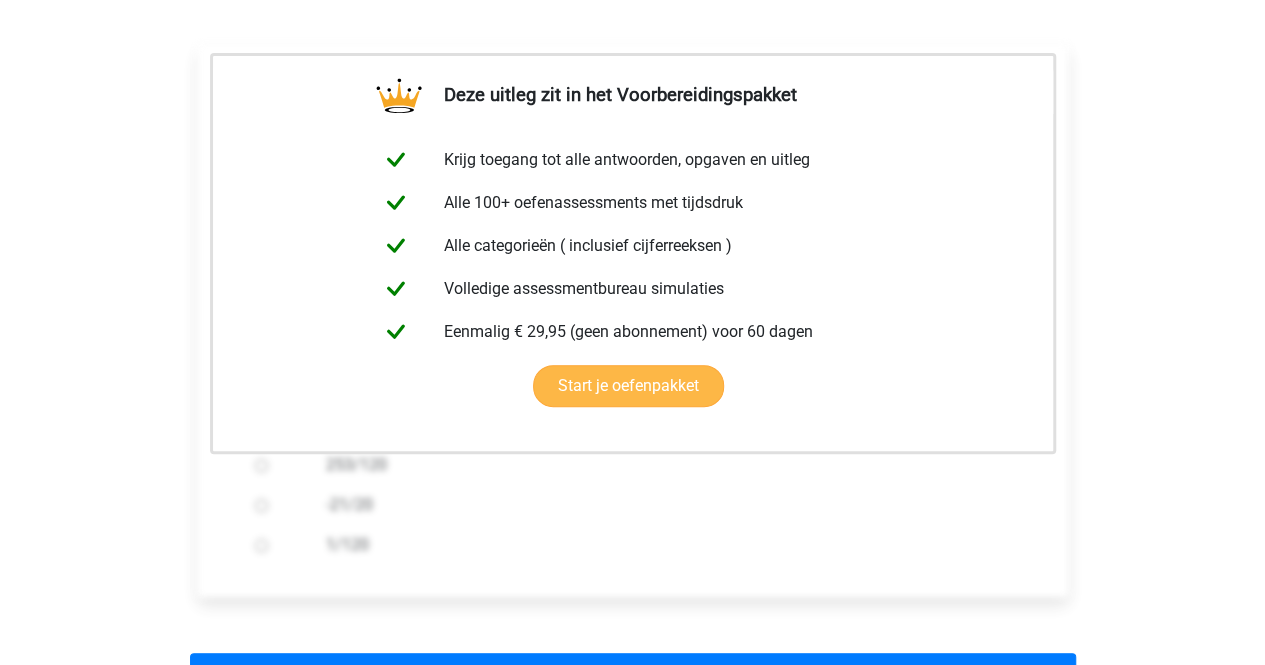 scroll, scrollTop: 500, scrollLeft: 0, axis: vertical 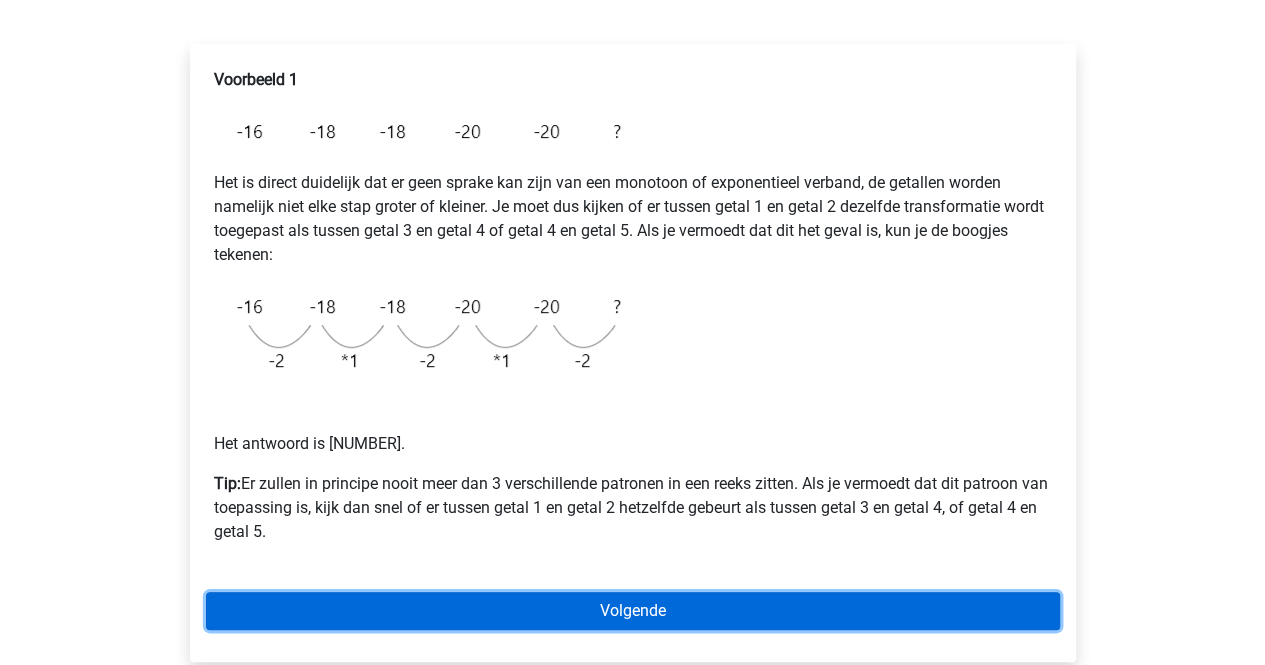 click on "Volgende" at bounding box center (633, 611) 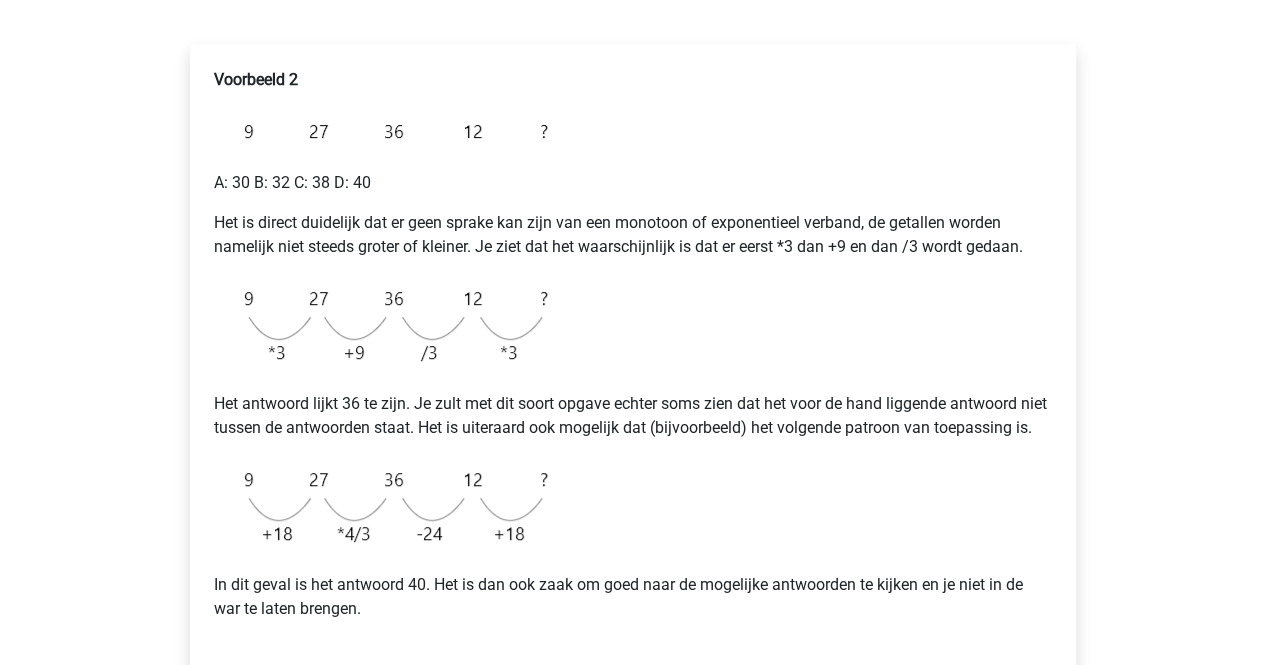 scroll, scrollTop: 400, scrollLeft: 0, axis: vertical 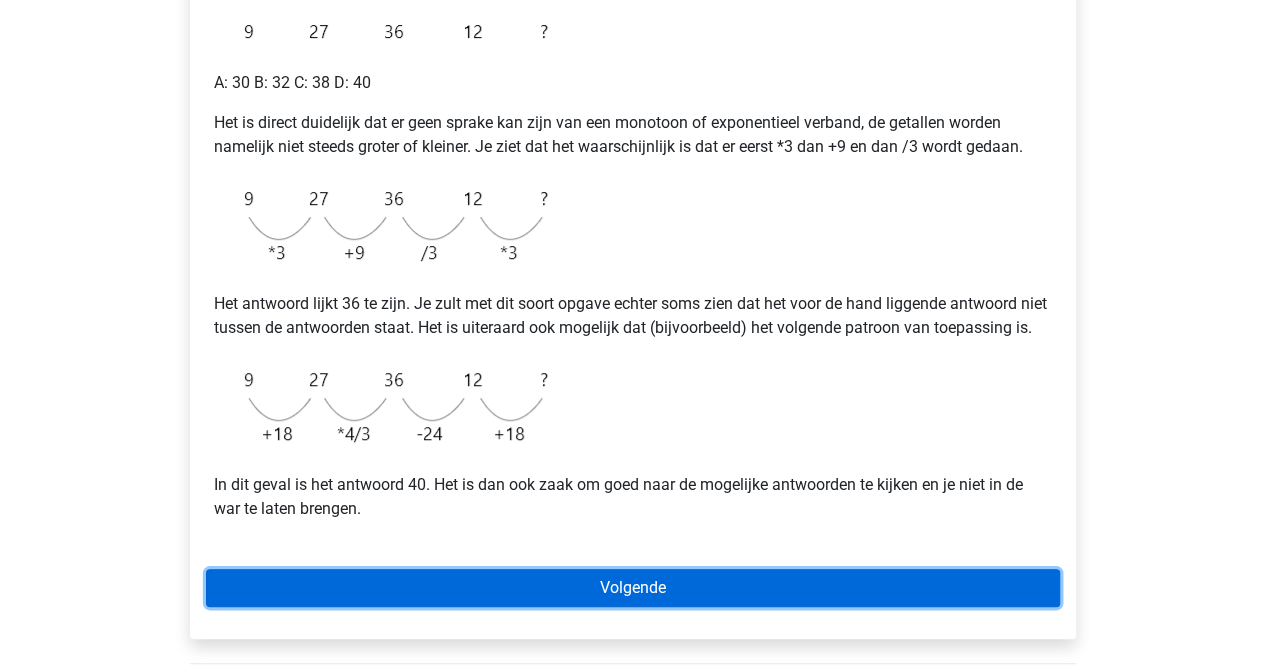 click on "Volgende" at bounding box center [633, 588] 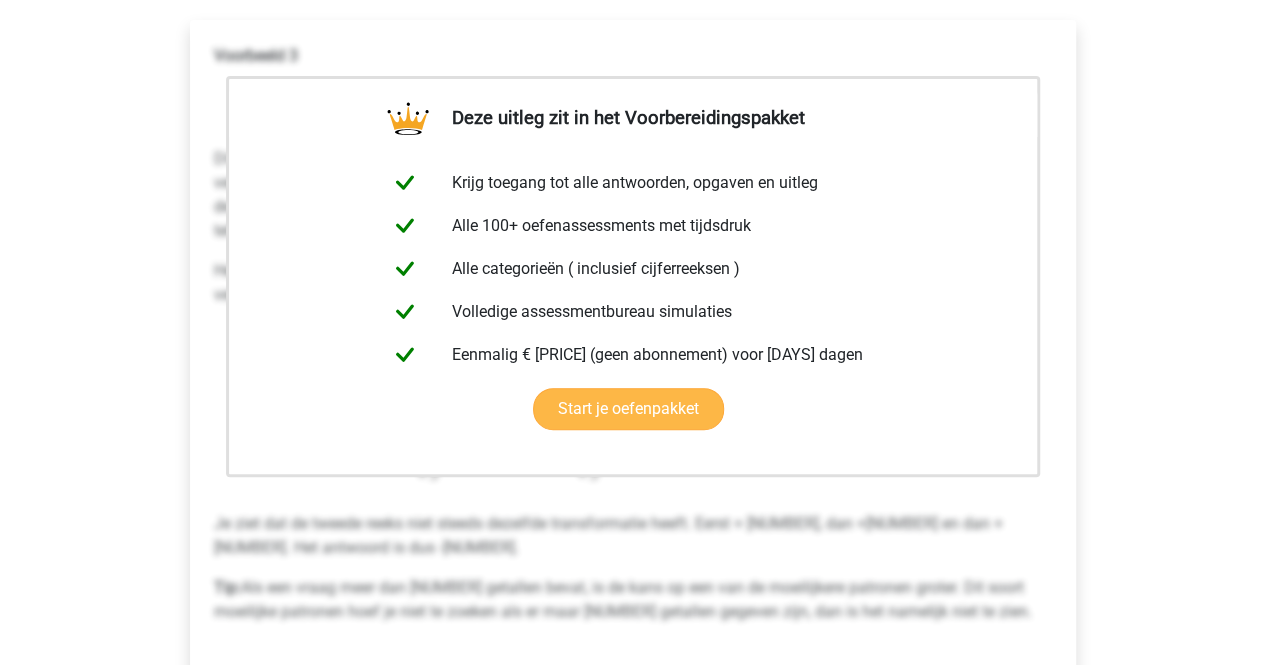 scroll, scrollTop: 500, scrollLeft: 0, axis: vertical 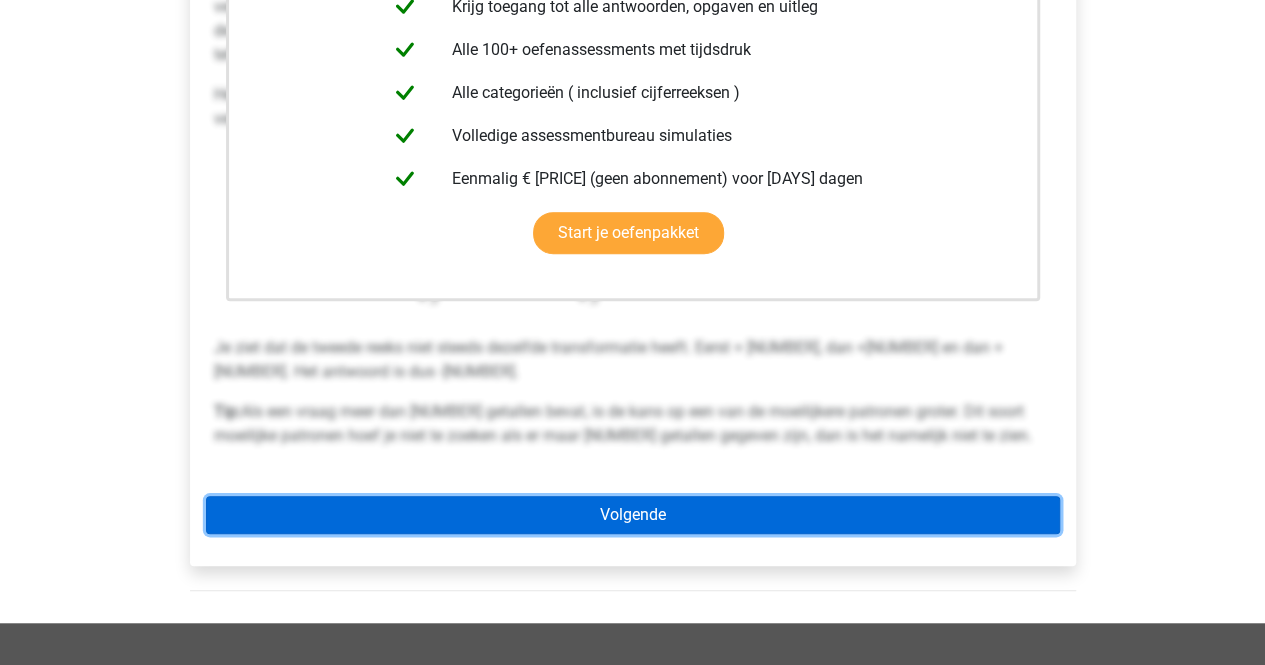 click on "Volgende" at bounding box center (633, 515) 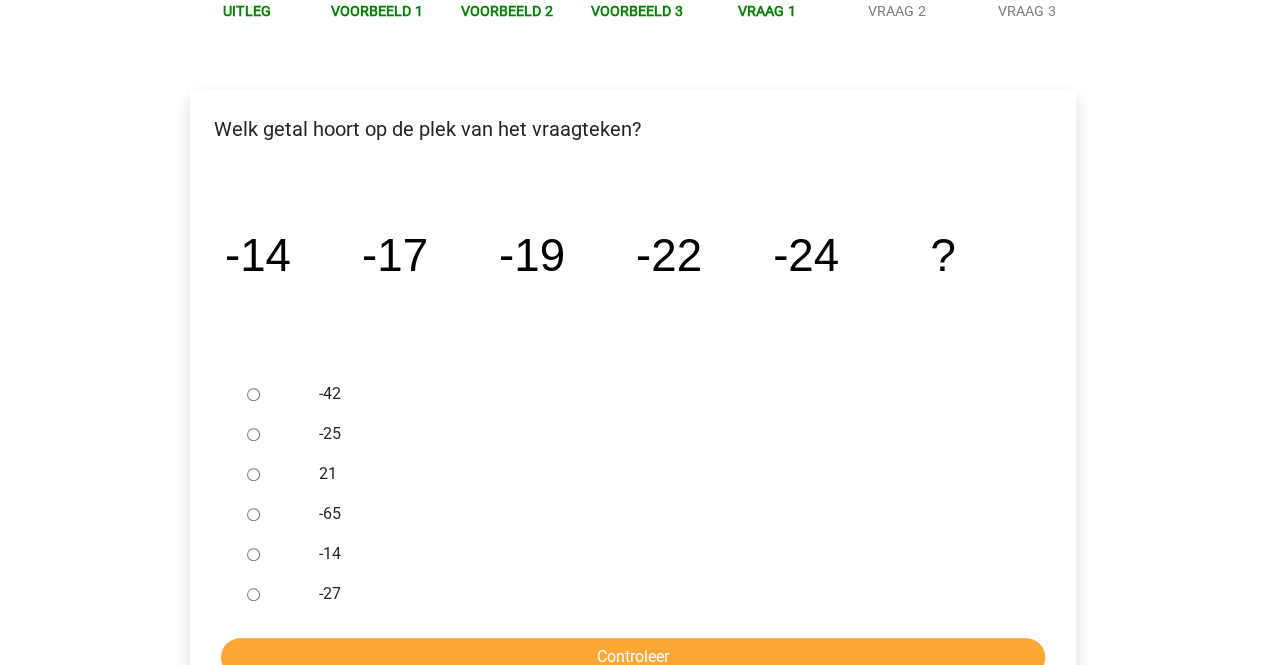 scroll, scrollTop: 300, scrollLeft: 0, axis: vertical 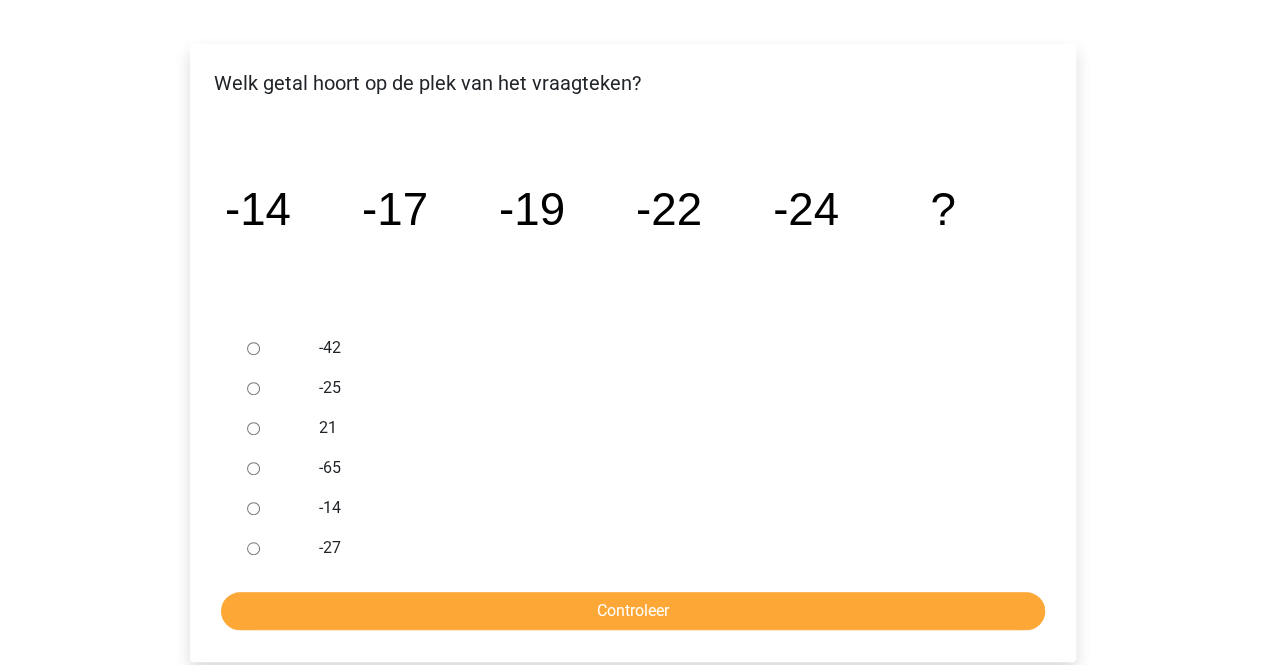 click on "-27" at bounding box center (665, 548) 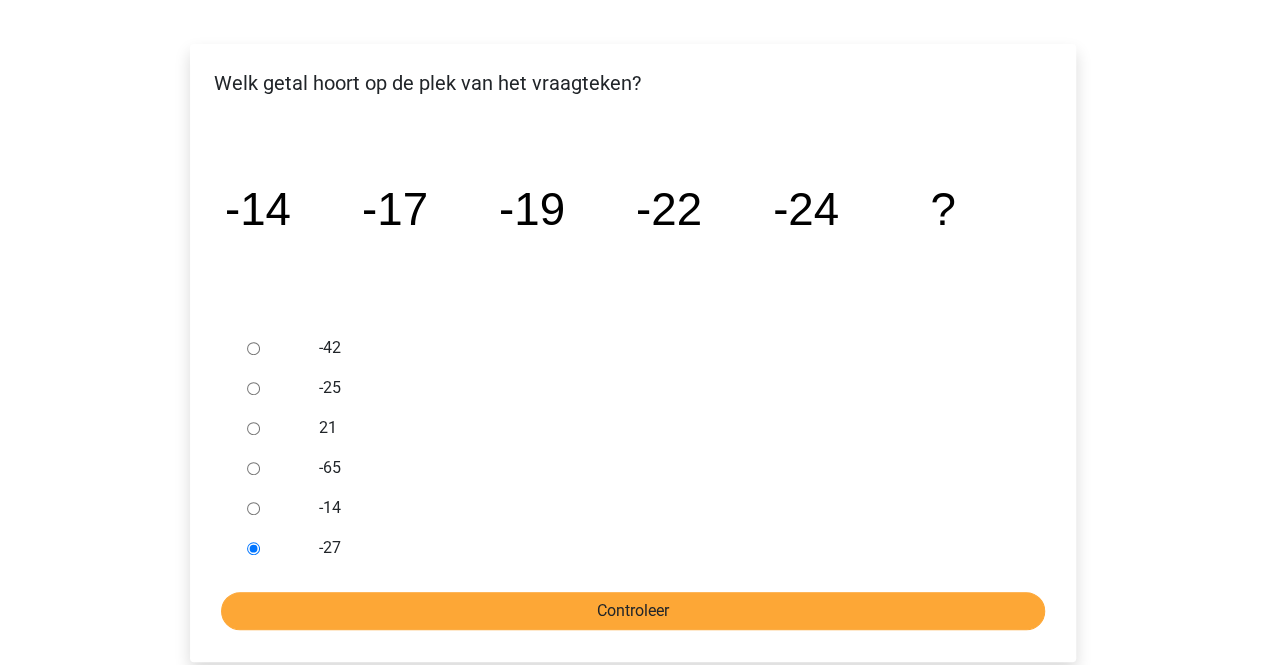 drag, startPoint x: 328, startPoint y: 547, endPoint x: 362, endPoint y: 597, distance: 60.464867 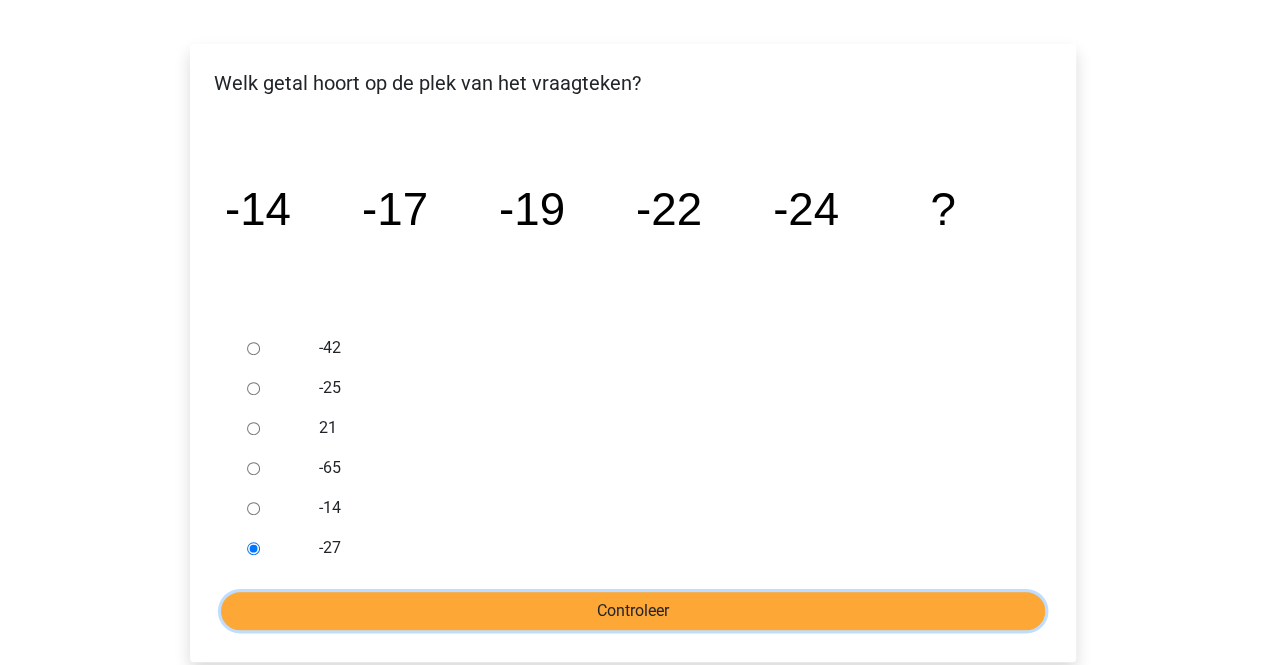 click on "Controleer" at bounding box center (633, 611) 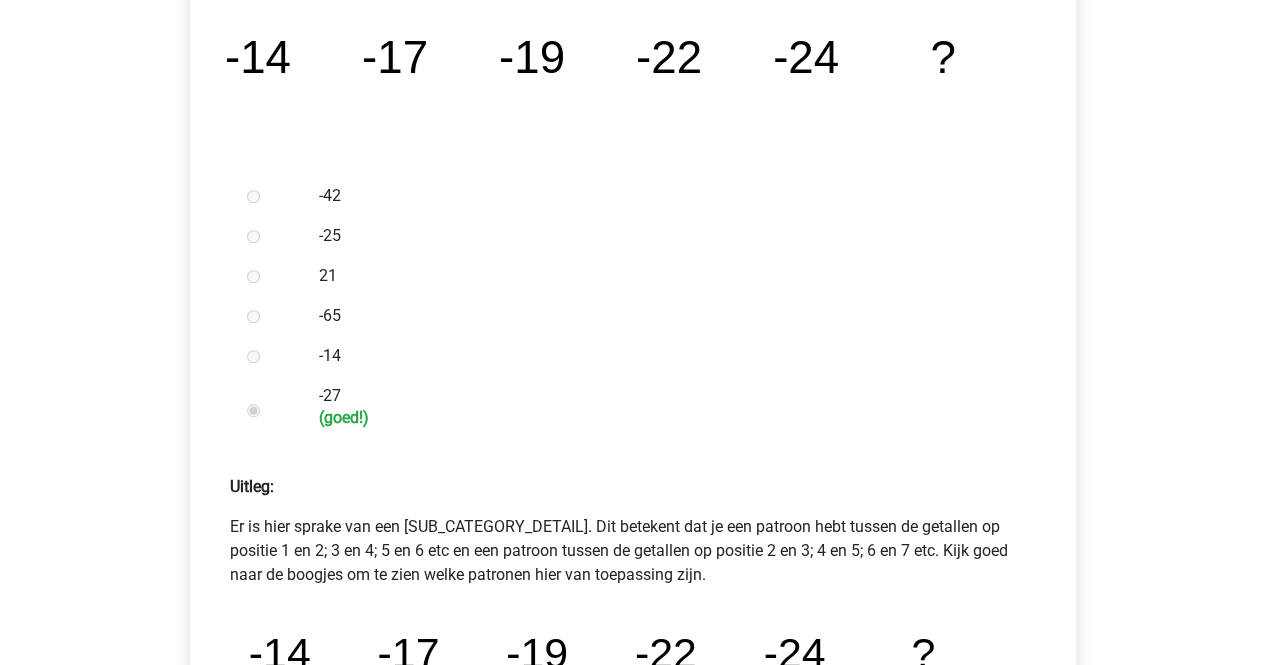 scroll, scrollTop: 800, scrollLeft: 0, axis: vertical 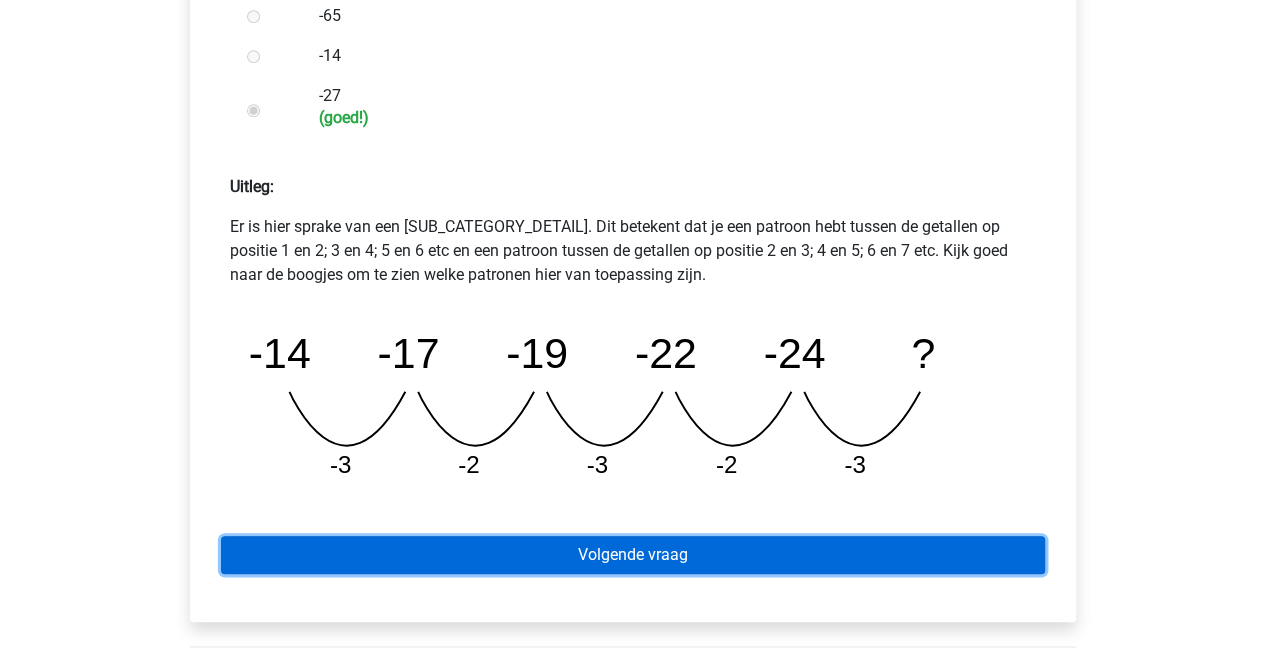 click on "Volgende vraag" at bounding box center [633, 555] 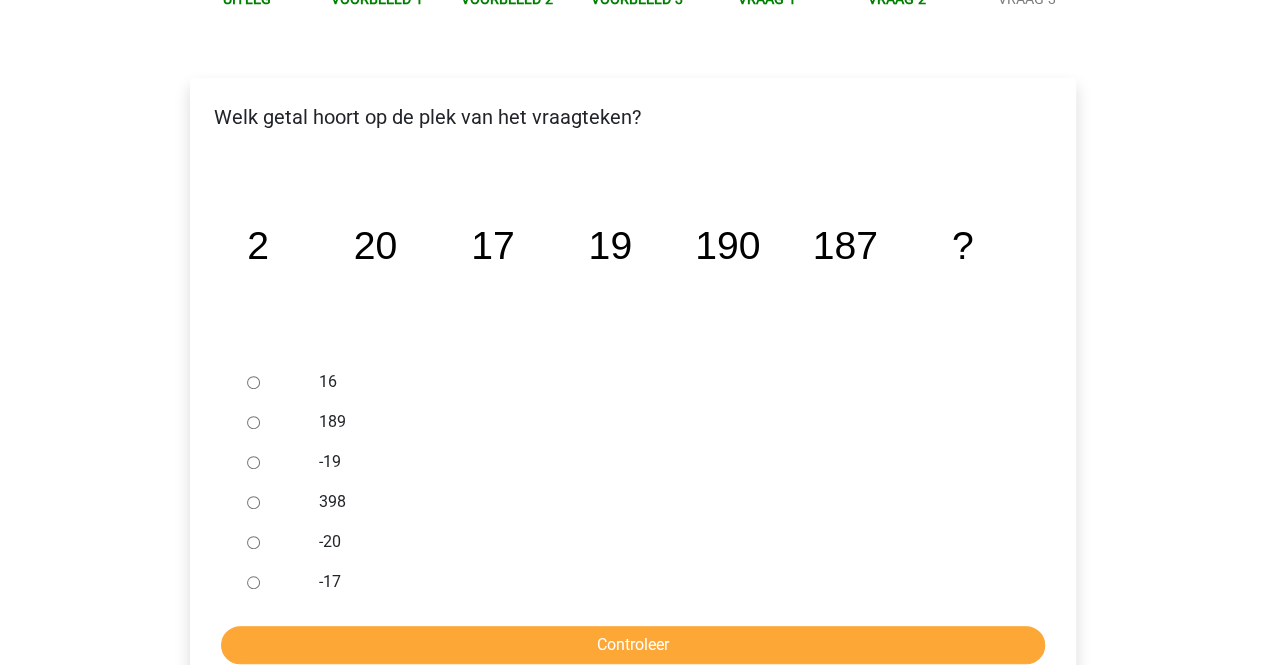 scroll, scrollTop: 300, scrollLeft: 0, axis: vertical 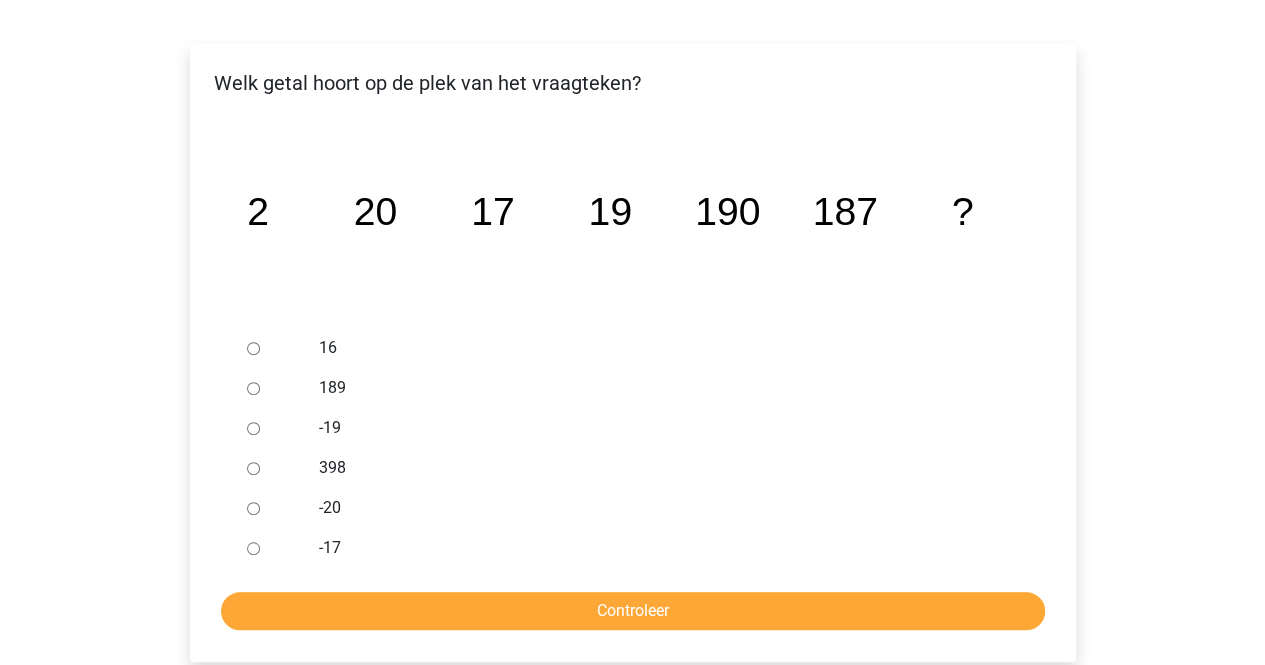 click on "189" at bounding box center (665, 388) 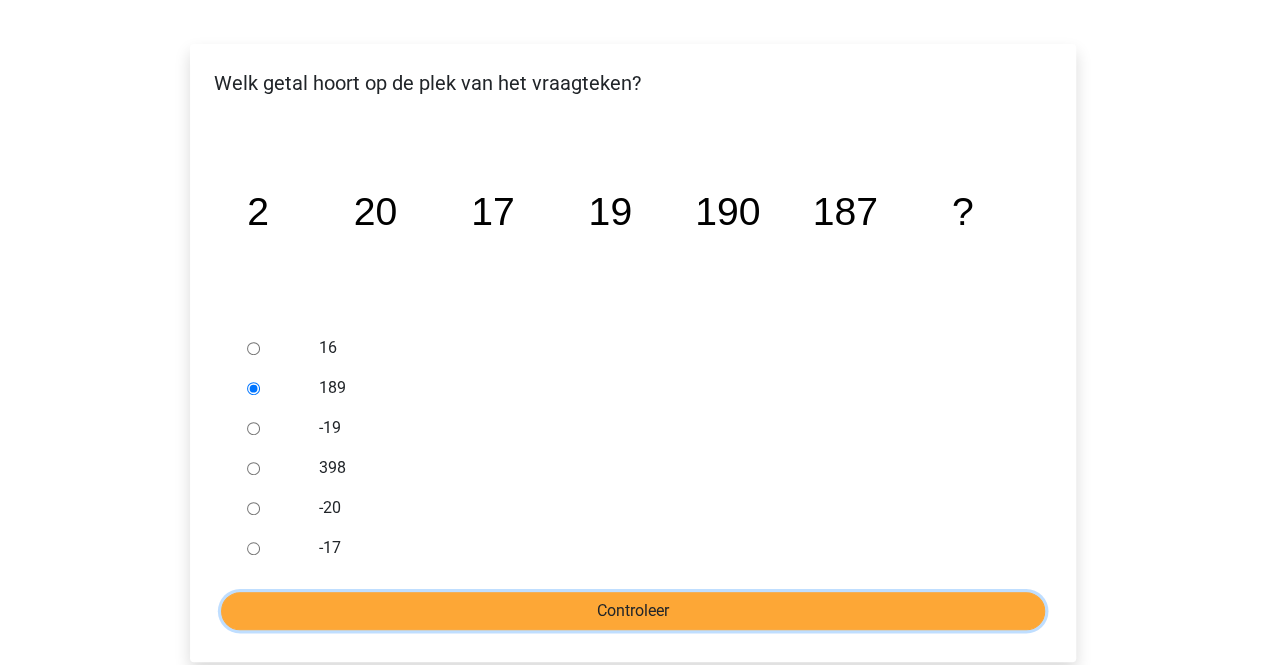 click on "Controleer" at bounding box center (633, 611) 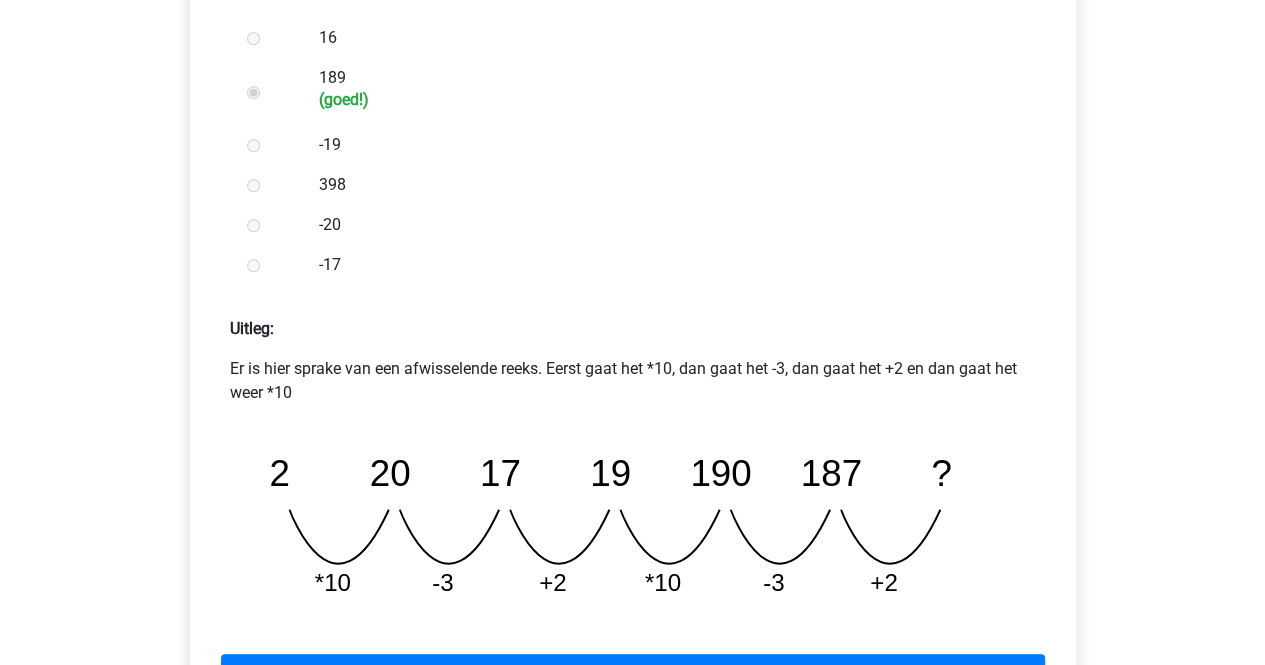scroll, scrollTop: 700, scrollLeft: 0, axis: vertical 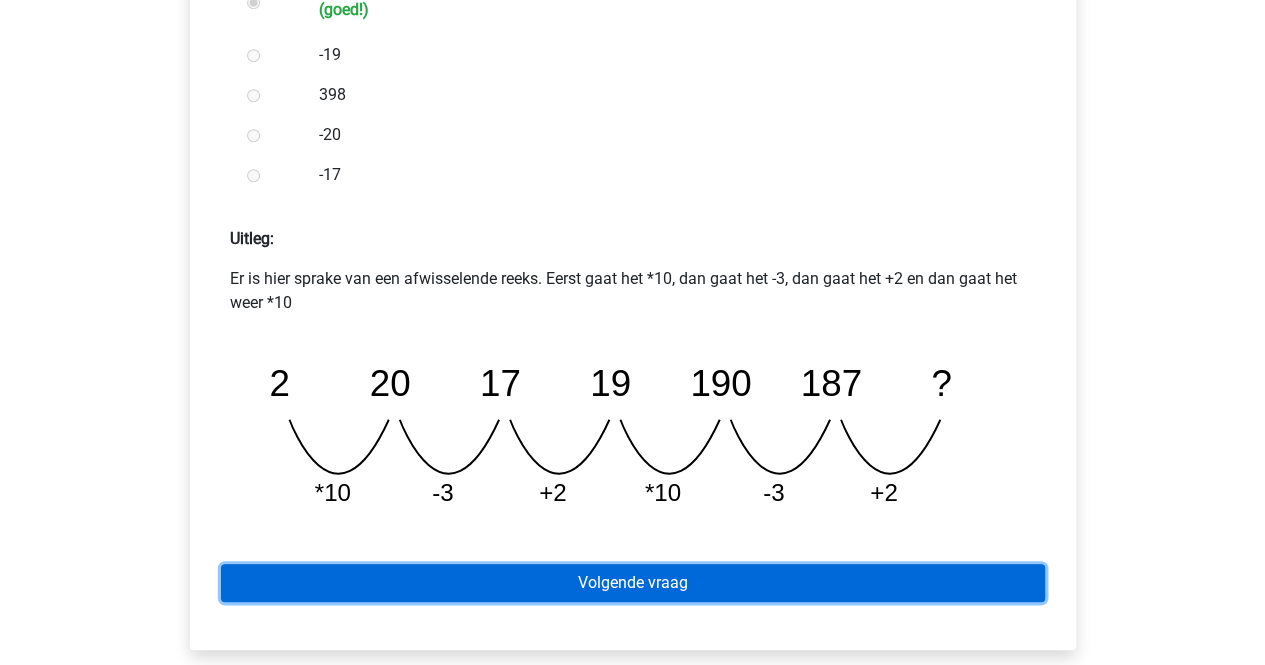 click on "Volgende vraag" at bounding box center [633, 583] 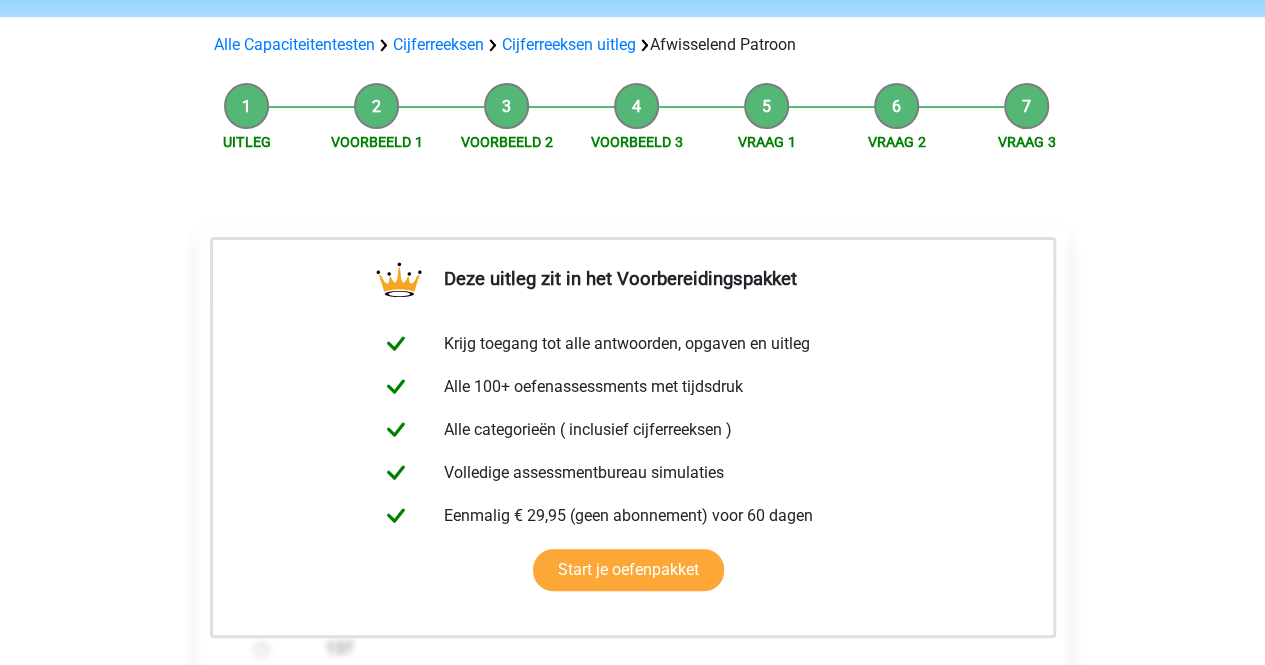 scroll, scrollTop: 500, scrollLeft: 0, axis: vertical 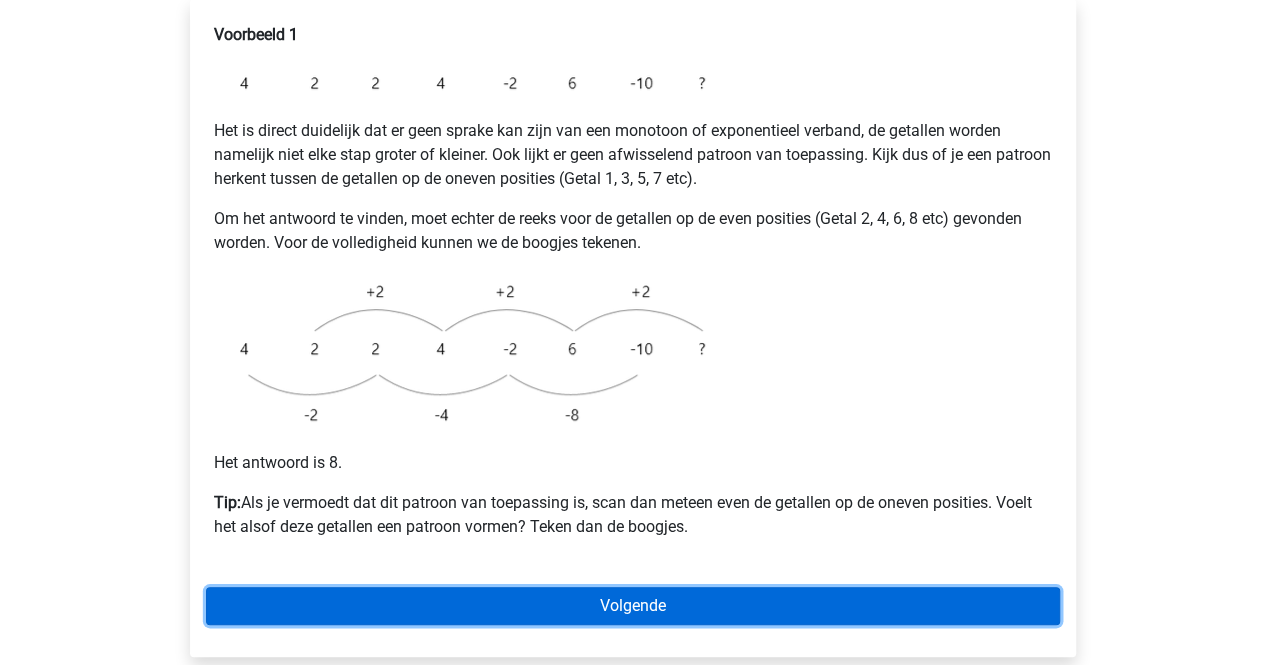 click on "Volgende" at bounding box center [633, 606] 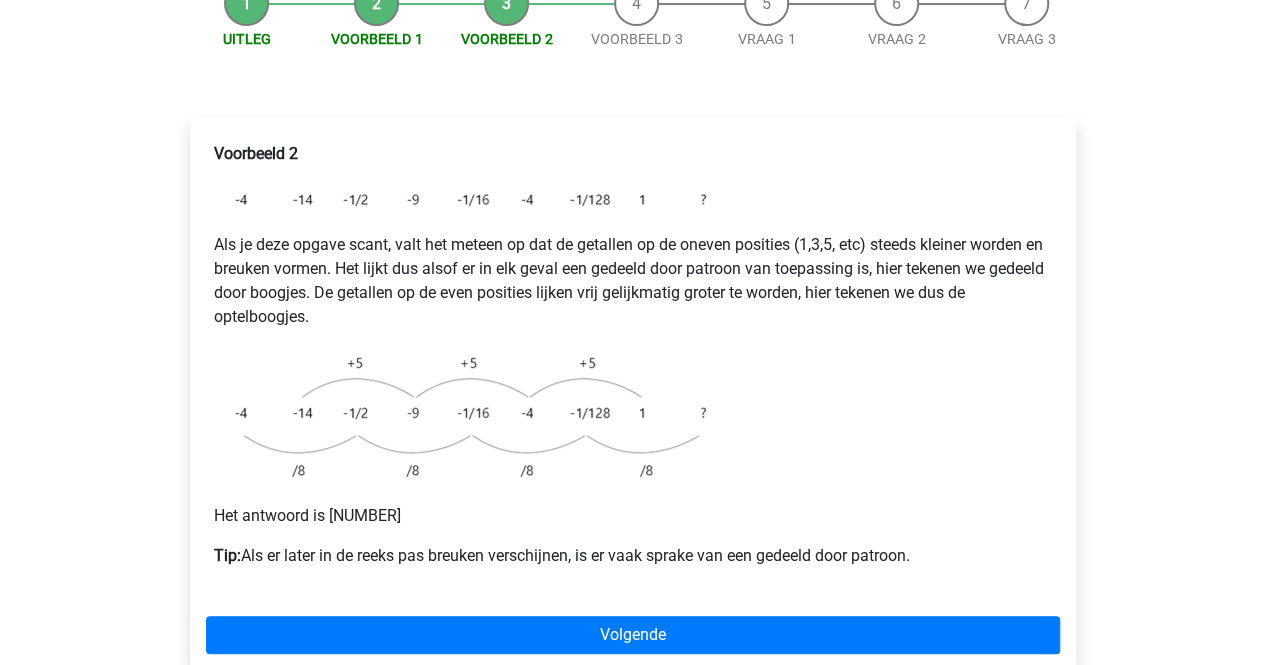 scroll, scrollTop: 227, scrollLeft: 0, axis: vertical 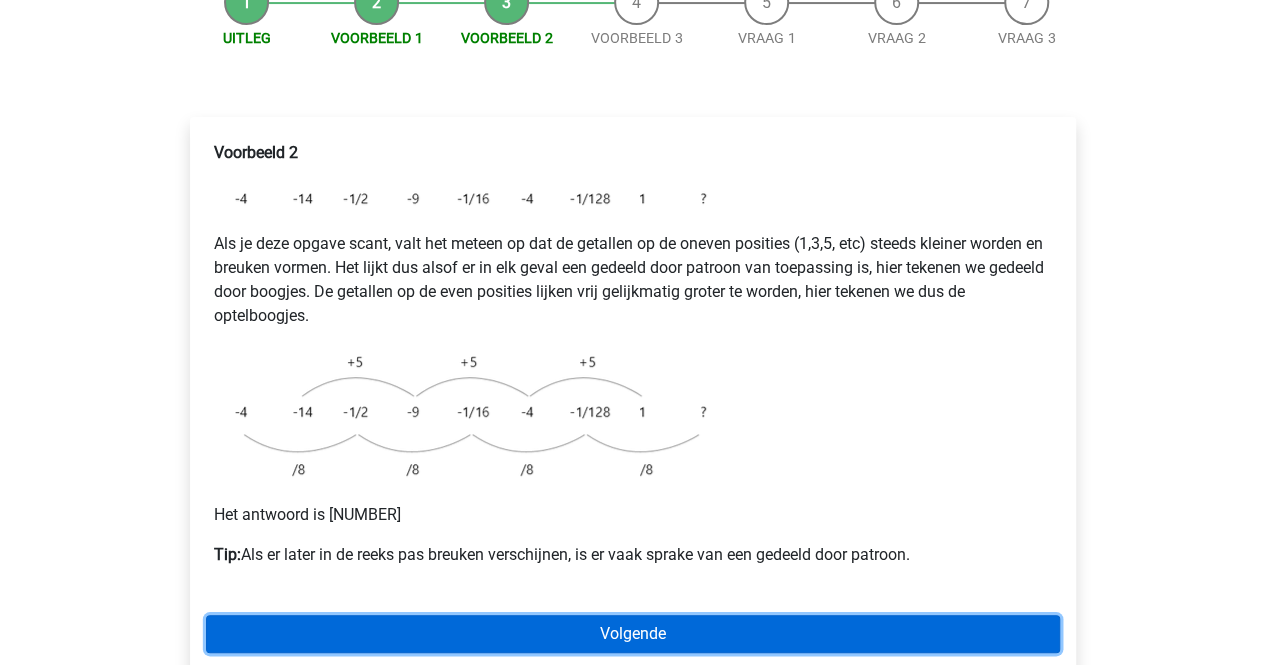 click on "Volgende" at bounding box center [633, 634] 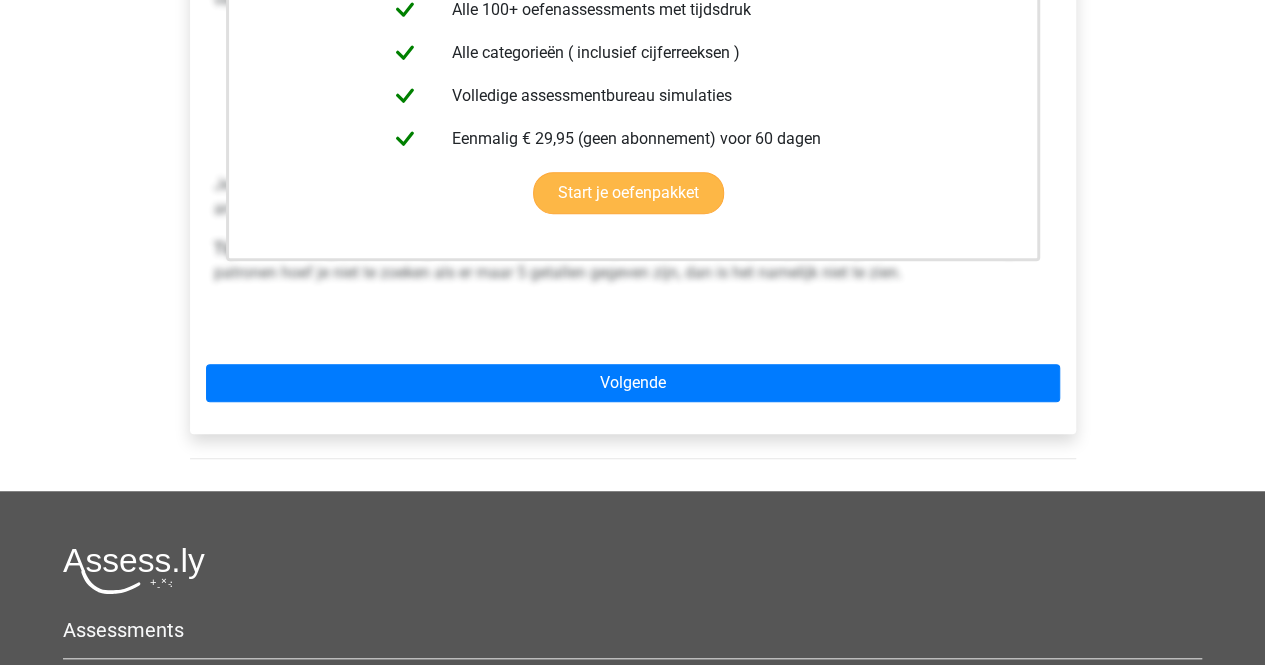 scroll, scrollTop: 545, scrollLeft: 0, axis: vertical 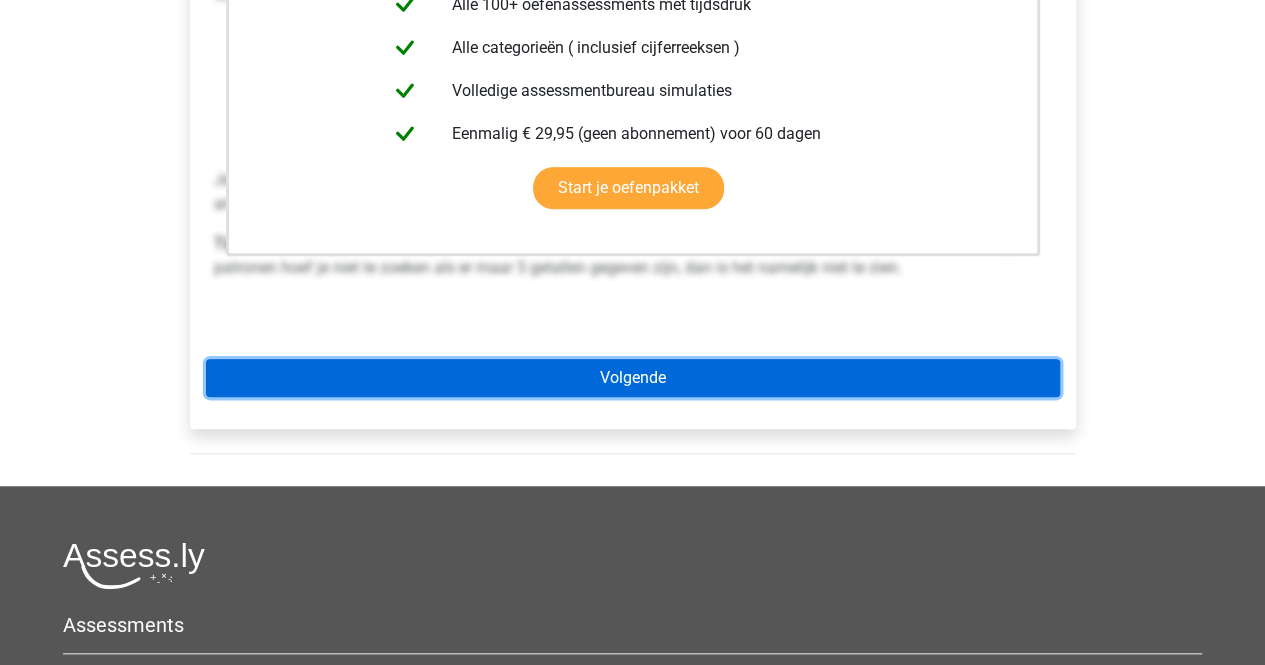click on "Volgende" at bounding box center (633, 378) 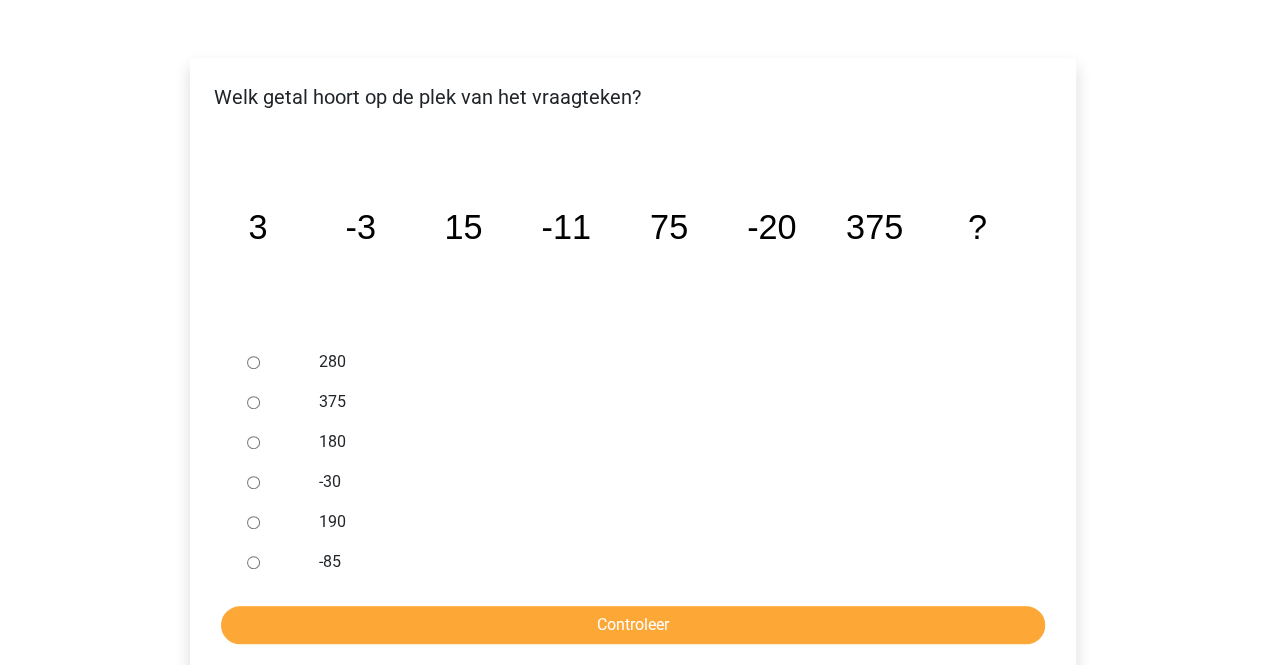 scroll, scrollTop: 318, scrollLeft: 0, axis: vertical 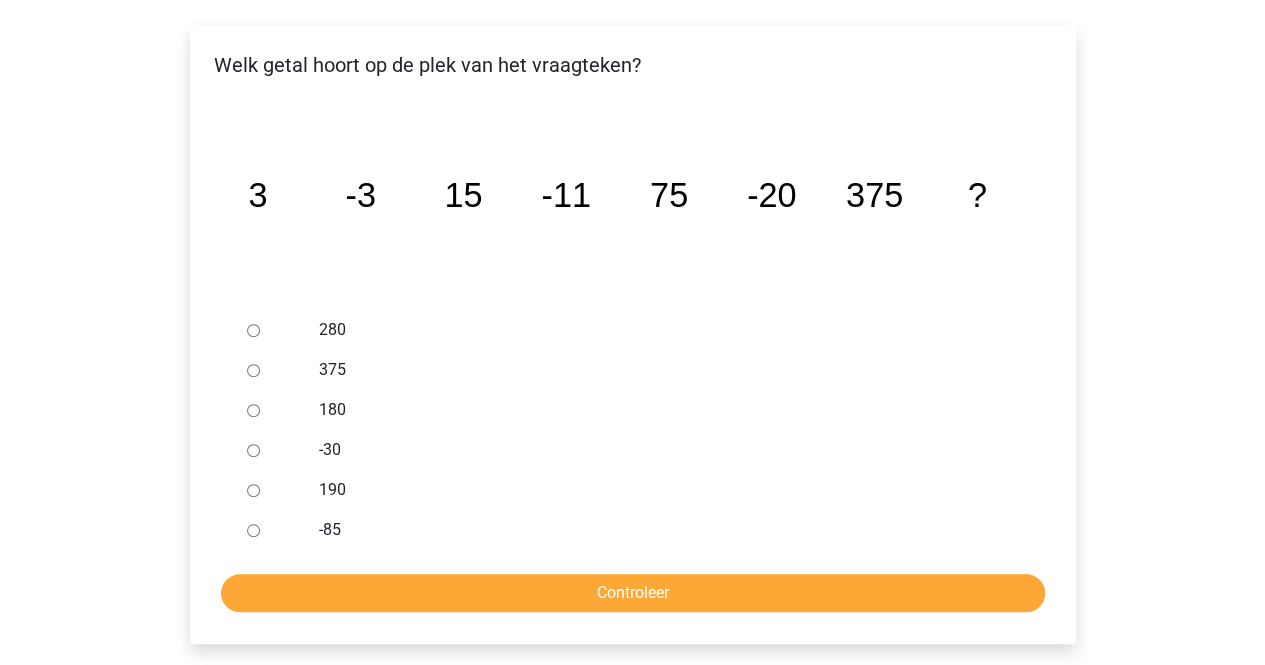 click on "-30" at bounding box center (665, 450) 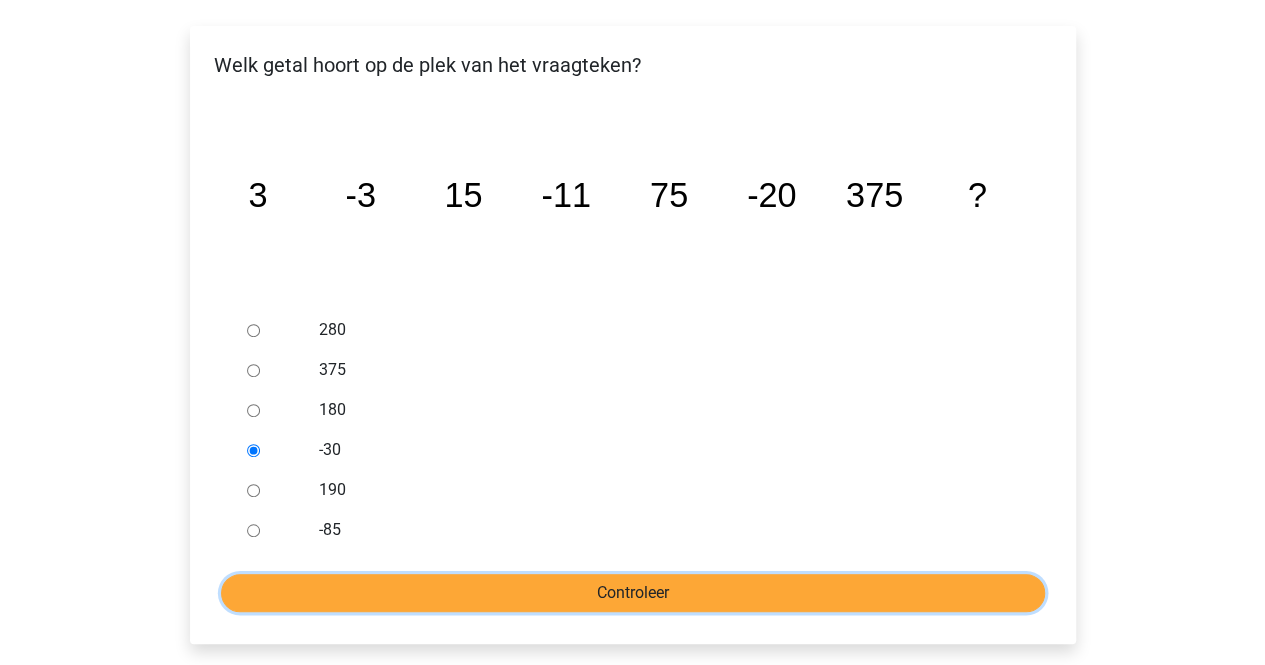 click on "Controleer" at bounding box center (633, 593) 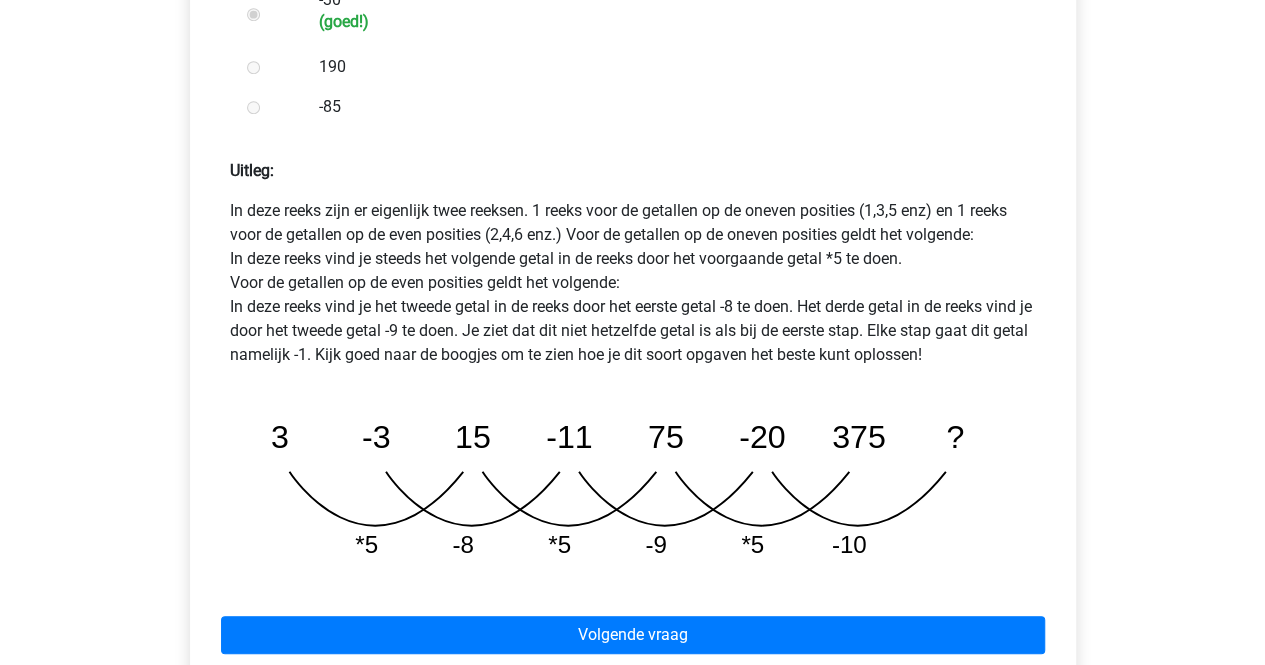 scroll, scrollTop: 800, scrollLeft: 0, axis: vertical 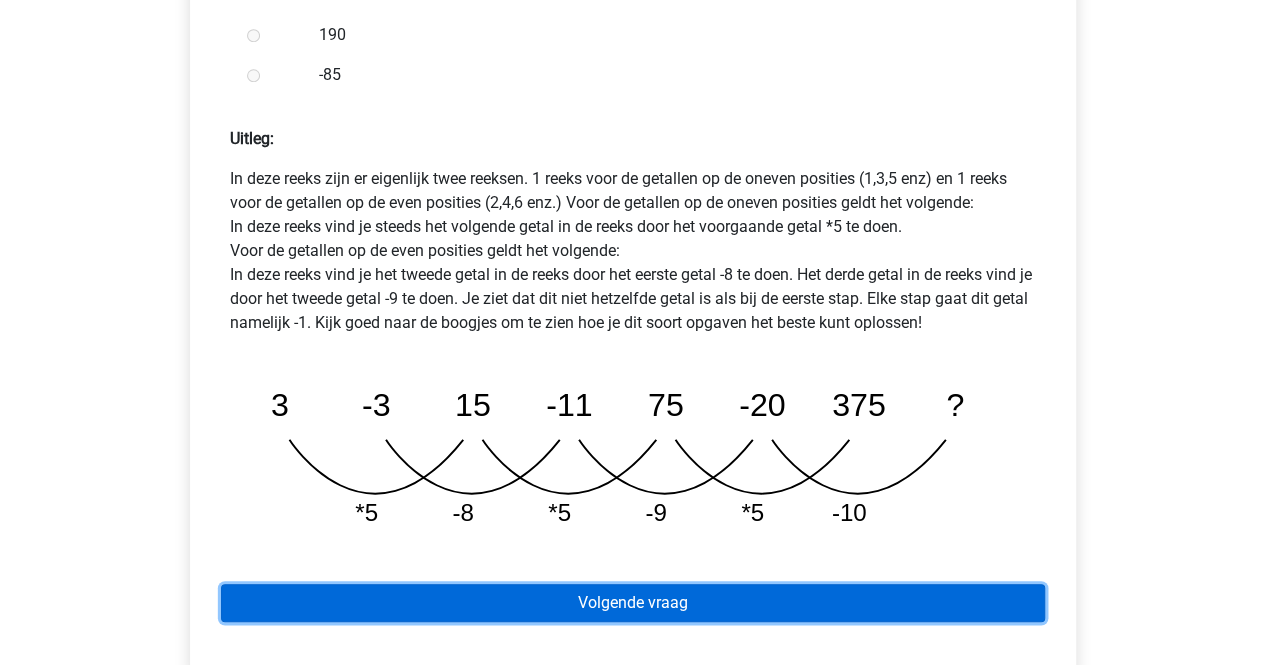 click on "Volgende vraag" at bounding box center (633, 603) 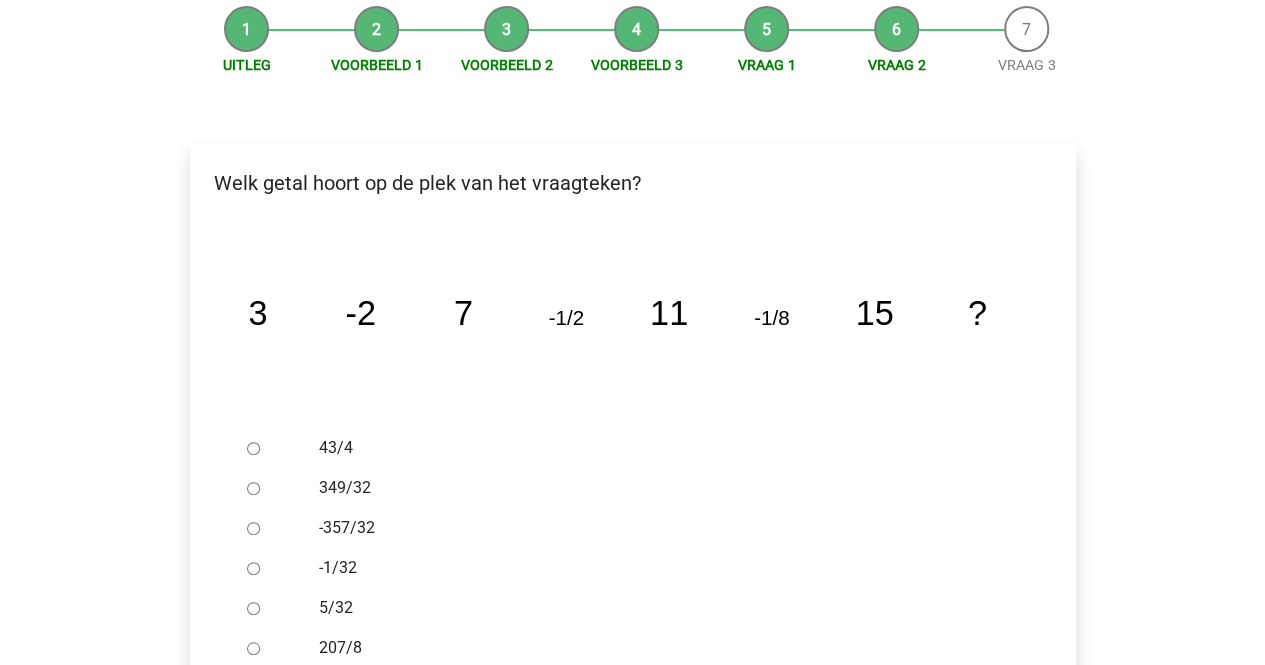 scroll, scrollTop: 300, scrollLeft: 0, axis: vertical 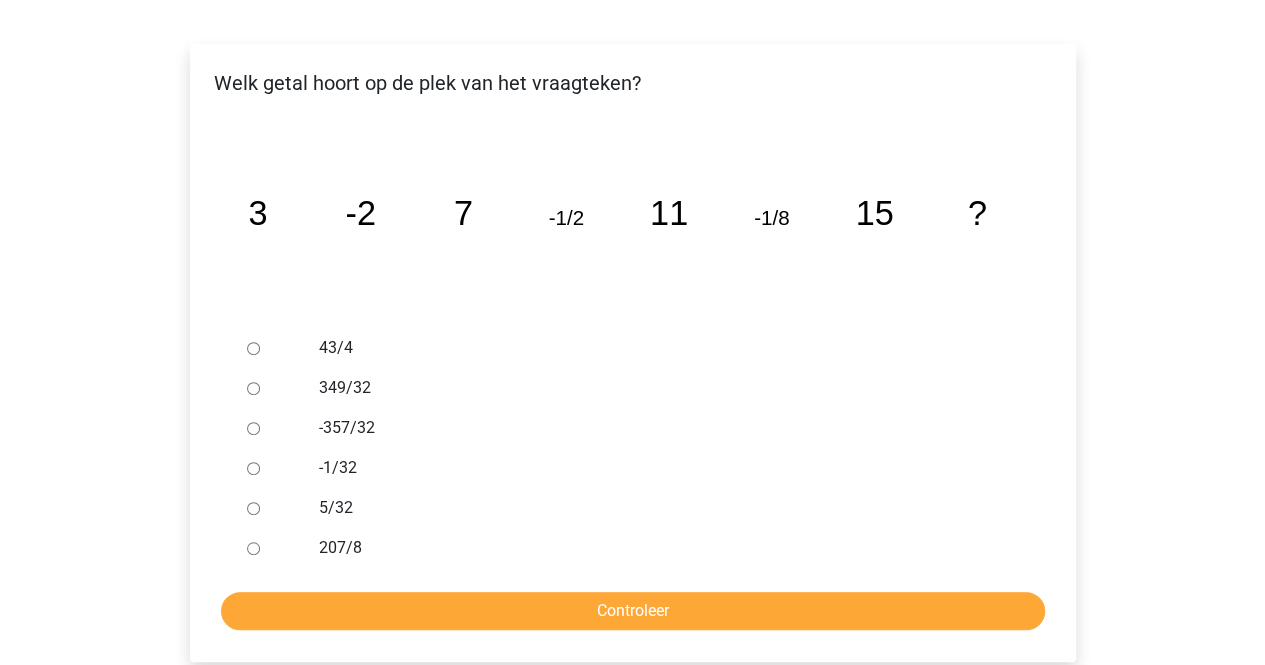 click on "-1/32" at bounding box center [665, 468] 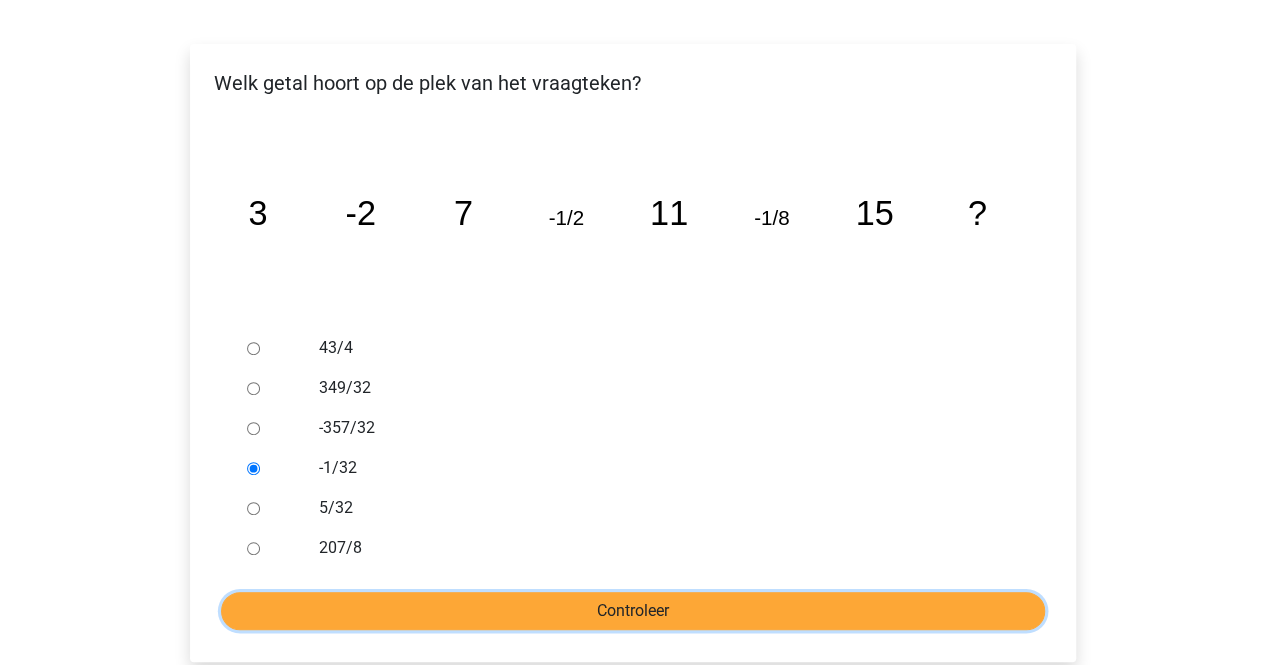 click on "Controleer" at bounding box center (633, 611) 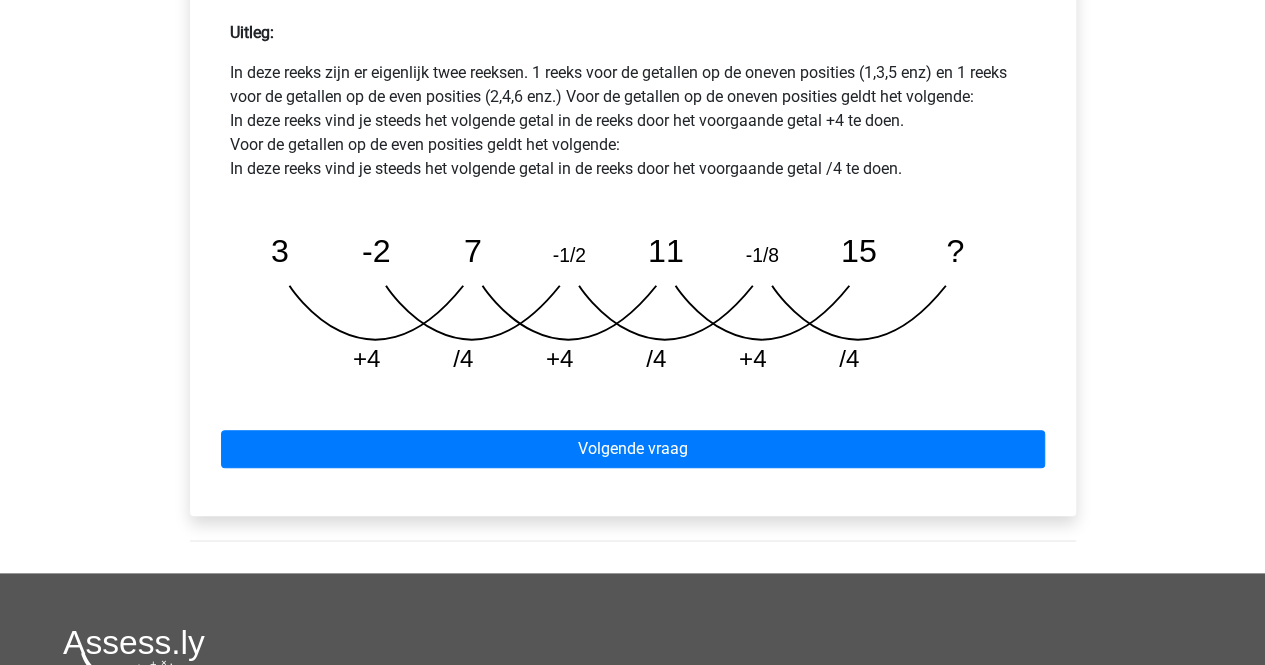 scroll, scrollTop: 1000, scrollLeft: 0, axis: vertical 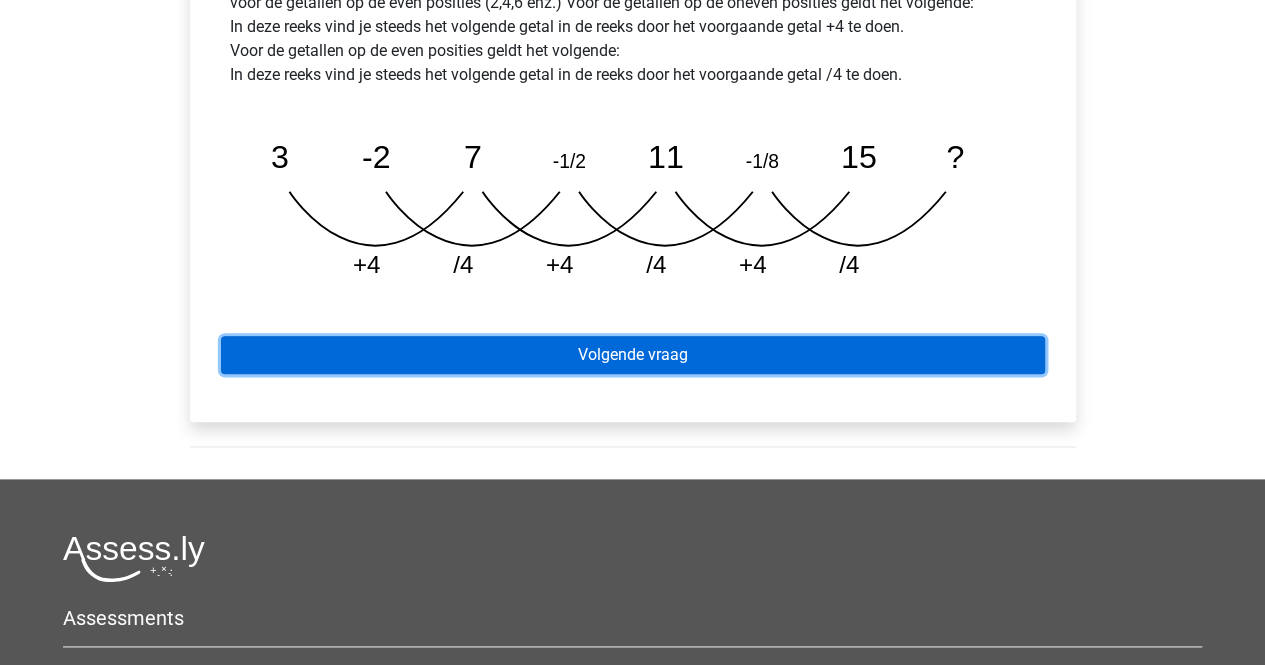 click on "Volgende vraag" at bounding box center [633, 355] 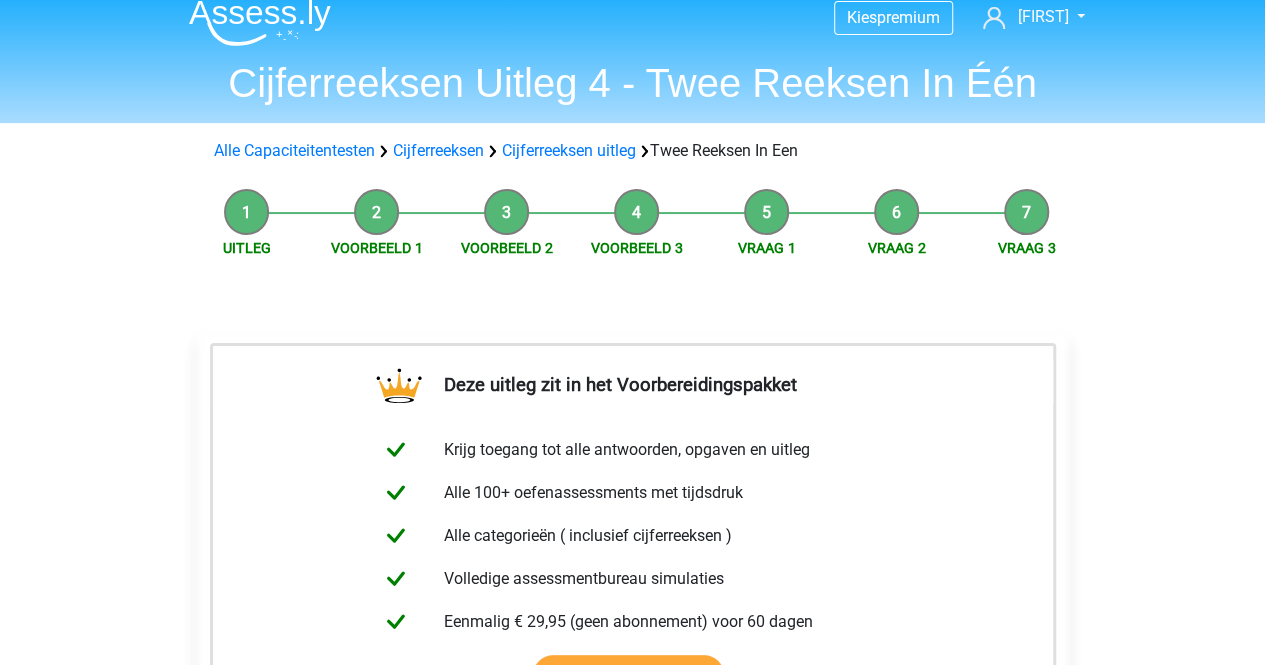 scroll, scrollTop: 600, scrollLeft: 0, axis: vertical 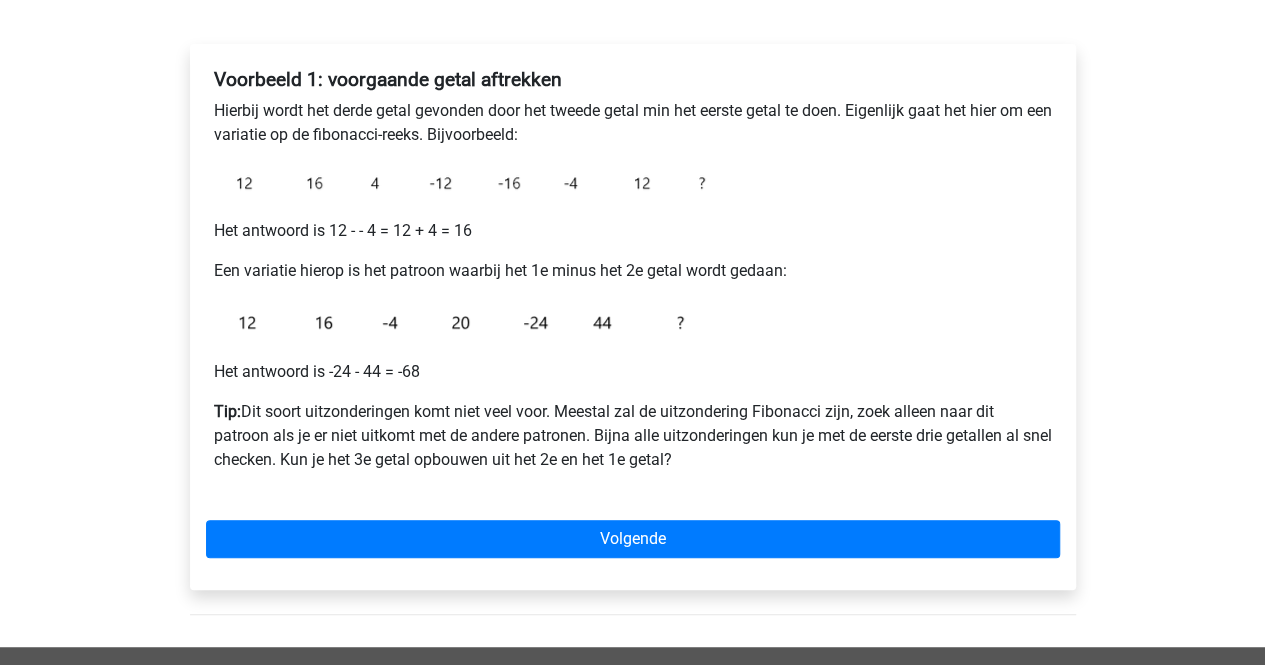 click on "Voorbeeld 1: voorgaande getal aftrekken Hierbij wordt het derde getal gevonden door het tweede getal min het eerste getal te doen. Eigenlijk gaat het hier om een variatie op de fibonacci-reeks. Bijvoorbeeld: Het antwoord is 12 - - 4 = 12 + 4 = 16 Een variatie hierop is het patroon waarbij het 1e minus het 2e getal wordt gedaan: Het antwoord is -24 - 44 = -68 Tip:  Dit soort uitzonderingen komt niet veel voor. Meestal zal de uitzondering Fibonacci zijn, zoek alleen naar dit patroon als je er niet uitkomt met de andere patronen. Bijna alle uitzonderingen kun je met de eerste drie getallen al snel checken. Kun je het 3e getal opbouwen uit het 2e en het 1e getal?
Volgende" at bounding box center (633, 317) 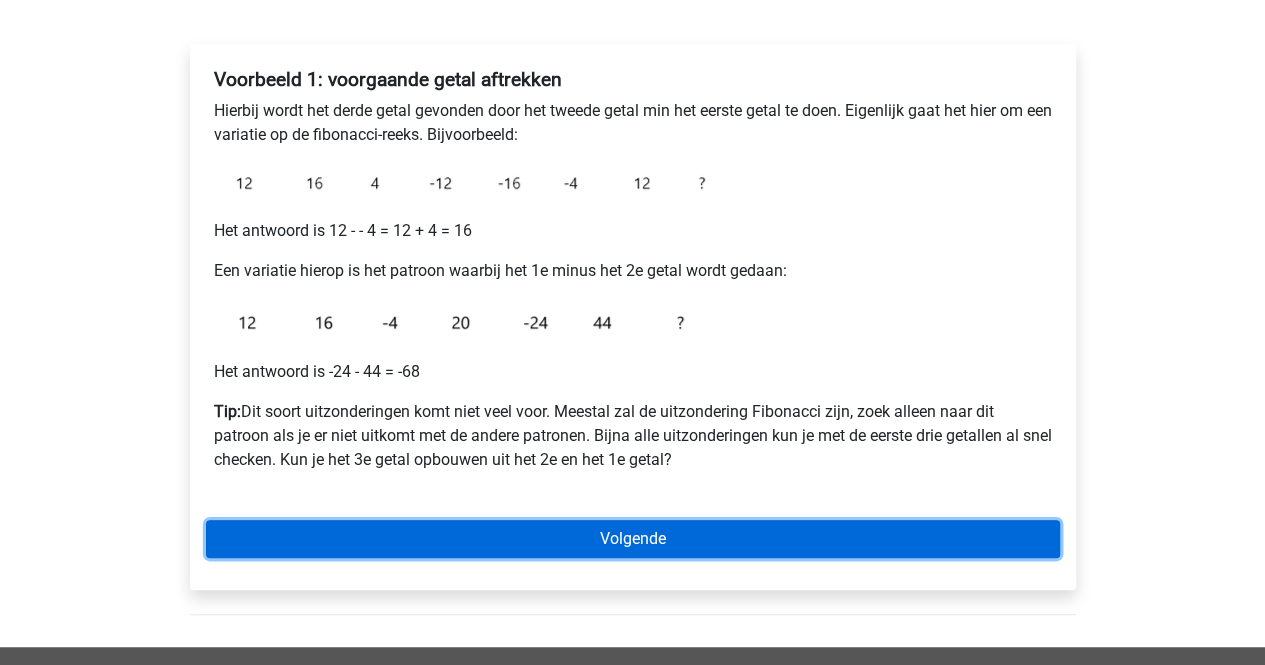 click on "Volgende" at bounding box center (633, 539) 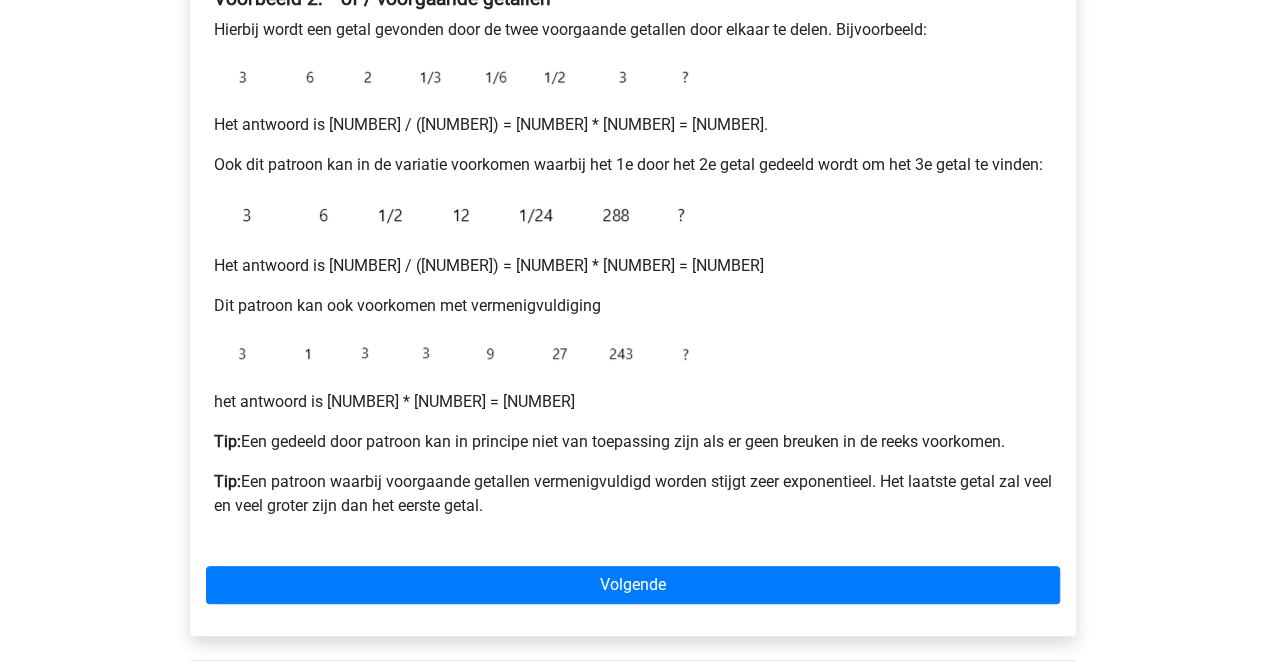 scroll, scrollTop: 400, scrollLeft: 0, axis: vertical 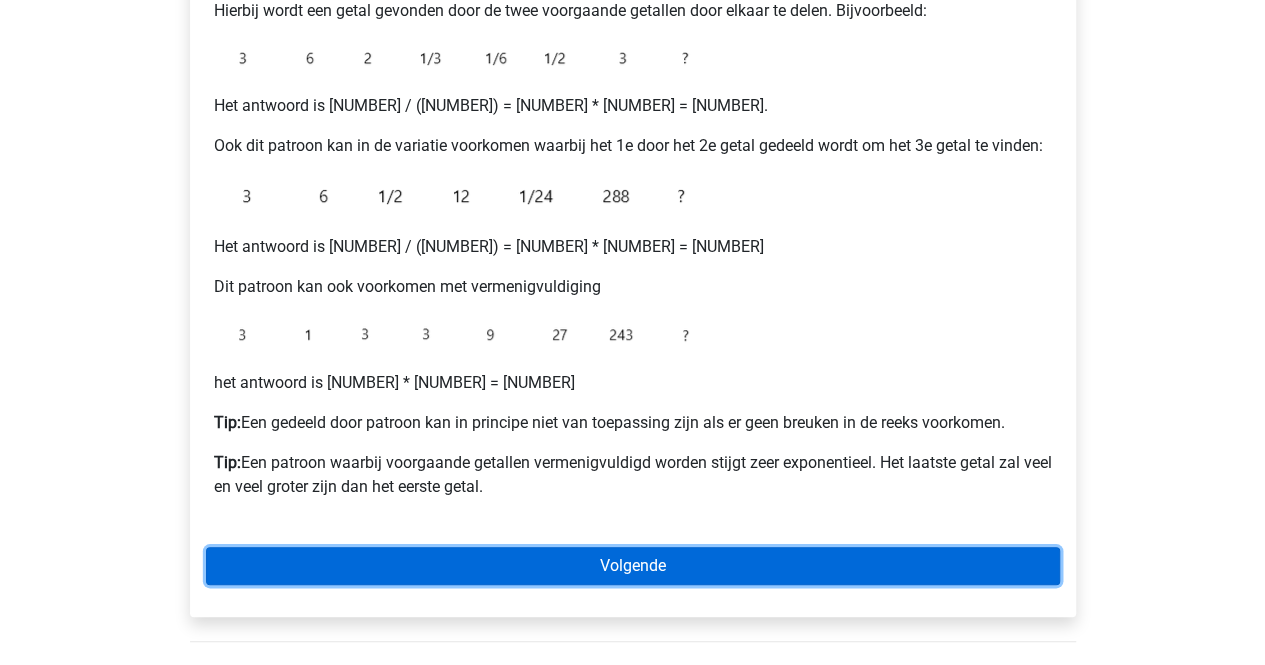 click on "Volgende" at bounding box center [633, 566] 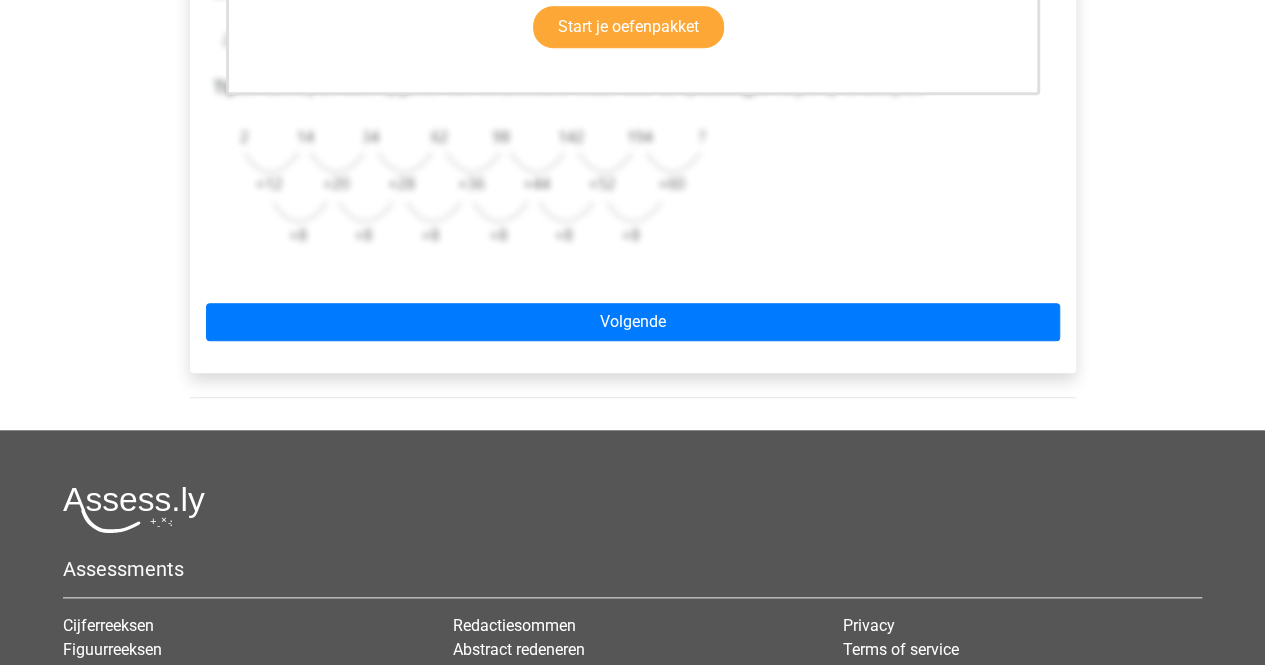 scroll, scrollTop: 800, scrollLeft: 0, axis: vertical 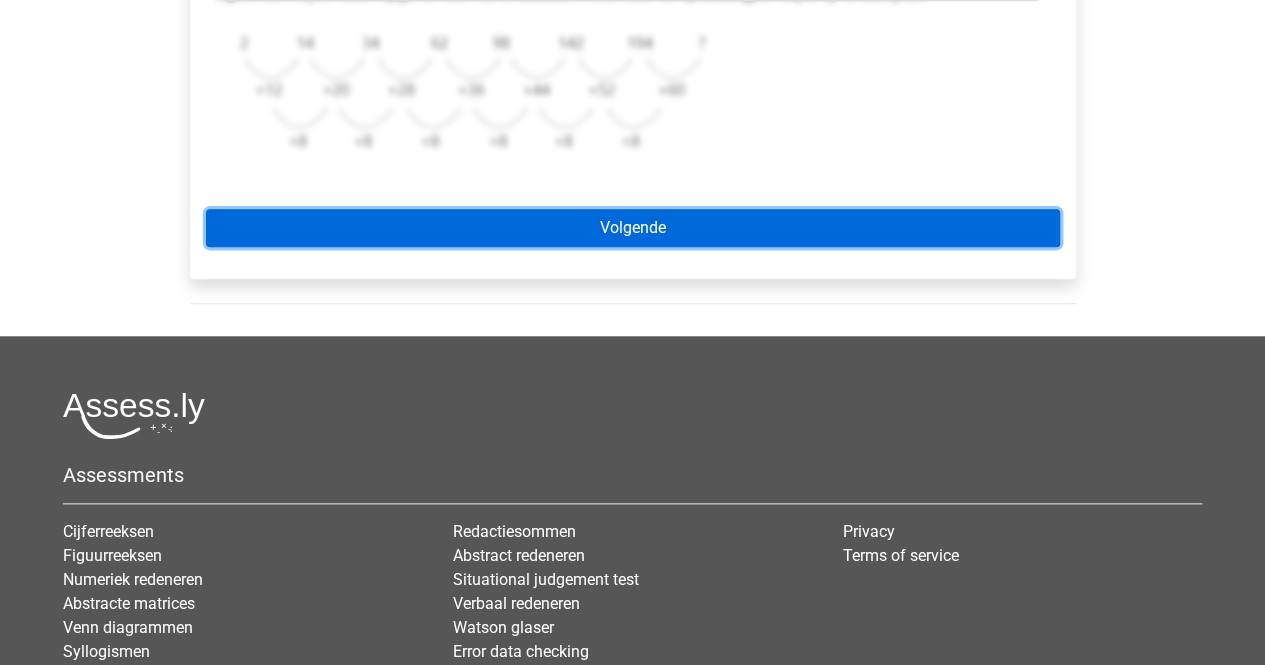 click on "Volgende" at bounding box center [633, 228] 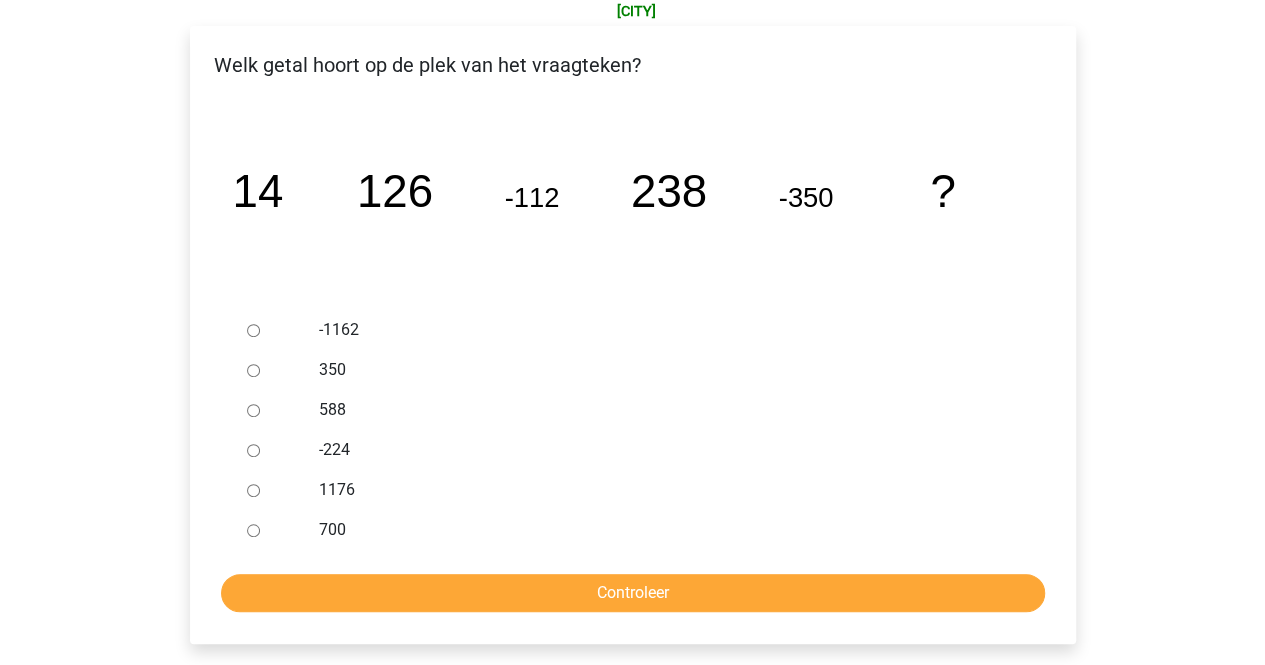 scroll, scrollTop: 300, scrollLeft: 0, axis: vertical 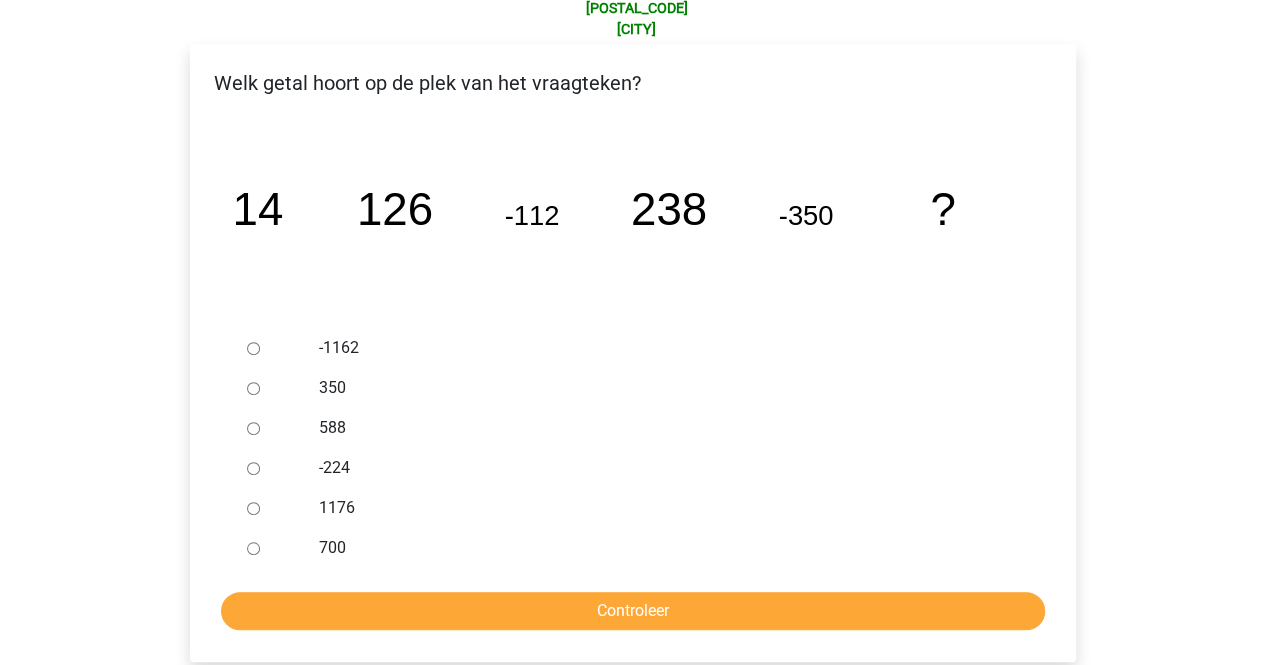 click on "588" at bounding box center [665, 428] 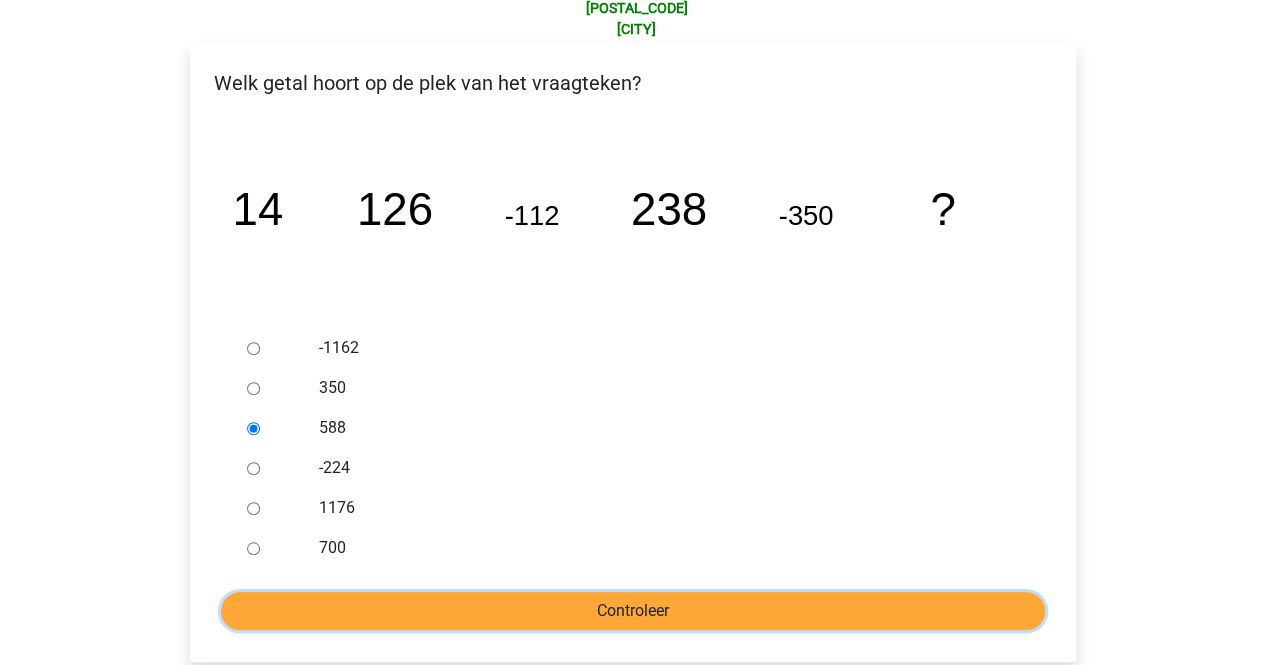 click on "Controleer" at bounding box center [633, 611] 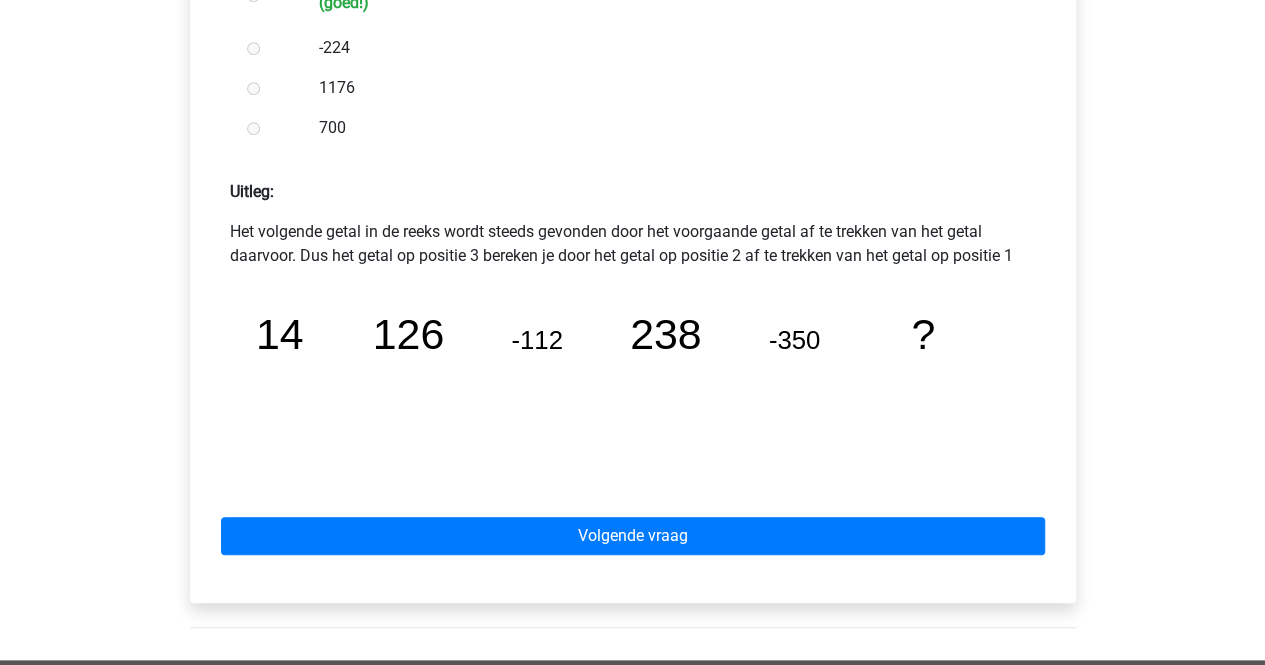 scroll, scrollTop: 900, scrollLeft: 0, axis: vertical 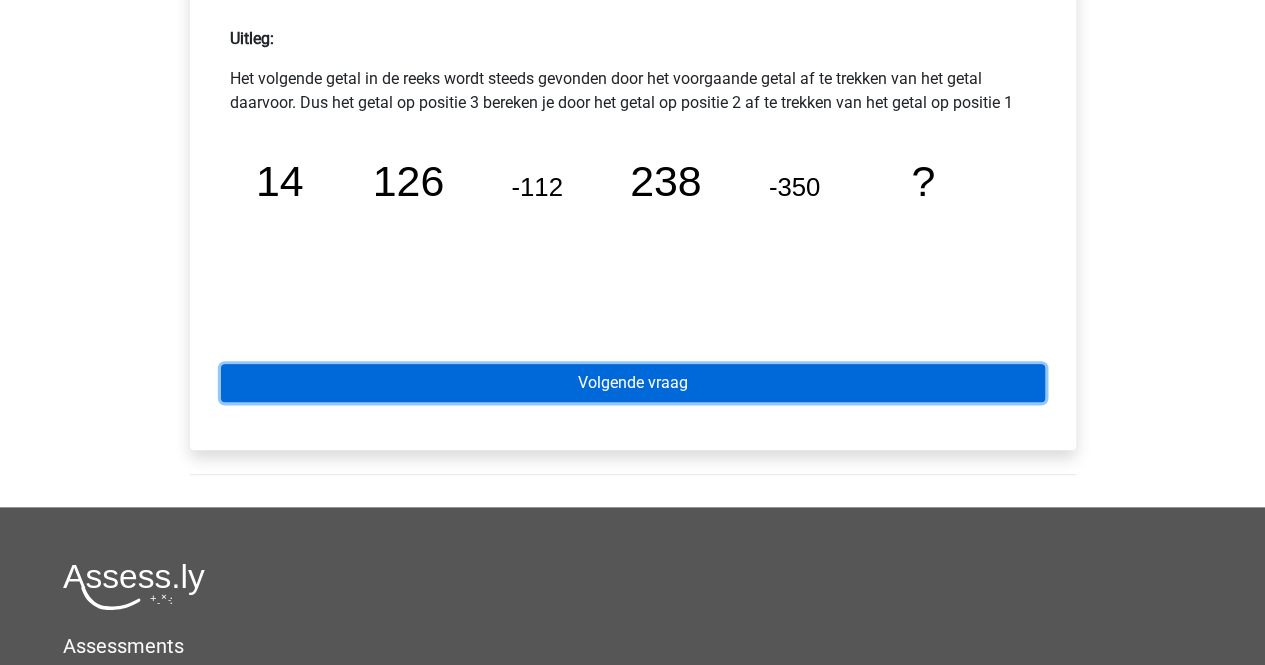 click on "Volgende vraag" at bounding box center (633, 383) 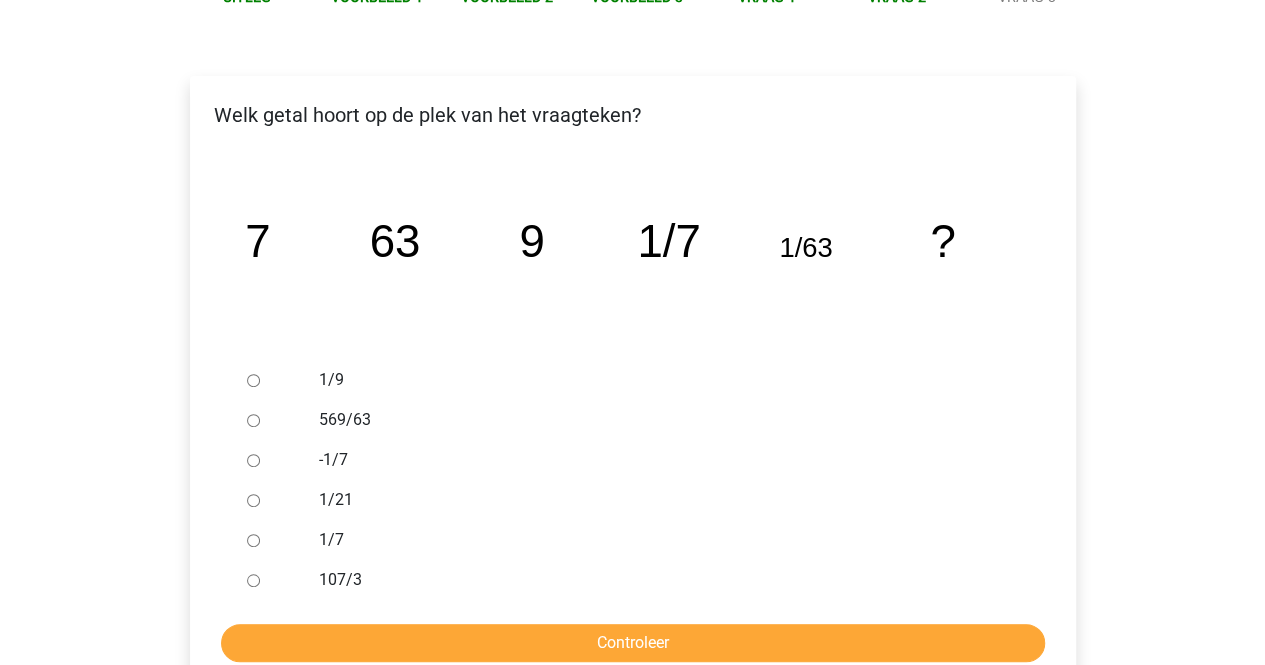 scroll, scrollTop: 300, scrollLeft: 0, axis: vertical 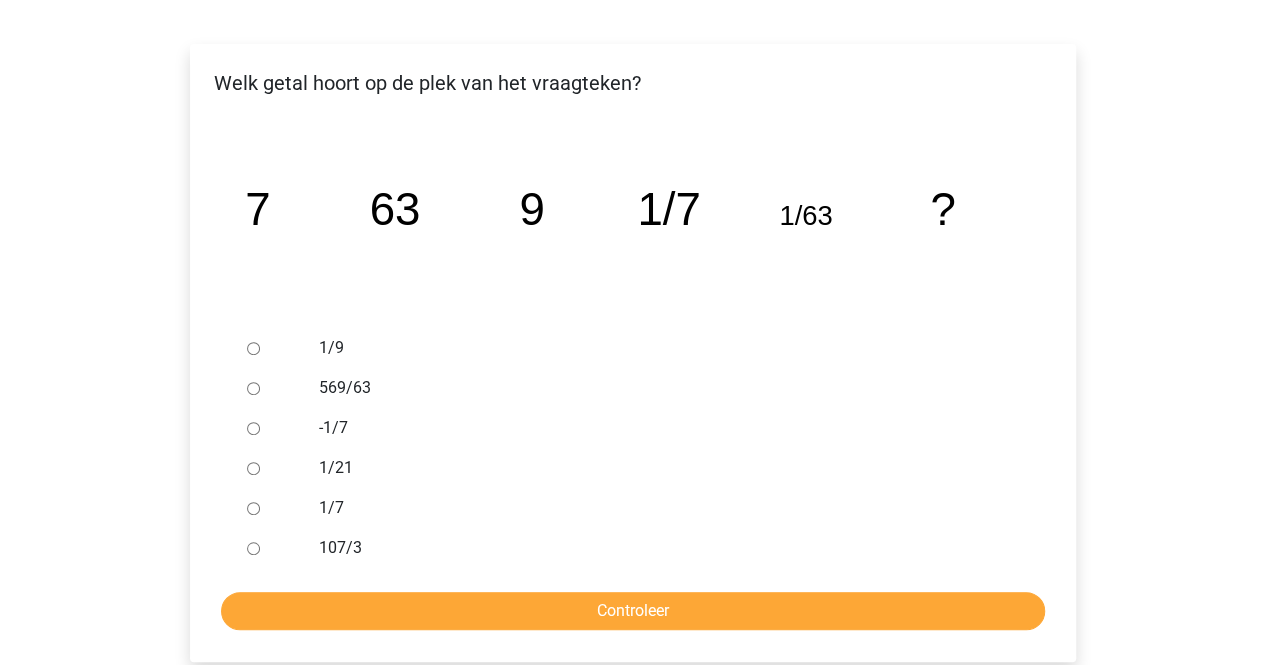 click on "1/9" at bounding box center [665, 348] 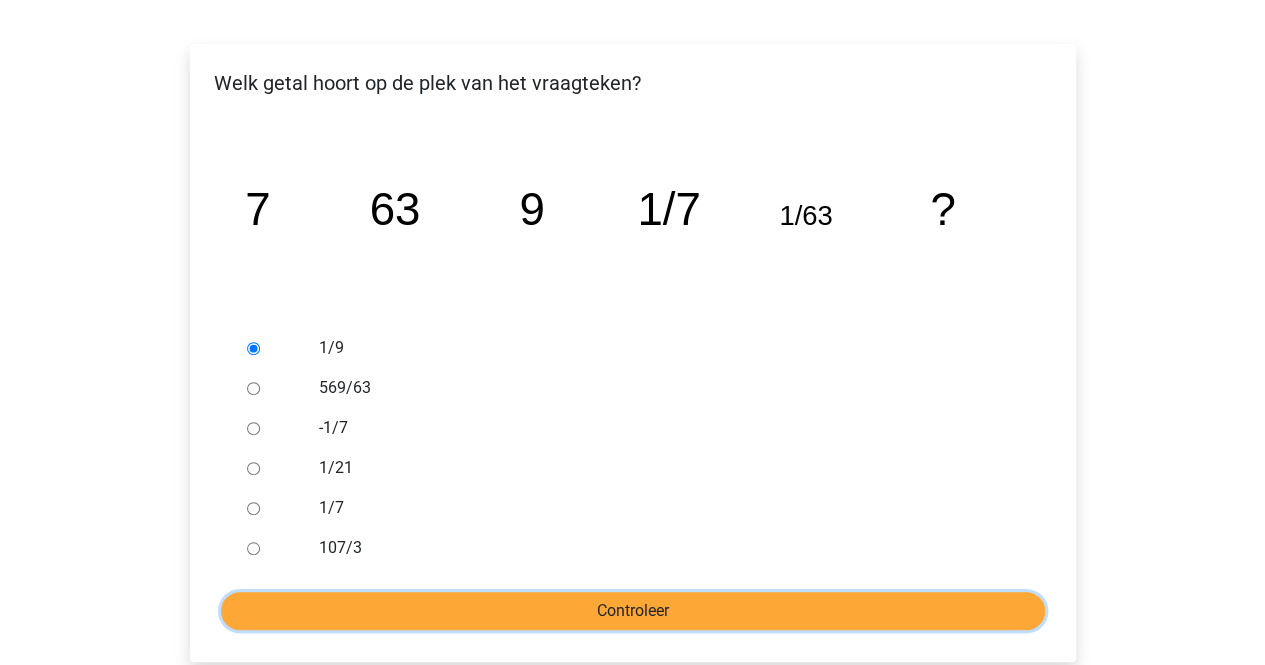 click on "Controleer" at bounding box center (633, 611) 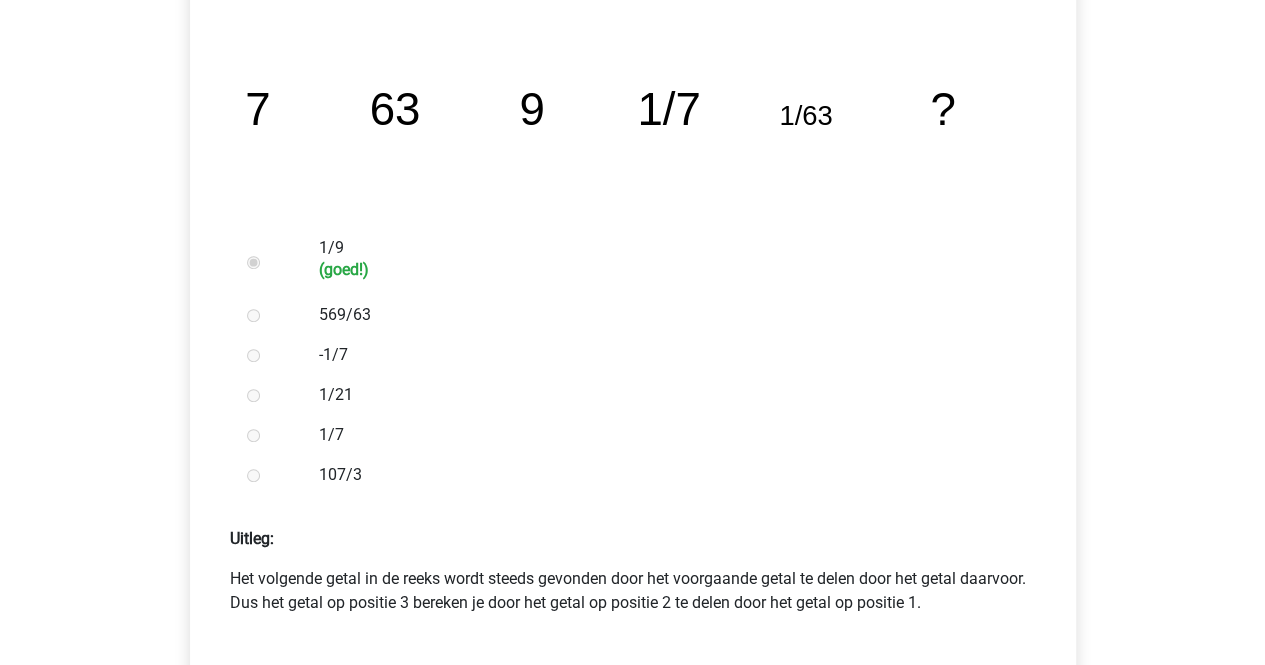 scroll, scrollTop: 800, scrollLeft: 0, axis: vertical 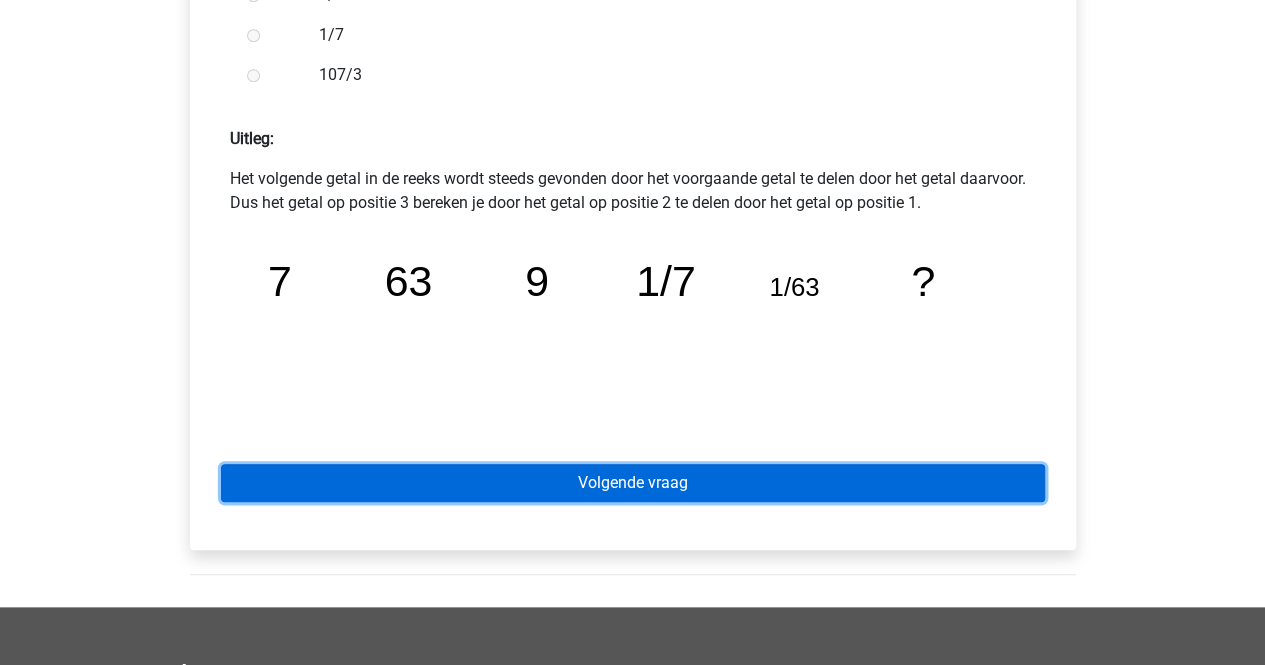 click on "Volgende vraag" at bounding box center (633, 483) 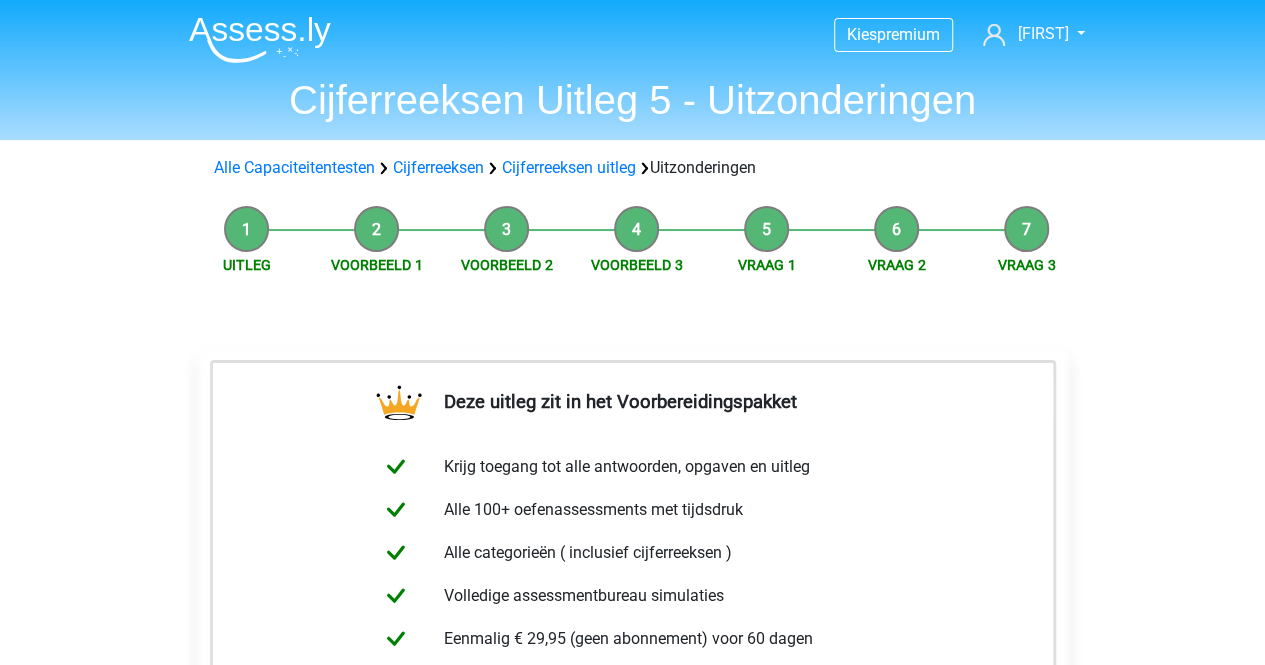 scroll, scrollTop: 500, scrollLeft: 0, axis: vertical 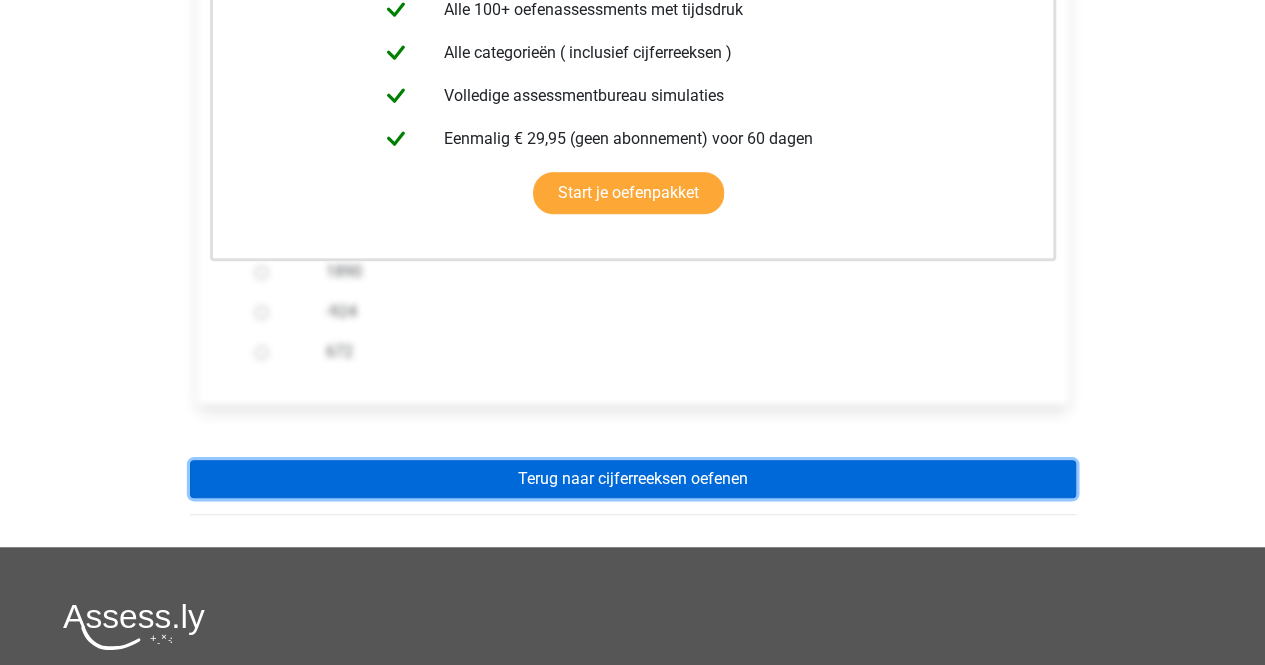 click on "Terug naar cijferreeksen oefenen" at bounding box center (633, 479) 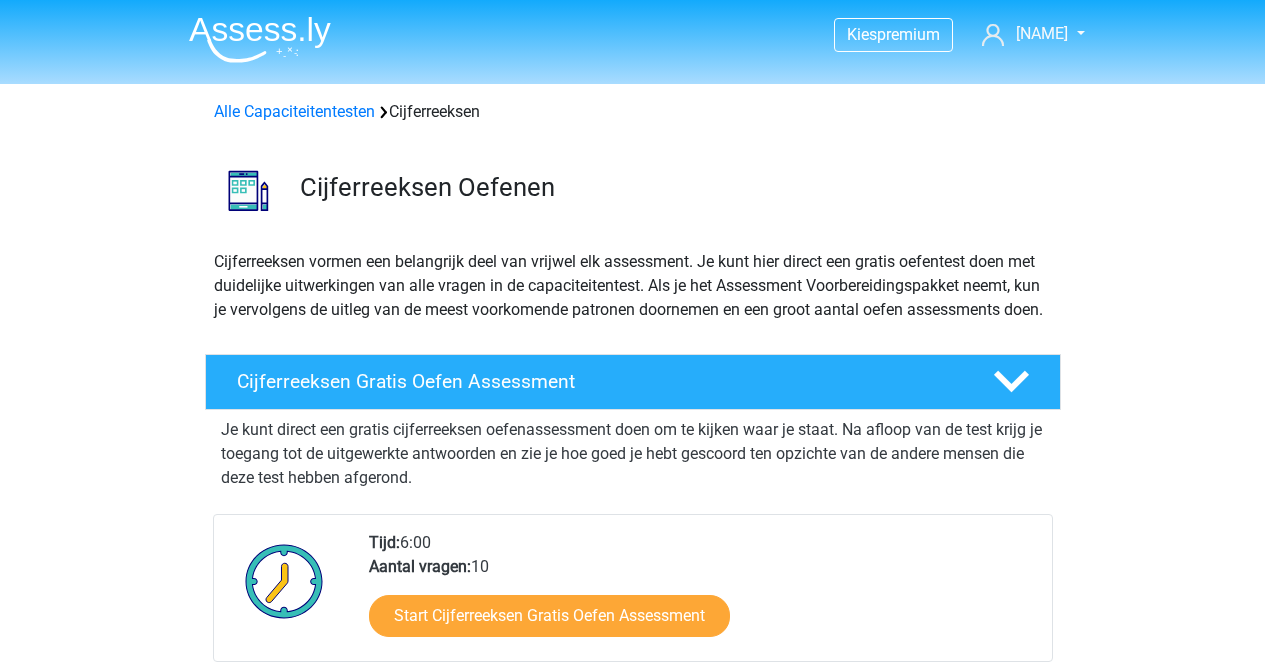 scroll, scrollTop: 0, scrollLeft: 0, axis: both 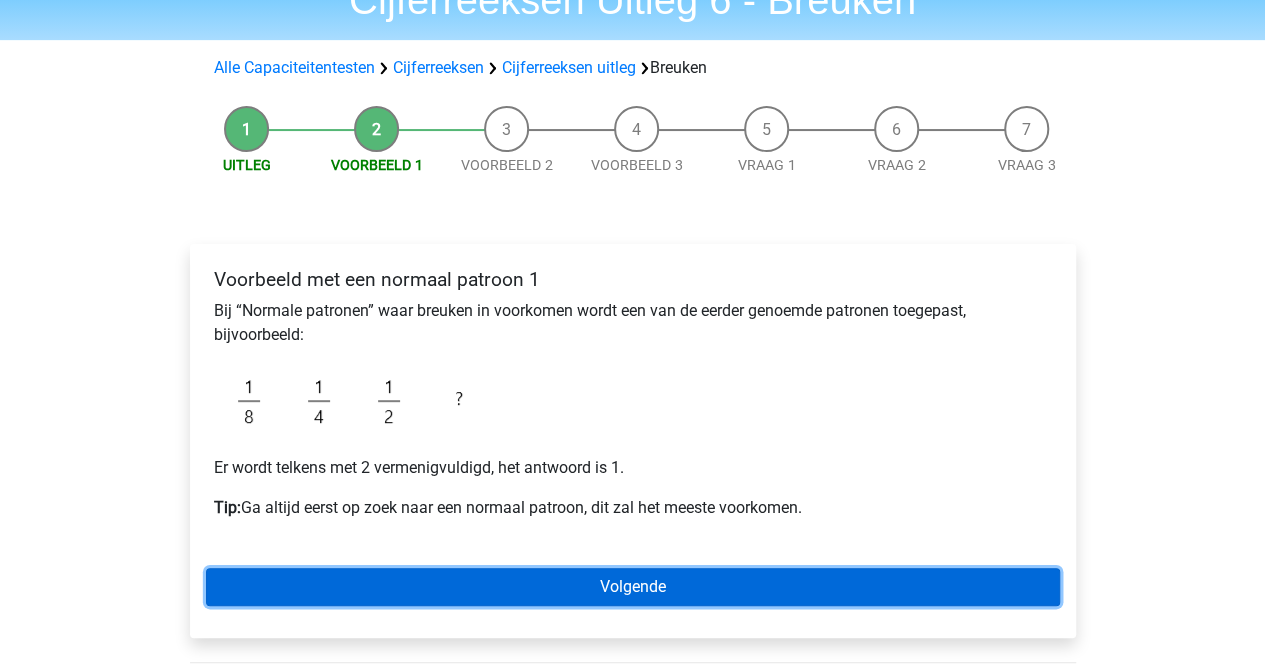 click on "Volgende" at bounding box center [633, 587] 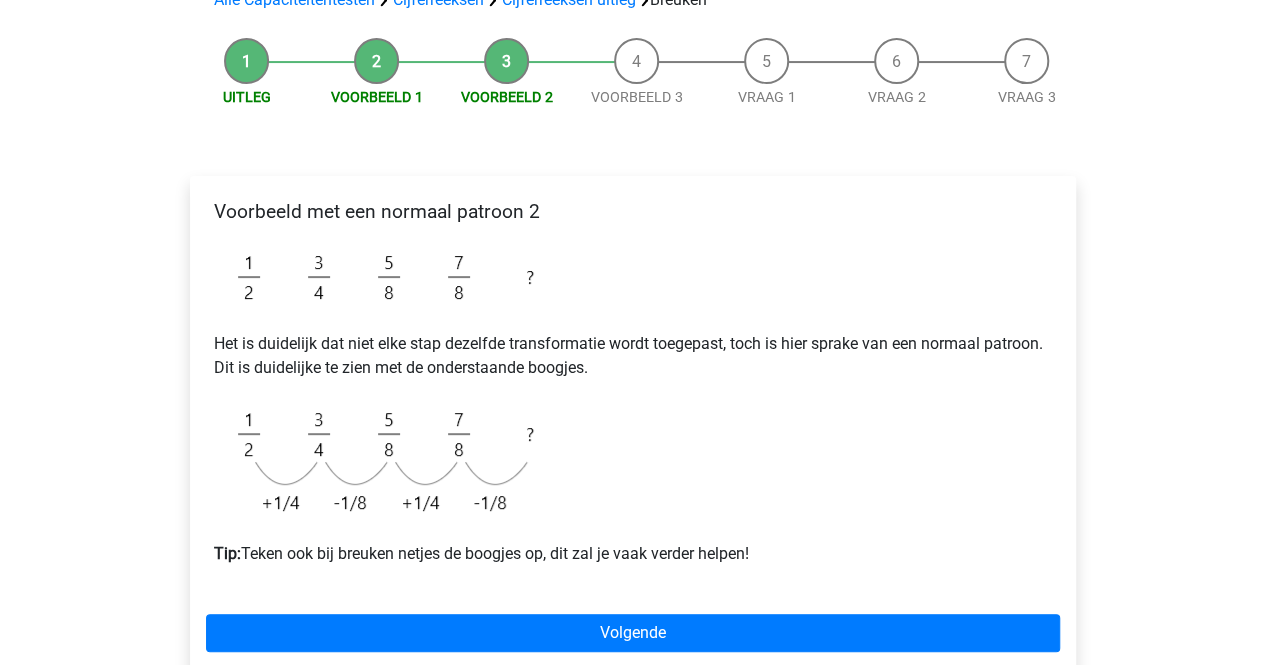 scroll, scrollTop: 200, scrollLeft: 0, axis: vertical 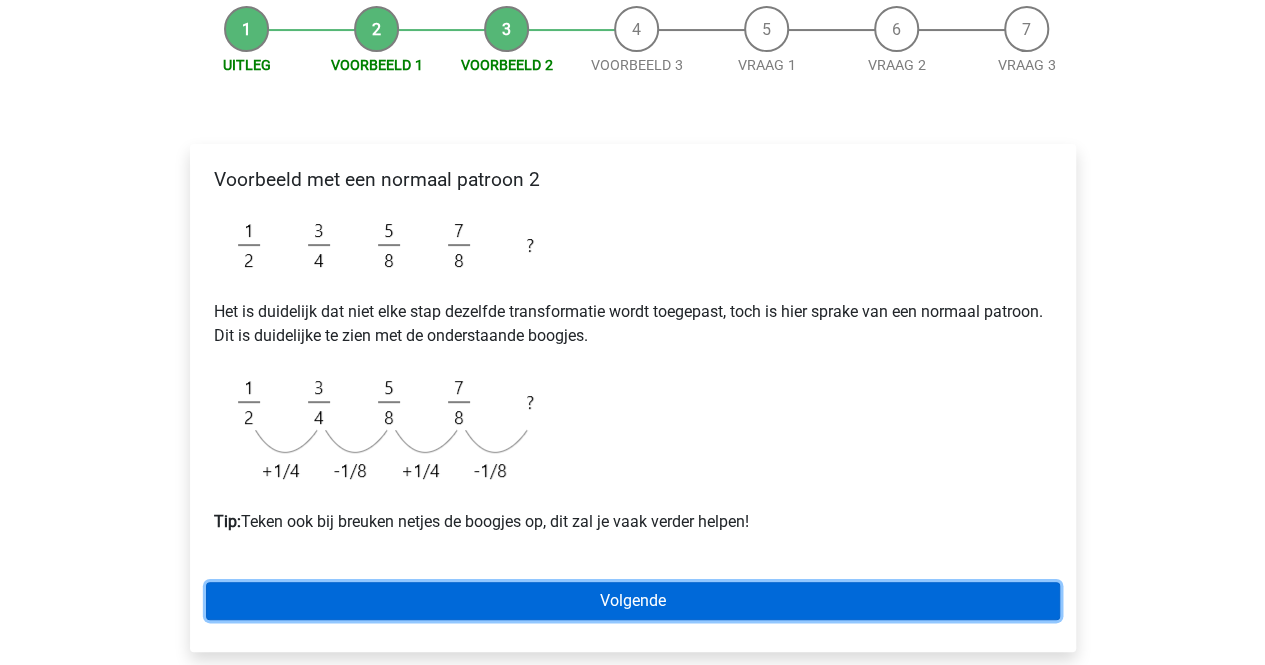 click on "Volgende" at bounding box center [633, 601] 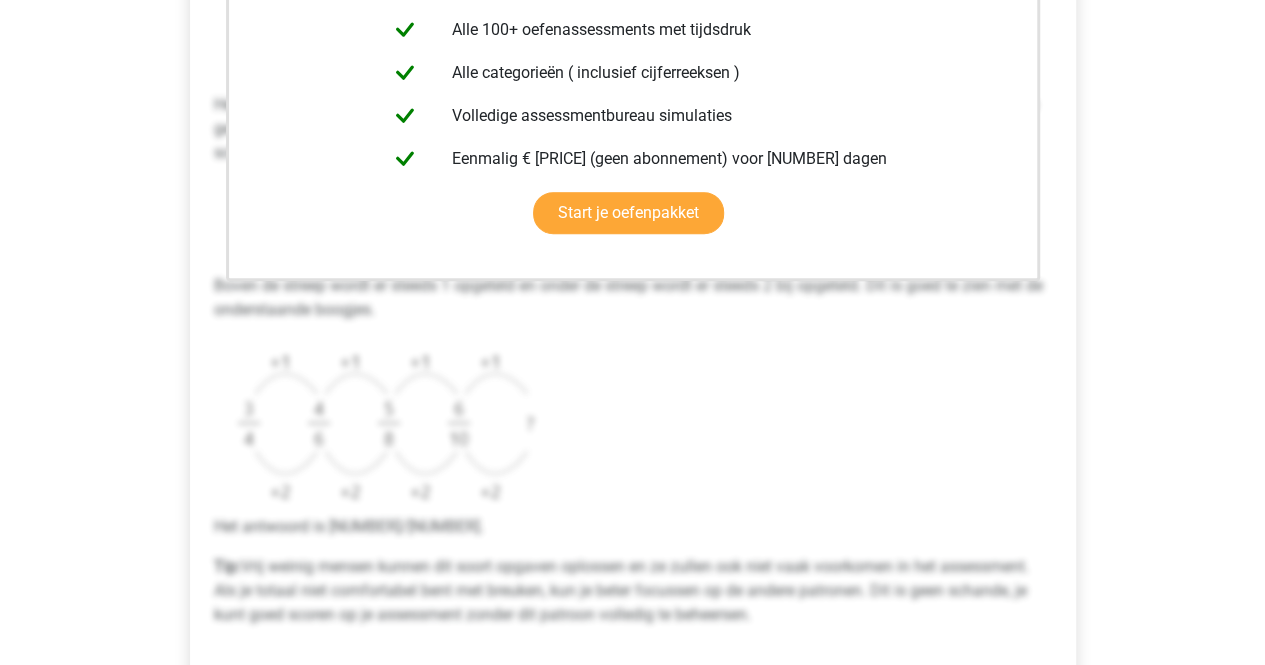 scroll, scrollTop: 900, scrollLeft: 0, axis: vertical 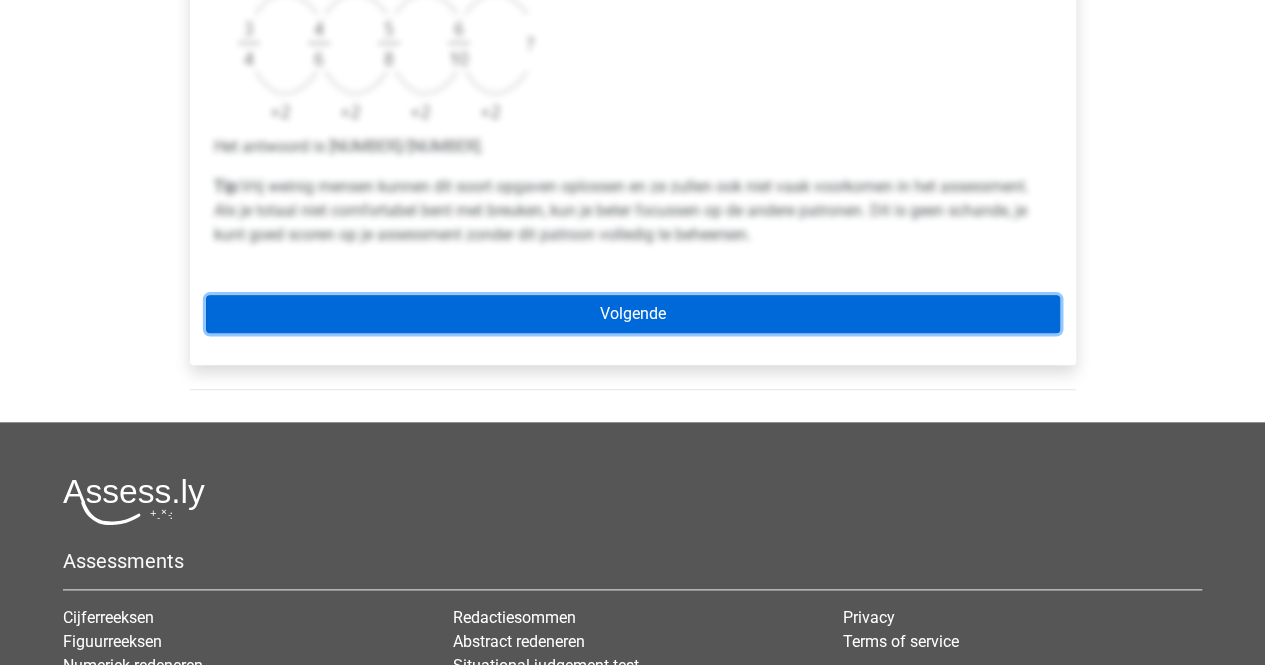 click on "Volgende" at bounding box center [633, 314] 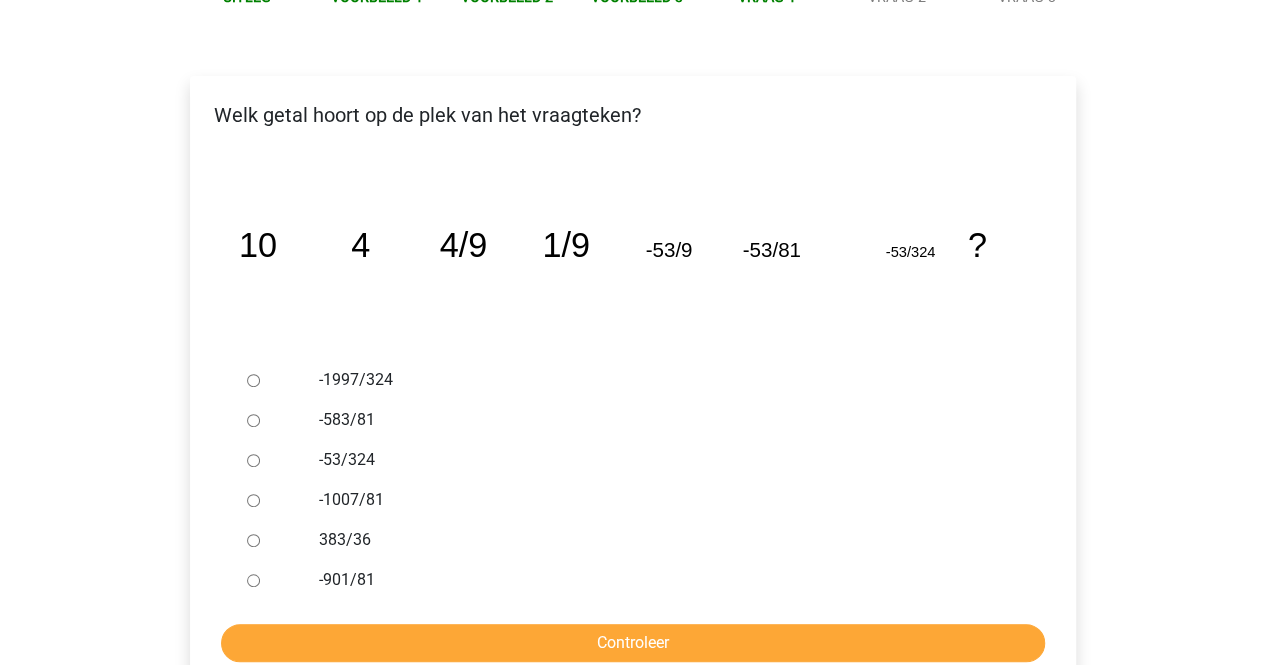 scroll, scrollTop: 300, scrollLeft: 0, axis: vertical 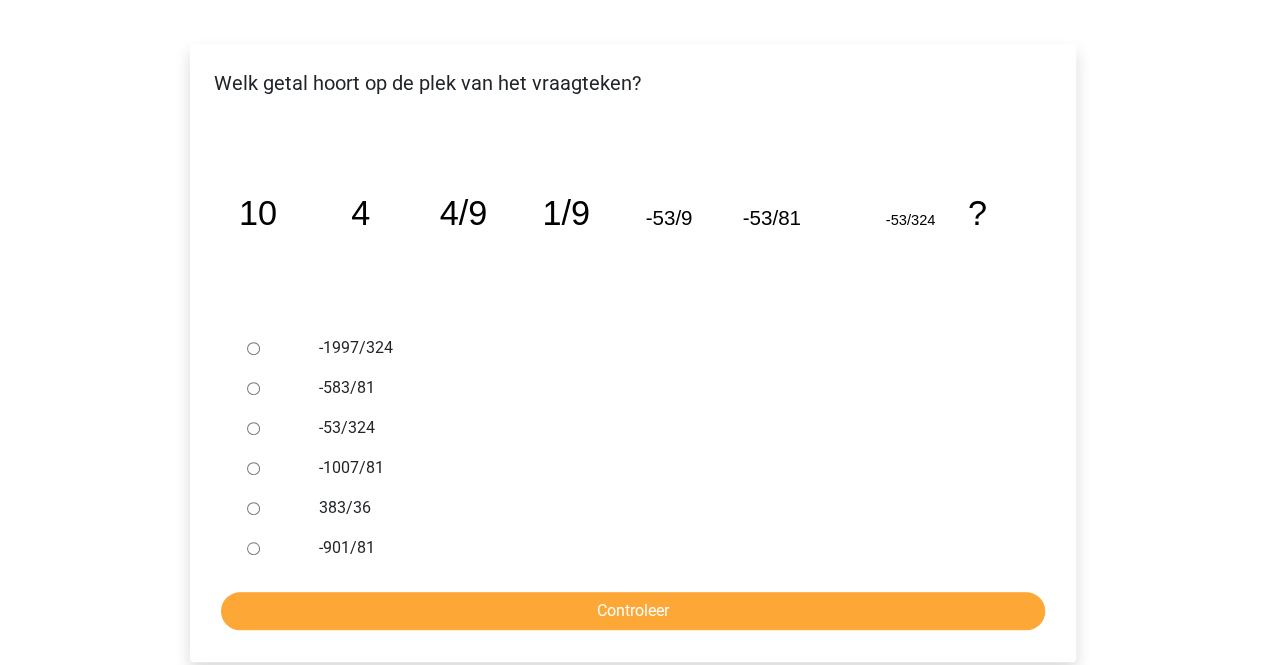 click on "-1997/324" at bounding box center [665, 348] 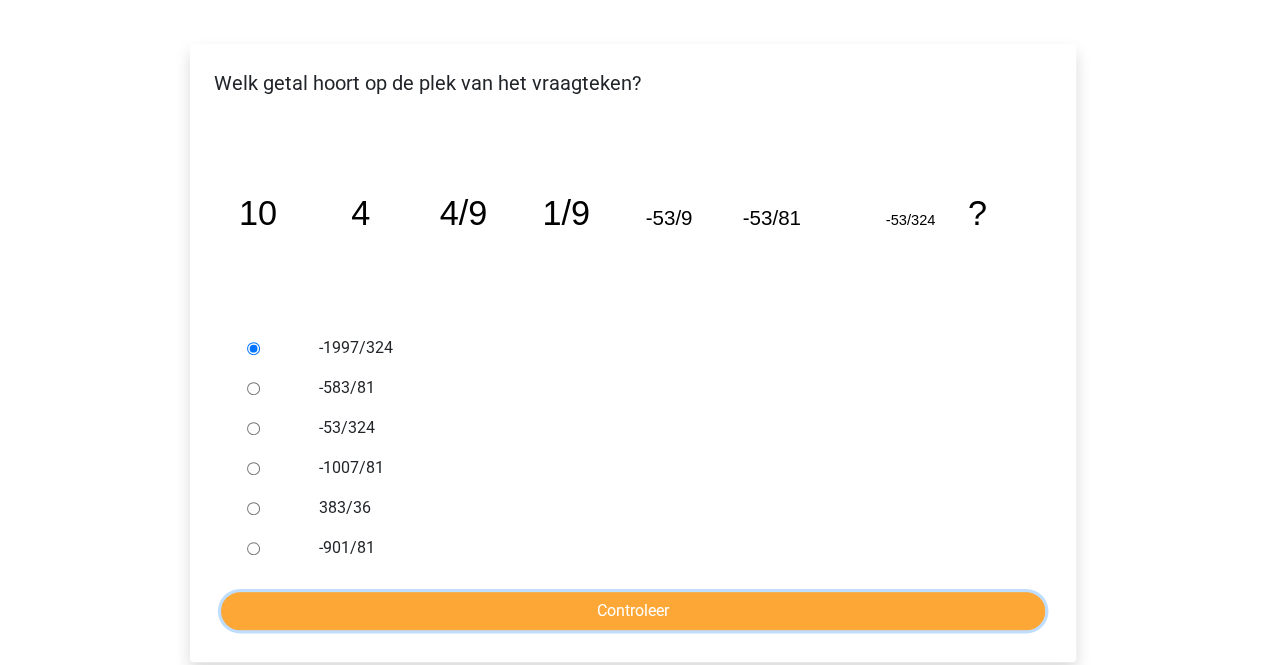 click on "Controleer" at bounding box center (633, 611) 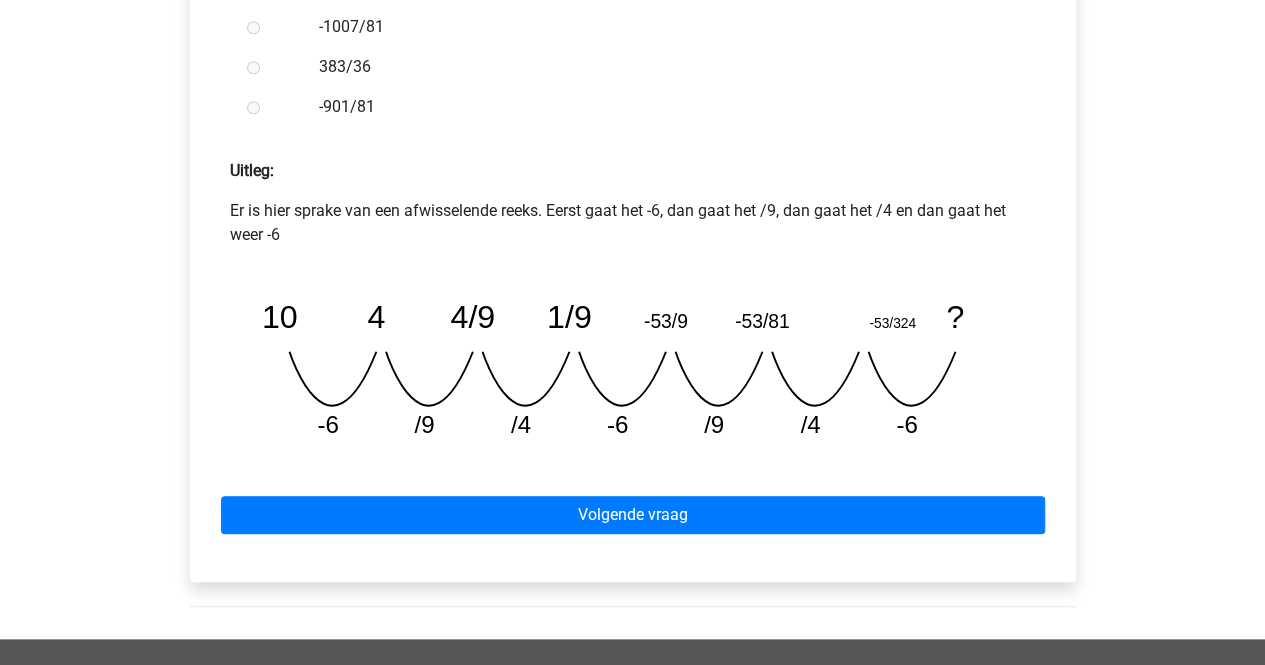 scroll, scrollTop: 800, scrollLeft: 0, axis: vertical 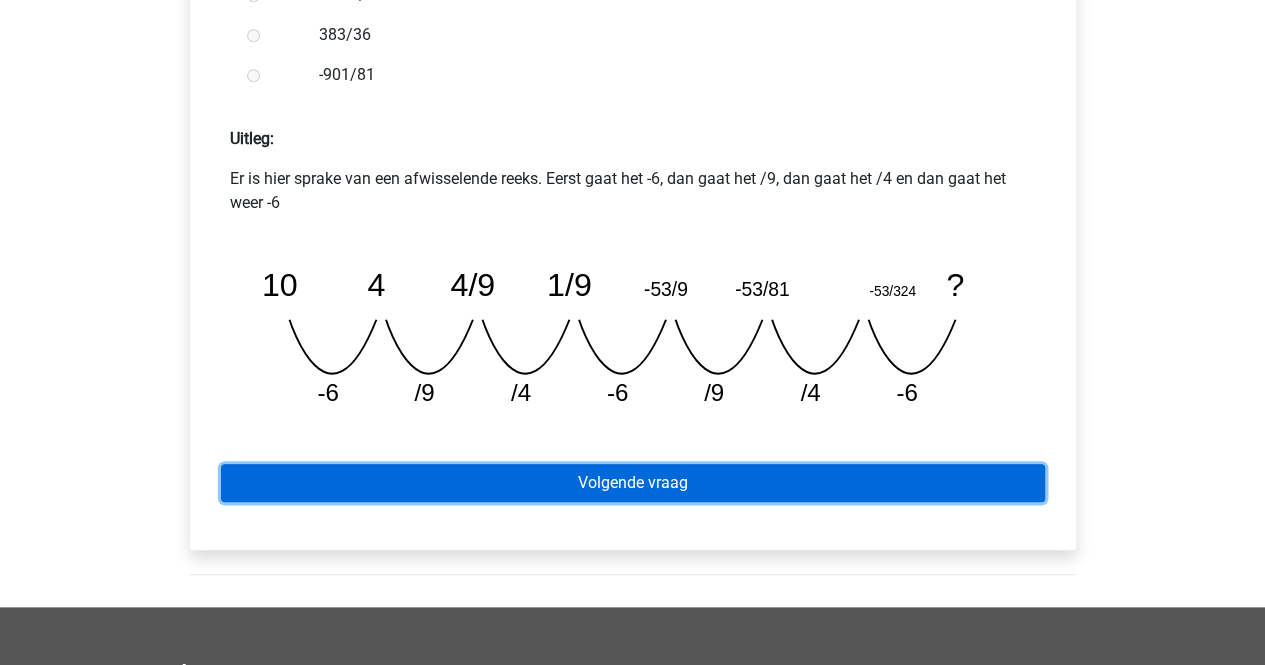click on "Volgende vraag" at bounding box center (633, 483) 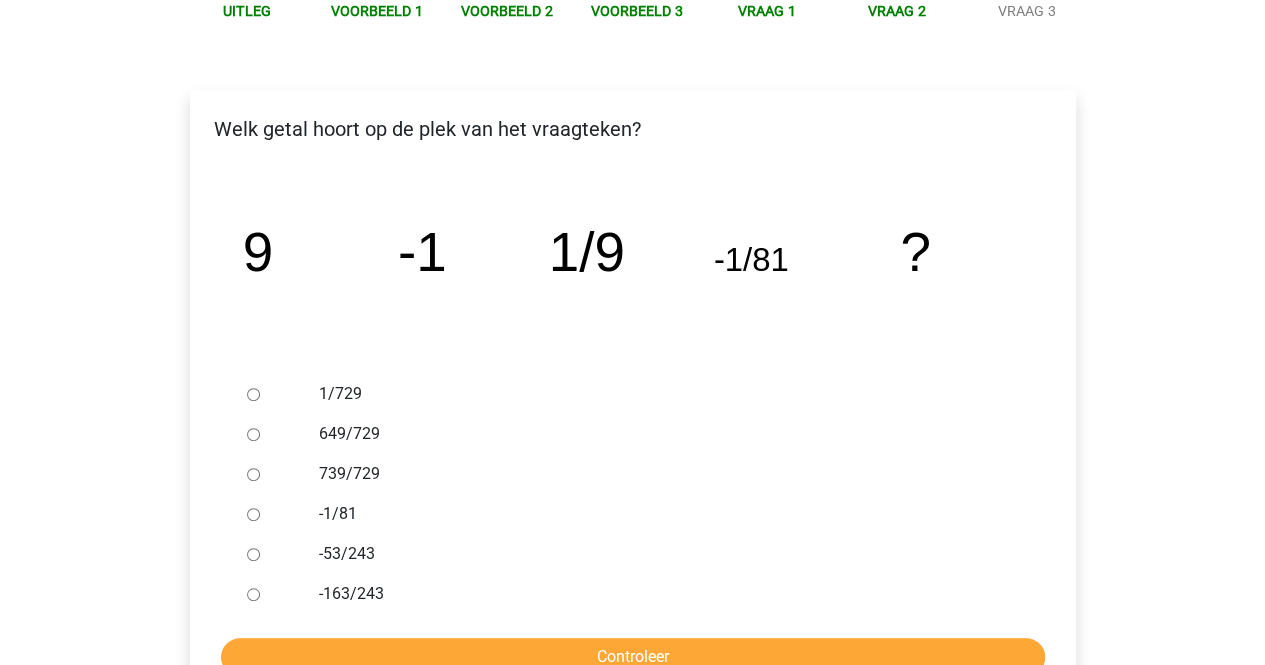scroll, scrollTop: 300, scrollLeft: 0, axis: vertical 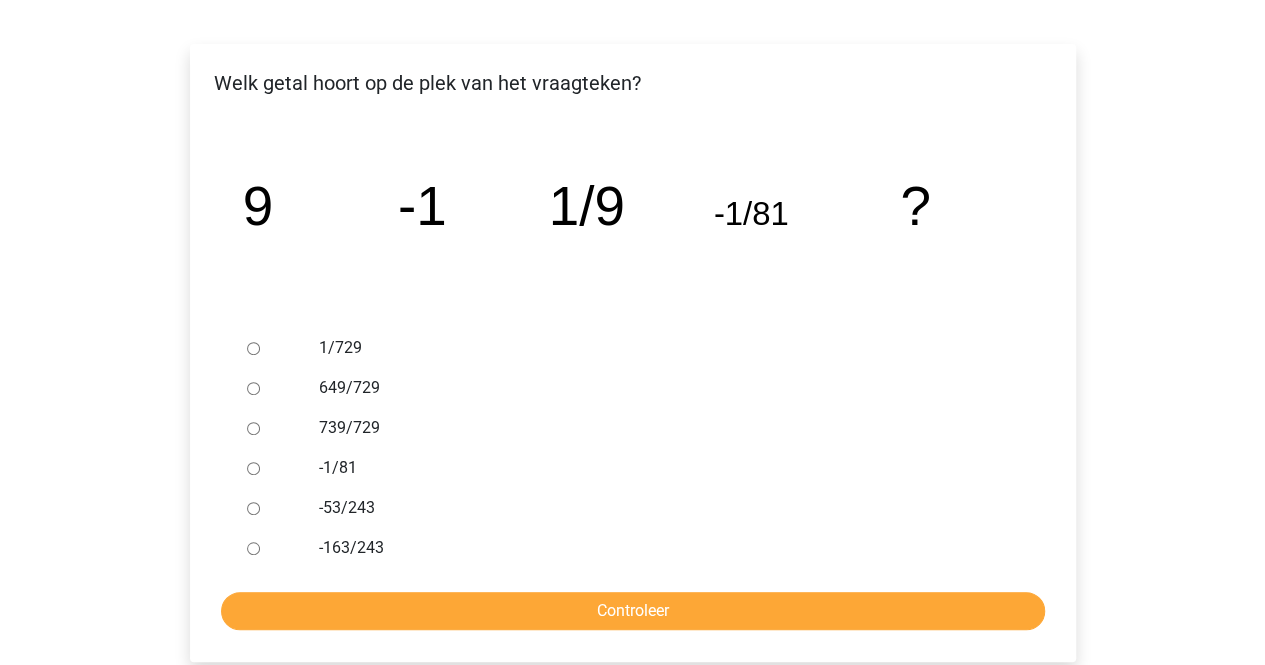 click on "1/729" at bounding box center (665, 348) 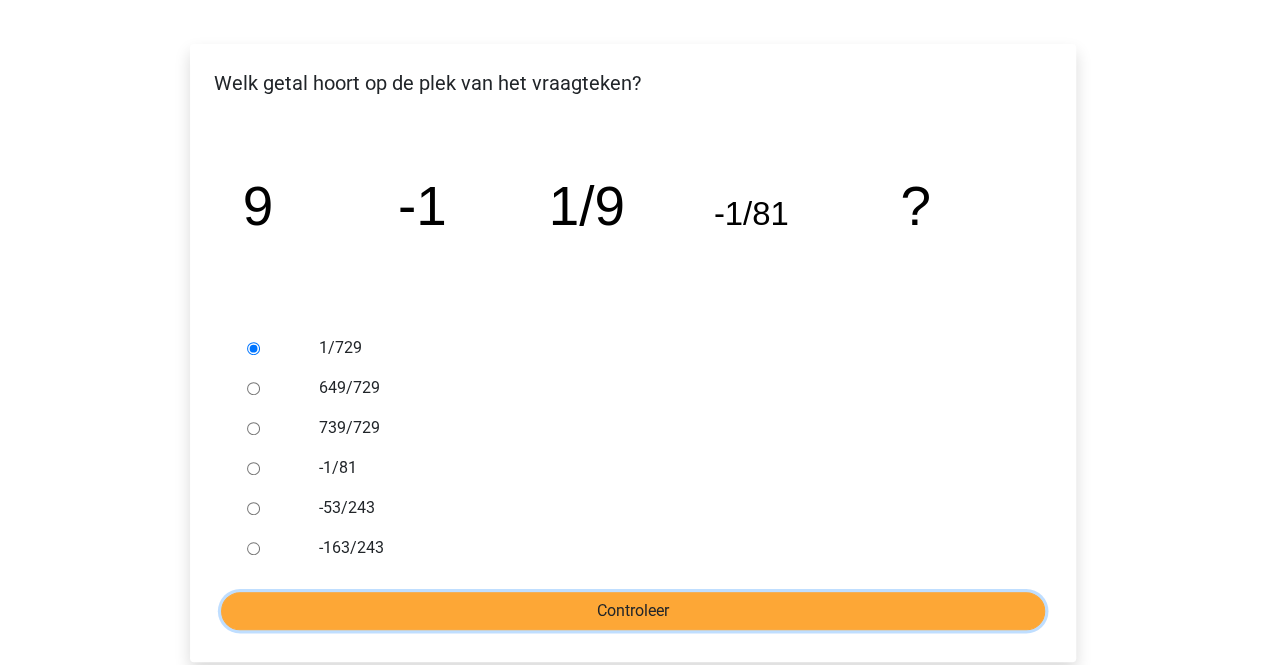 click on "Controleer" at bounding box center [633, 611] 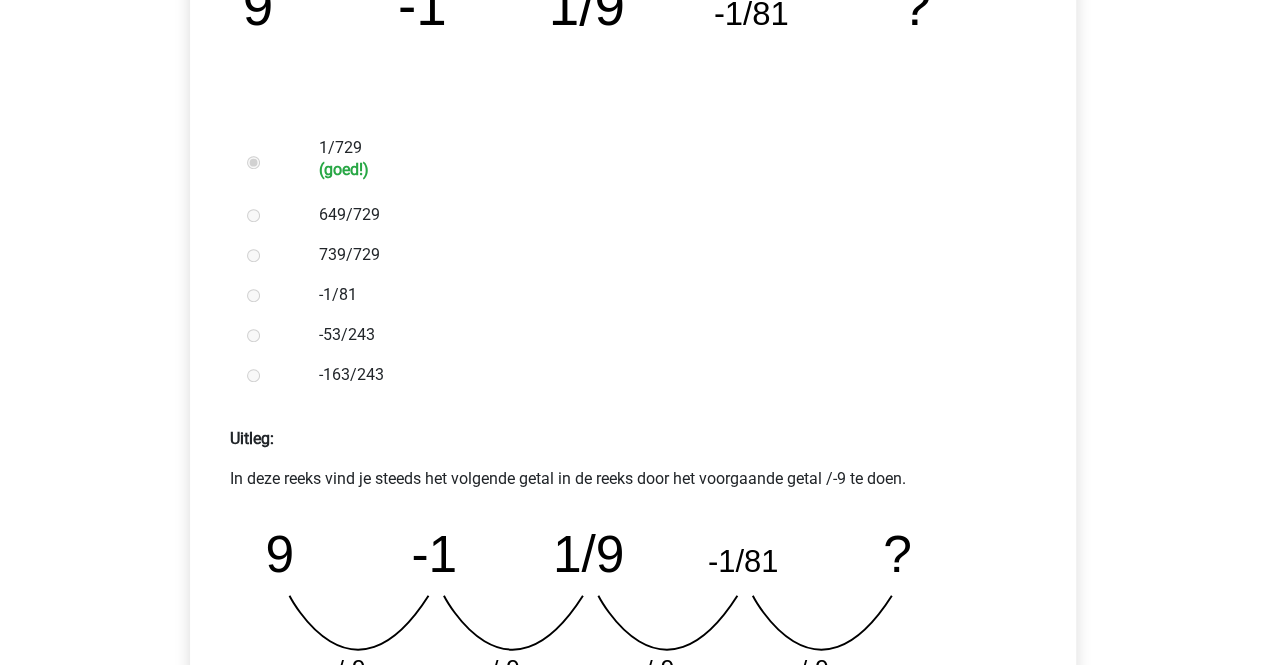 scroll, scrollTop: 700, scrollLeft: 0, axis: vertical 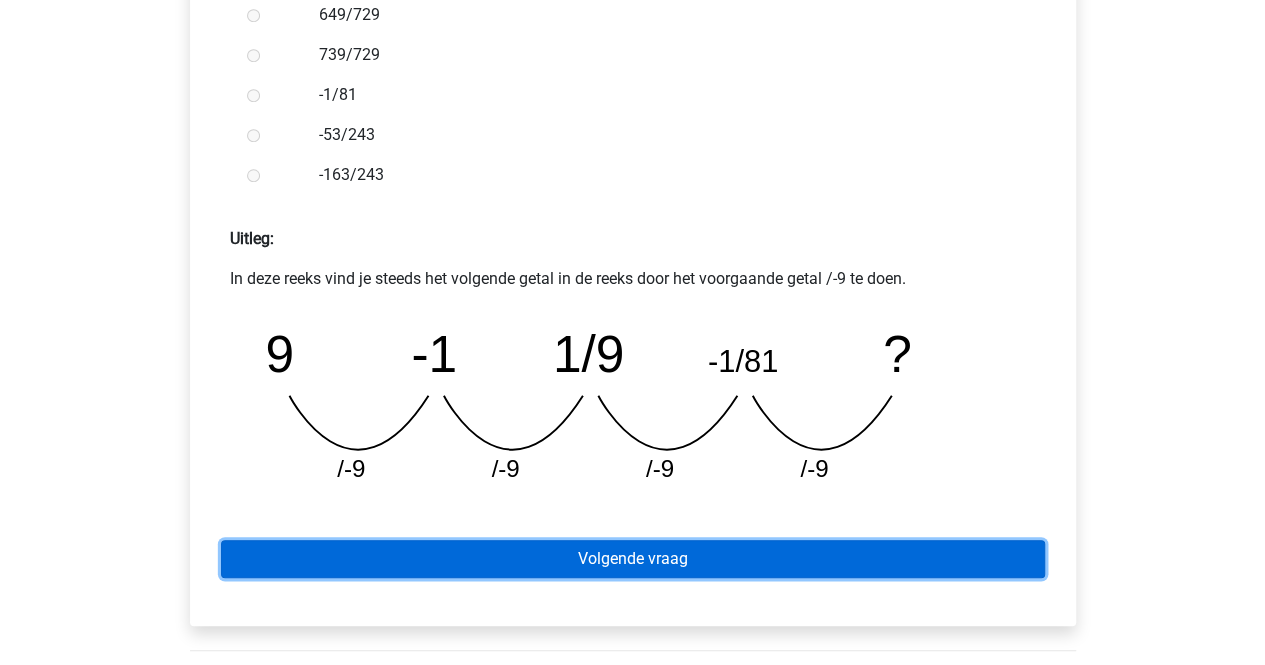 click on "Volgende vraag" at bounding box center (633, 559) 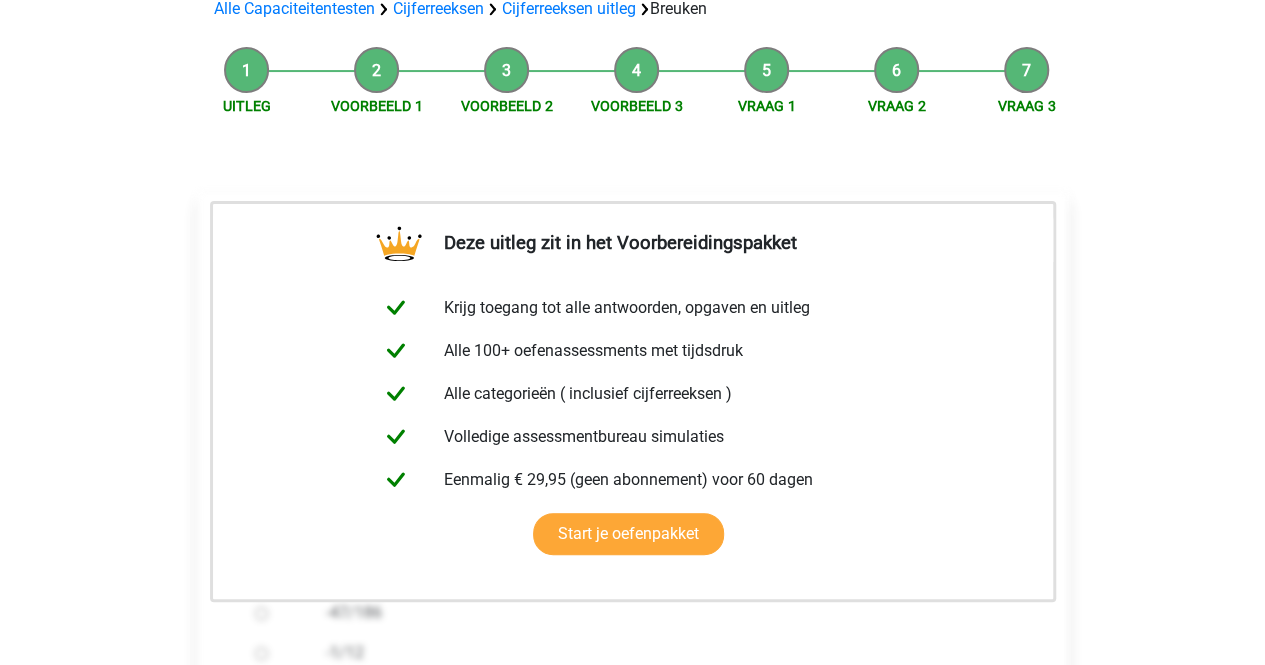 scroll, scrollTop: 0, scrollLeft: 0, axis: both 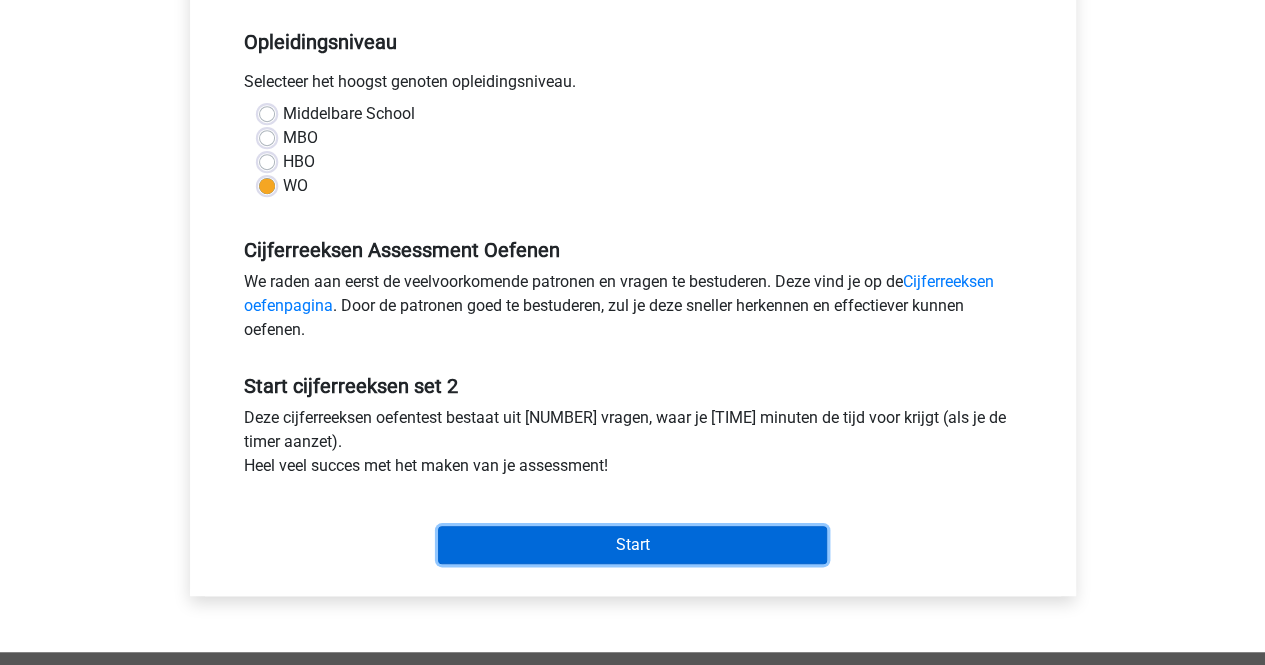 click on "Start" at bounding box center (632, 545) 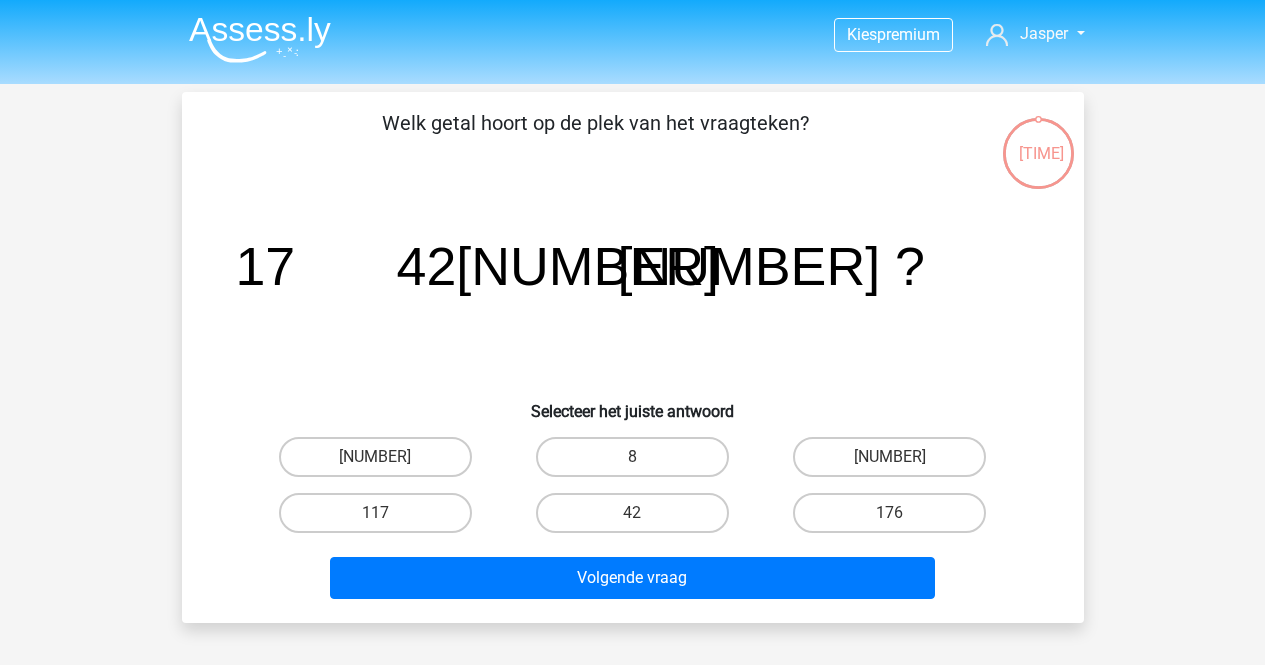 scroll, scrollTop: 0, scrollLeft: 0, axis: both 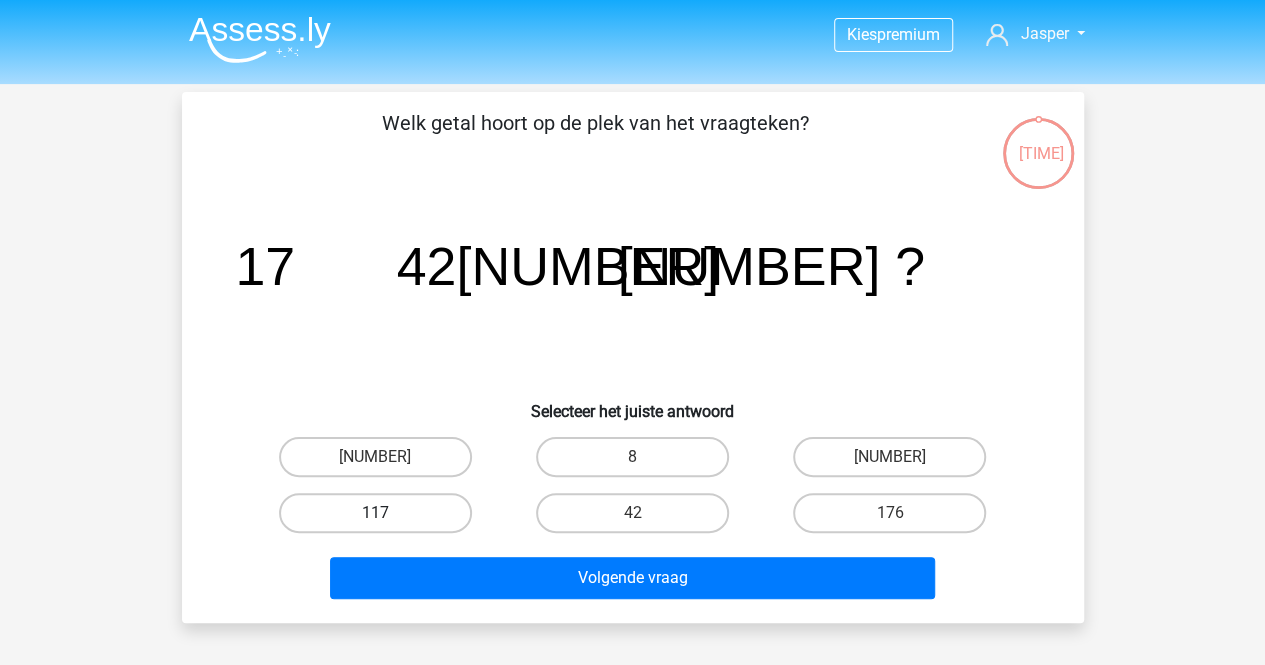 click on "117" at bounding box center (375, 513) 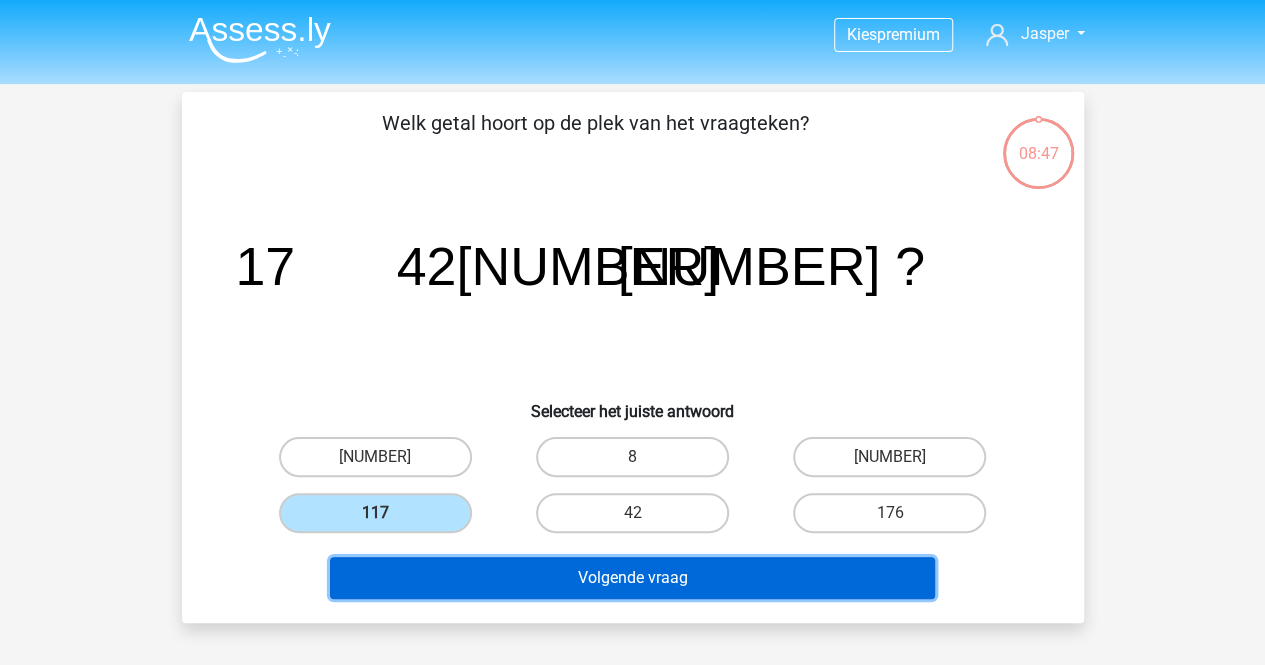 click on "Volgende vraag" at bounding box center (632, 578) 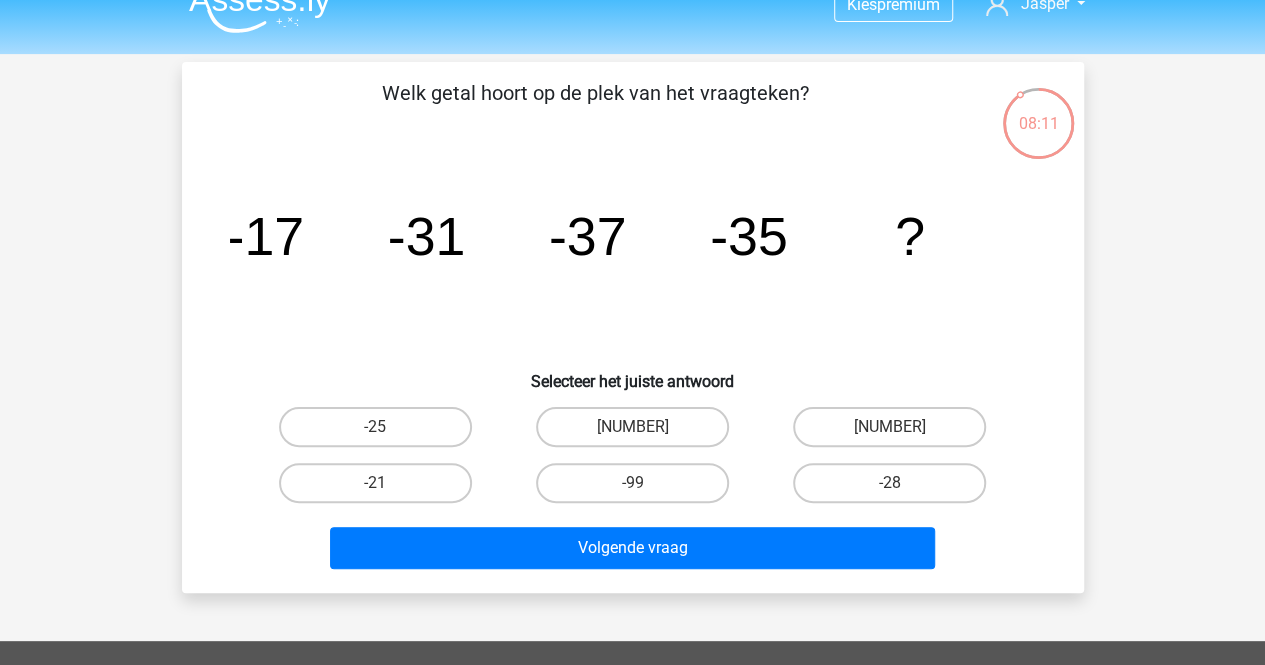 scroll, scrollTop: 0, scrollLeft: 0, axis: both 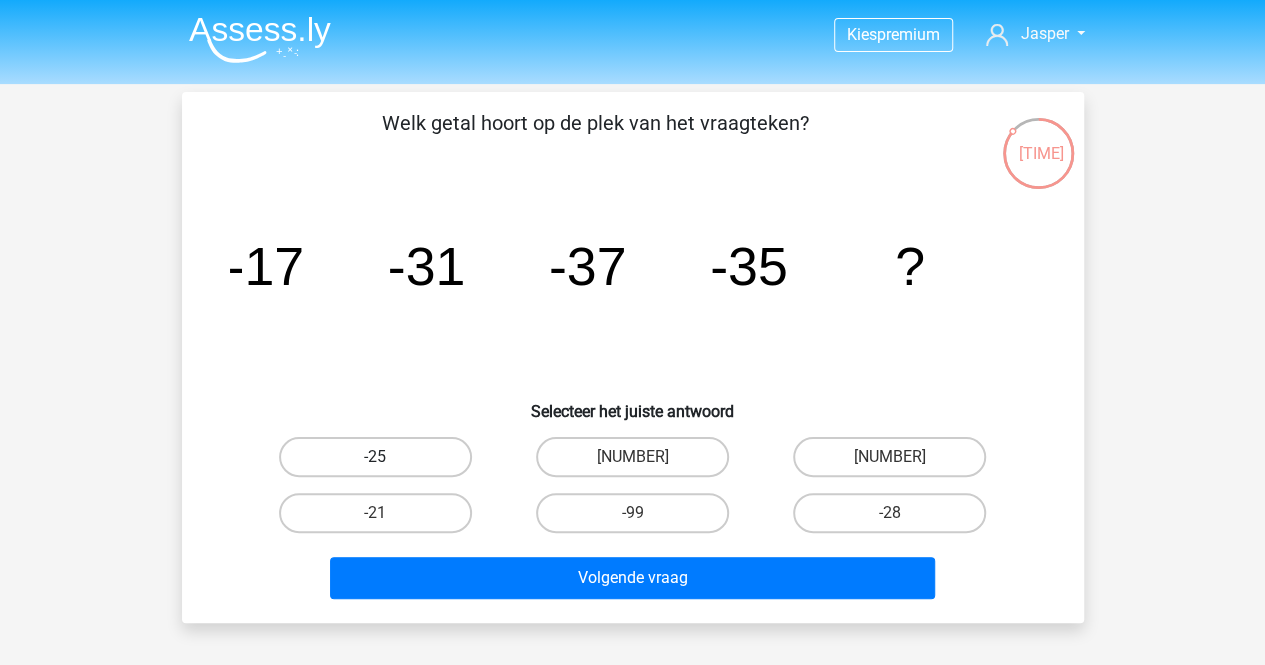 click on "-25" at bounding box center [375, 457] 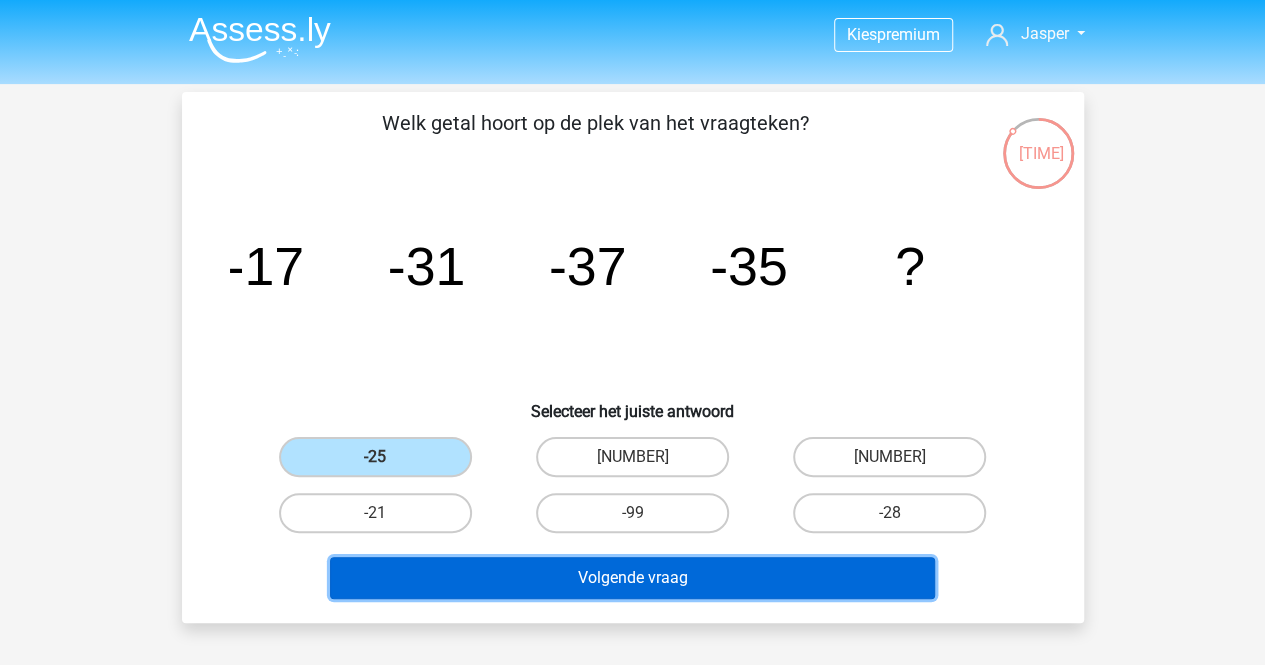click on "Volgende vraag" at bounding box center (632, 578) 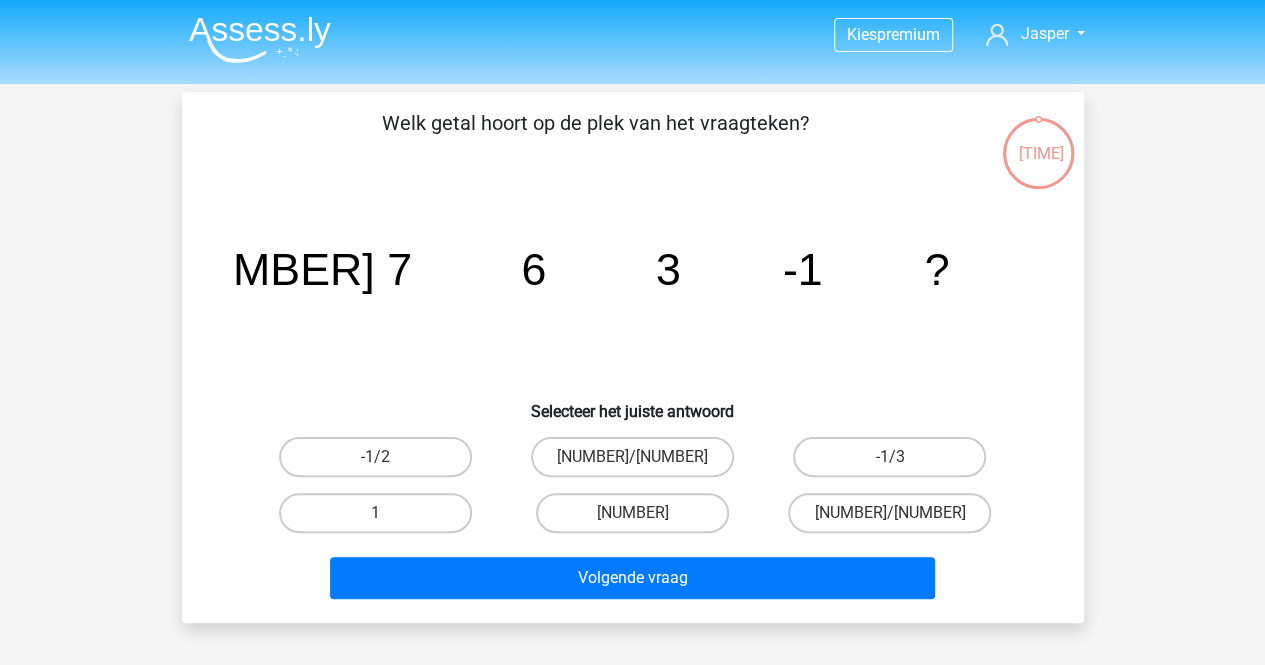 scroll, scrollTop: 0, scrollLeft: 0, axis: both 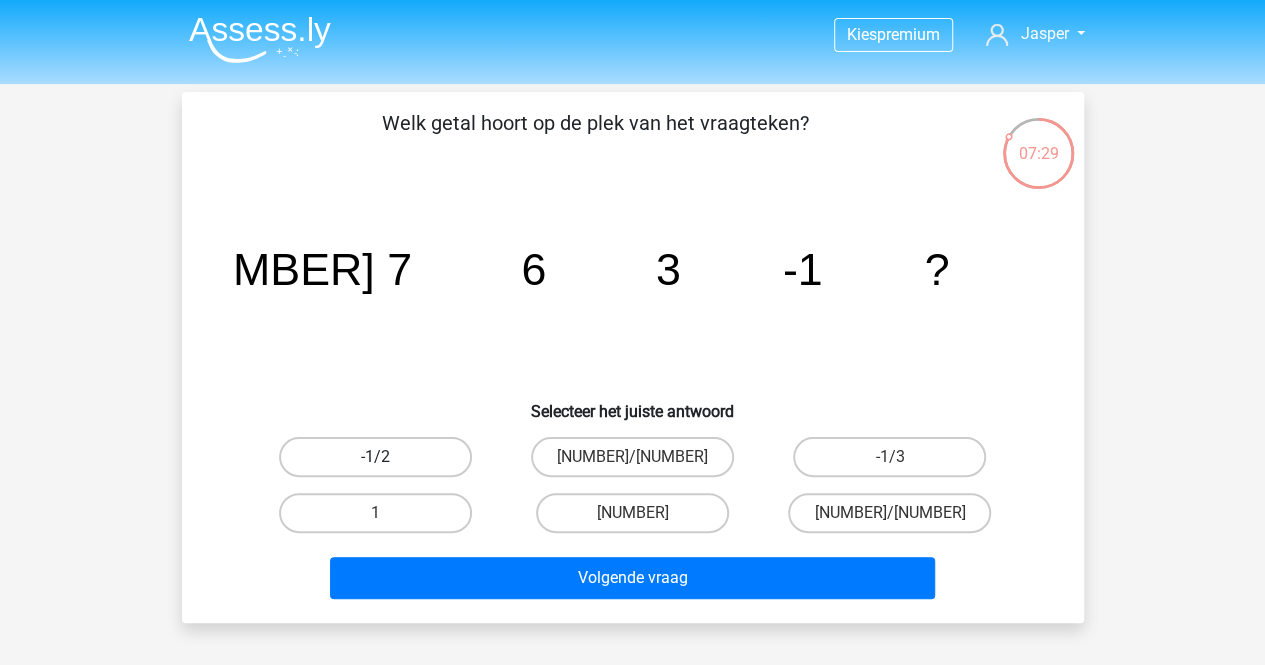 click on "-1/2" at bounding box center [375, 457] 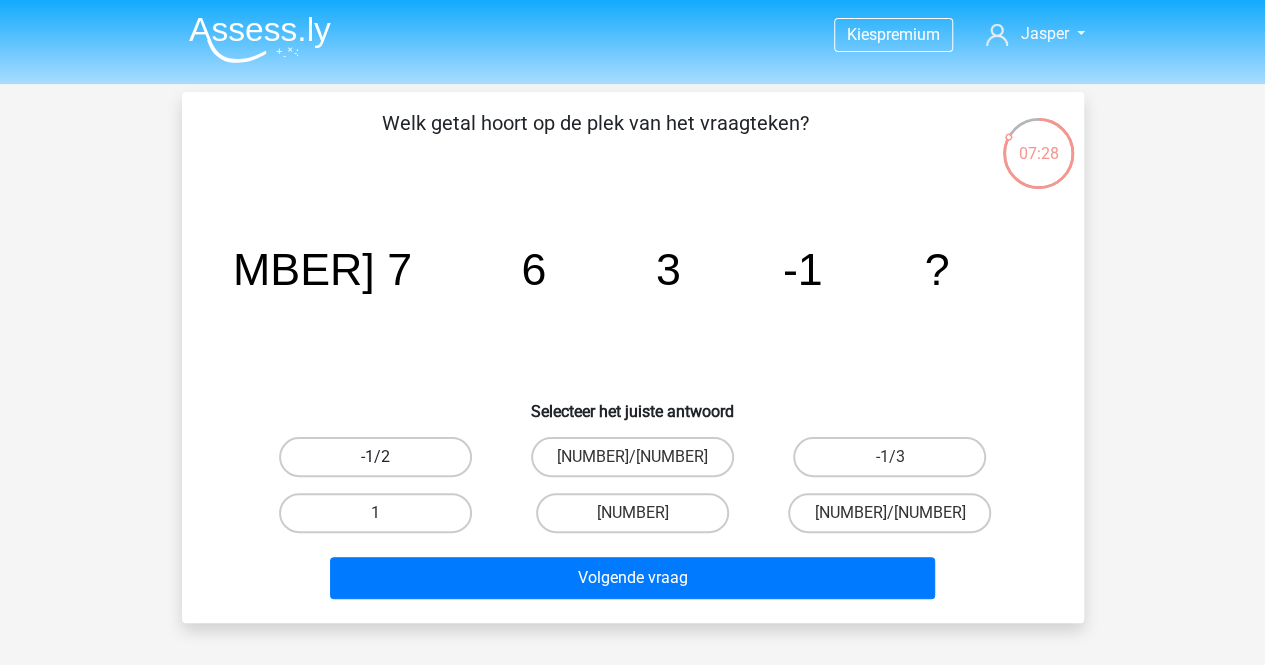 click on "-1/2" at bounding box center [375, 457] 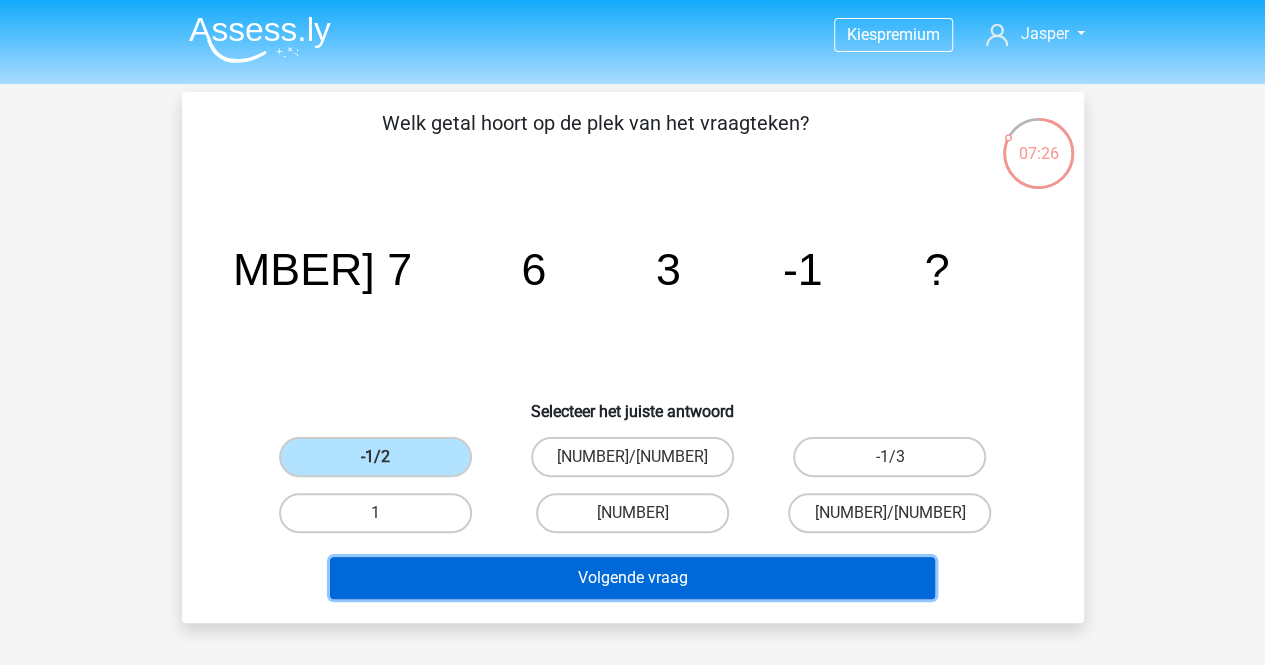click on "Volgende vraag" at bounding box center [632, 578] 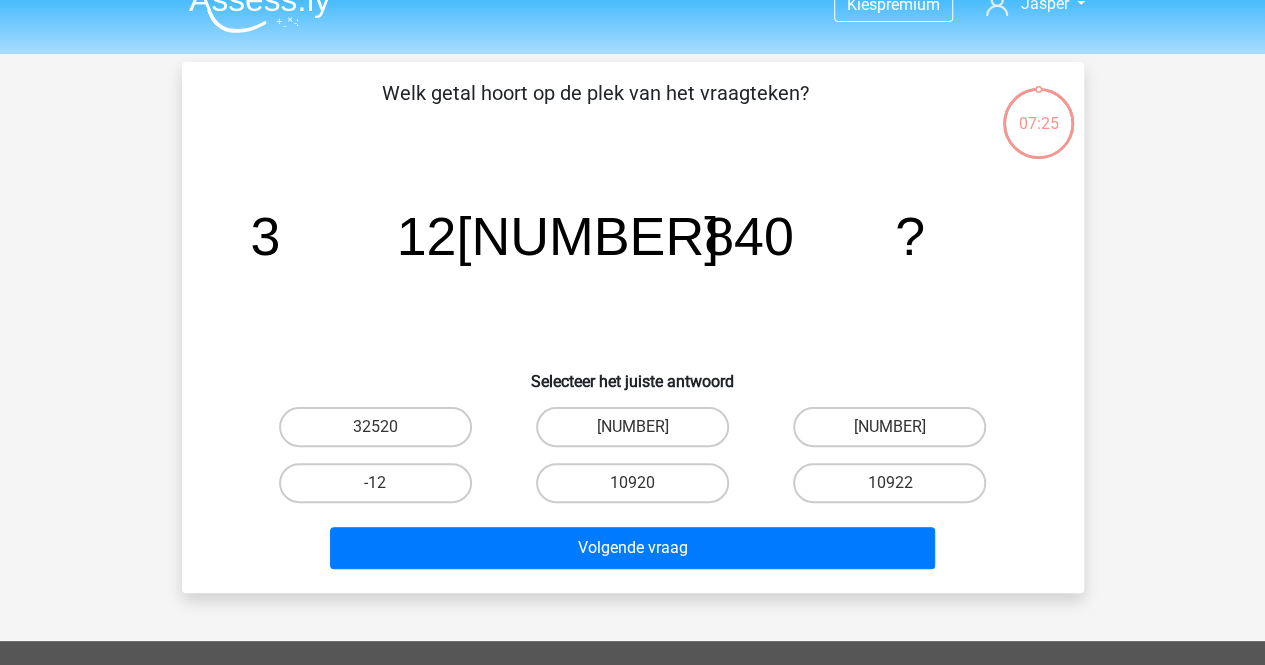 scroll, scrollTop: 0, scrollLeft: 0, axis: both 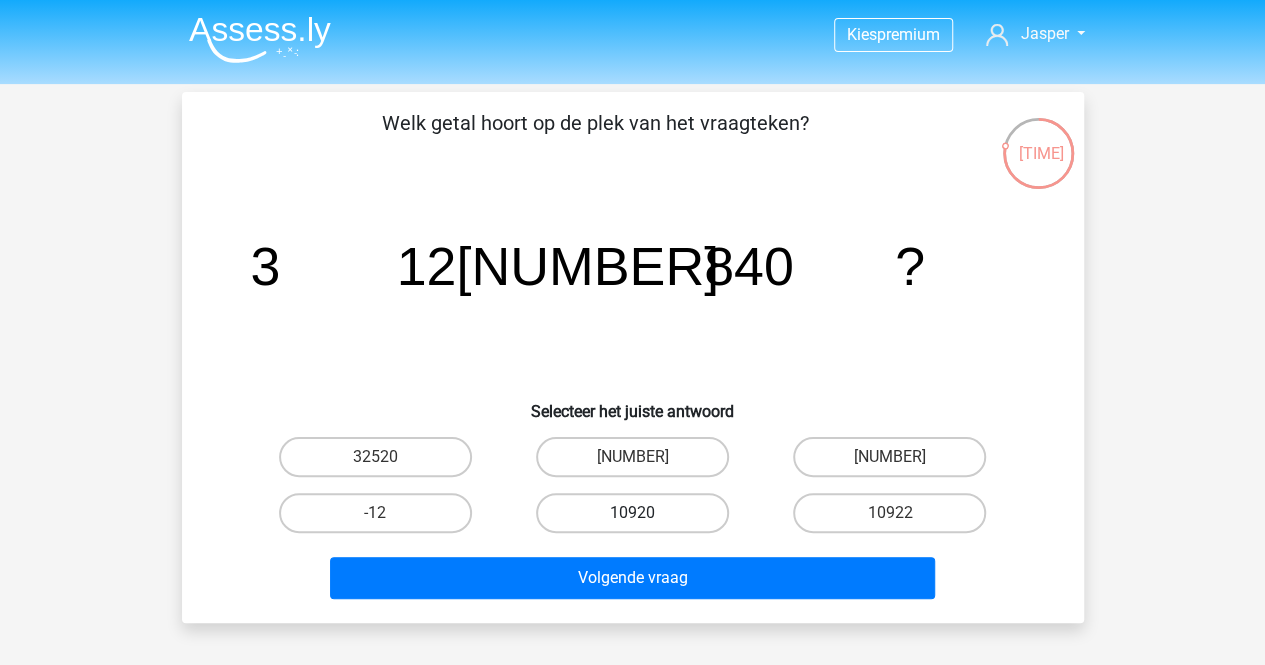 click on "10920" at bounding box center [632, 513] 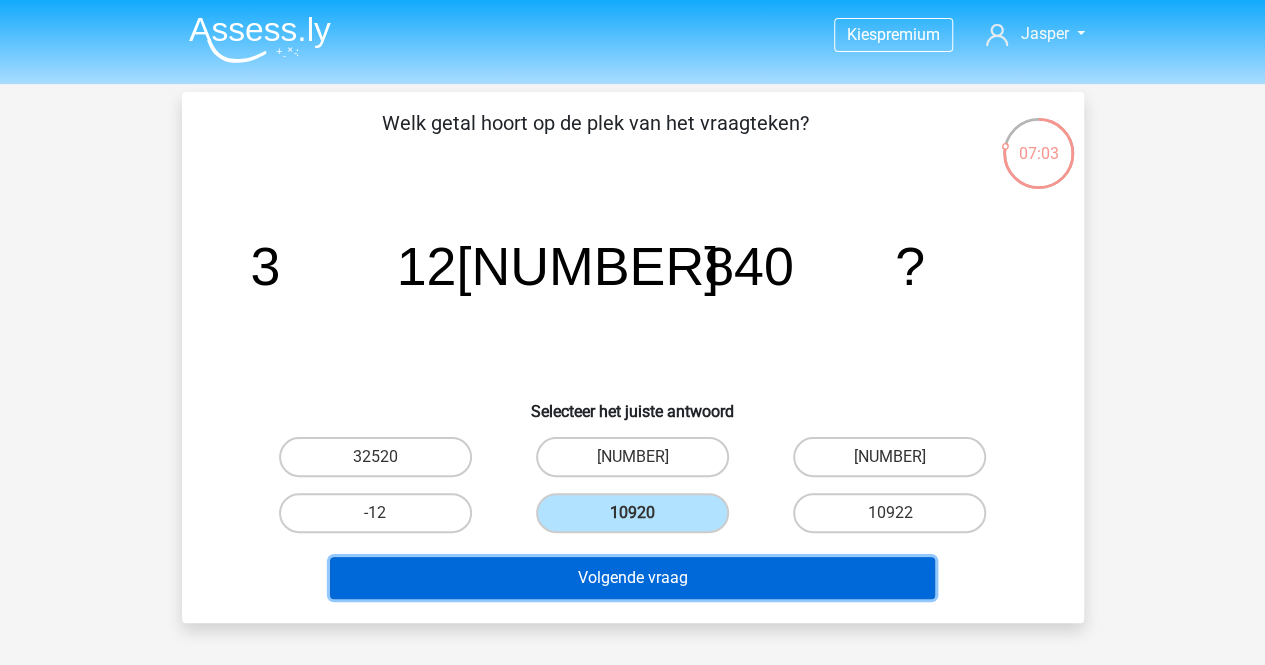 click on "Volgende vraag" at bounding box center (632, 578) 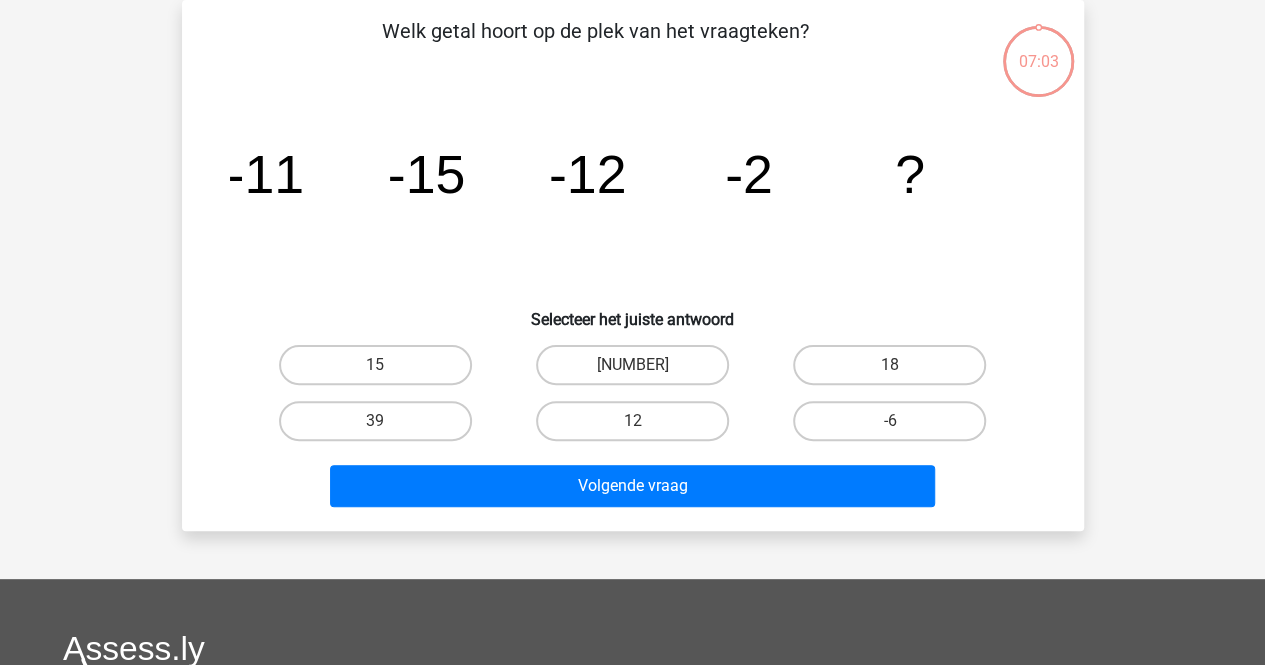 scroll, scrollTop: 0, scrollLeft: 0, axis: both 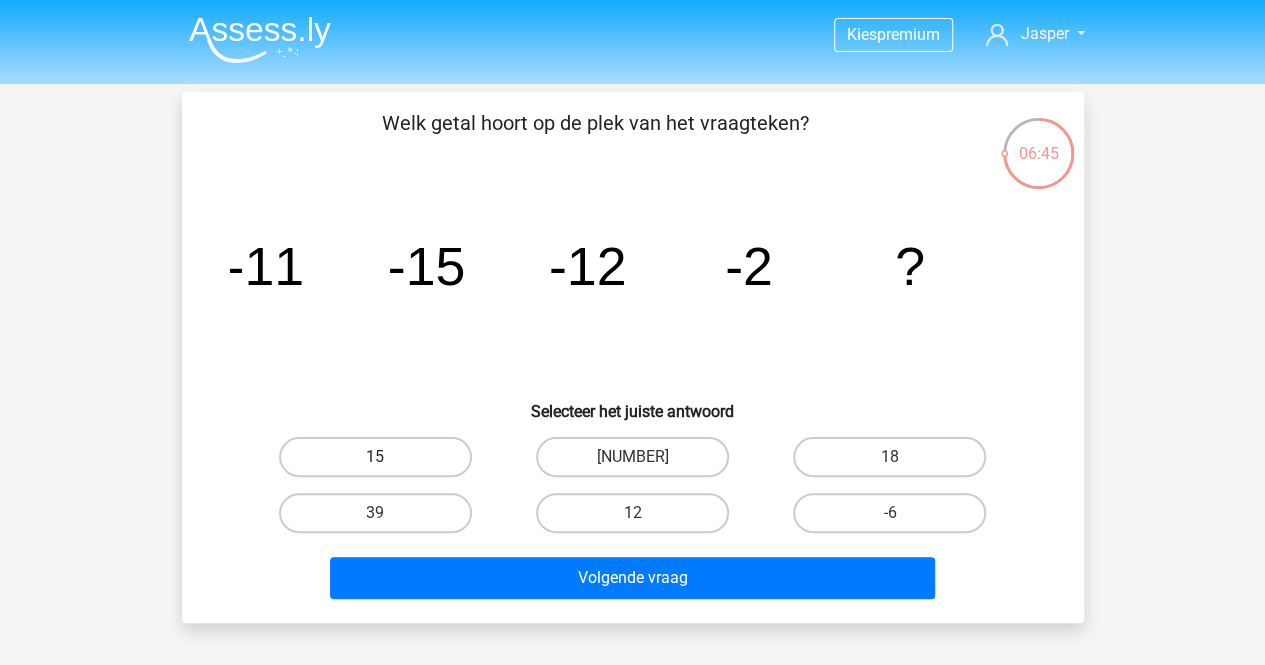 click on "15" at bounding box center [375, 457] 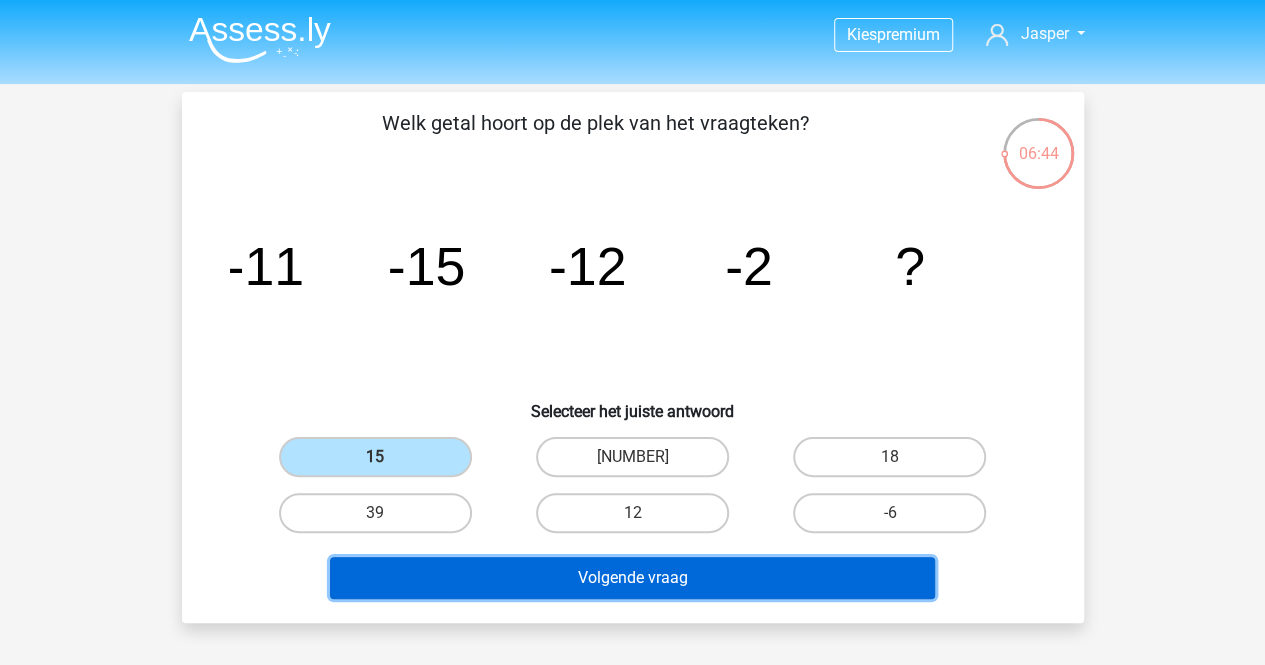 drag, startPoint x: 566, startPoint y: 576, endPoint x: 555, endPoint y: 567, distance: 14.21267 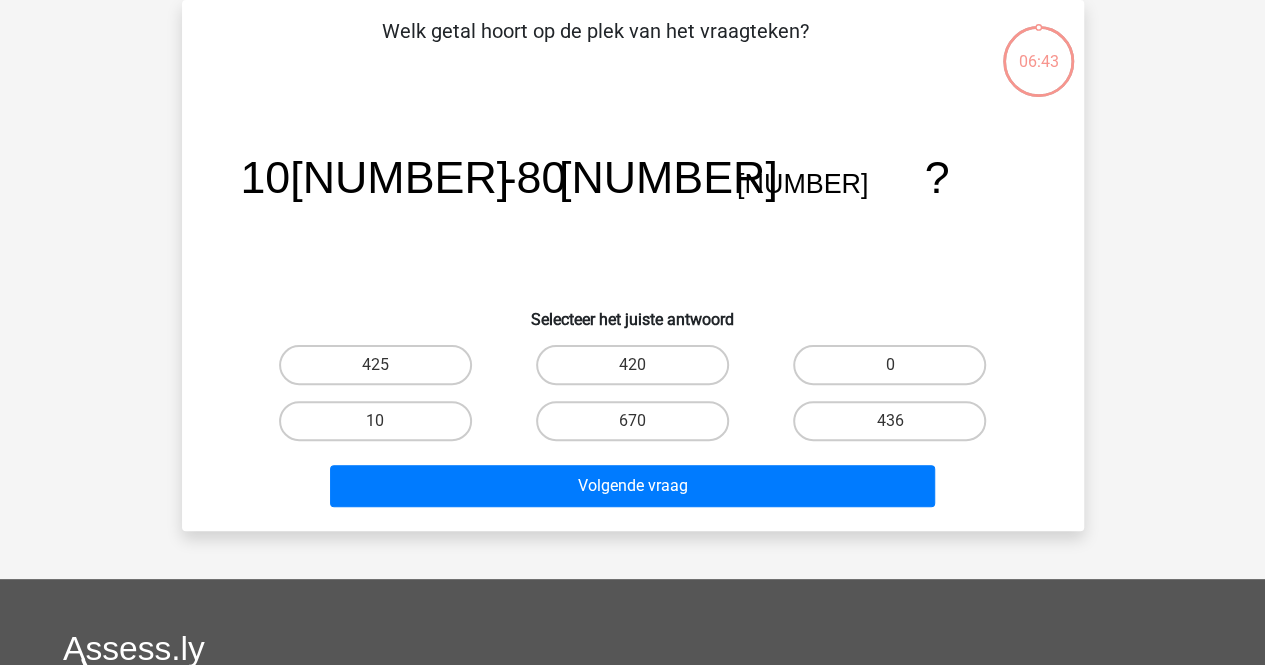 scroll, scrollTop: 0, scrollLeft: 0, axis: both 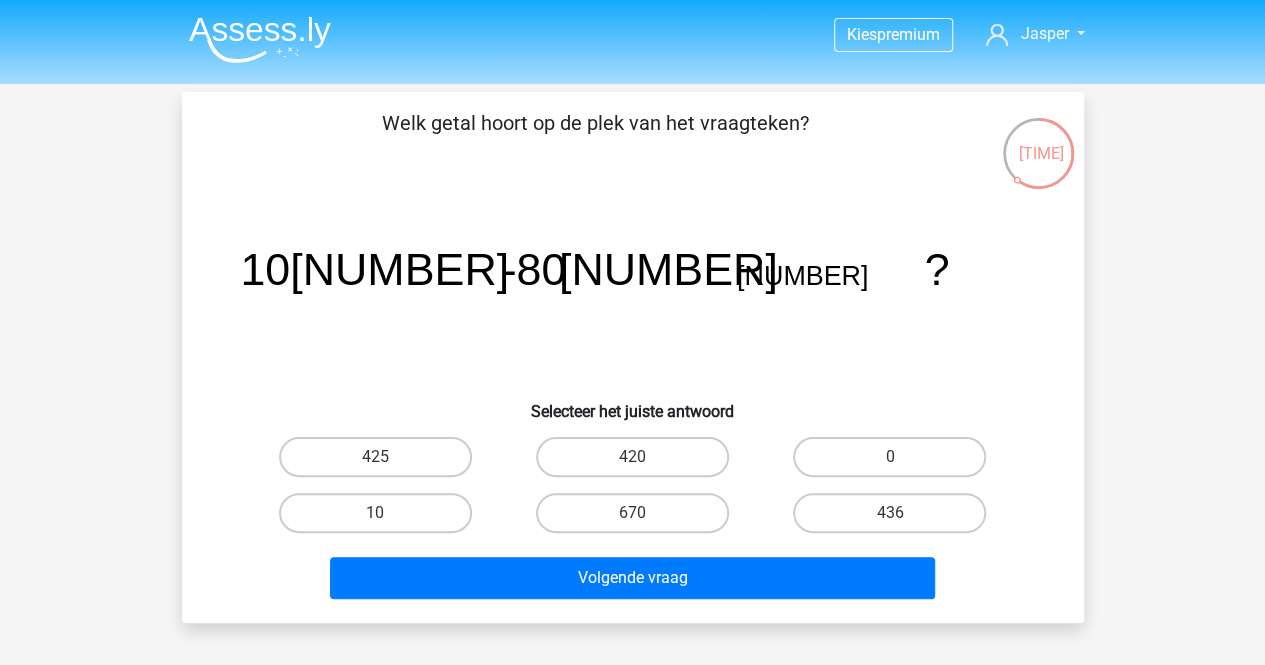 click on "420" at bounding box center (638, 463) 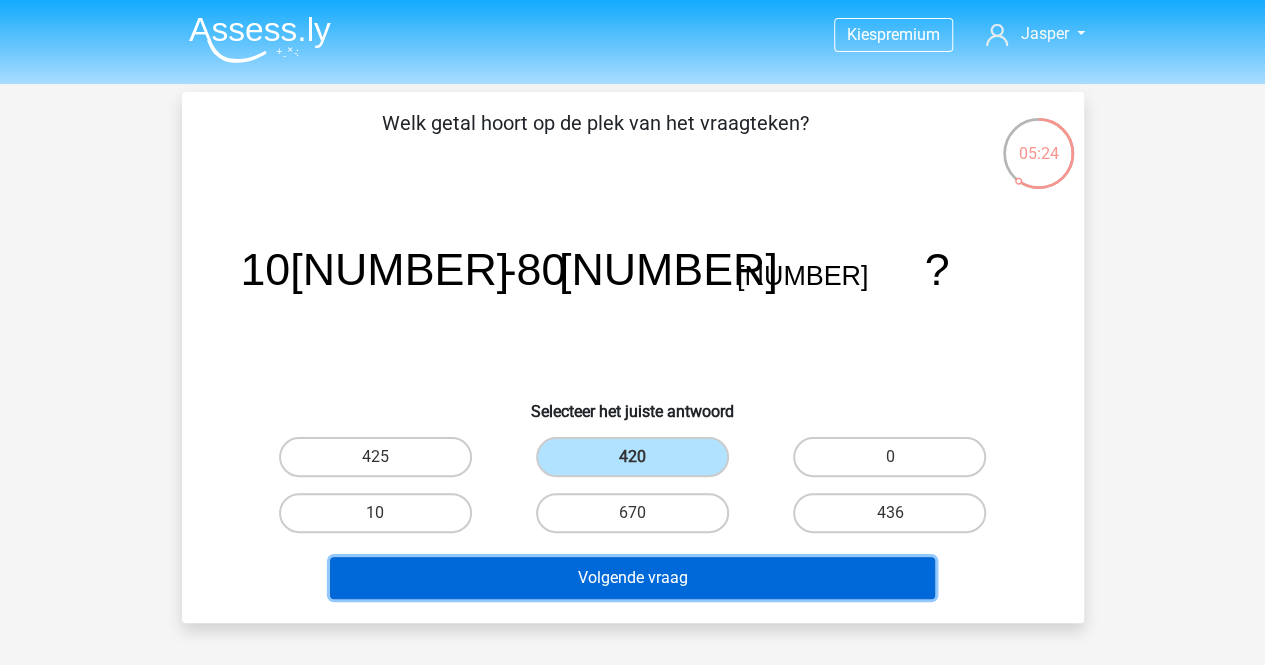 click on "Volgende vraag" at bounding box center (632, 578) 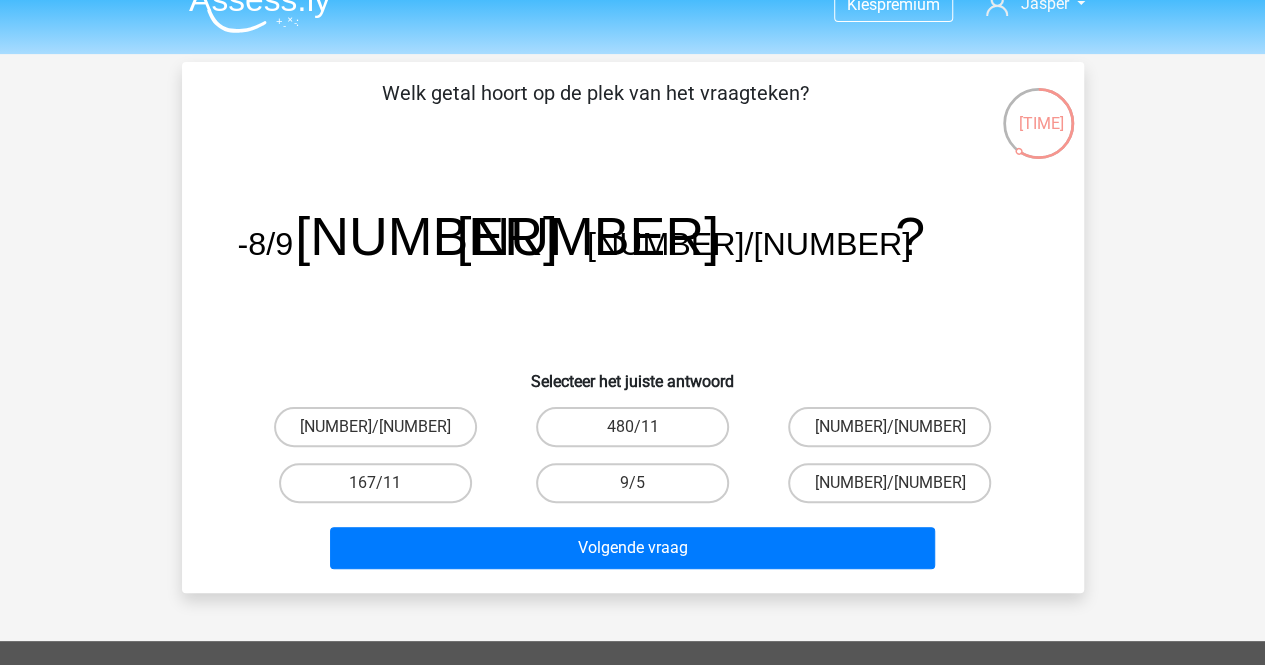 scroll, scrollTop: 0, scrollLeft: 0, axis: both 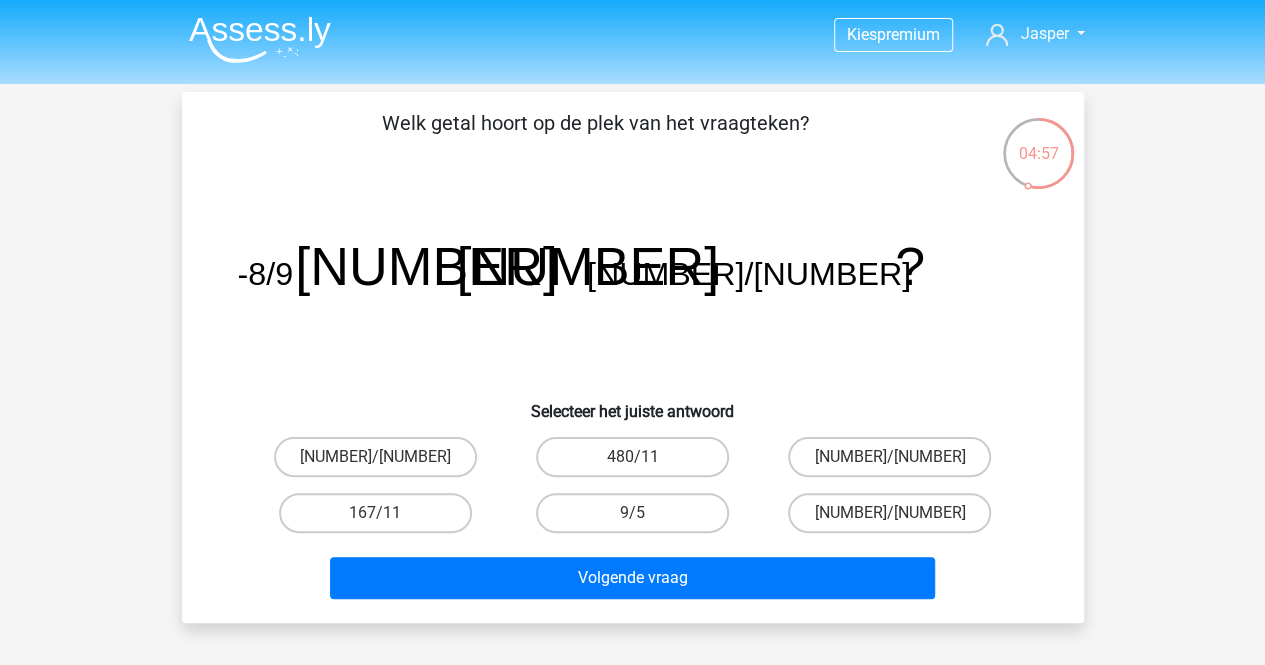 click on "image/svg+xml
-8/9
-3
16
10/3
?" at bounding box center (633, 285) 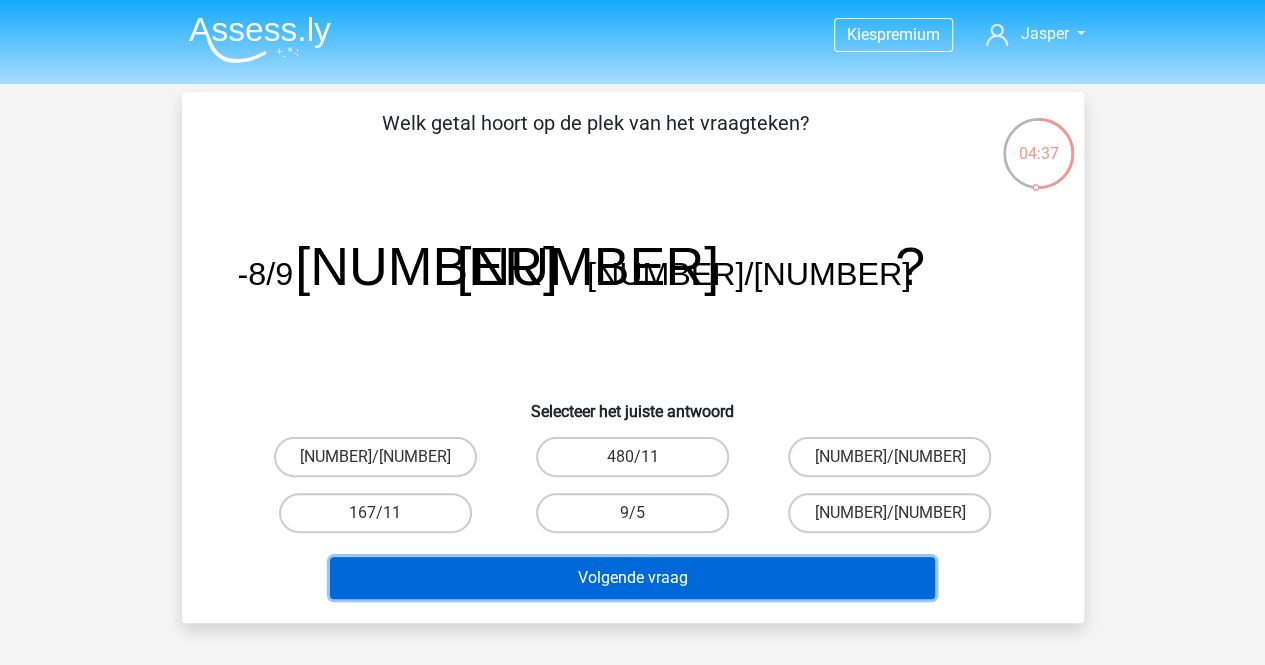 click on "Volgende vraag" at bounding box center [632, 578] 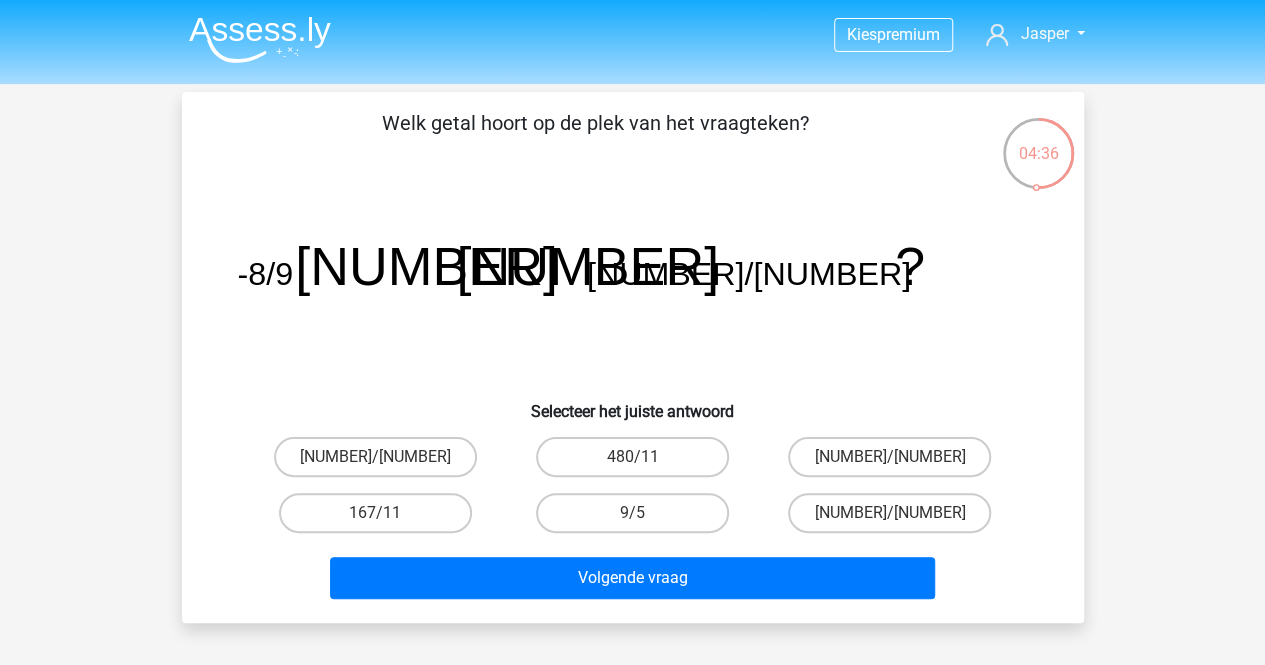 click on "Selecteer het juiste antwoord" at bounding box center (633, 403) 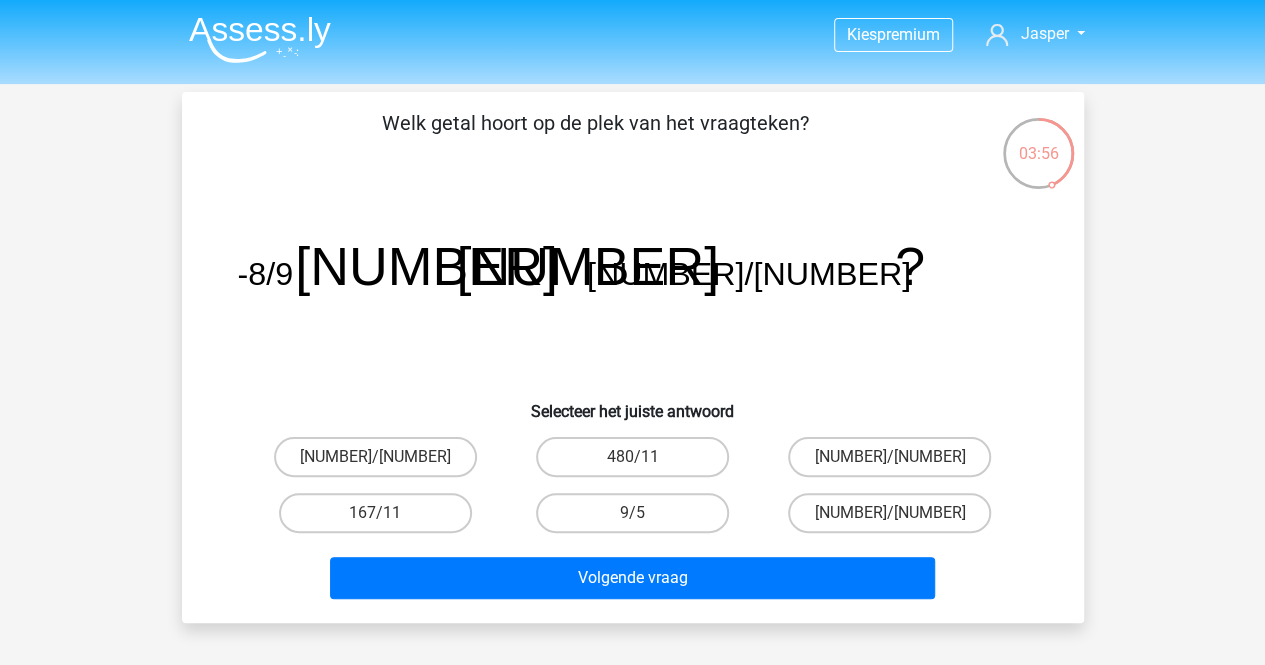 click on "281/33" at bounding box center [896, 463] 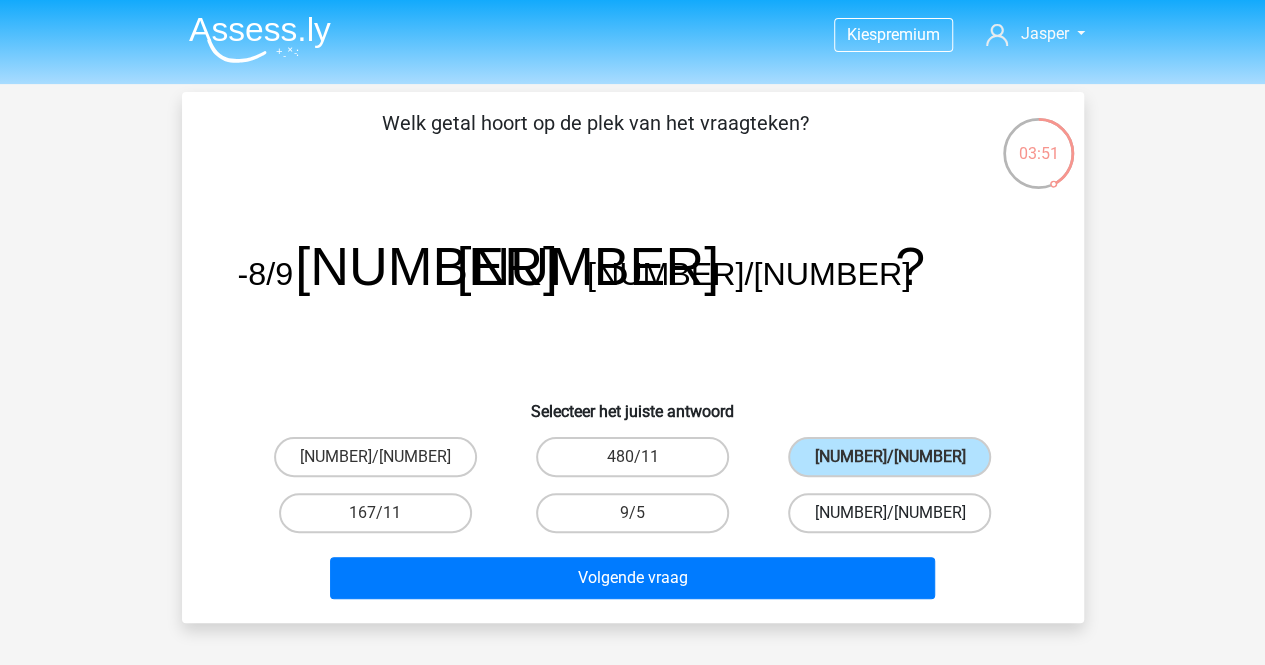 click on "24/11" at bounding box center (889, 513) 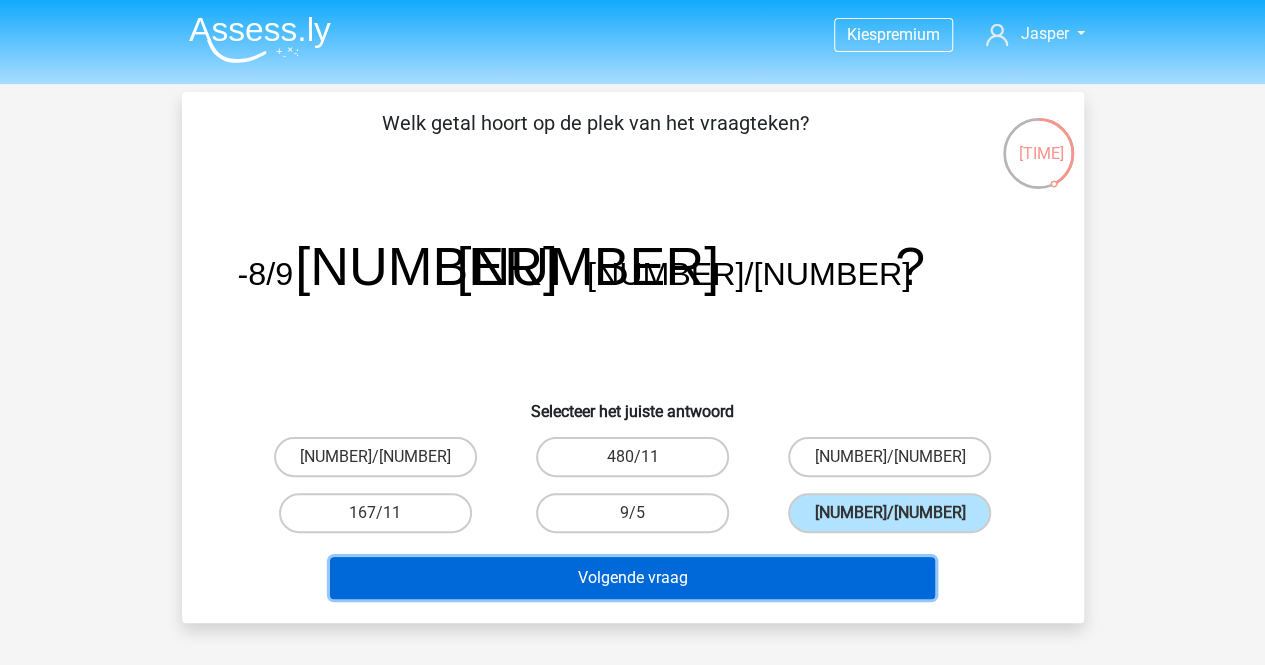 click on "Volgende vraag" at bounding box center [632, 578] 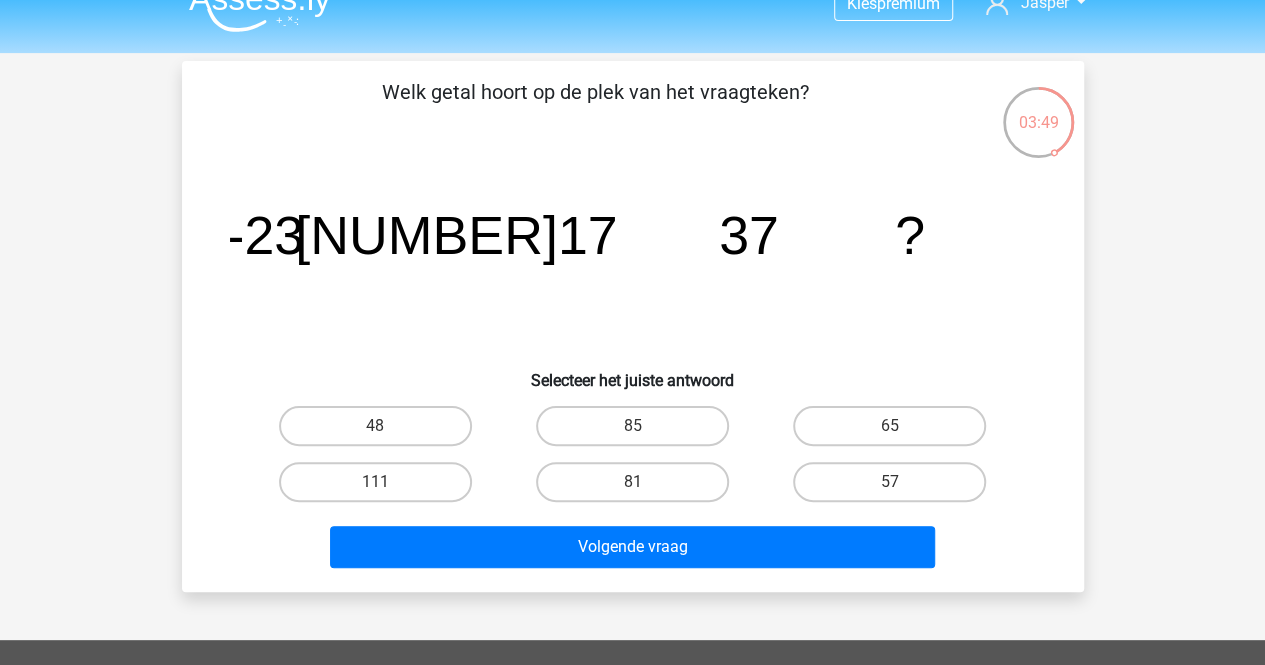 scroll, scrollTop: 0, scrollLeft: 0, axis: both 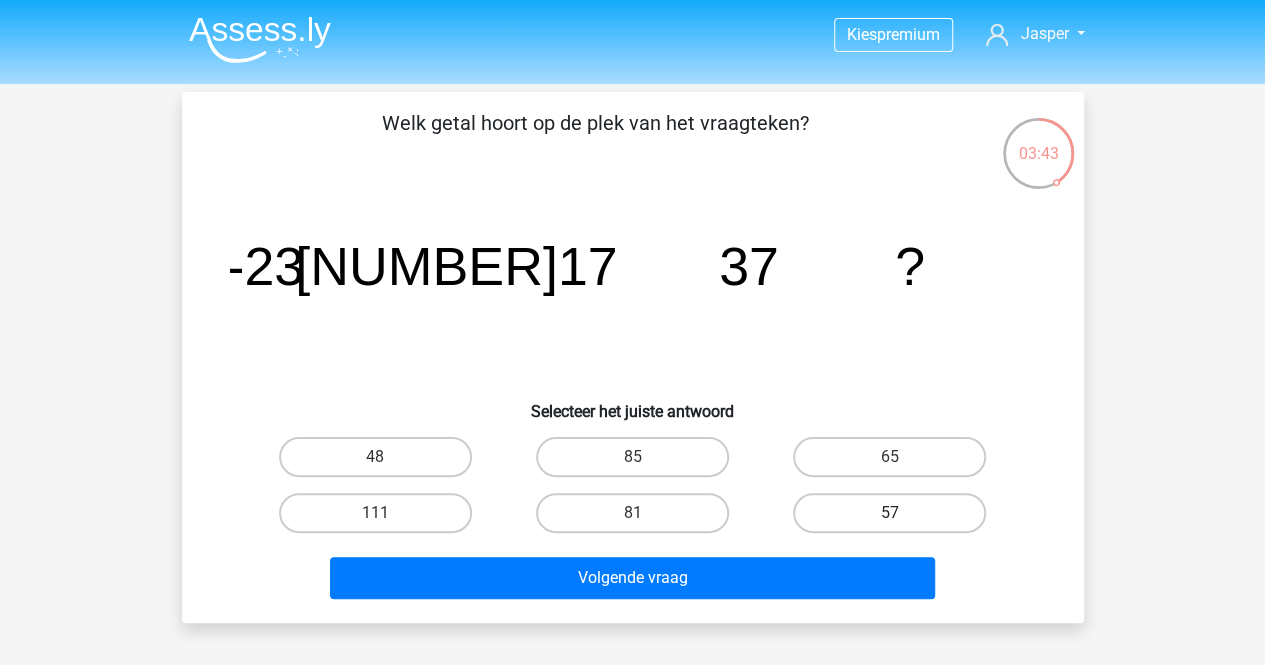 click on "57" at bounding box center [889, 513] 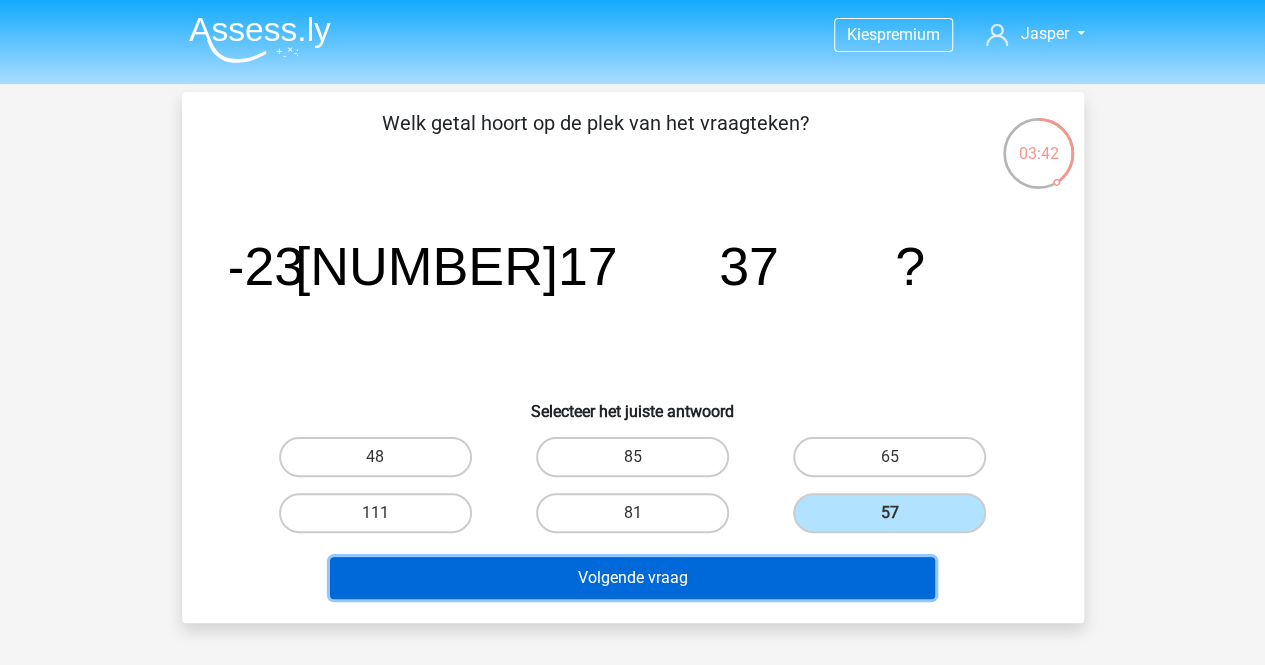 click on "Volgende vraag" at bounding box center [632, 578] 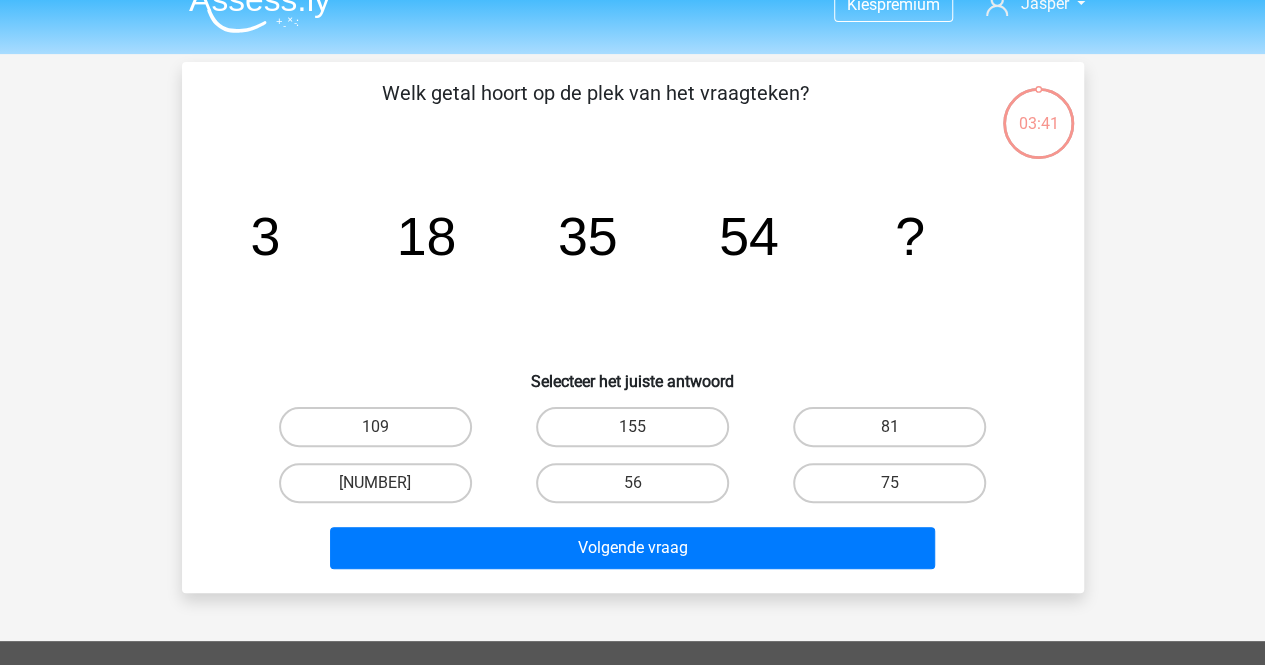 scroll, scrollTop: 0, scrollLeft: 0, axis: both 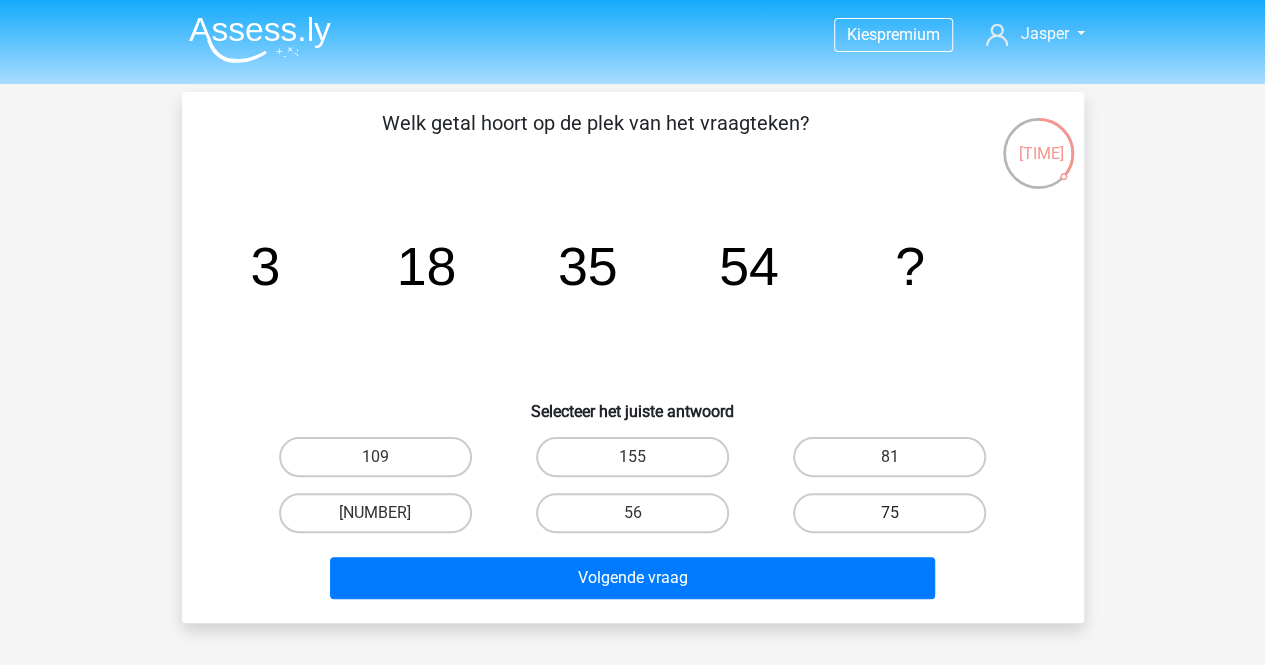 click on "75" at bounding box center [889, 513] 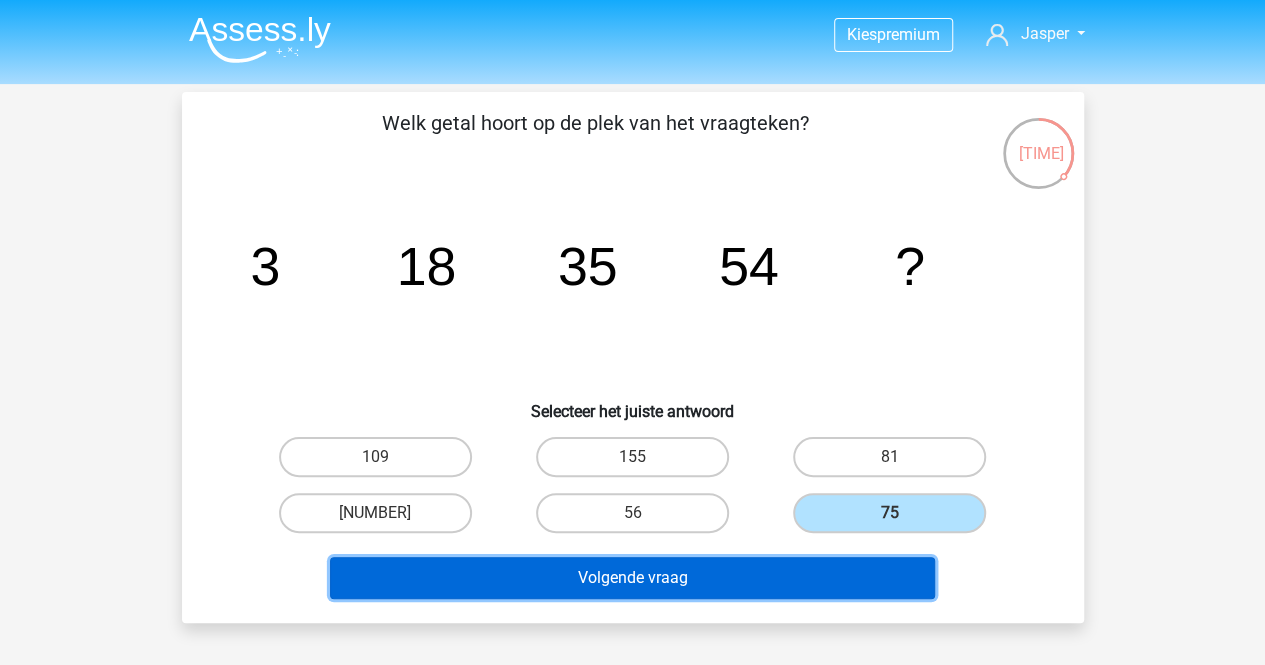 click on "Volgende vraag" at bounding box center [632, 578] 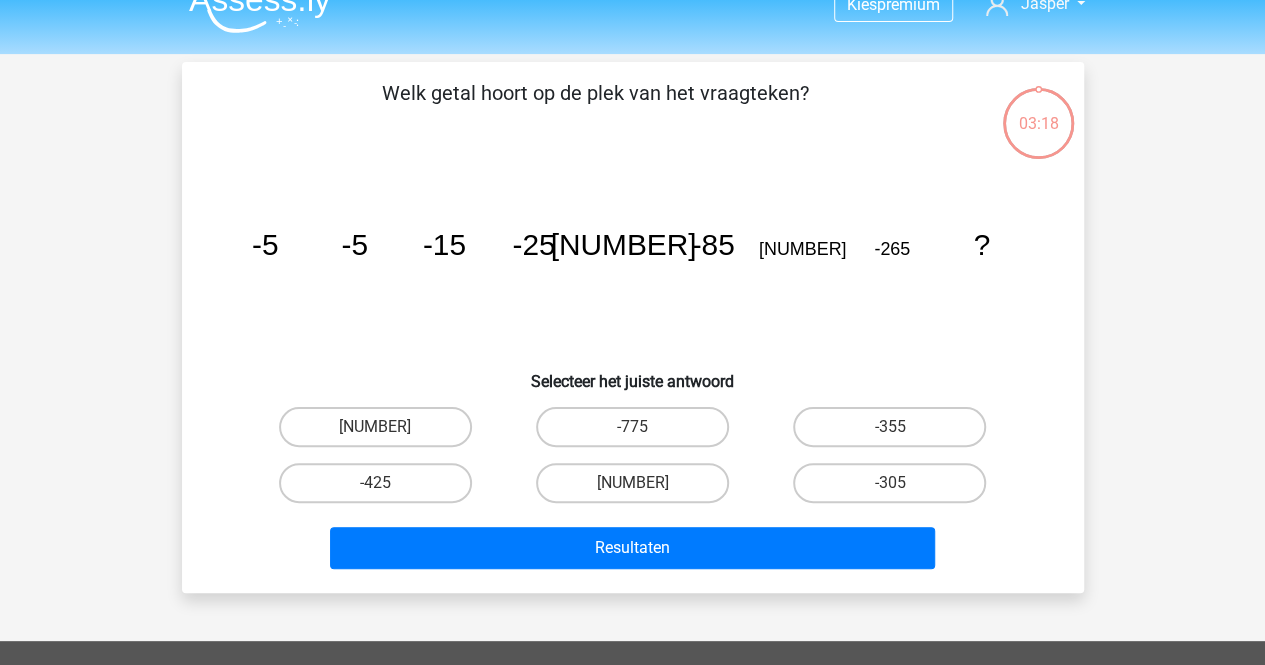 scroll, scrollTop: 0, scrollLeft: 0, axis: both 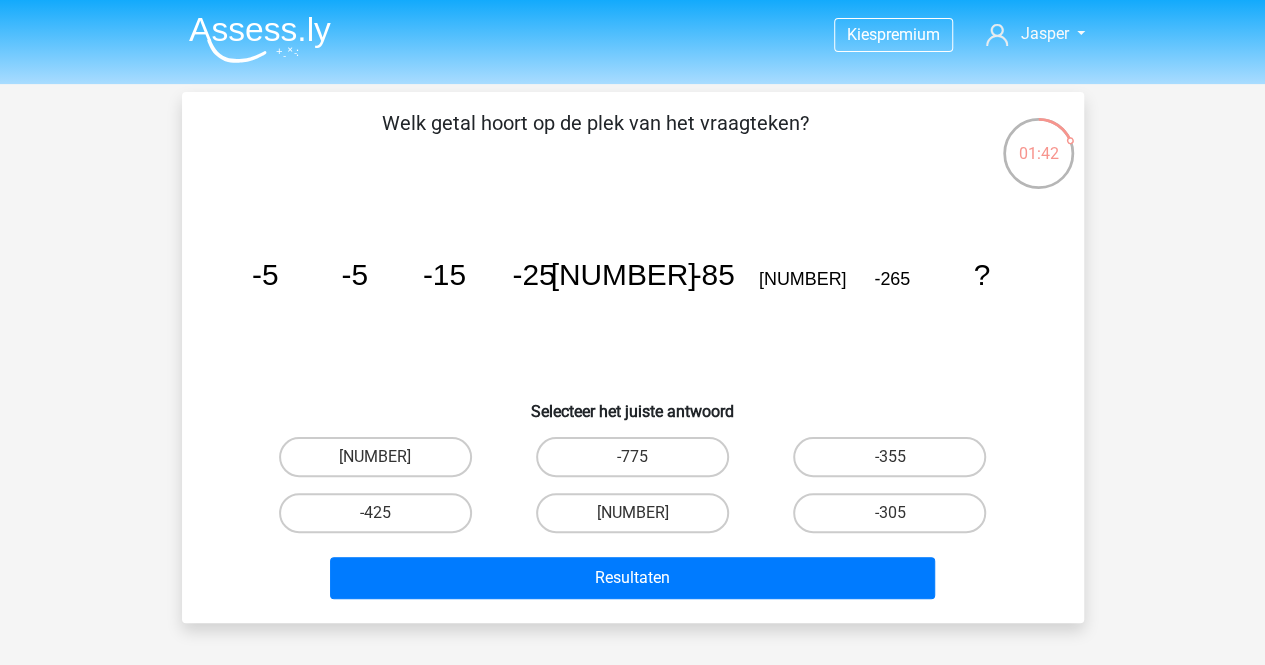 click on "image/svg+xml
-5
-5
-15
-25
-45
-85
-135
-265
?" at bounding box center [633, 285] 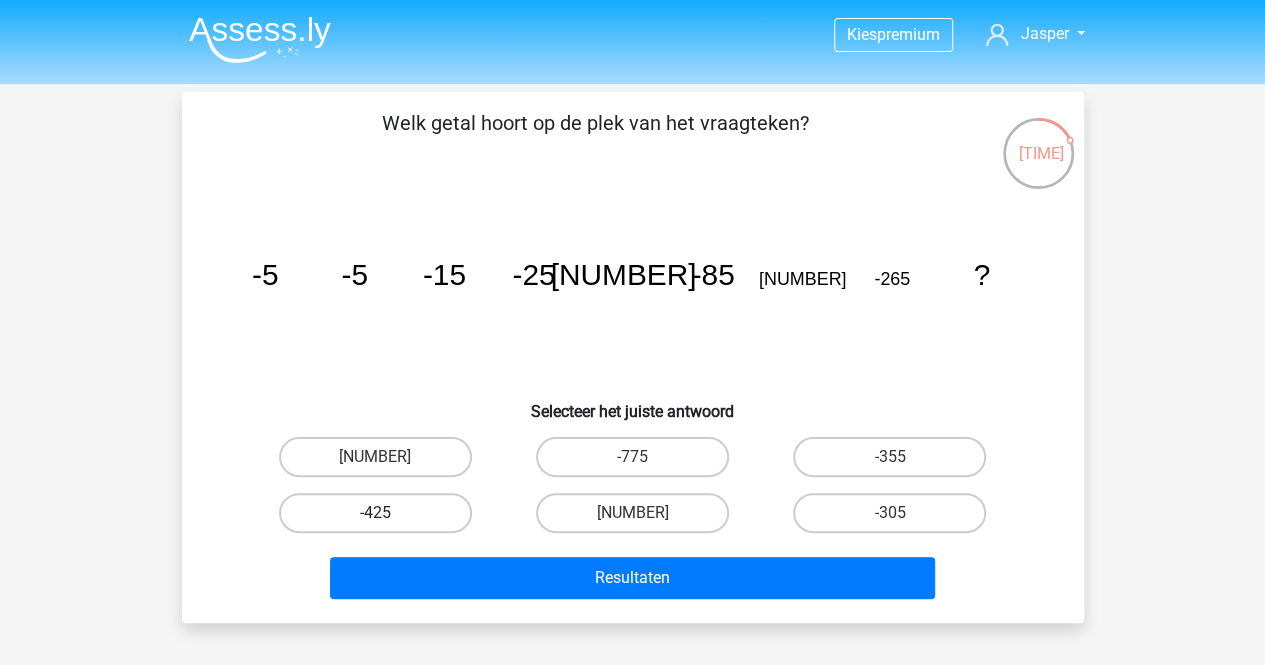 click on "-425" at bounding box center (375, 513) 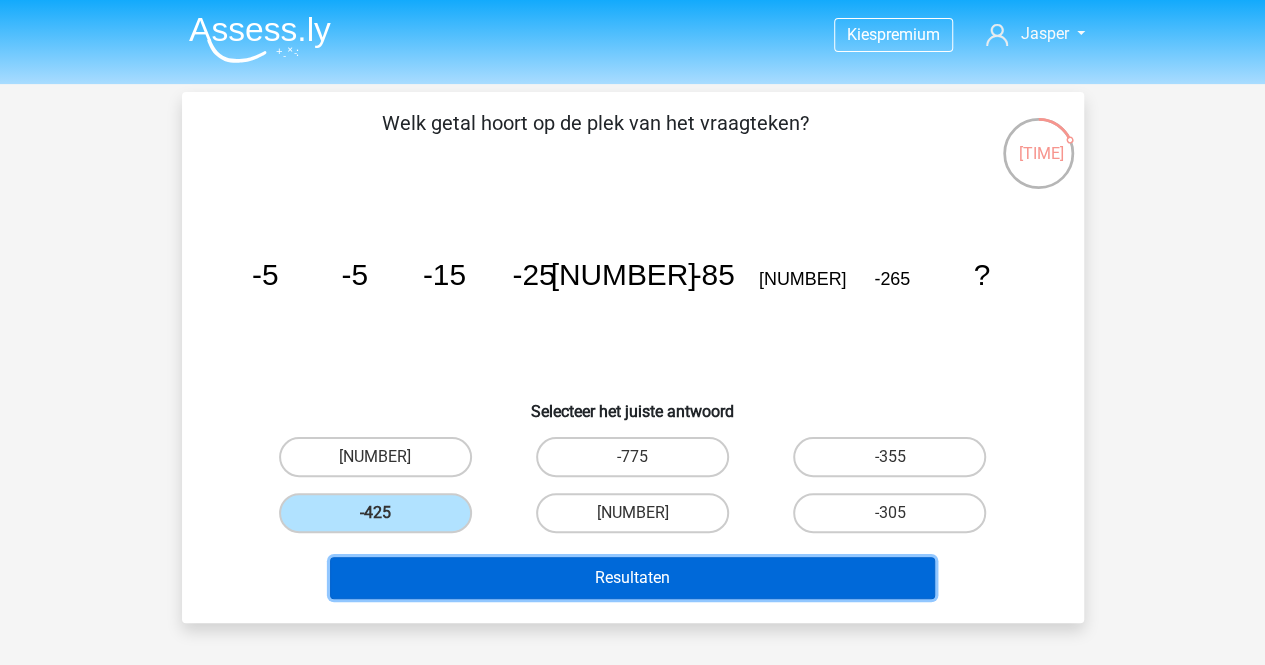 click on "Resultaten" at bounding box center [632, 578] 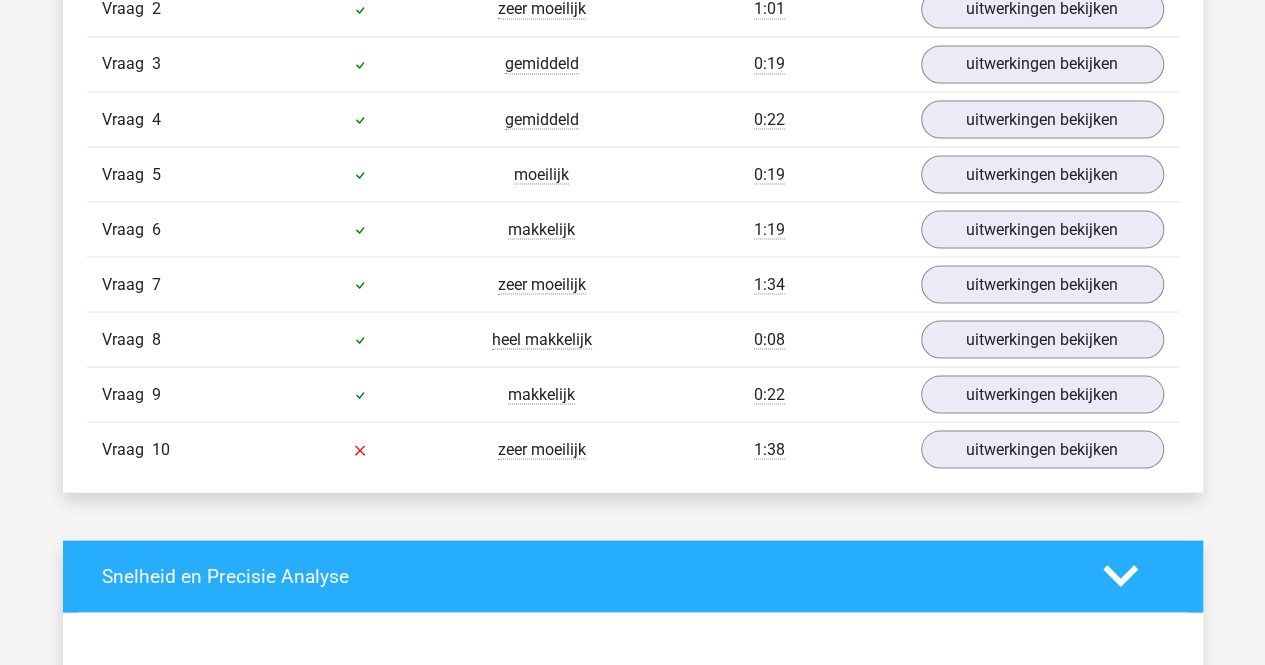 scroll, scrollTop: 1500, scrollLeft: 0, axis: vertical 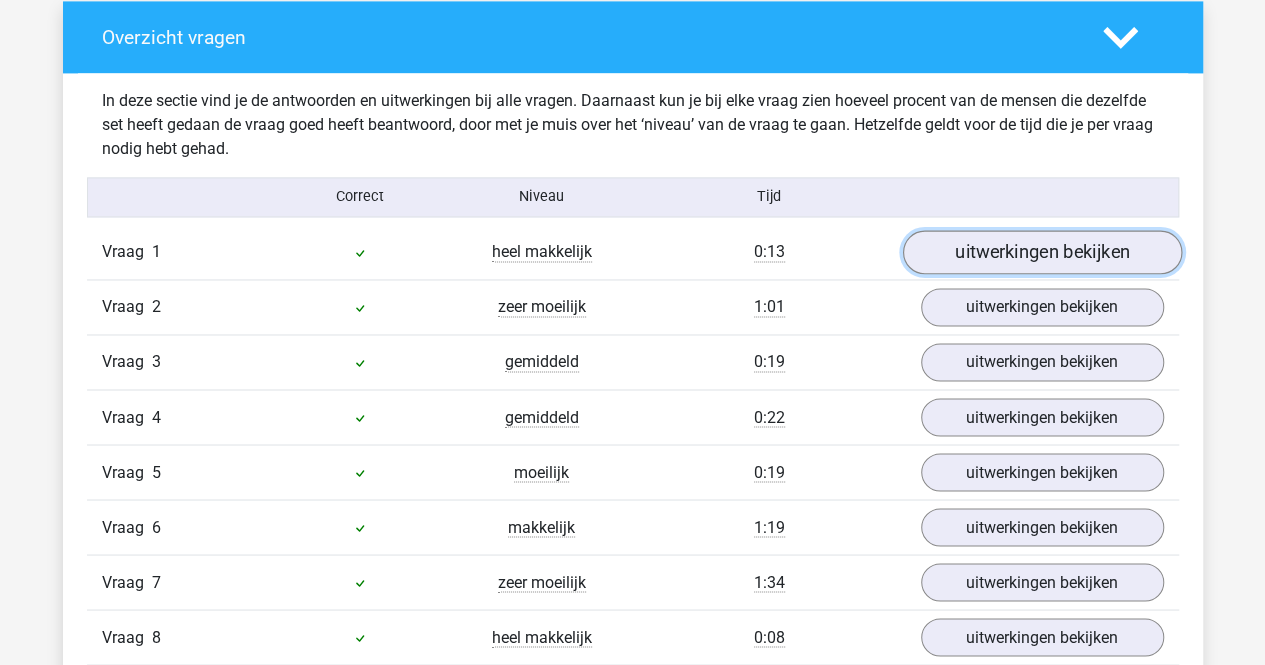 click on "uitwerkingen bekijken" at bounding box center [1041, 252] 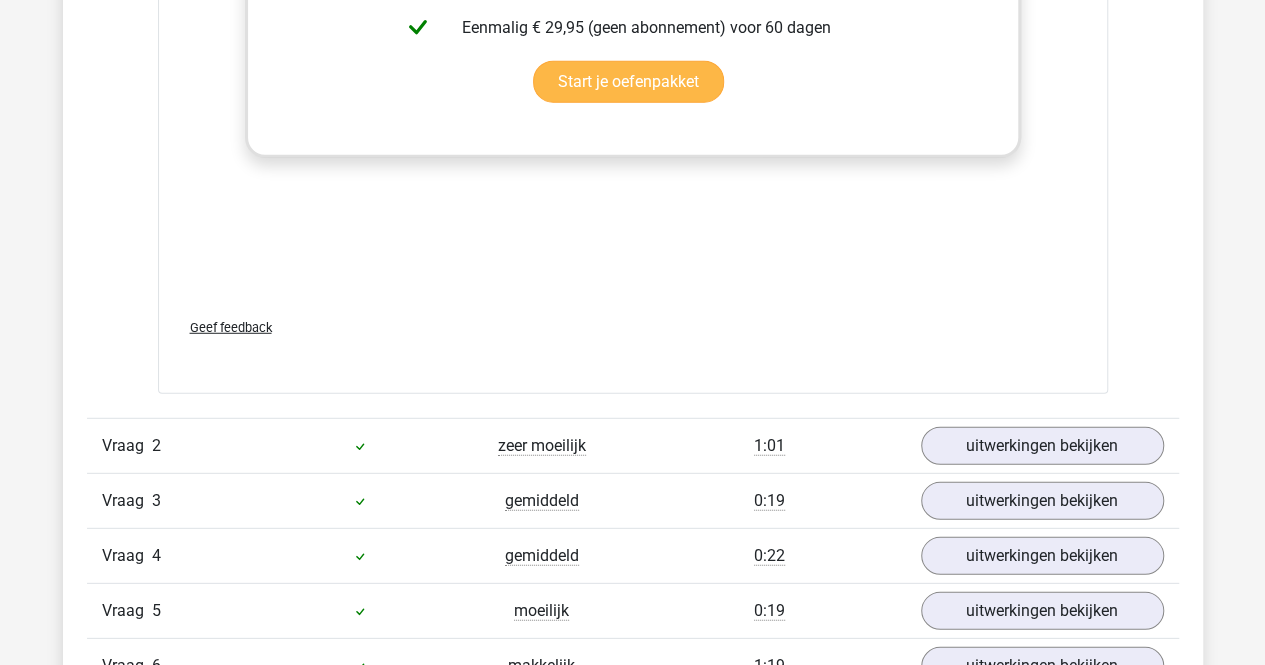 scroll, scrollTop: 2600, scrollLeft: 0, axis: vertical 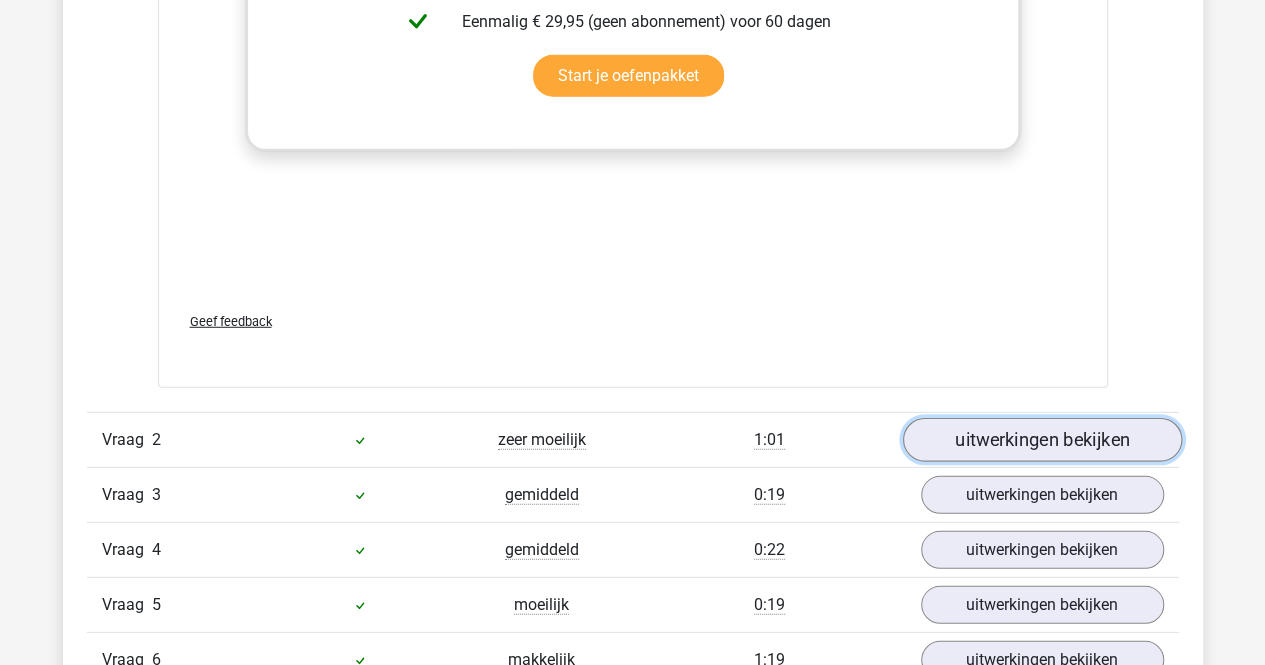 click on "uitwerkingen bekijken" at bounding box center (1041, 441) 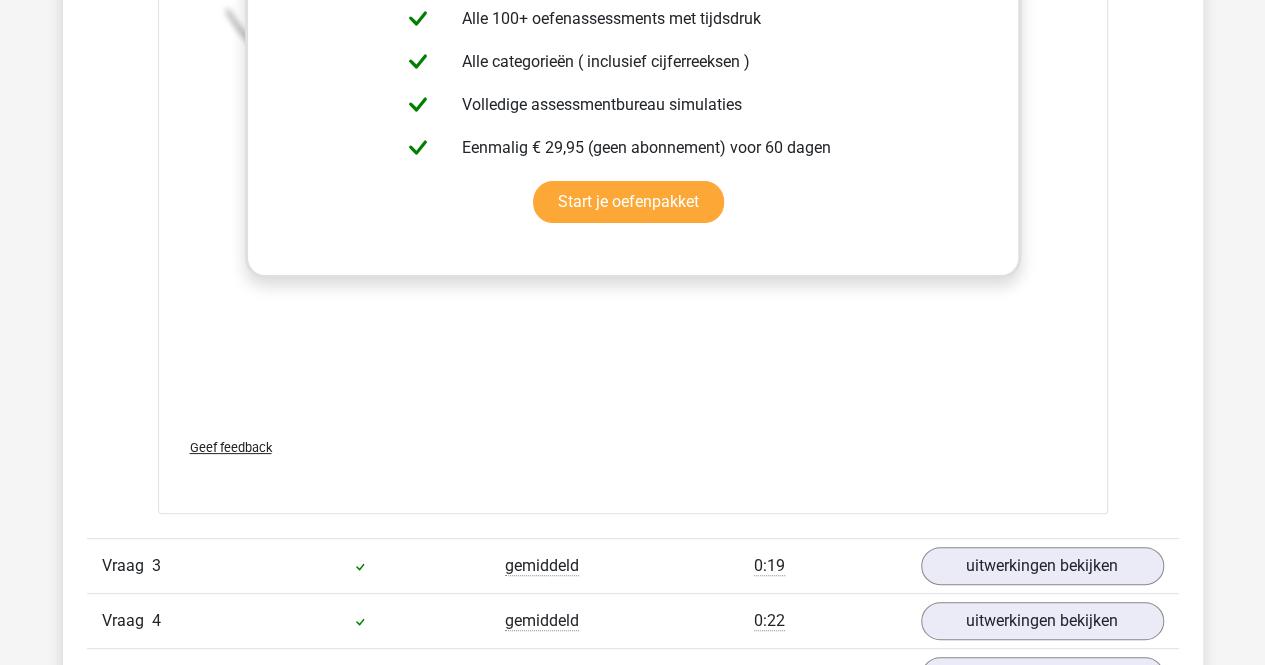 scroll, scrollTop: 3900, scrollLeft: 0, axis: vertical 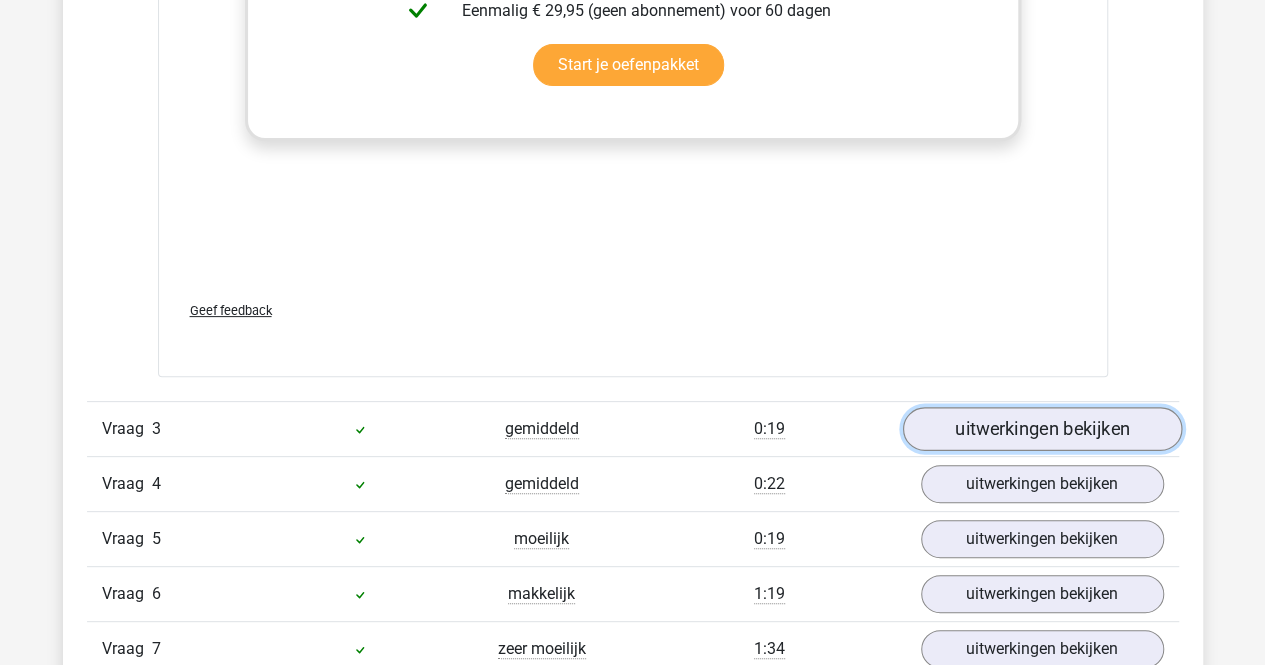 click on "uitwerkingen bekijken" at bounding box center [1041, 429] 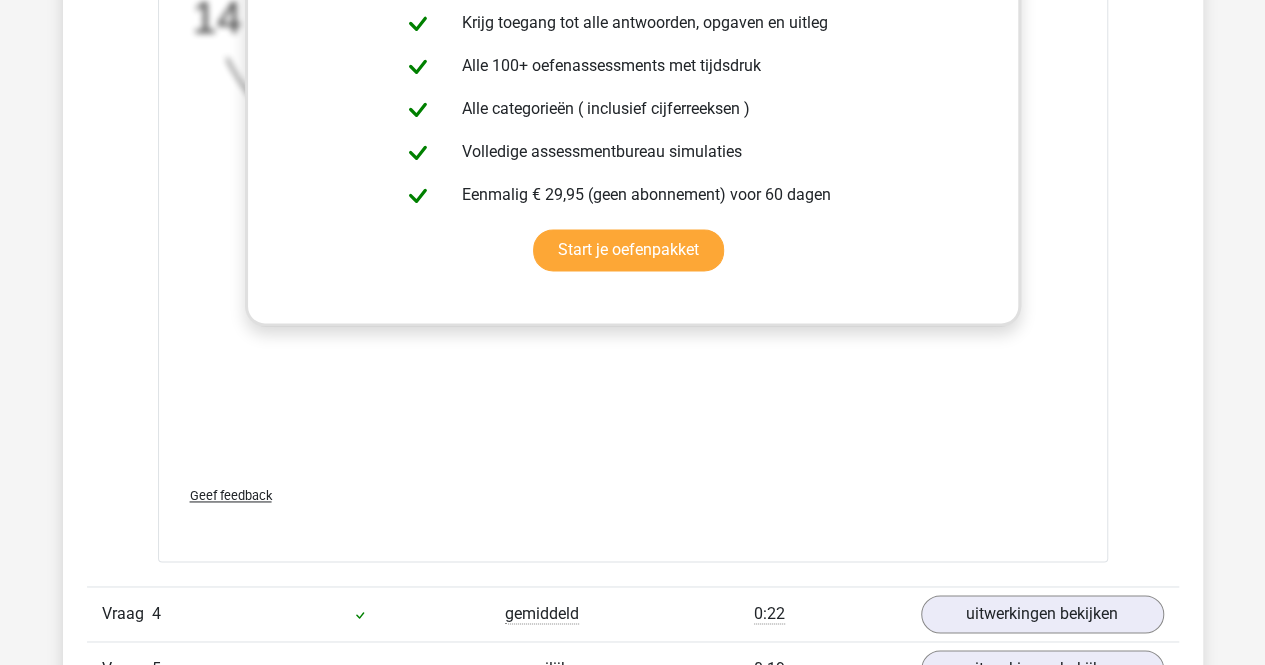 scroll, scrollTop: 5100, scrollLeft: 0, axis: vertical 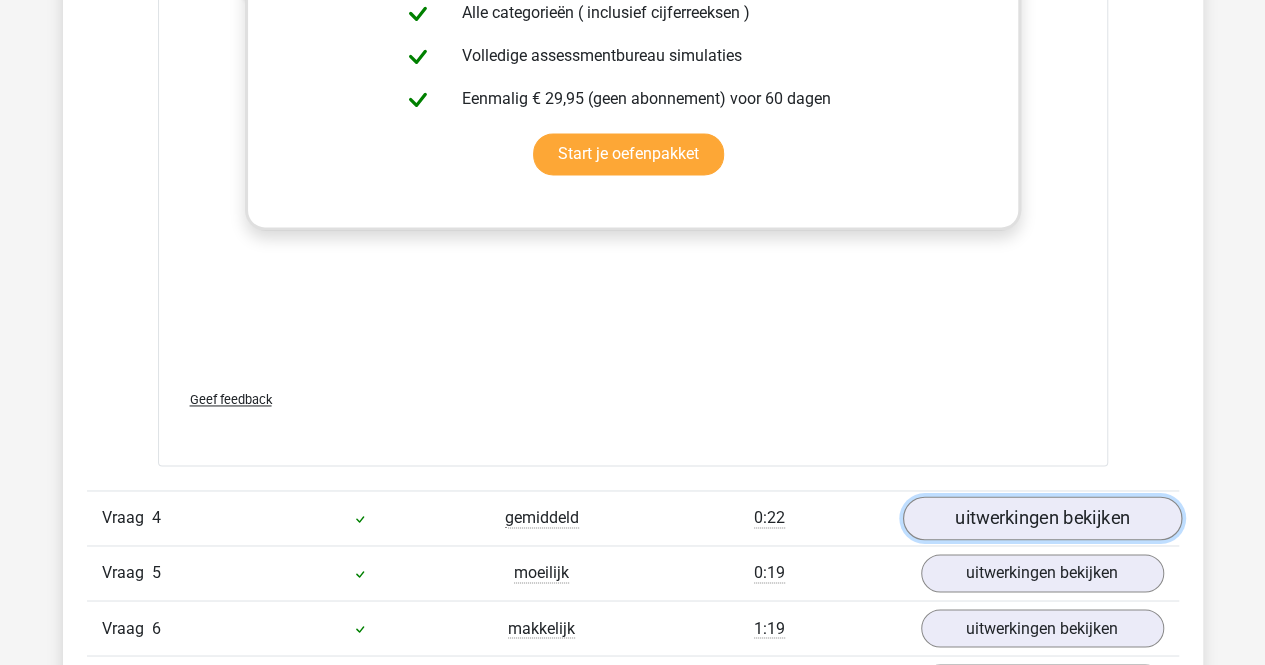 click on "uitwerkingen bekijken" at bounding box center [1041, 518] 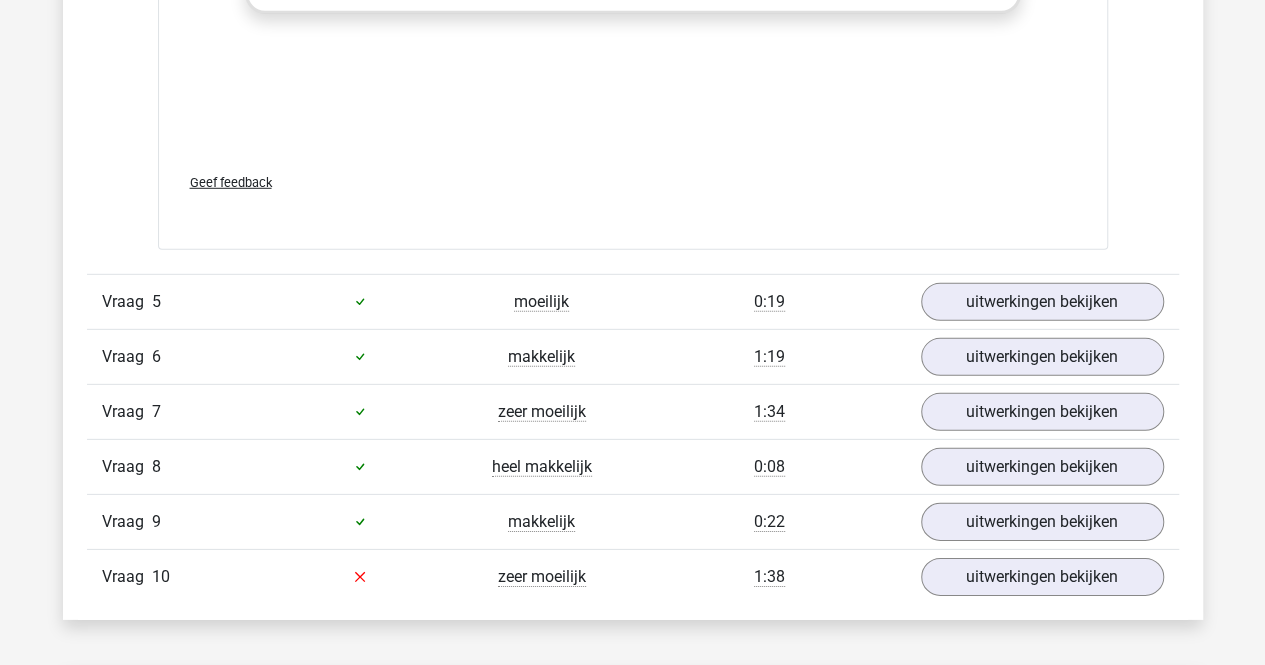 scroll, scrollTop: 6800, scrollLeft: 0, axis: vertical 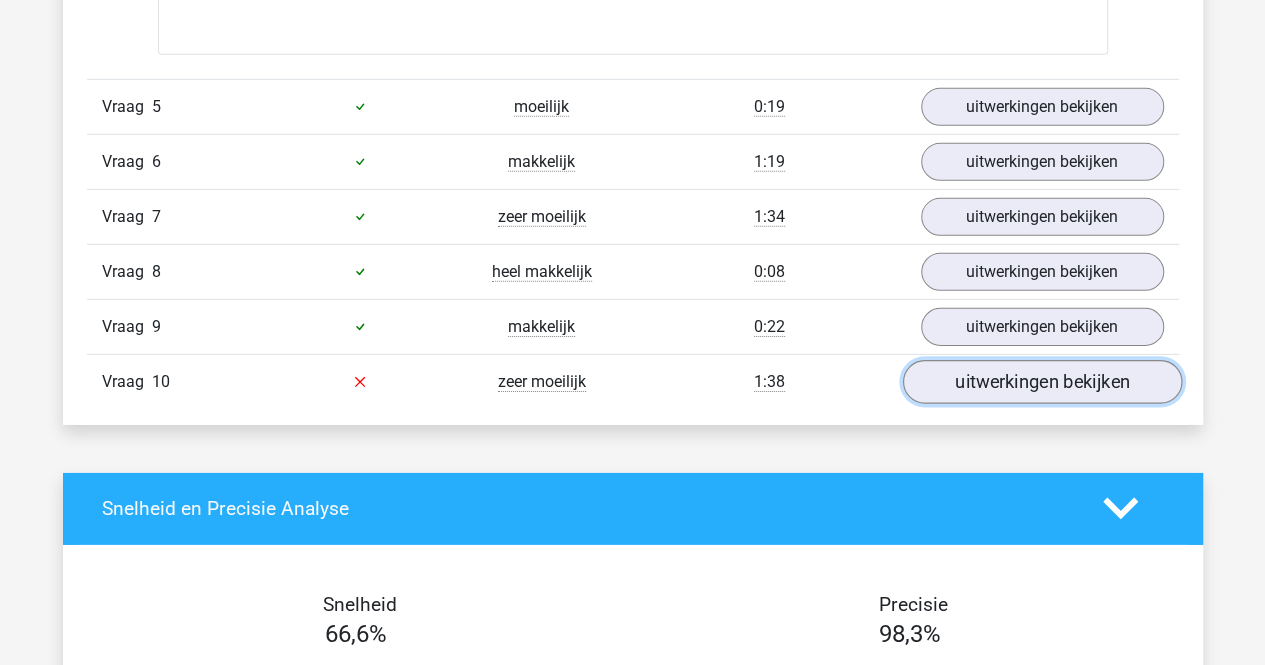 click on "uitwerkingen bekijken" at bounding box center [1041, 382] 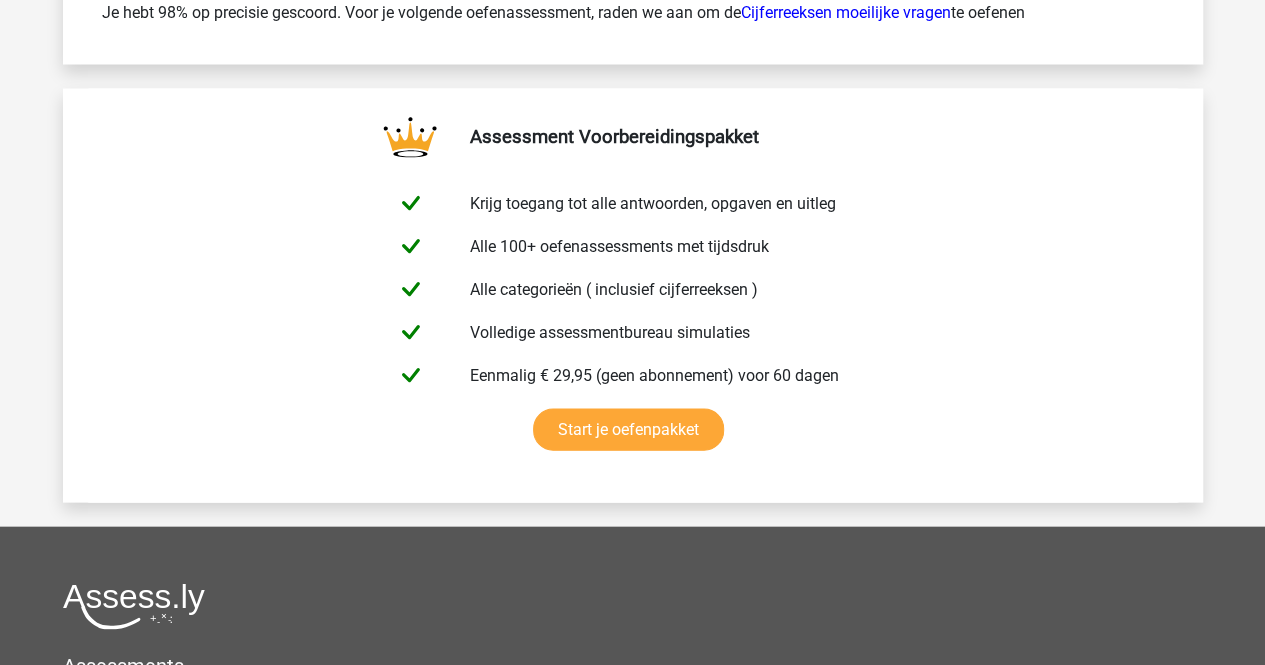 scroll, scrollTop: 9200, scrollLeft: 0, axis: vertical 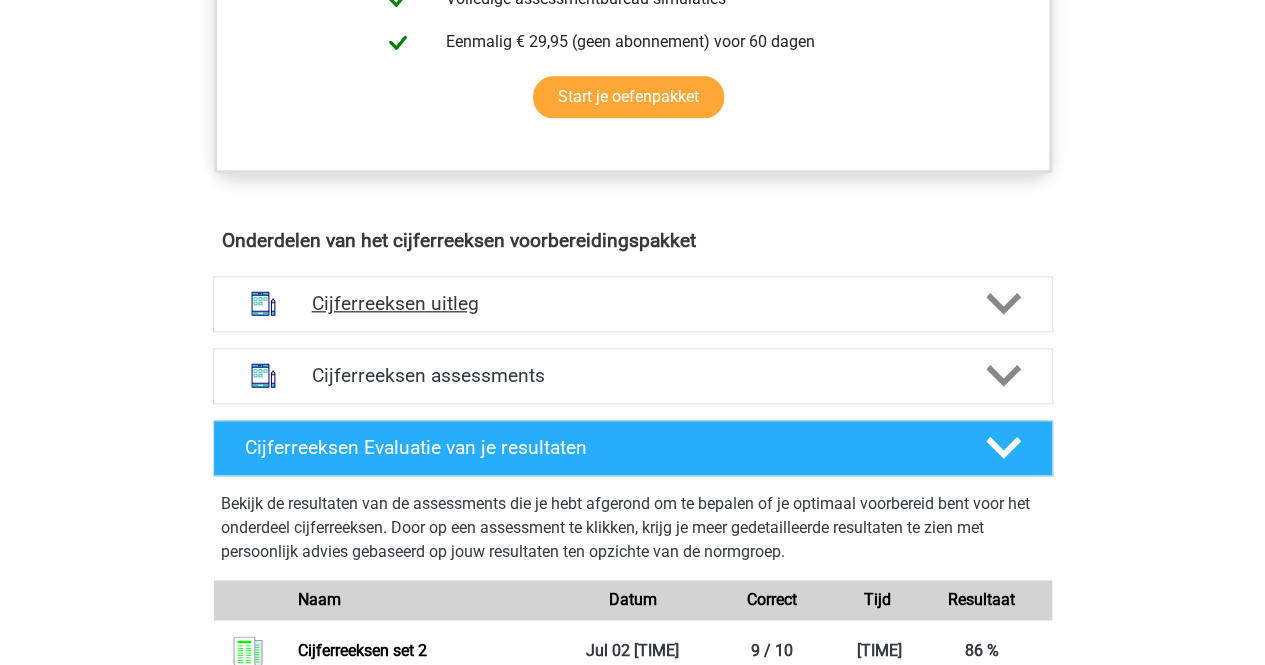 drag, startPoint x: 510, startPoint y: 379, endPoint x: 485, endPoint y: 345, distance: 42.201897 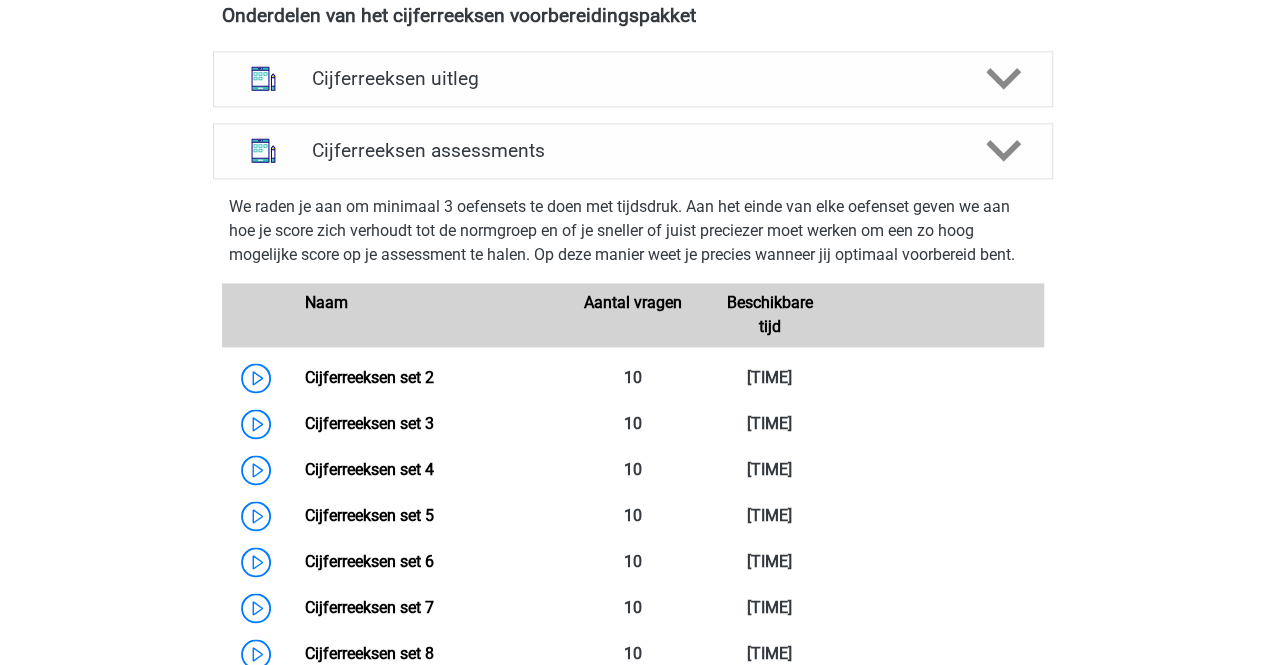 scroll, scrollTop: 1394, scrollLeft: 0, axis: vertical 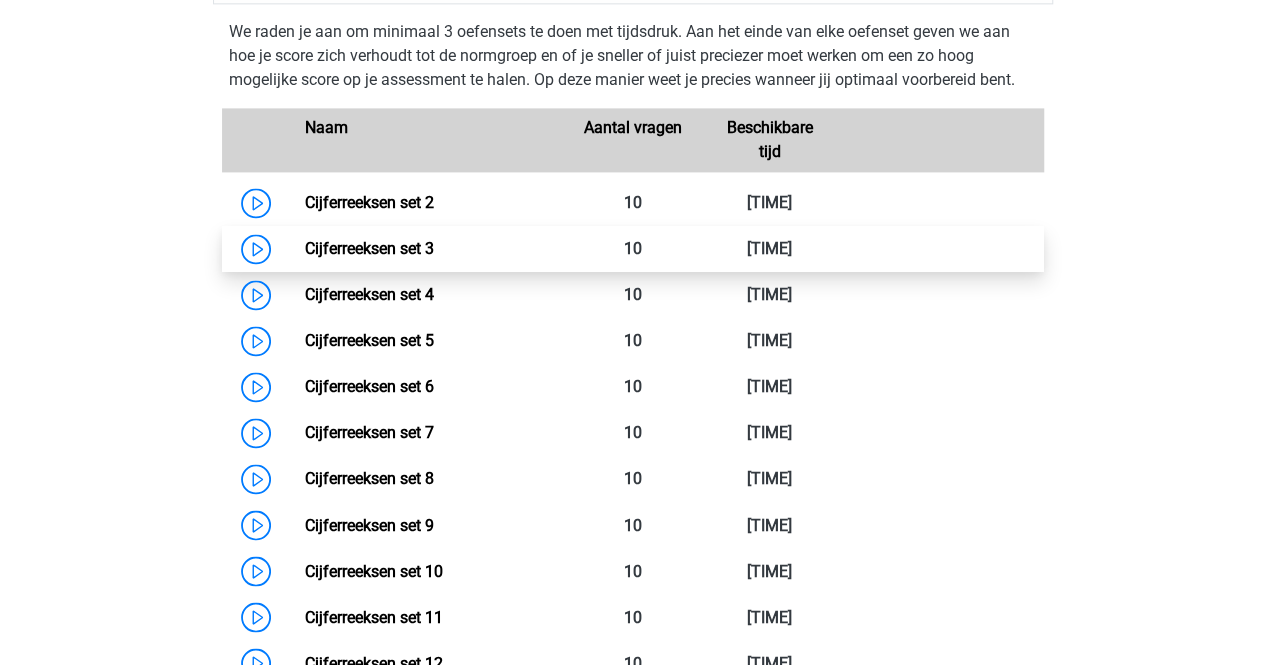 click on "Cijferreeksen
set 3" at bounding box center [369, 248] 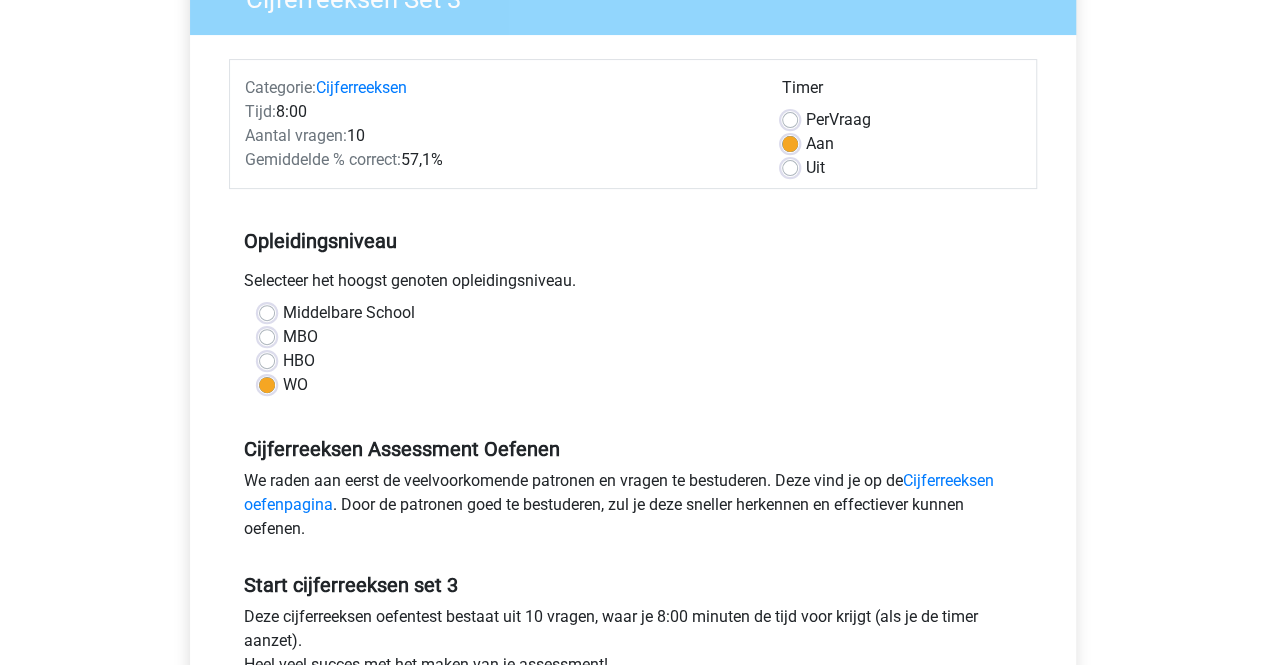 scroll, scrollTop: 400, scrollLeft: 0, axis: vertical 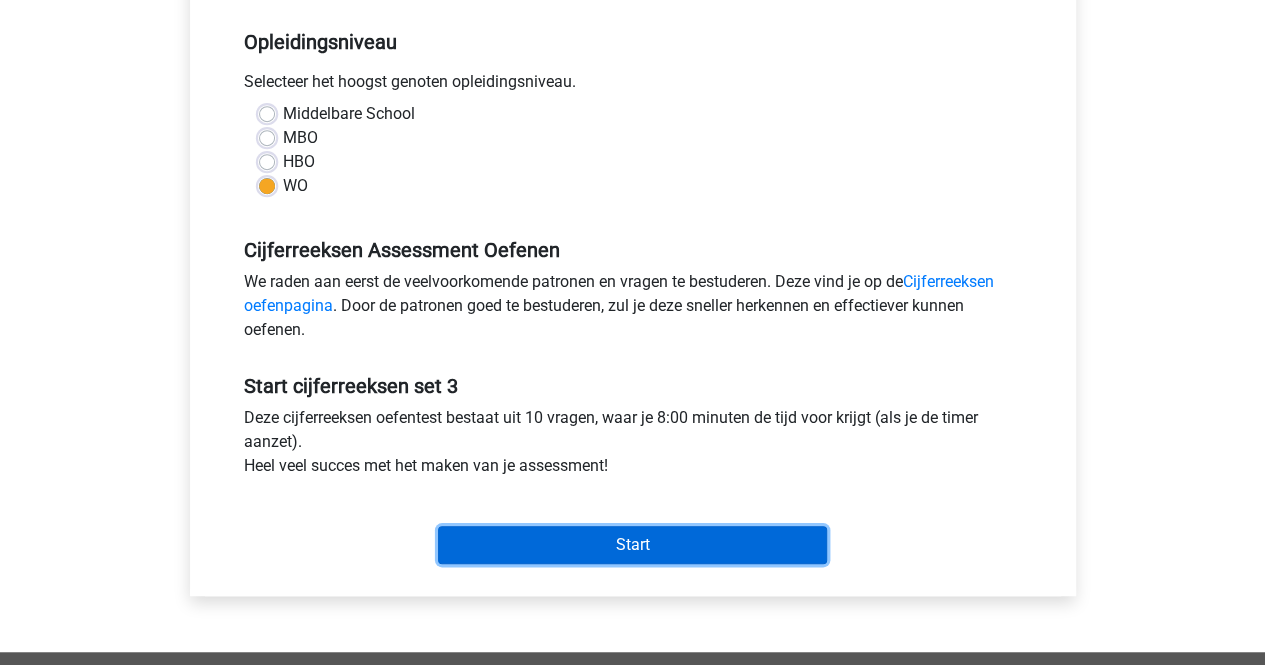 click on "Start" at bounding box center [632, 545] 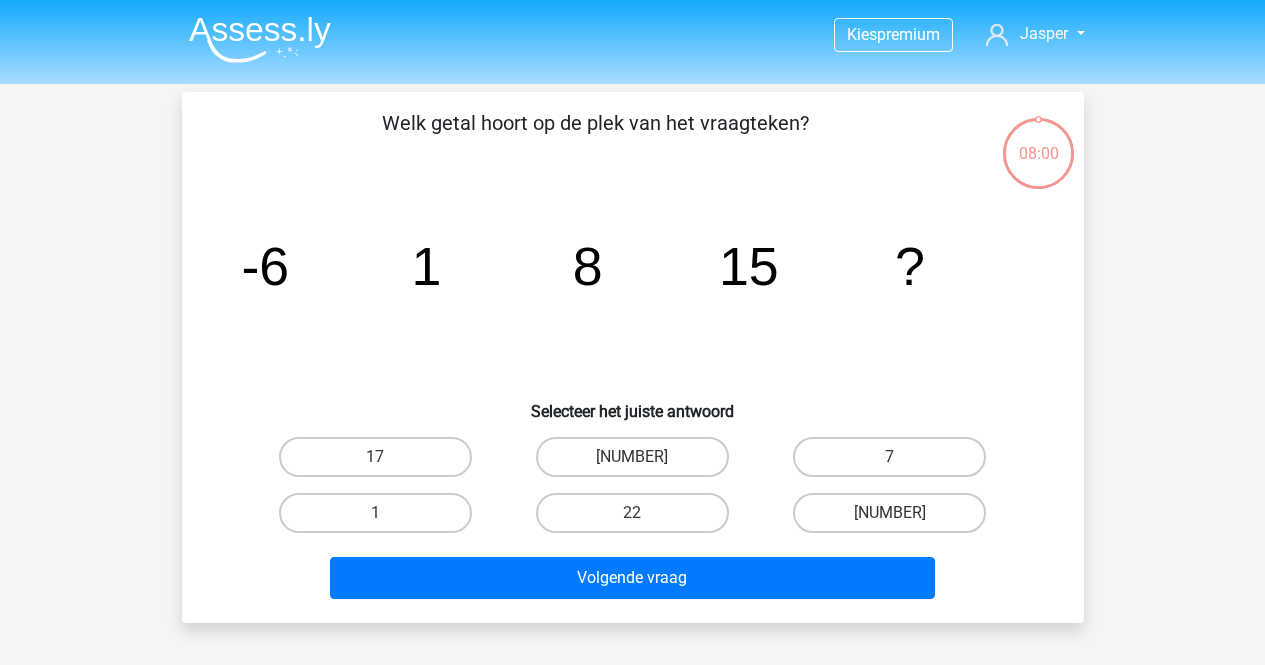 scroll, scrollTop: 0, scrollLeft: 0, axis: both 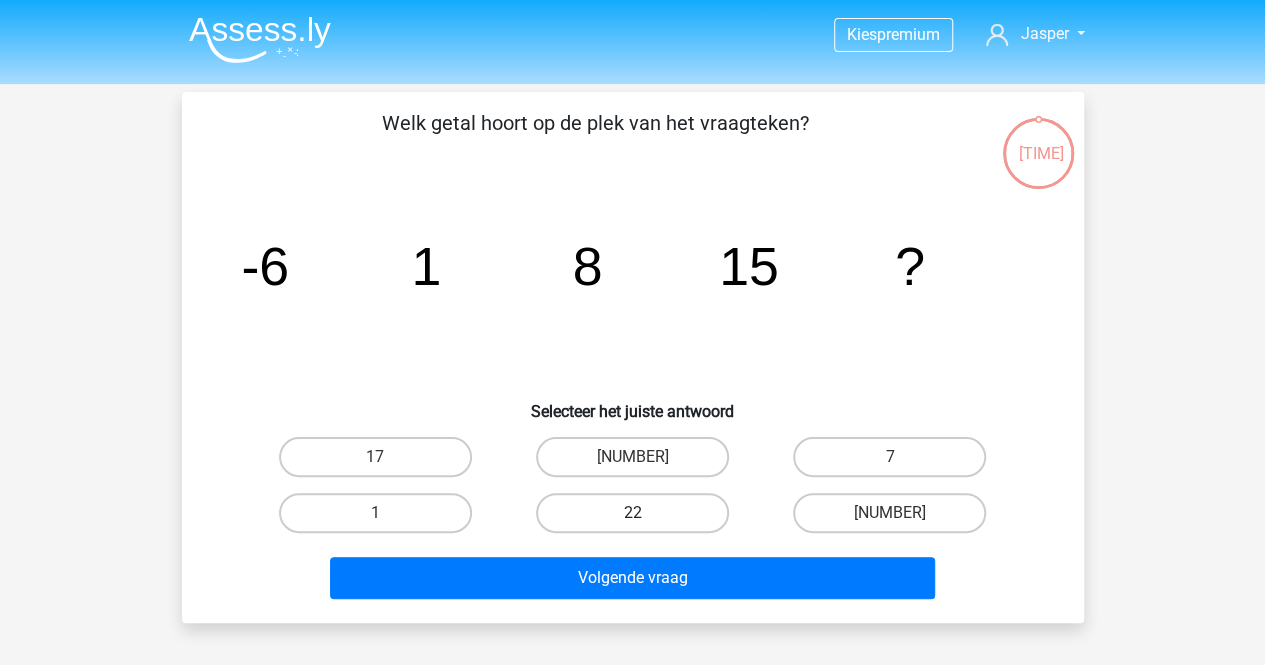 click on "22" at bounding box center (632, 513) 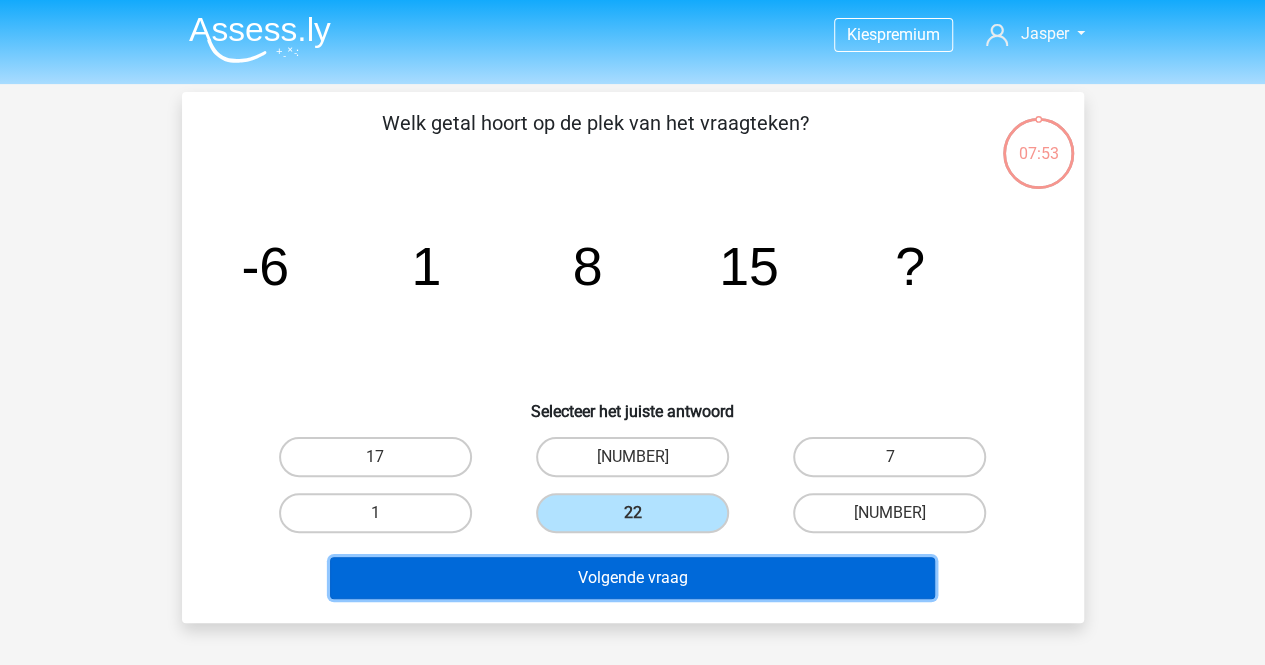 click on "Volgende vraag" at bounding box center (632, 578) 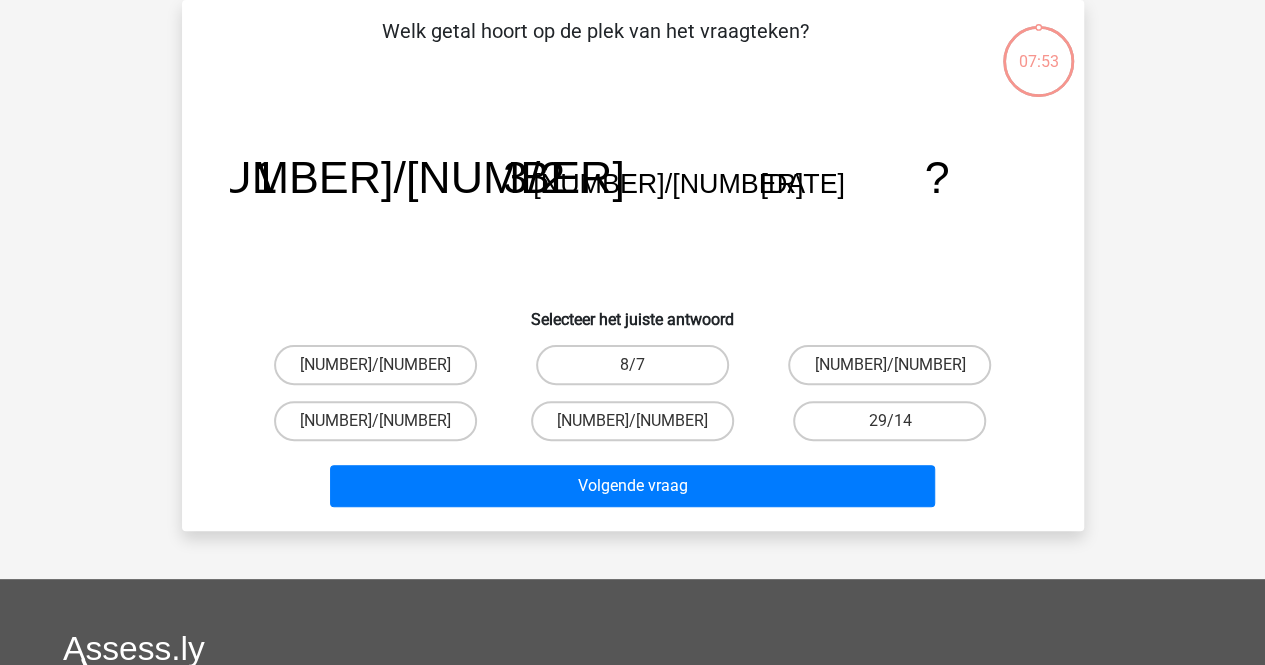 scroll, scrollTop: 0, scrollLeft: 0, axis: both 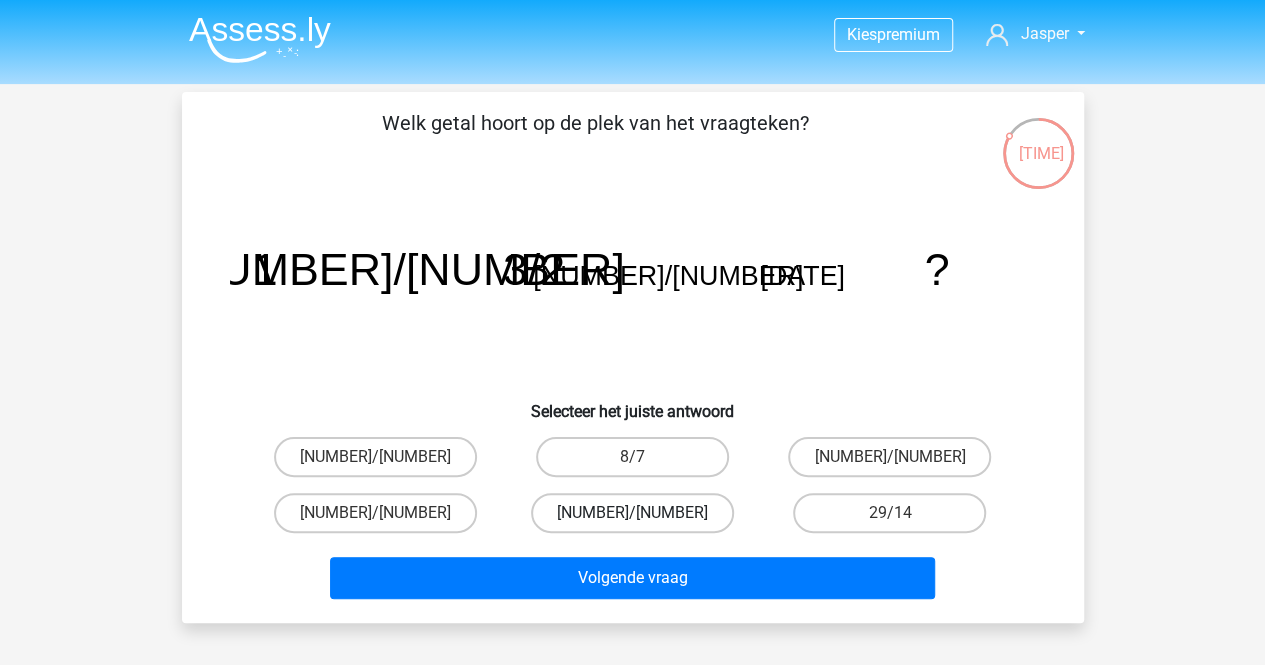 drag, startPoint x: 585, startPoint y: 505, endPoint x: 473, endPoint y: 465, distance: 118.92855 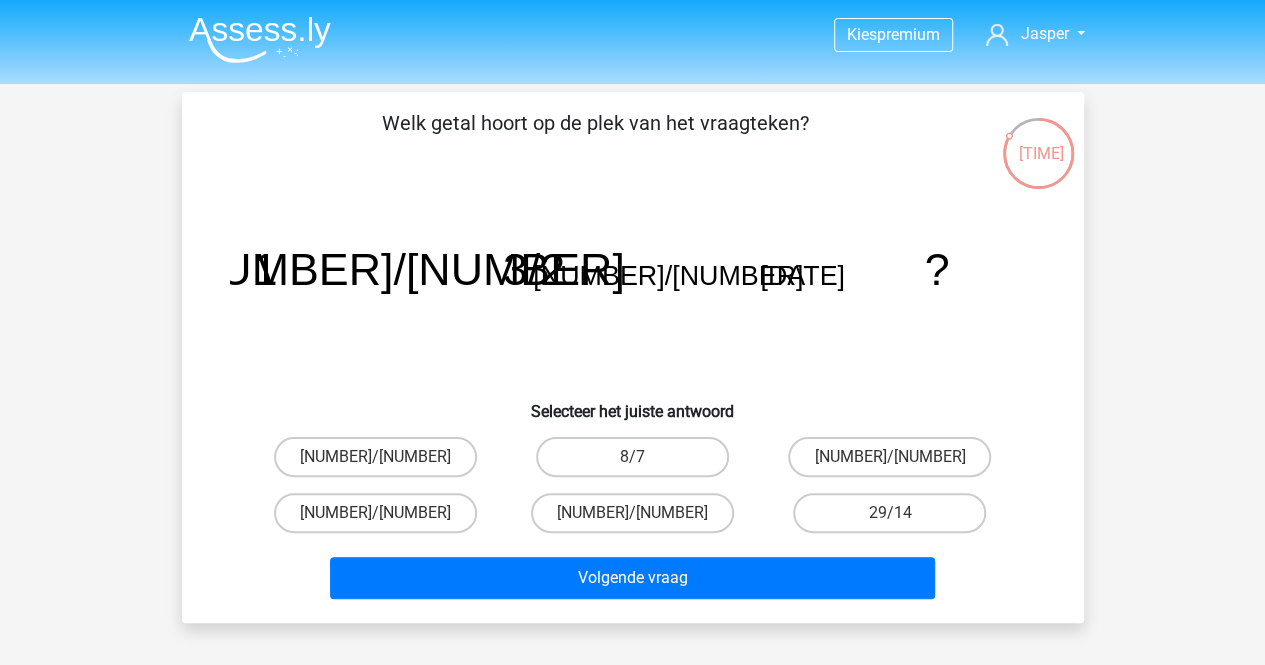 click on "57/46" at bounding box center (638, 519) 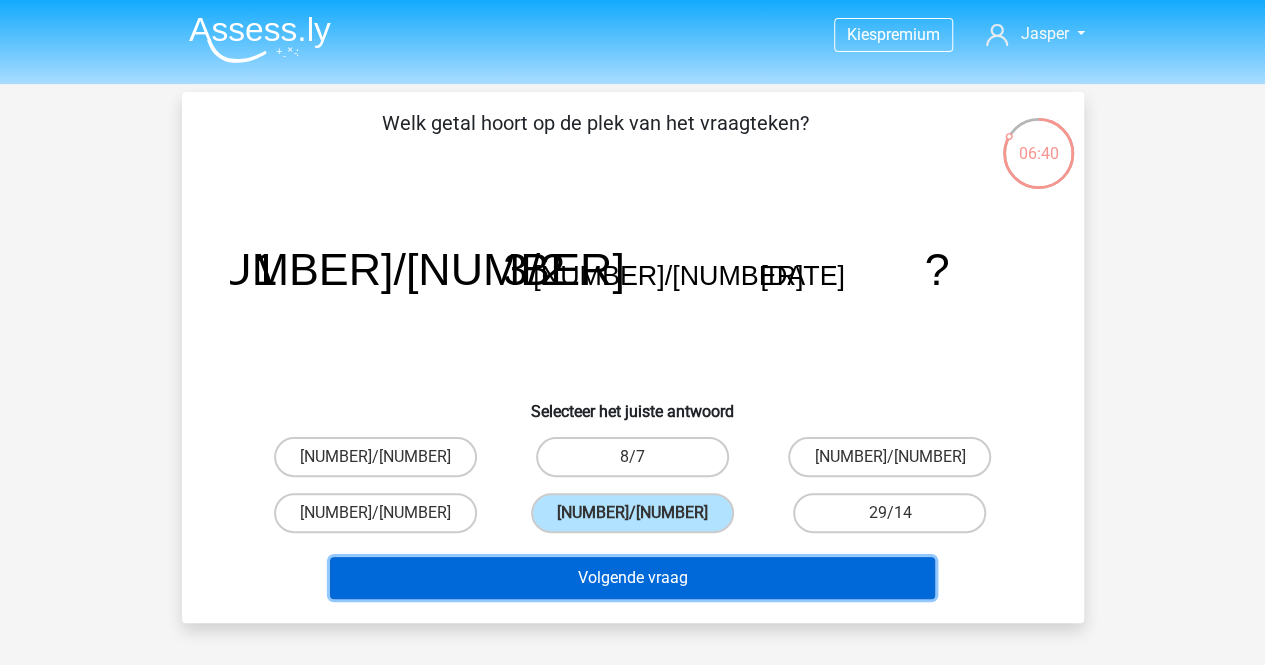 click on "Volgende vraag" at bounding box center [632, 578] 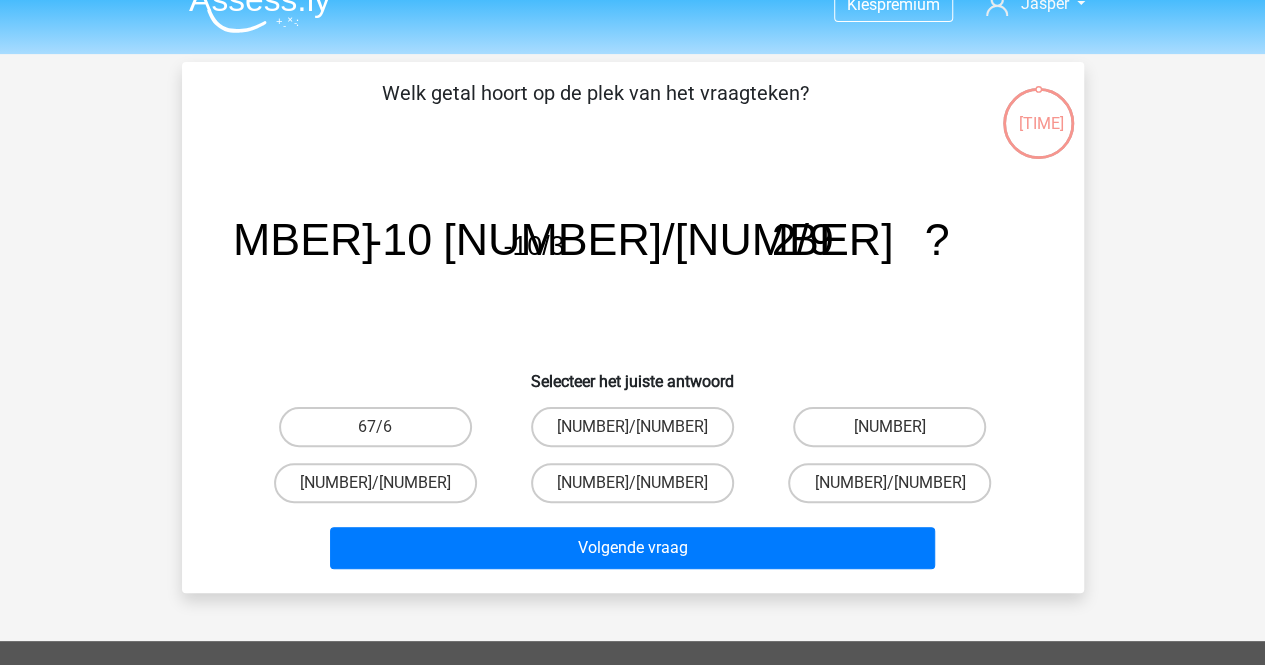 scroll, scrollTop: 0, scrollLeft: 0, axis: both 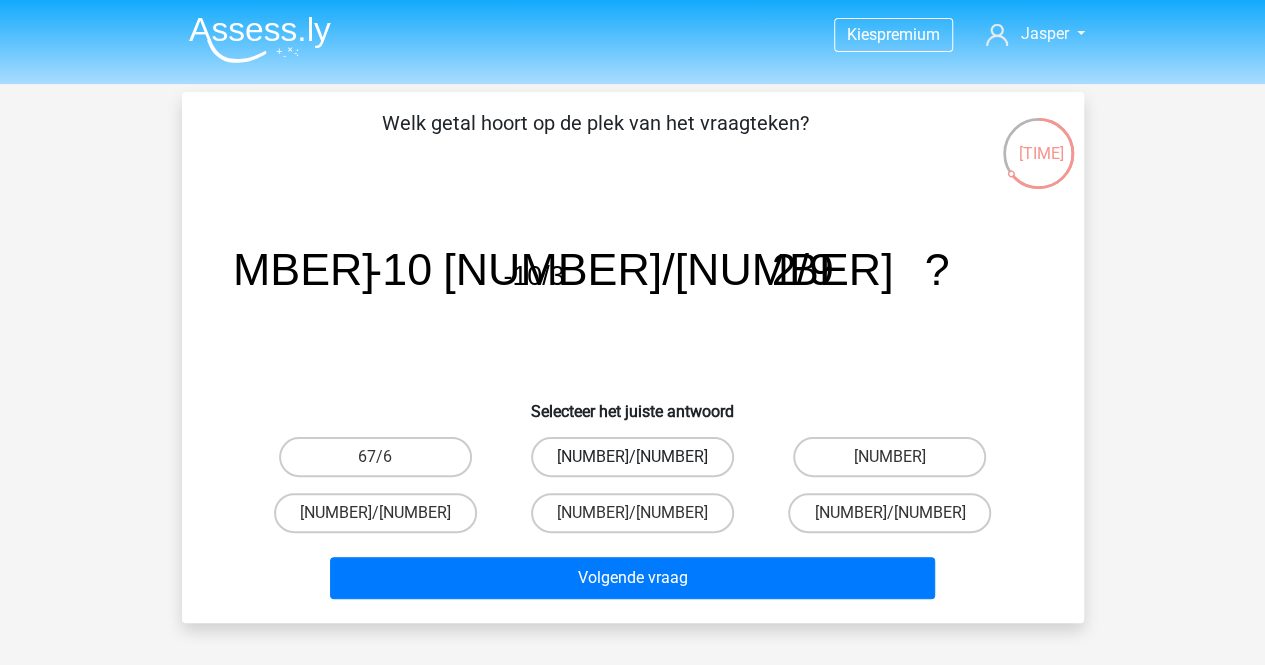 click on "-22/9" at bounding box center (632, 457) 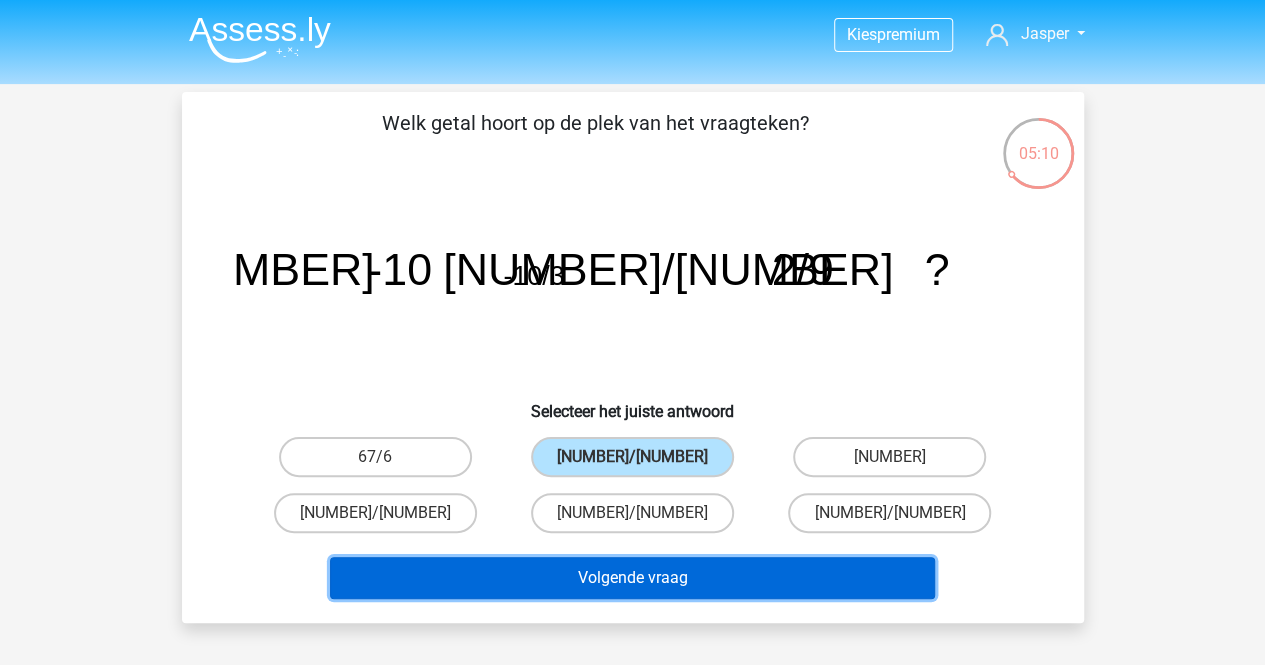 click on "Volgende vraag" at bounding box center (632, 578) 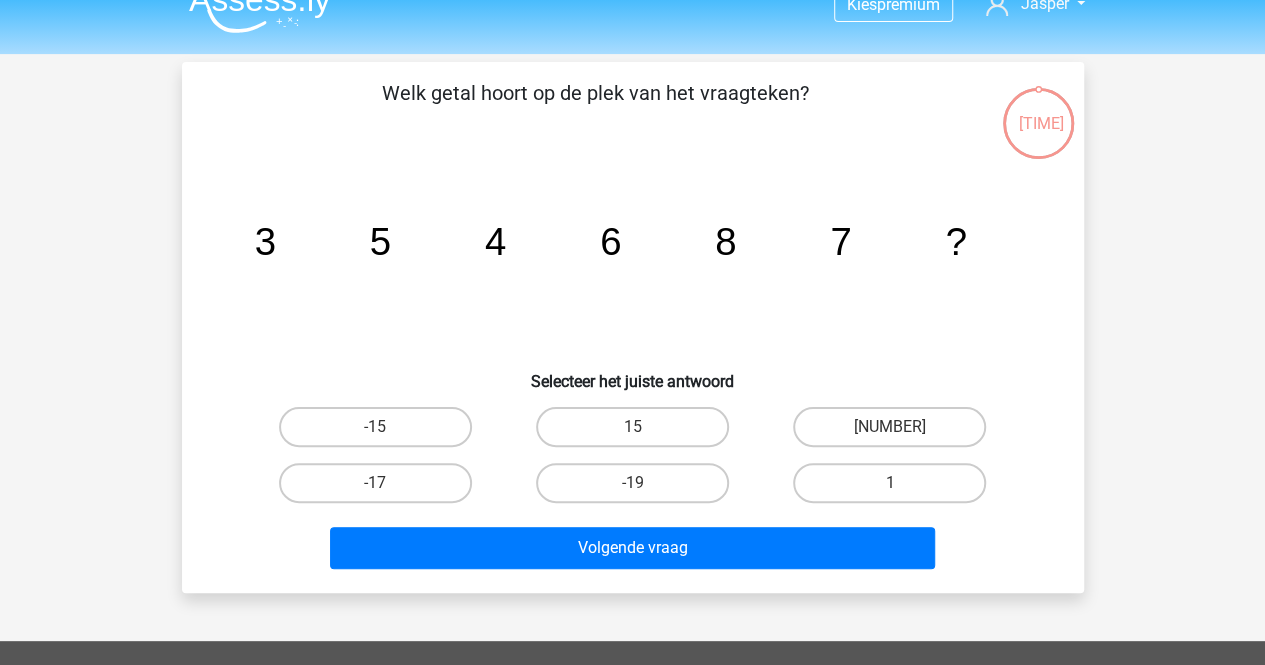 scroll, scrollTop: 0, scrollLeft: 0, axis: both 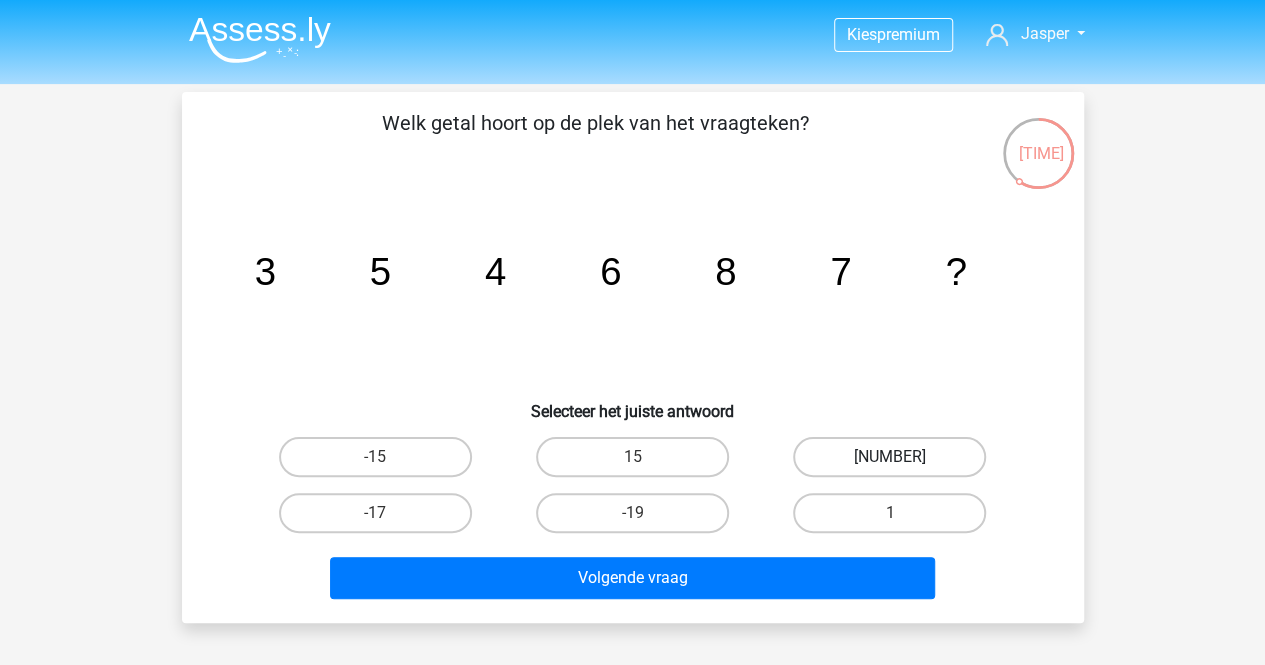 click on "9" at bounding box center [889, 457] 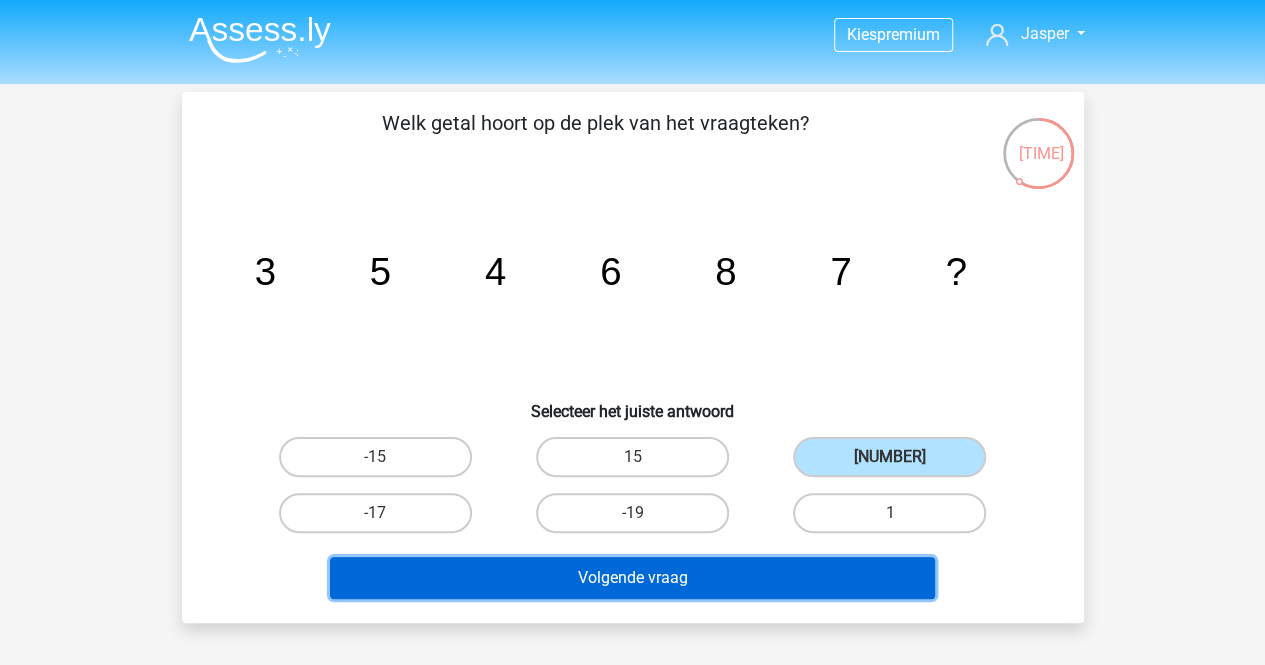 click on "Volgende vraag" at bounding box center [632, 578] 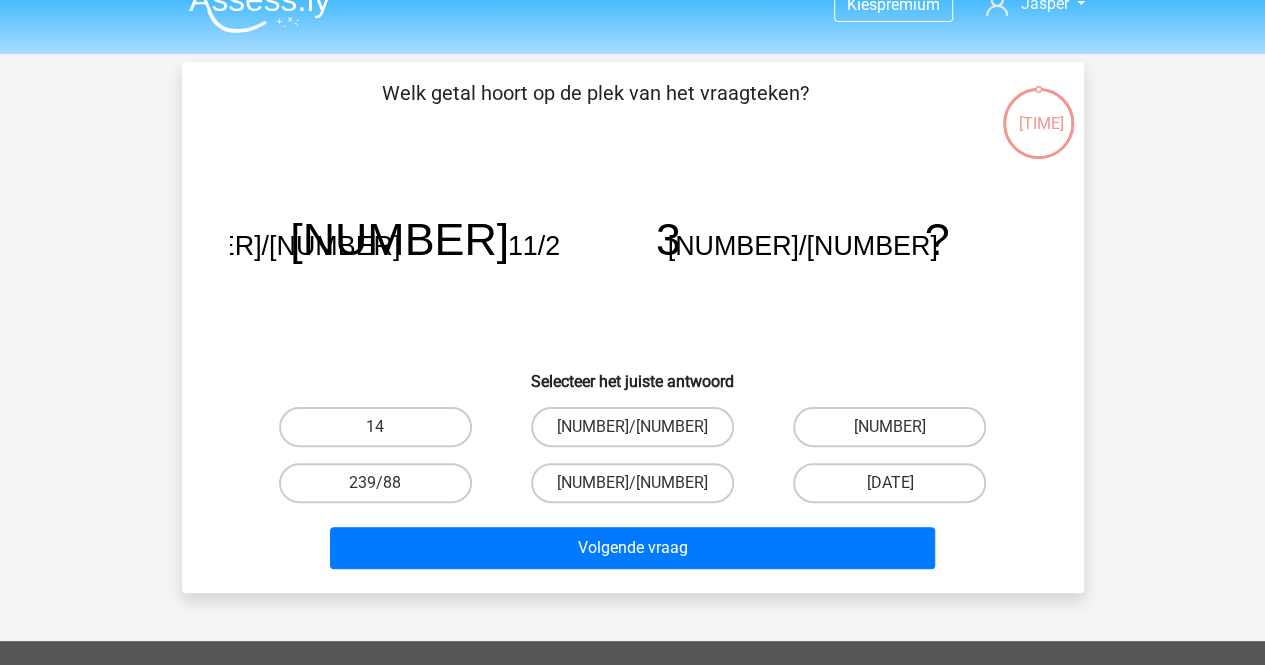 scroll, scrollTop: 0, scrollLeft: 0, axis: both 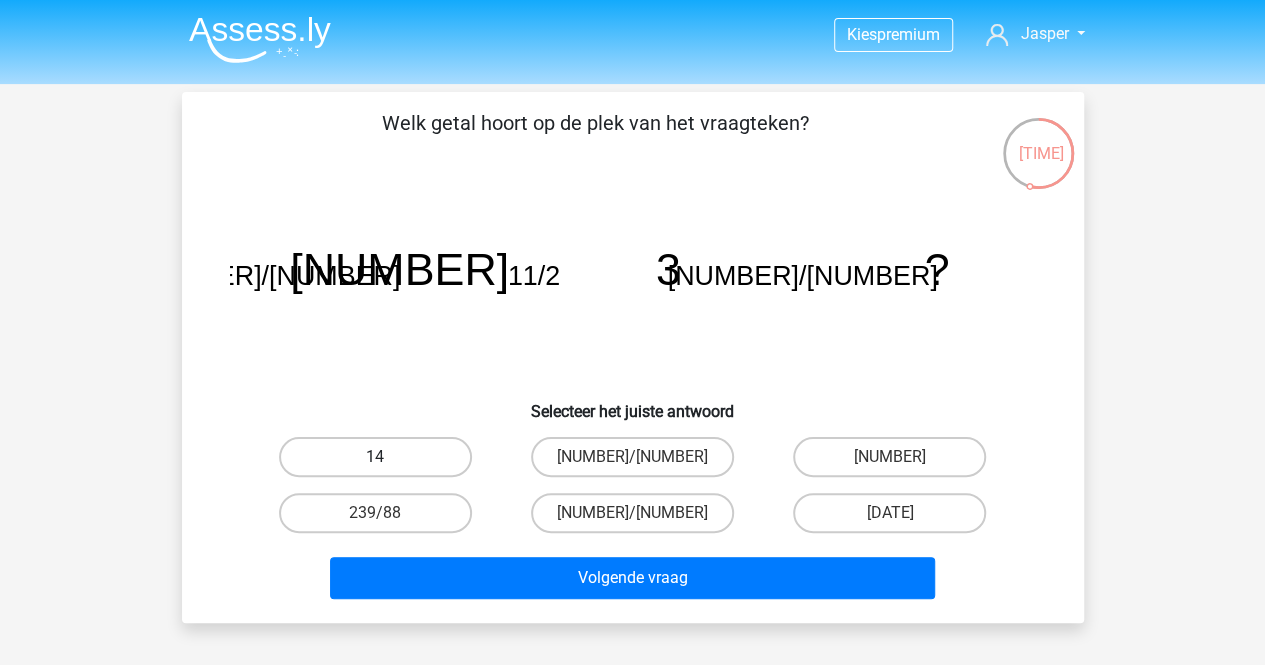 click on "14" at bounding box center (375, 457) 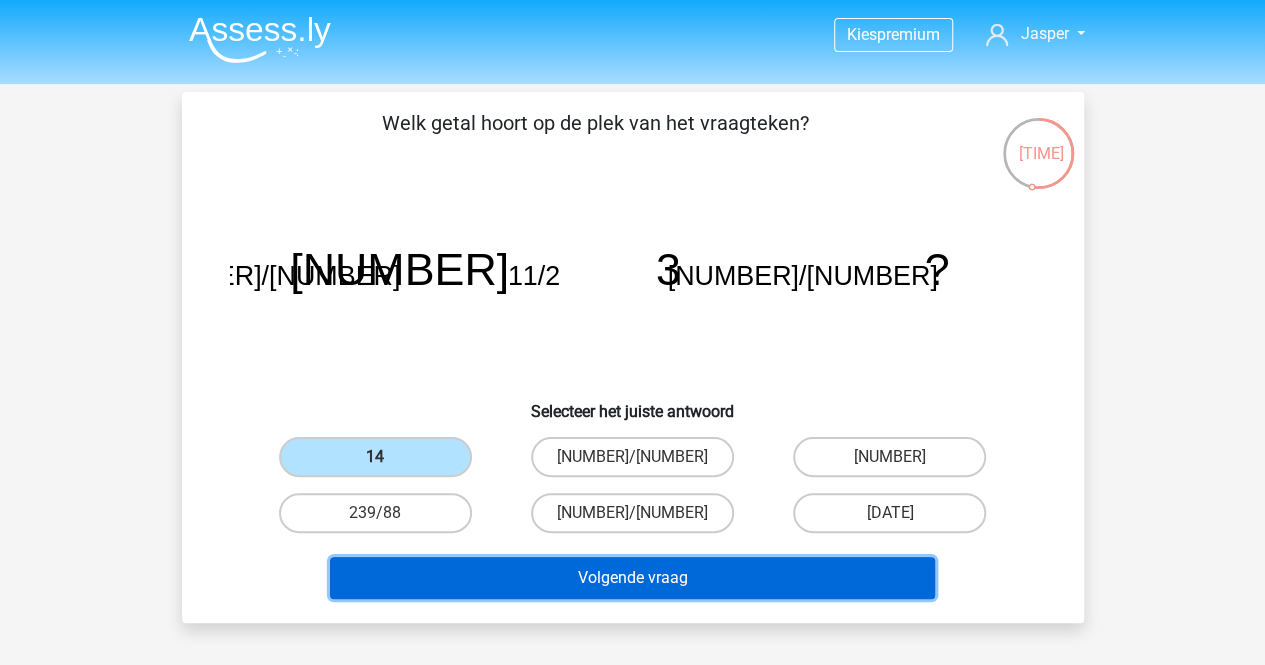 click on "Volgende vraag" at bounding box center (632, 578) 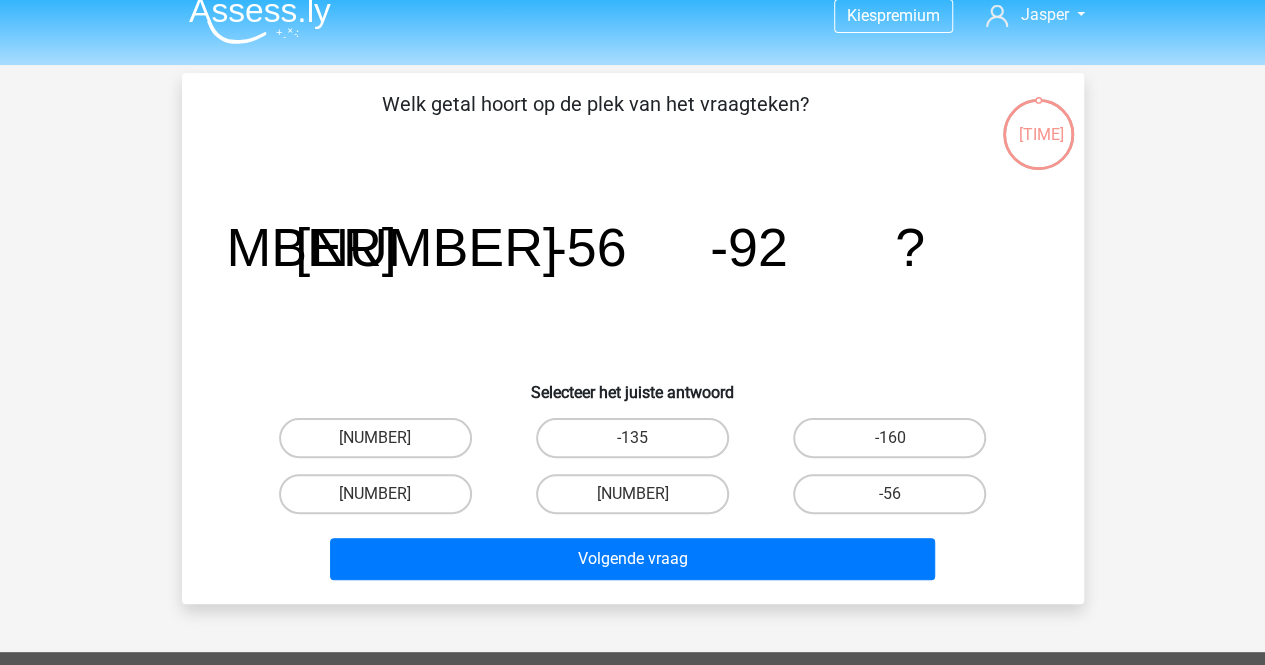 scroll, scrollTop: 0, scrollLeft: 0, axis: both 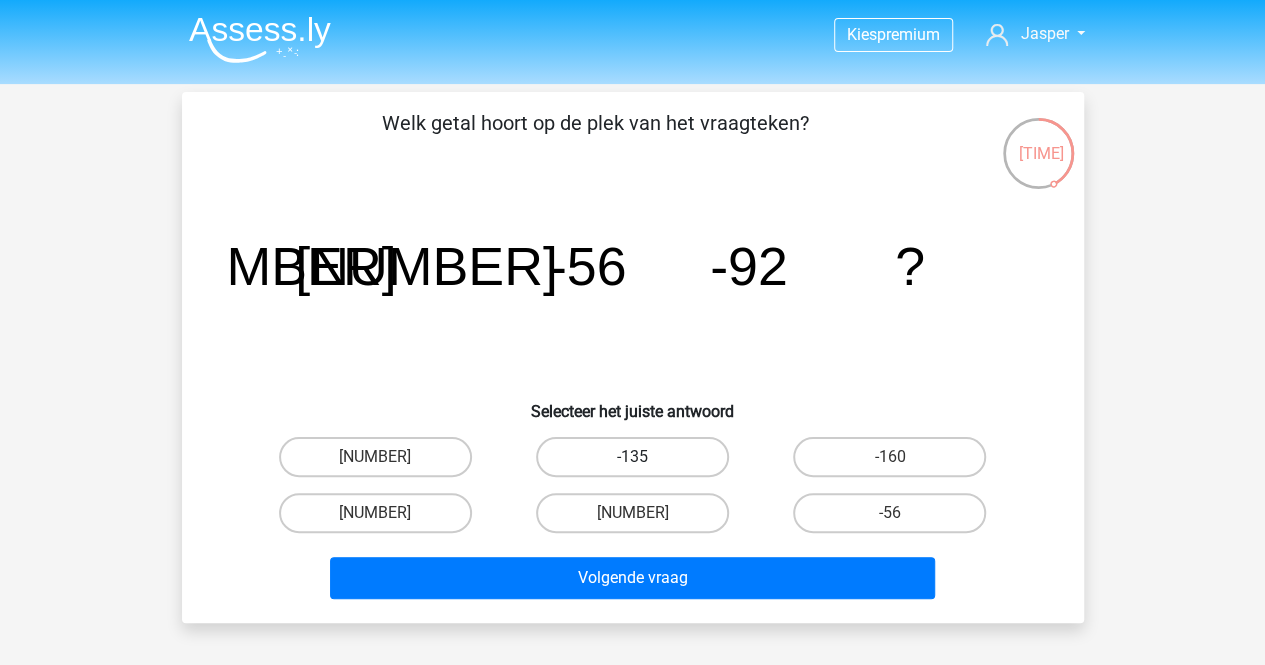 click on "-135" at bounding box center [632, 457] 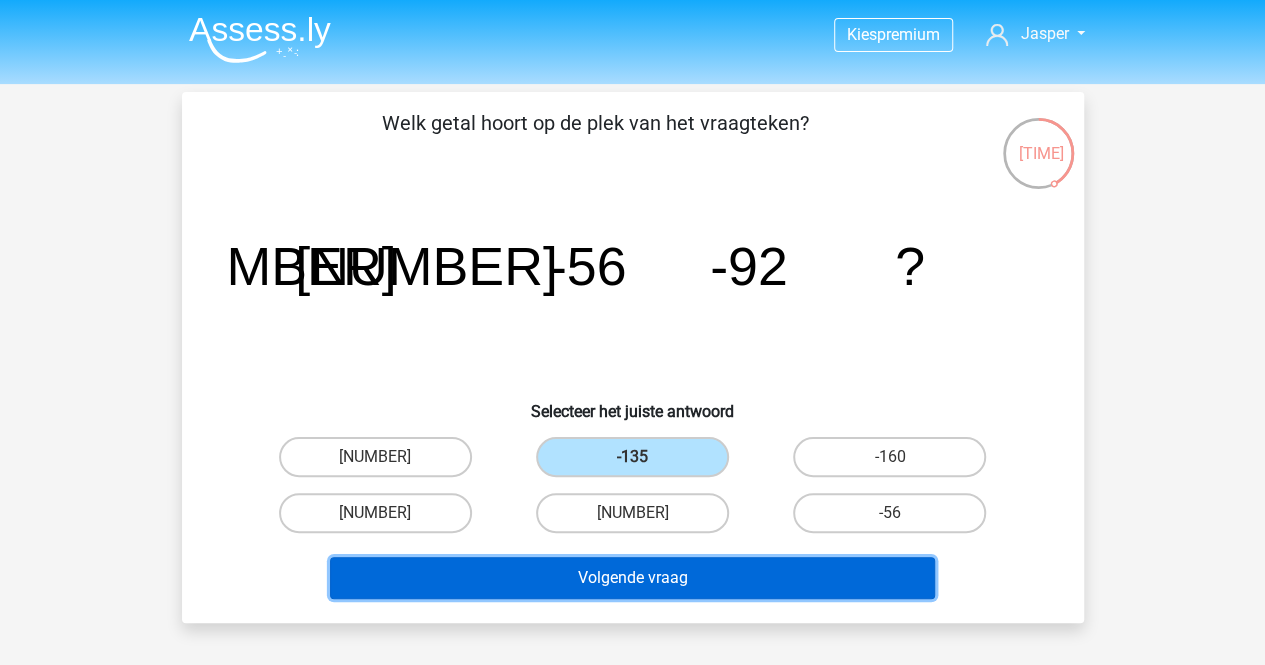 click on "Volgende vraag" at bounding box center (632, 578) 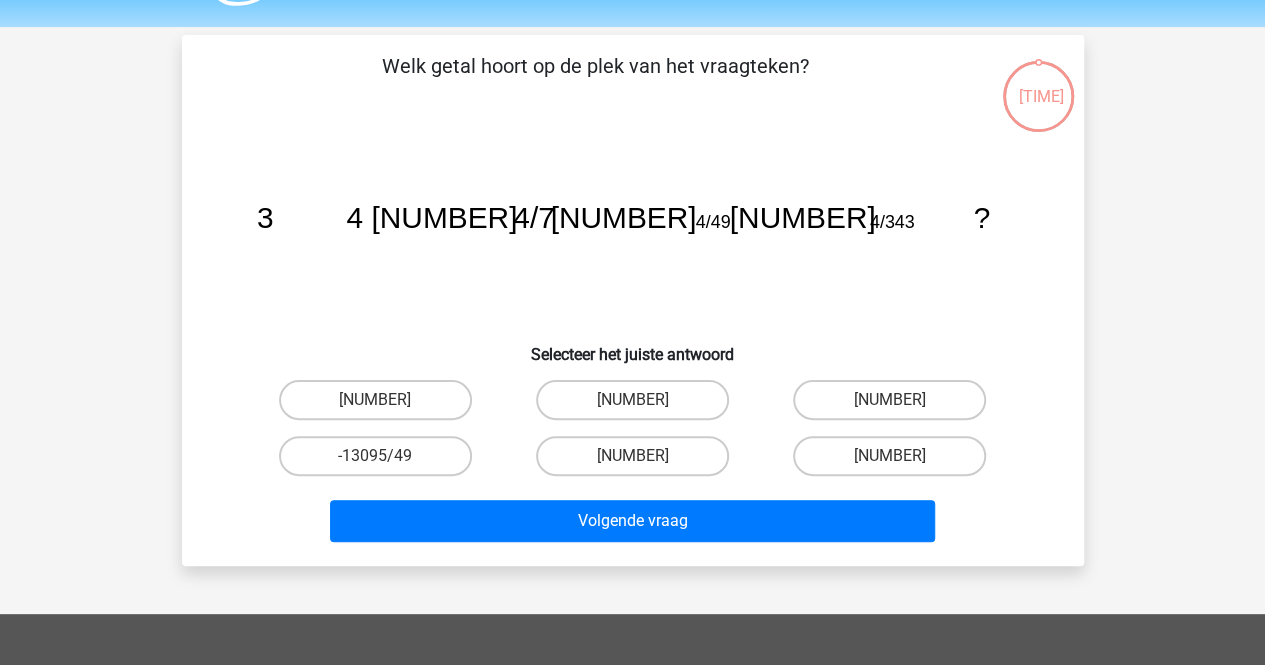 scroll, scrollTop: 0, scrollLeft: 0, axis: both 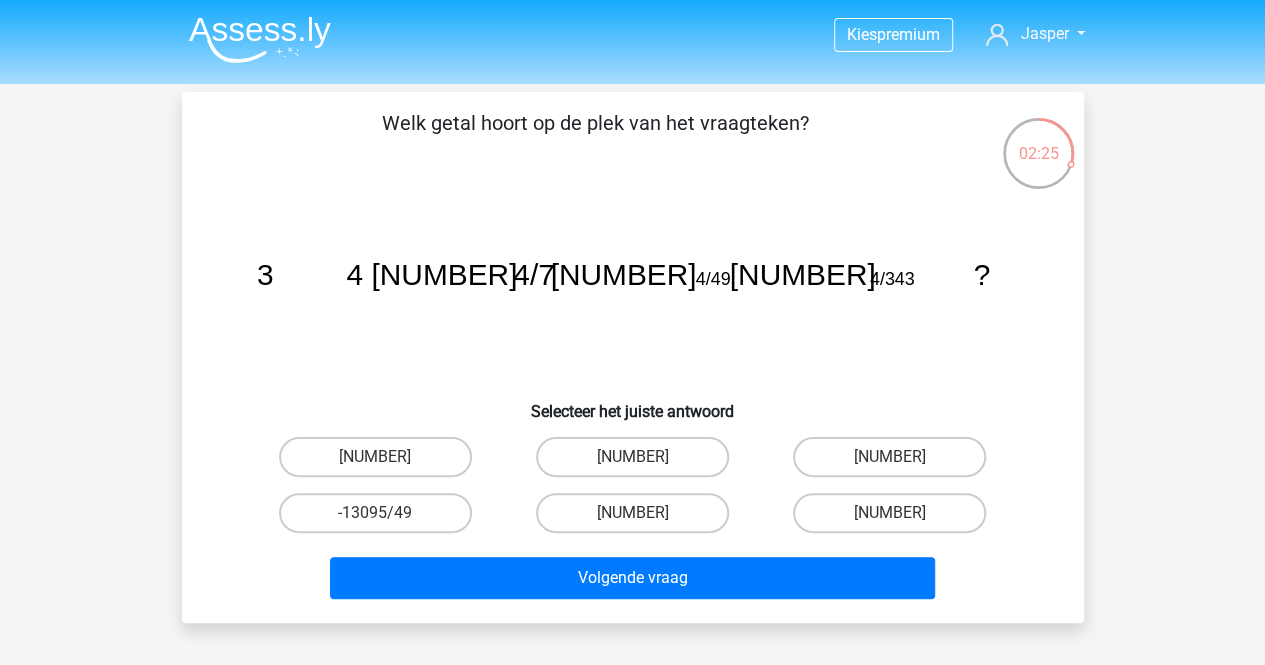 click on "-75" at bounding box center (889, 457) 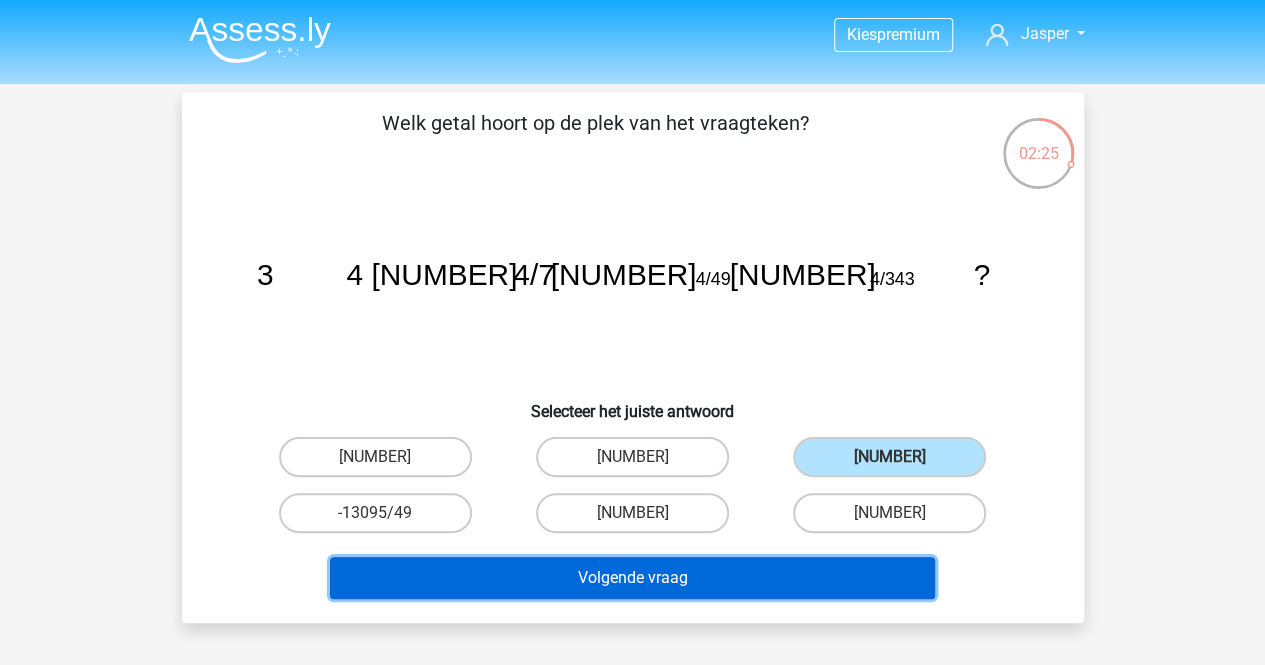 click on "Volgende vraag" at bounding box center (632, 578) 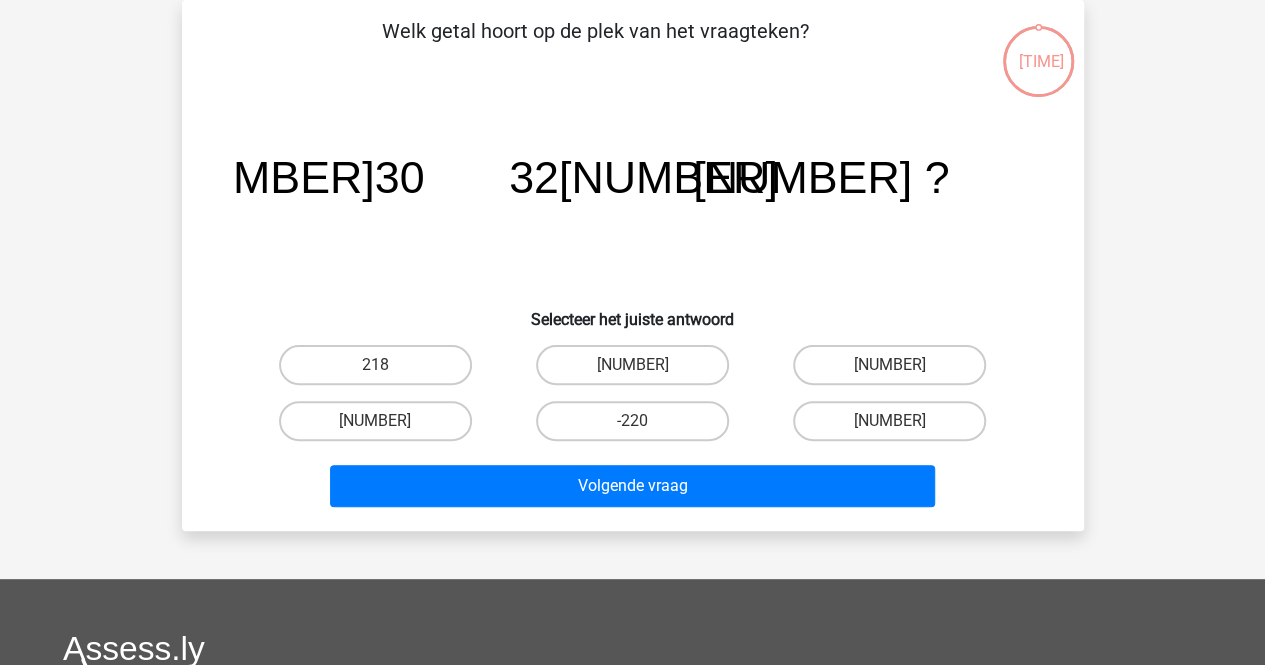 scroll, scrollTop: 0, scrollLeft: 0, axis: both 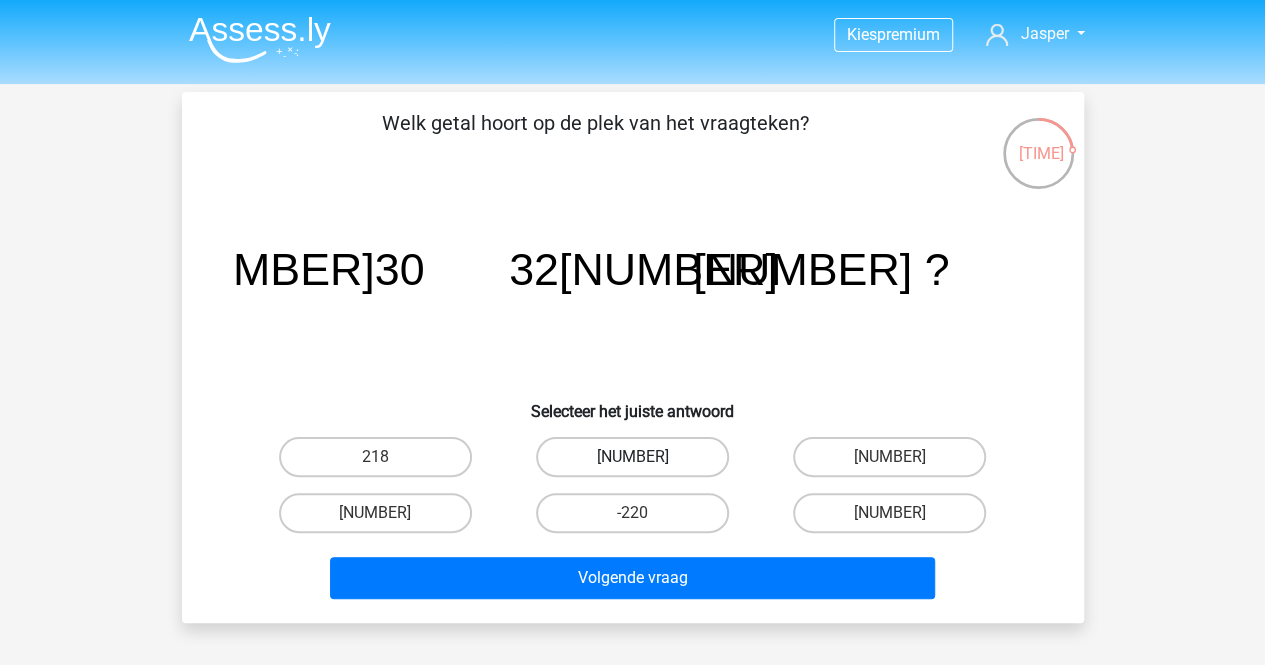 click on "156" at bounding box center (632, 457) 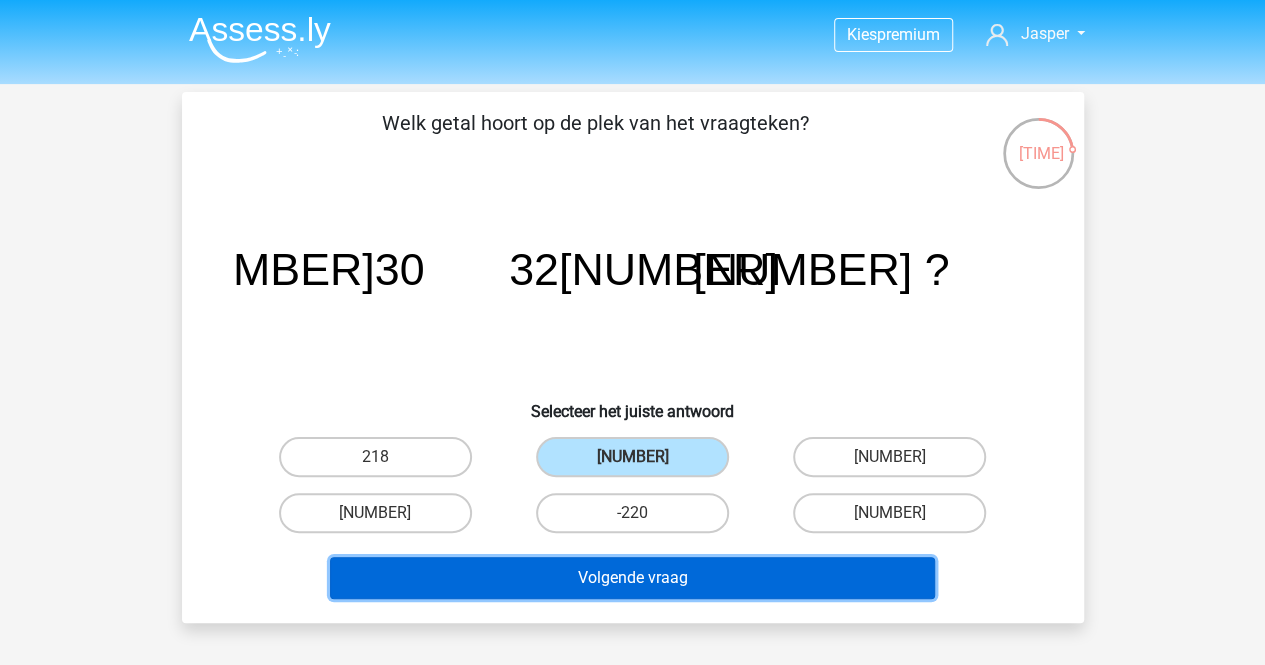 click on "Volgende vraag" at bounding box center (632, 578) 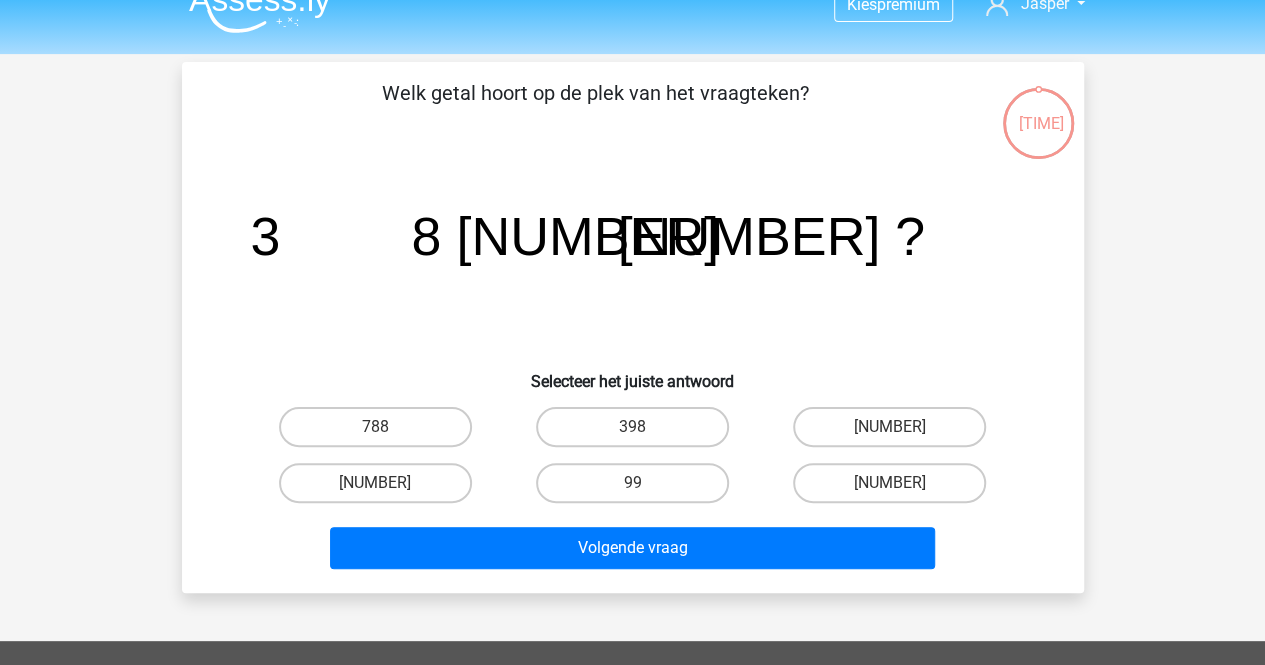scroll, scrollTop: 0, scrollLeft: 0, axis: both 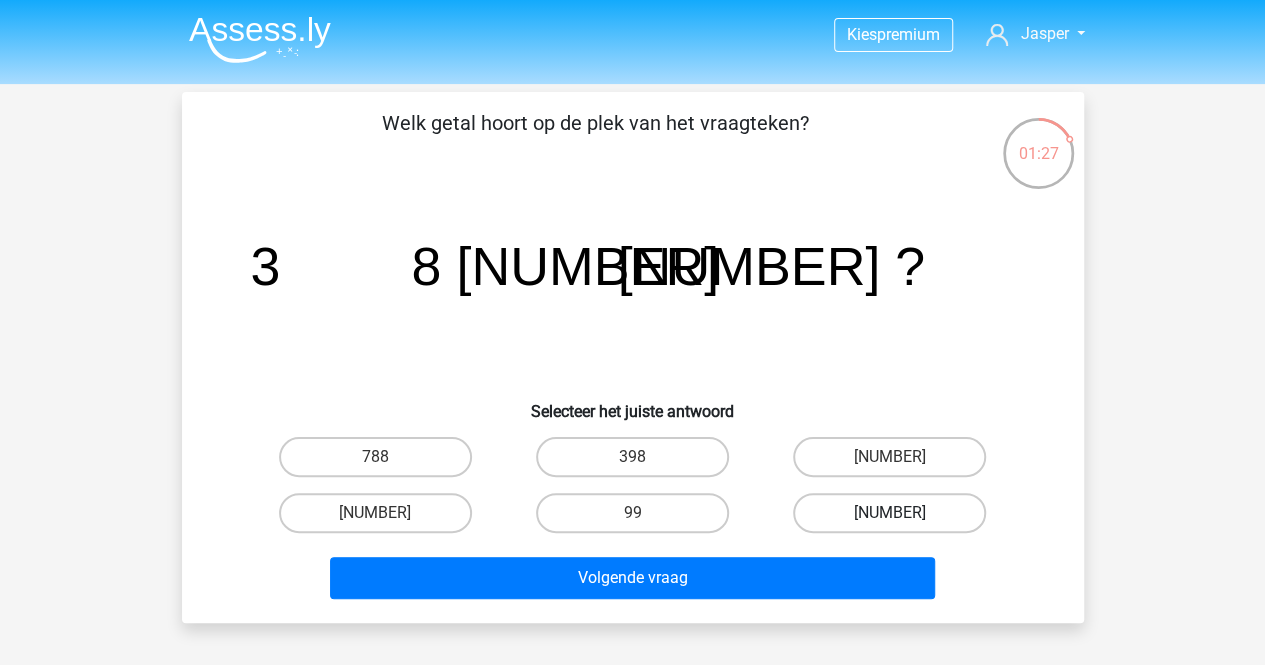 click on "203" at bounding box center (889, 513) 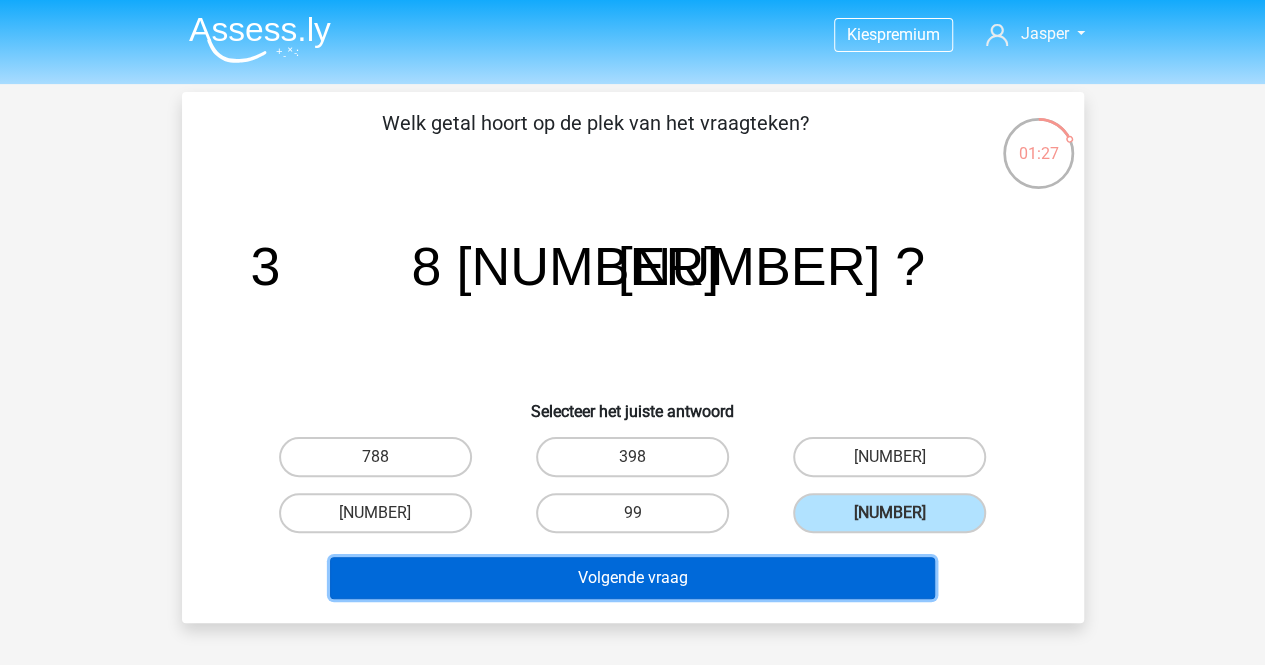 click on "Volgende vraag" at bounding box center (632, 578) 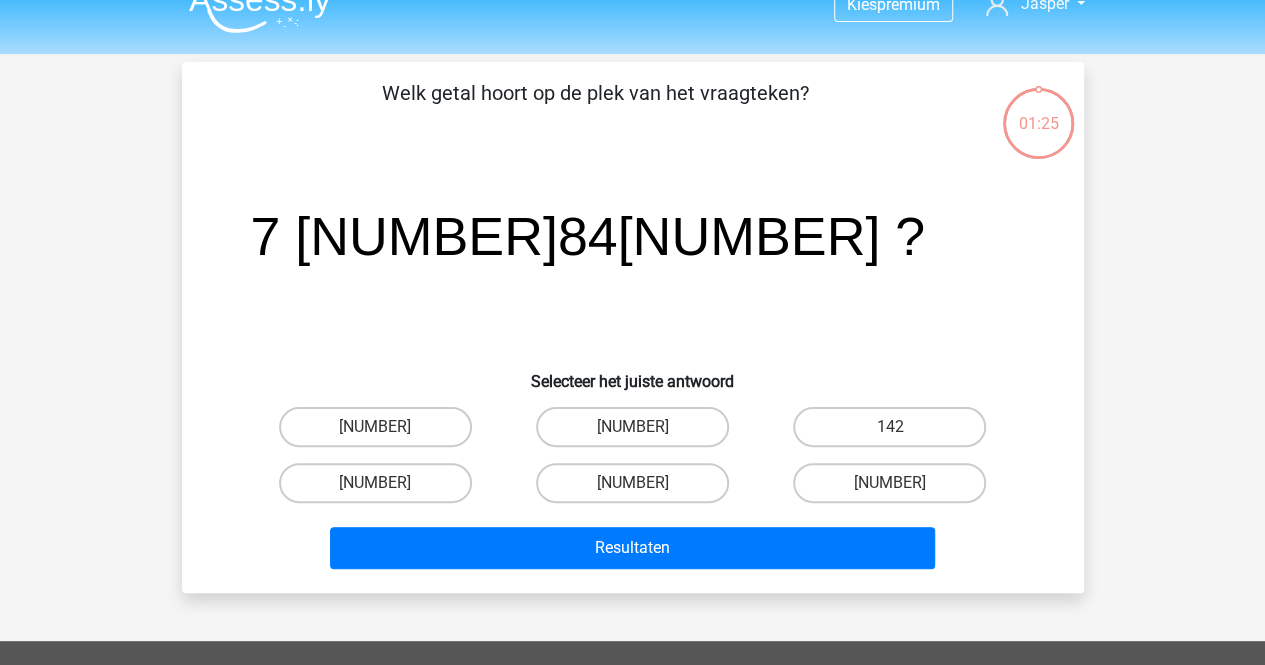 scroll, scrollTop: 0, scrollLeft: 0, axis: both 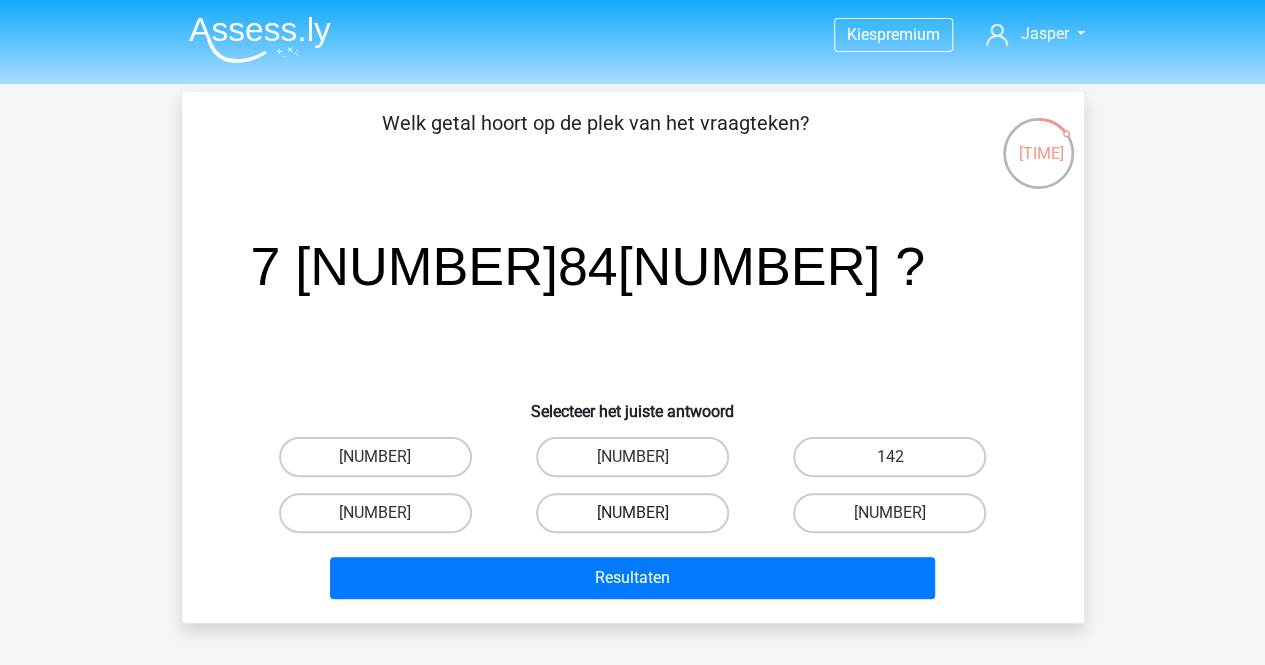 click on "168" at bounding box center [632, 513] 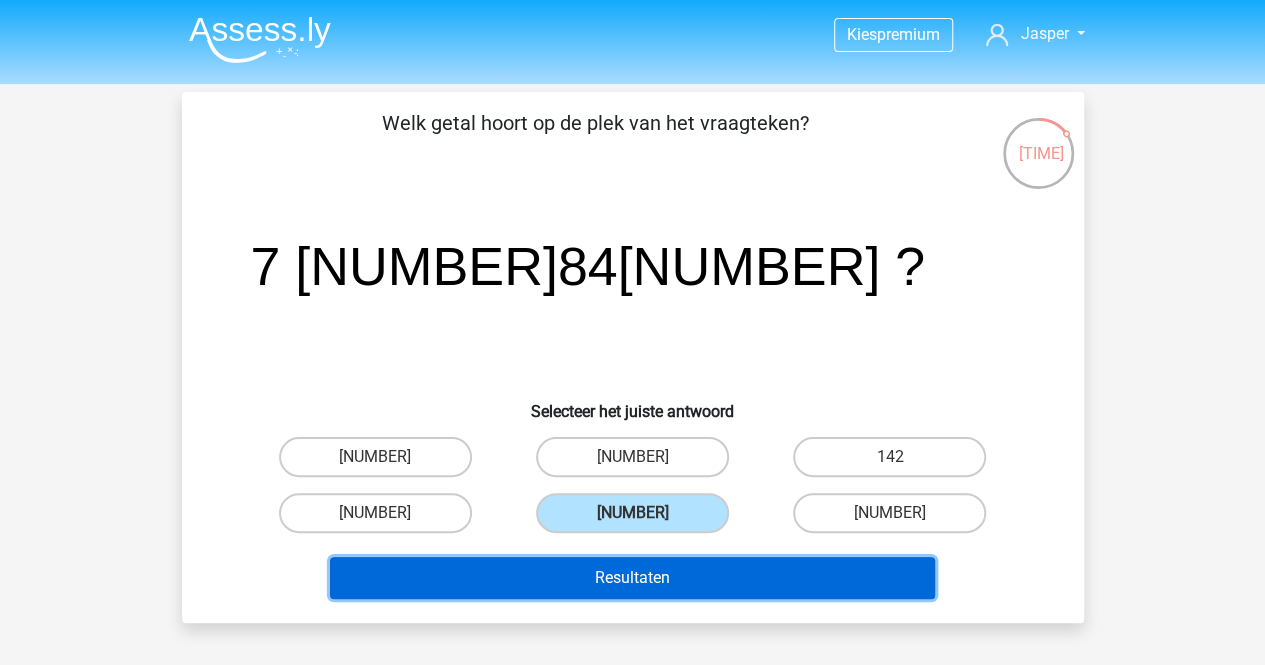 click on "Resultaten" at bounding box center (632, 578) 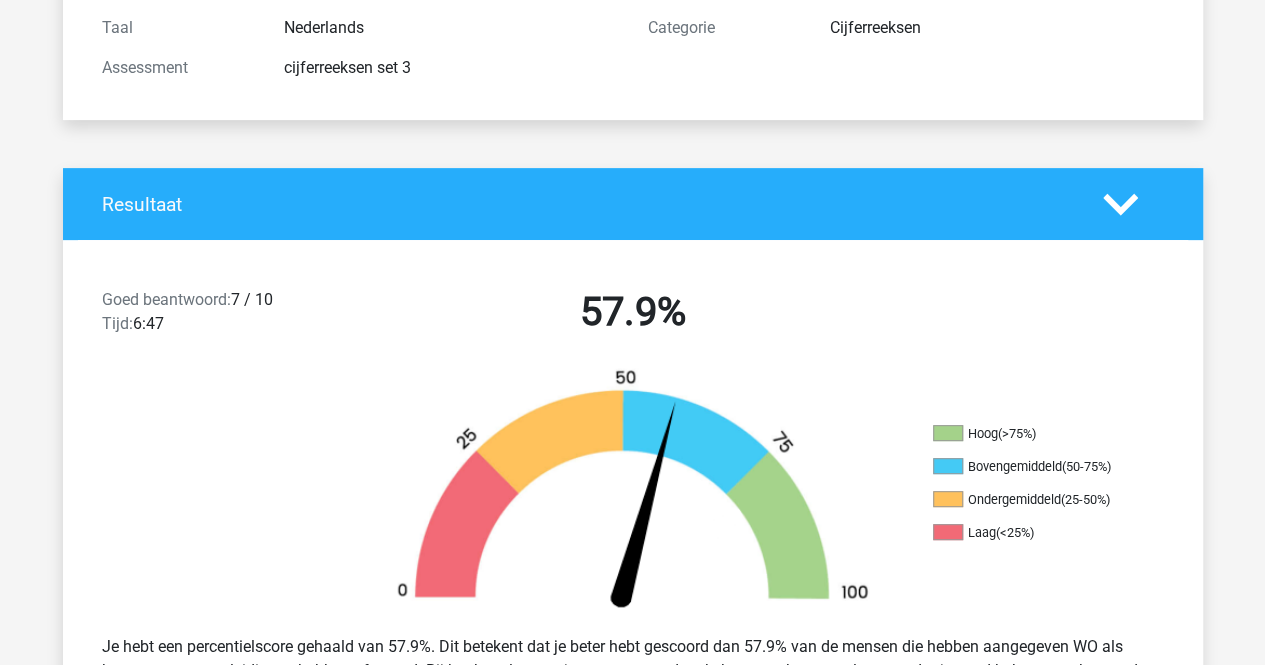 scroll, scrollTop: 400, scrollLeft: 0, axis: vertical 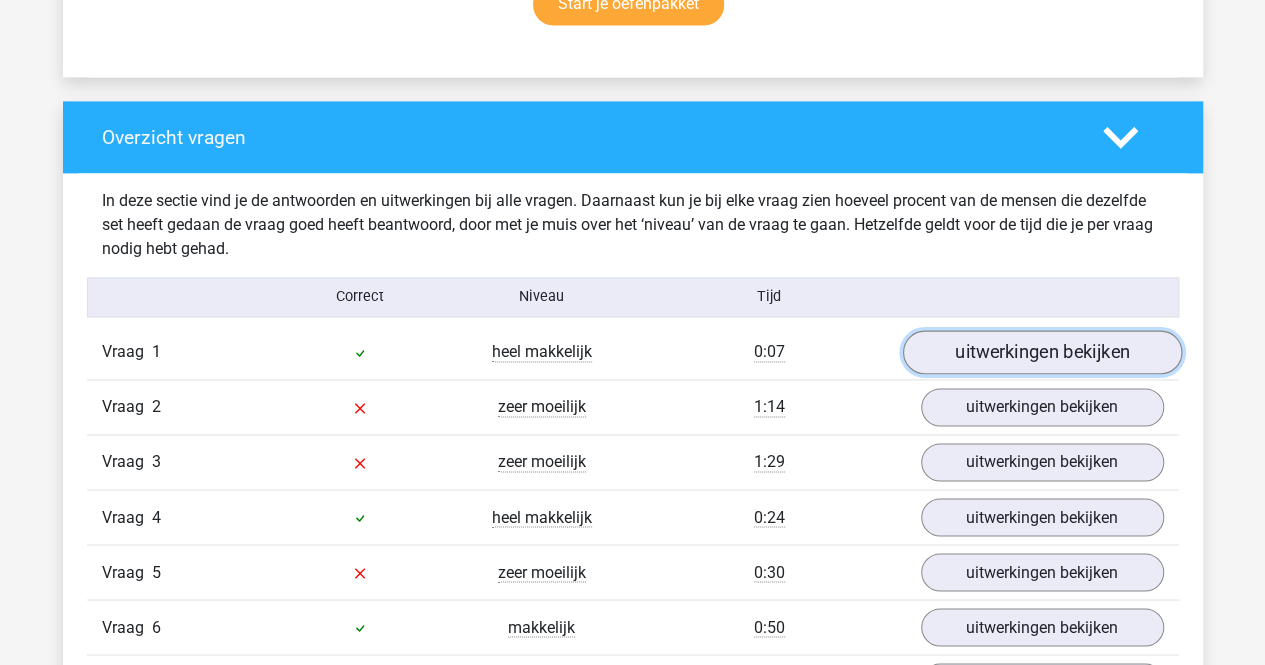 click on "uitwerkingen bekijken" at bounding box center (1041, 352) 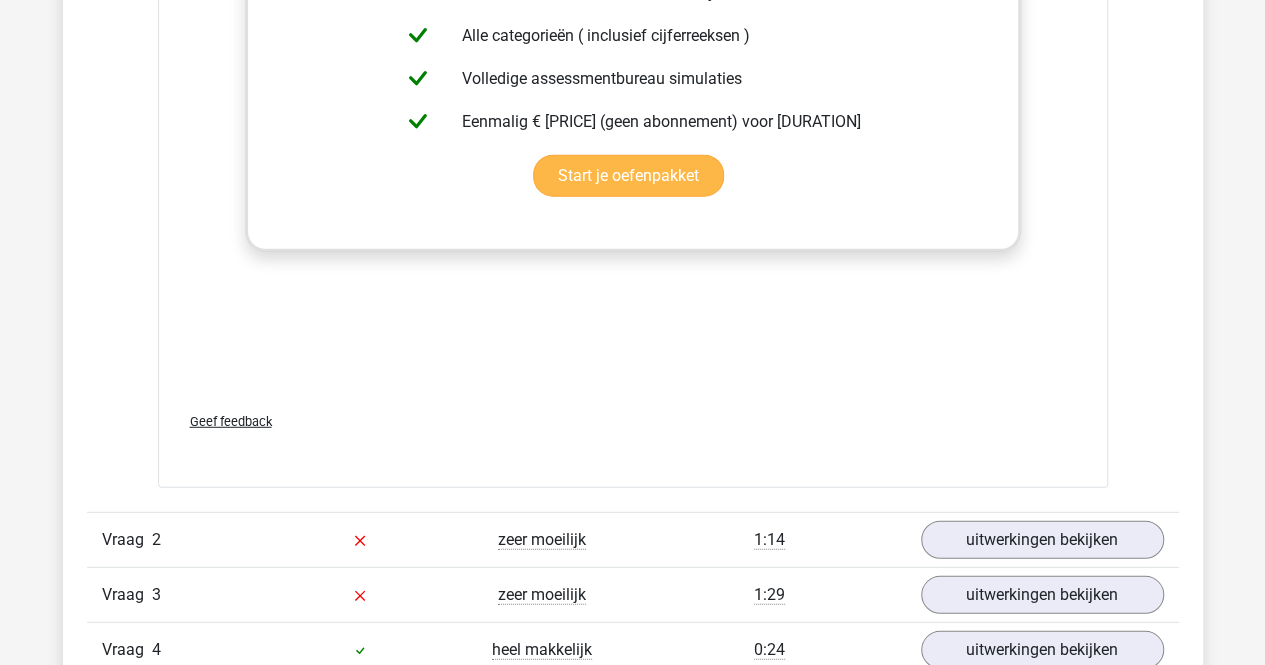 scroll, scrollTop: 2800, scrollLeft: 0, axis: vertical 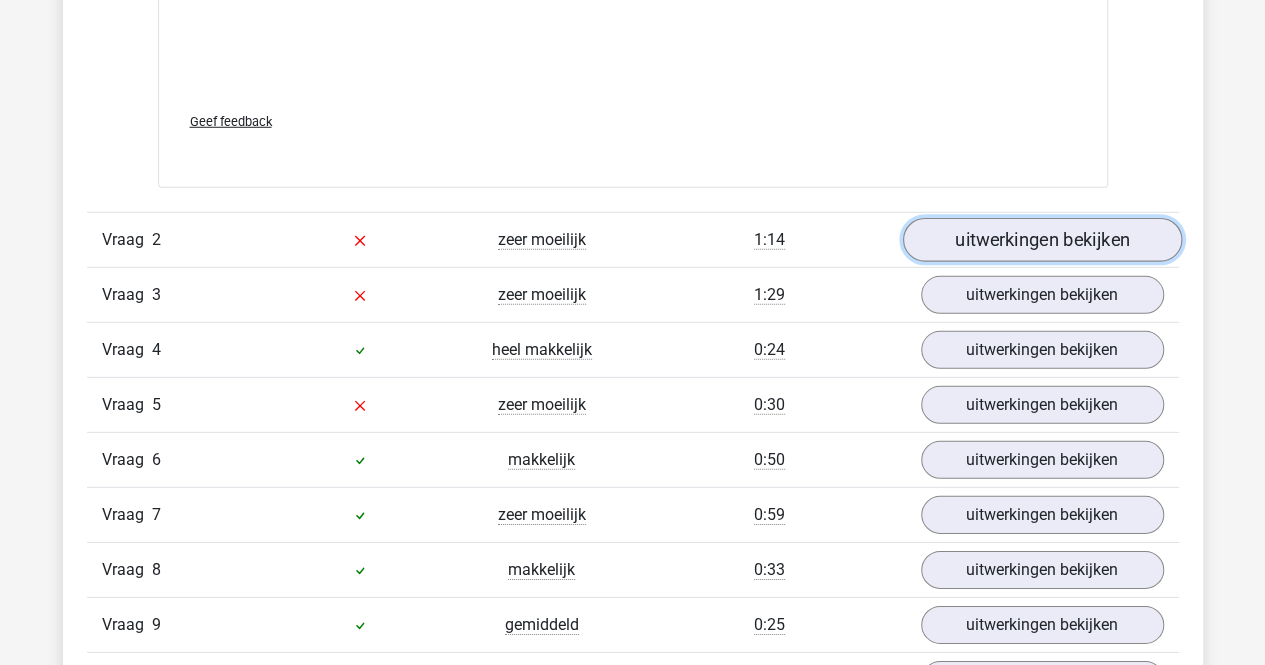 click on "uitwerkingen bekijken" at bounding box center [1041, 241] 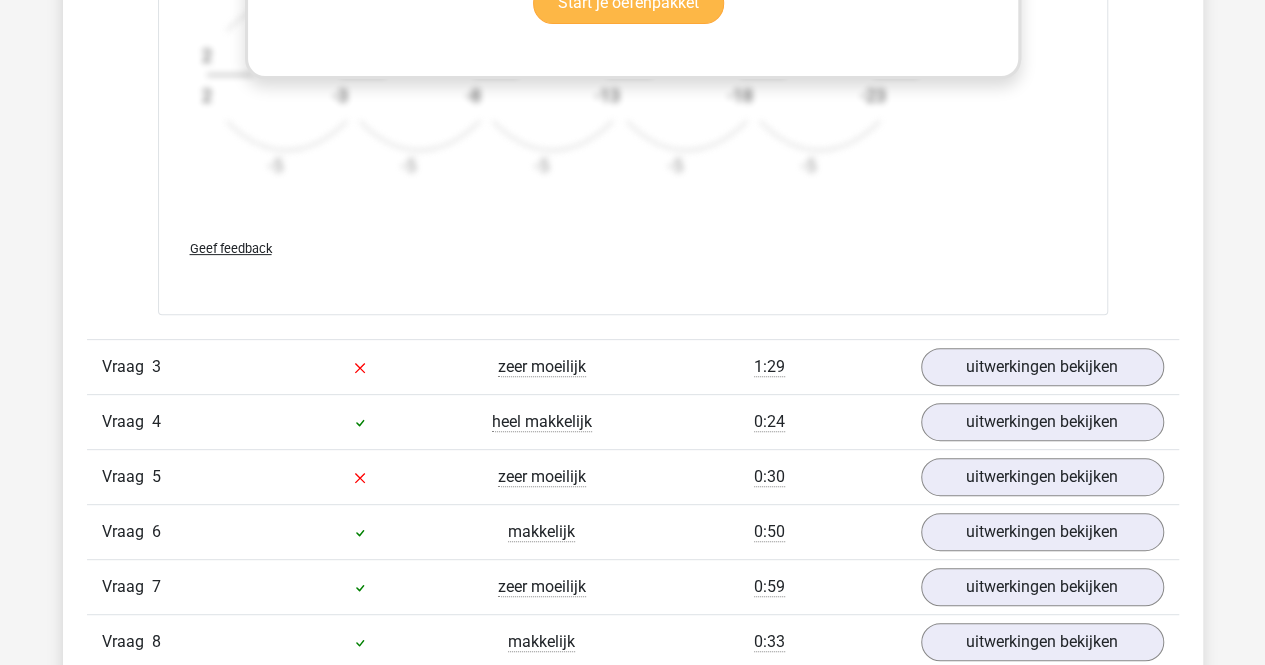 scroll, scrollTop: 4000, scrollLeft: 0, axis: vertical 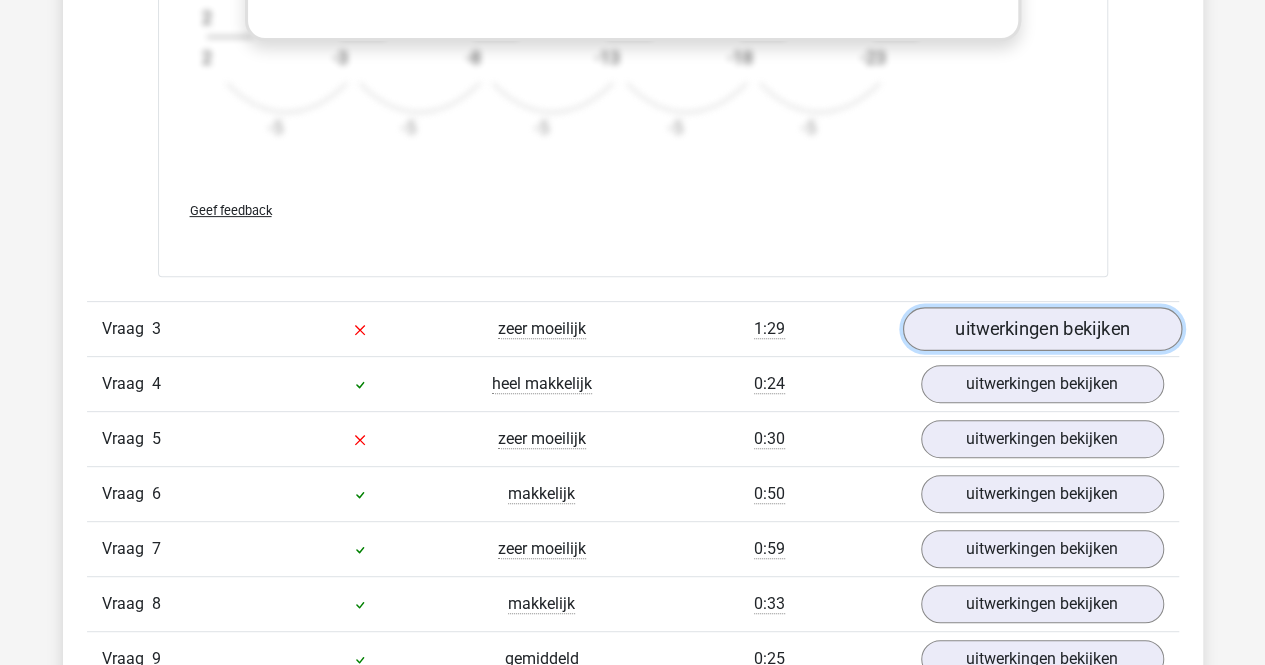 drag, startPoint x: 984, startPoint y: 335, endPoint x: 946, endPoint y: 351, distance: 41.231056 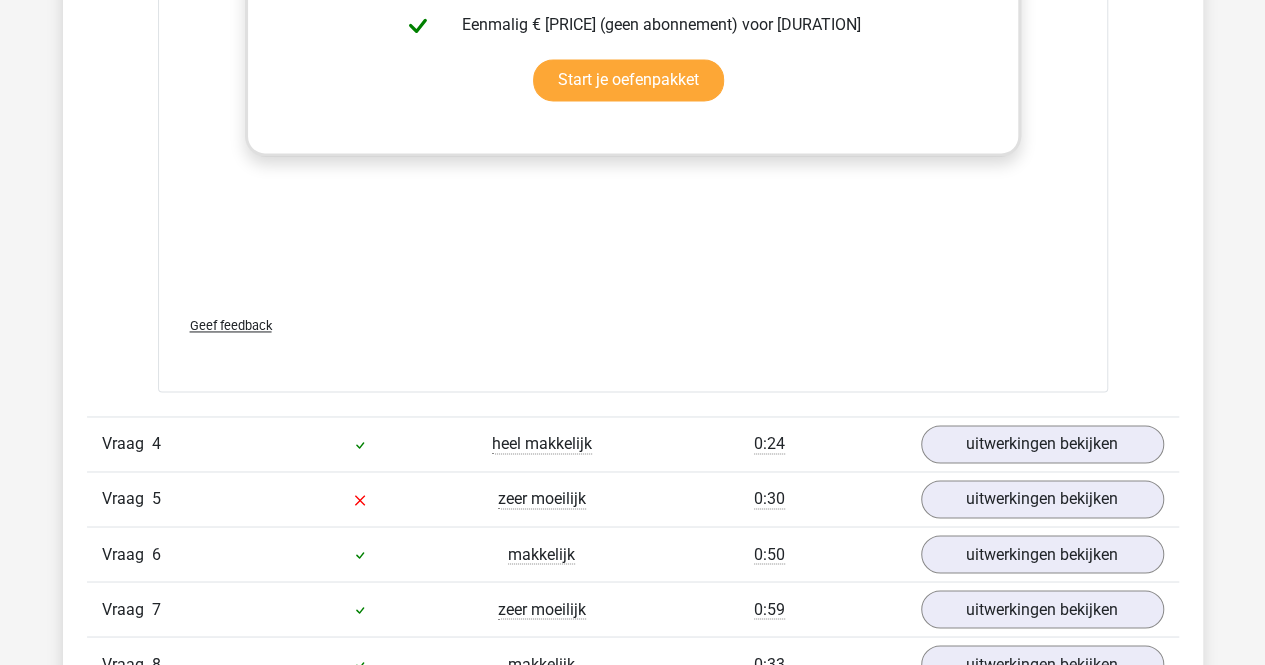 scroll, scrollTop: 5400, scrollLeft: 0, axis: vertical 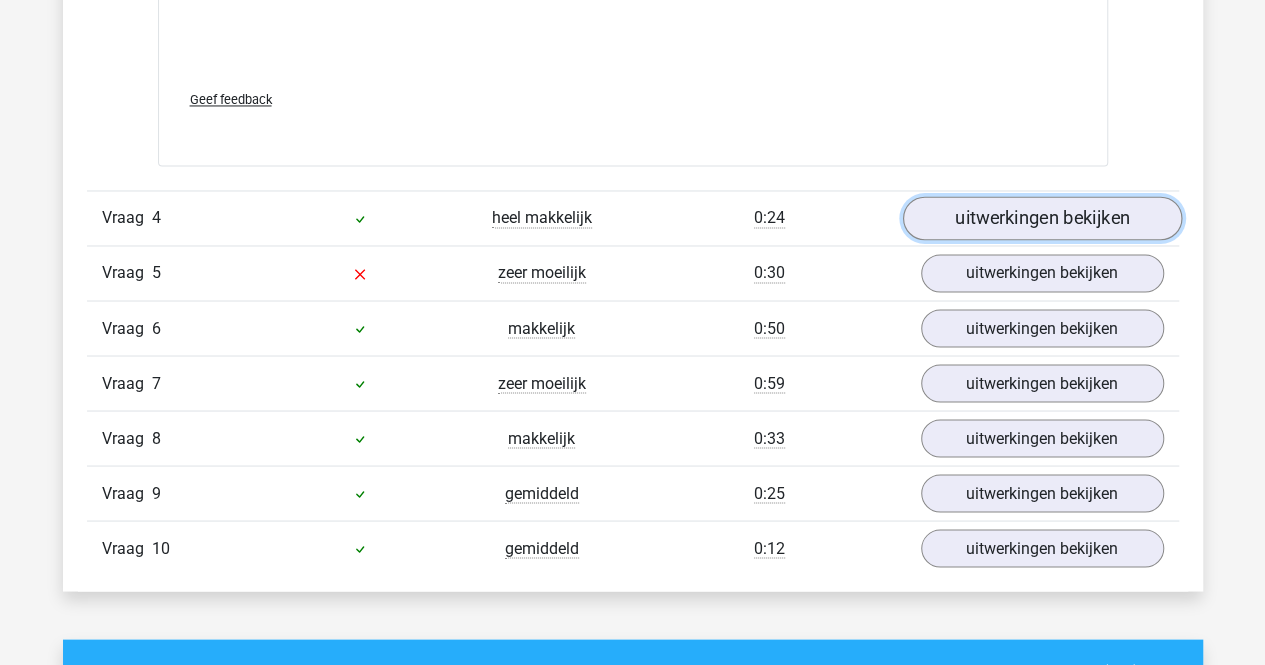 click on "uitwerkingen bekijken" at bounding box center (1041, 218) 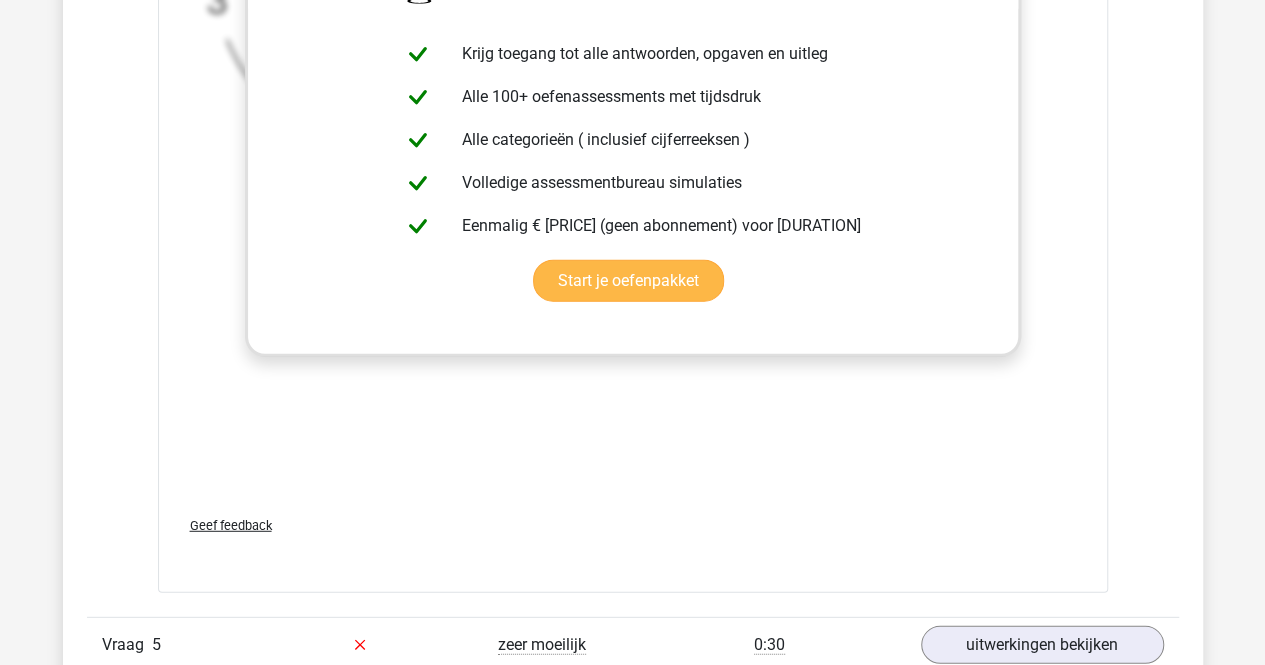 scroll, scrollTop: 6600, scrollLeft: 0, axis: vertical 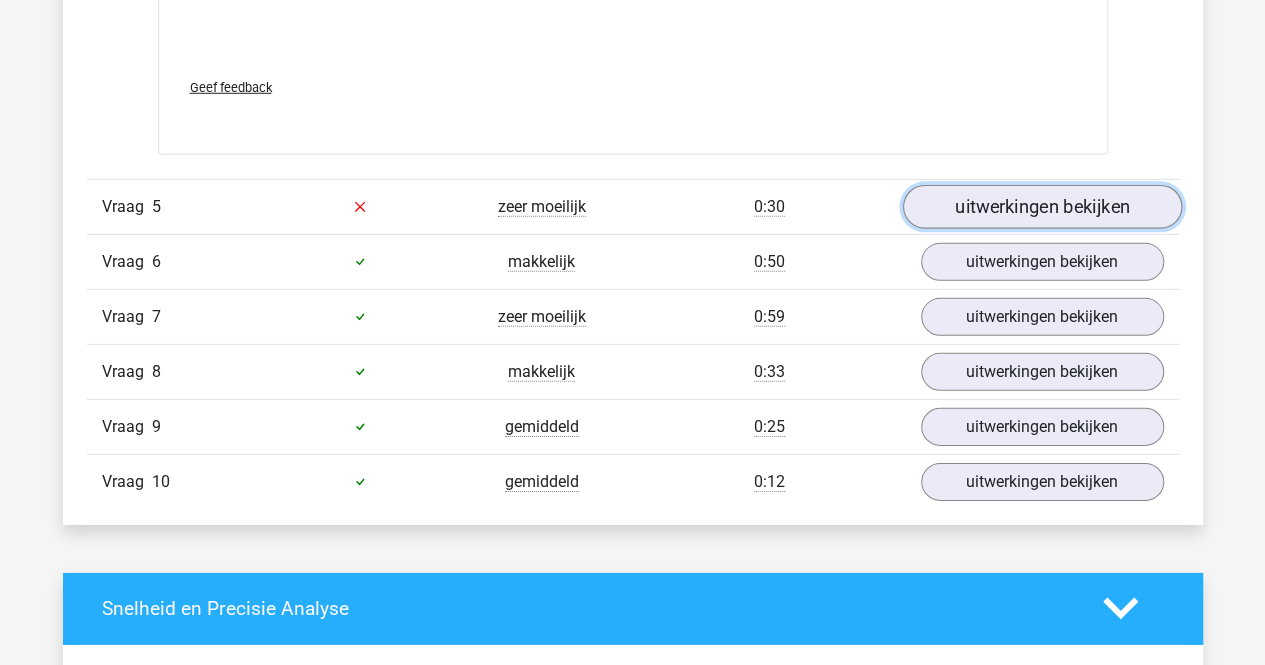 click on "uitwerkingen bekijken" at bounding box center [1041, 207] 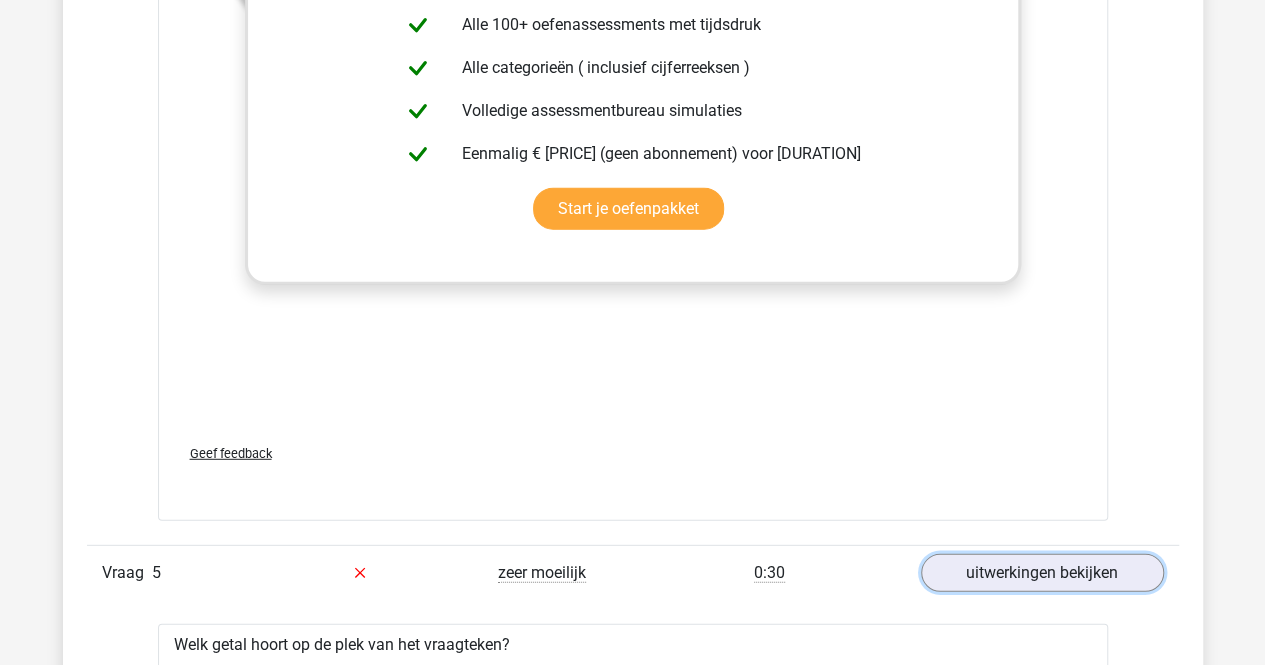 scroll, scrollTop: 6300, scrollLeft: 0, axis: vertical 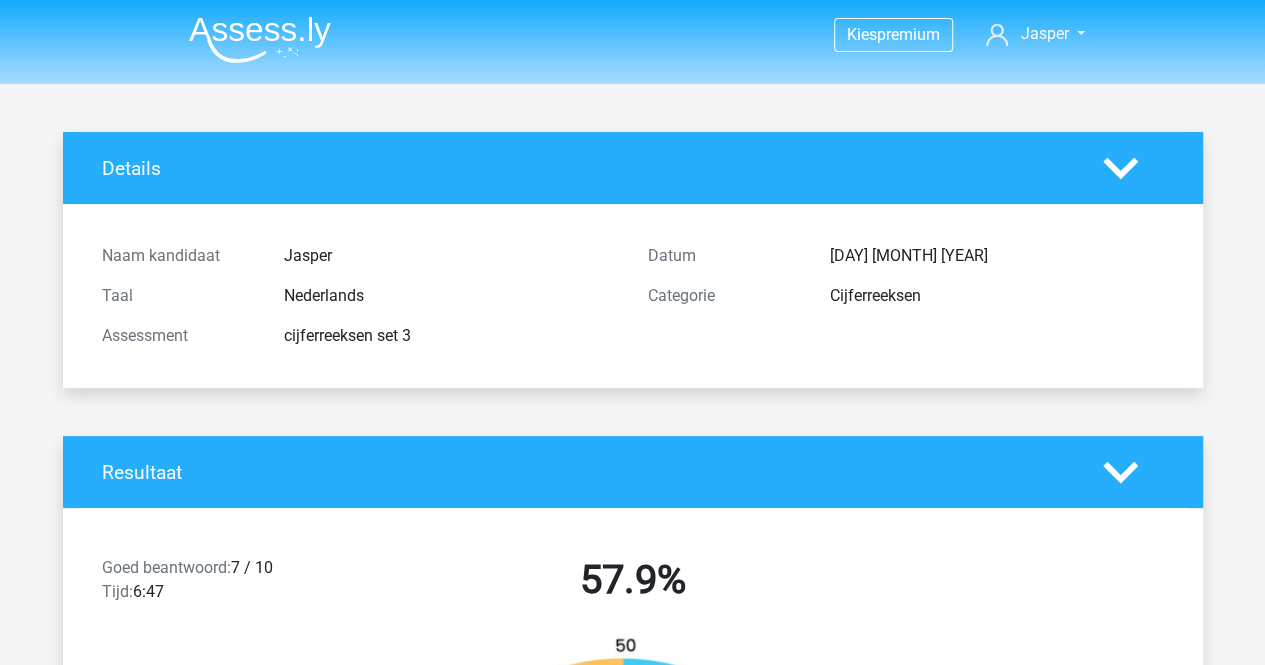 click at bounding box center [260, 39] 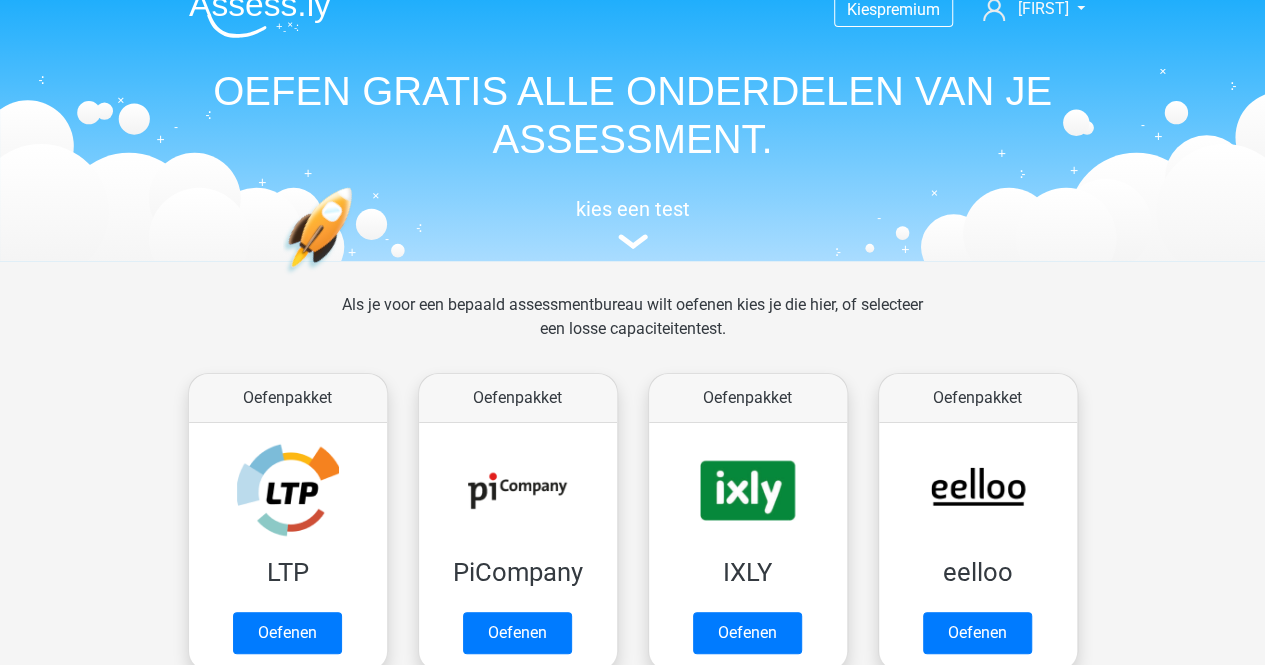 scroll, scrollTop: 600, scrollLeft: 0, axis: vertical 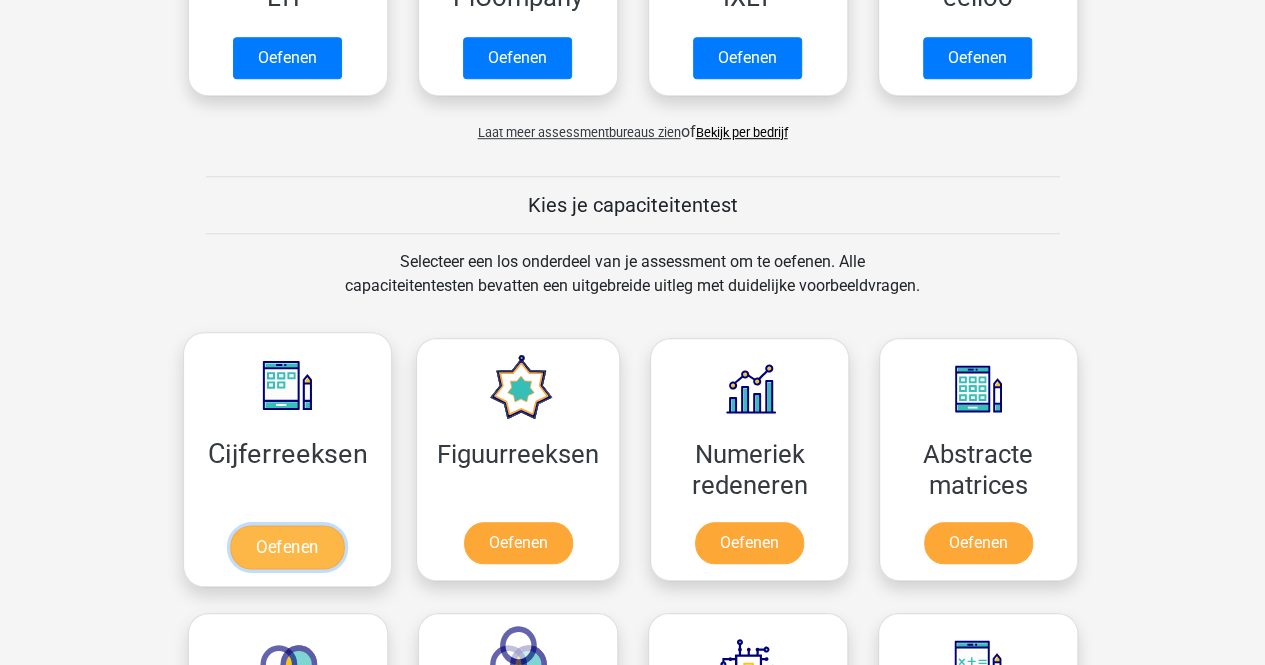 click on "Oefenen" at bounding box center [287, 547] 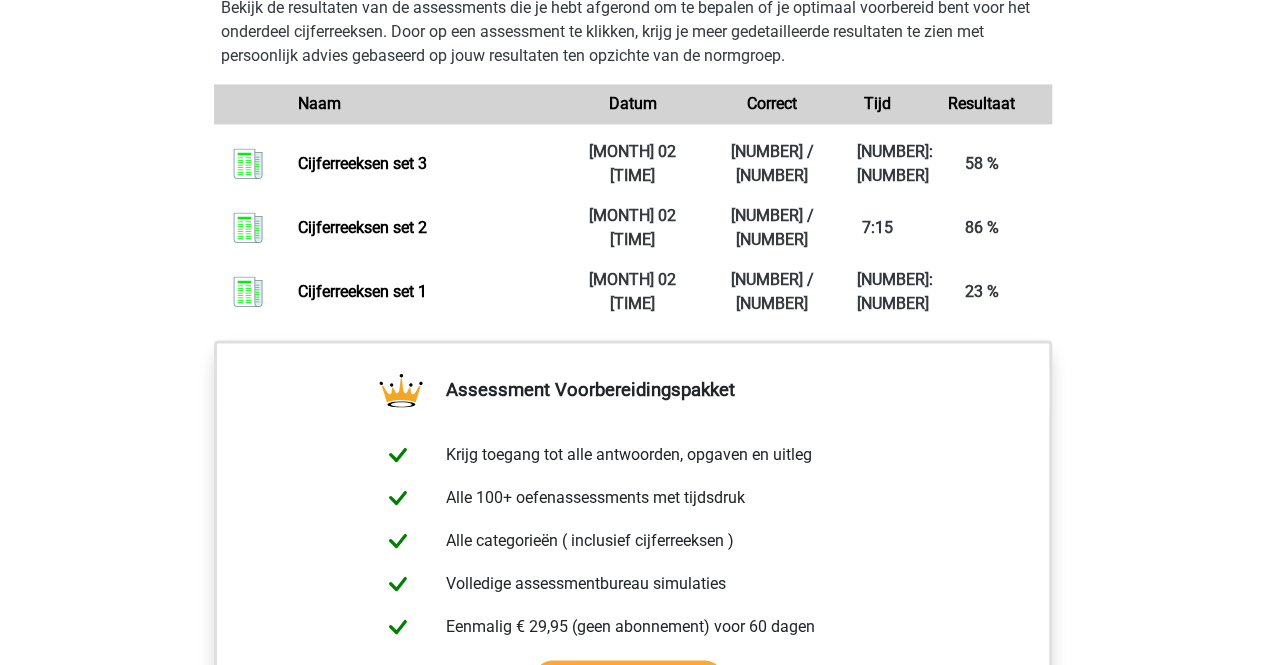 scroll, scrollTop: 1200, scrollLeft: 0, axis: vertical 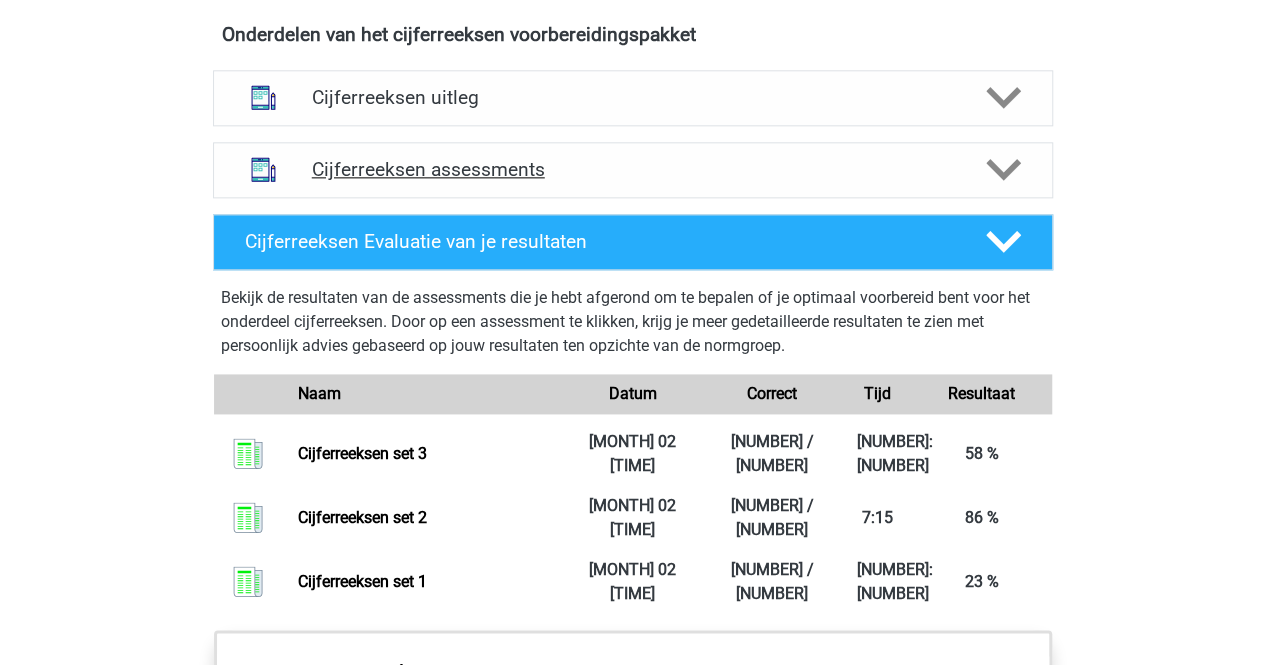 click on "Cijferreeksen assessments" at bounding box center (633, 170) 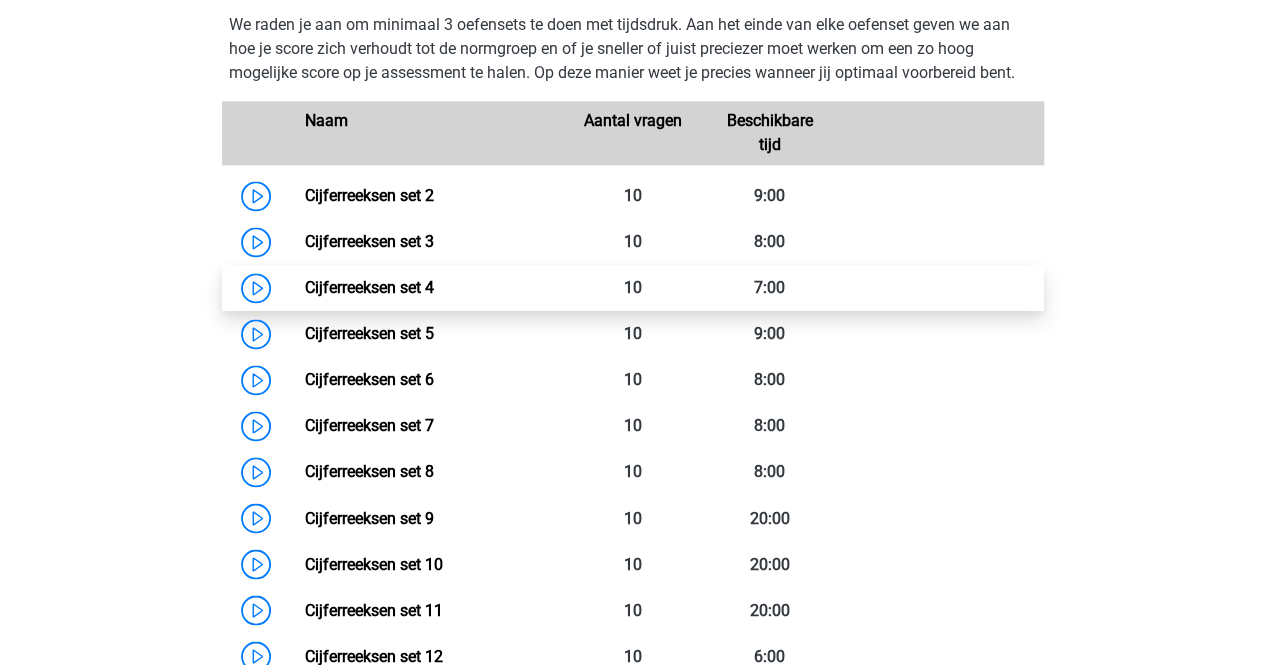 scroll, scrollTop: 1200, scrollLeft: 0, axis: vertical 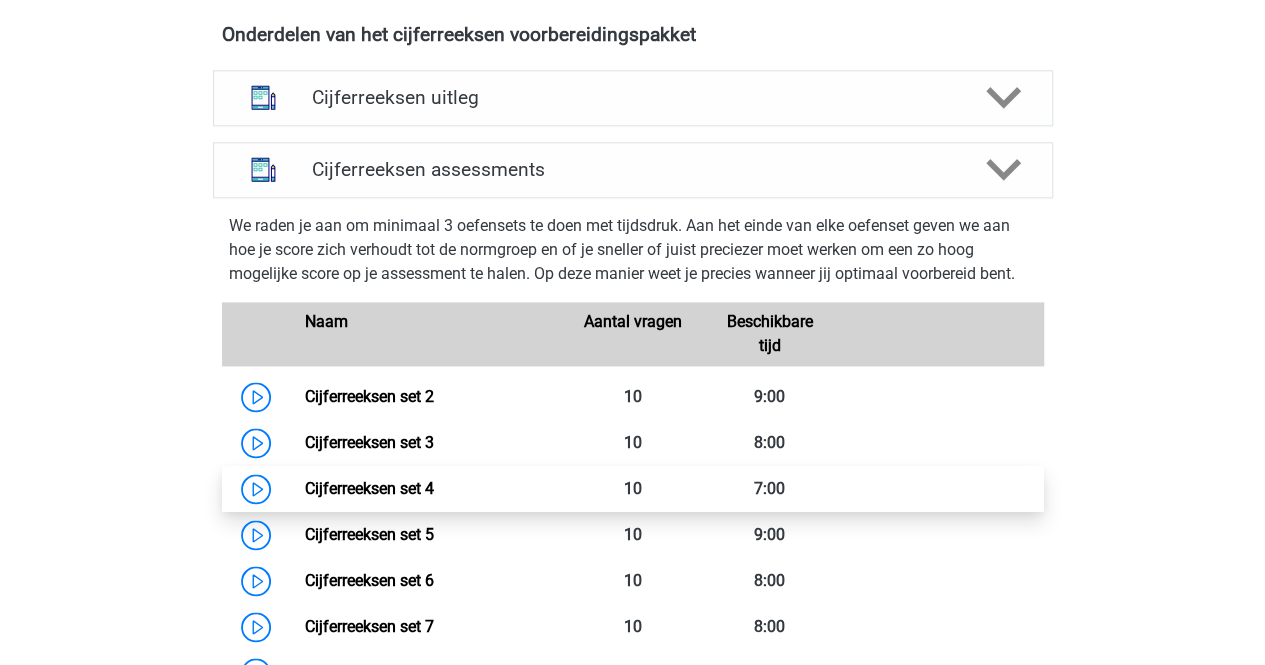 click on "Cijferreeksen
set 4" at bounding box center (369, 488) 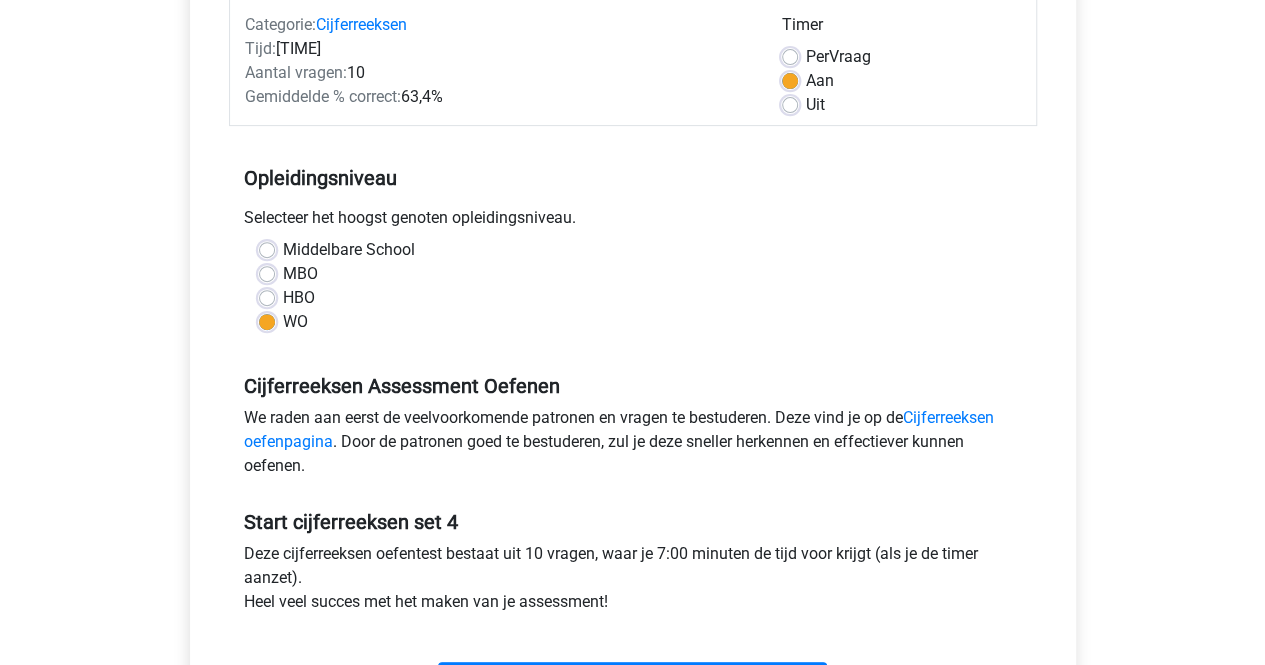 scroll, scrollTop: 500, scrollLeft: 0, axis: vertical 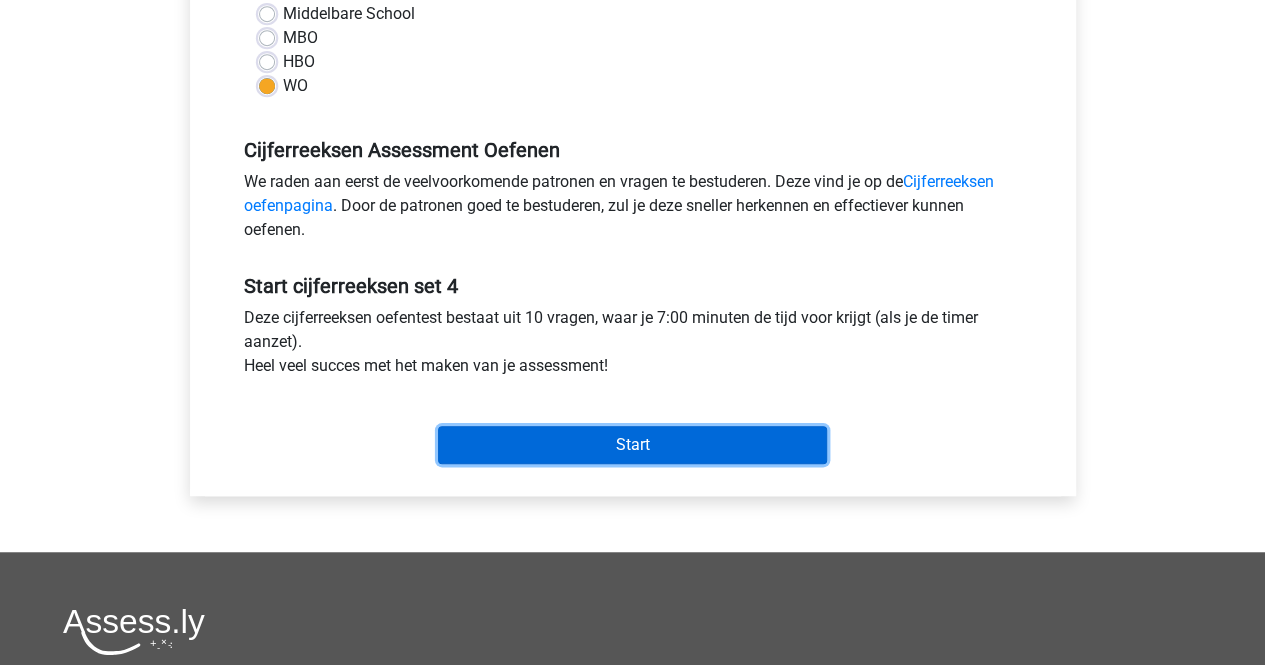 click on "Start" at bounding box center (632, 445) 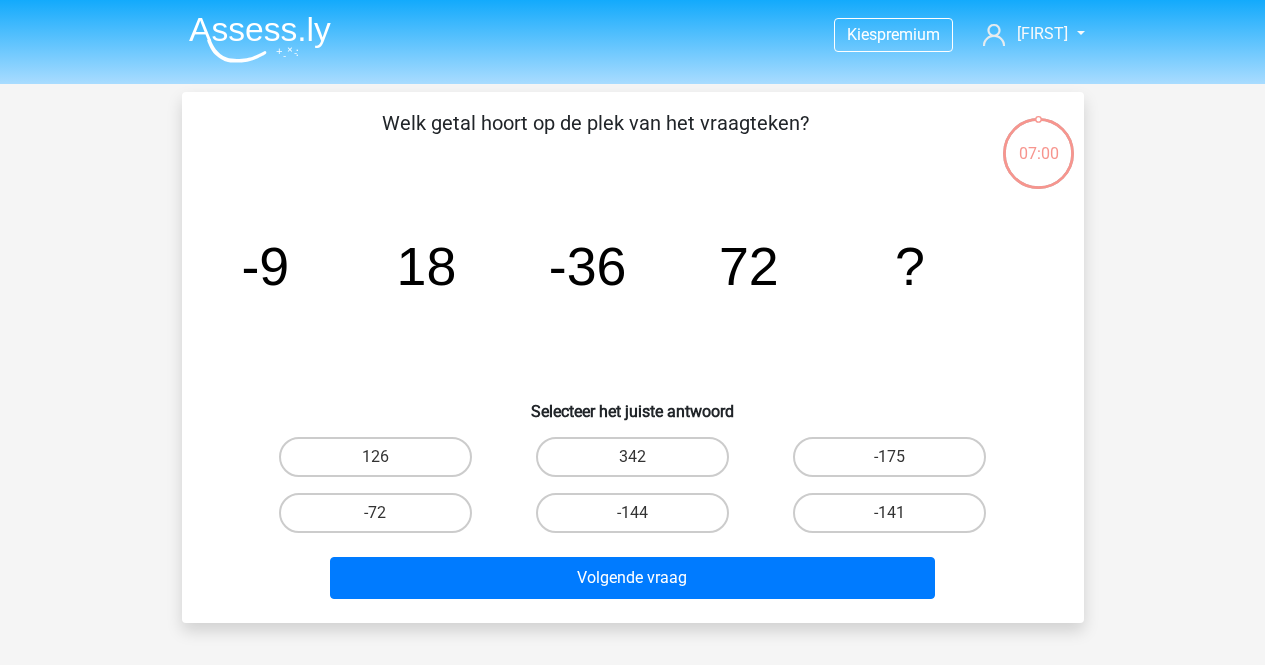 scroll, scrollTop: 0, scrollLeft: 0, axis: both 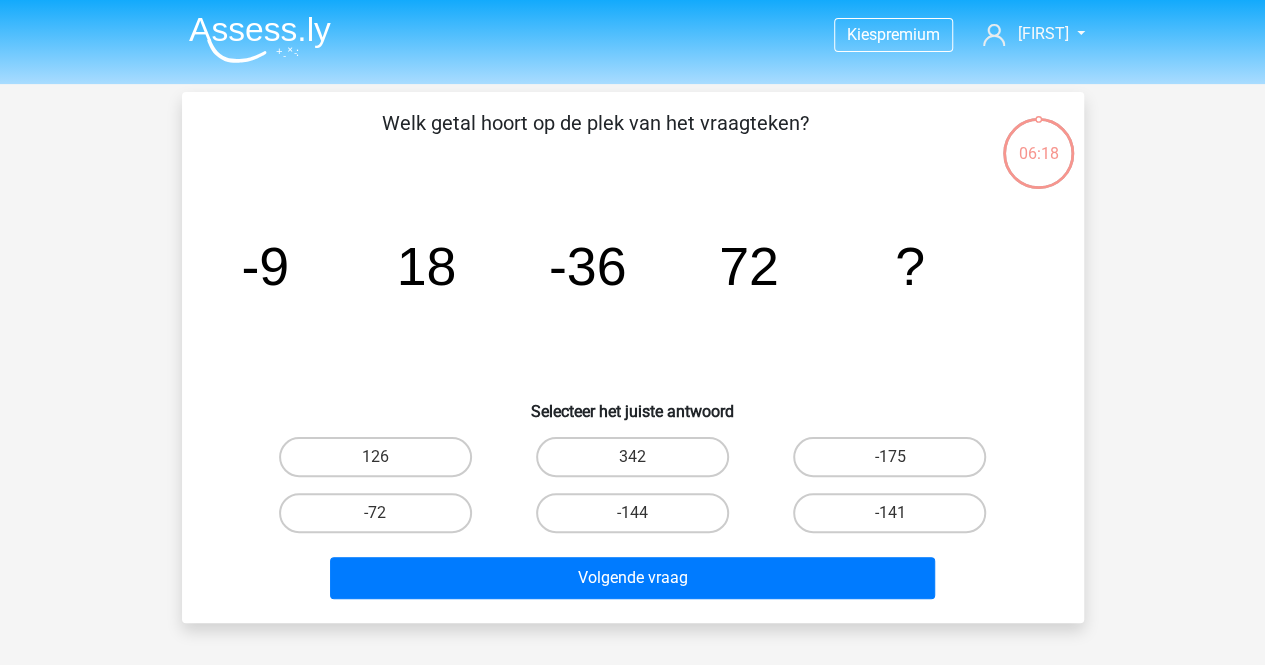 click on "-144" at bounding box center (638, 519) 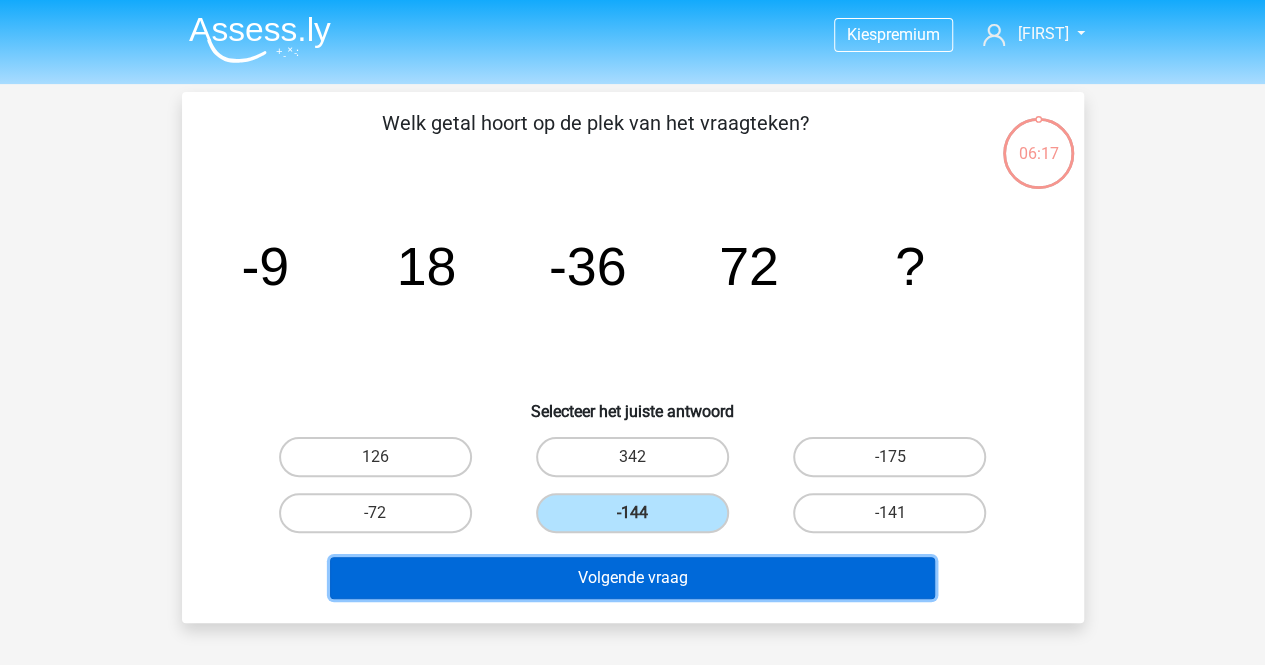 click on "Volgende vraag" at bounding box center [632, 578] 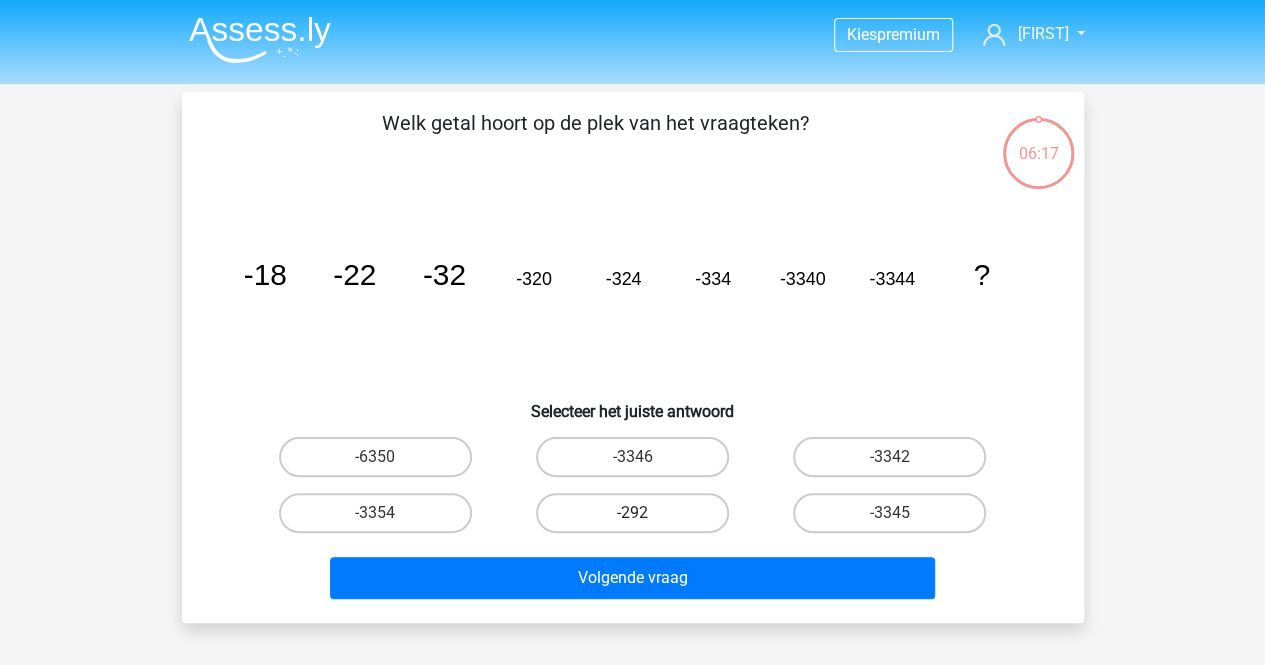 scroll, scrollTop: 0, scrollLeft: 0, axis: both 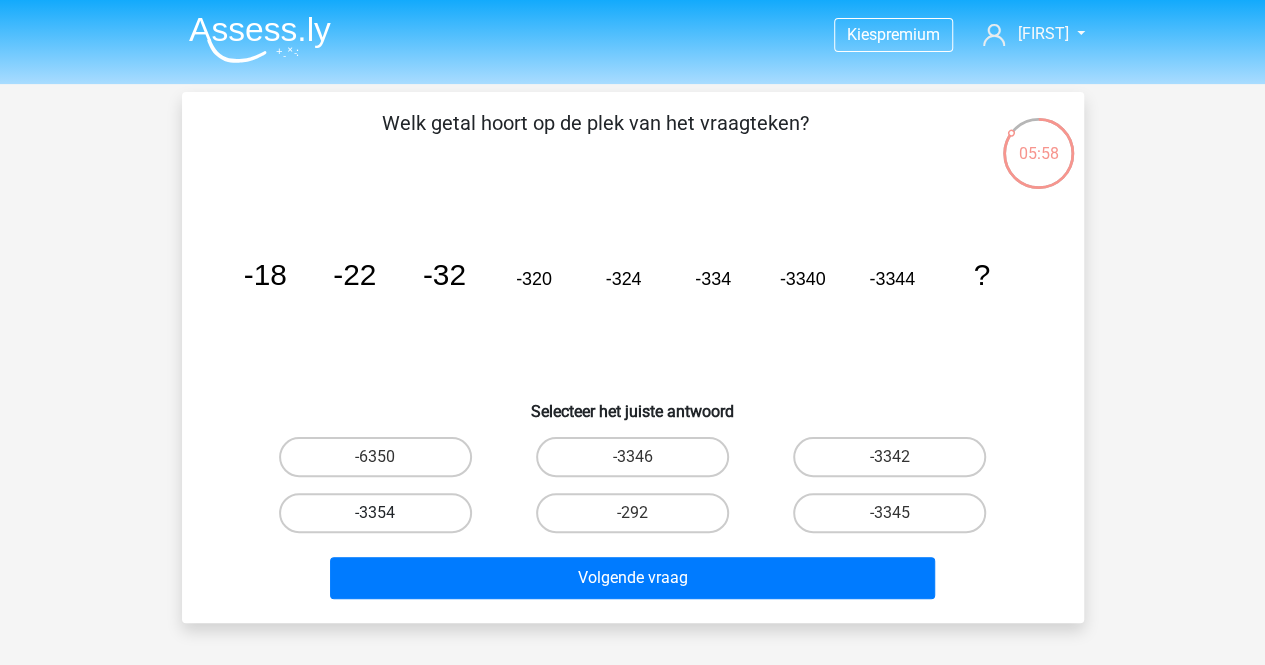 click on "-3354" at bounding box center [375, 513] 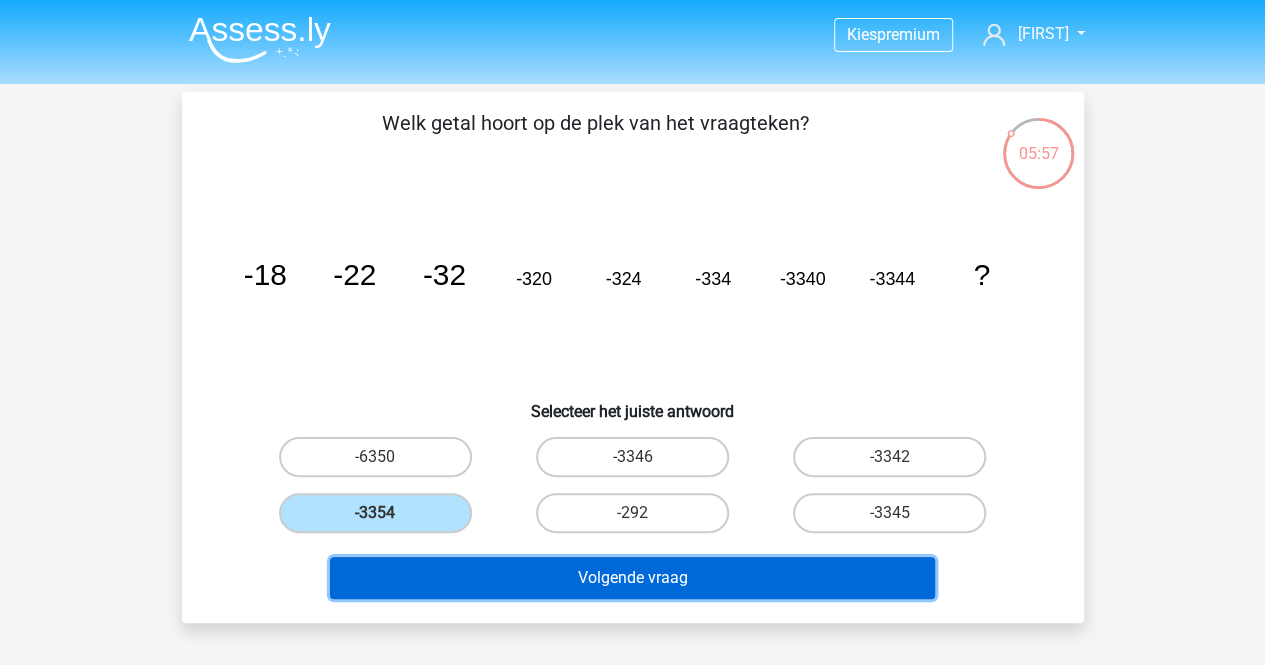 click on "Volgende vraag" at bounding box center (632, 578) 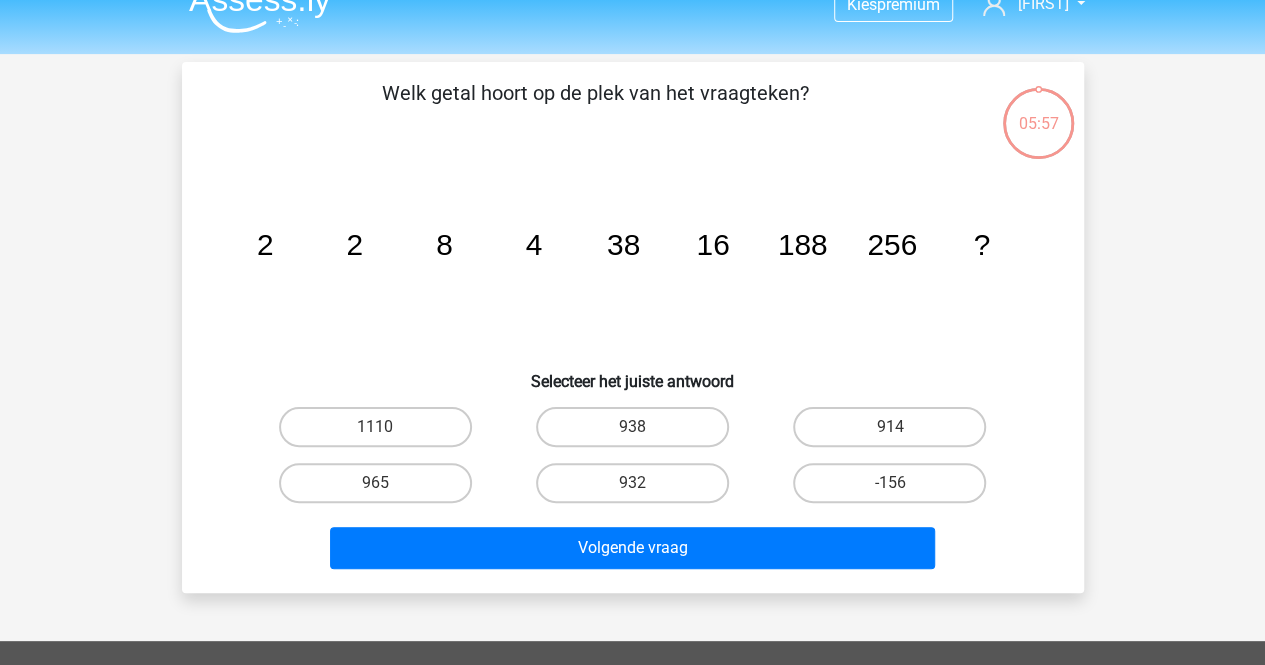 scroll, scrollTop: 0, scrollLeft: 0, axis: both 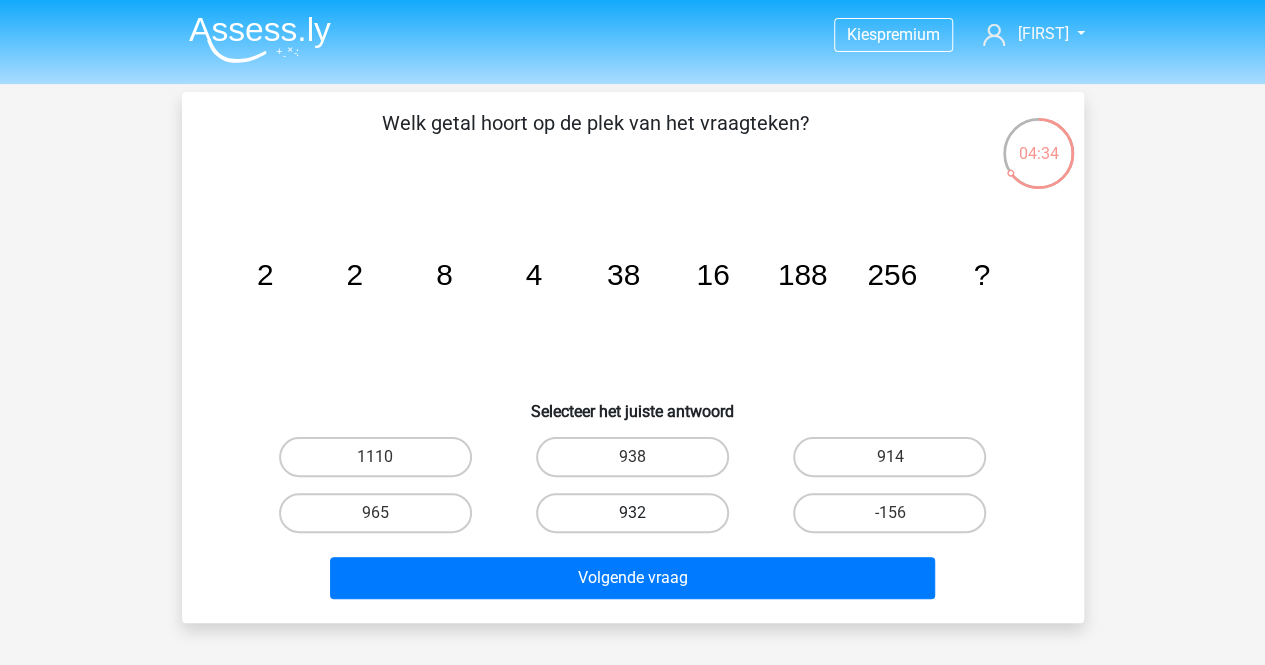 click on "932" at bounding box center [632, 513] 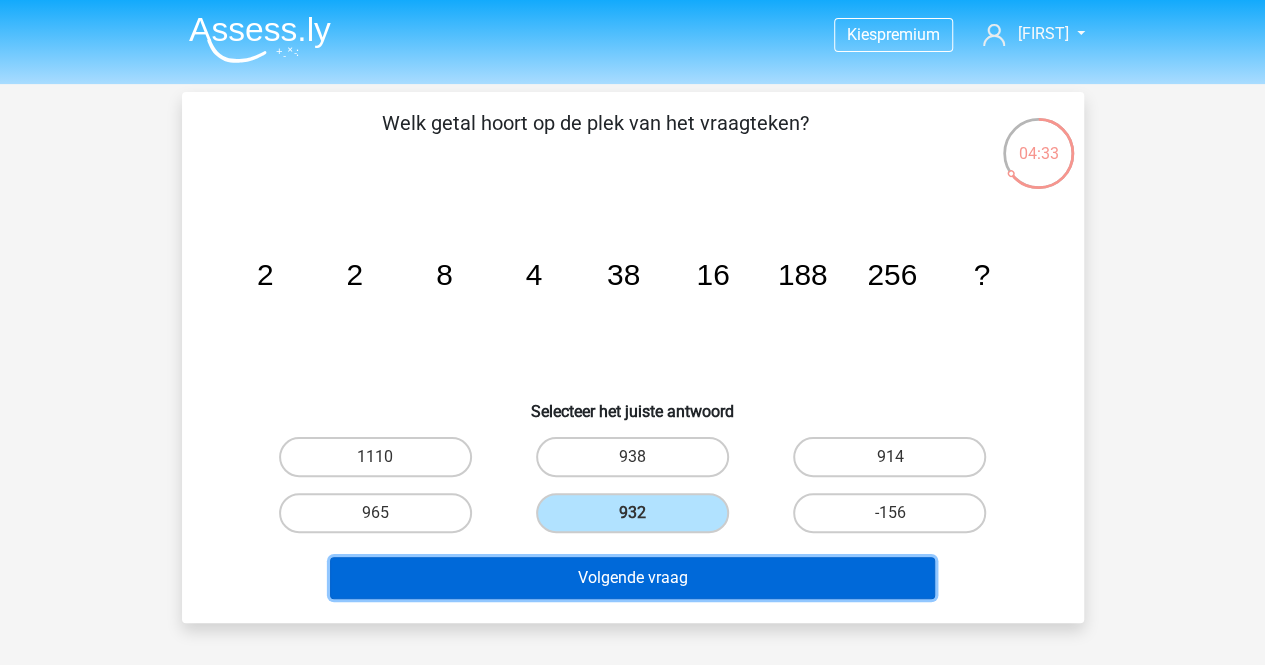 click on "Volgende vraag" at bounding box center (632, 578) 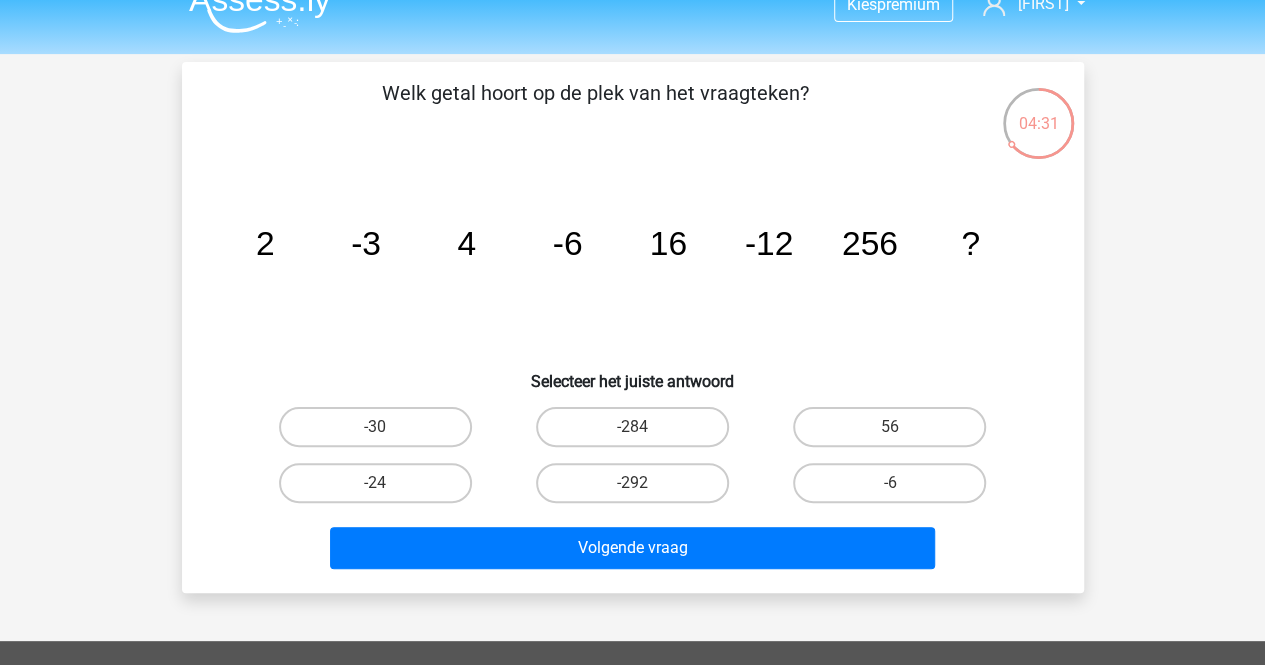 scroll, scrollTop: 0, scrollLeft: 0, axis: both 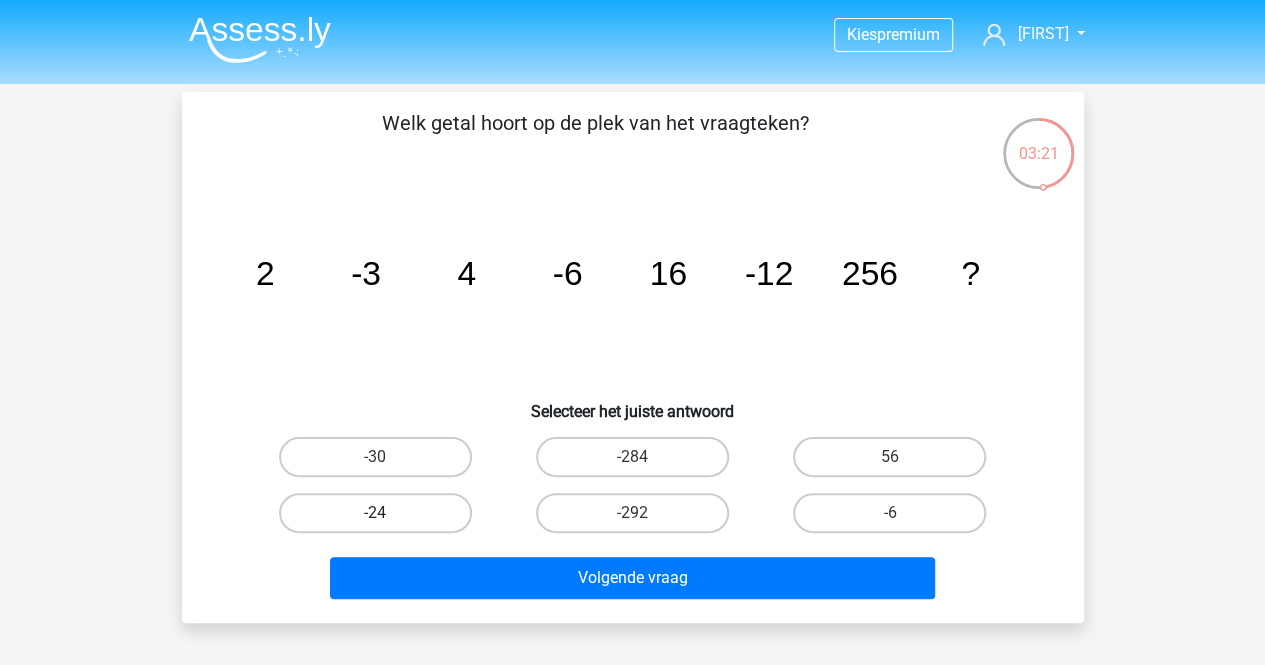 click on "-24" at bounding box center [375, 513] 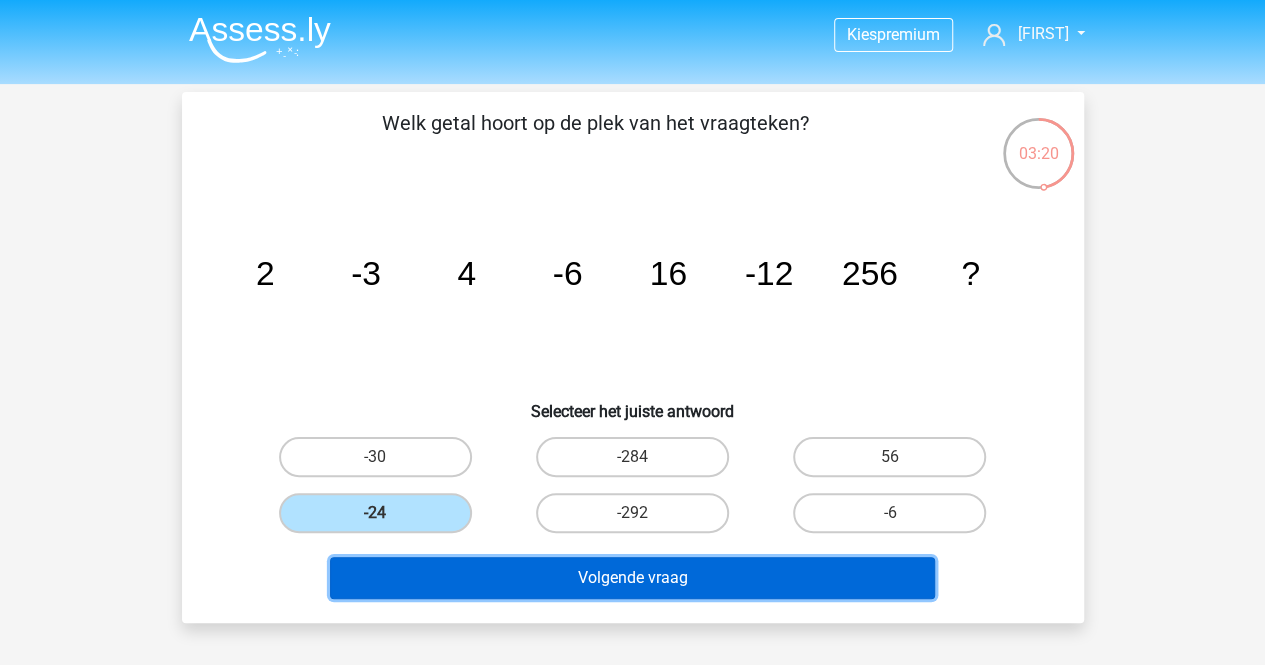 click on "Volgende vraag" at bounding box center [632, 578] 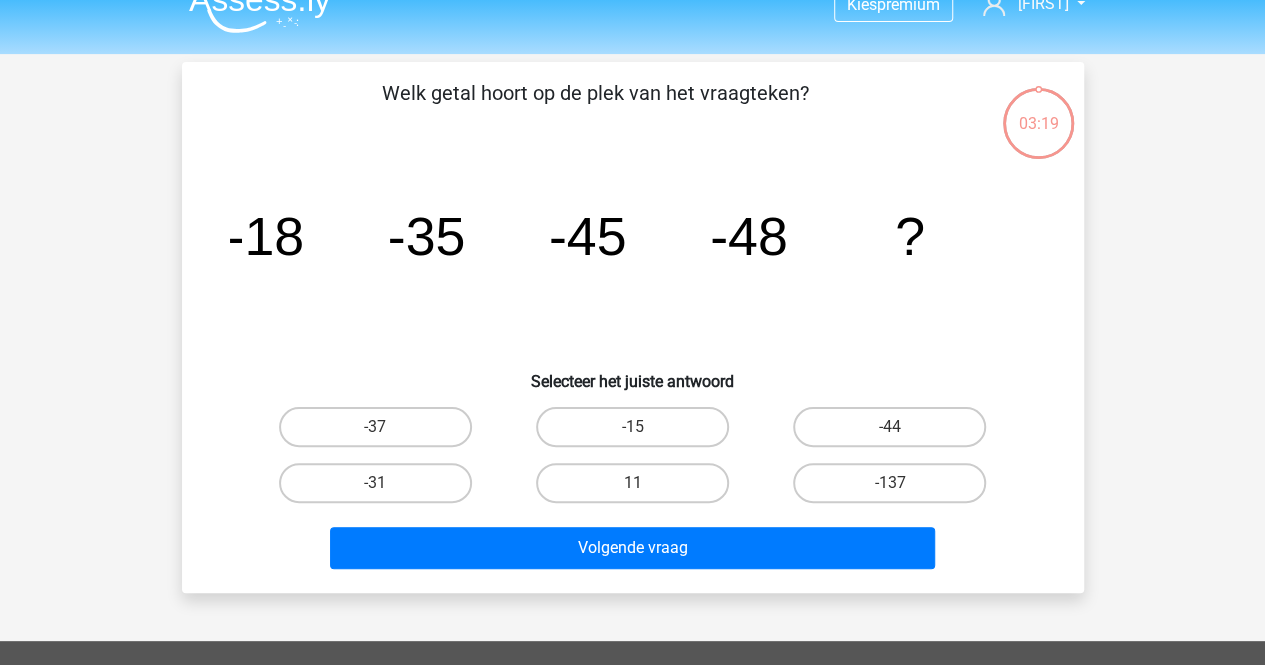 scroll, scrollTop: 0, scrollLeft: 0, axis: both 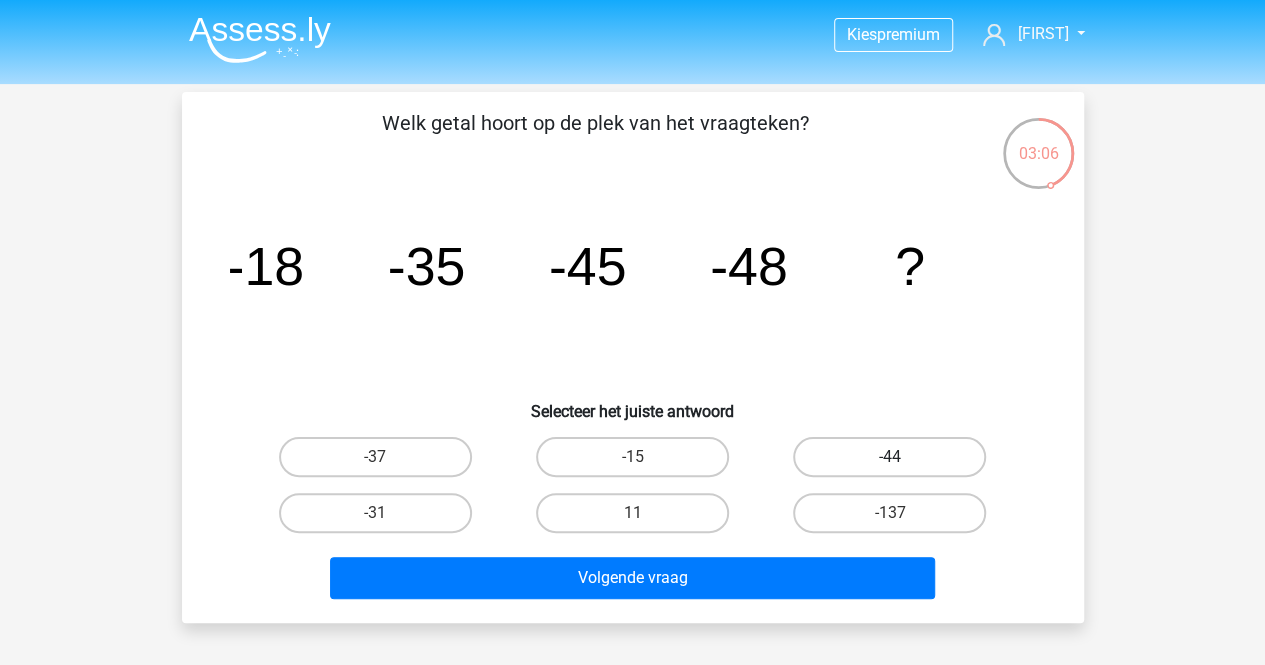 click on "-44" at bounding box center [889, 457] 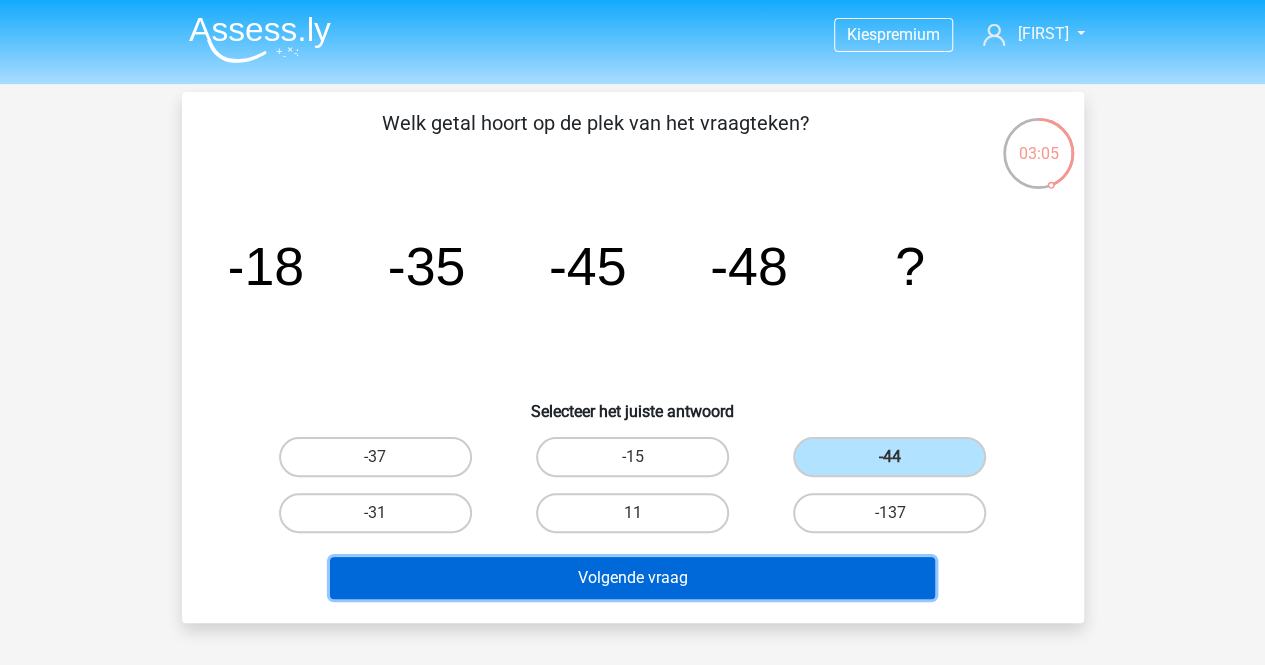 click on "Volgende vraag" at bounding box center (632, 578) 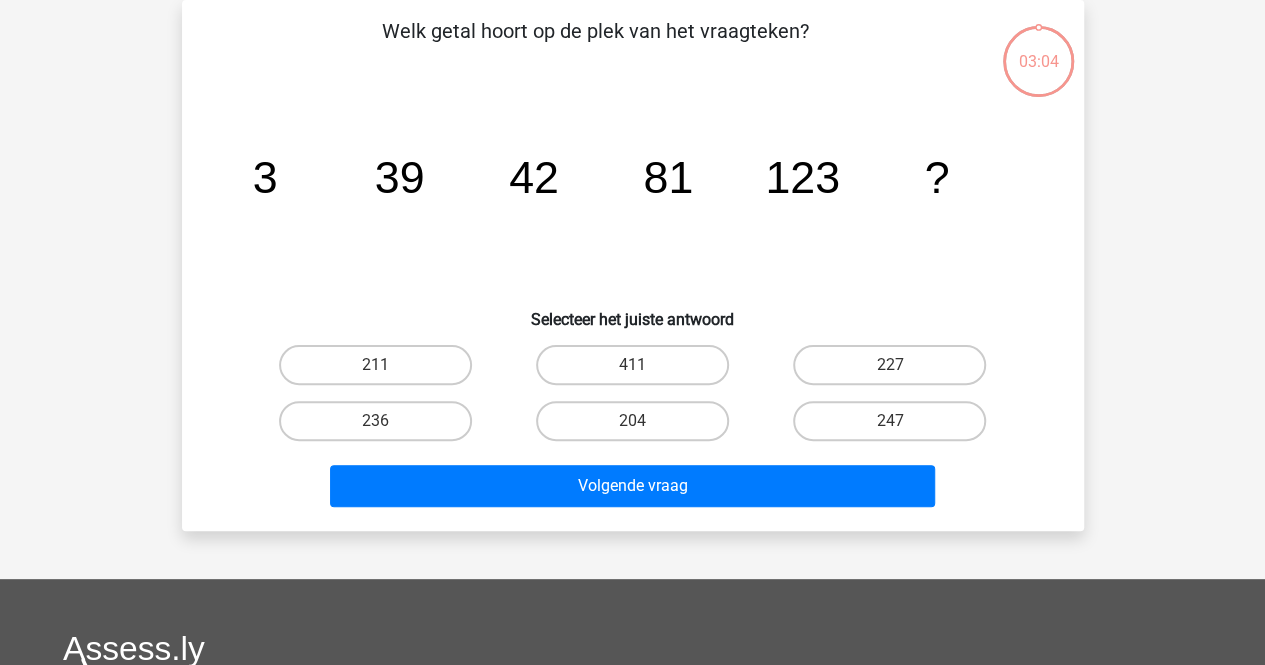 scroll, scrollTop: 0, scrollLeft: 0, axis: both 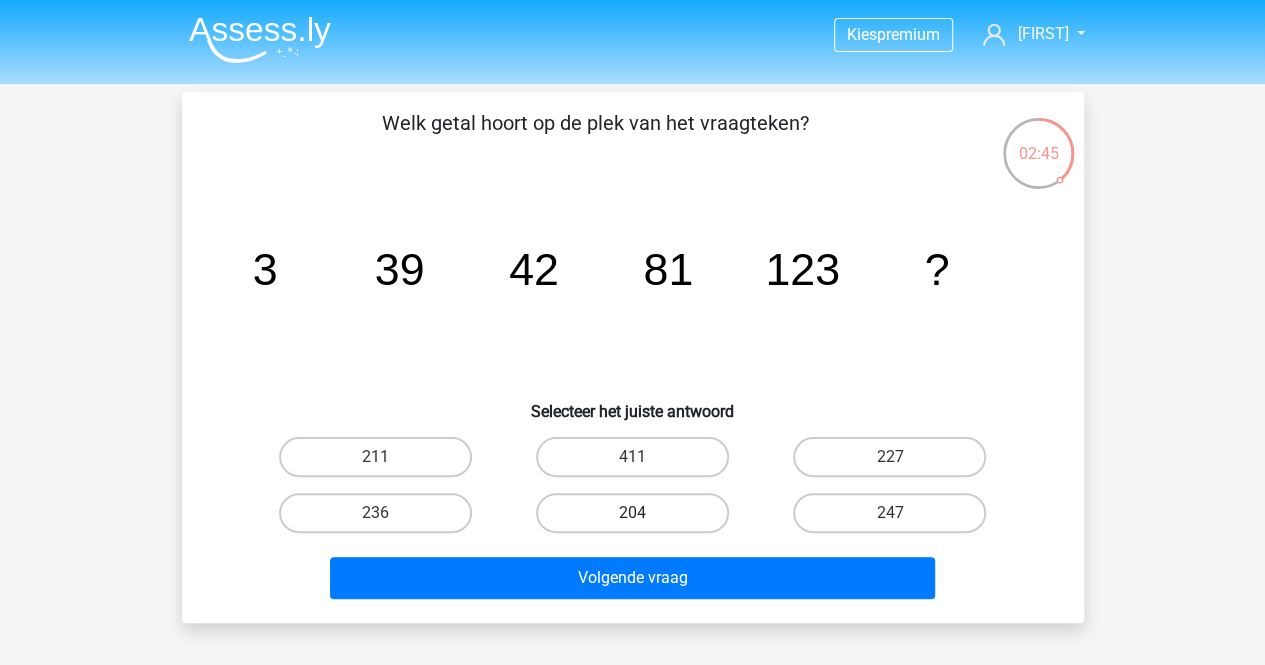 click on "204" at bounding box center (632, 513) 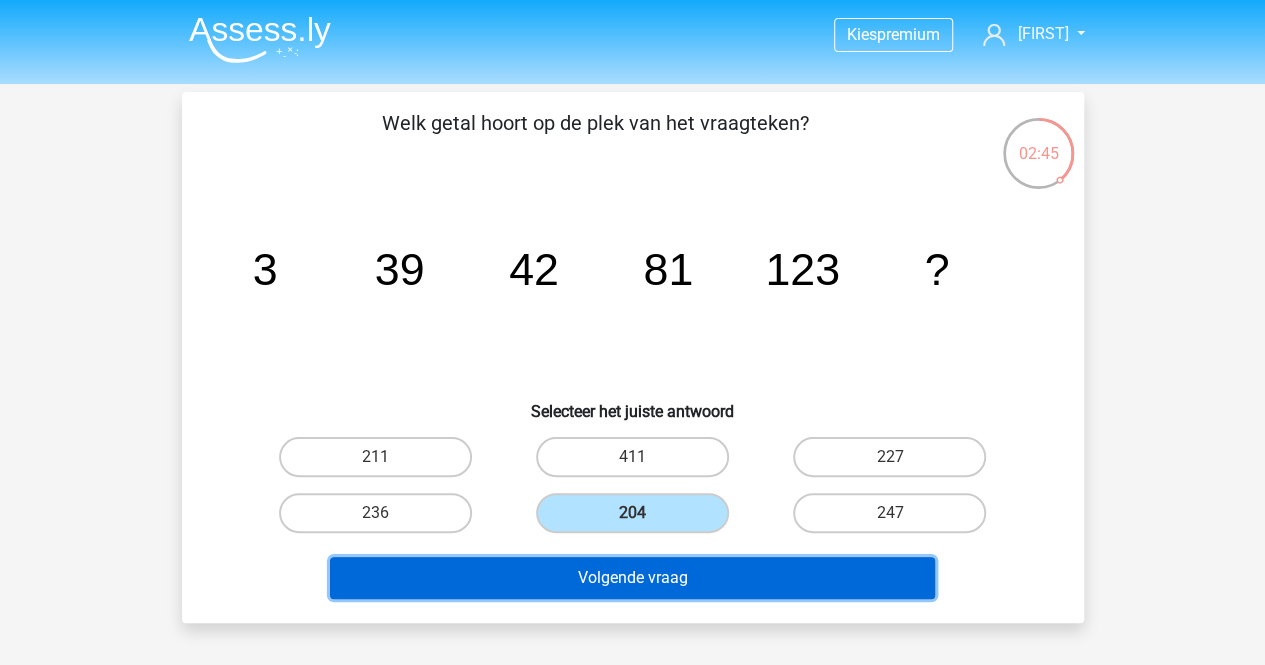 click on "Volgende vraag" at bounding box center [632, 578] 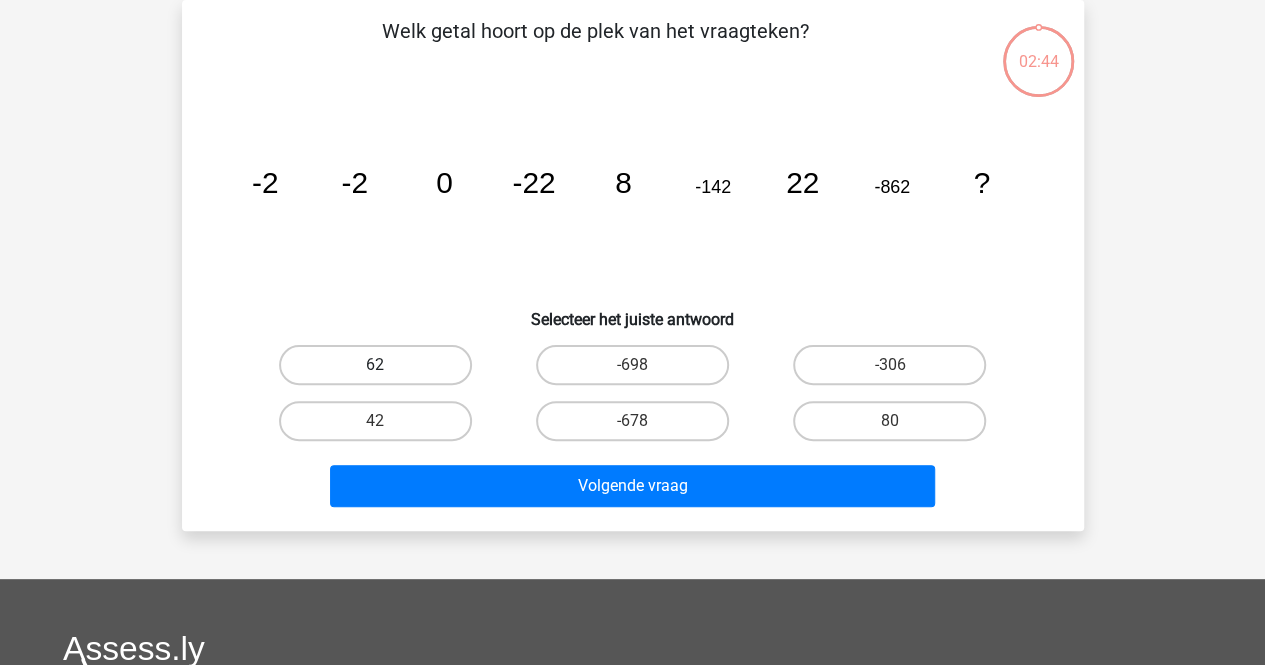 scroll, scrollTop: 0, scrollLeft: 0, axis: both 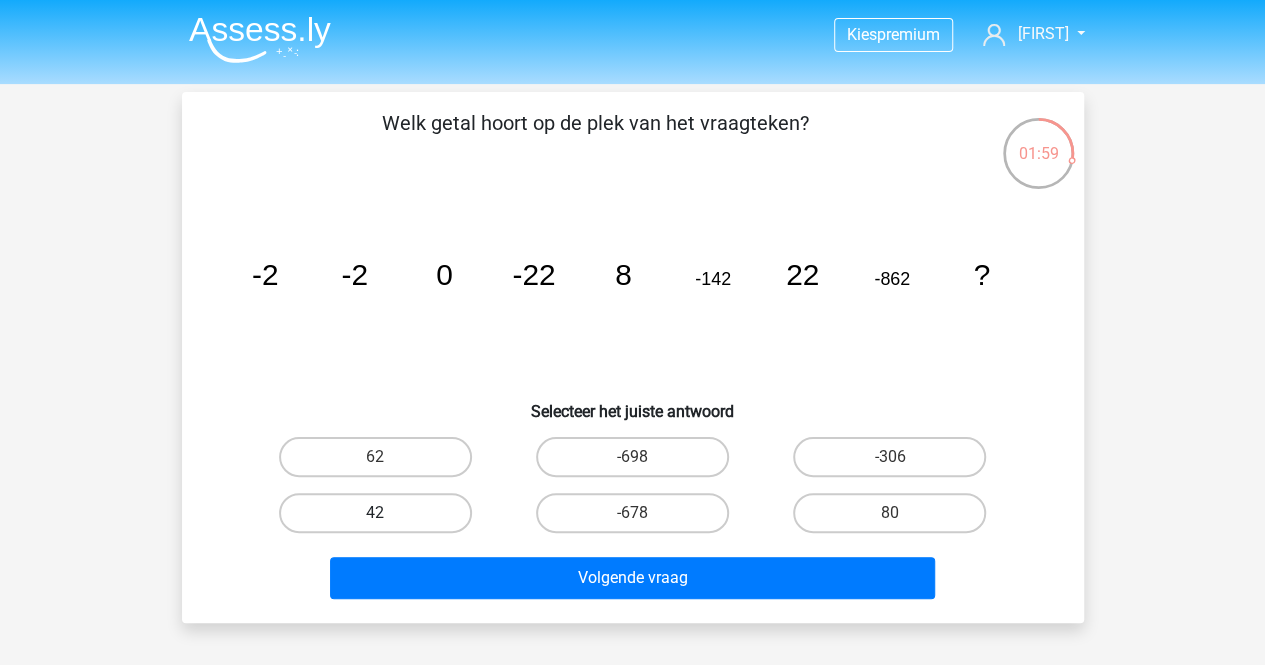click on "42" at bounding box center (375, 513) 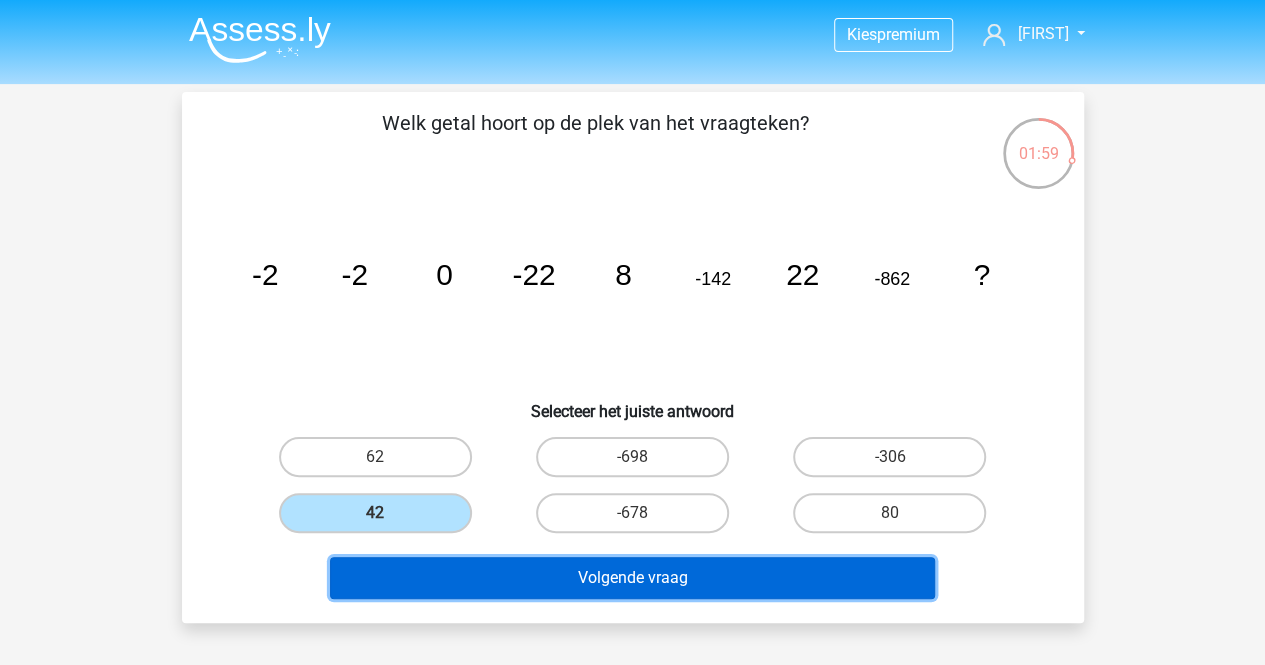 click on "Volgende vraag" at bounding box center [632, 578] 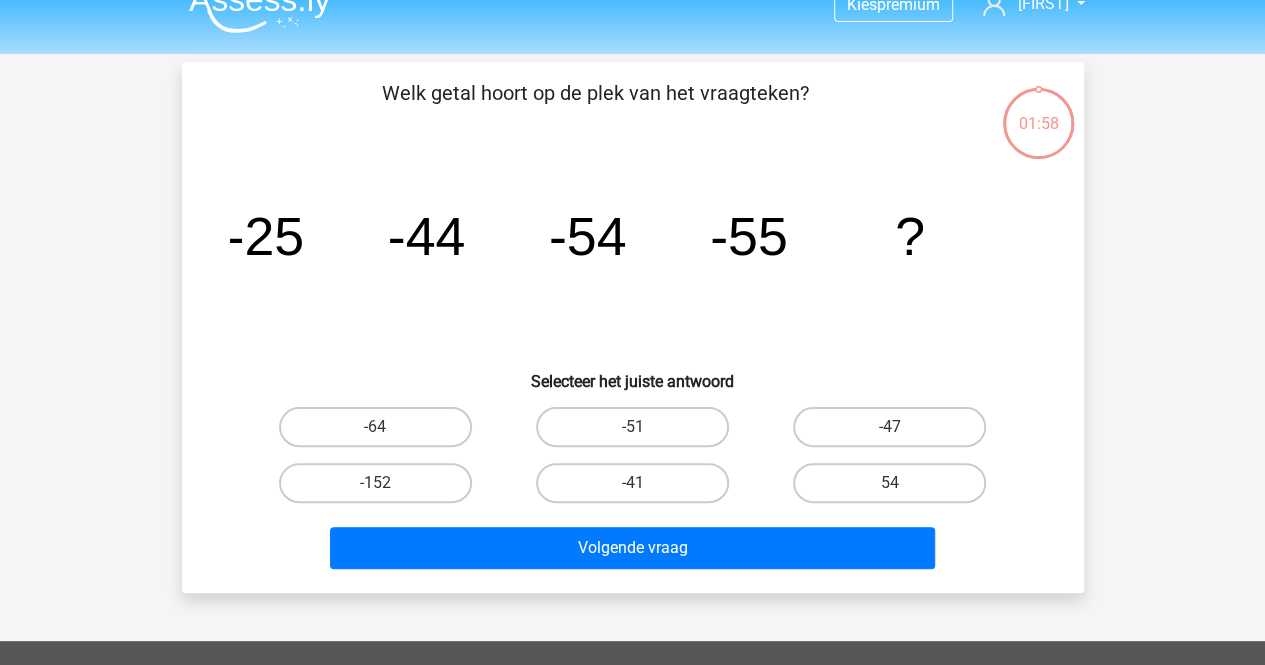 scroll, scrollTop: 0, scrollLeft: 0, axis: both 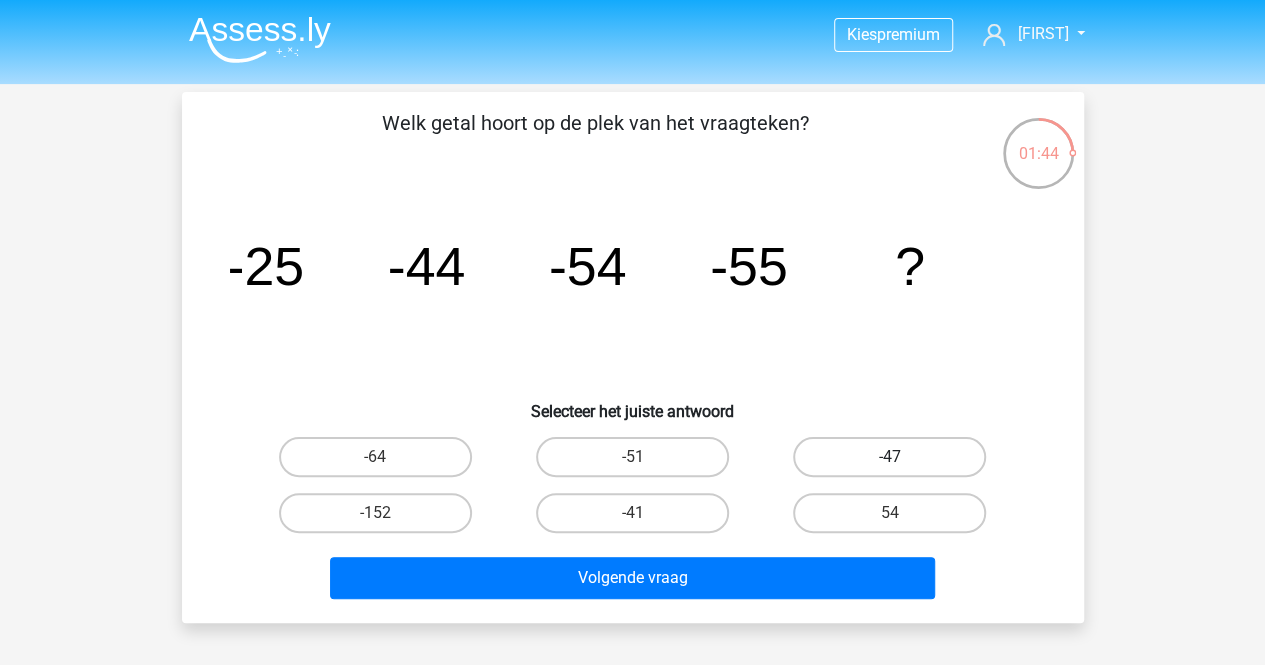 click on "-47" at bounding box center [889, 457] 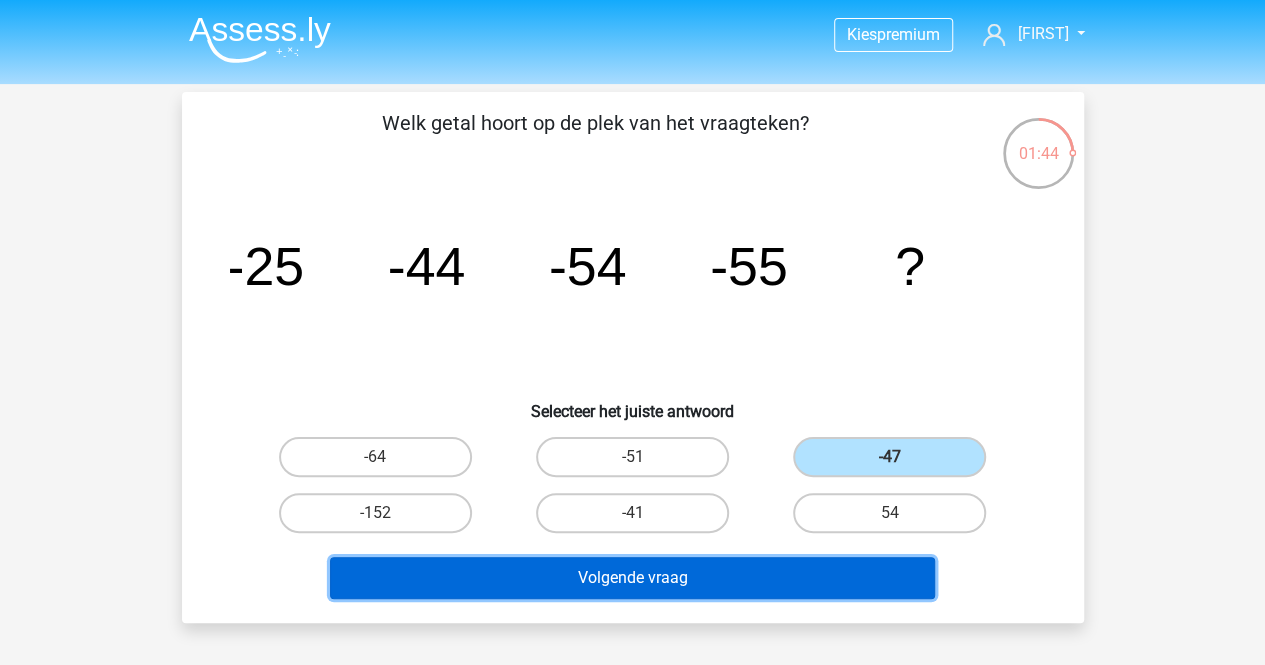 click on "Volgende vraag" at bounding box center [632, 578] 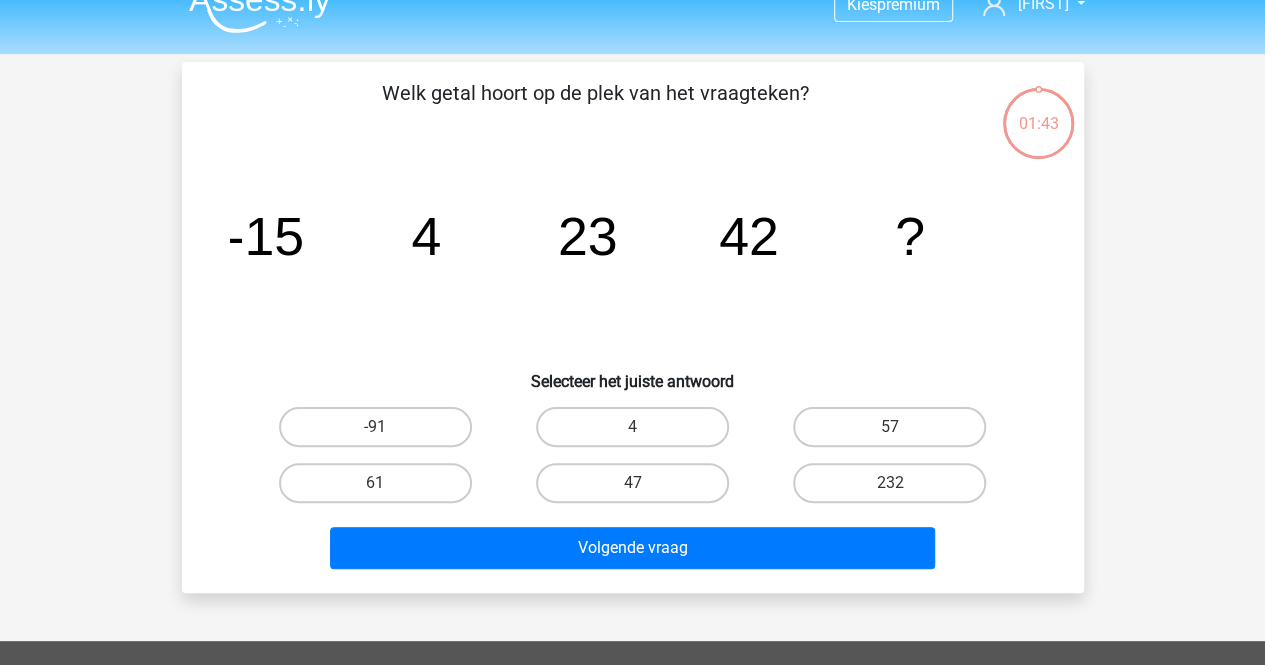 scroll, scrollTop: 0, scrollLeft: 0, axis: both 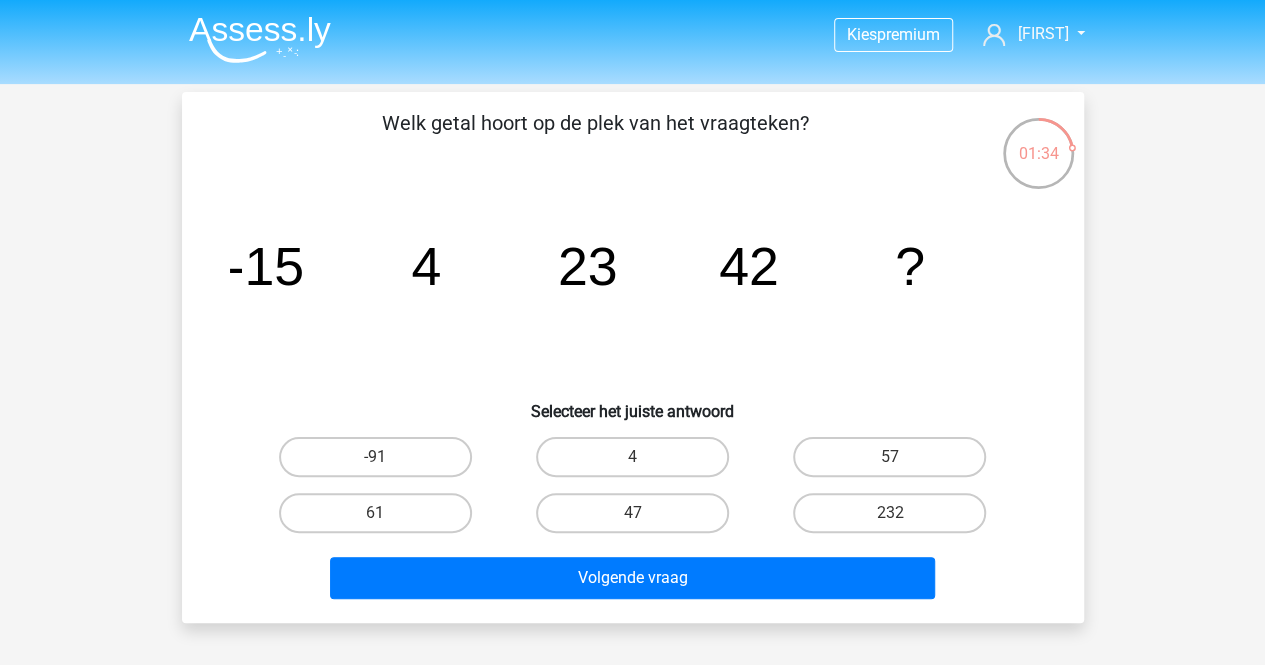 click on "61" at bounding box center (375, 513) 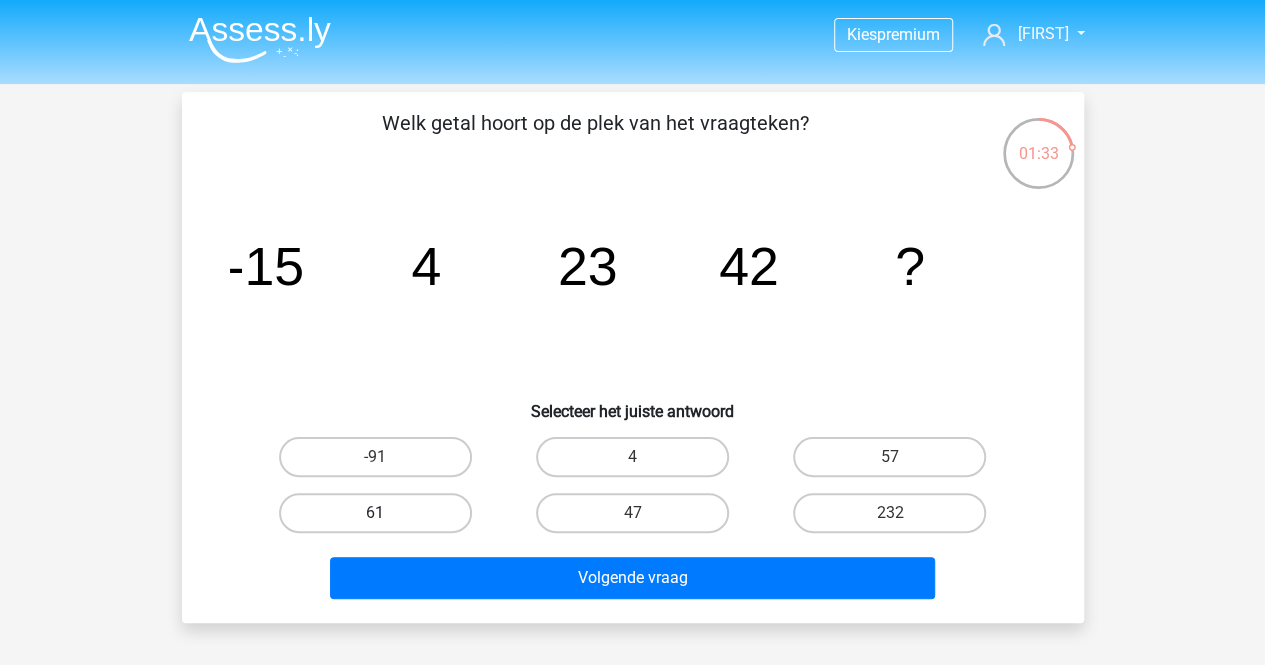 click on "61" at bounding box center [375, 513] 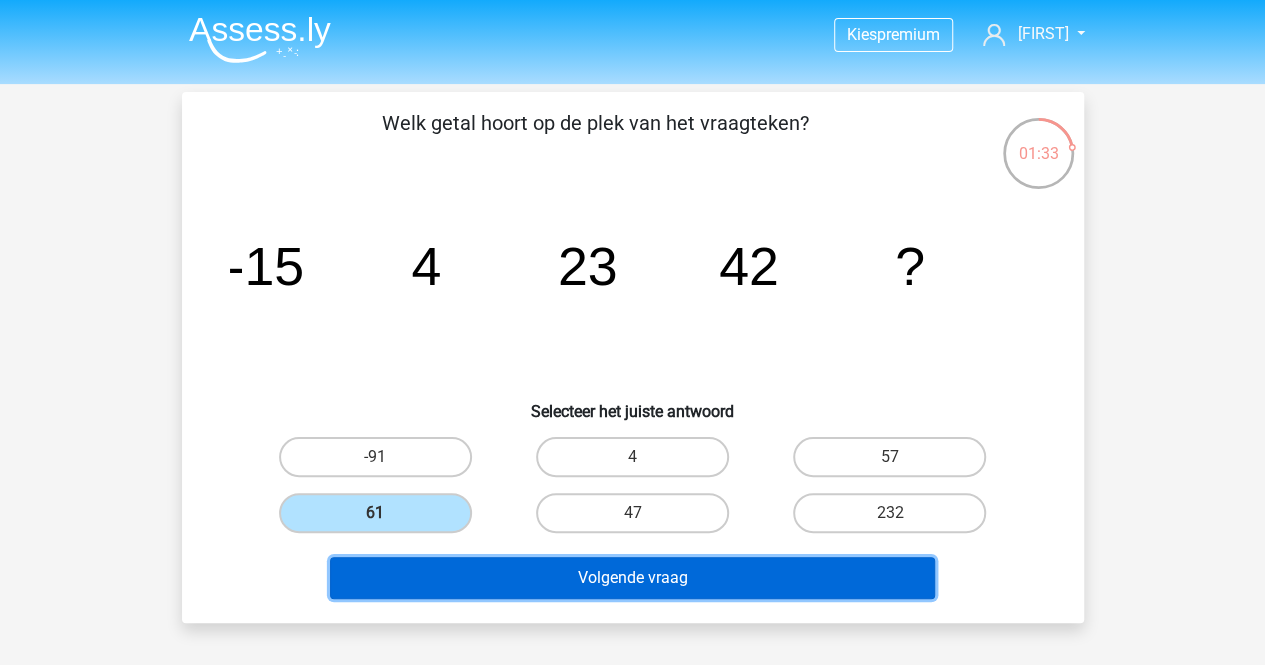 click on "Volgende vraag" at bounding box center (632, 578) 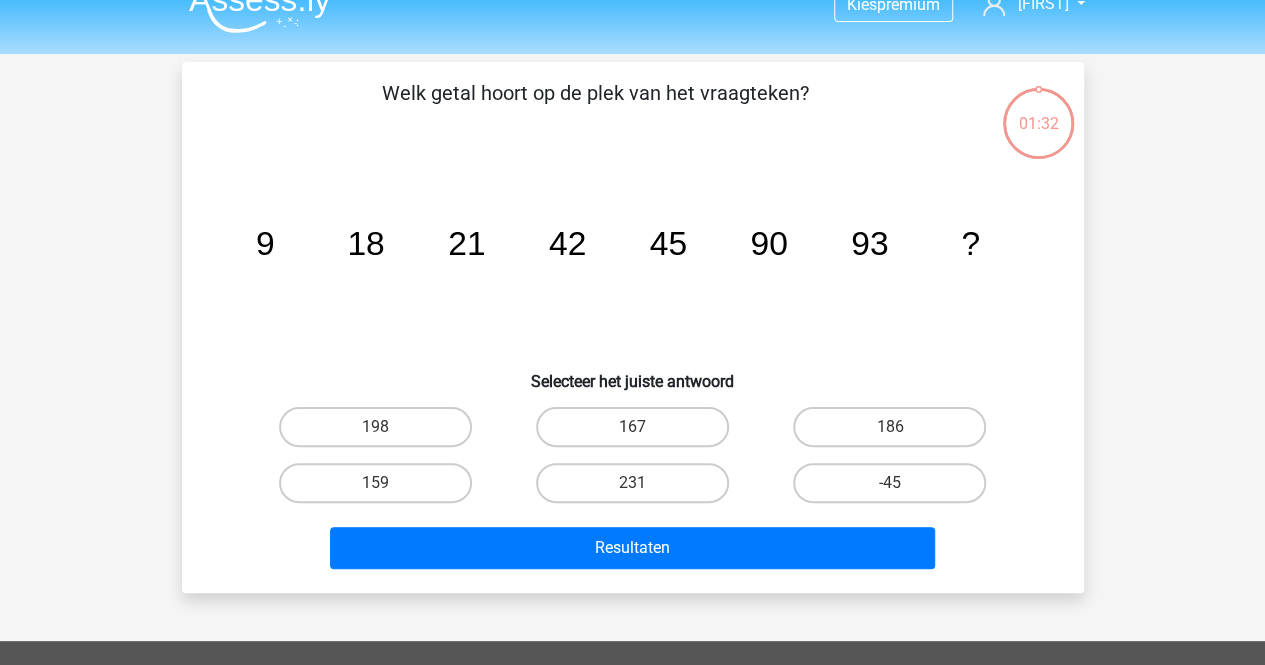 scroll, scrollTop: 0, scrollLeft: 0, axis: both 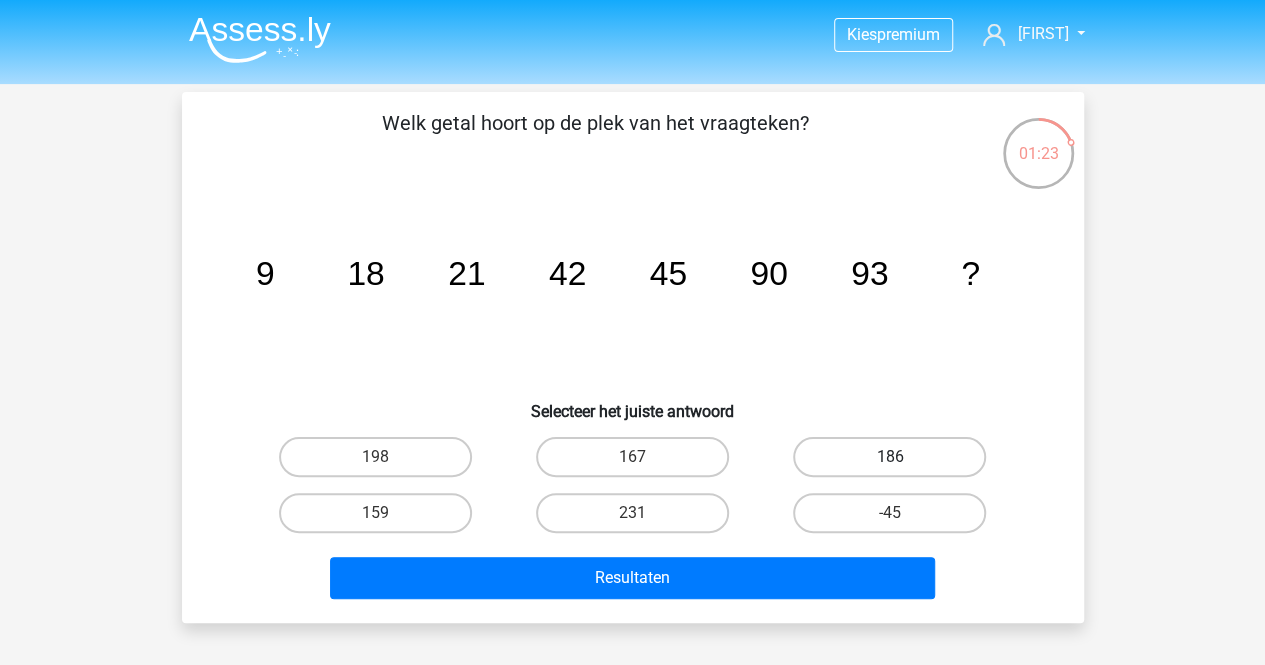 click on "186" at bounding box center (889, 457) 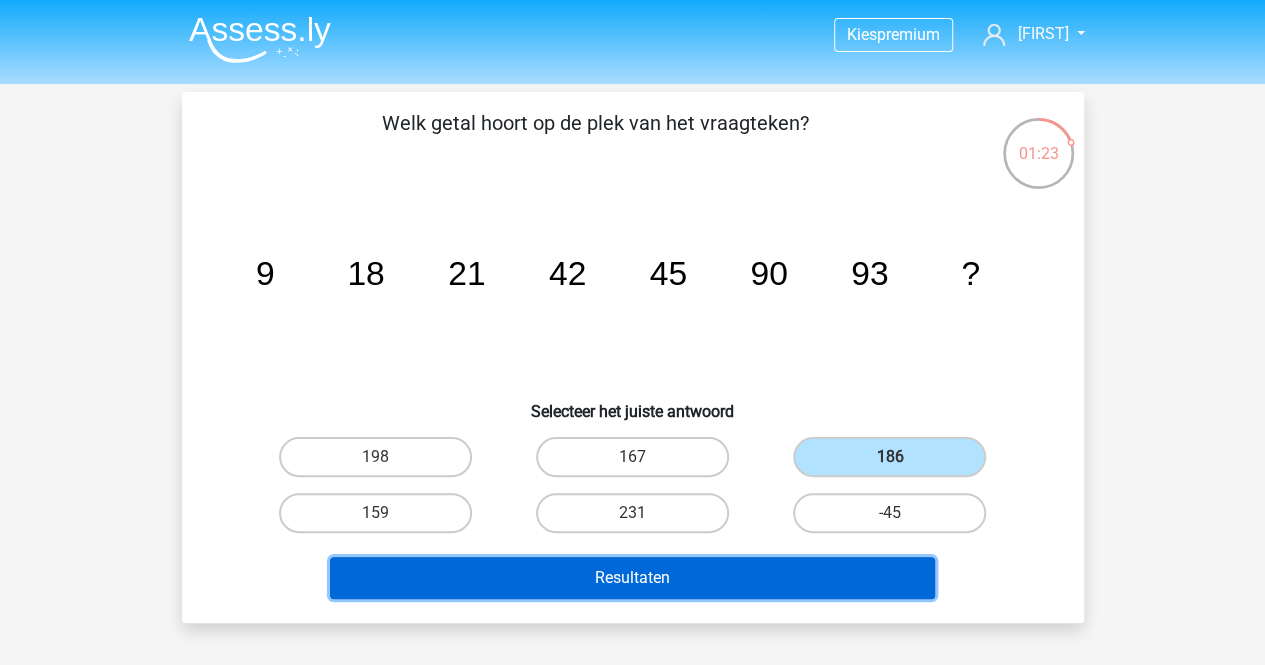 click on "Resultaten" at bounding box center [632, 578] 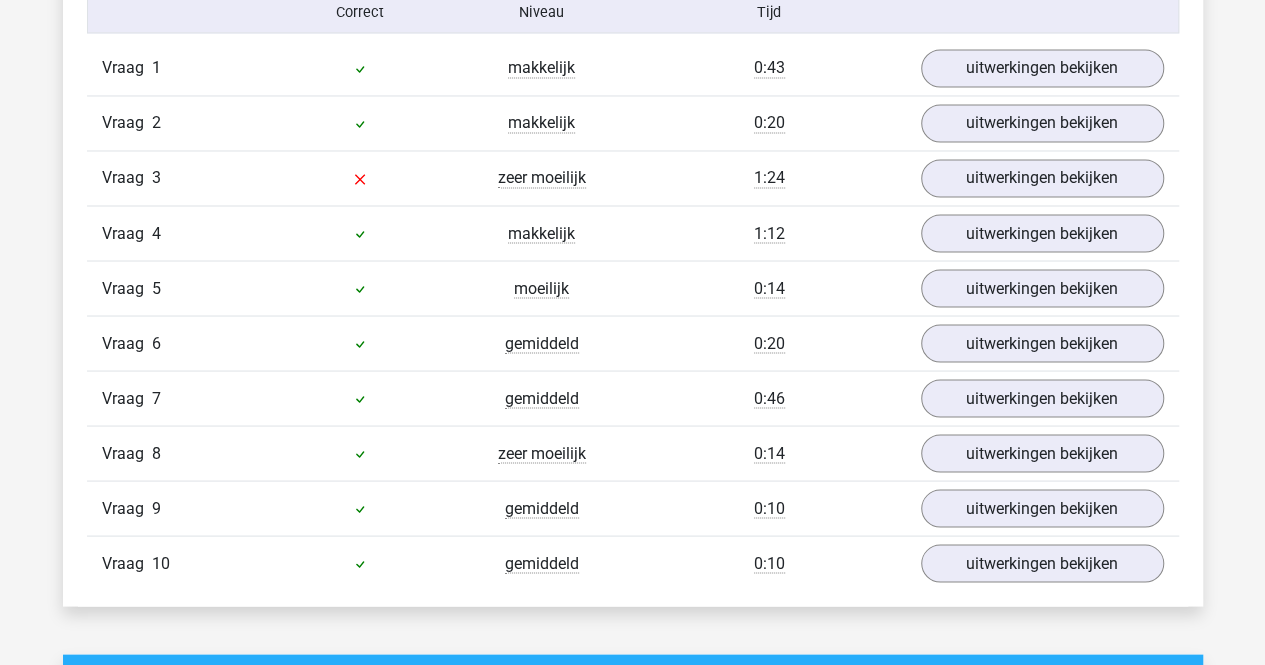 scroll, scrollTop: 1600, scrollLeft: 0, axis: vertical 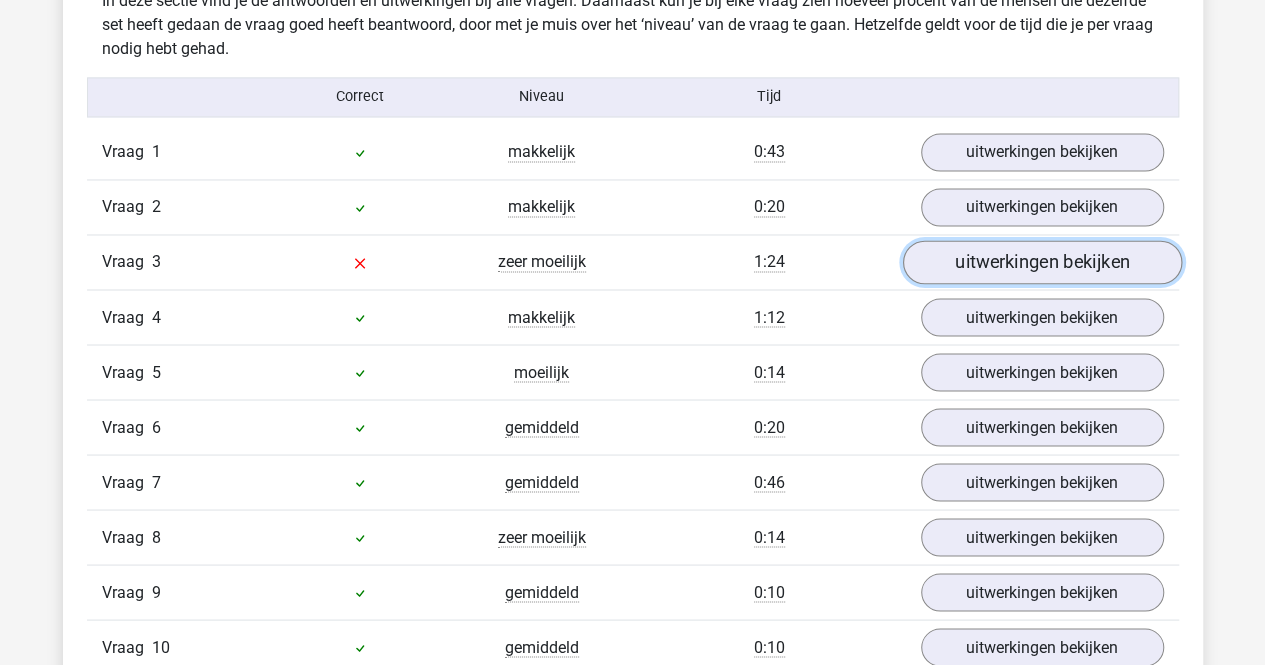 click on "uitwerkingen bekijken" at bounding box center (1041, 262) 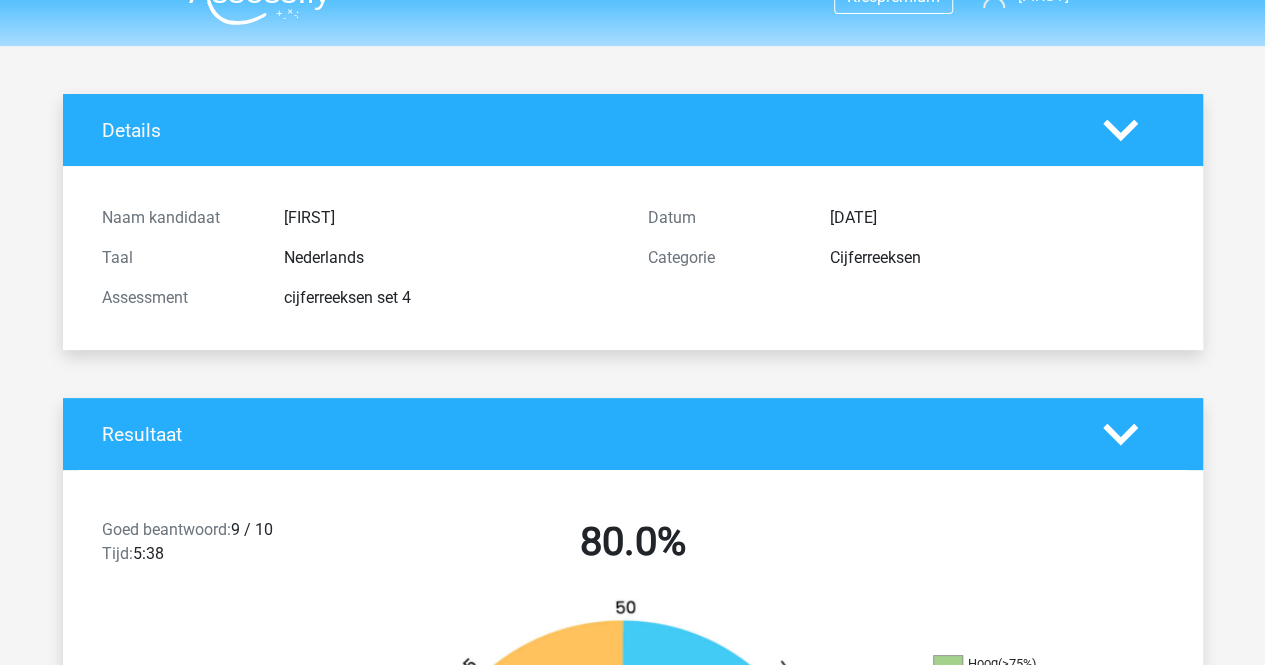 scroll, scrollTop: 0, scrollLeft: 0, axis: both 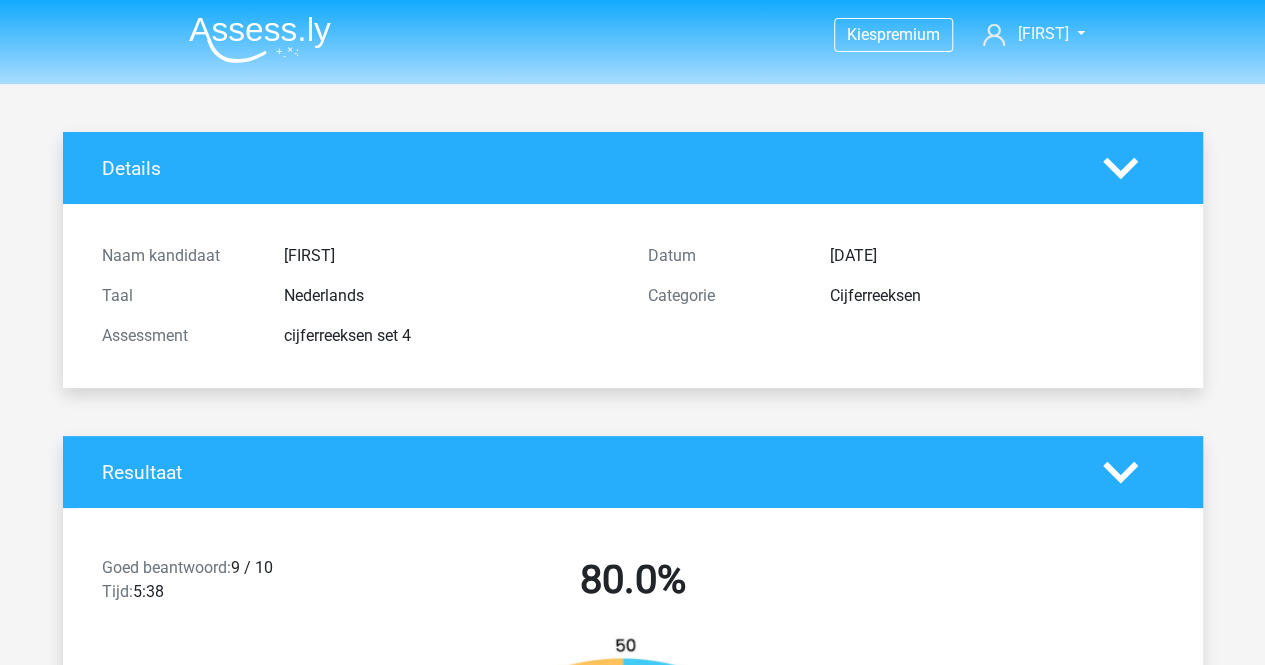 click at bounding box center (260, 39) 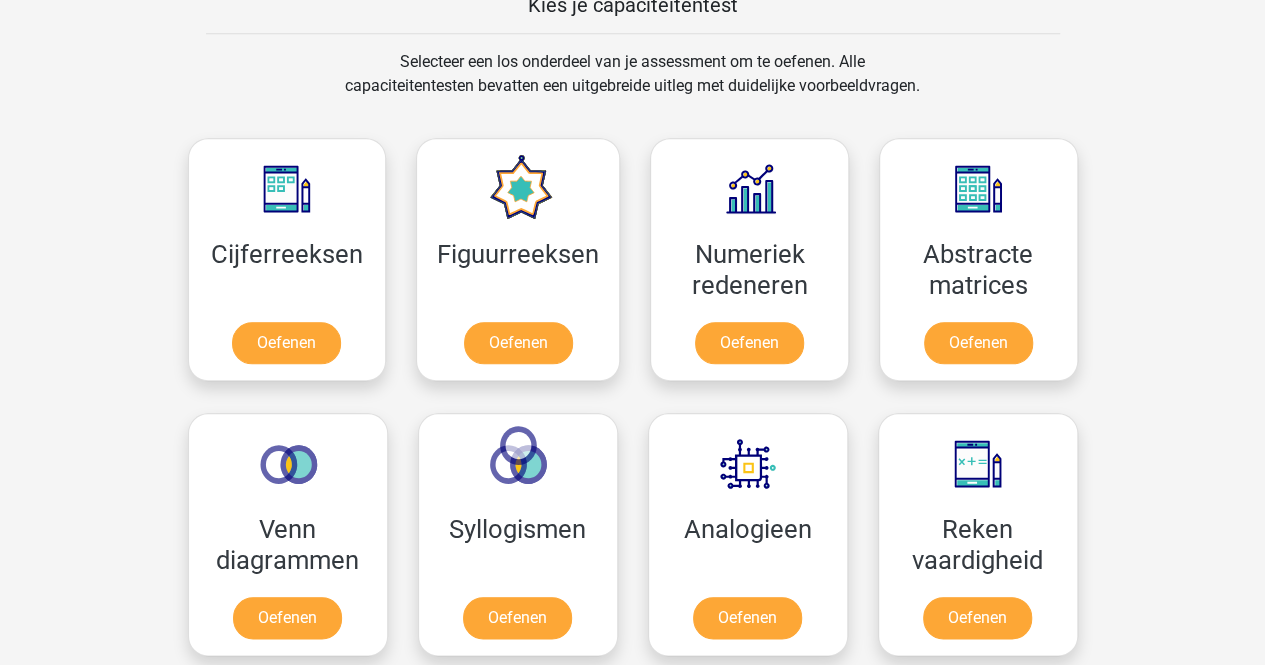 scroll, scrollTop: 700, scrollLeft: 0, axis: vertical 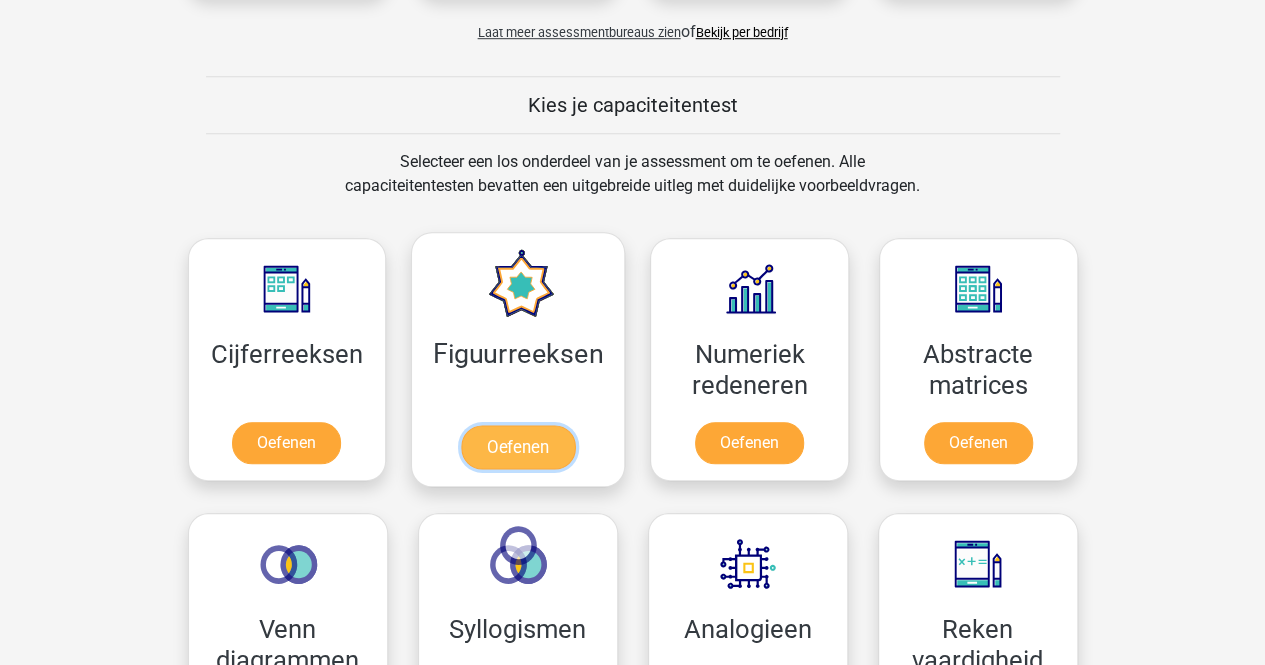 click on "Oefenen" at bounding box center [518, 447] 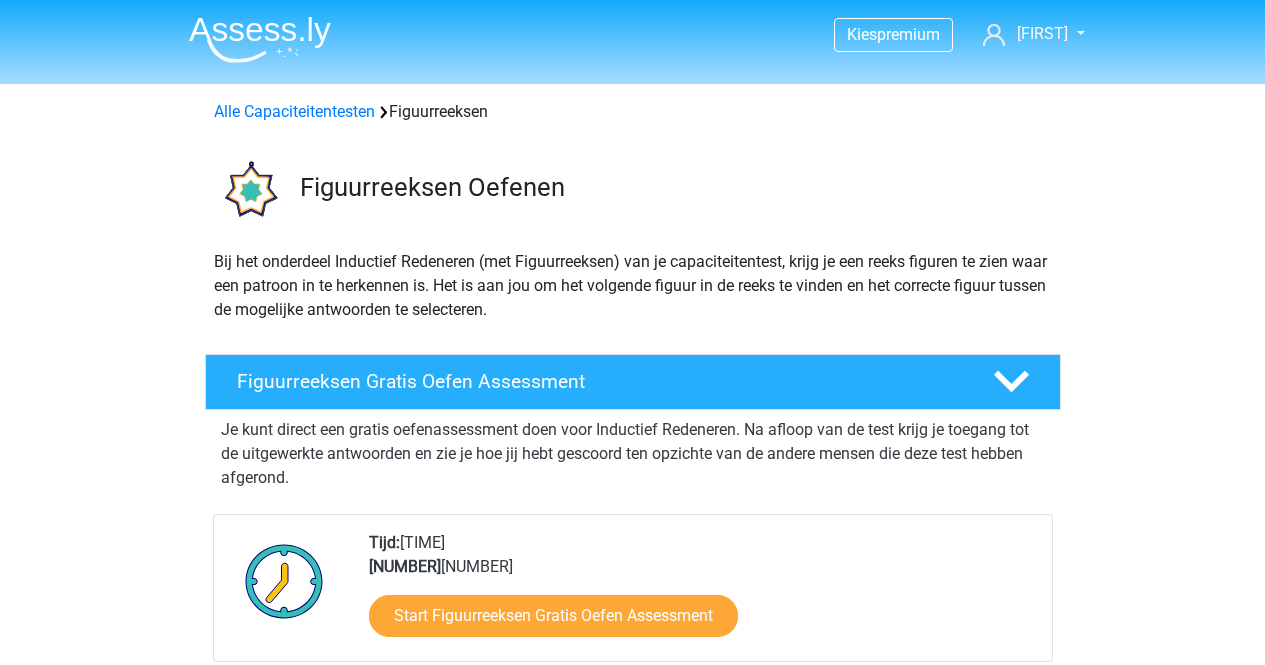 scroll, scrollTop: 0, scrollLeft: 0, axis: both 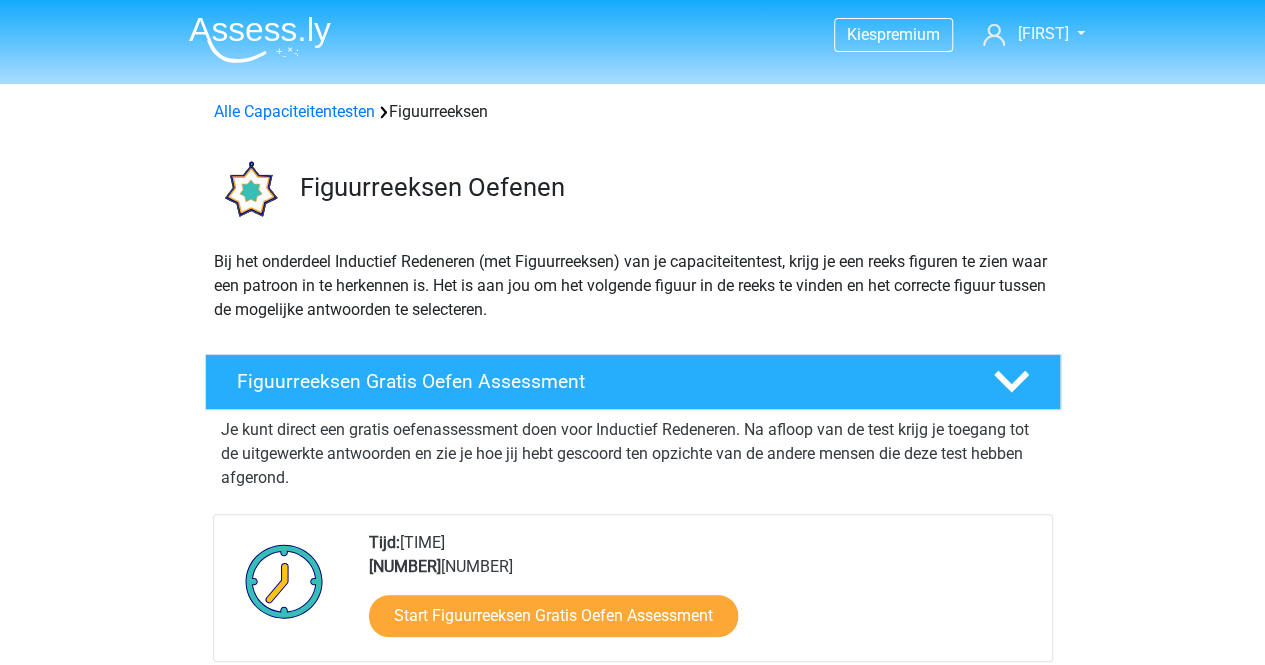 drag, startPoint x: 532, startPoint y: 249, endPoint x: 366, endPoint y: 310, distance: 176.85304 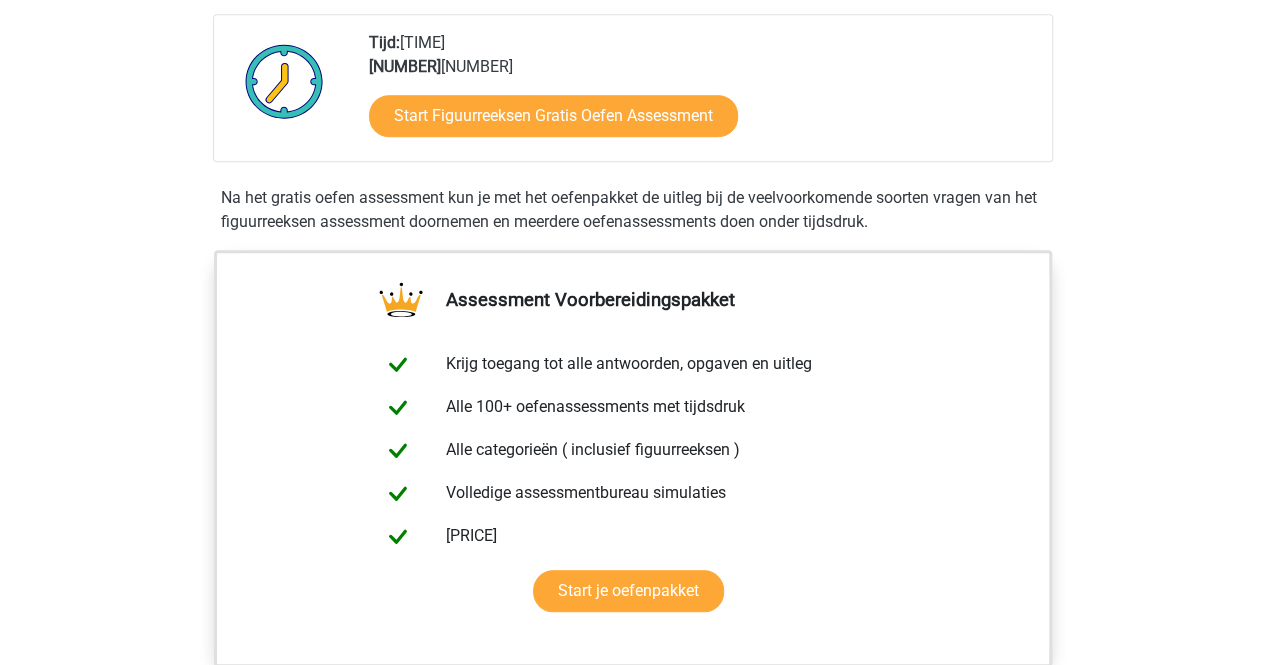 scroll, scrollTop: 1000, scrollLeft: 0, axis: vertical 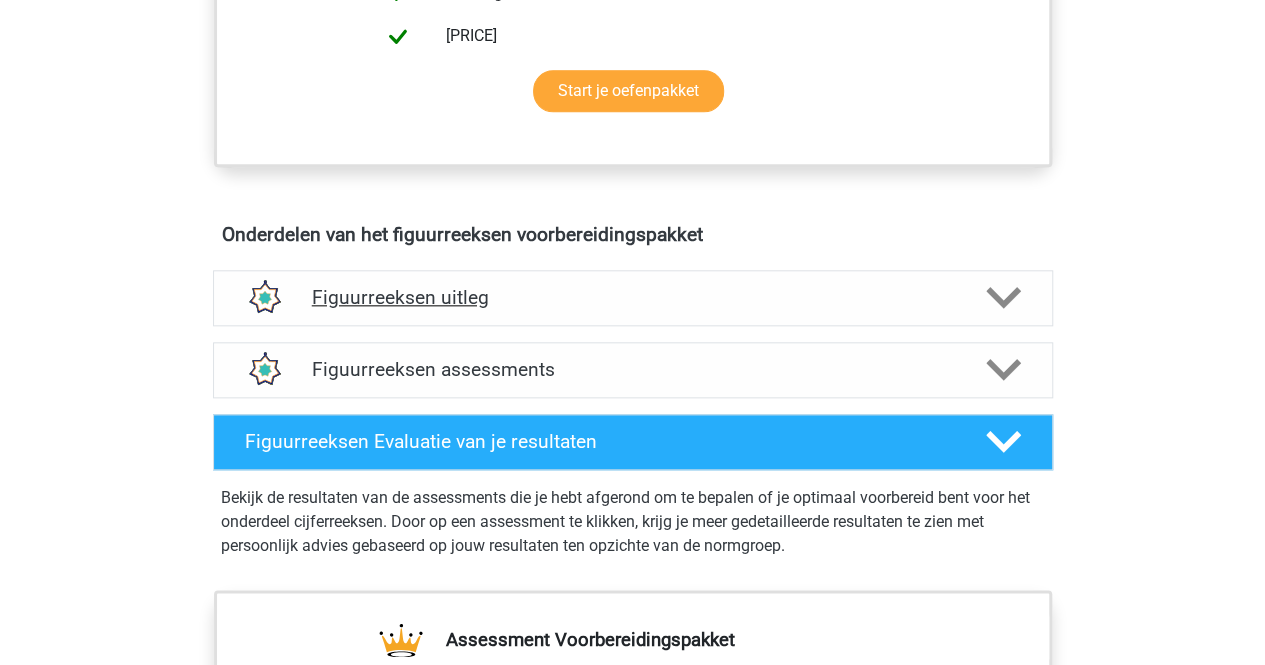click on "Figuurreeksen uitleg" at bounding box center [633, 298] 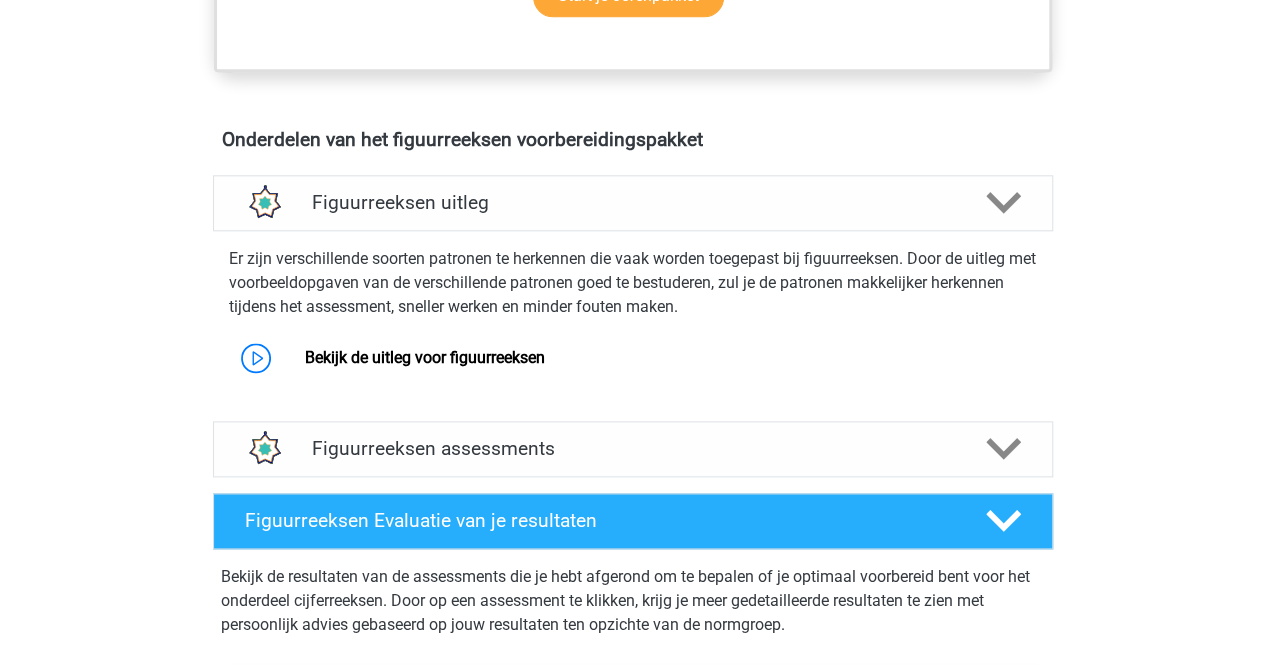 scroll, scrollTop: 1200, scrollLeft: 0, axis: vertical 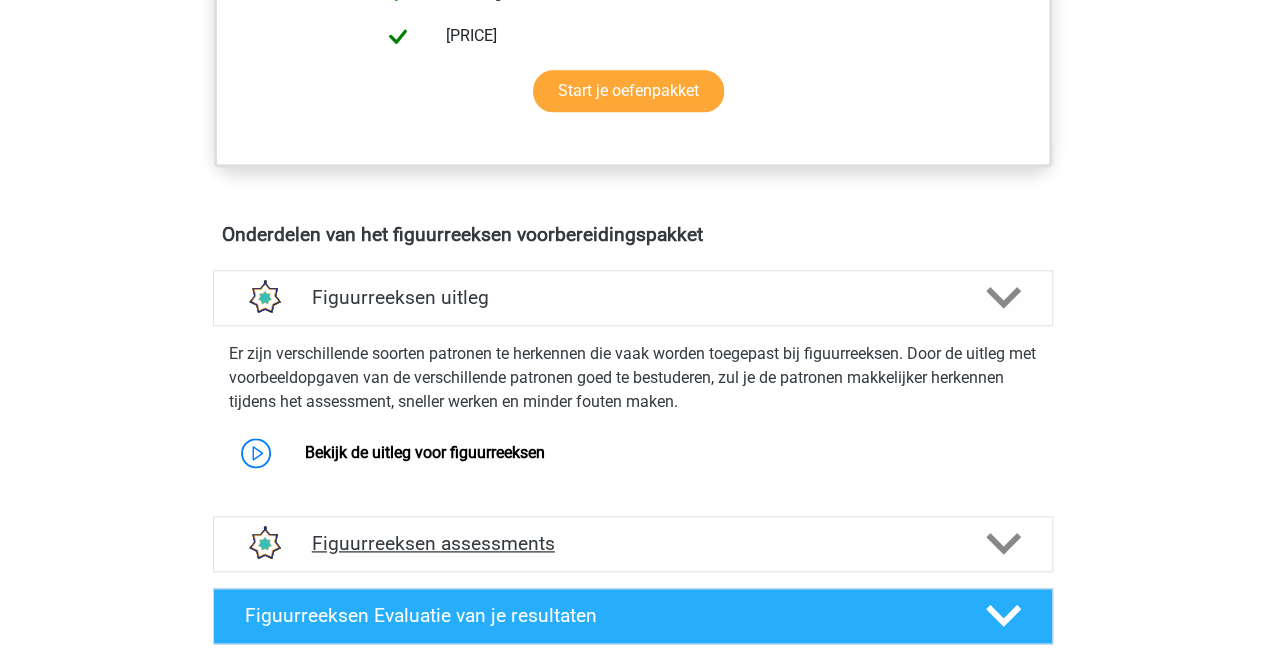 click on "Figuurreeksen assessments" at bounding box center [633, 543] 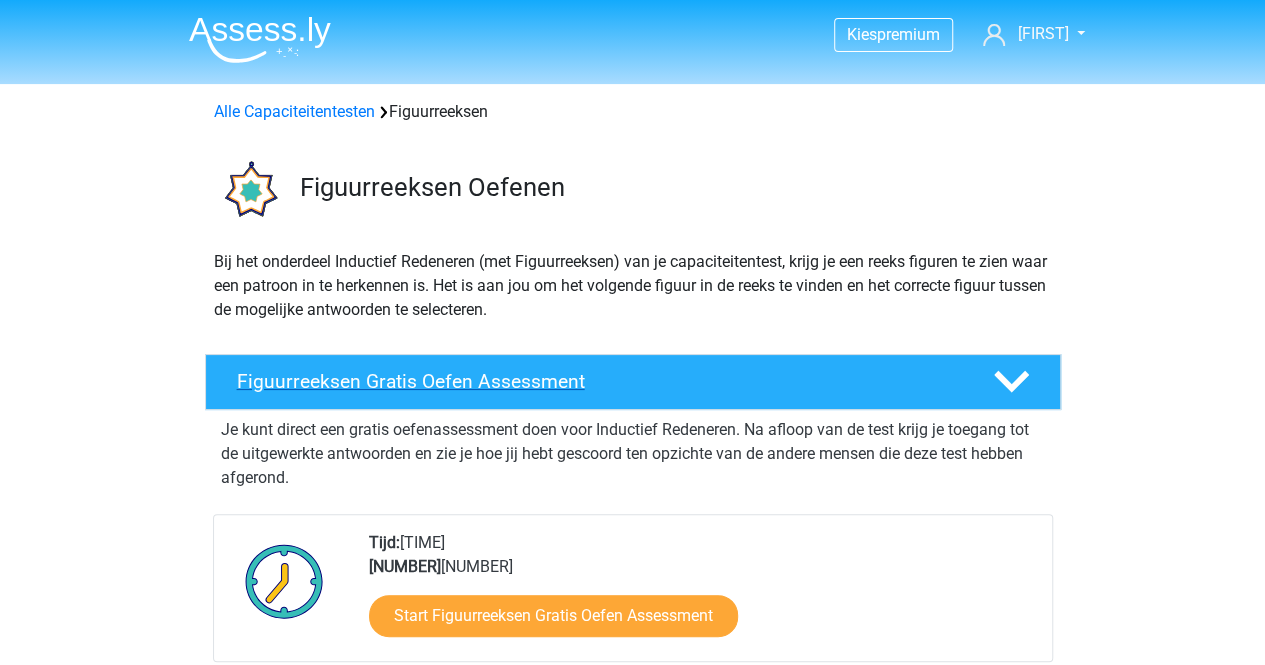 scroll, scrollTop: 100, scrollLeft: 0, axis: vertical 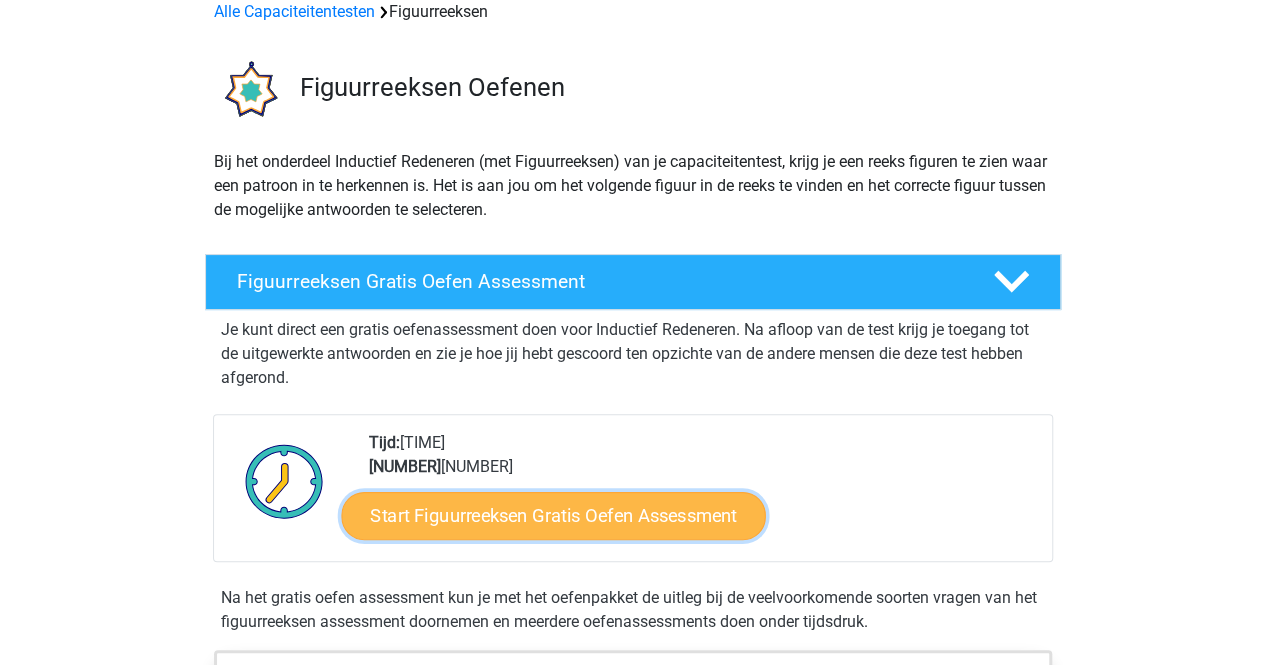 click on "Start Figuurreeksen
Gratis Oefen Assessment" at bounding box center (553, 515) 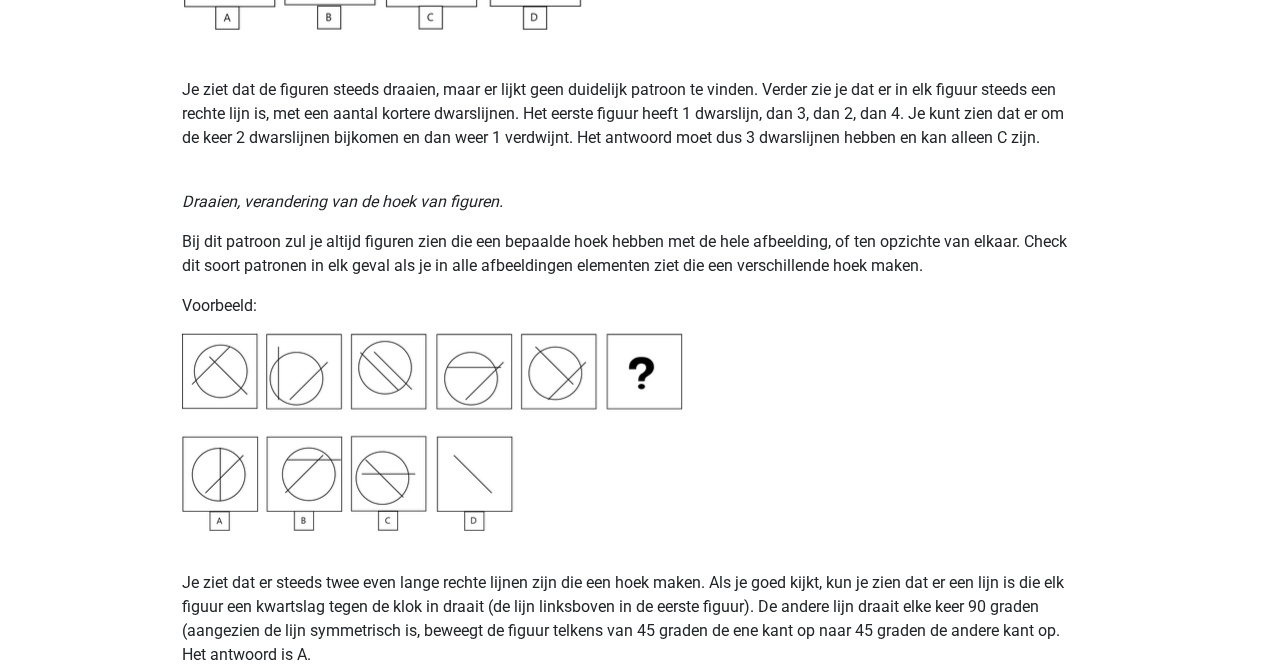scroll, scrollTop: 2400, scrollLeft: 0, axis: vertical 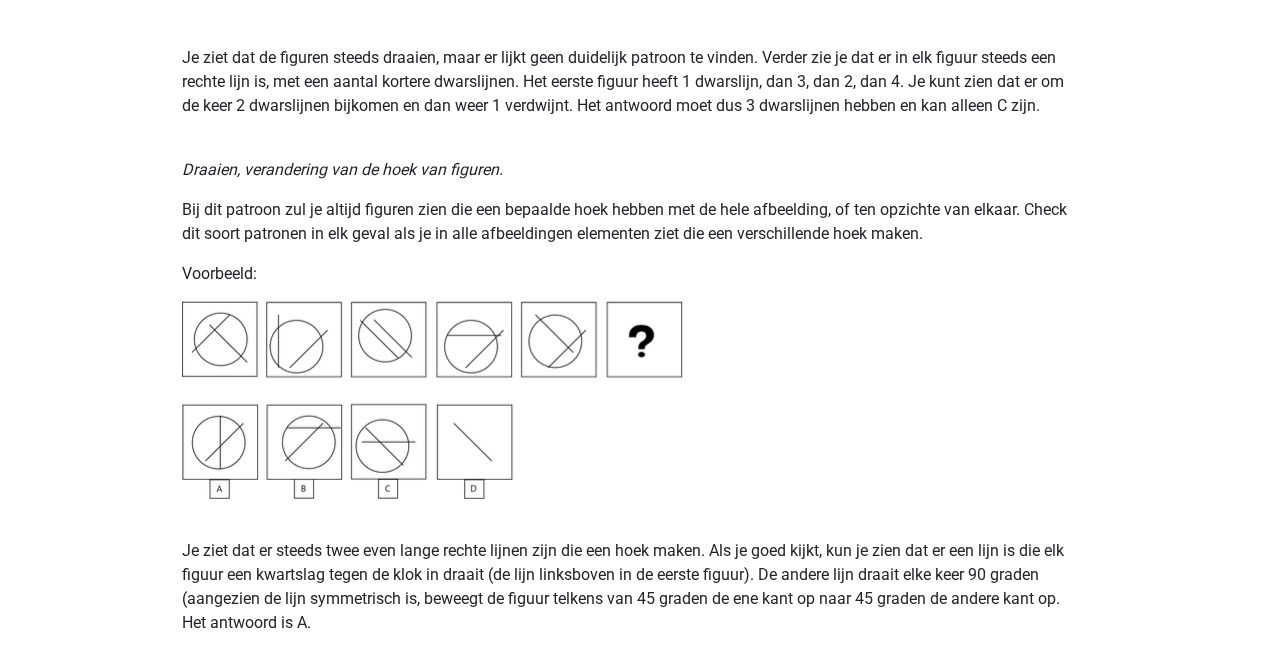 drag, startPoint x: 620, startPoint y: 459, endPoint x: 552, endPoint y: 456, distance: 68.06615 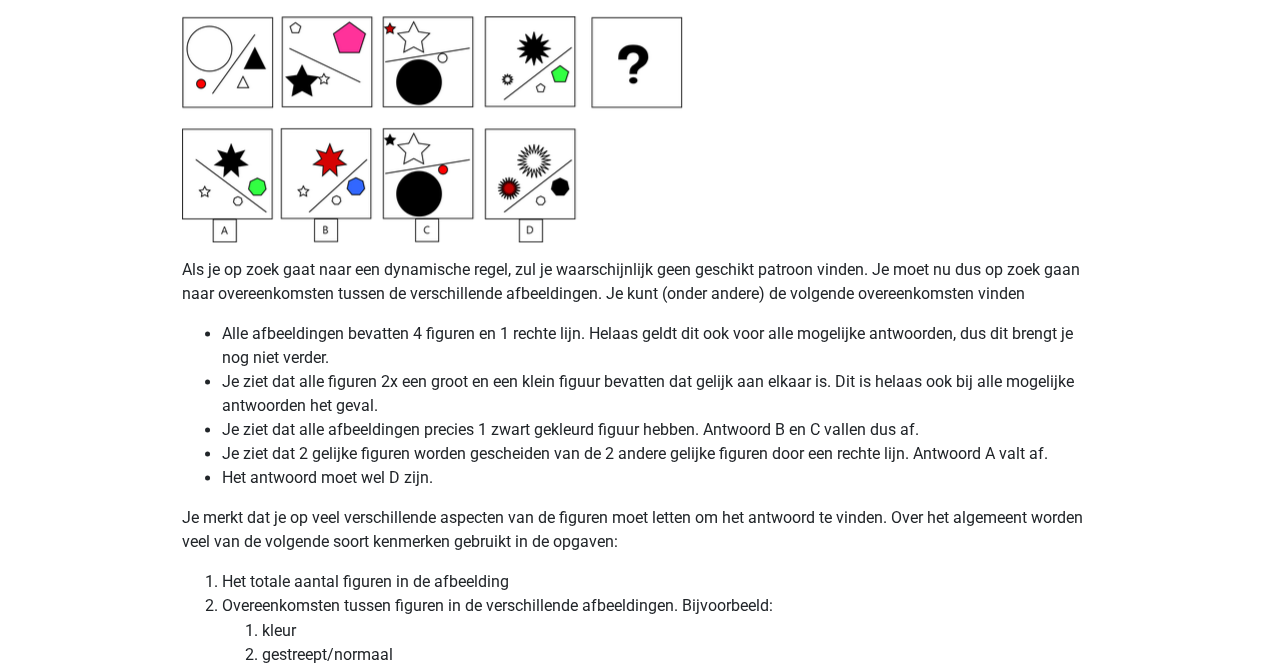 scroll, scrollTop: 4900, scrollLeft: 0, axis: vertical 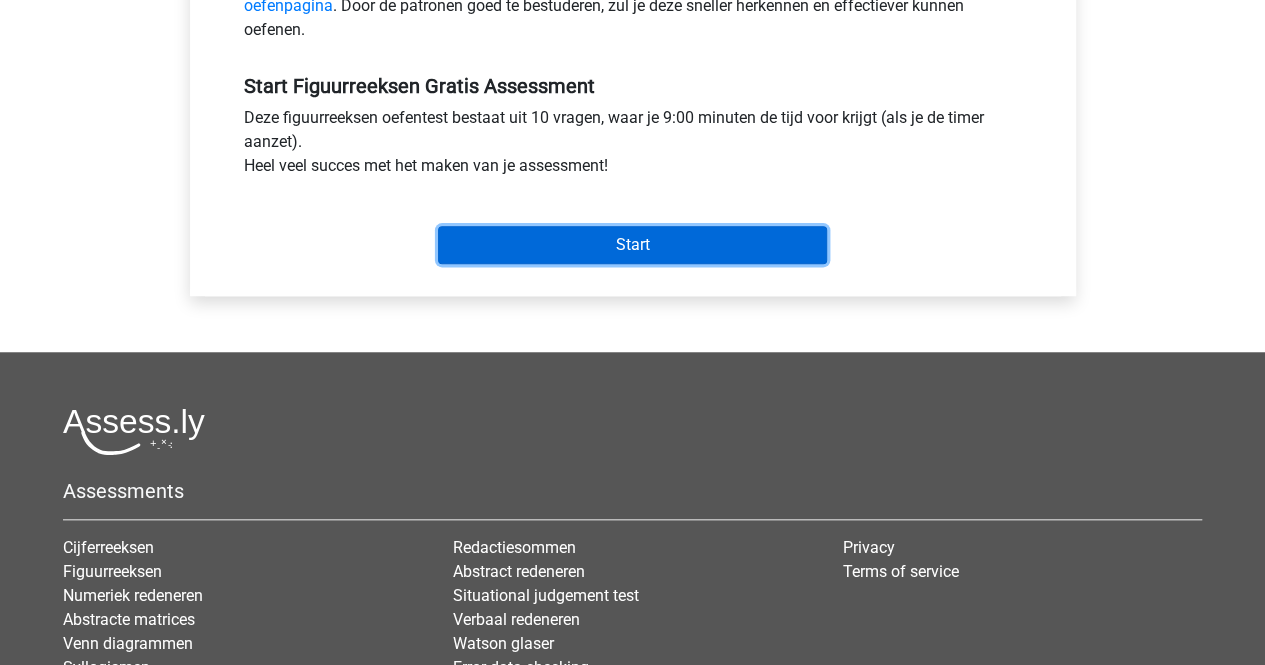 click on "Start" at bounding box center (632, 245) 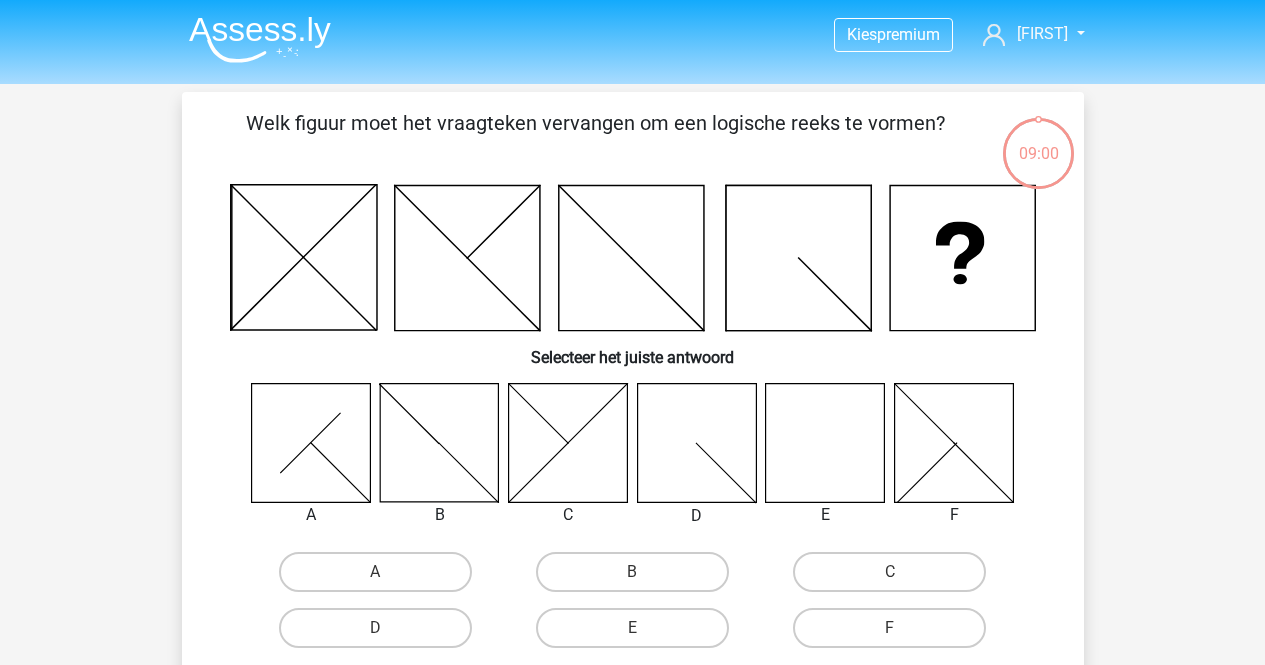 scroll, scrollTop: 0, scrollLeft: 0, axis: both 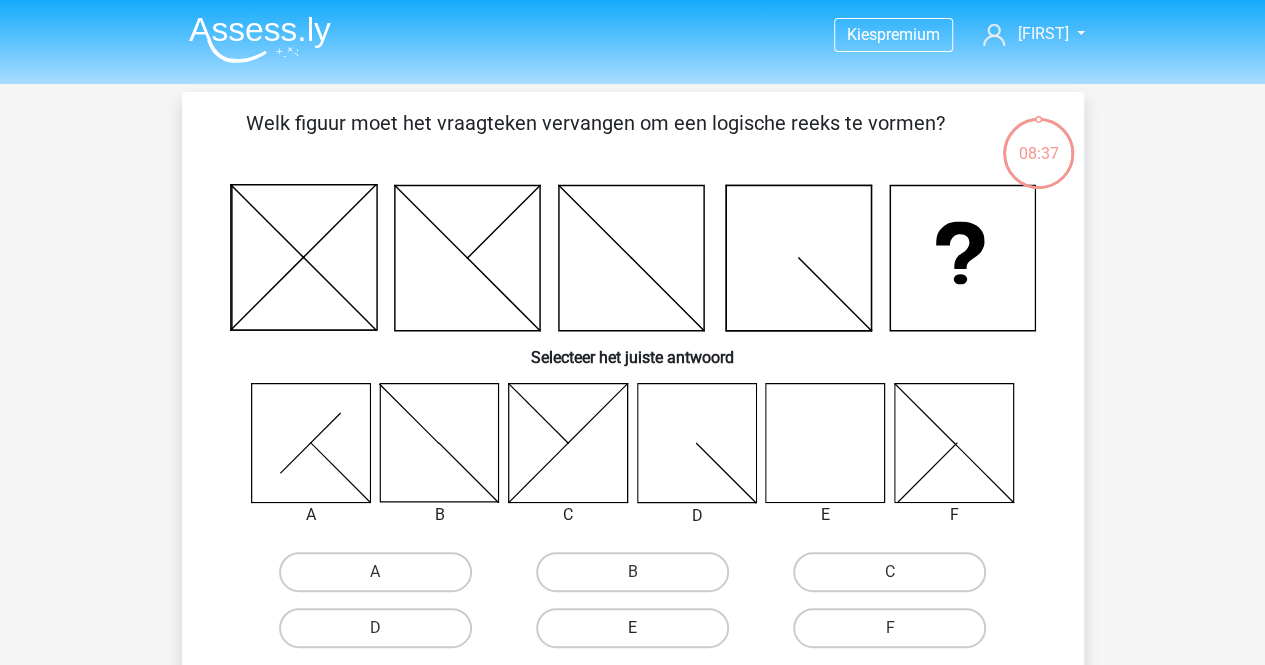 click on "E" at bounding box center (632, 628) 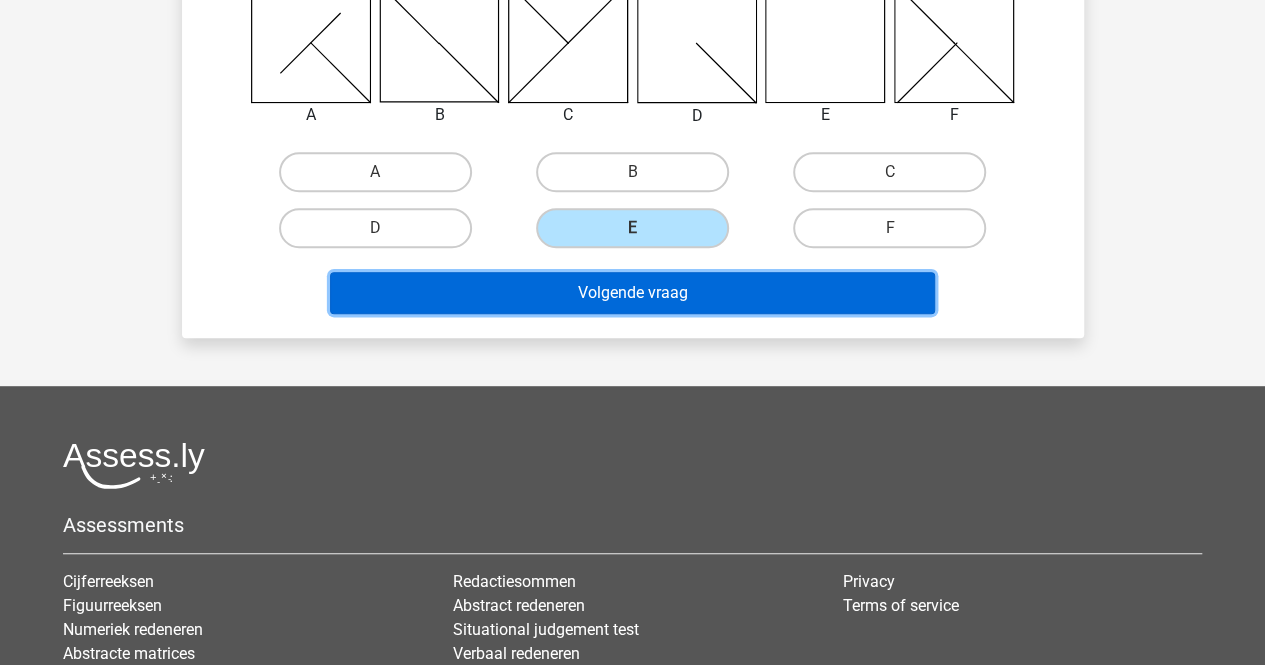 click on "Volgende vraag" at bounding box center (632, 293) 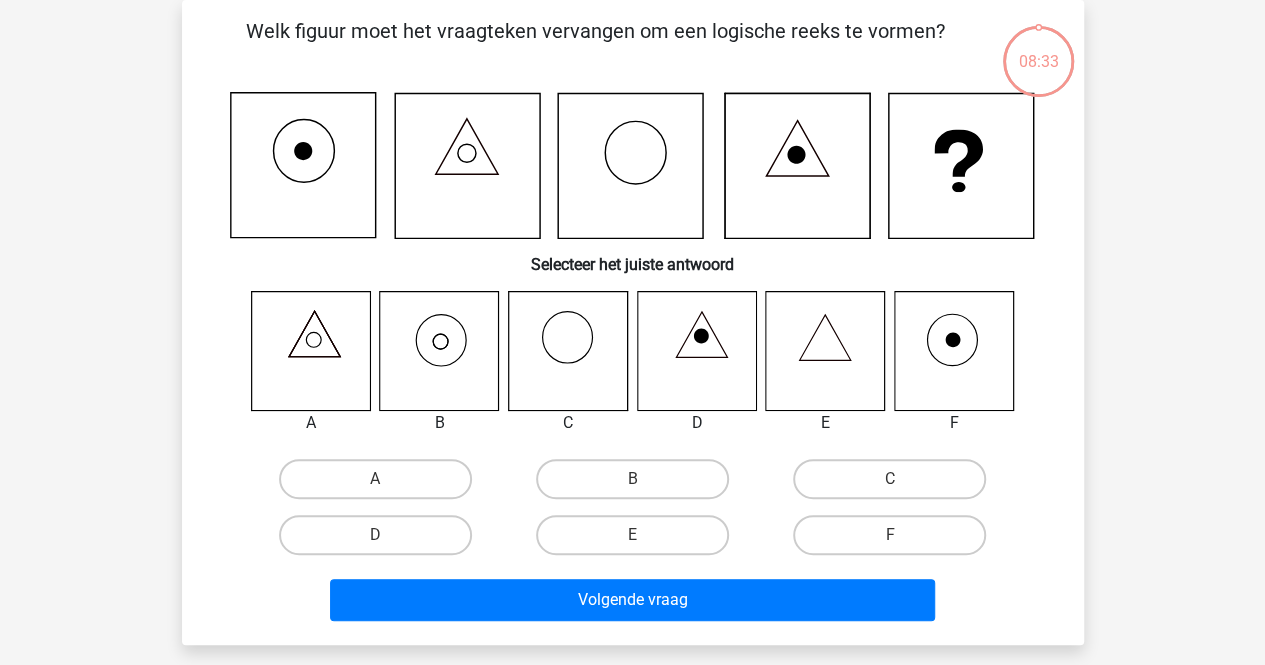 scroll, scrollTop: 92, scrollLeft: 0, axis: vertical 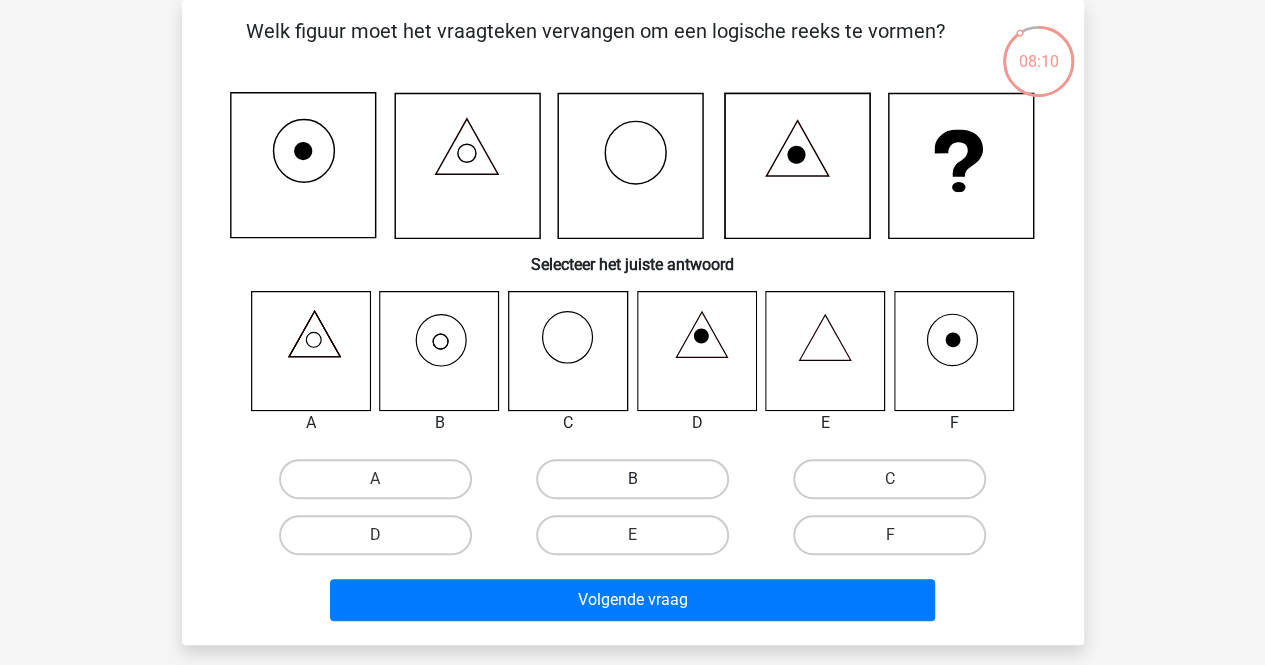 click on "B" at bounding box center (632, 479) 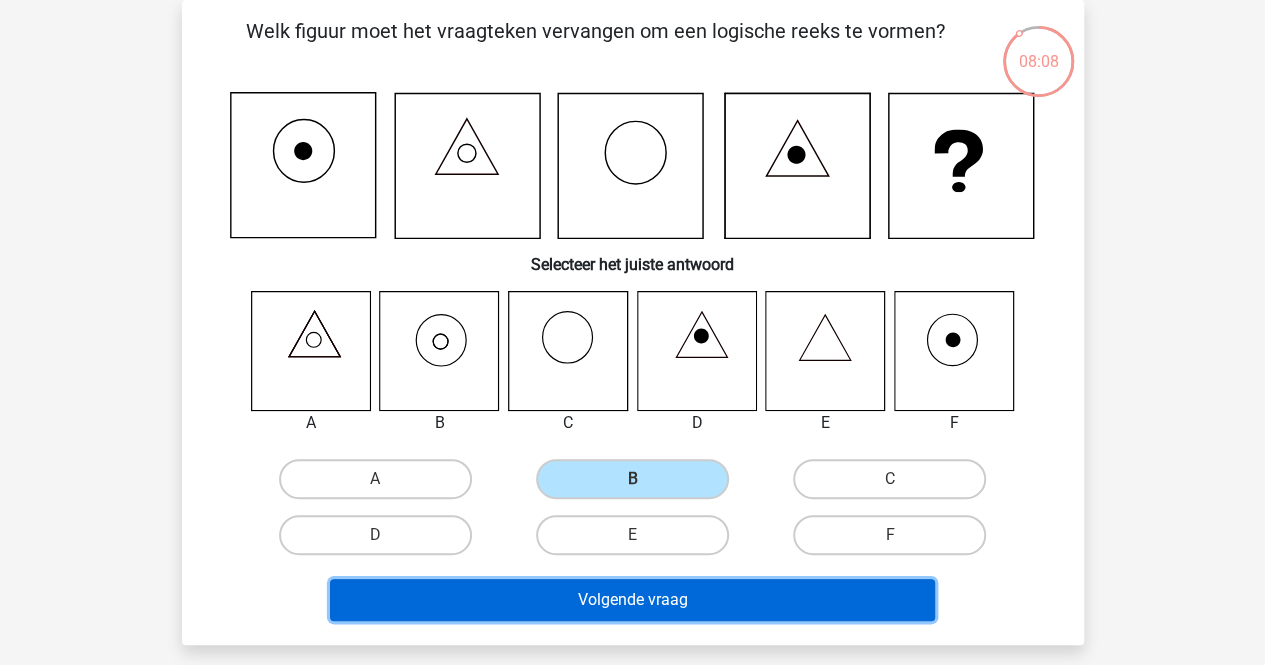 click on "Volgende vraag" at bounding box center (632, 600) 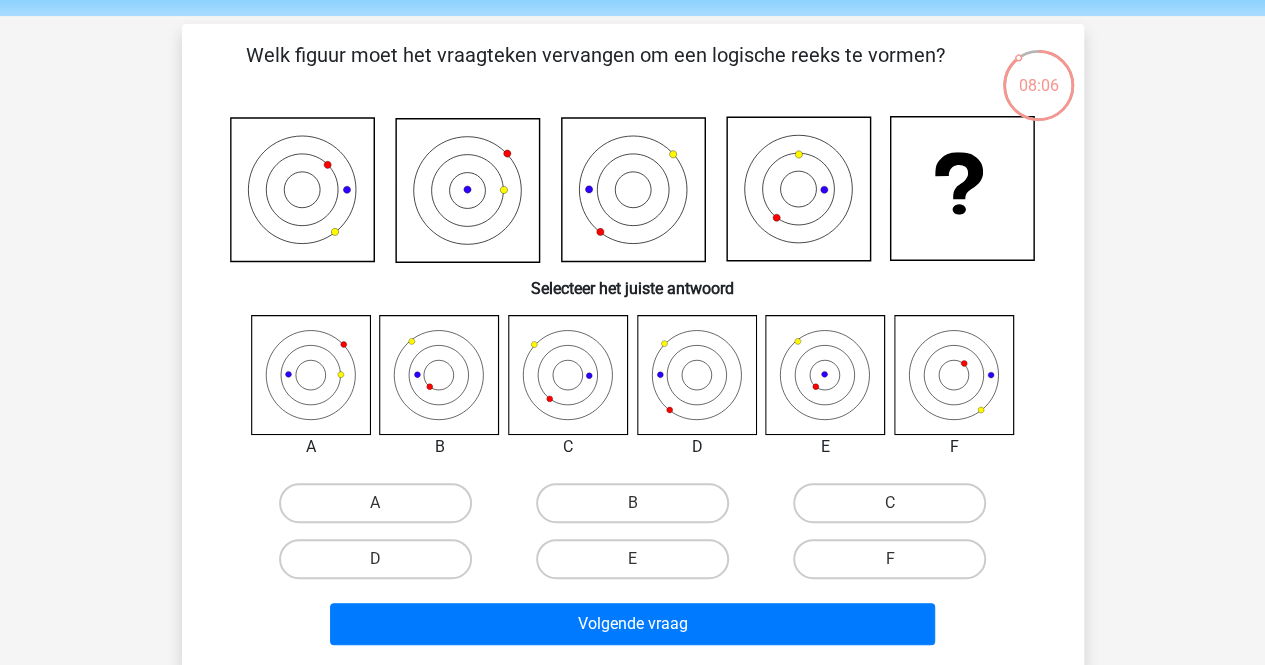 scroll, scrollTop: 100, scrollLeft: 0, axis: vertical 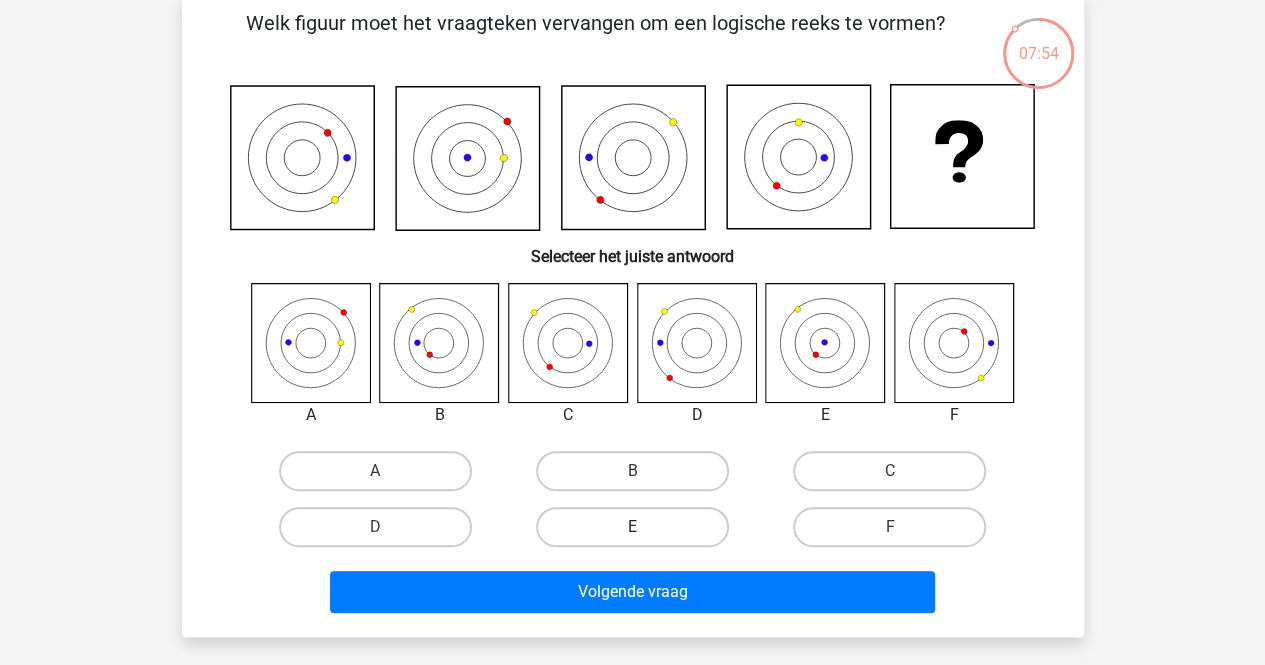 click on "E" at bounding box center (632, 527) 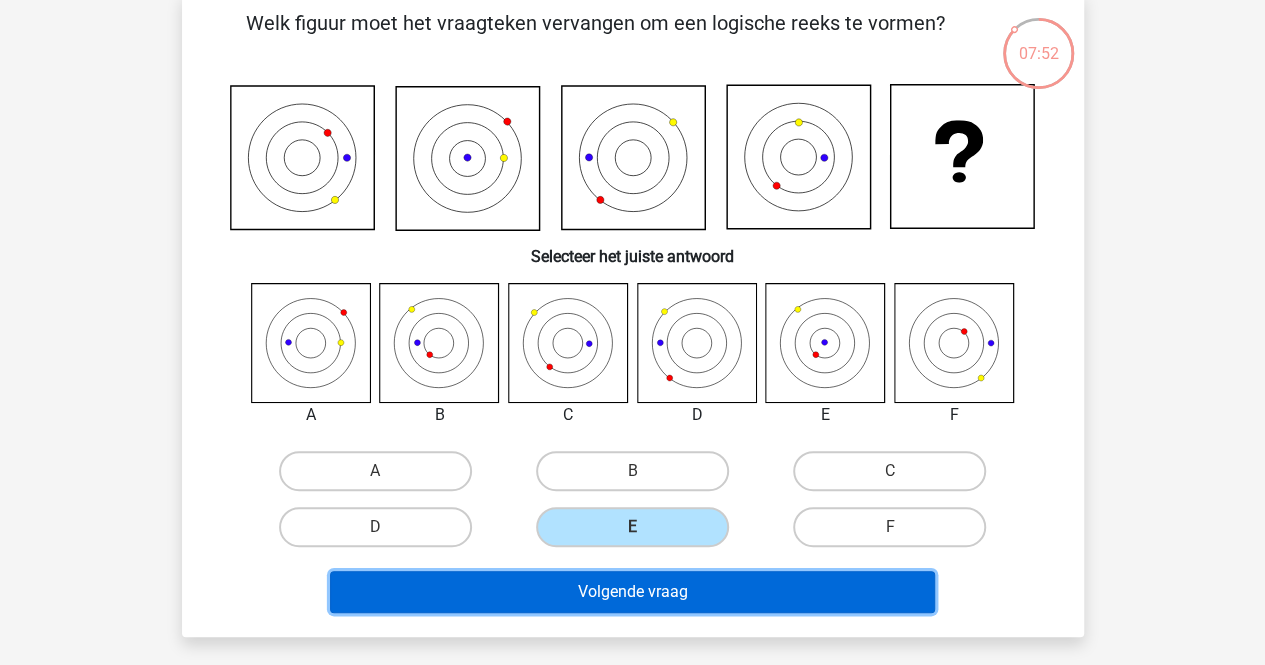 click on "Volgende vraag" at bounding box center [632, 592] 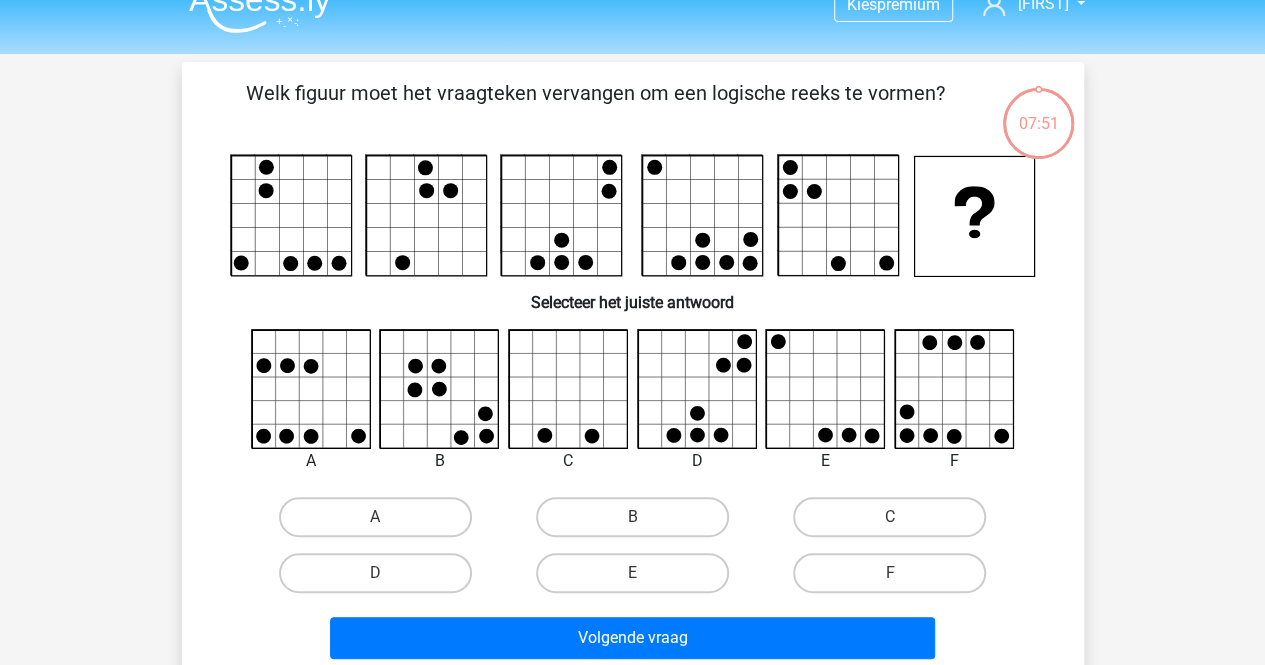scroll, scrollTop: 0, scrollLeft: 0, axis: both 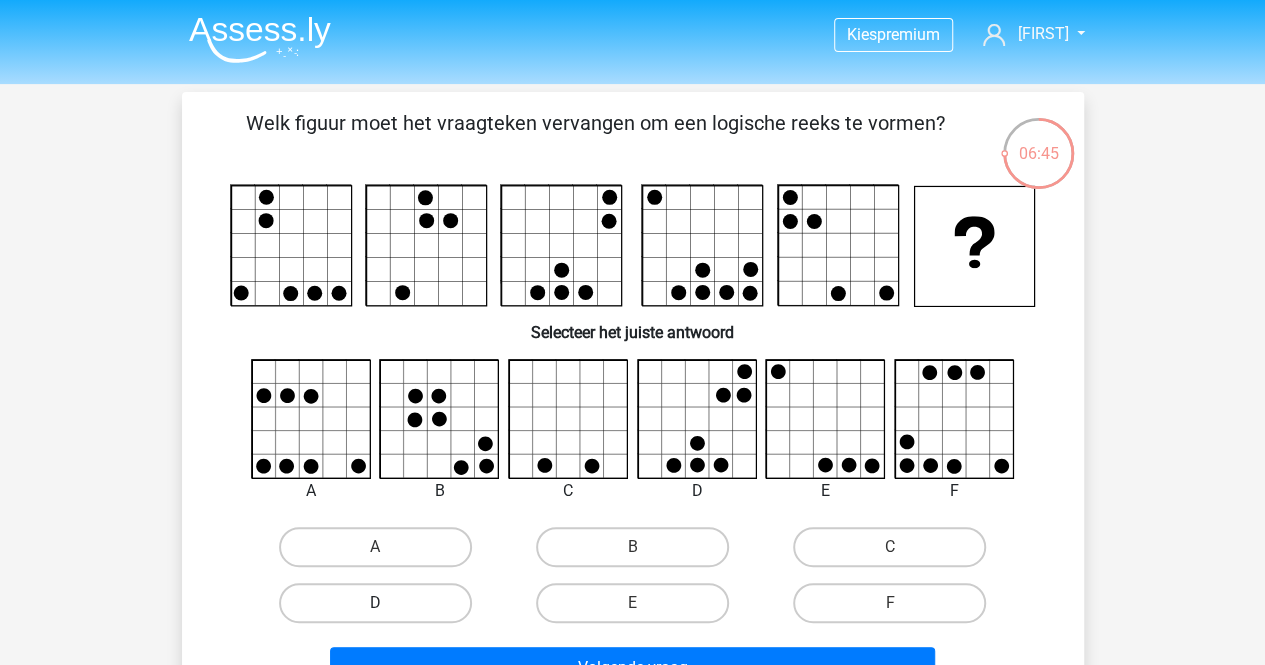 click on "D" at bounding box center (375, 603) 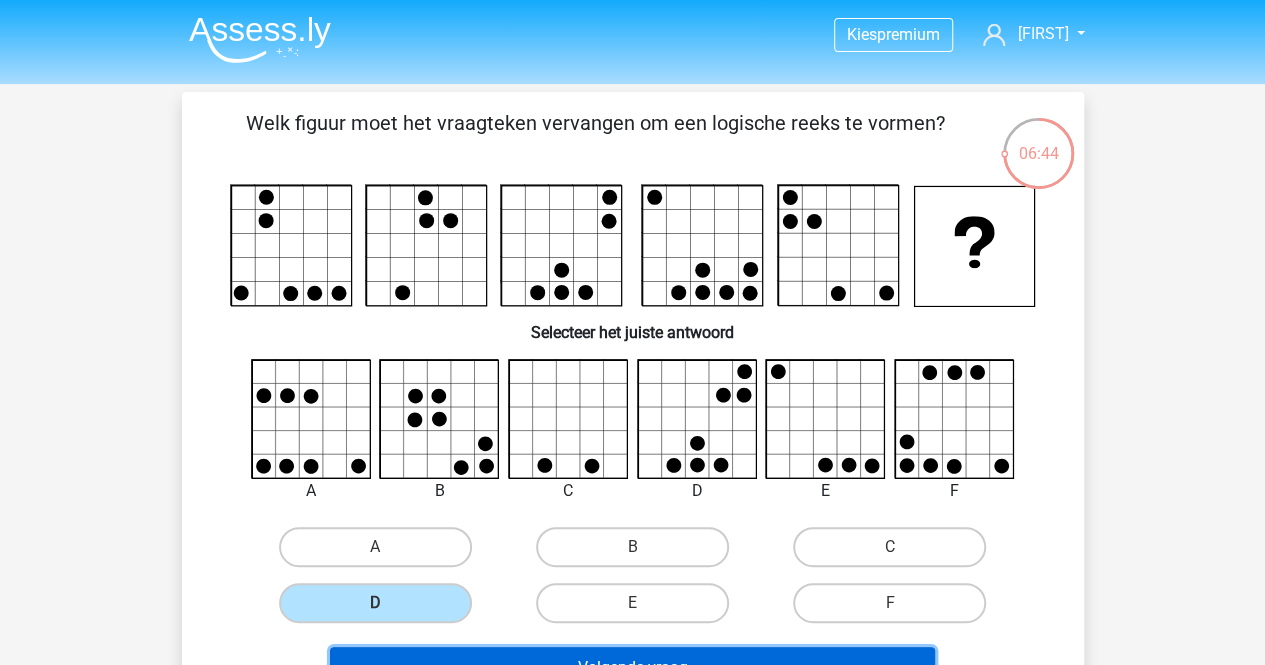 click on "Volgende vraag" at bounding box center (632, 668) 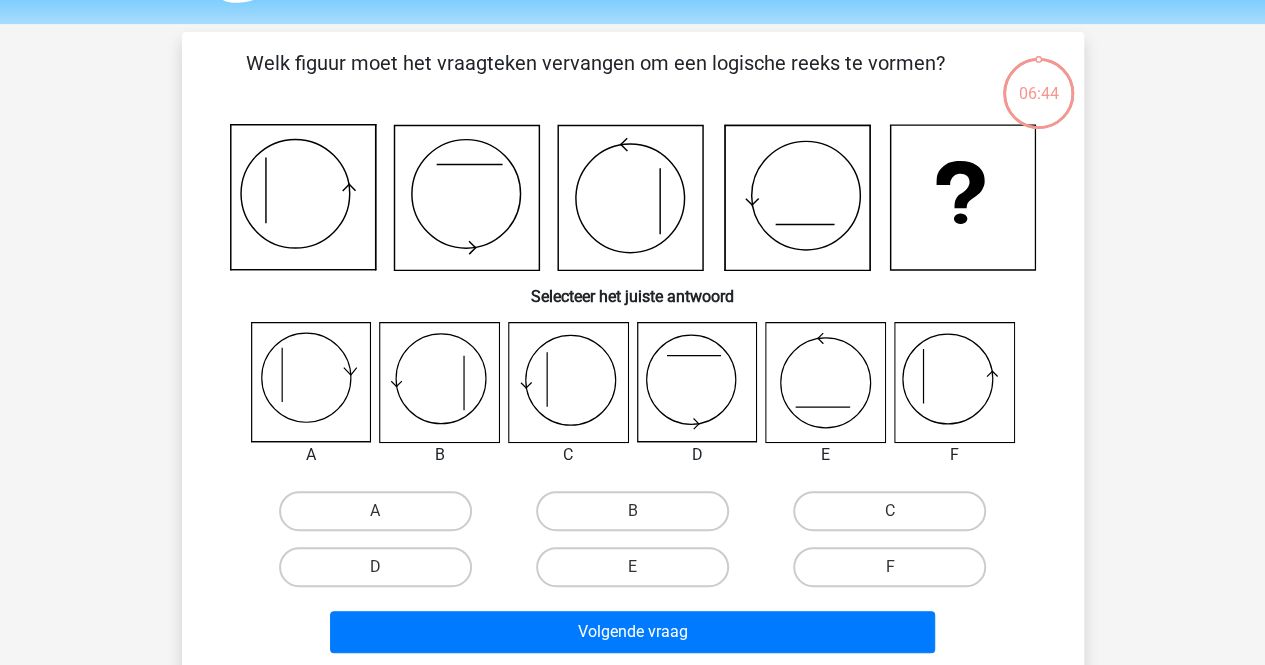 scroll, scrollTop: 92, scrollLeft: 0, axis: vertical 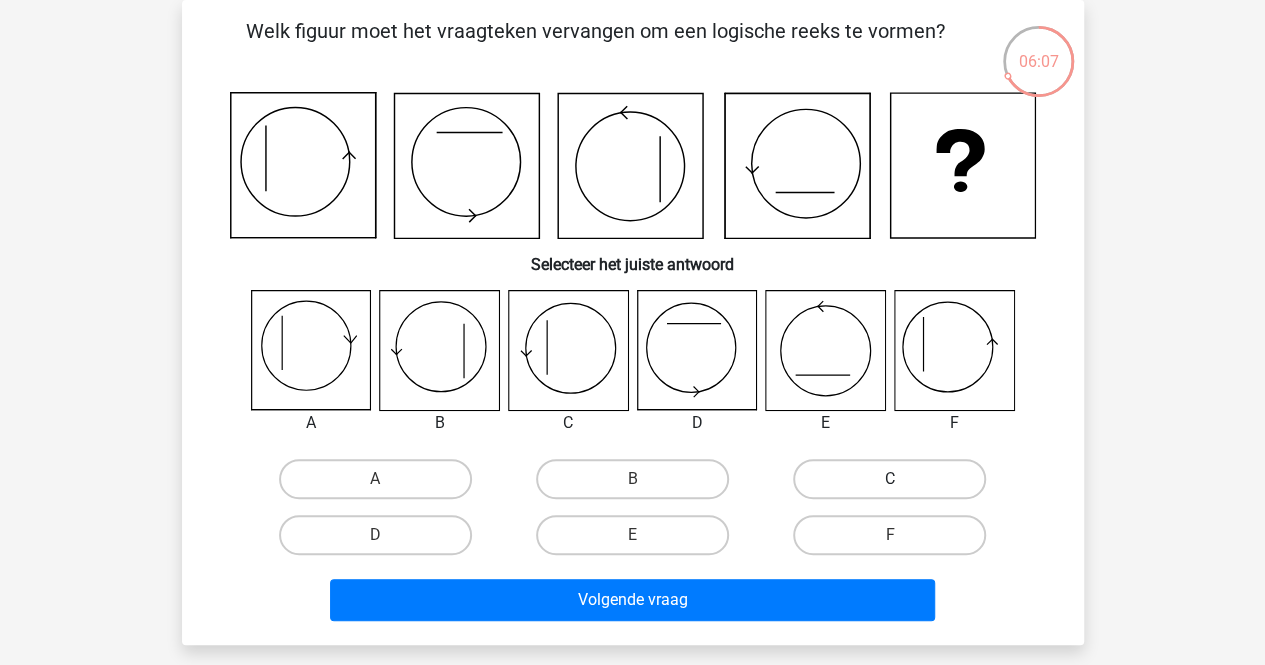 click on "C" at bounding box center (889, 479) 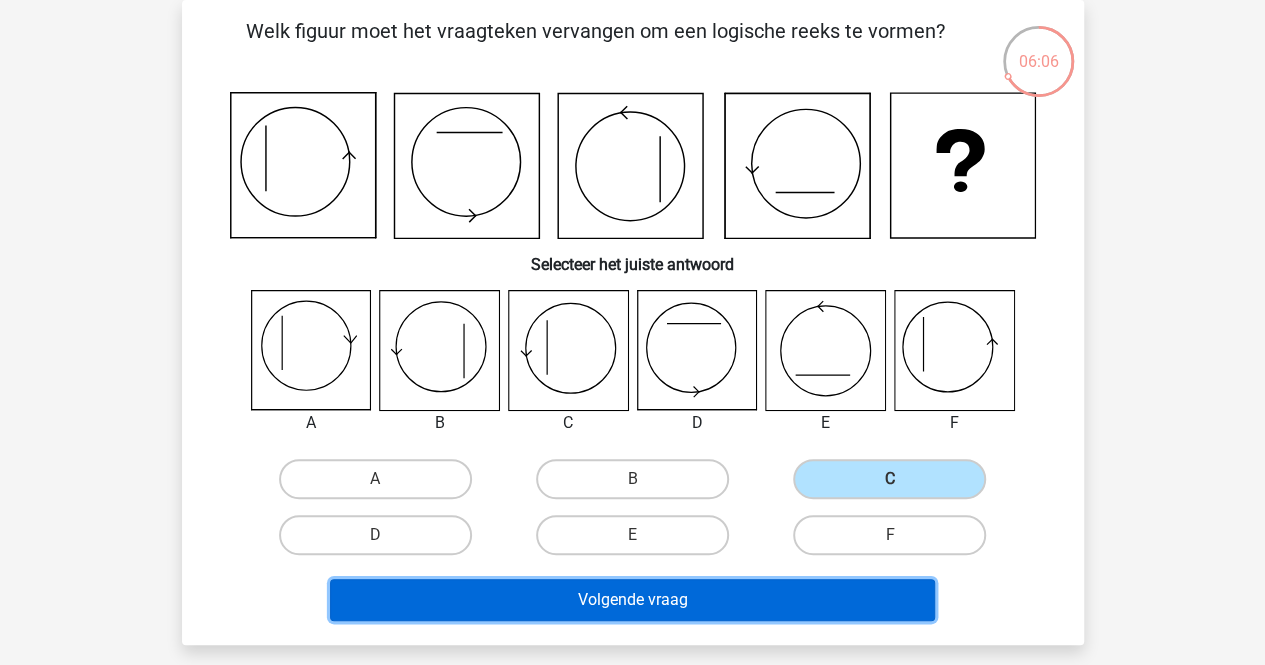 click on "Volgende vraag" at bounding box center (632, 600) 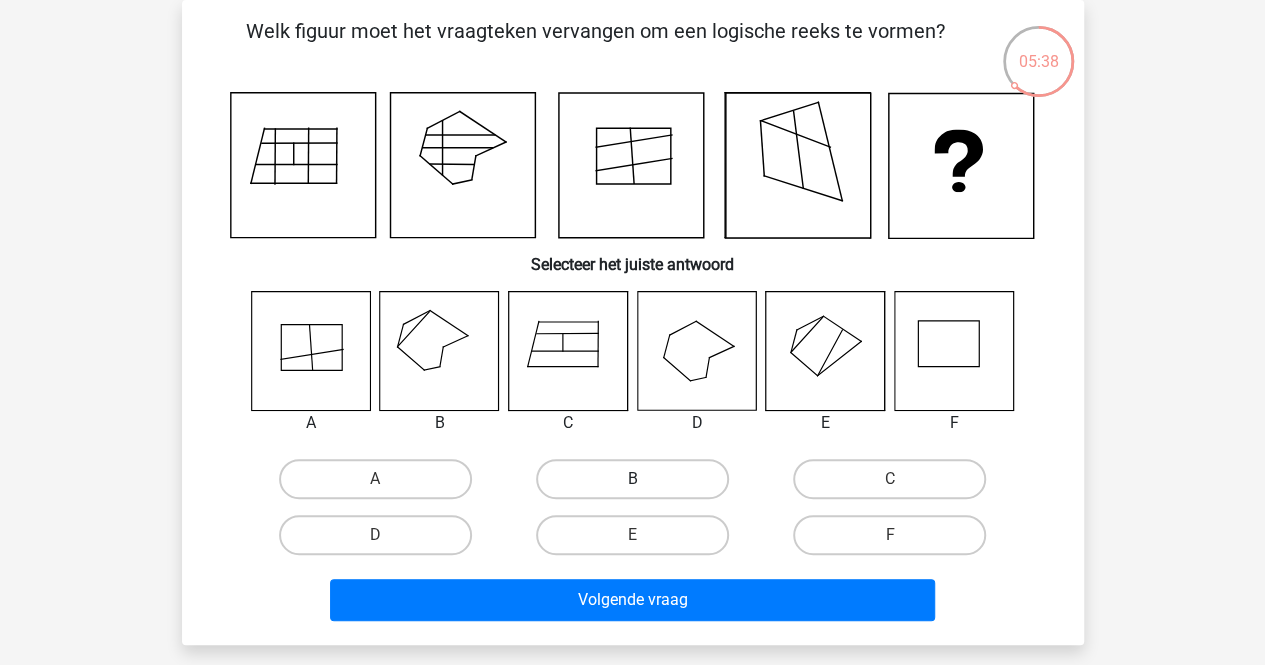 click on "B" at bounding box center [632, 479] 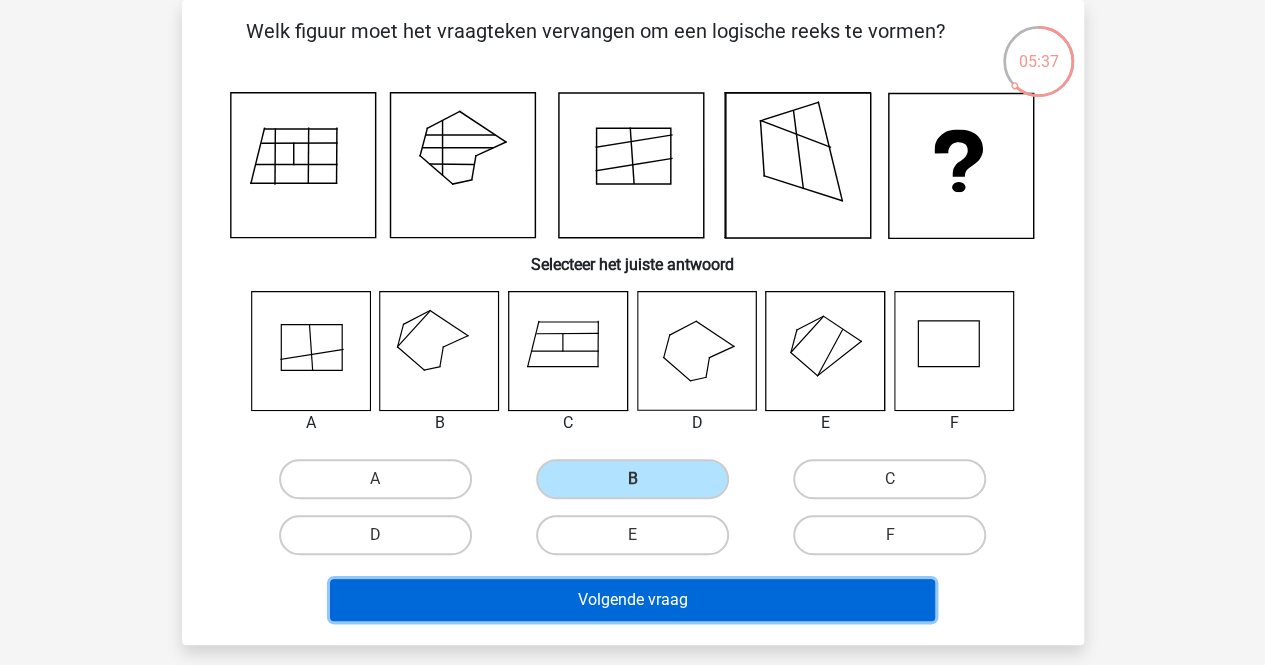 click on "Volgende vraag" at bounding box center (632, 600) 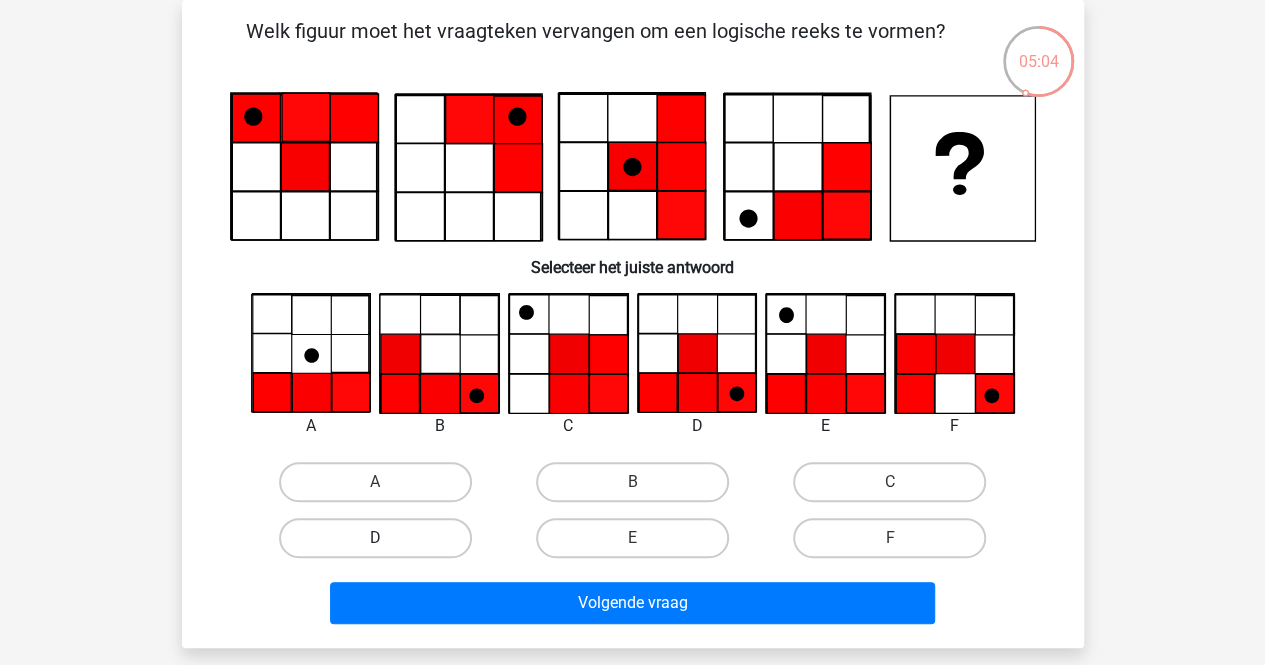 click on "D" at bounding box center (375, 538) 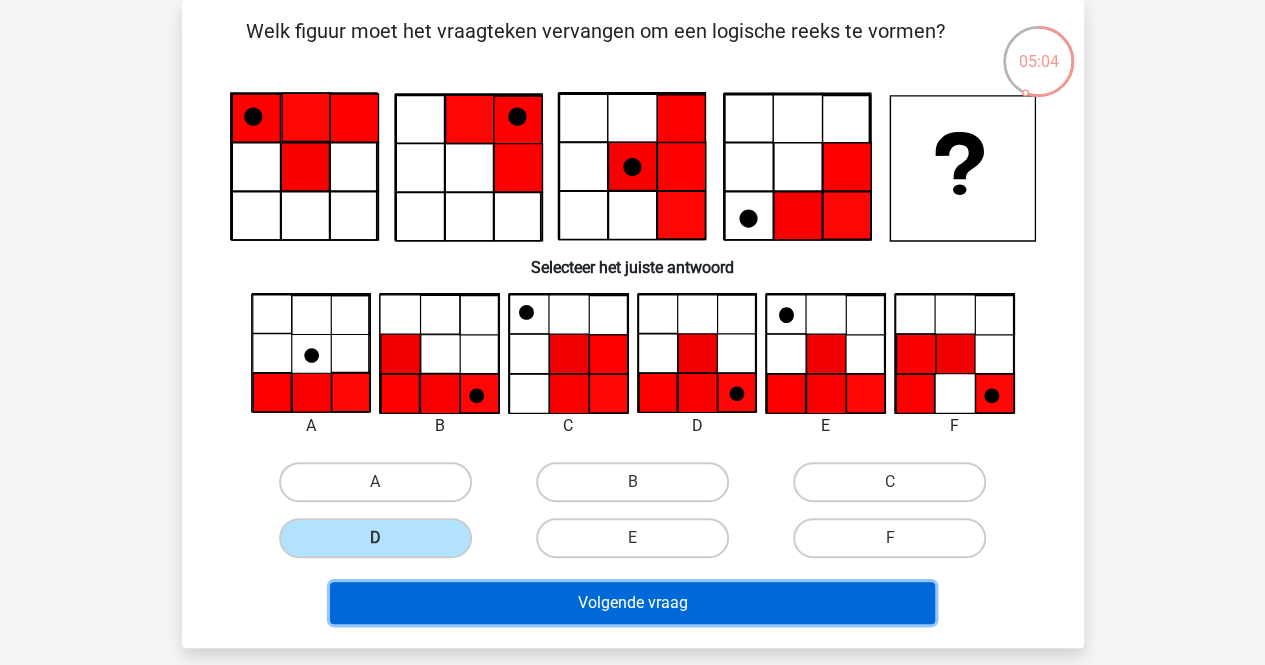 click on "Volgende vraag" at bounding box center [632, 603] 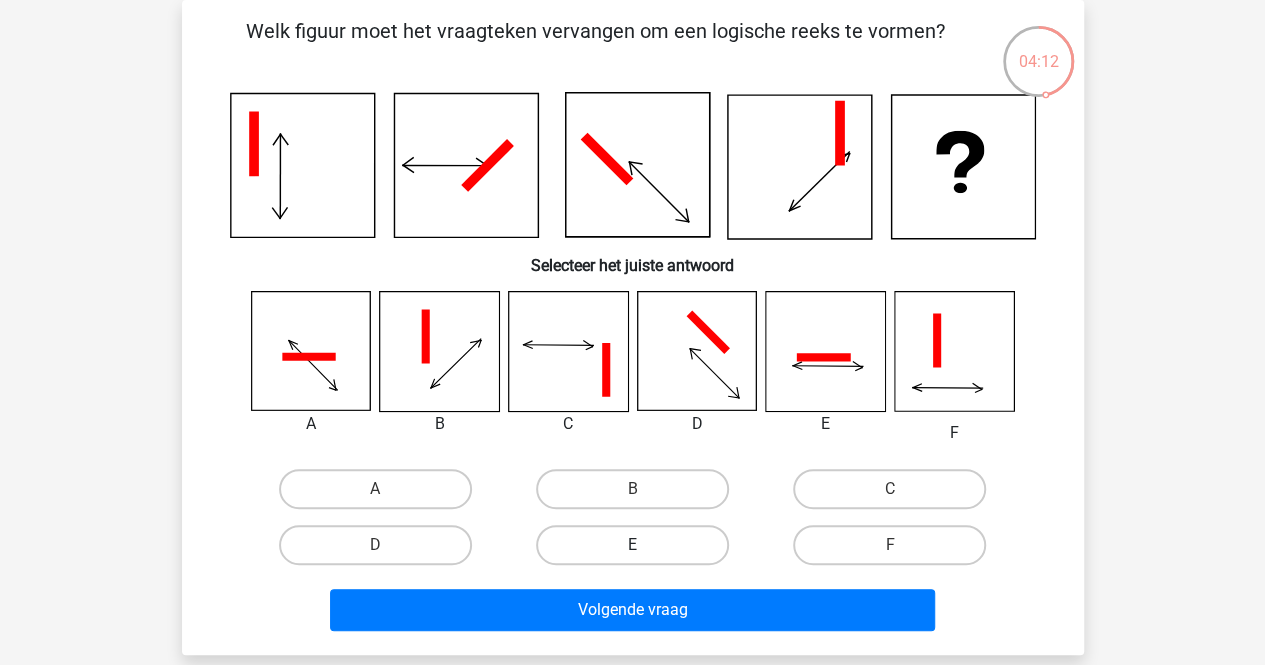 click on "E" at bounding box center [632, 545] 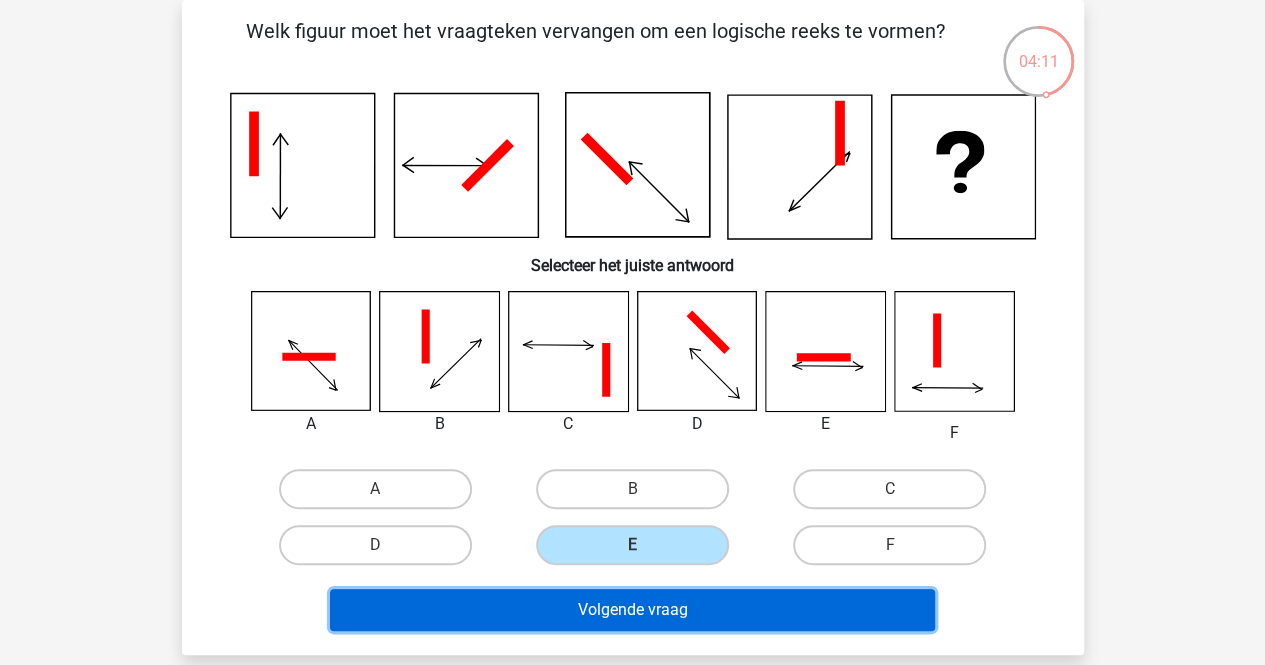 click on "Volgende vraag" at bounding box center (632, 610) 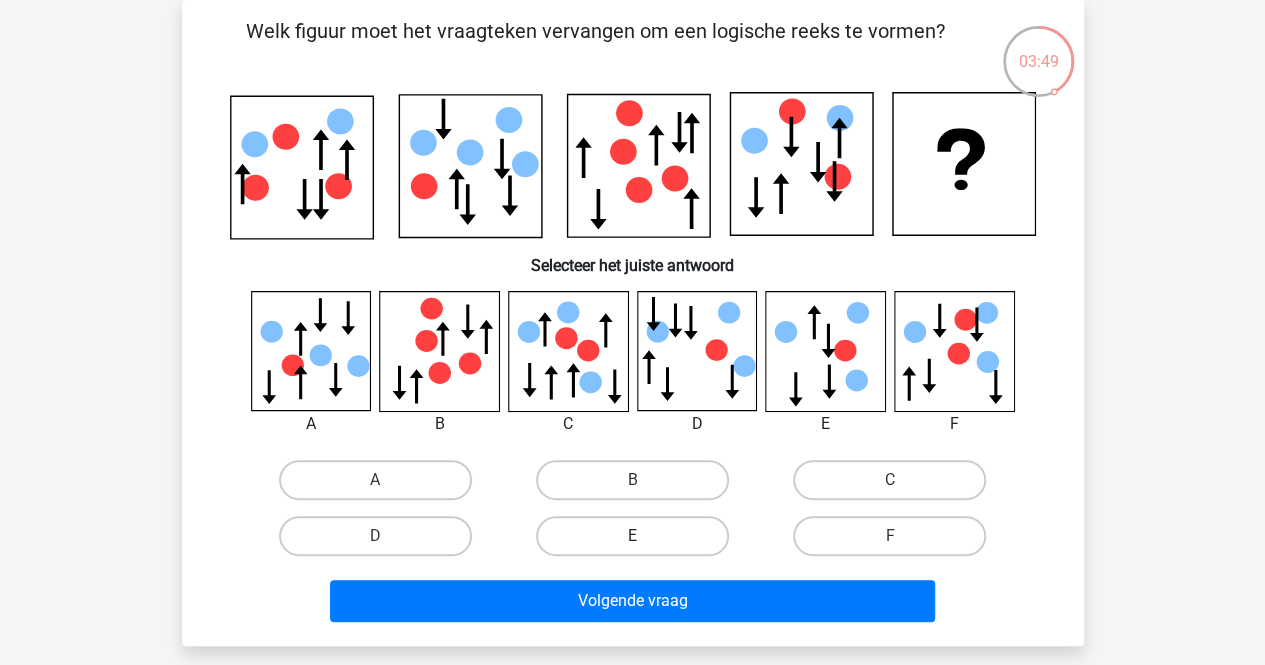 click on "E" at bounding box center (632, 536) 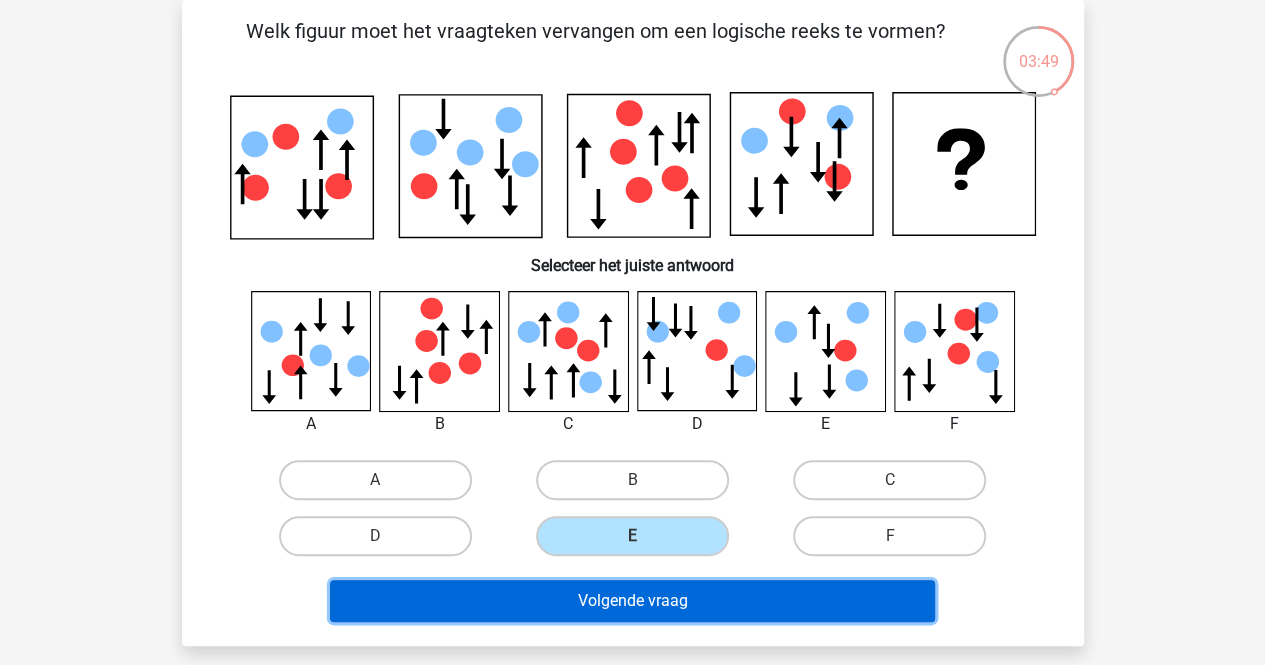 click on "Volgende vraag" at bounding box center (632, 601) 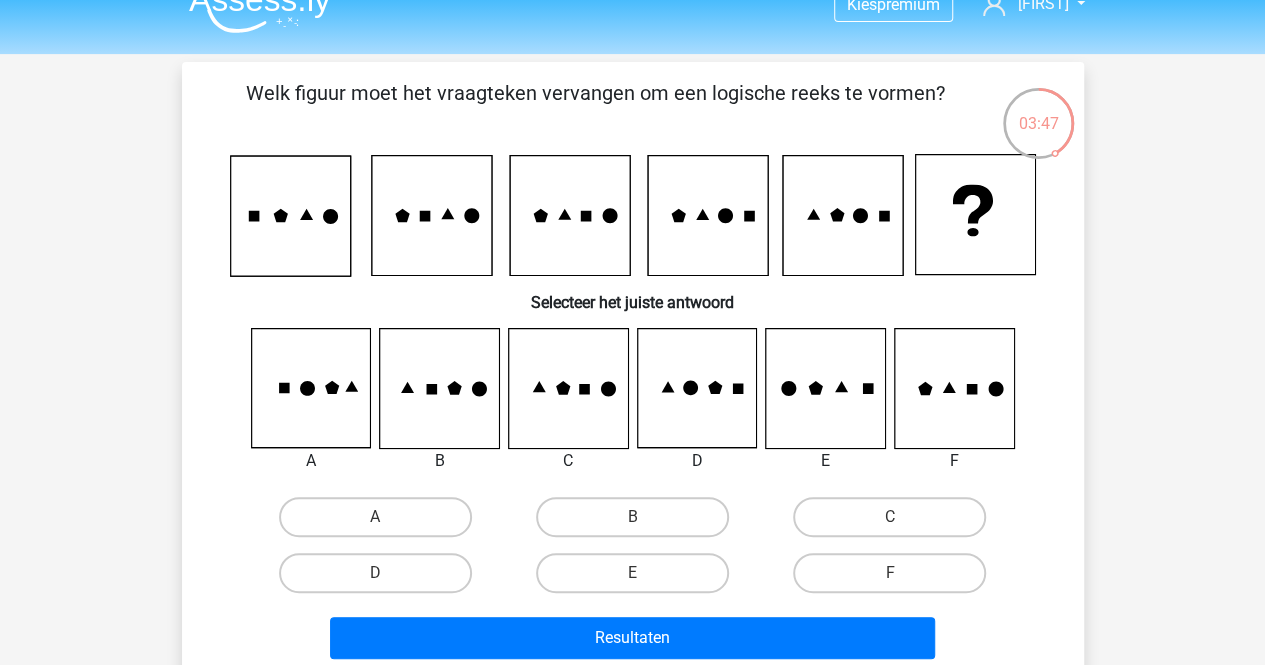 scroll, scrollTop: 0, scrollLeft: 0, axis: both 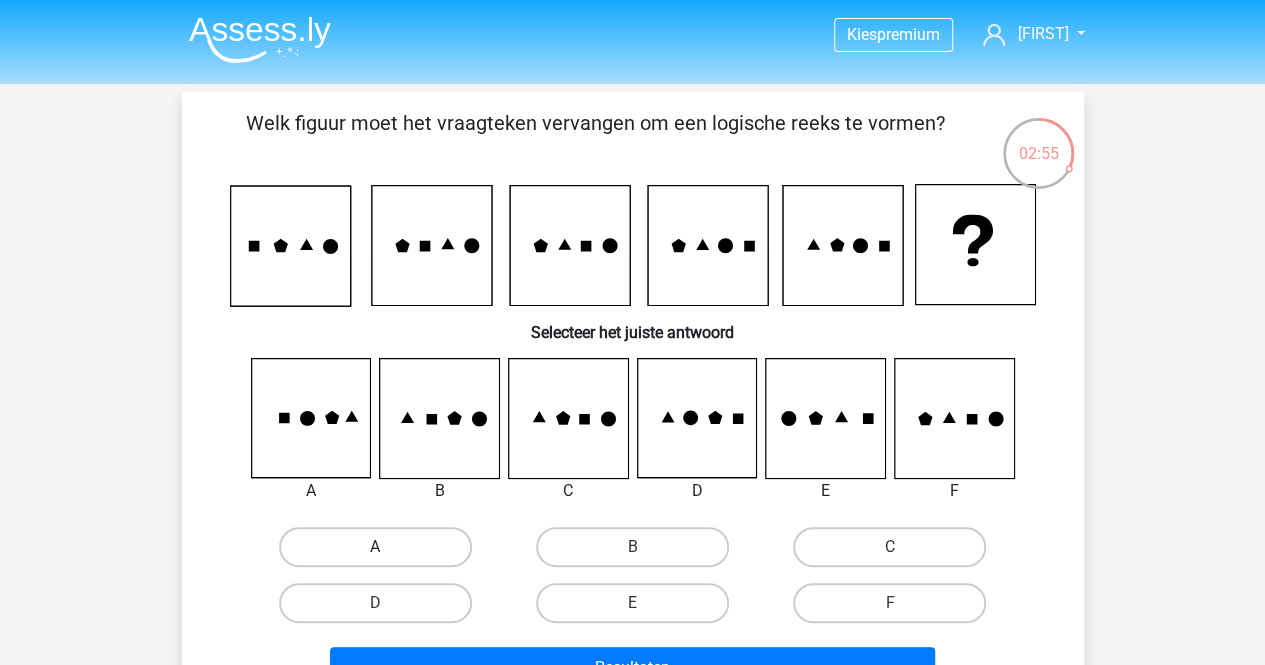 click on "A" at bounding box center [375, 547] 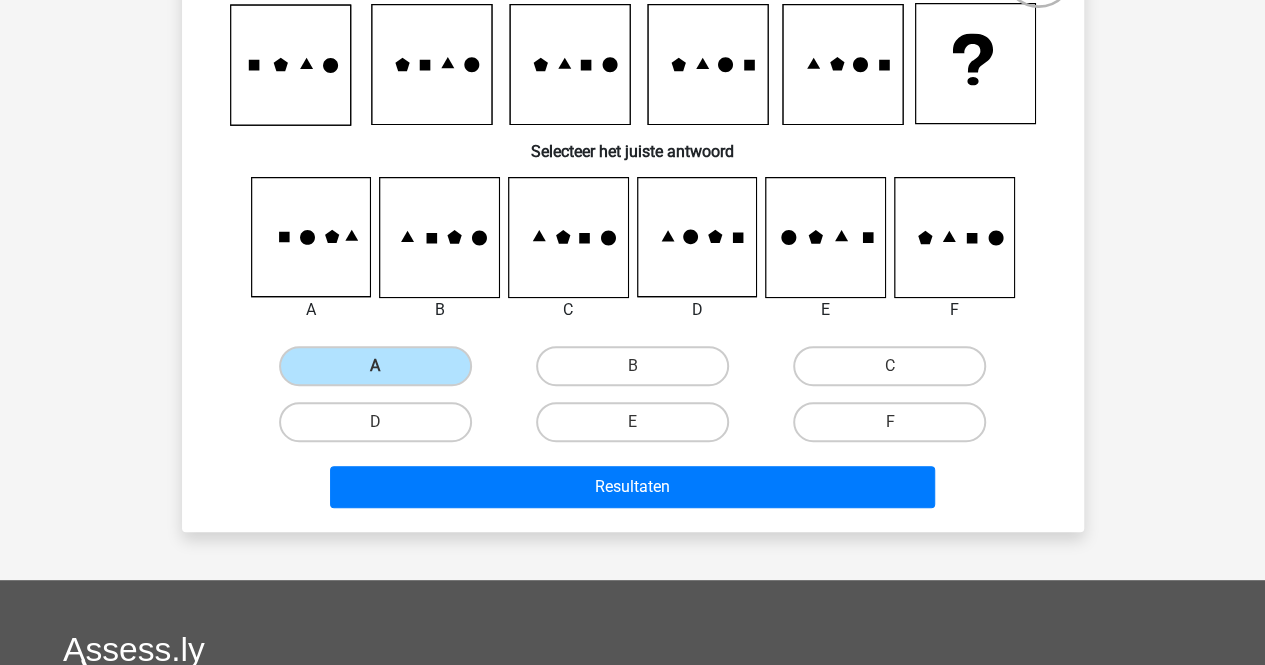 scroll, scrollTop: 200, scrollLeft: 0, axis: vertical 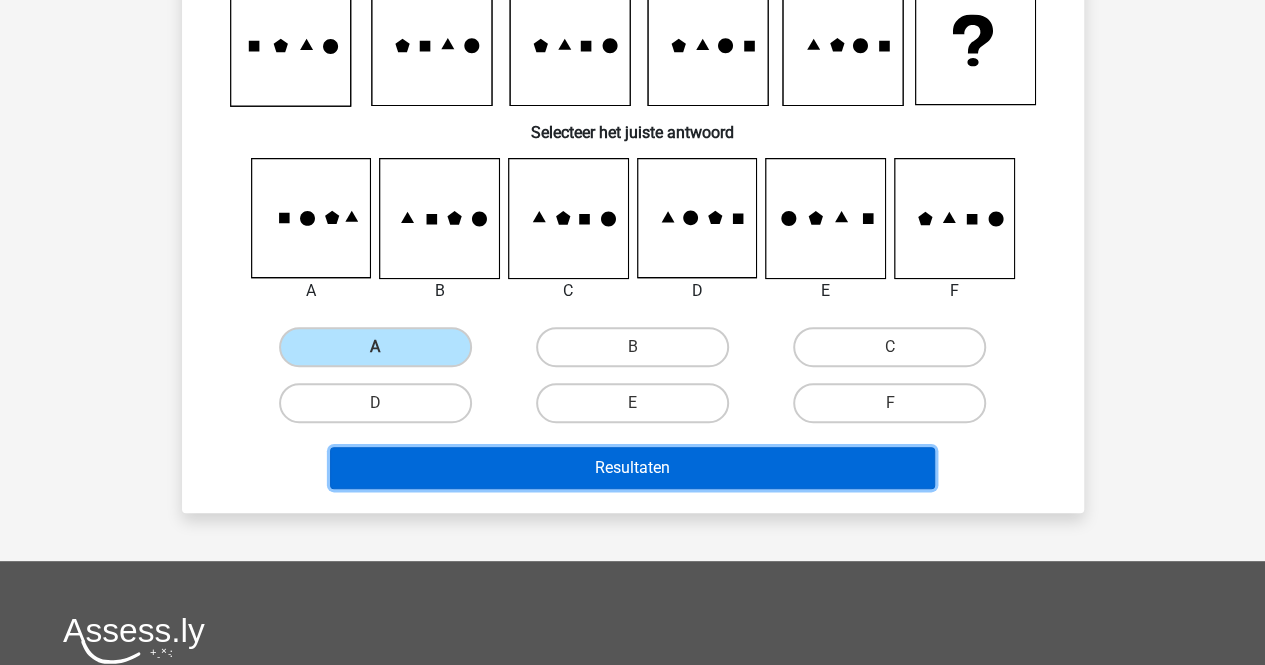click on "Resultaten" at bounding box center (632, 468) 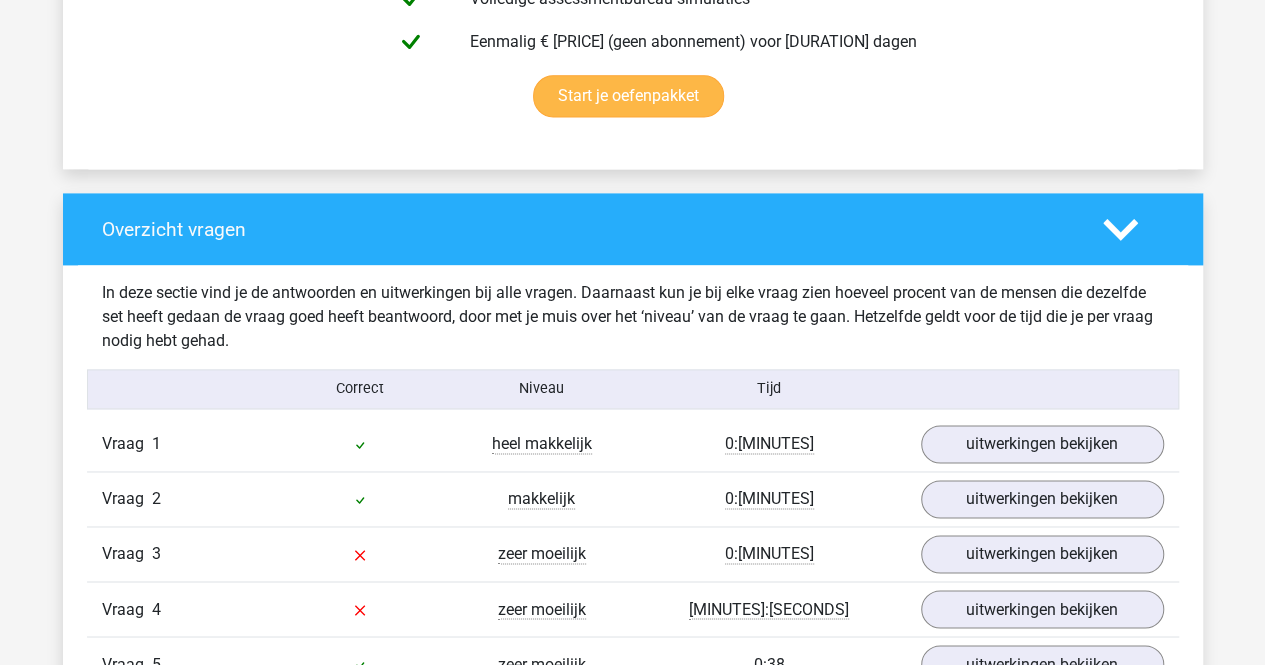 scroll, scrollTop: 1400, scrollLeft: 0, axis: vertical 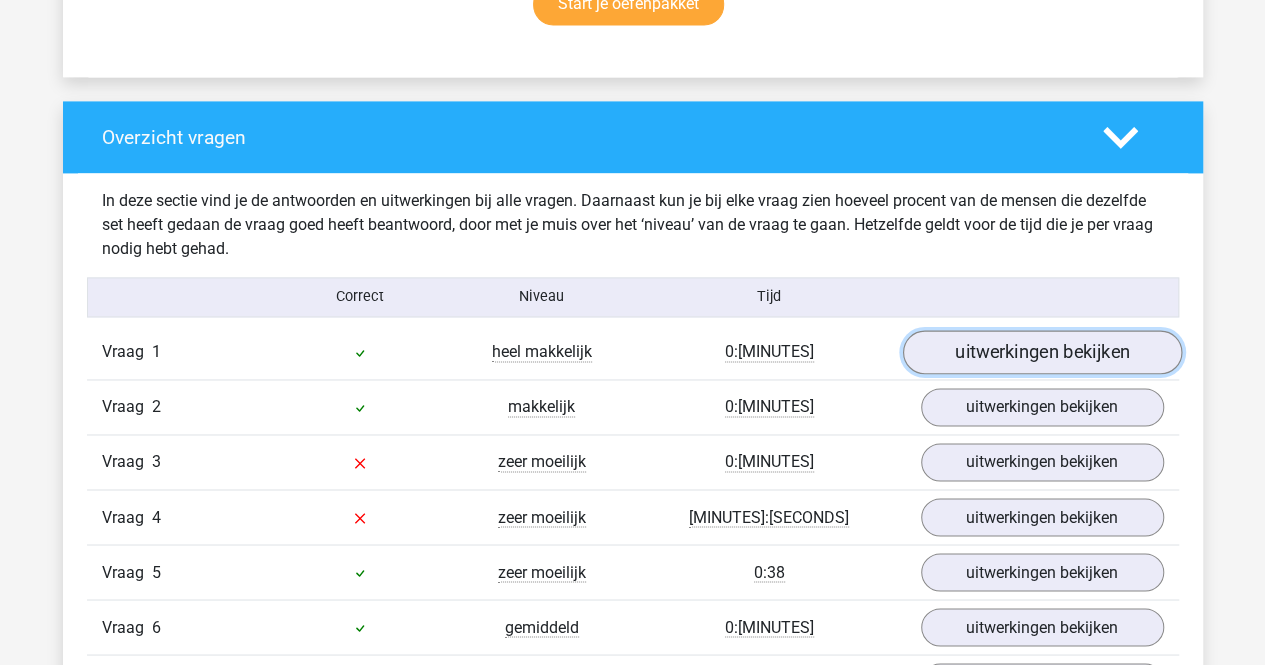 click on "uitwerkingen bekijken" at bounding box center [1041, 352] 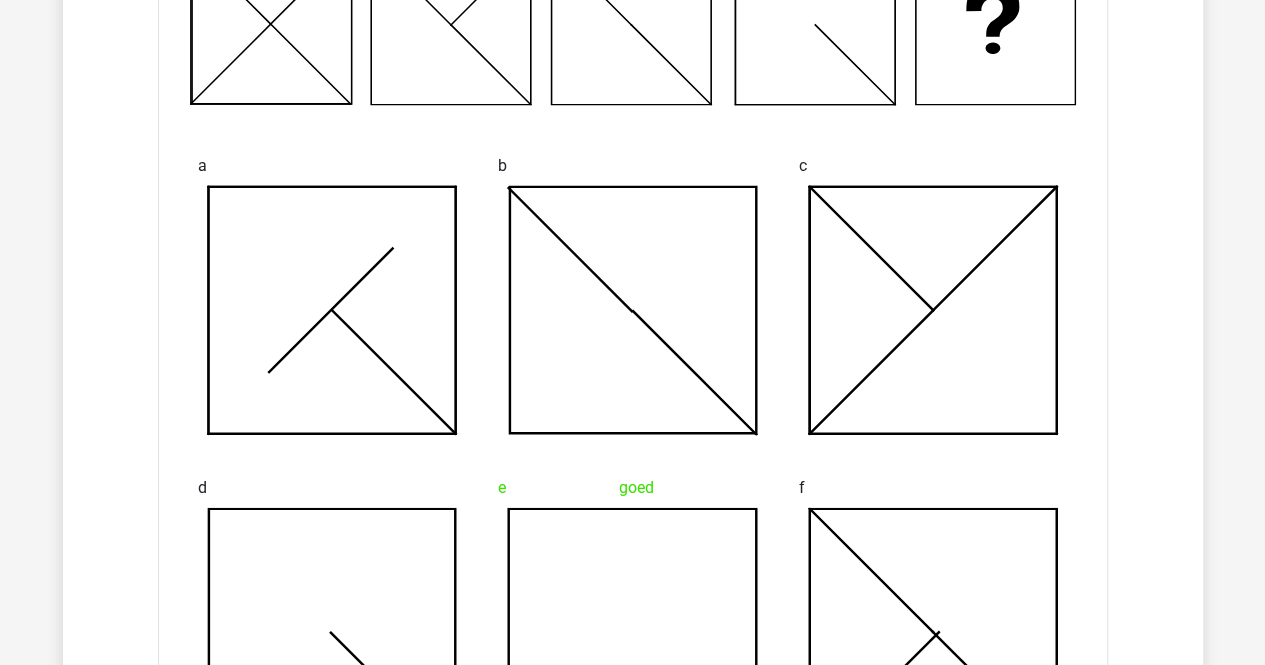 scroll, scrollTop: 1700, scrollLeft: 0, axis: vertical 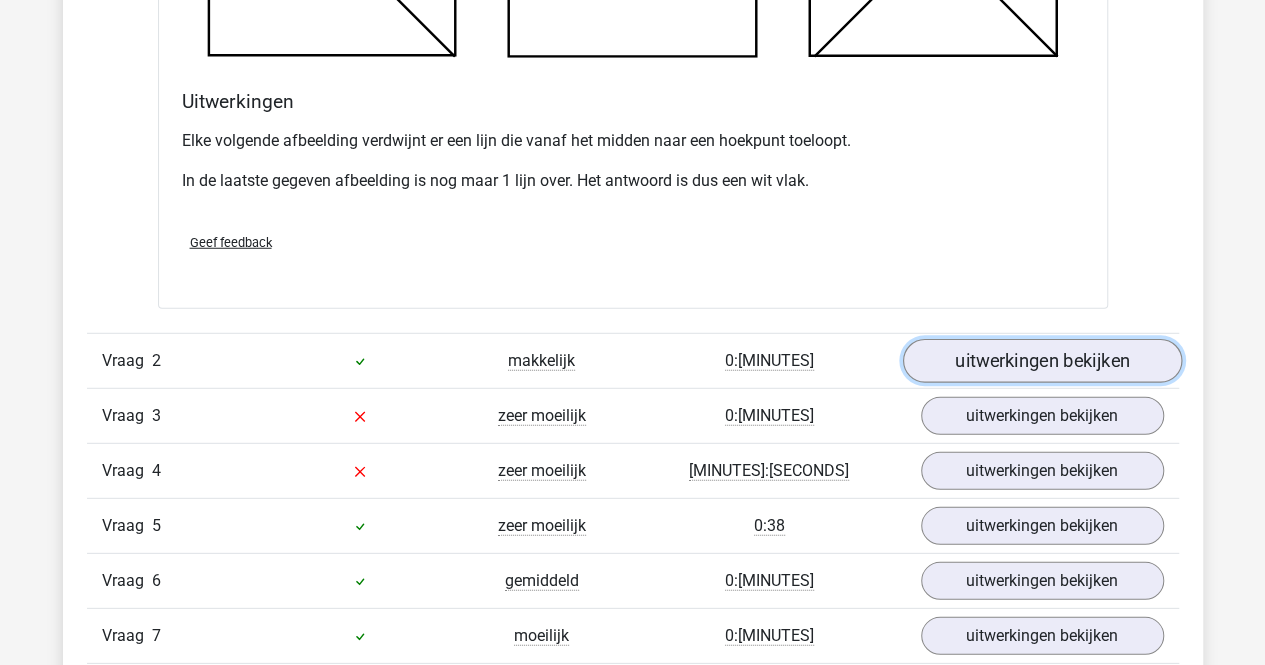 click on "uitwerkingen bekijken" at bounding box center (1041, 361) 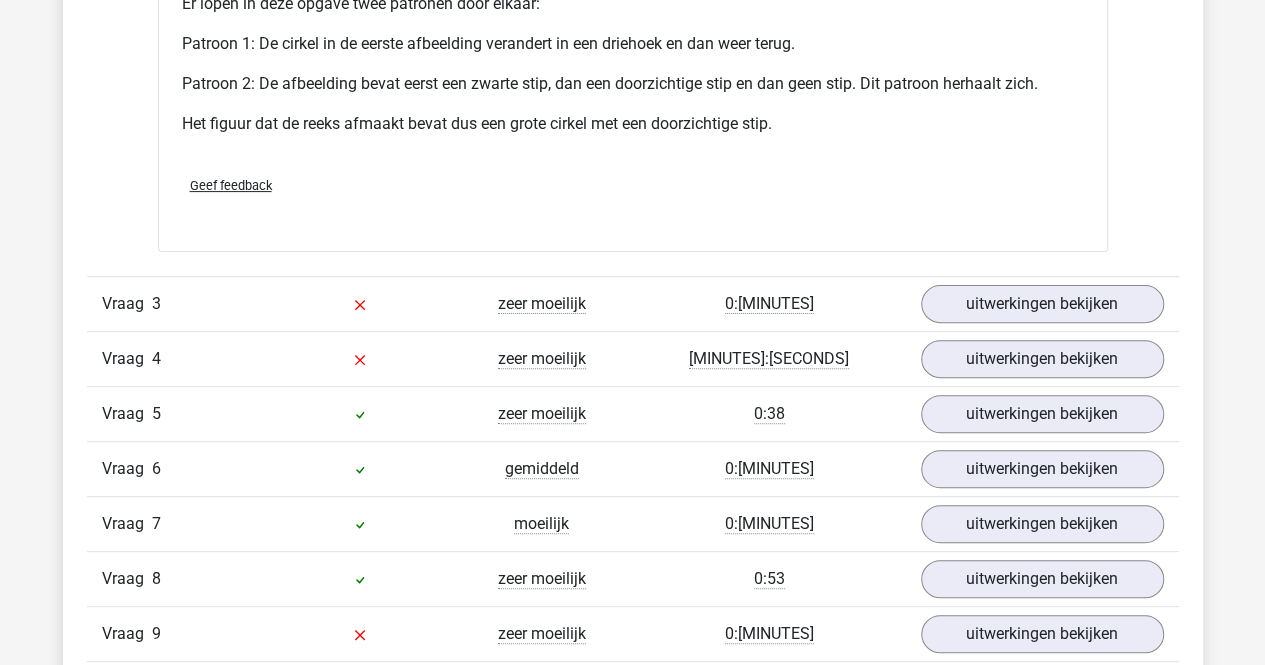 scroll, scrollTop: 4000, scrollLeft: 0, axis: vertical 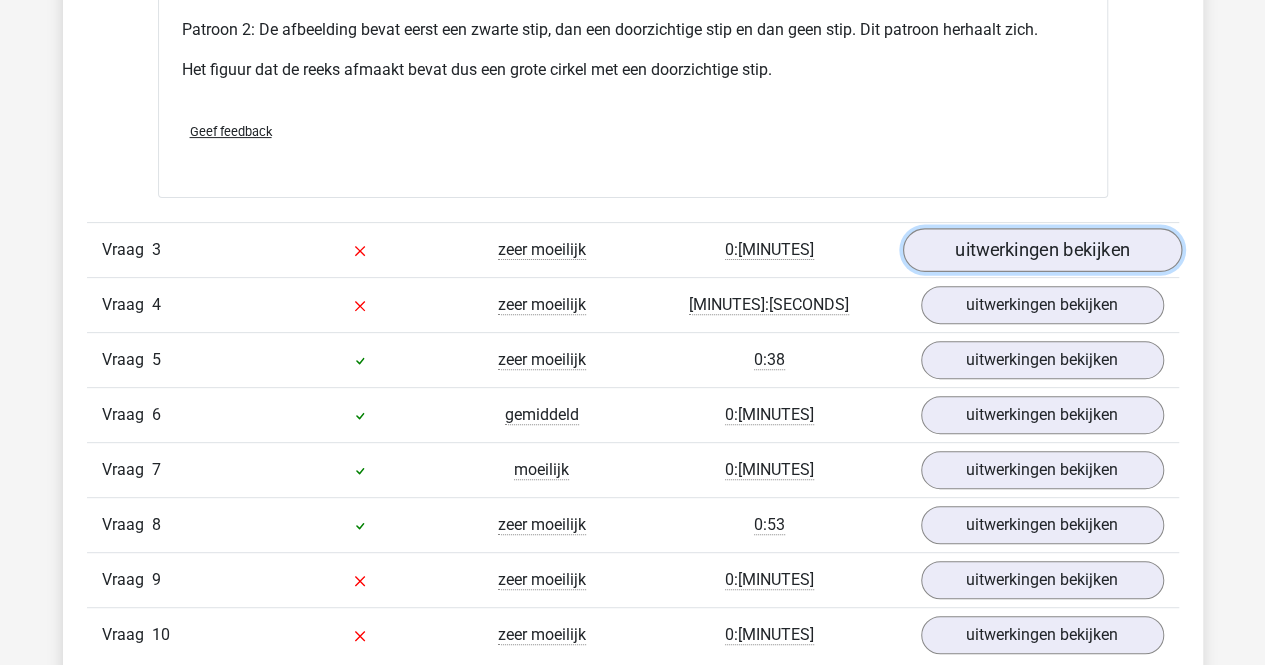 click on "uitwerkingen bekijken" at bounding box center (1041, 250) 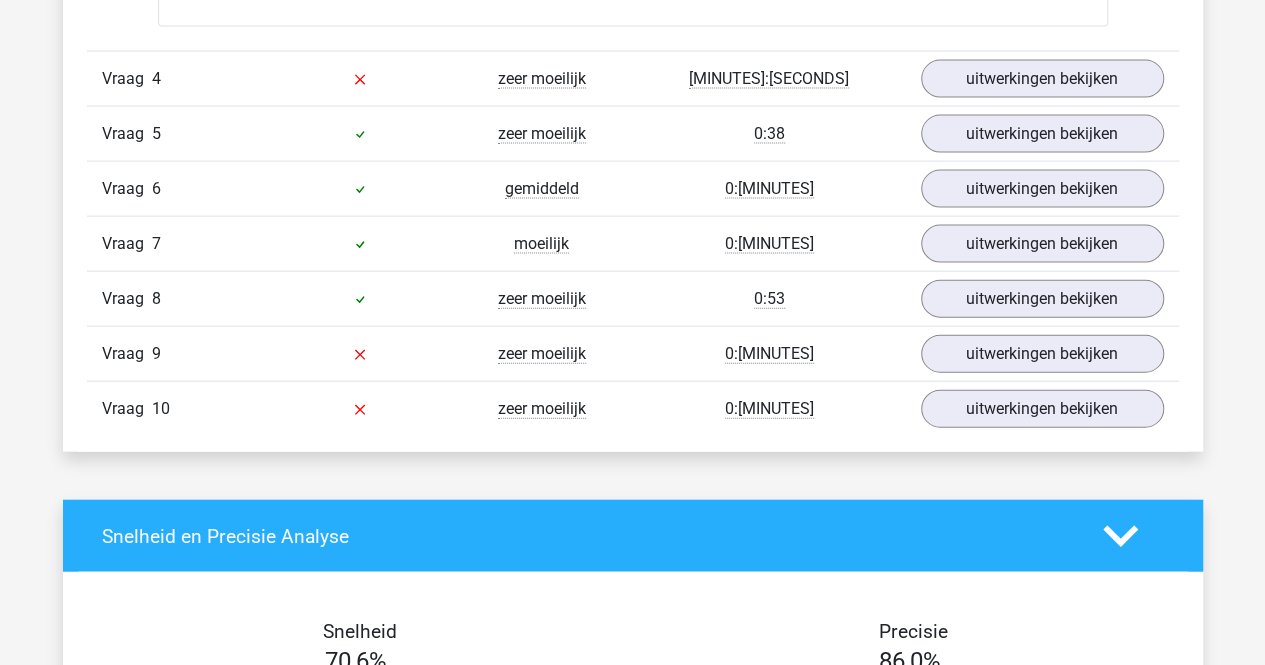 scroll, scrollTop: 5700, scrollLeft: 0, axis: vertical 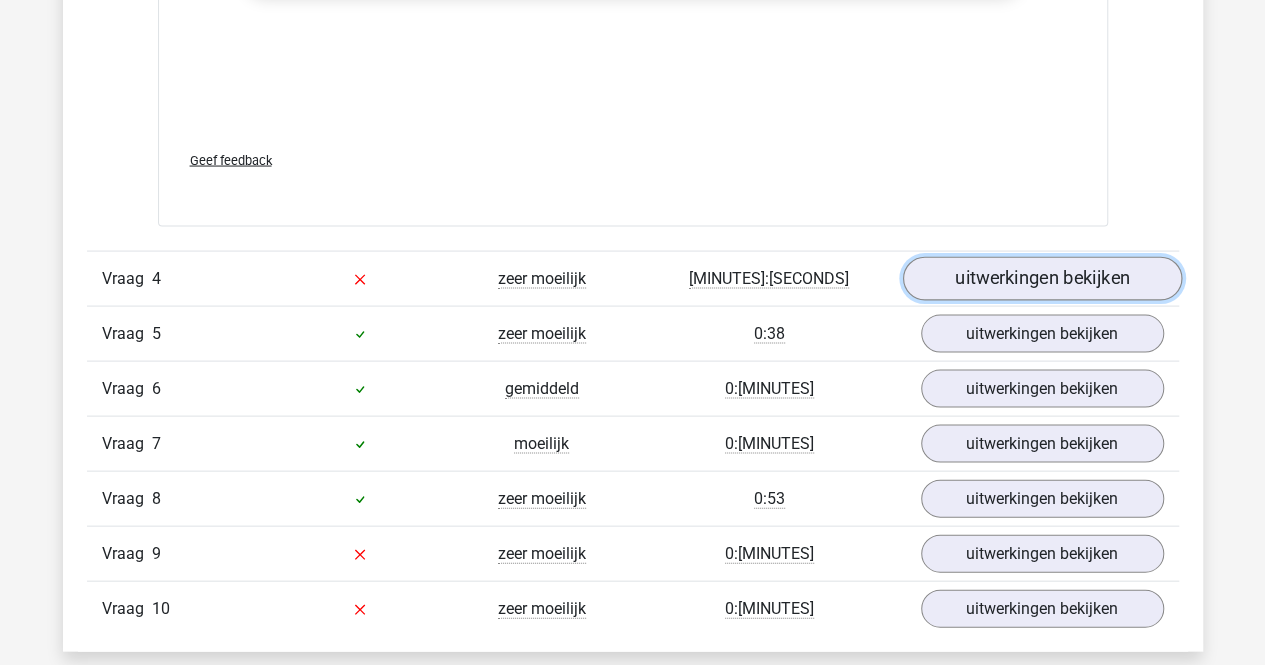 click on "uitwerkingen bekijken" at bounding box center [1041, 279] 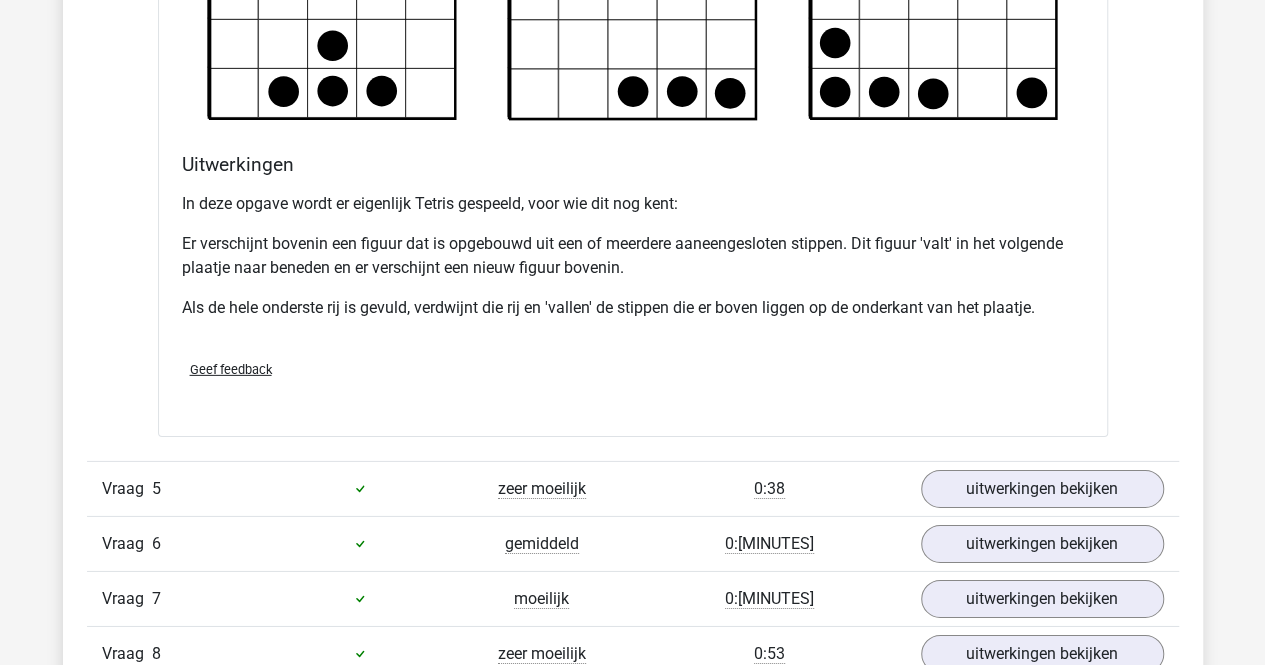 scroll, scrollTop: 7000, scrollLeft: 0, axis: vertical 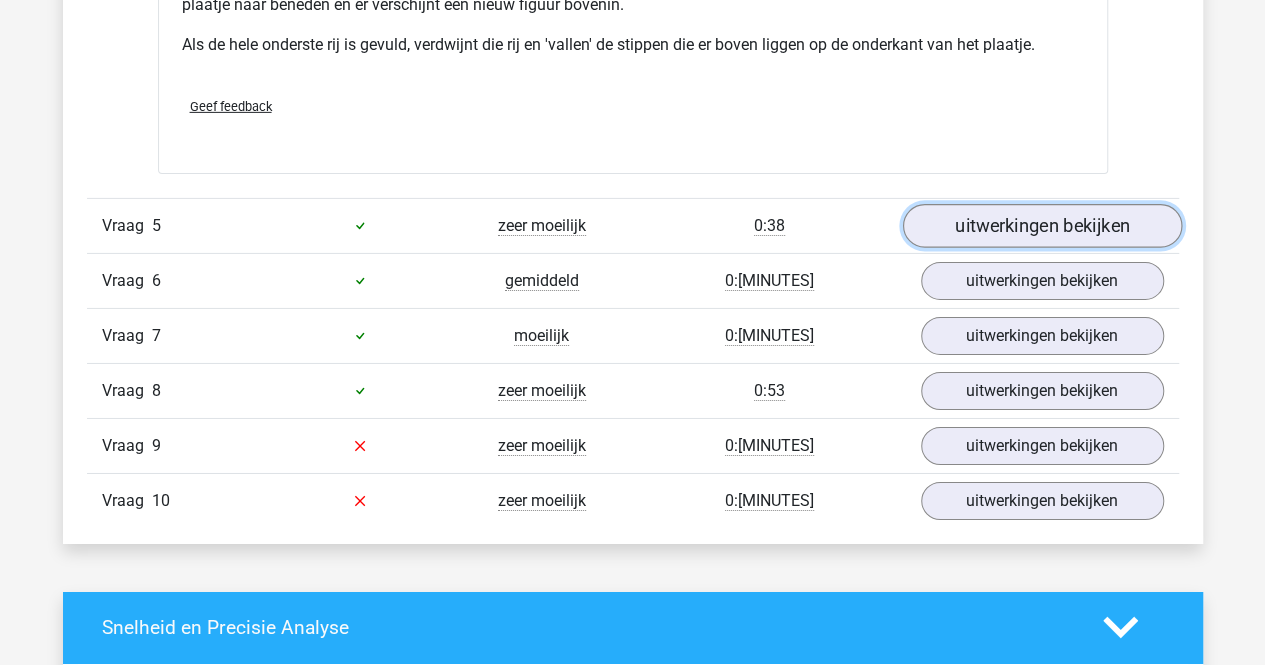 click on "uitwerkingen bekijken" at bounding box center (1041, 226) 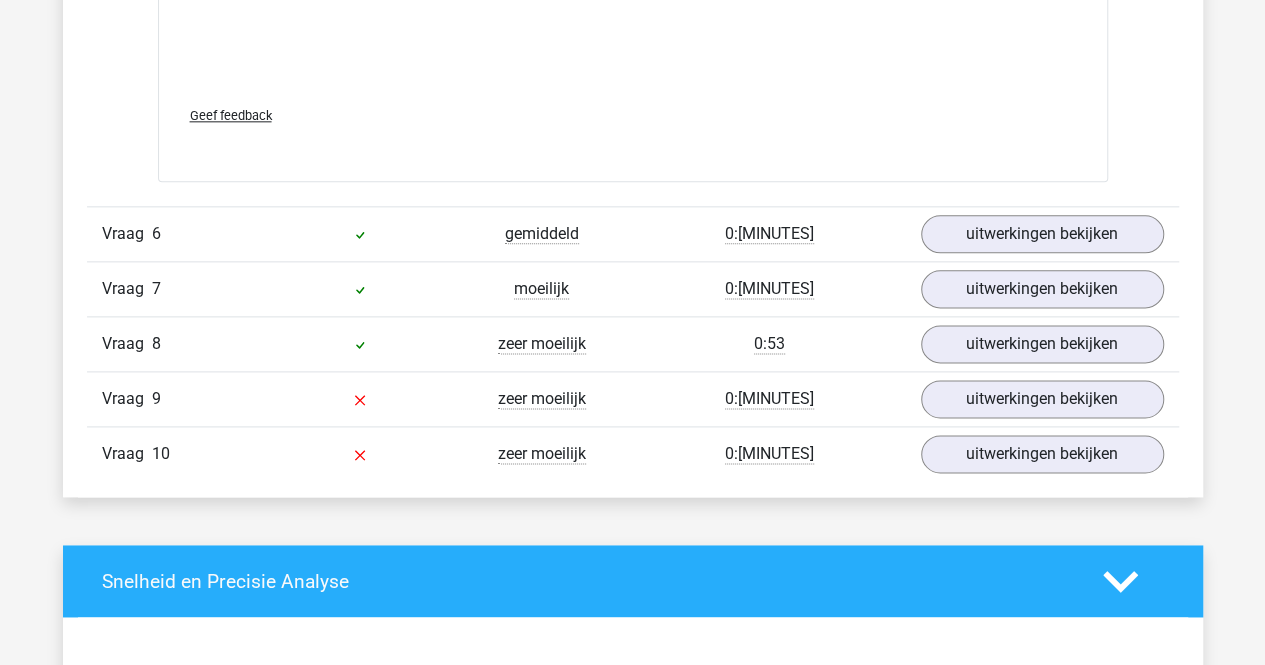 scroll, scrollTop: 8700, scrollLeft: 0, axis: vertical 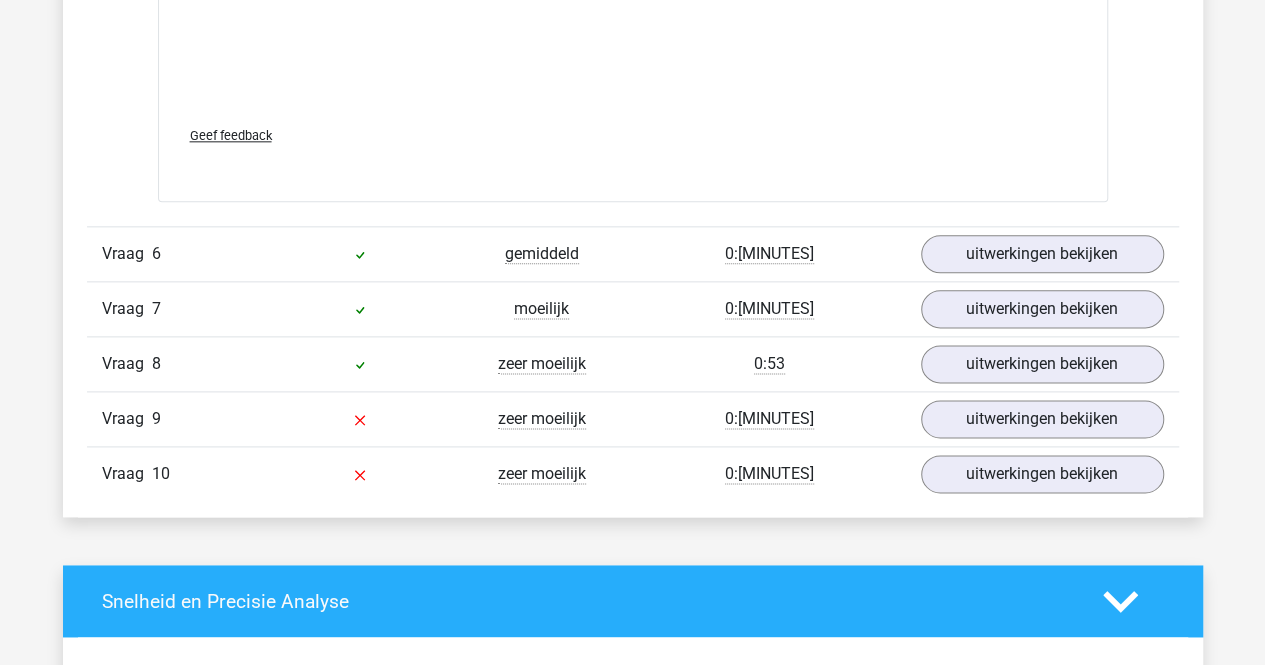 drag, startPoint x: 957, startPoint y: 266, endPoint x: 968, endPoint y: 254, distance: 16.27882 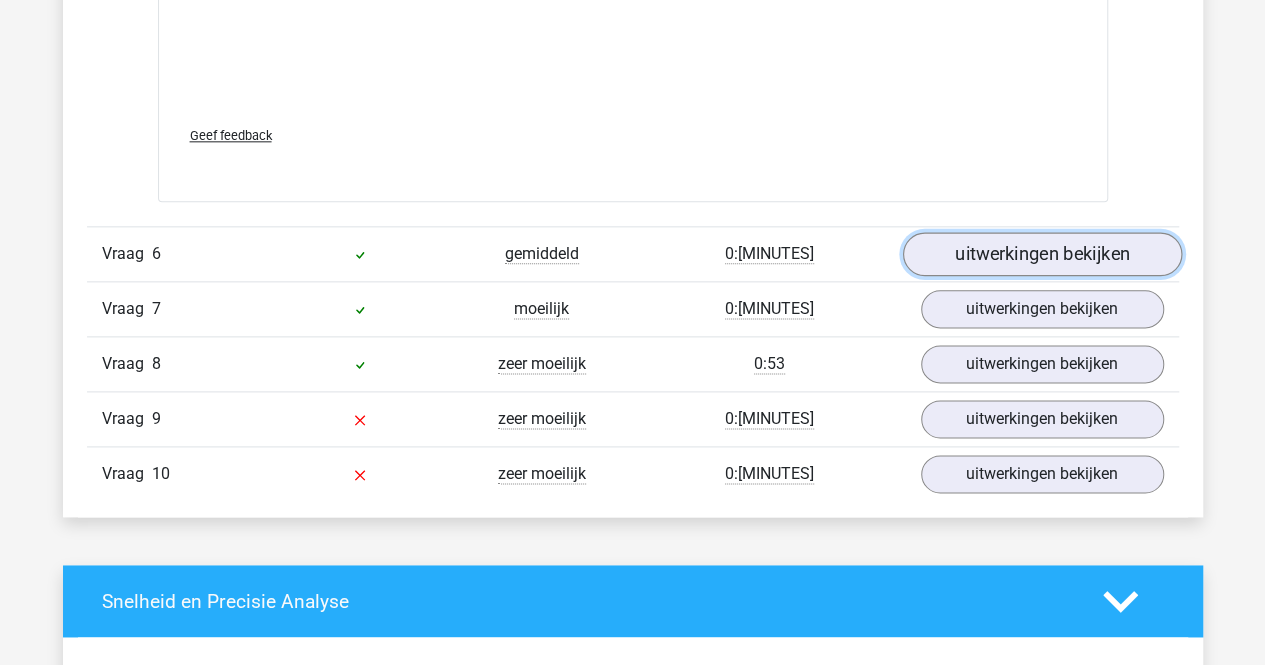 click on "uitwerkingen bekijken" at bounding box center (1041, 255) 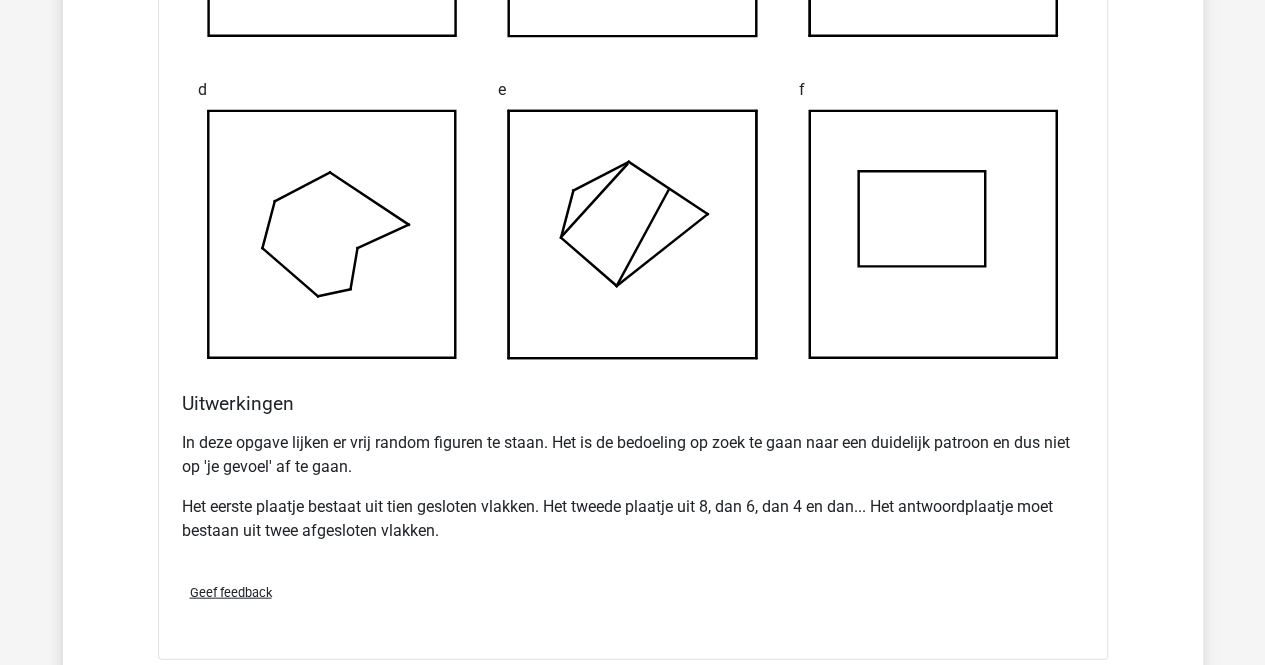scroll, scrollTop: 10000, scrollLeft: 0, axis: vertical 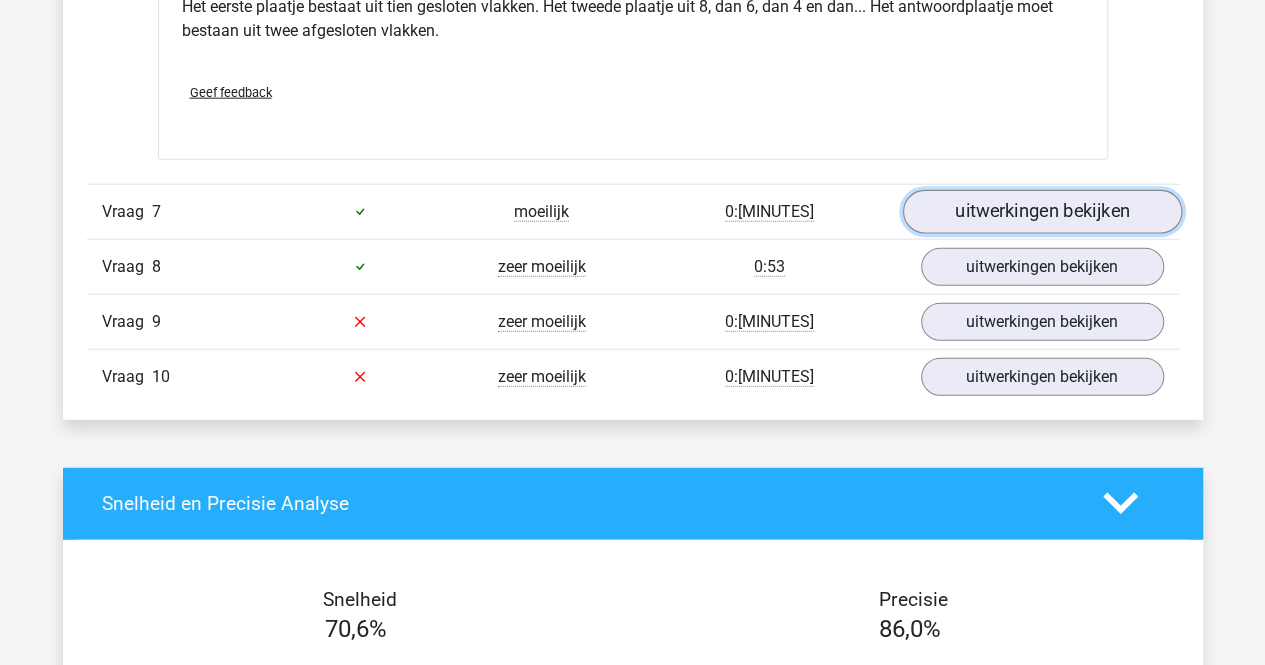 click on "uitwerkingen bekijken" at bounding box center (1041, 212) 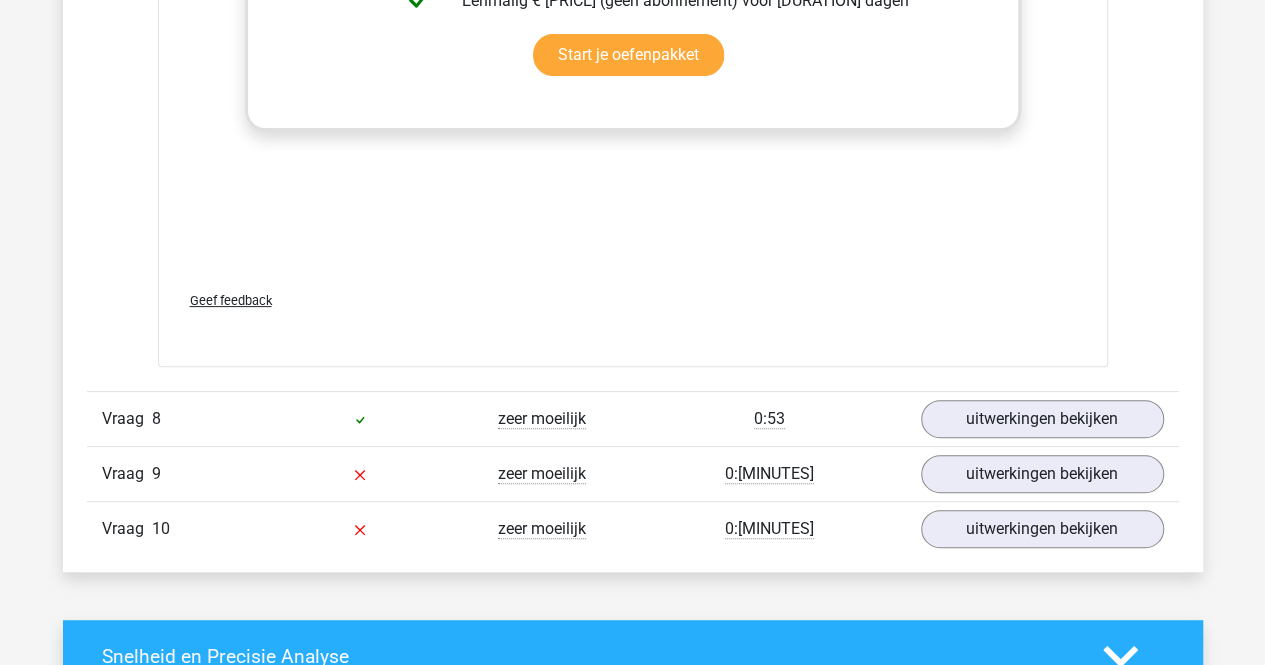 scroll, scrollTop: 11600, scrollLeft: 0, axis: vertical 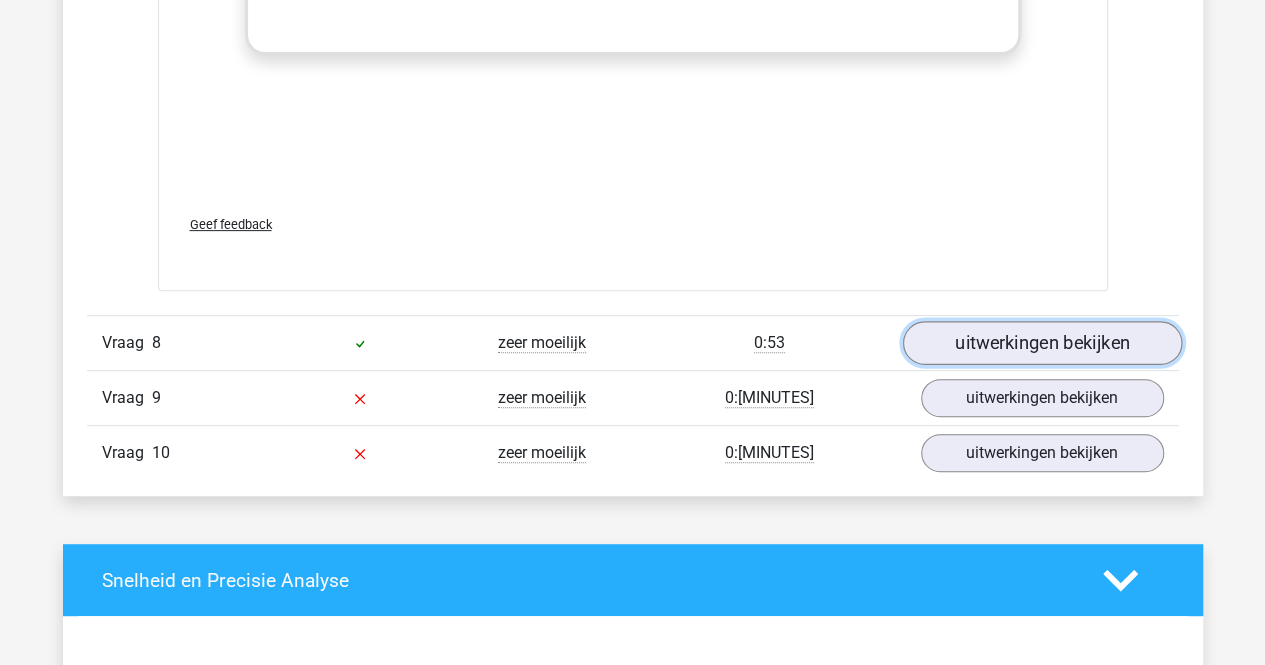 click on "uitwerkingen bekijken" at bounding box center [1041, 344] 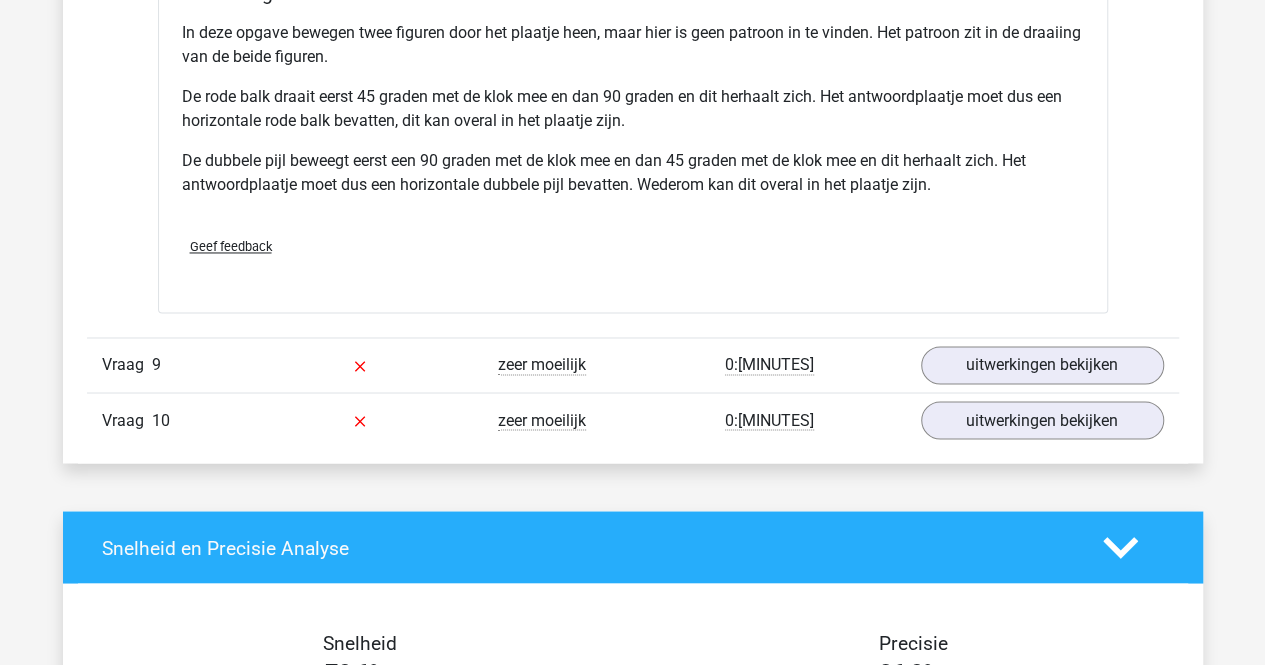 scroll, scrollTop: 13100, scrollLeft: 0, axis: vertical 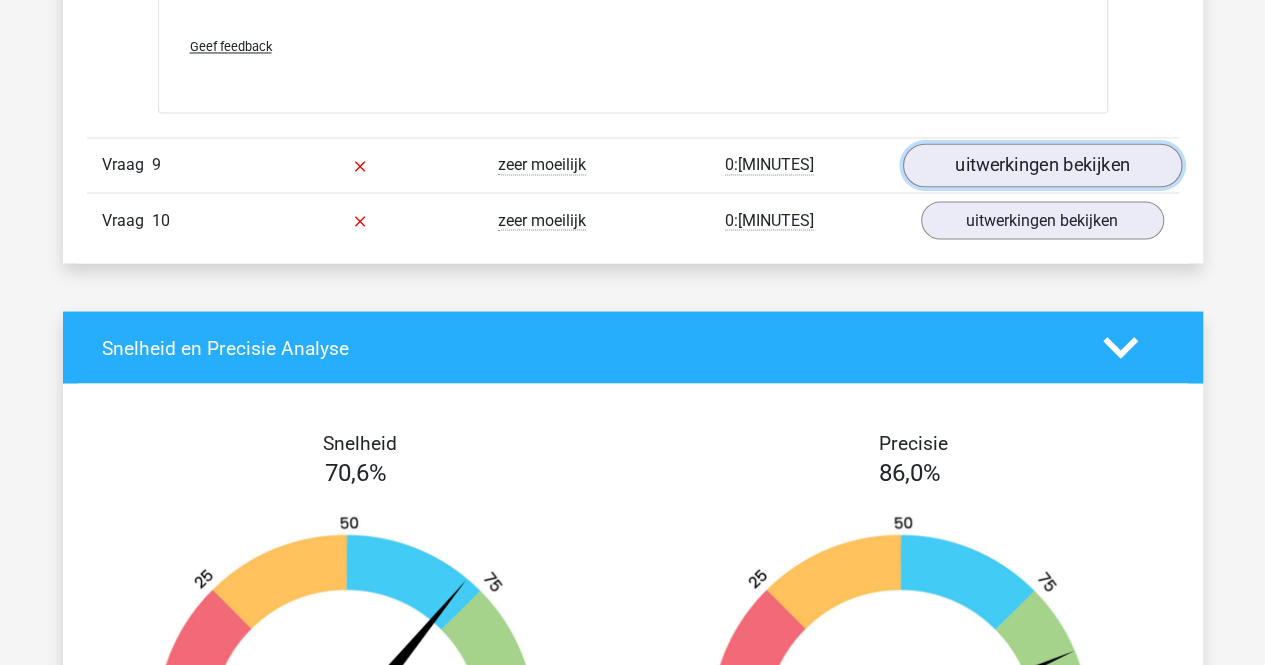 click on "uitwerkingen bekijken" at bounding box center [1041, 165] 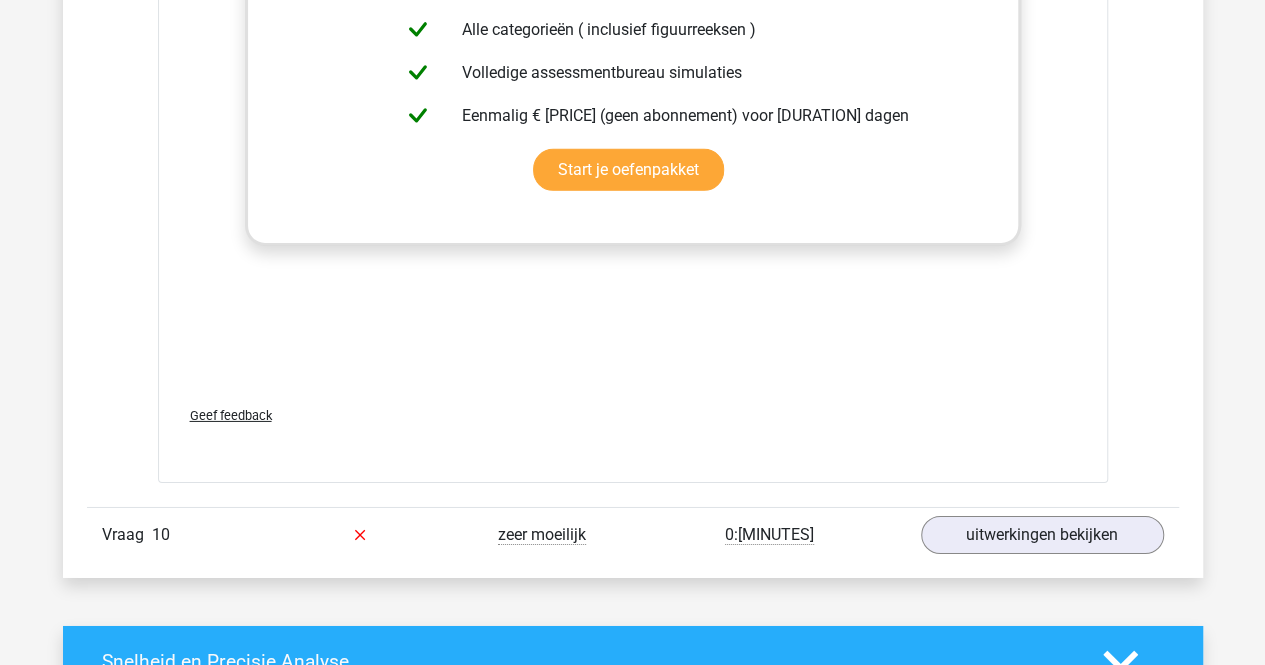 scroll, scrollTop: 14500, scrollLeft: 0, axis: vertical 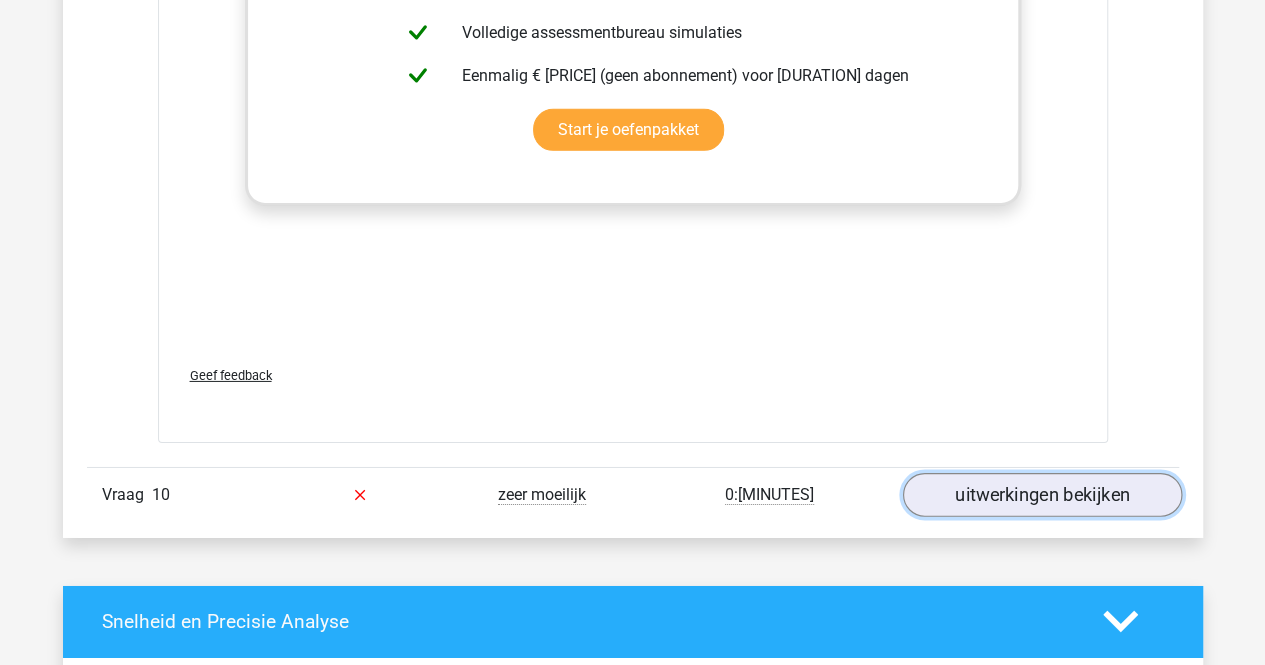 click on "uitwerkingen bekijken" at bounding box center (1041, 495) 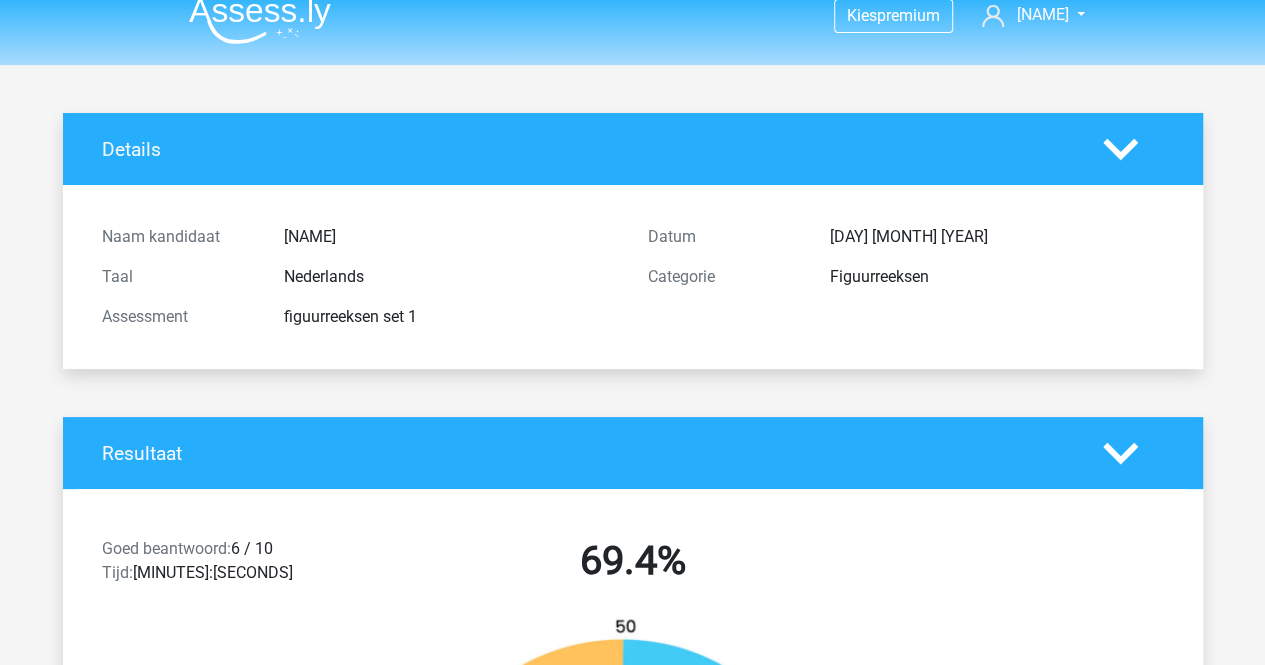 scroll, scrollTop: 0, scrollLeft: 0, axis: both 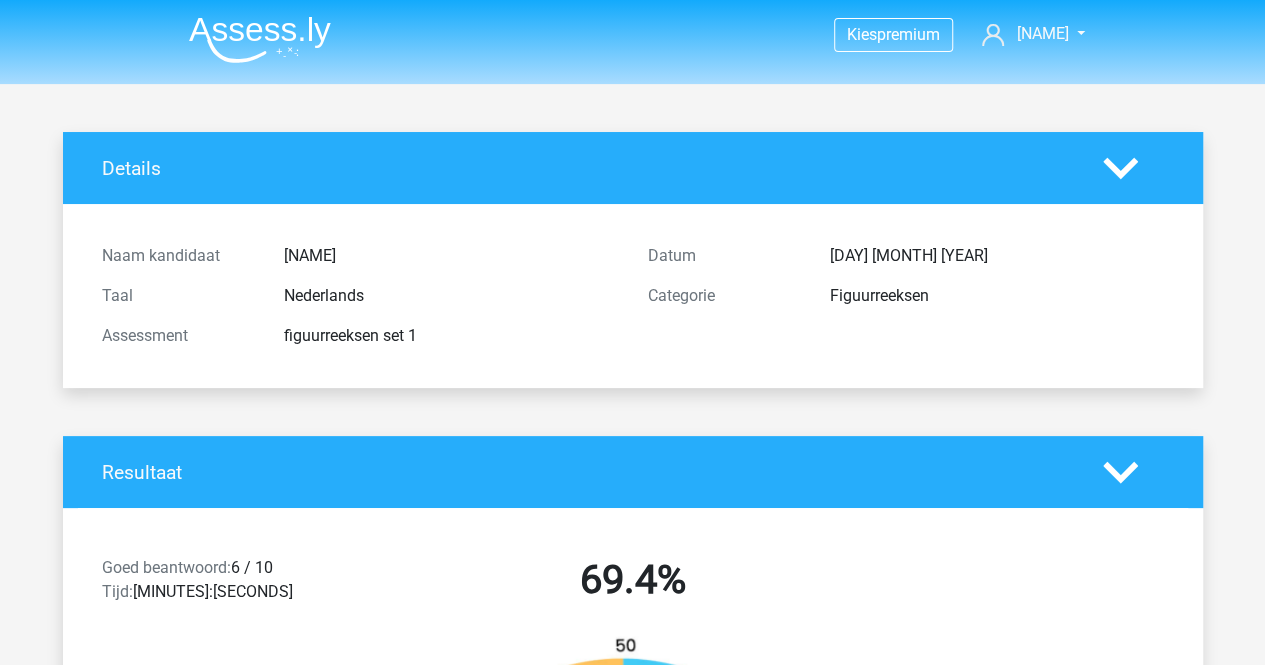 click at bounding box center [260, 39] 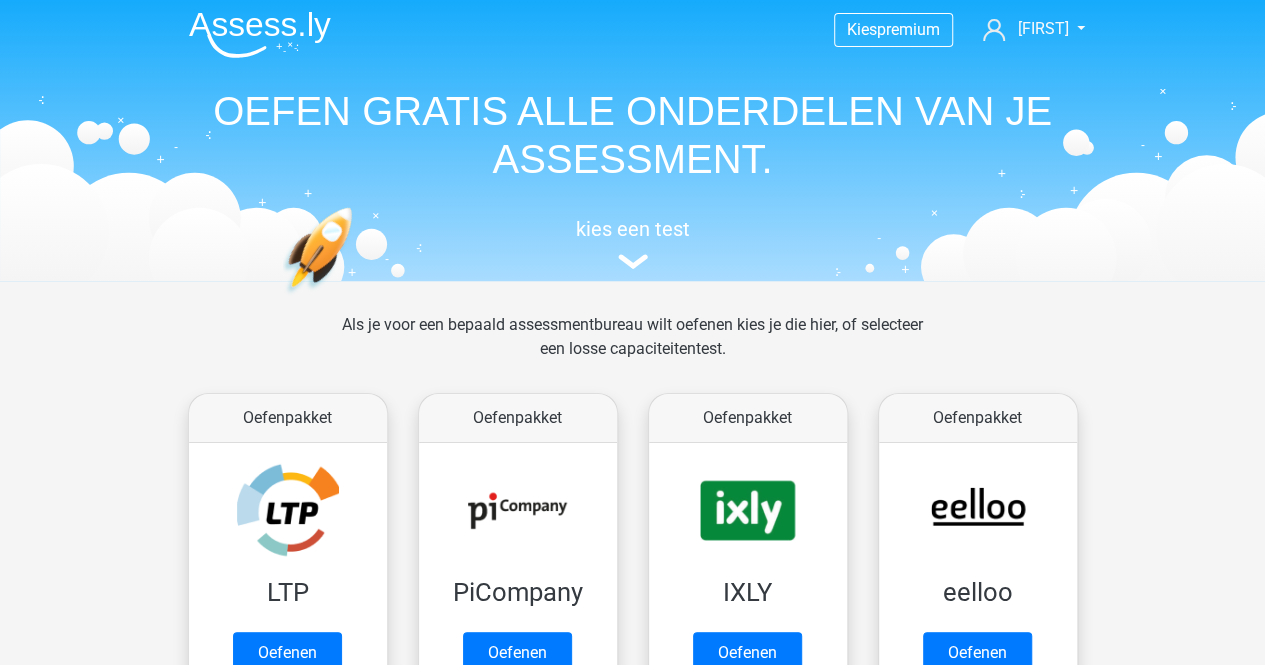 scroll, scrollTop: 700, scrollLeft: 0, axis: vertical 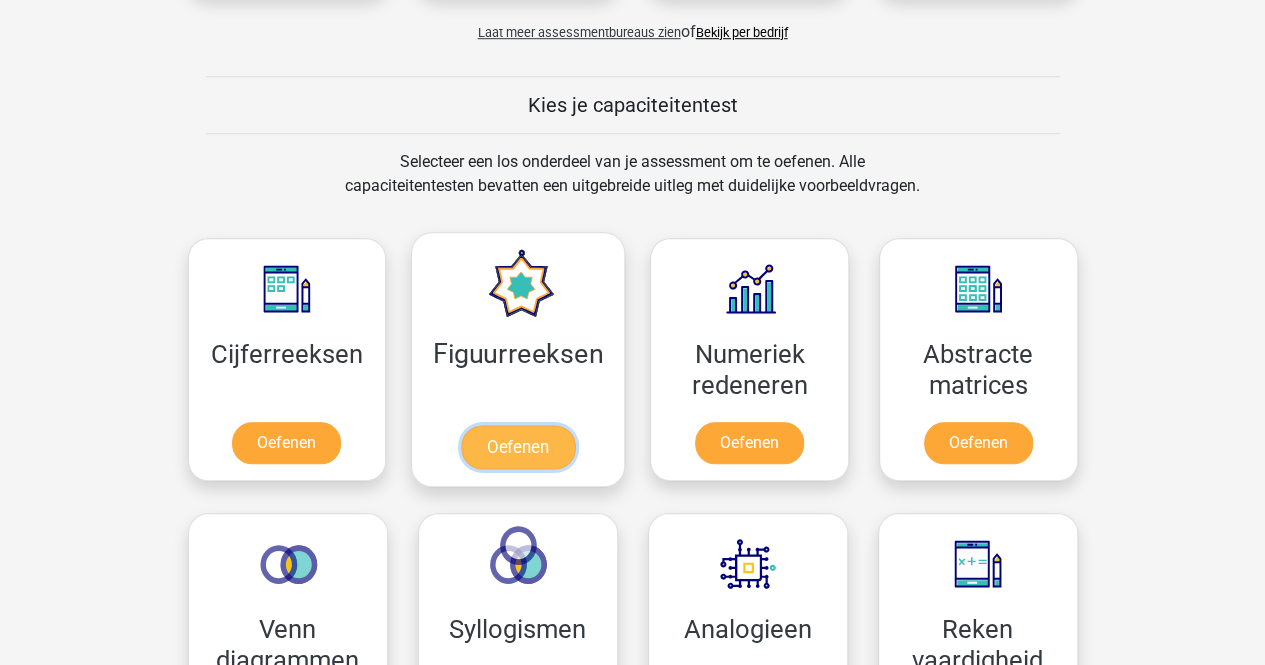 click on "Oefenen" at bounding box center (518, 447) 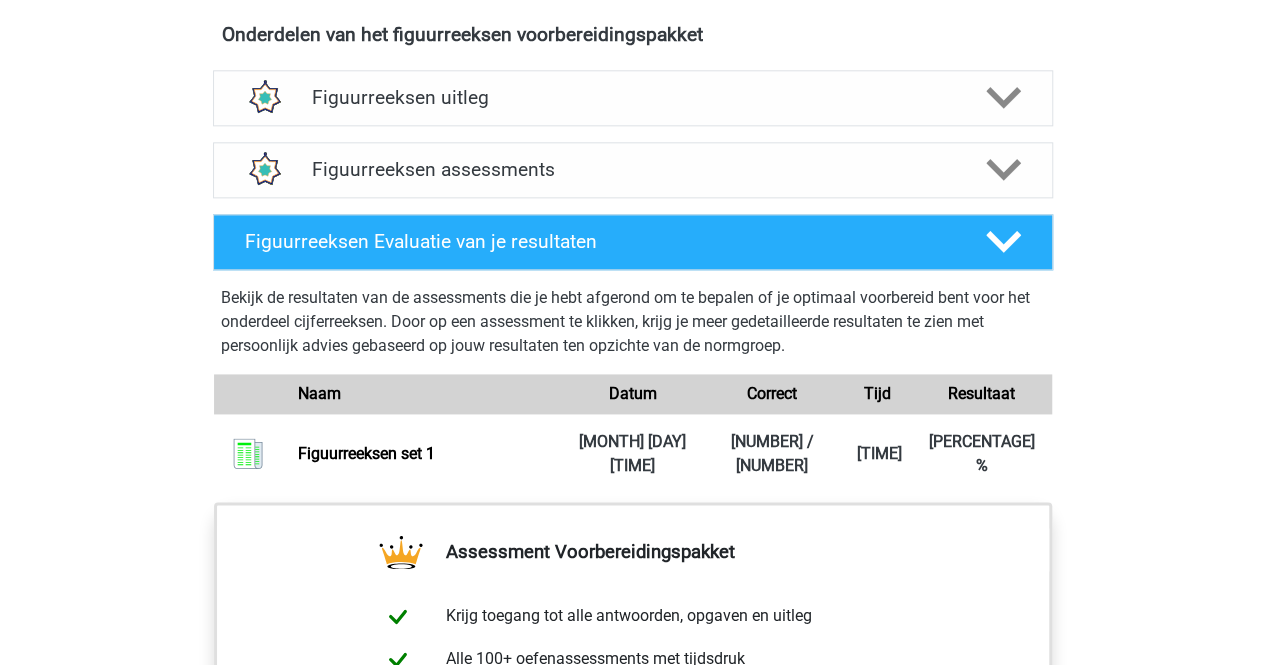 scroll, scrollTop: 1100, scrollLeft: 0, axis: vertical 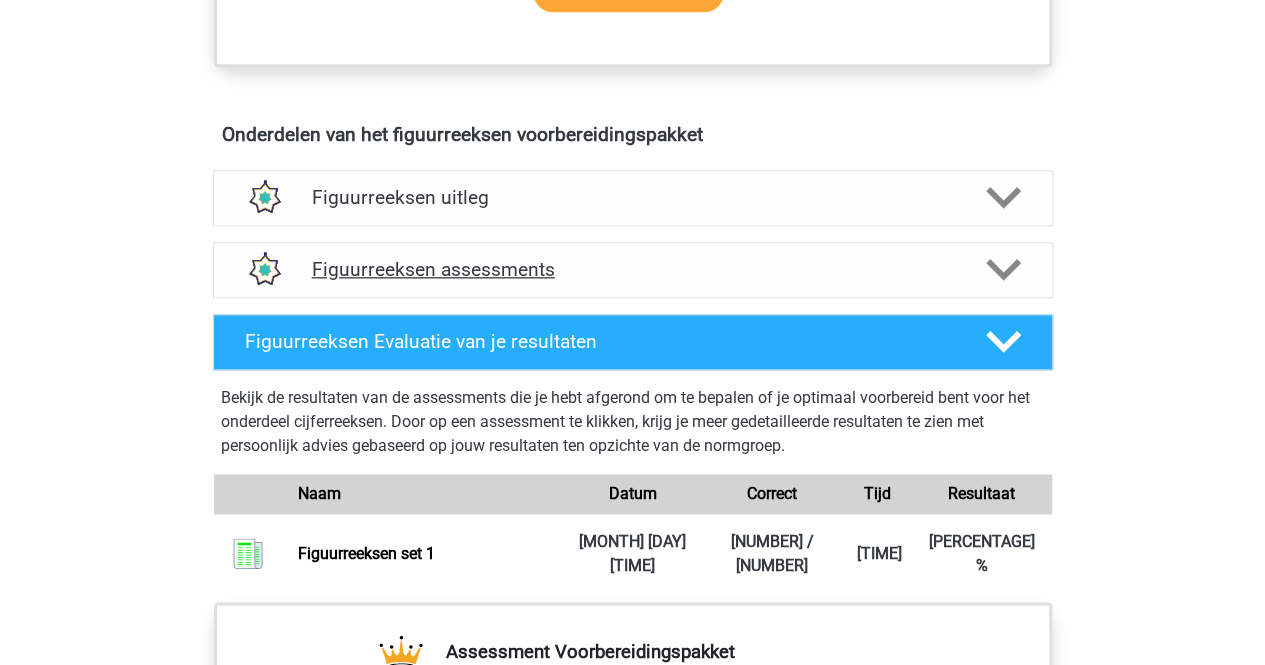 click on "Figuurreeksen assessments" at bounding box center [633, 269] 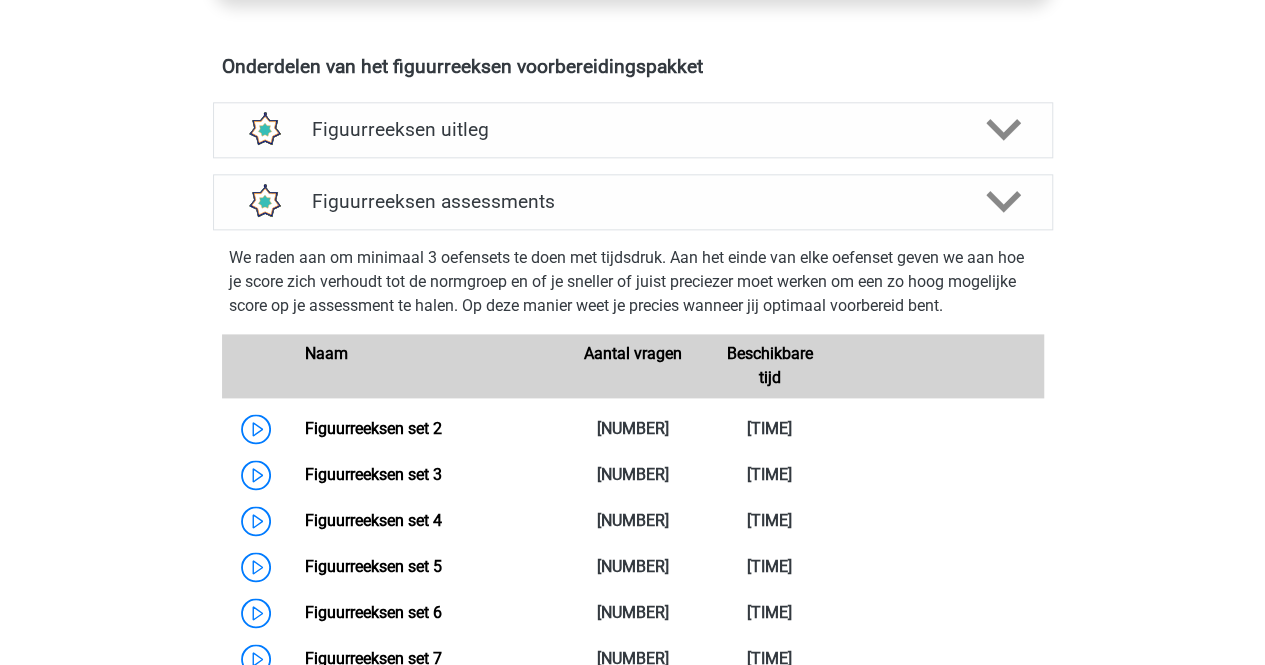 scroll, scrollTop: 1200, scrollLeft: 0, axis: vertical 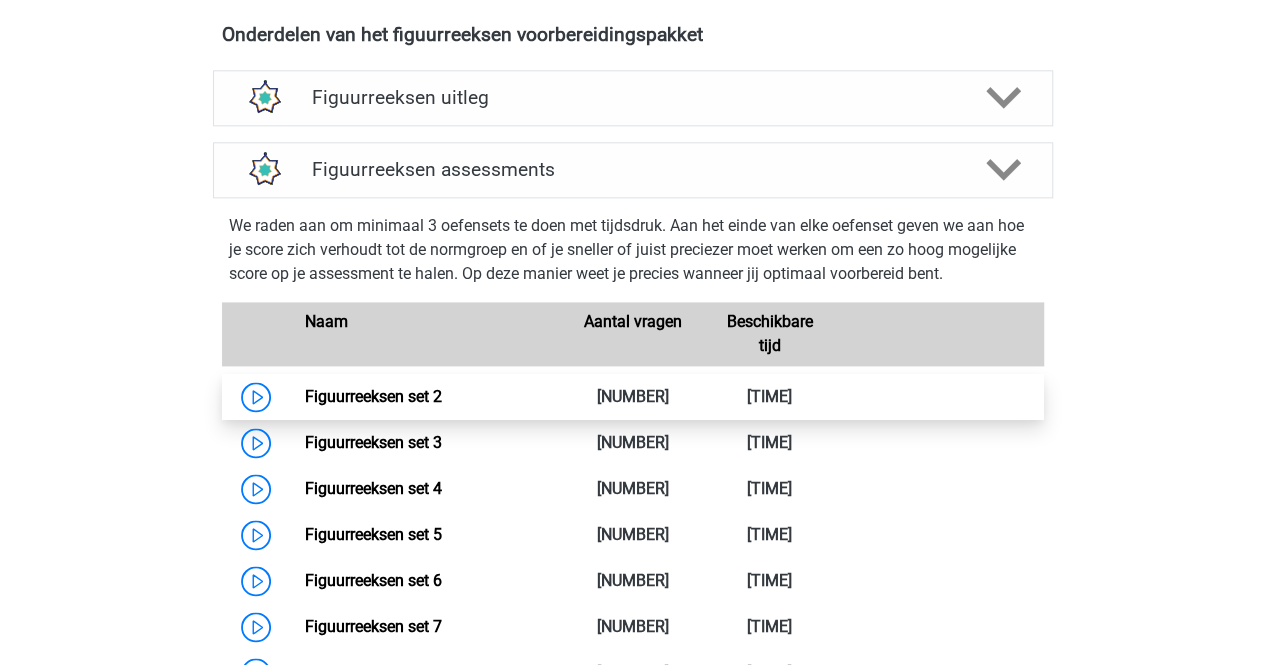 click on "Figuurreeksen
set 2" at bounding box center (373, 396) 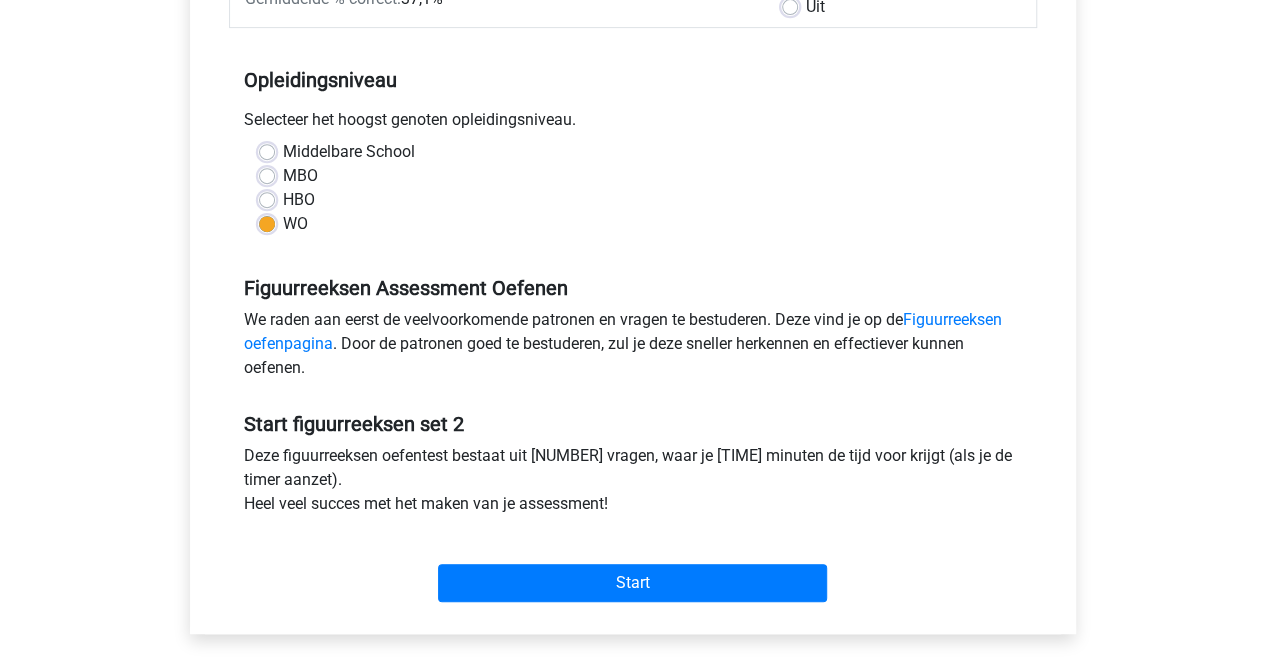 scroll, scrollTop: 500, scrollLeft: 0, axis: vertical 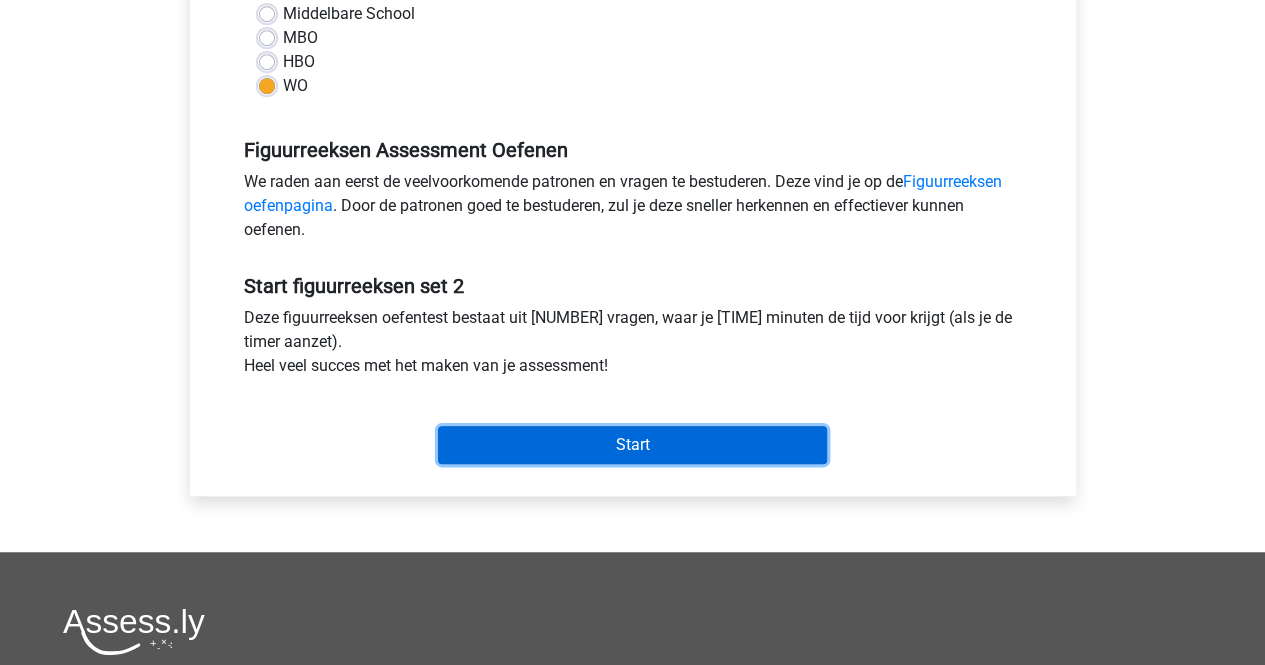 click on "Start" at bounding box center (632, 445) 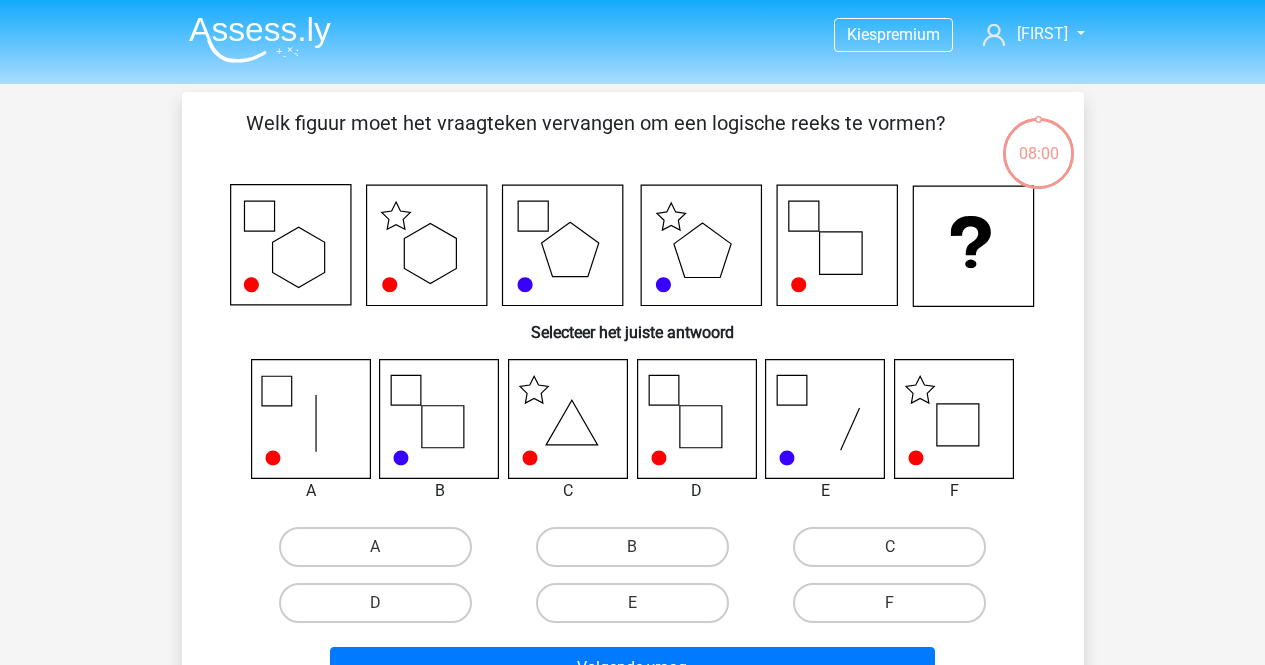 scroll, scrollTop: 0, scrollLeft: 0, axis: both 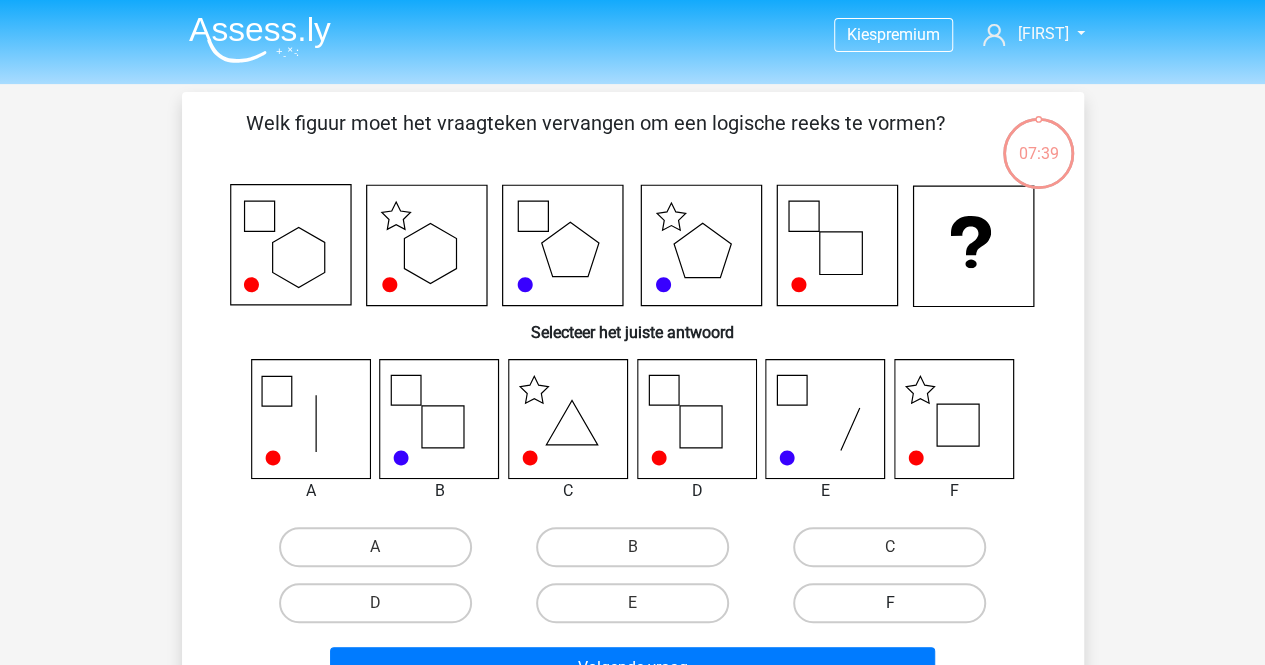 click on "F" at bounding box center [889, 603] 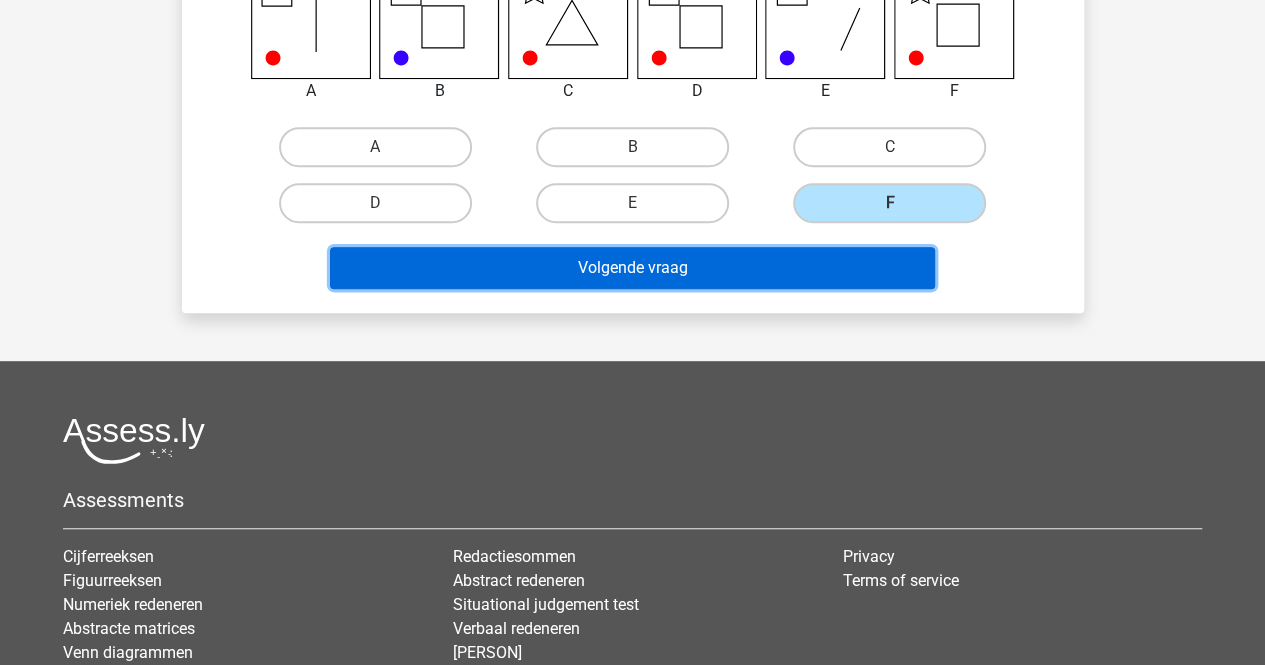 click on "Volgende vraag" at bounding box center (632, 268) 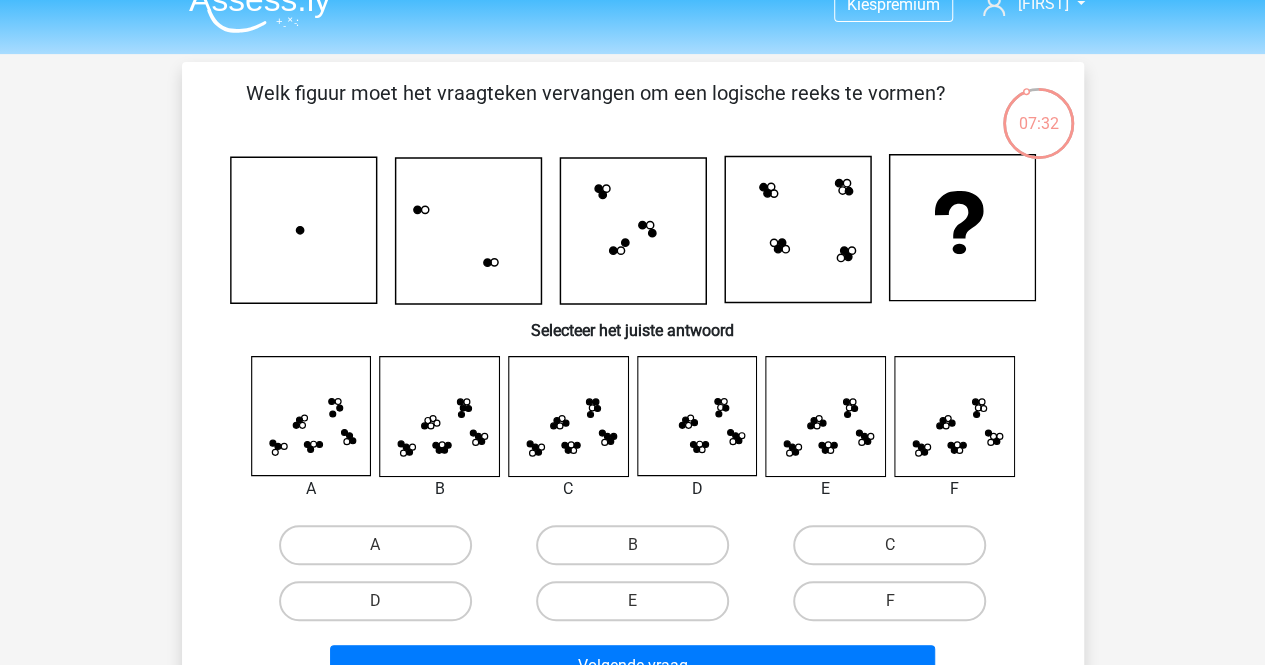 scroll, scrollTop: 0, scrollLeft: 0, axis: both 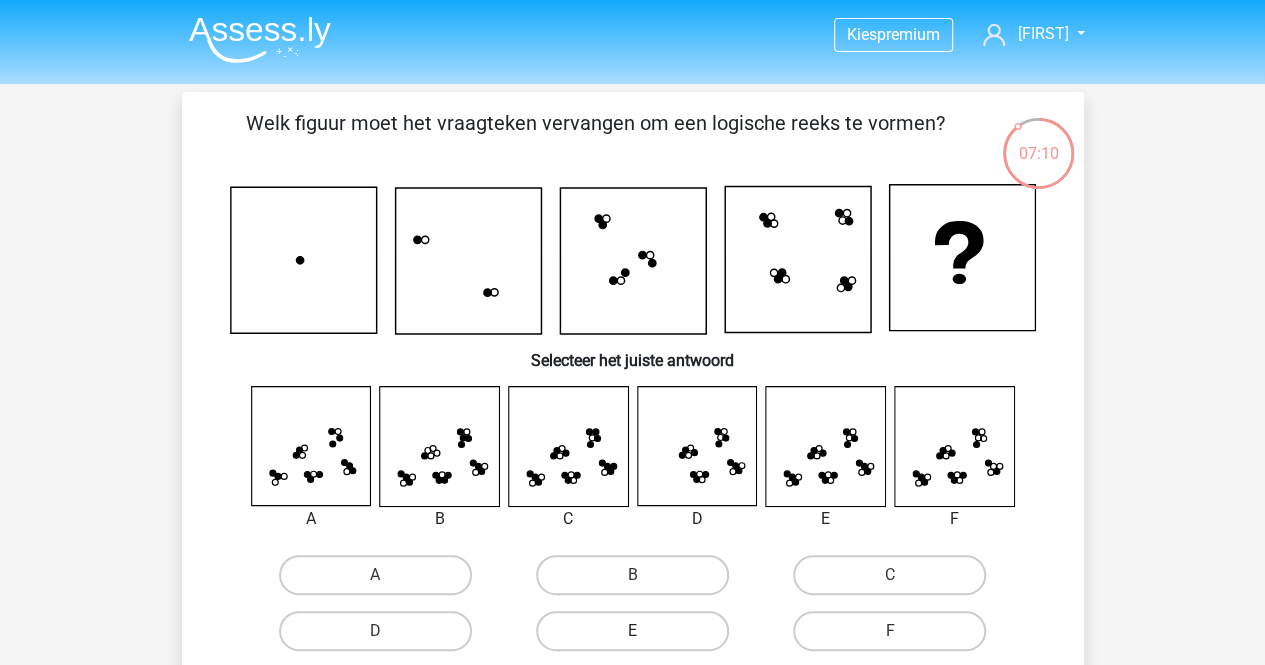 click on "E" at bounding box center (632, 631) 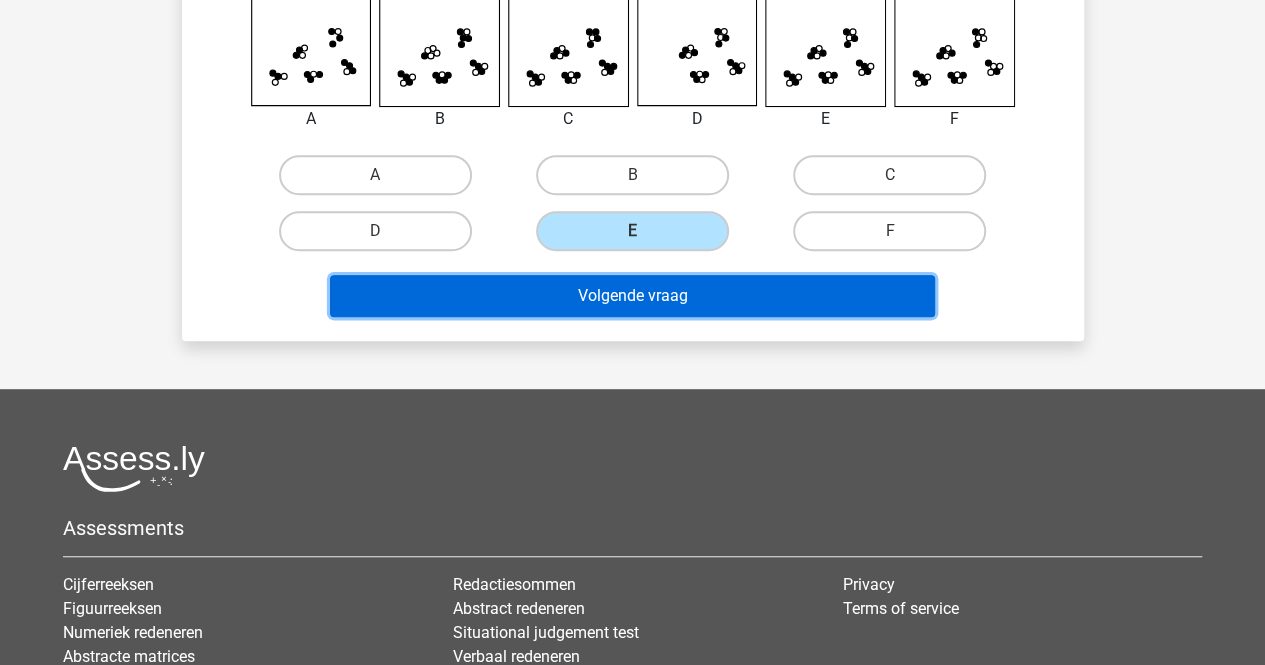 click on "Volgende vraag" at bounding box center [632, 296] 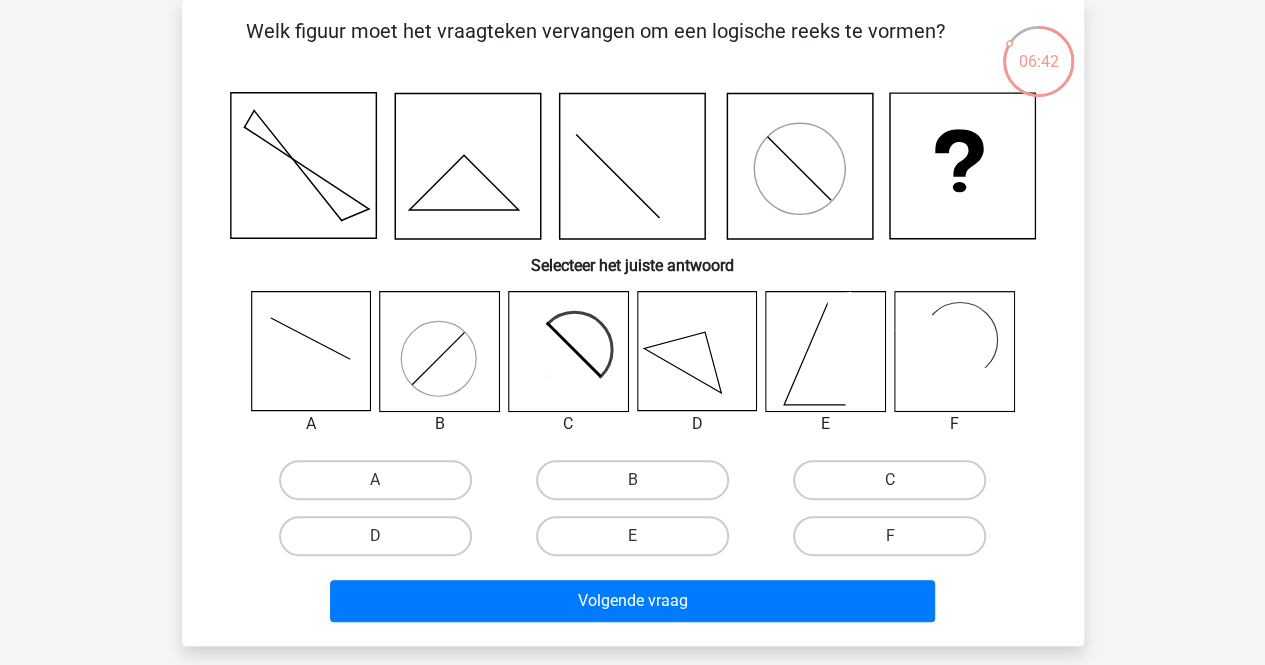 scroll, scrollTop: 0, scrollLeft: 0, axis: both 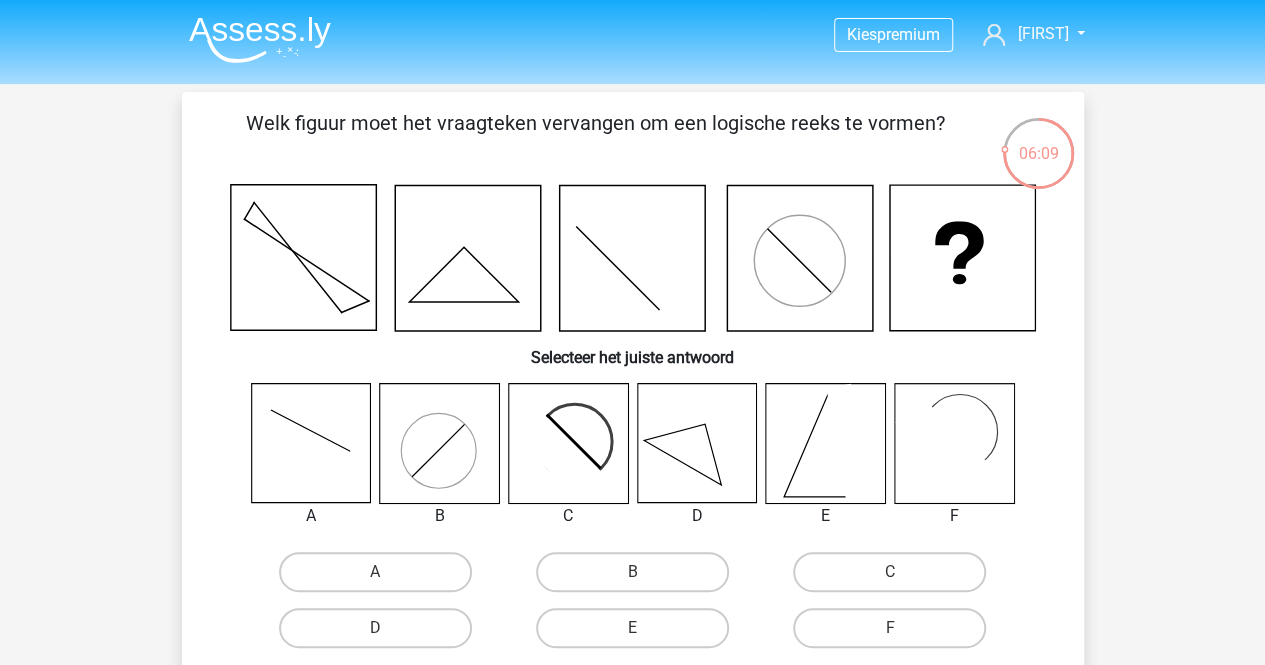 click on "F" at bounding box center [889, 628] 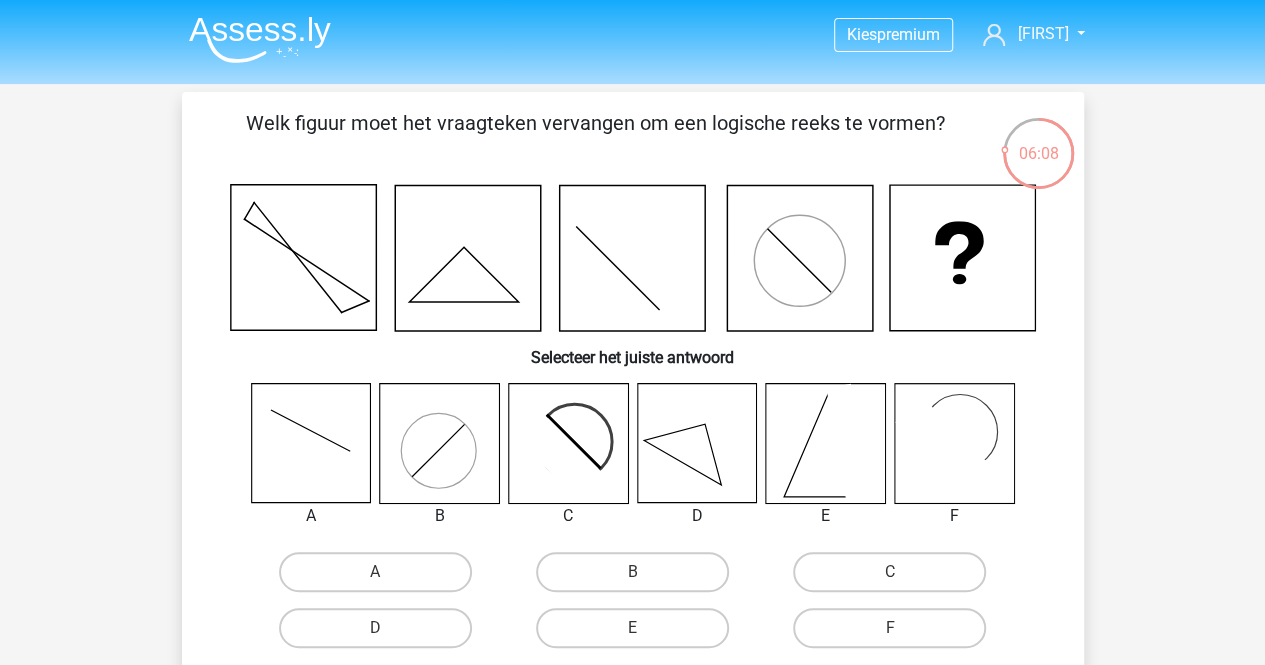 click on "F" at bounding box center [896, 634] 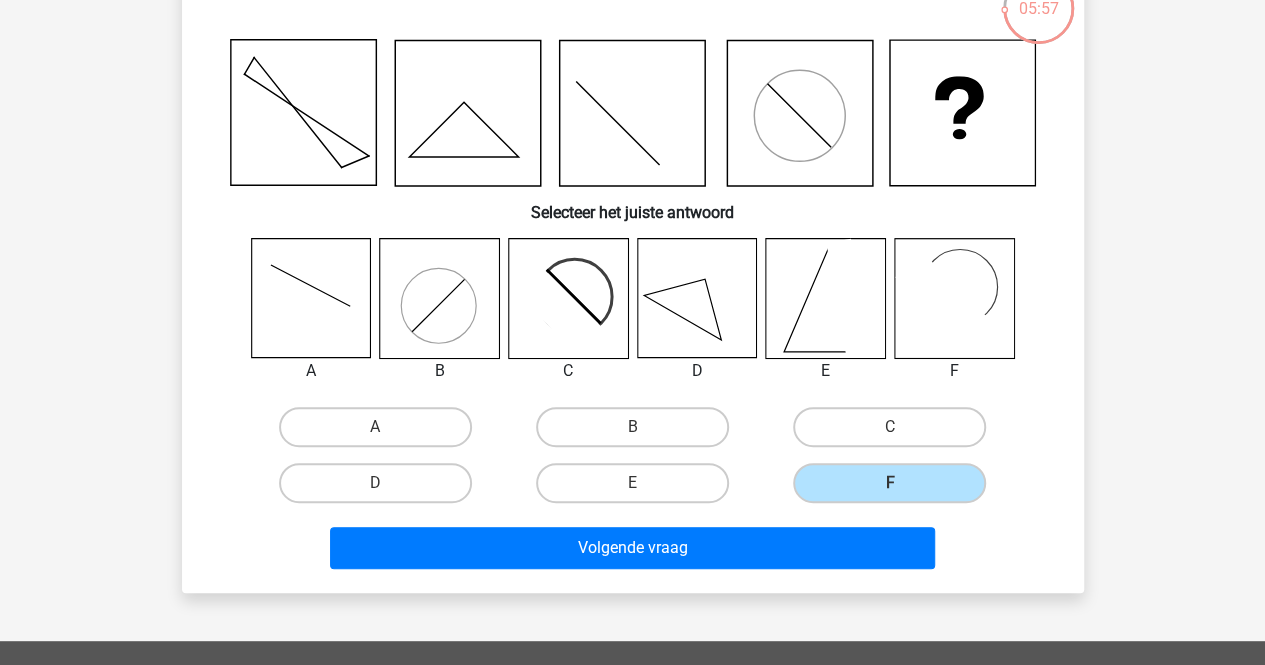 scroll, scrollTop: 300, scrollLeft: 0, axis: vertical 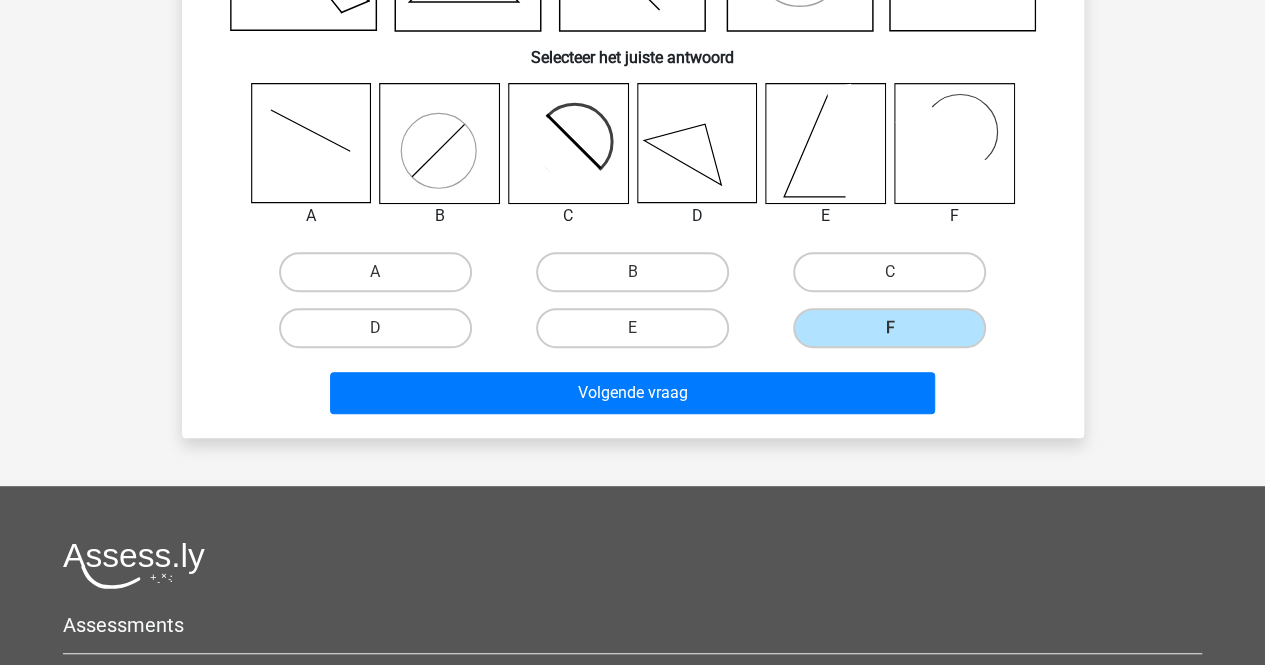 click on "Volgende vraag" at bounding box center (633, 397) 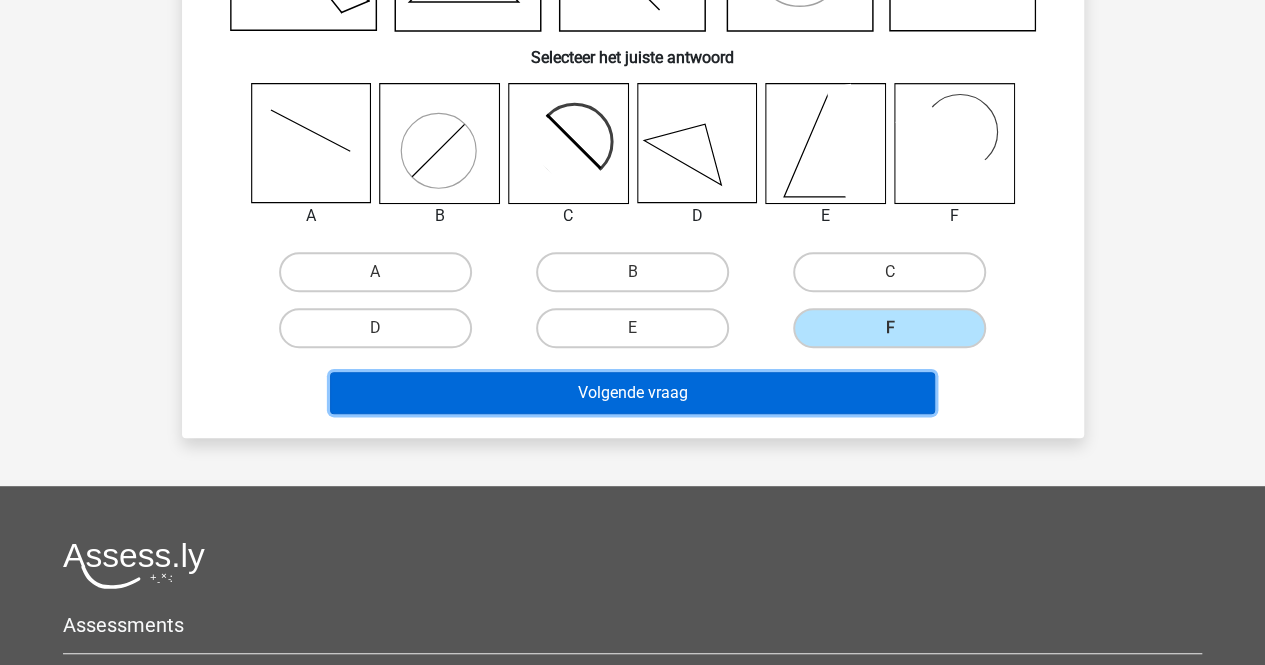 click on "Volgende vraag" at bounding box center [632, 393] 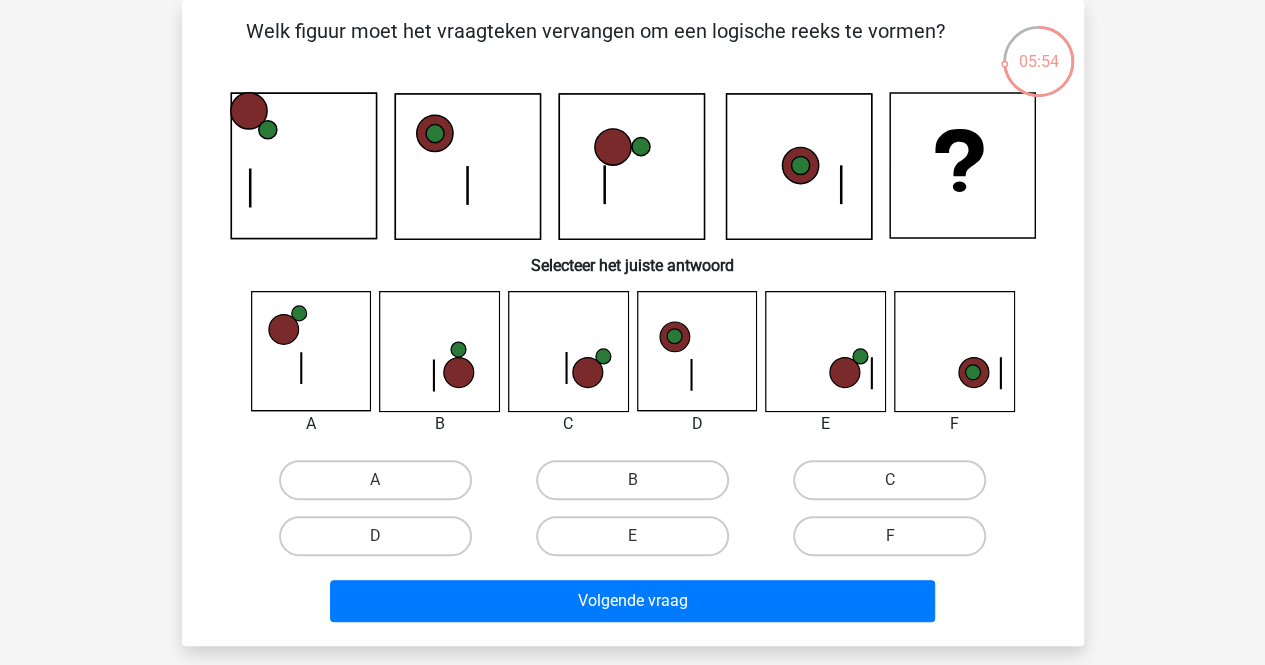 scroll, scrollTop: 0, scrollLeft: 0, axis: both 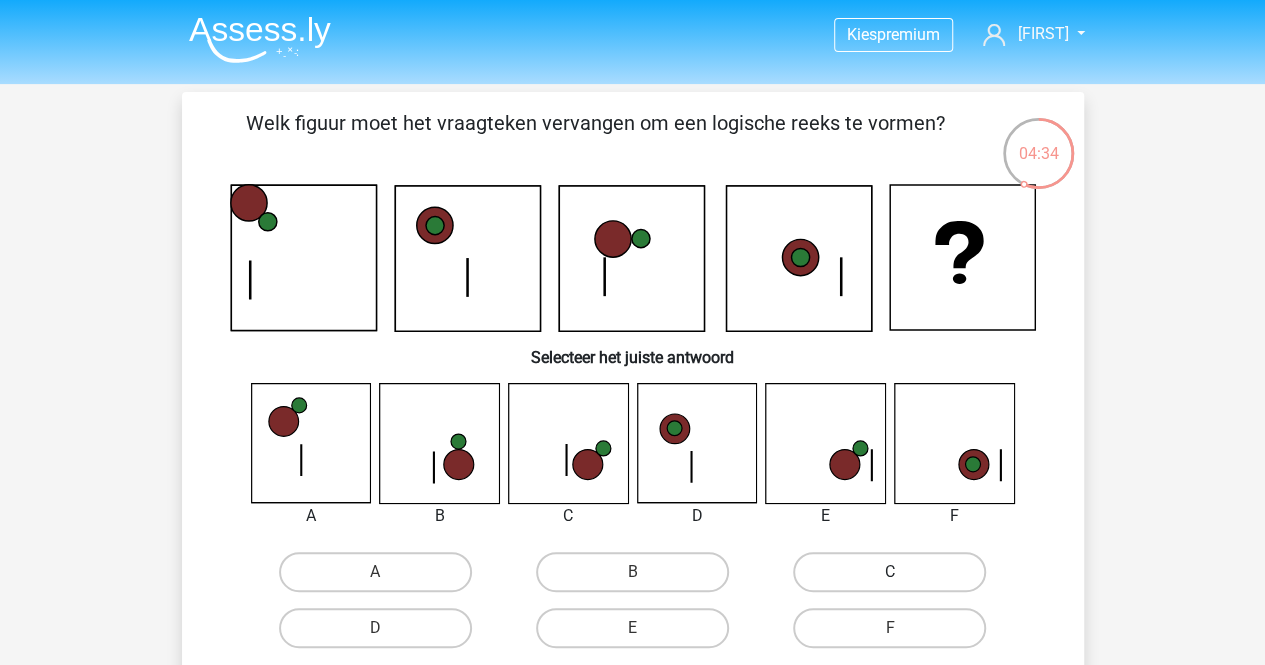 click on "C" at bounding box center (889, 572) 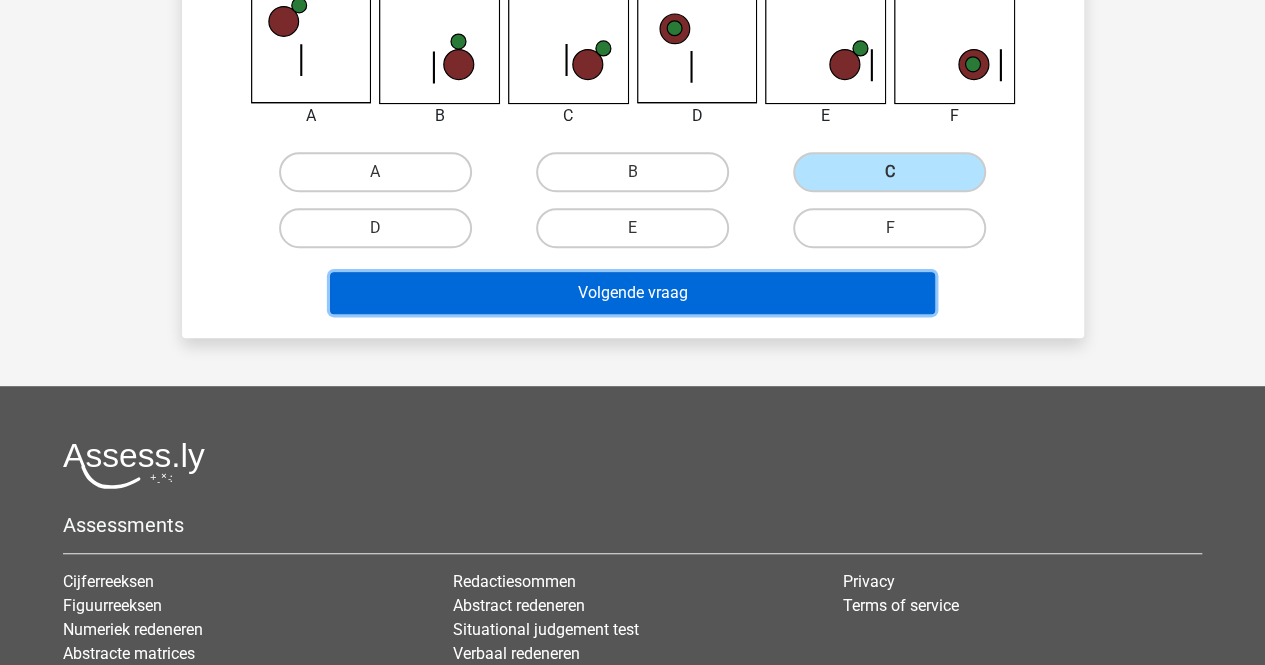 click on "Volgende vraag" at bounding box center [632, 293] 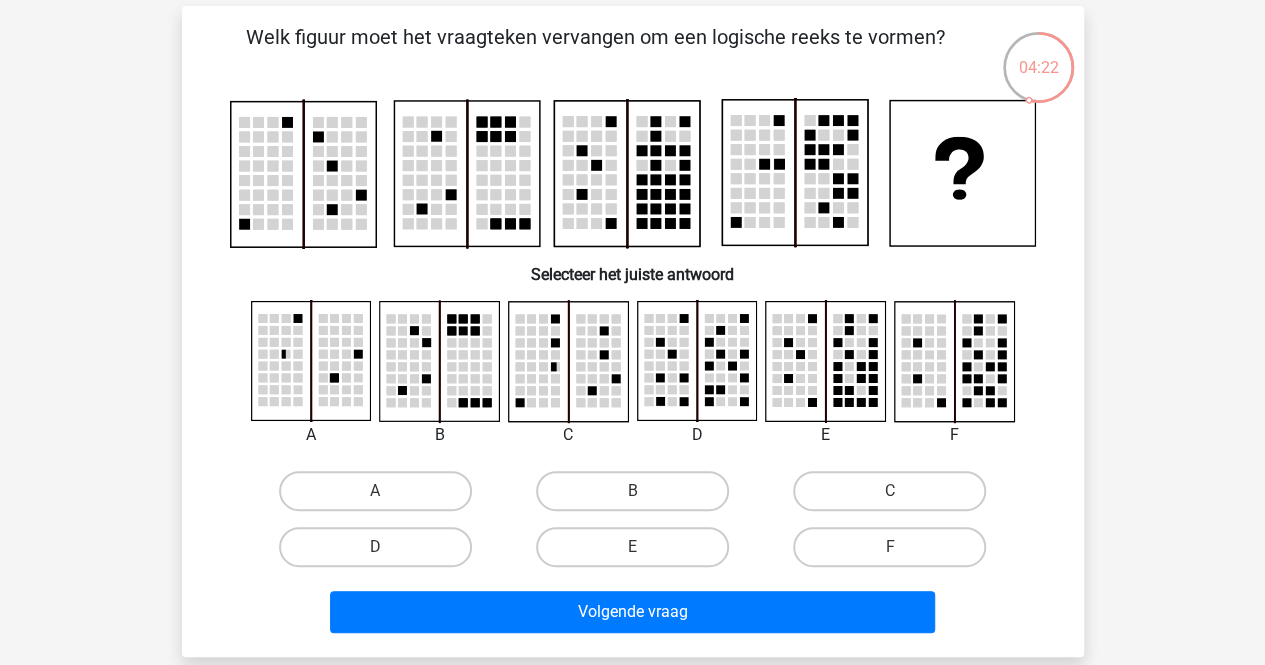 scroll, scrollTop: 0, scrollLeft: 0, axis: both 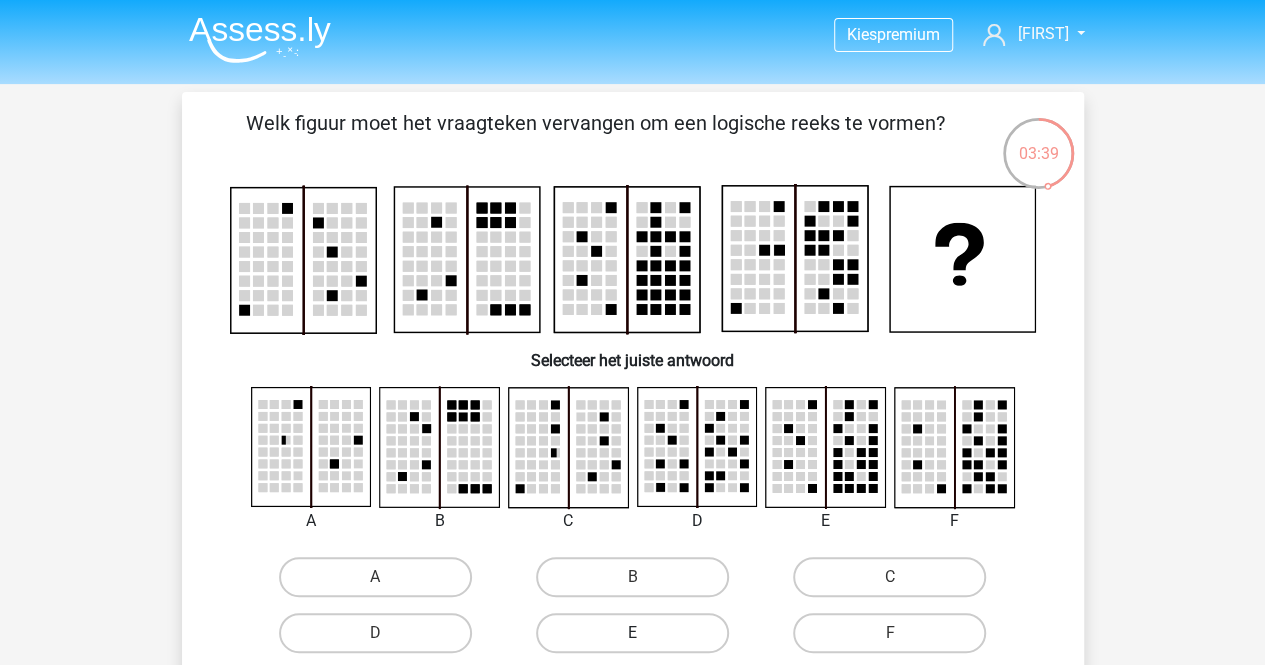 click on "E" at bounding box center (632, 633) 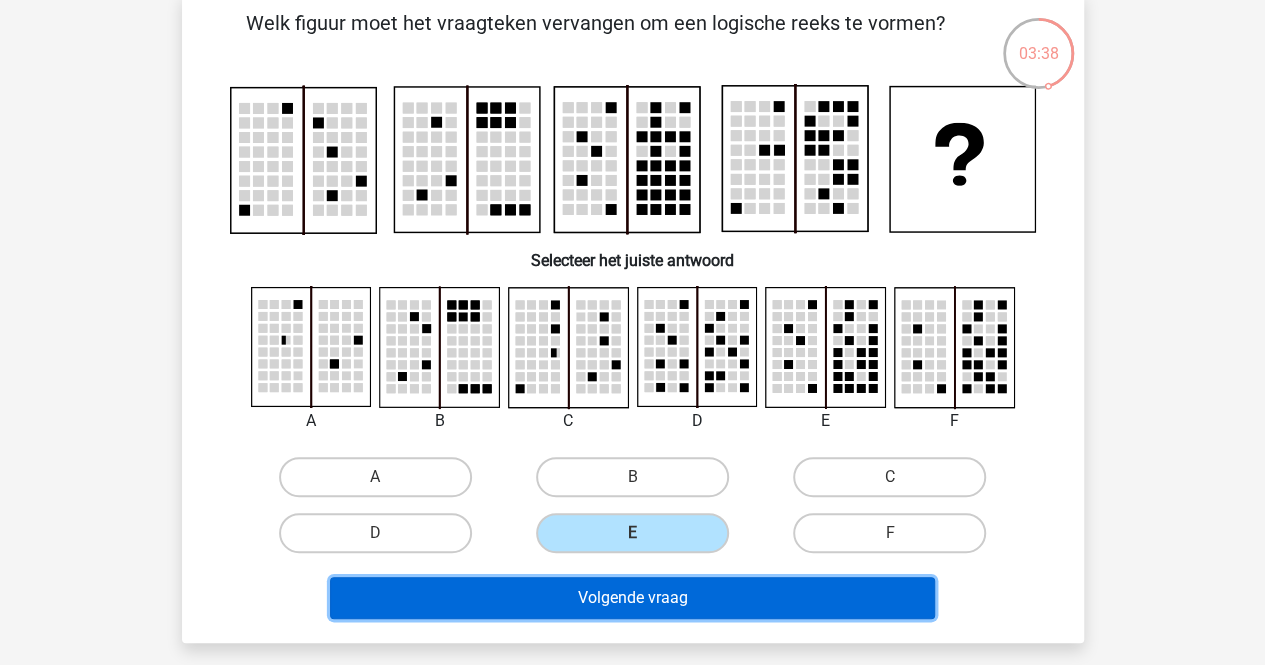 click on "Volgende vraag" at bounding box center [632, 598] 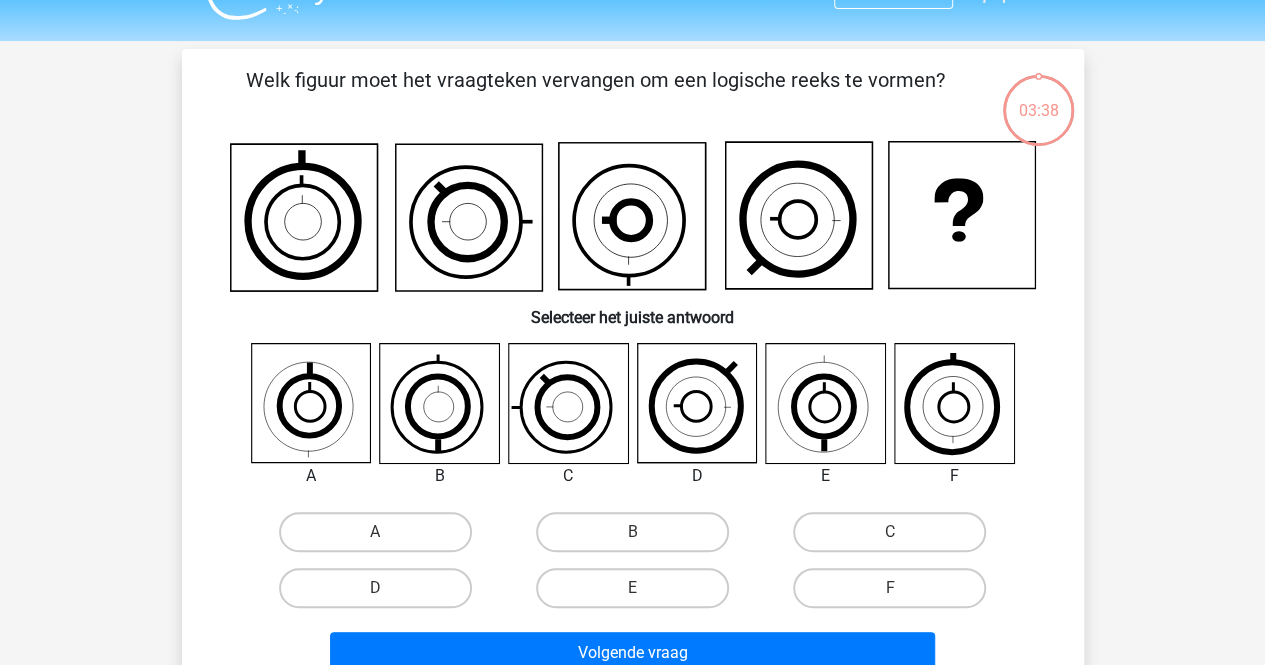 scroll, scrollTop: 0, scrollLeft: 0, axis: both 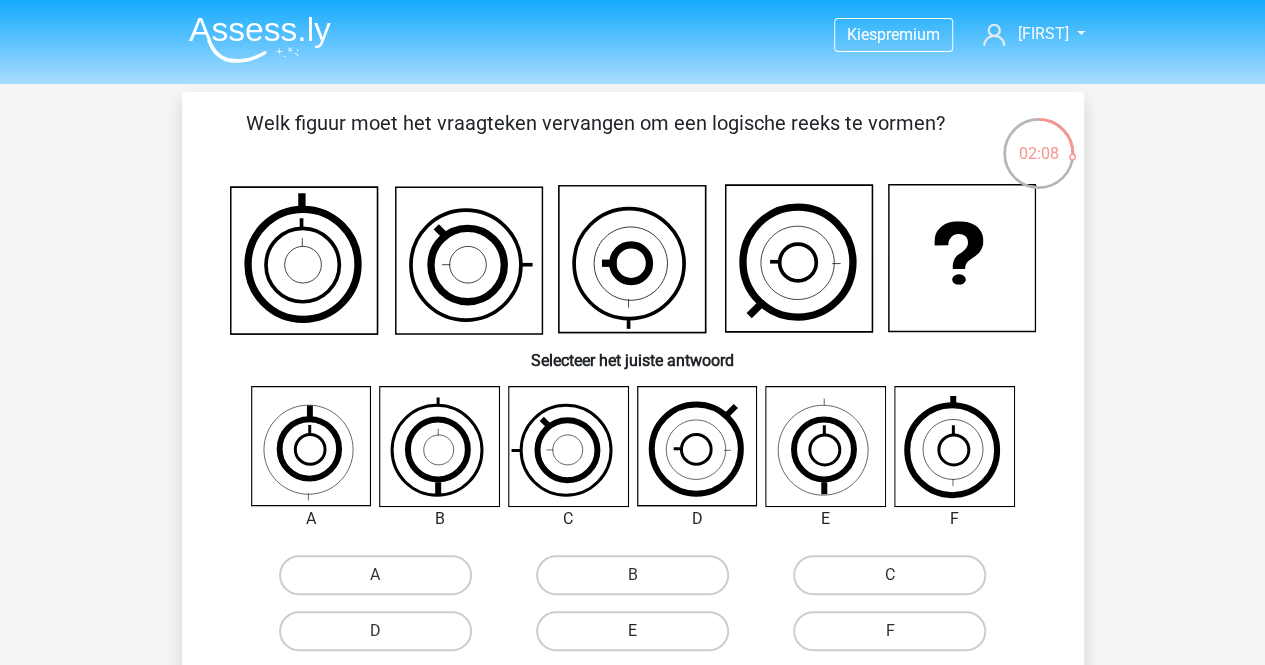 click on "E" at bounding box center [632, 631] 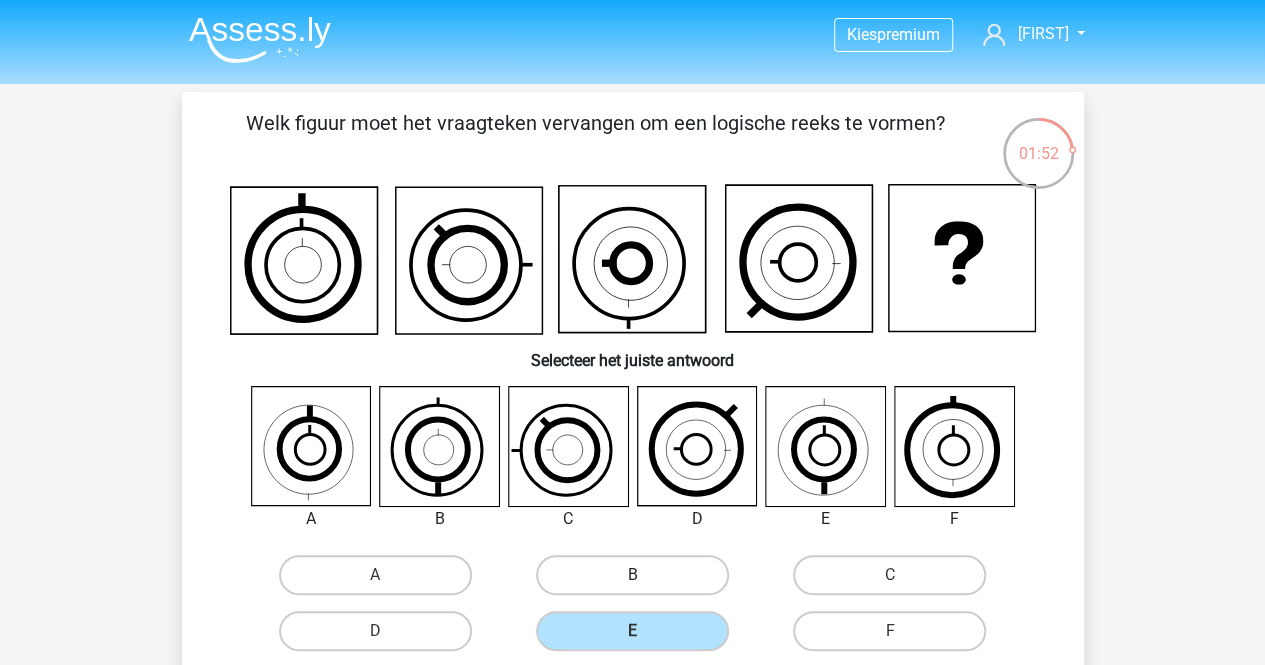 click on "B" at bounding box center [632, 575] 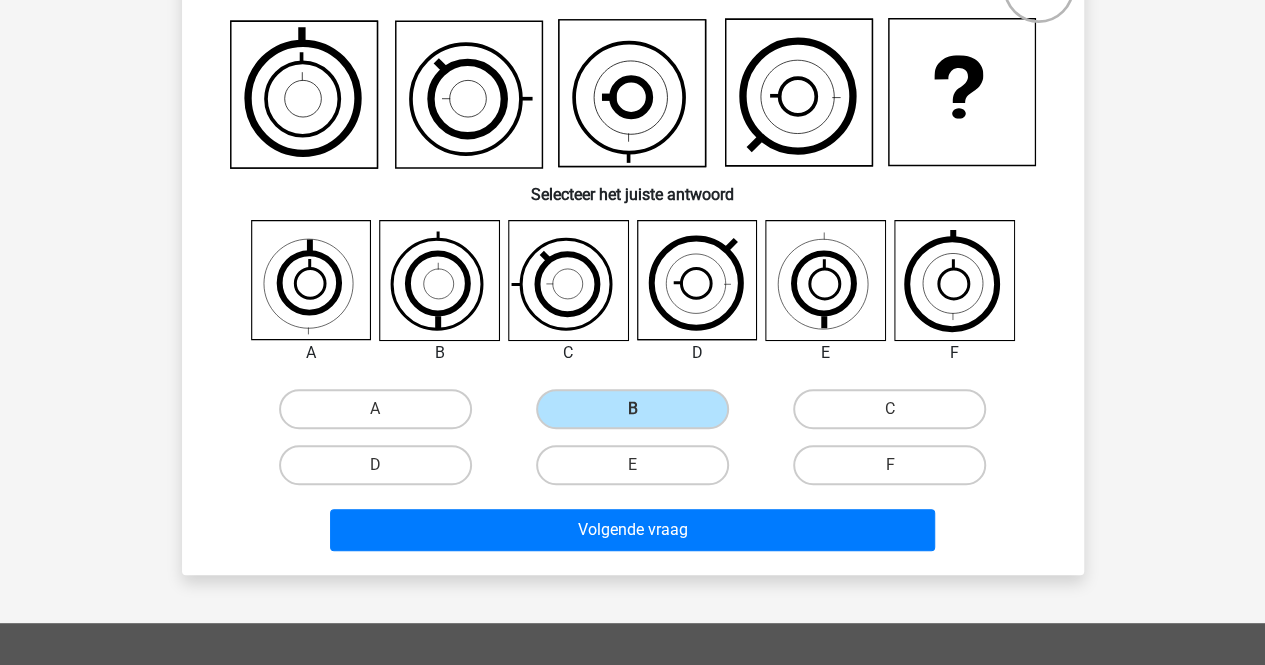 scroll, scrollTop: 200, scrollLeft: 0, axis: vertical 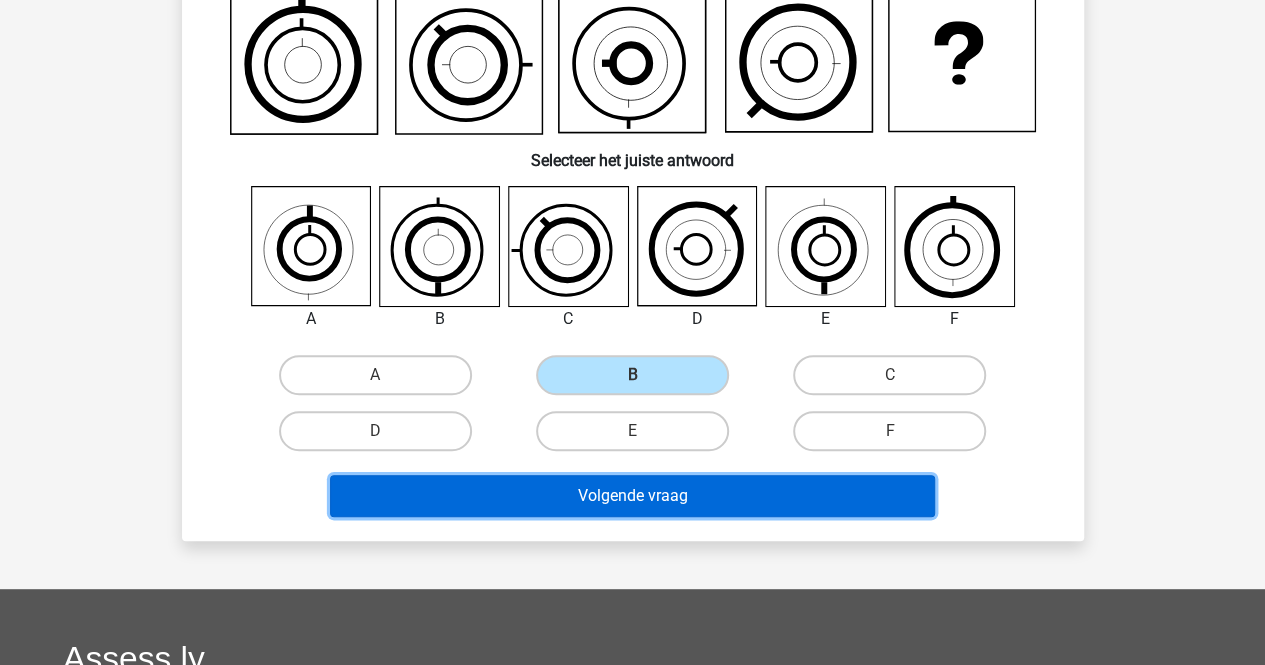 click on "Volgende vraag" at bounding box center (632, 496) 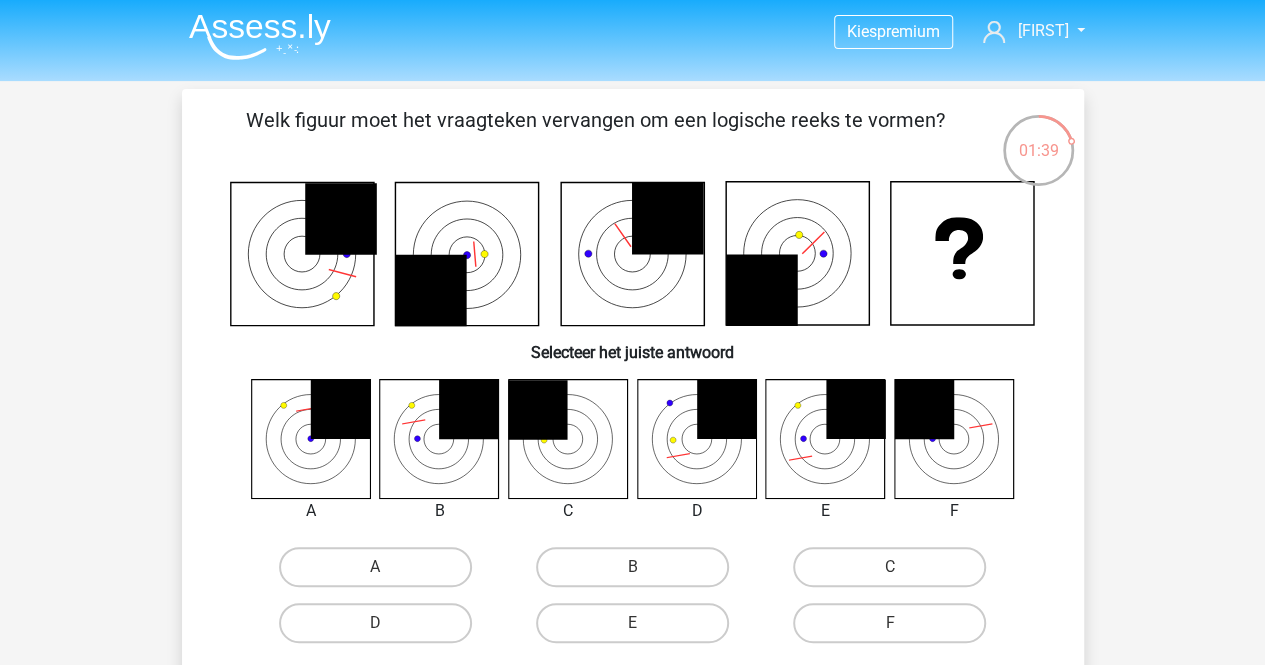 scroll, scrollTop: 0, scrollLeft: 0, axis: both 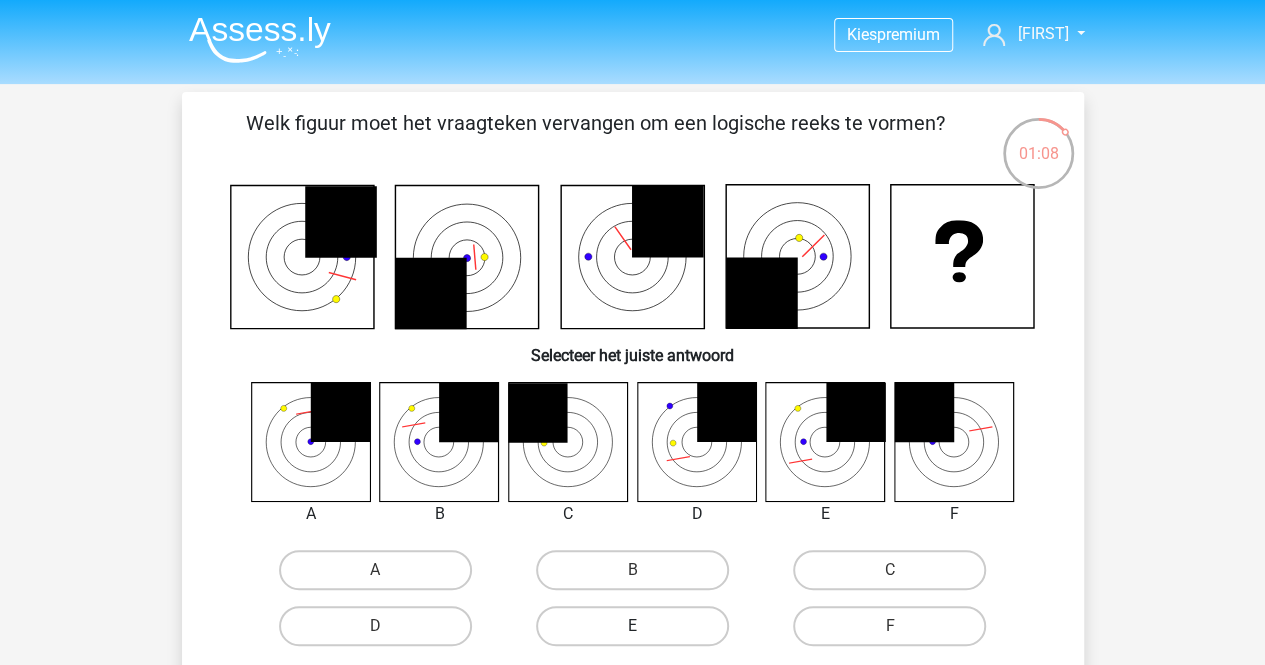 click on "E" at bounding box center (632, 626) 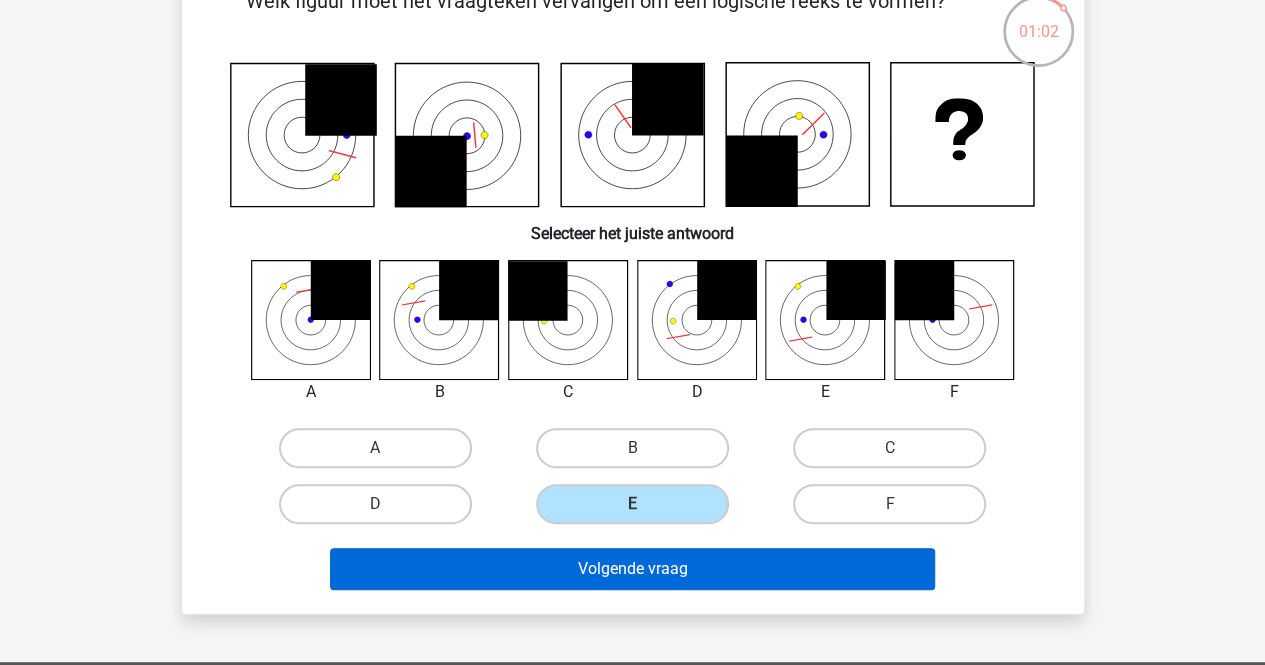 scroll, scrollTop: 200, scrollLeft: 0, axis: vertical 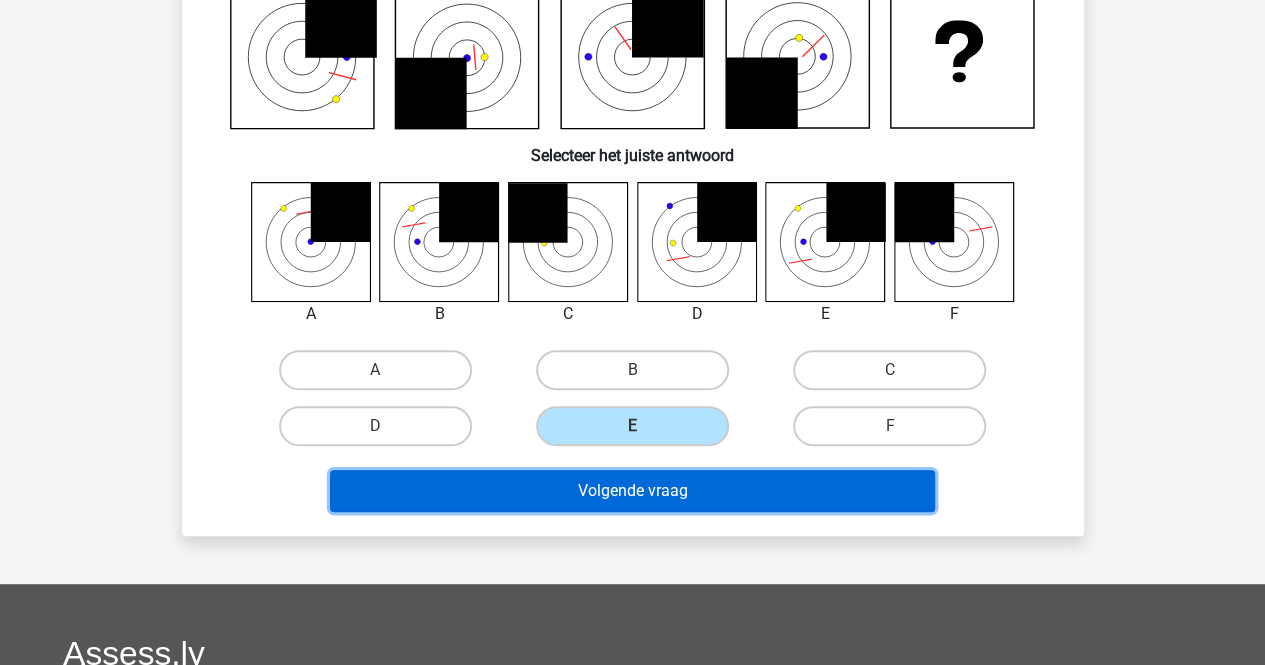 click on "Volgende vraag" at bounding box center (632, 491) 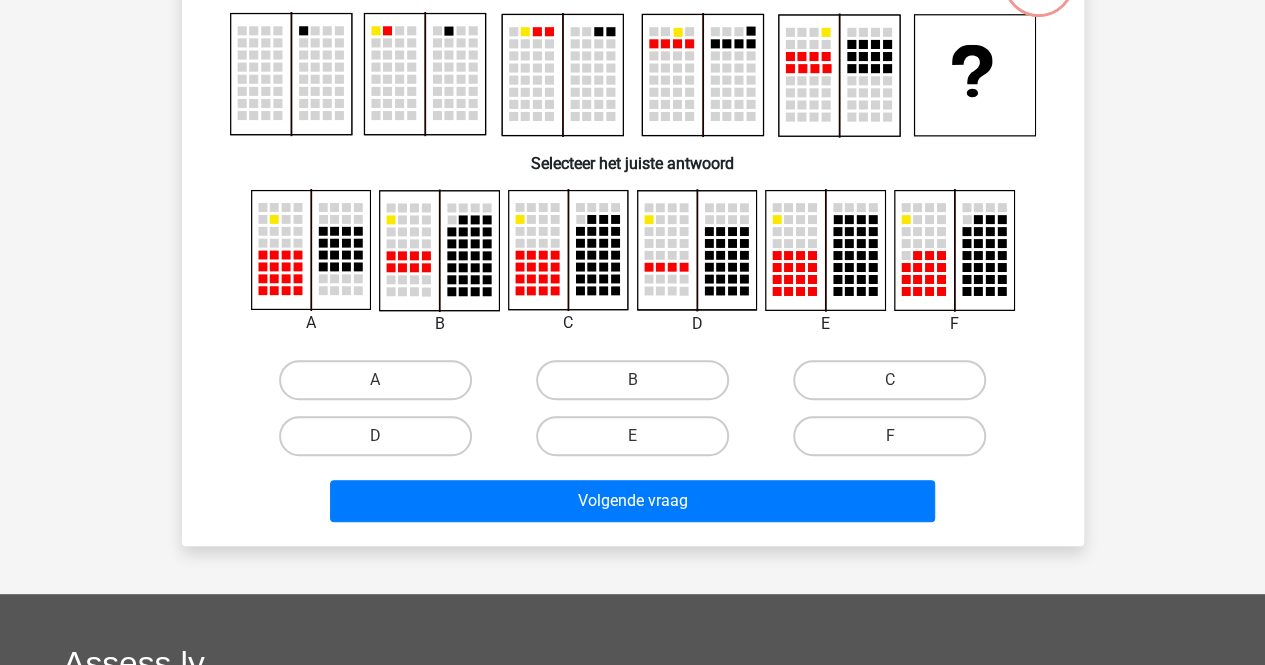 scroll, scrollTop: 92, scrollLeft: 0, axis: vertical 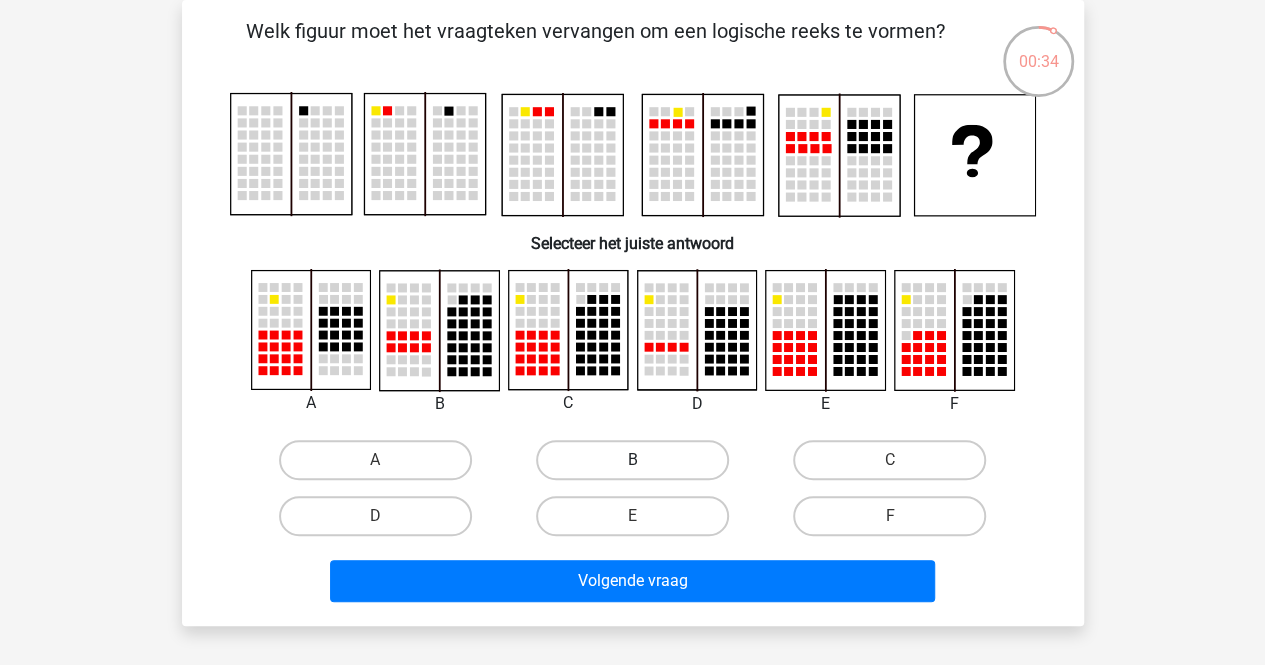 click on "B" at bounding box center [632, 460] 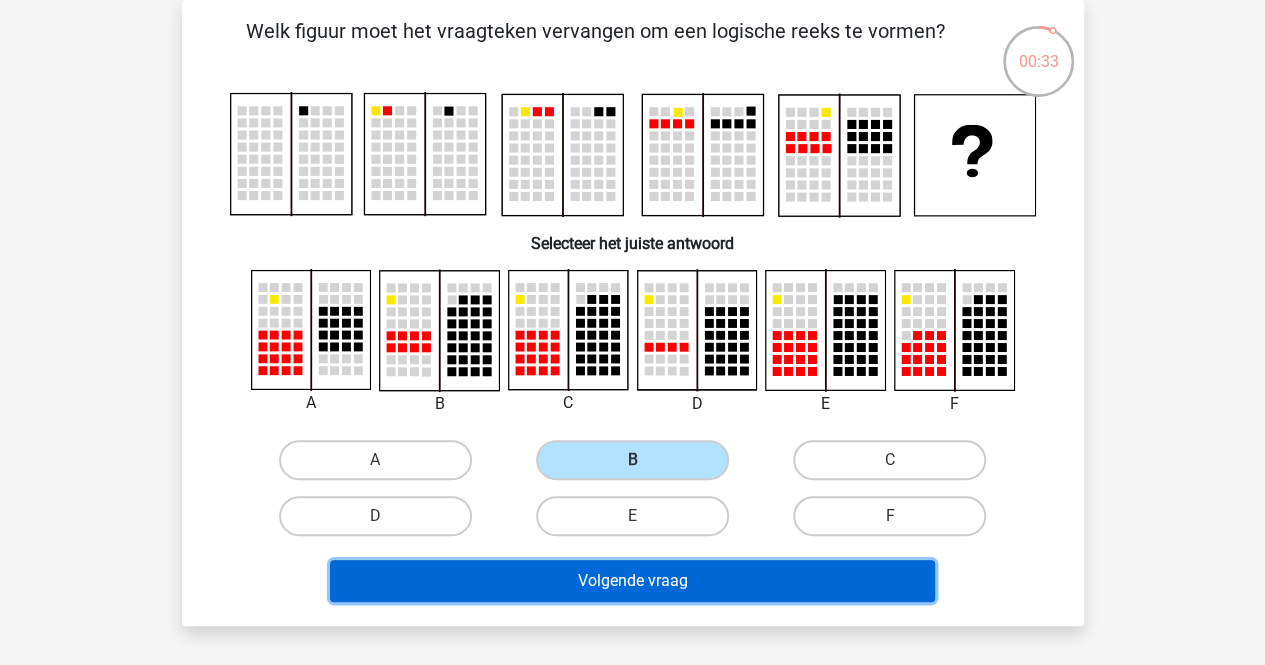 click on "Volgende vraag" at bounding box center (632, 581) 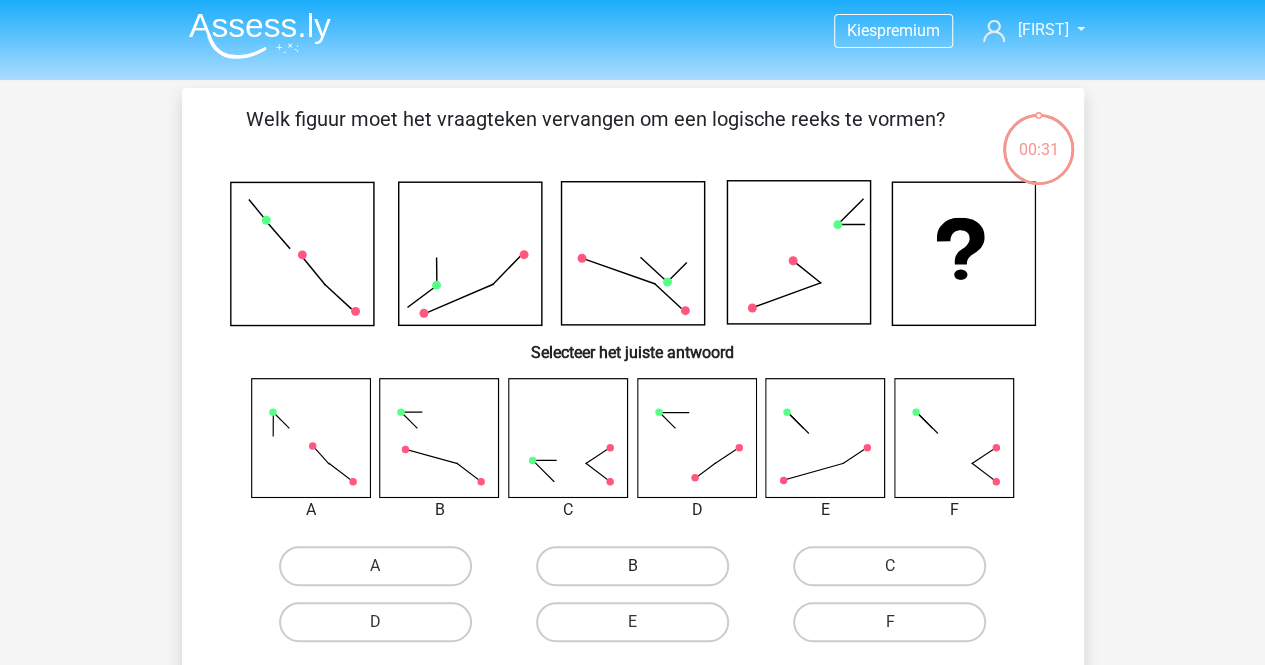 scroll, scrollTop: 0, scrollLeft: 0, axis: both 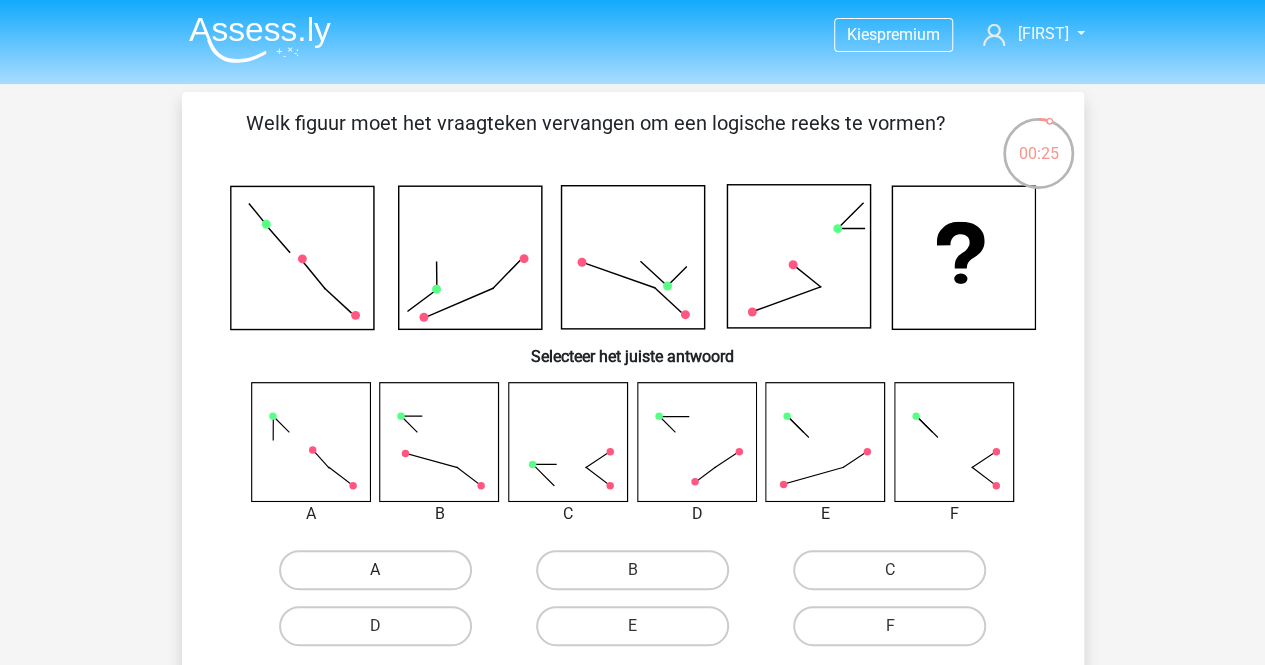click on "A" at bounding box center (375, 570) 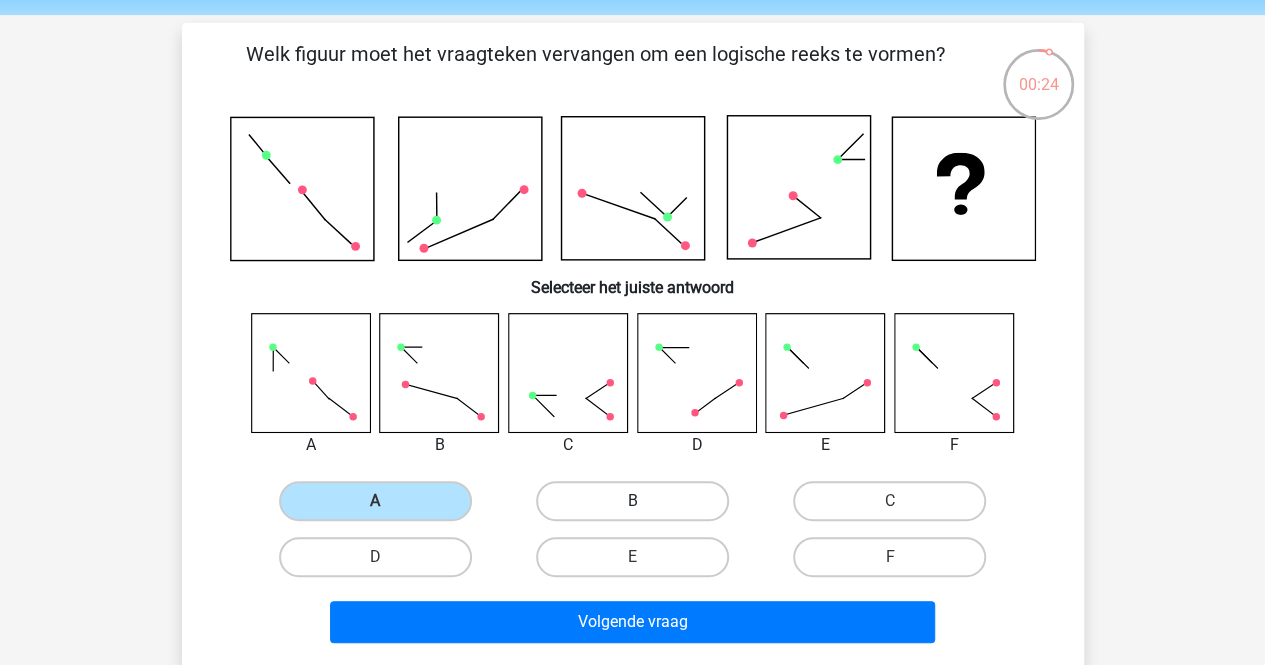 scroll, scrollTop: 100, scrollLeft: 0, axis: vertical 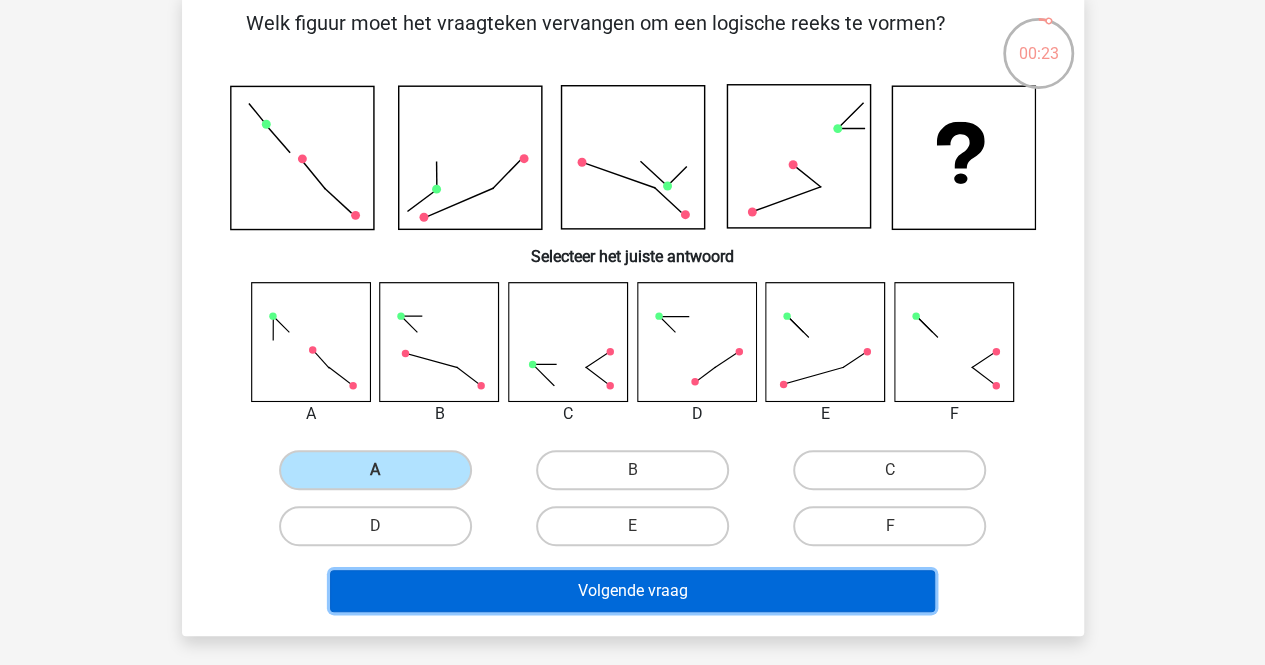 click on "Volgende vraag" at bounding box center (632, 591) 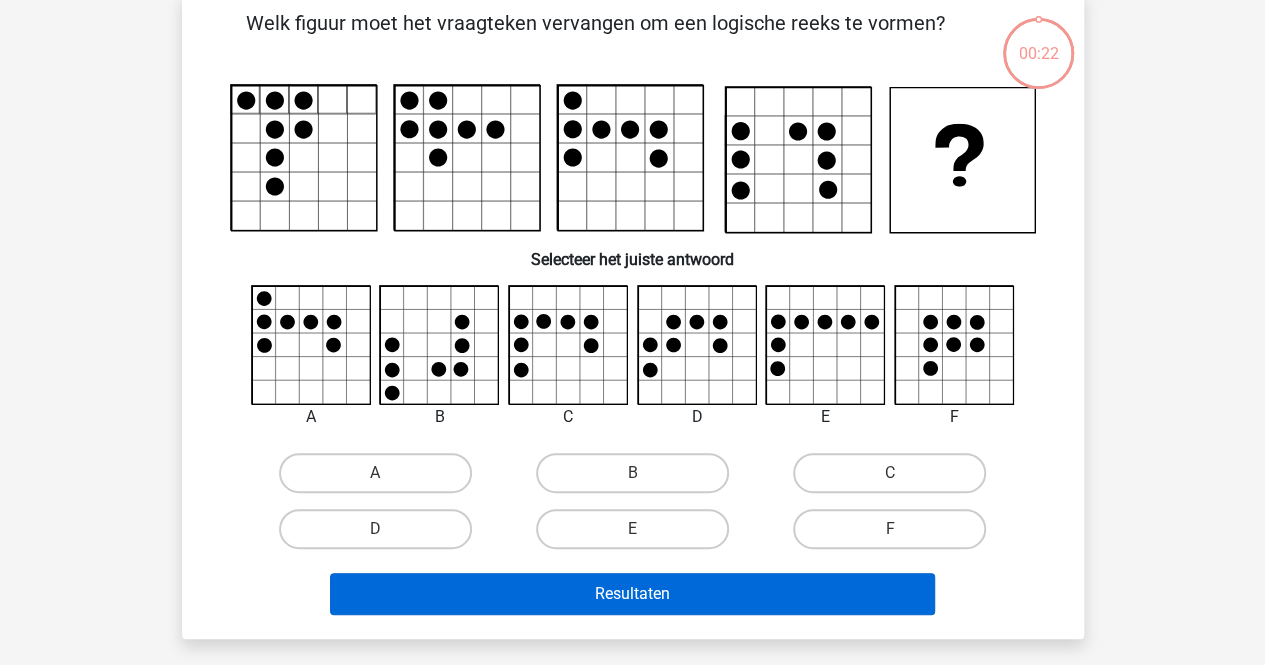 scroll, scrollTop: 92, scrollLeft: 0, axis: vertical 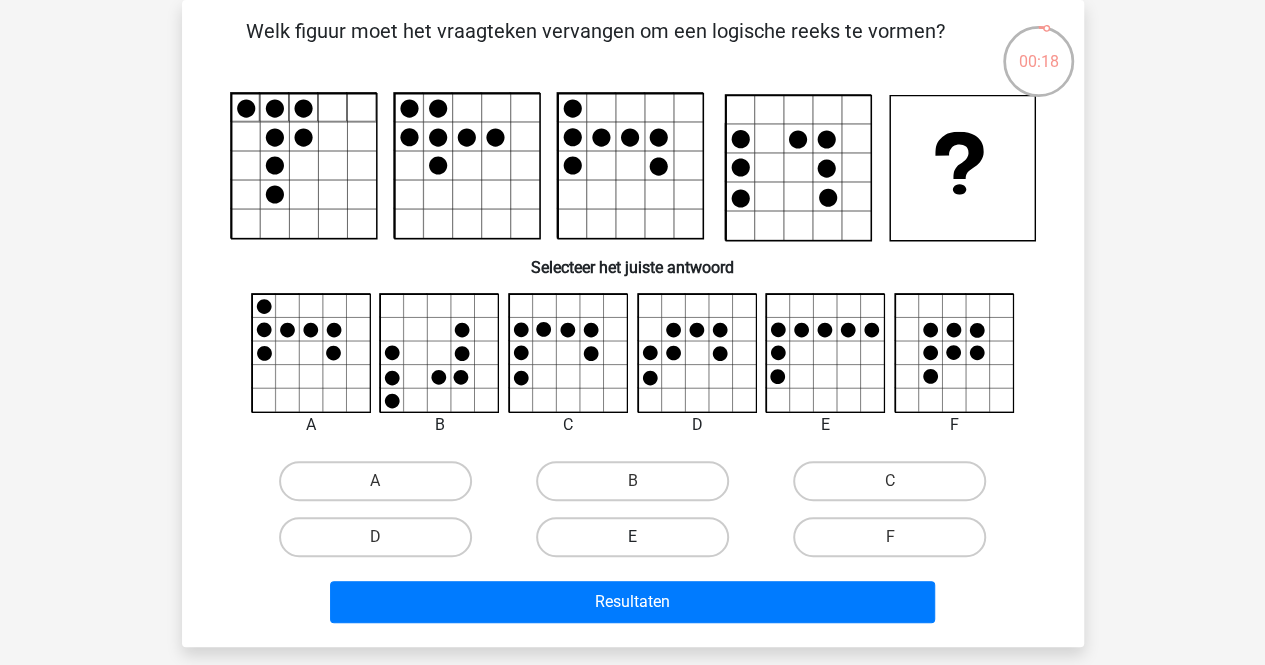 click on "E" at bounding box center [632, 537] 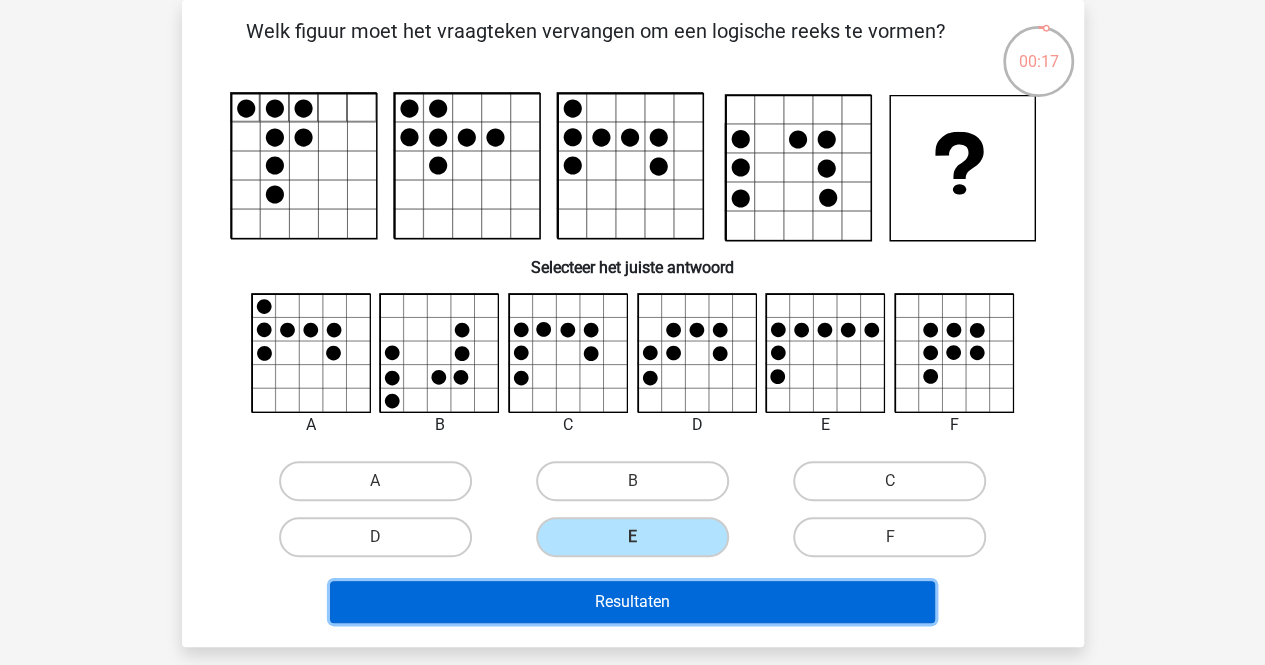 click on "Resultaten" at bounding box center [632, 602] 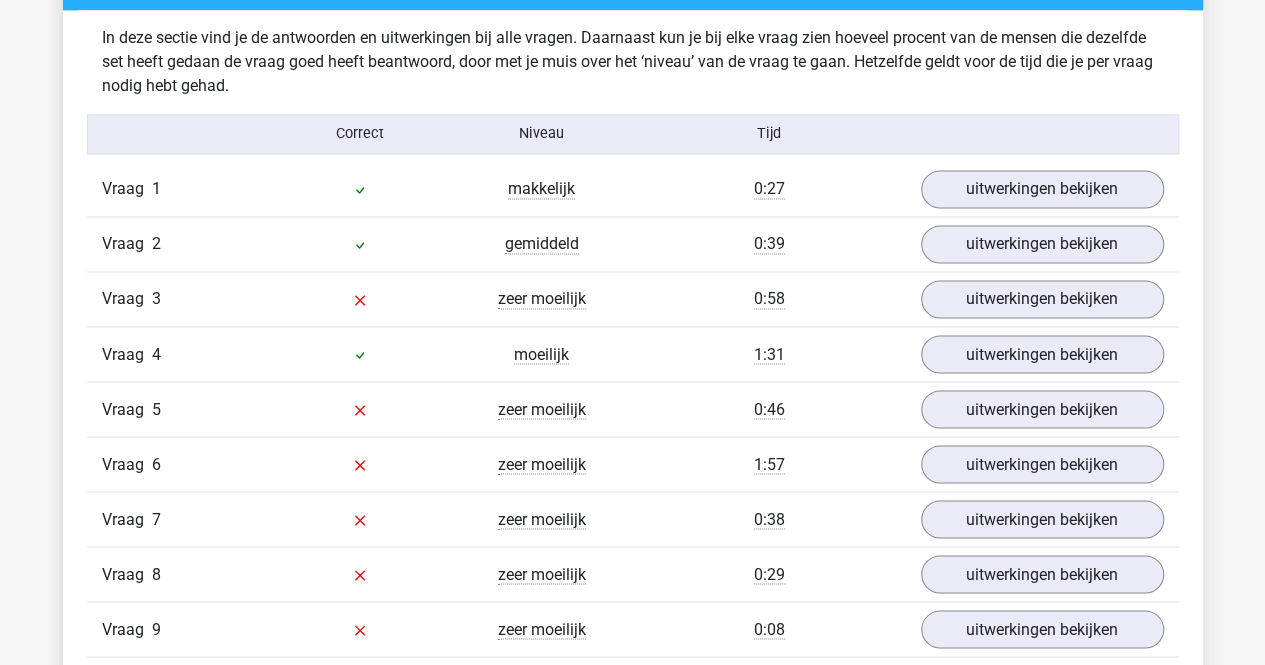 scroll, scrollTop: 1500, scrollLeft: 0, axis: vertical 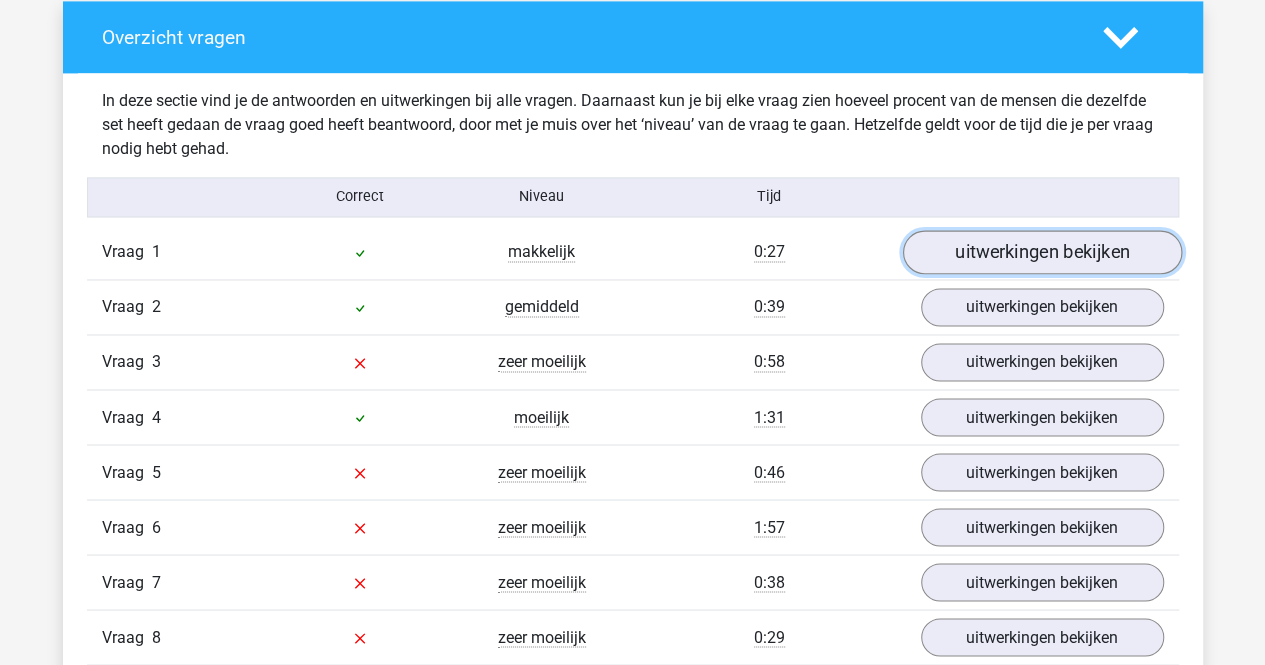 click on "uitwerkingen bekijken" at bounding box center (1041, 252) 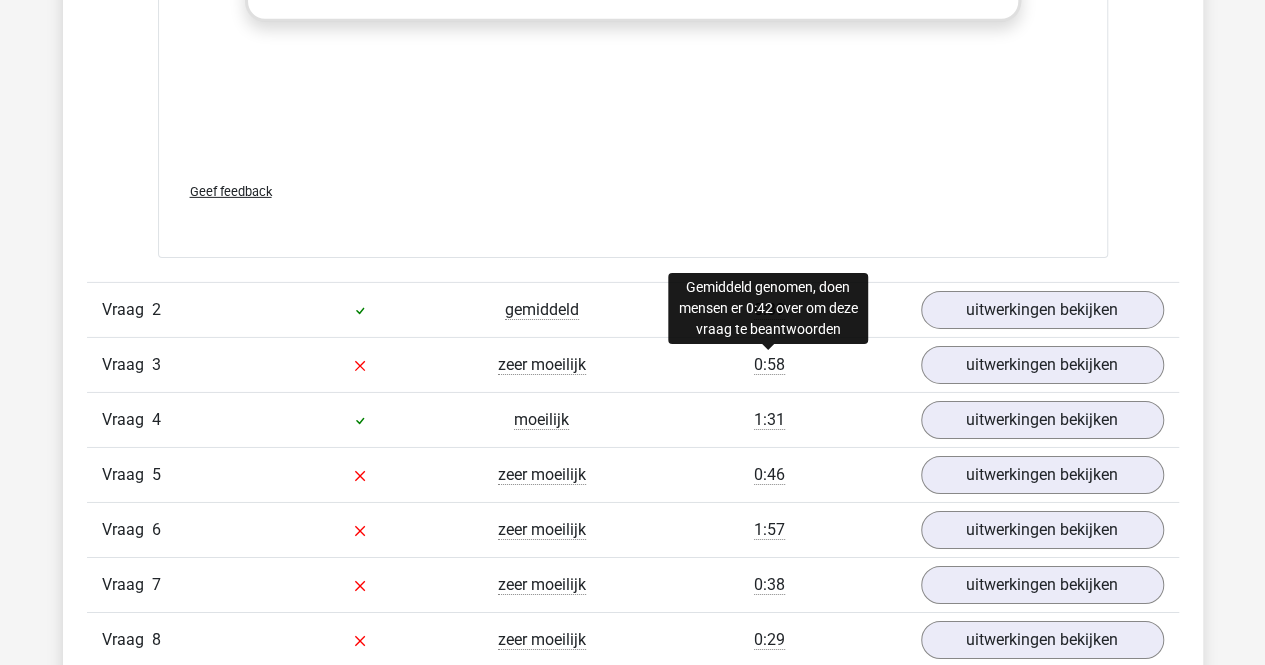 scroll, scrollTop: 3200, scrollLeft: 0, axis: vertical 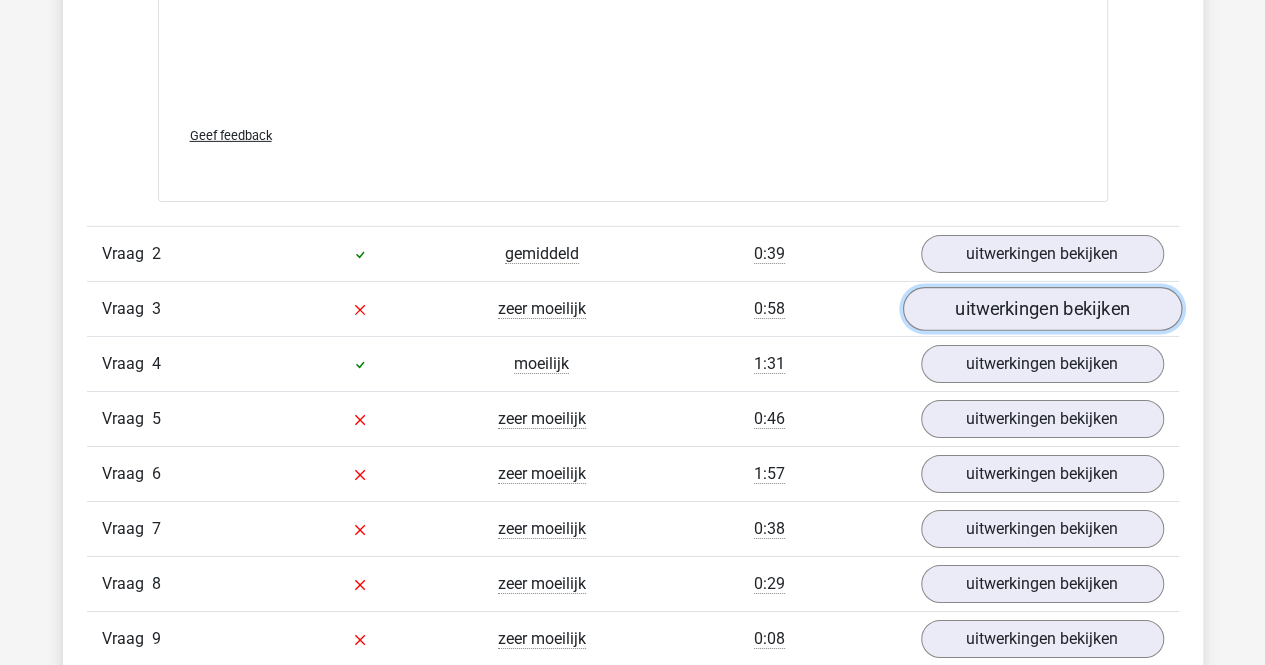 click on "uitwerkingen bekijken" at bounding box center (1041, 310) 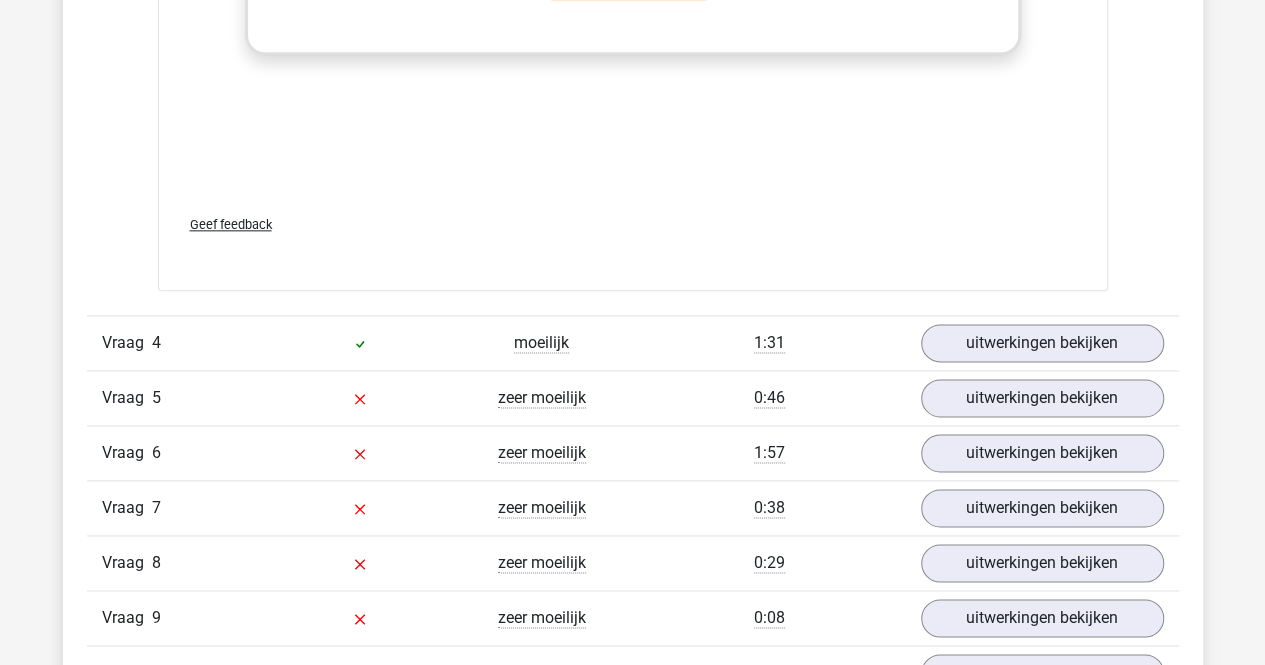scroll, scrollTop: 4900, scrollLeft: 0, axis: vertical 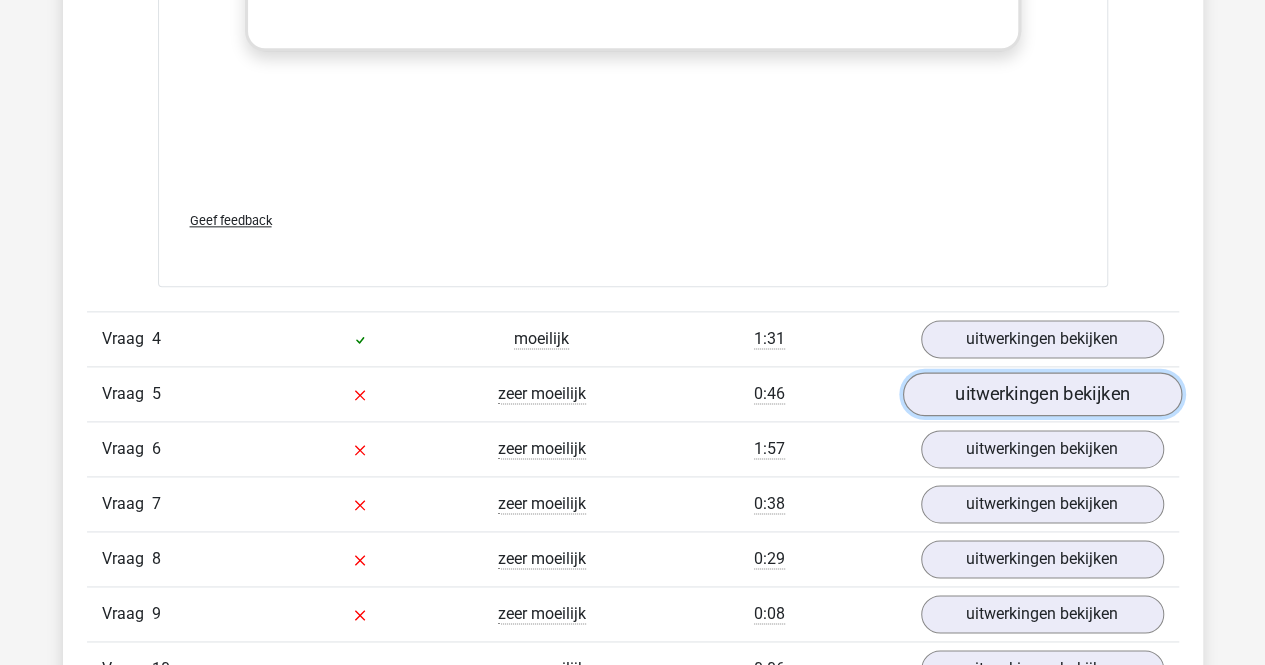 click on "uitwerkingen bekijken" at bounding box center (1041, 394) 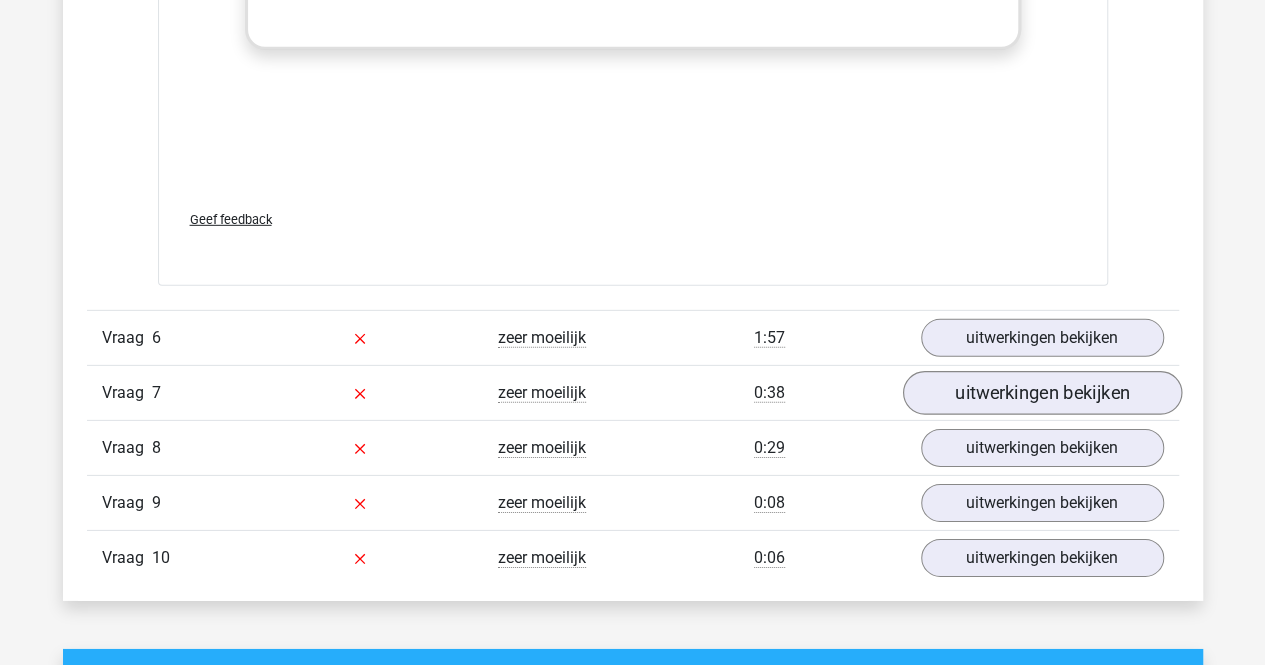 scroll, scrollTop: 6700, scrollLeft: 0, axis: vertical 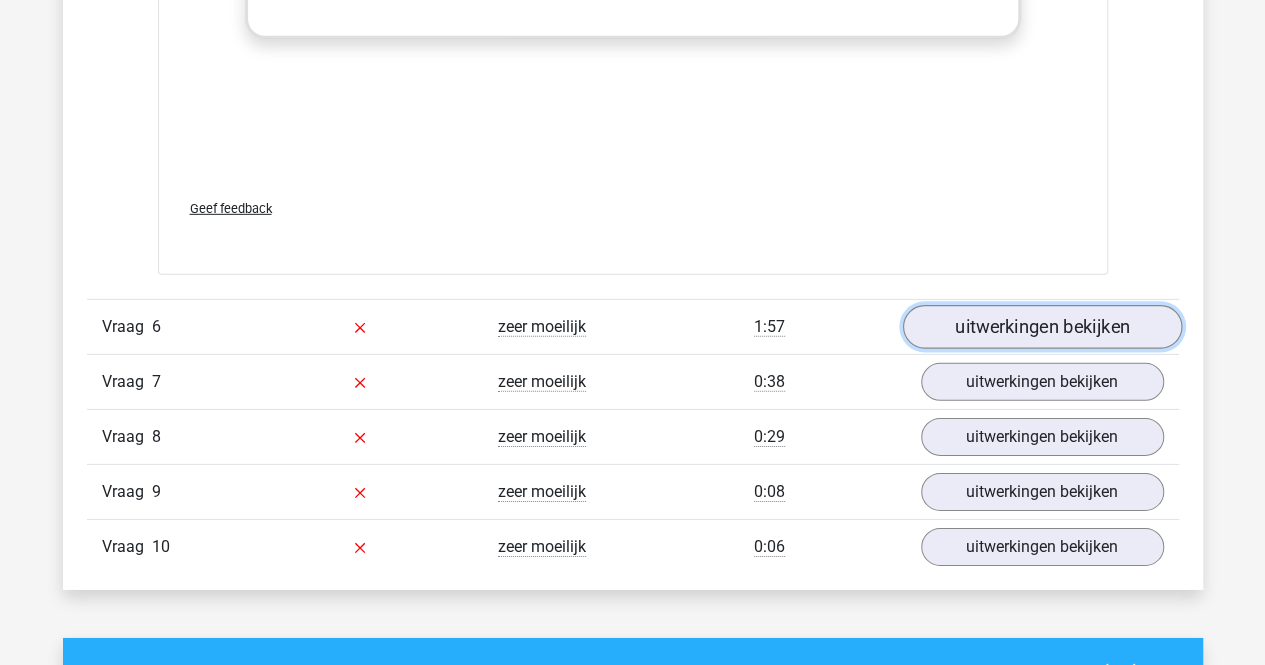 click on "uitwerkingen bekijken" at bounding box center (1041, 327) 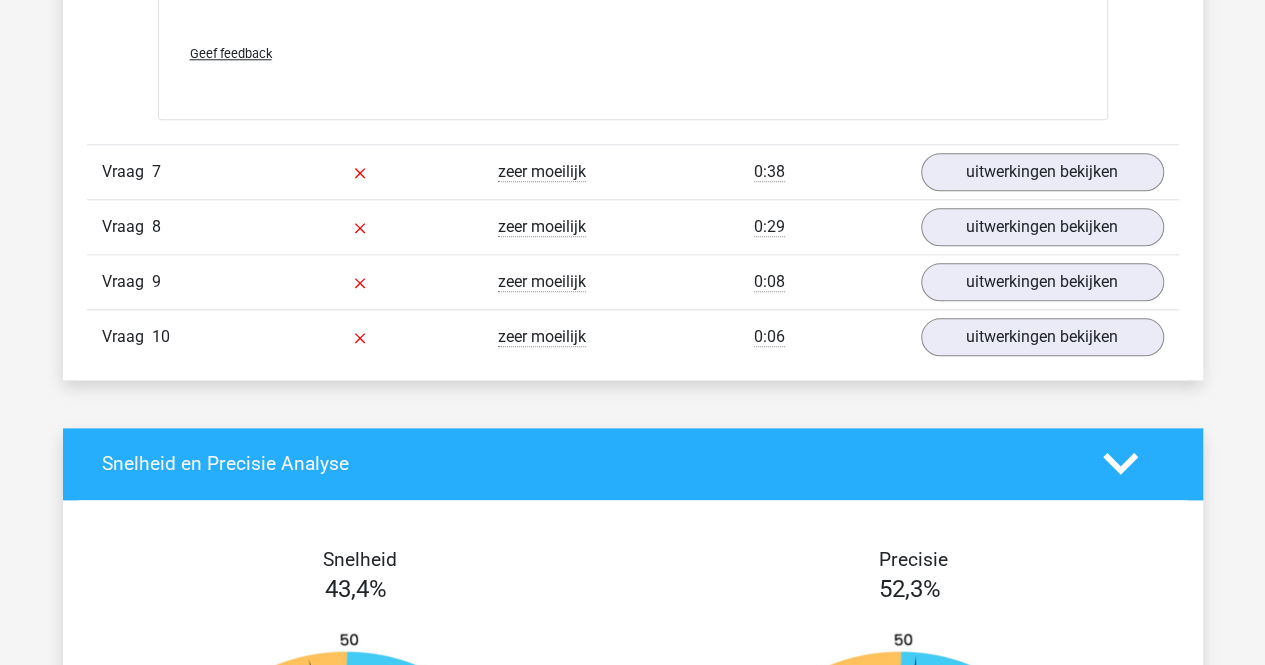 scroll, scrollTop: 8600, scrollLeft: 0, axis: vertical 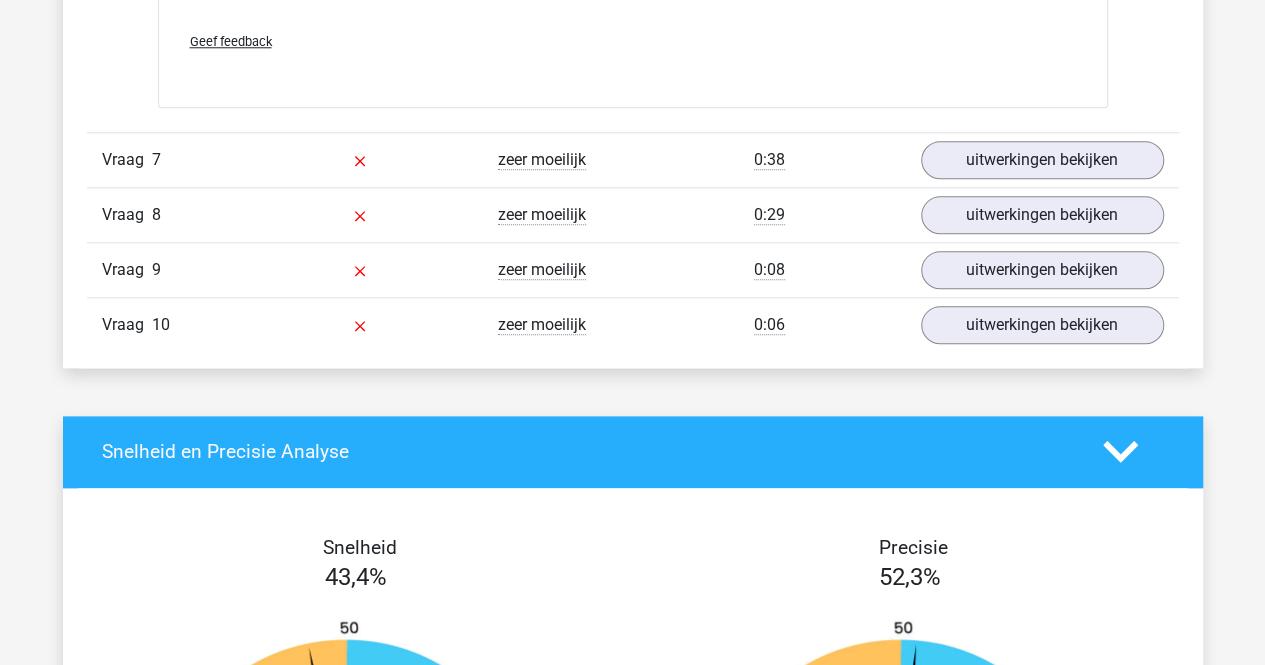 click on "Vraag
7
zeer moeilijk
0:38
uitwerkingen bekijken" at bounding box center (633, 159) 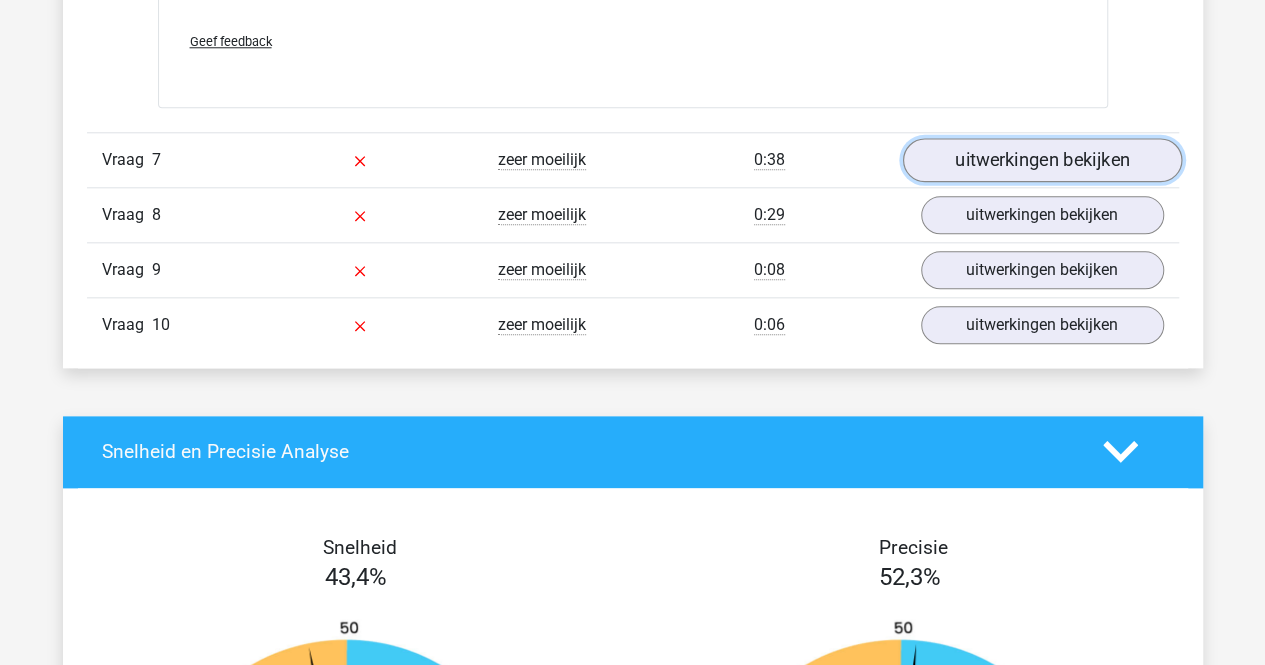 drag, startPoint x: 968, startPoint y: 141, endPoint x: 945, endPoint y: 148, distance: 24.04163 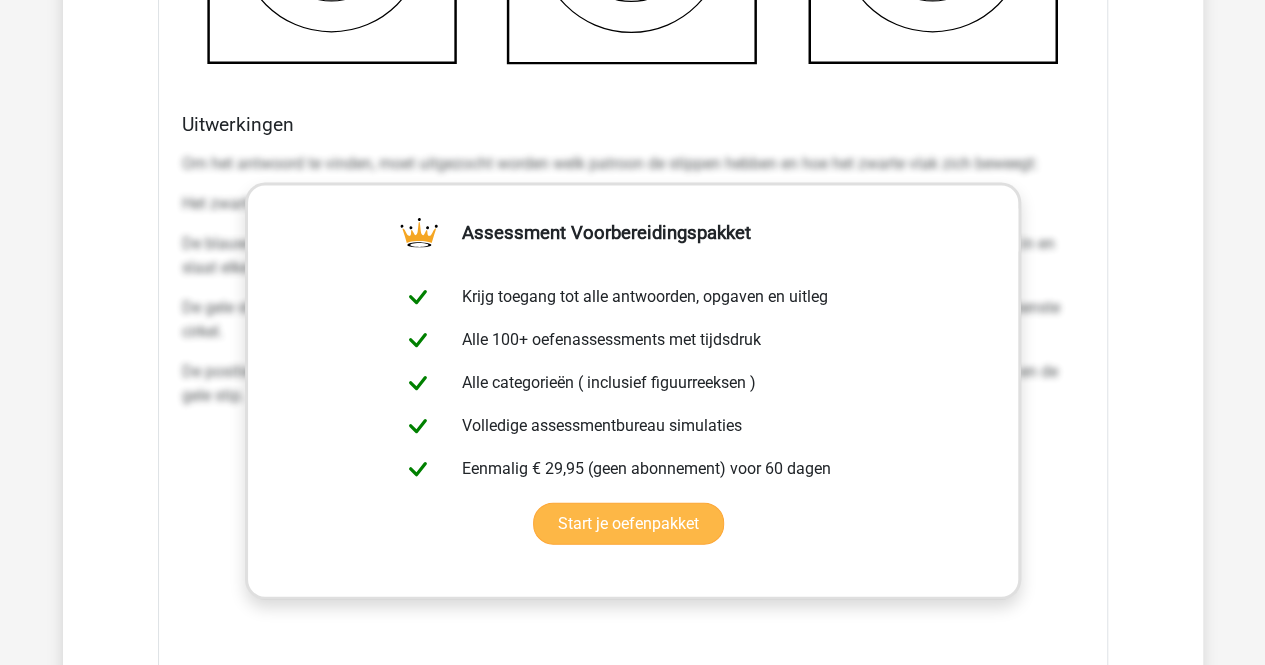 scroll, scrollTop: 10100, scrollLeft: 0, axis: vertical 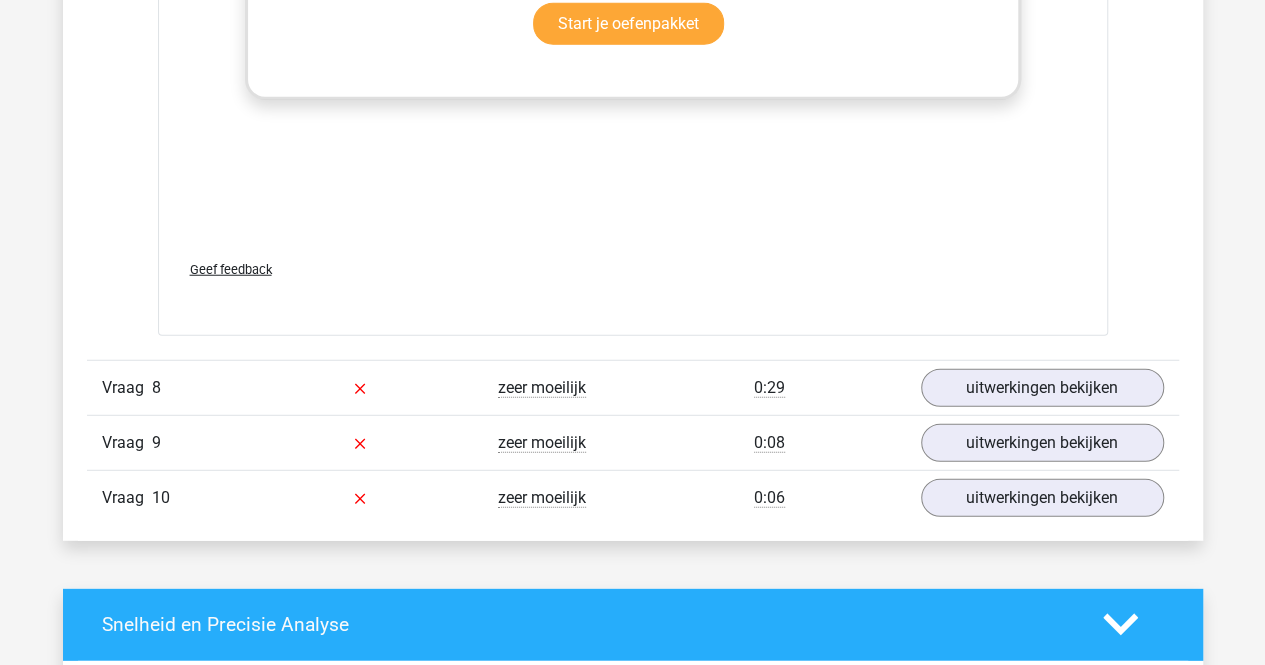 click on "Vraag
8
zeer moeilijk
0:29
uitwerkingen bekijken" at bounding box center (633, 387) 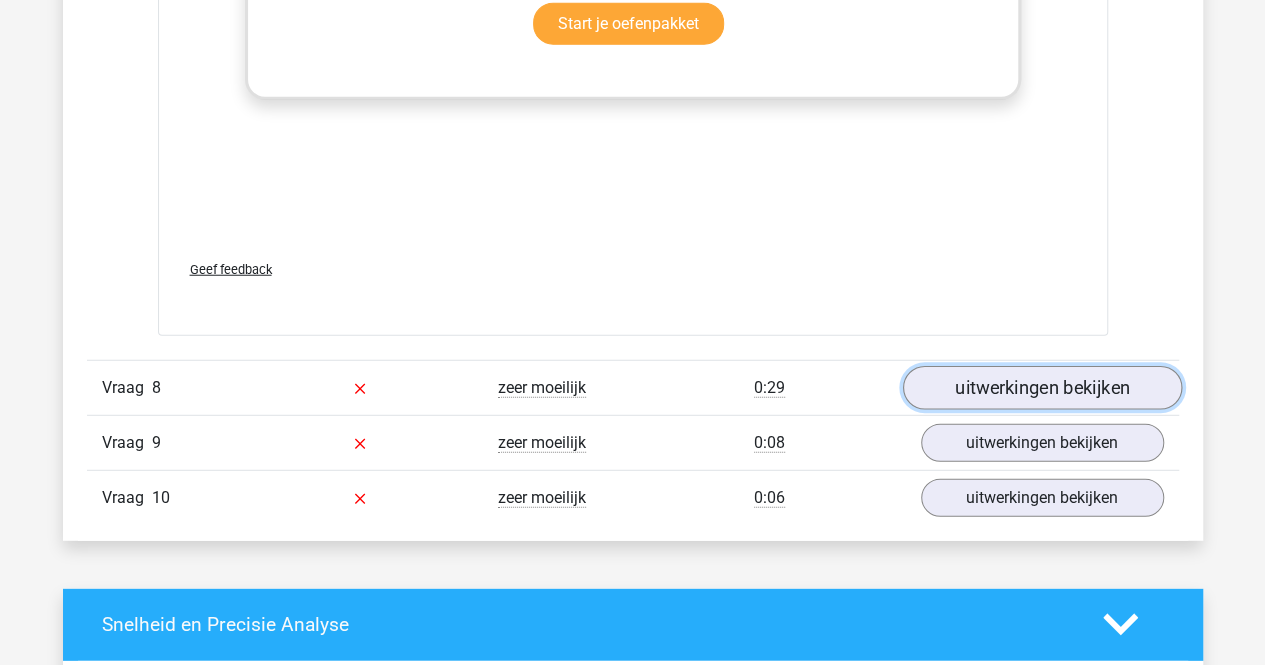 click on "uitwerkingen bekijken" at bounding box center [1041, 388] 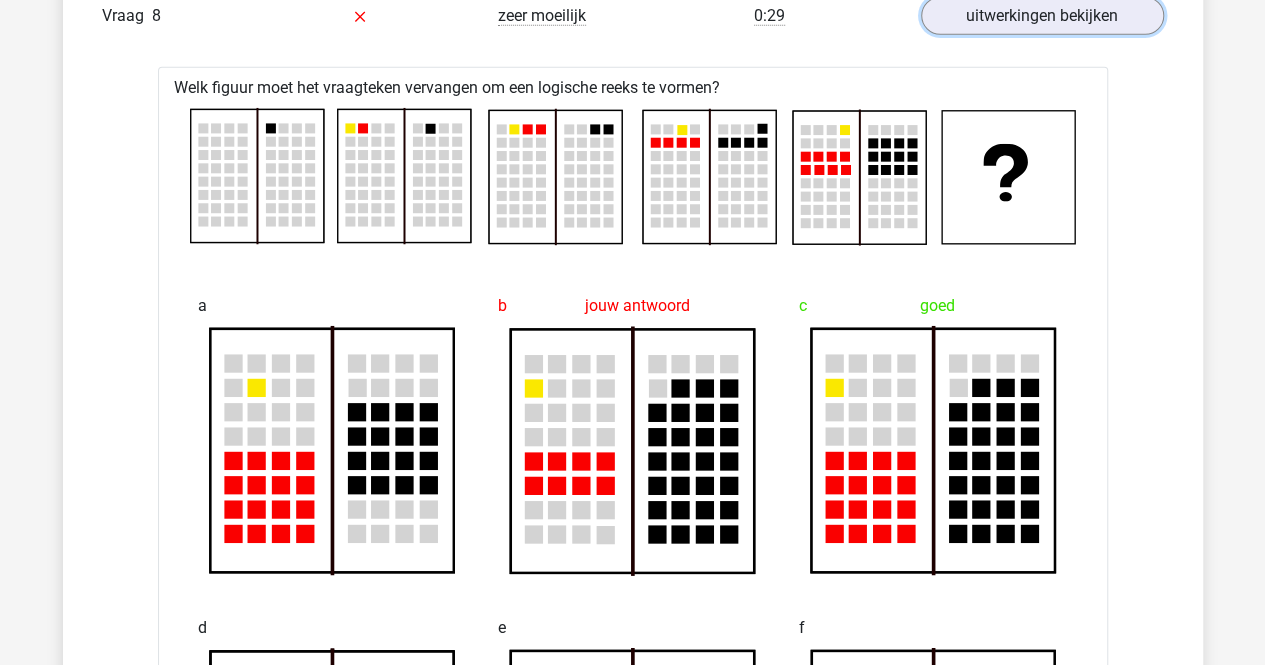 scroll, scrollTop: 10500, scrollLeft: 0, axis: vertical 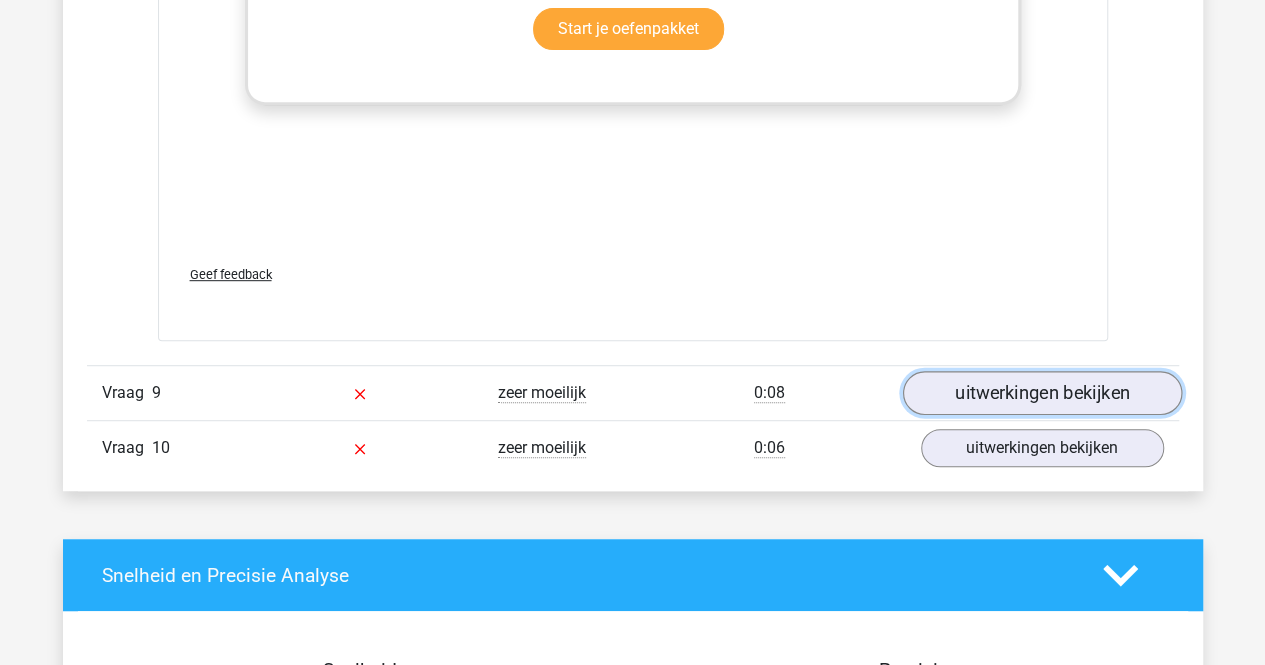 click on "uitwerkingen bekijken" at bounding box center (1041, 393) 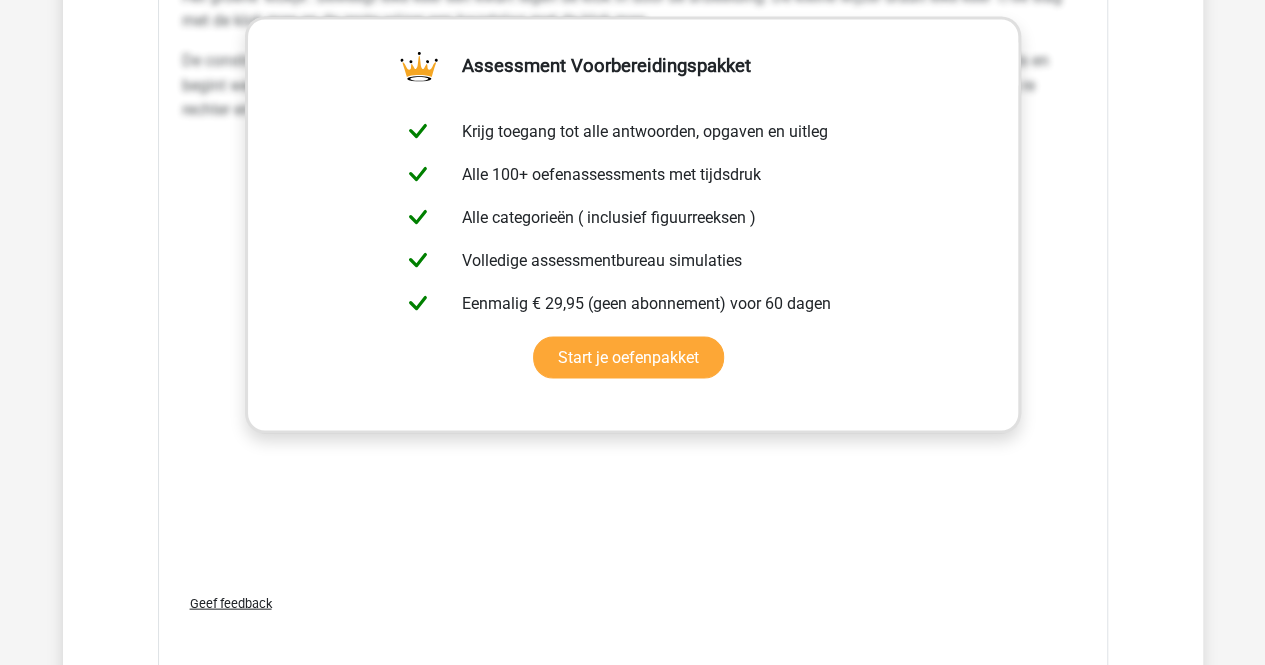 scroll, scrollTop: 13700, scrollLeft: 0, axis: vertical 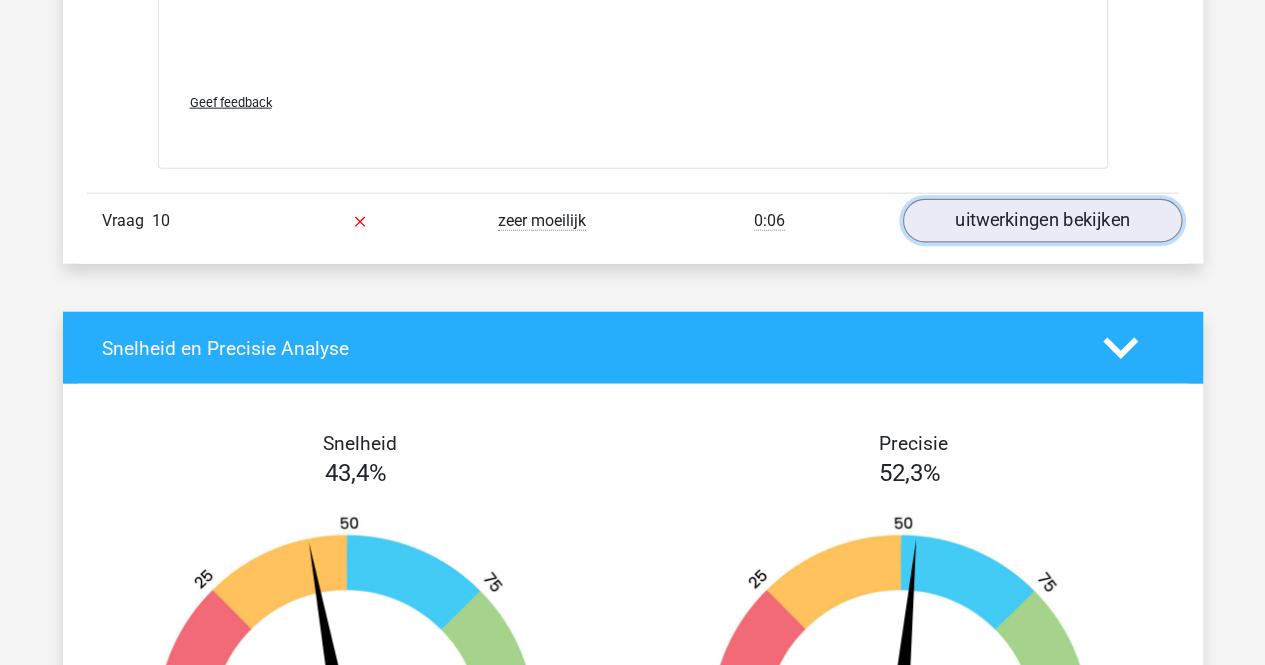 click on "uitwerkingen bekijken" at bounding box center [1041, 221] 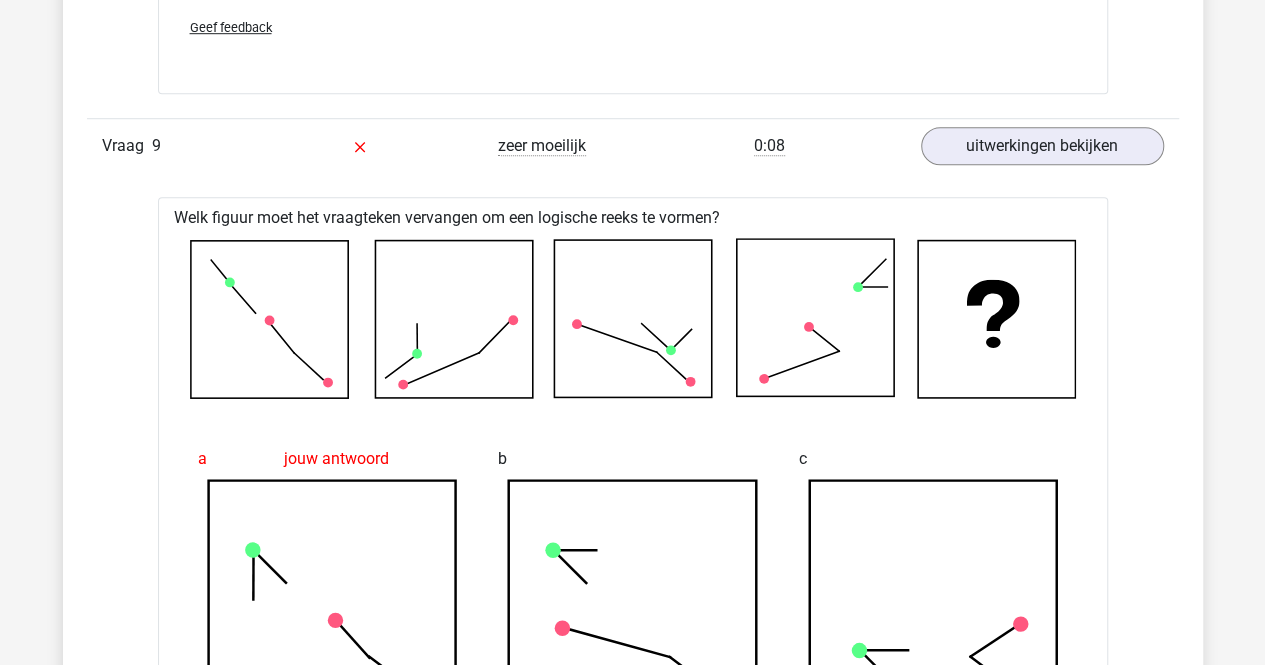 scroll, scrollTop: 11800, scrollLeft: 0, axis: vertical 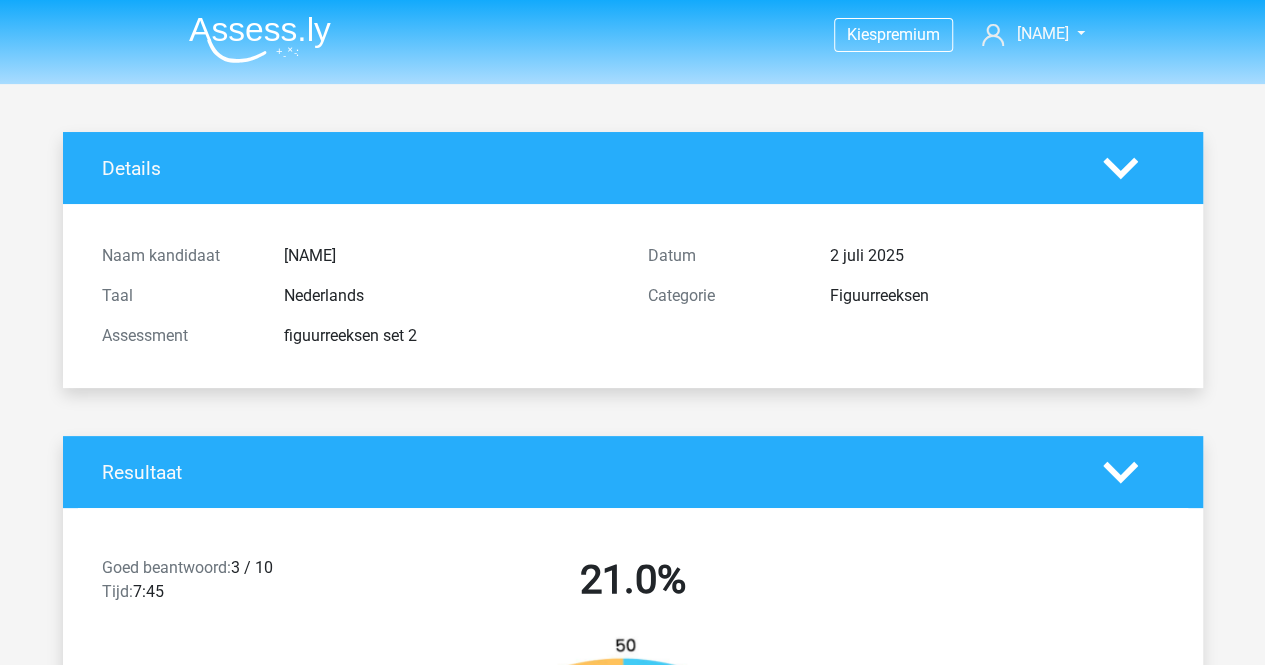 click at bounding box center (260, 39) 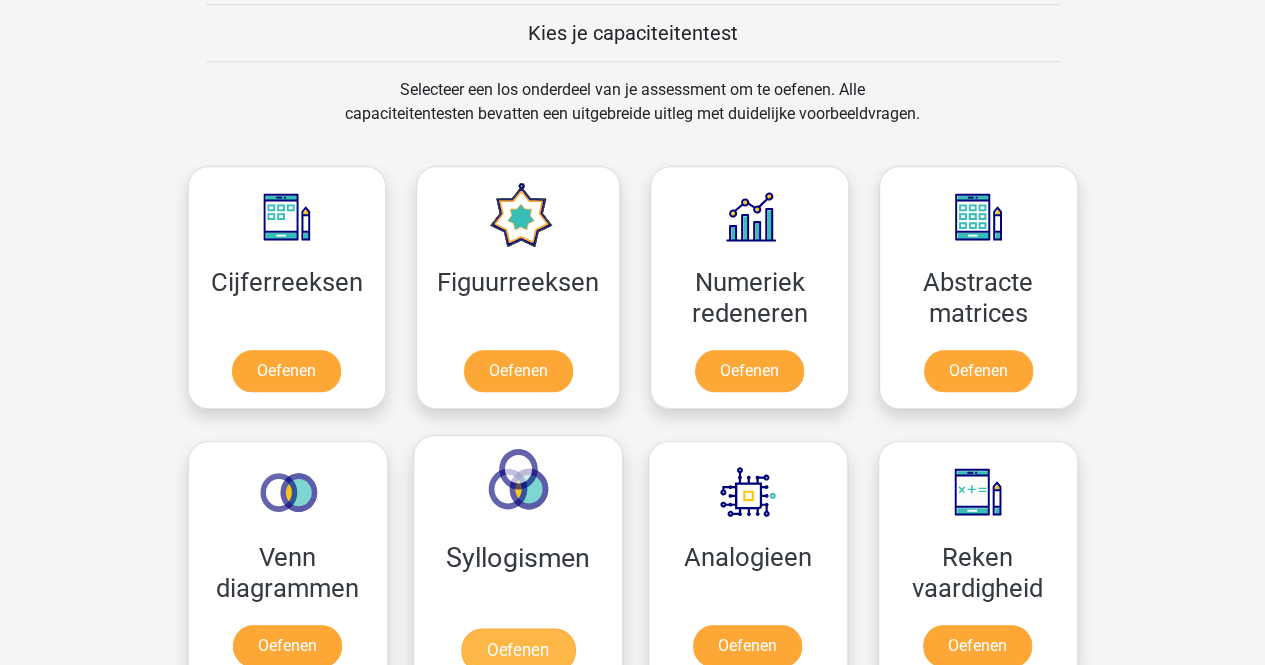 scroll, scrollTop: 900, scrollLeft: 0, axis: vertical 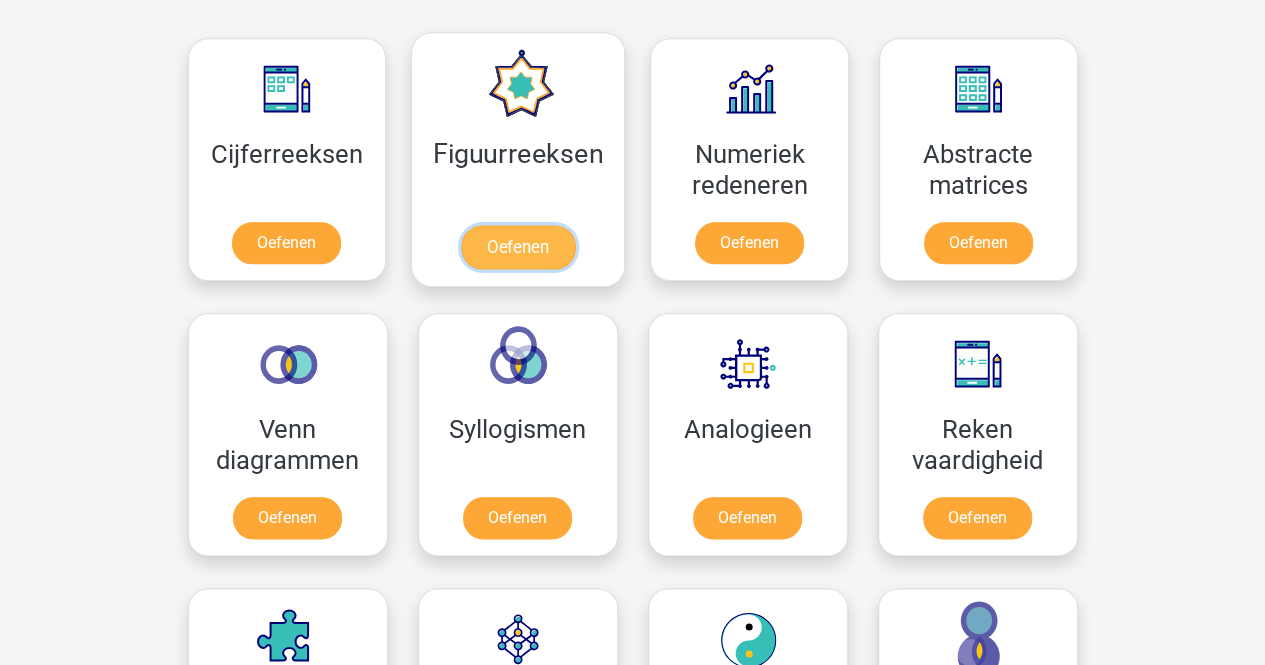 click on "Oefenen" at bounding box center (518, 247) 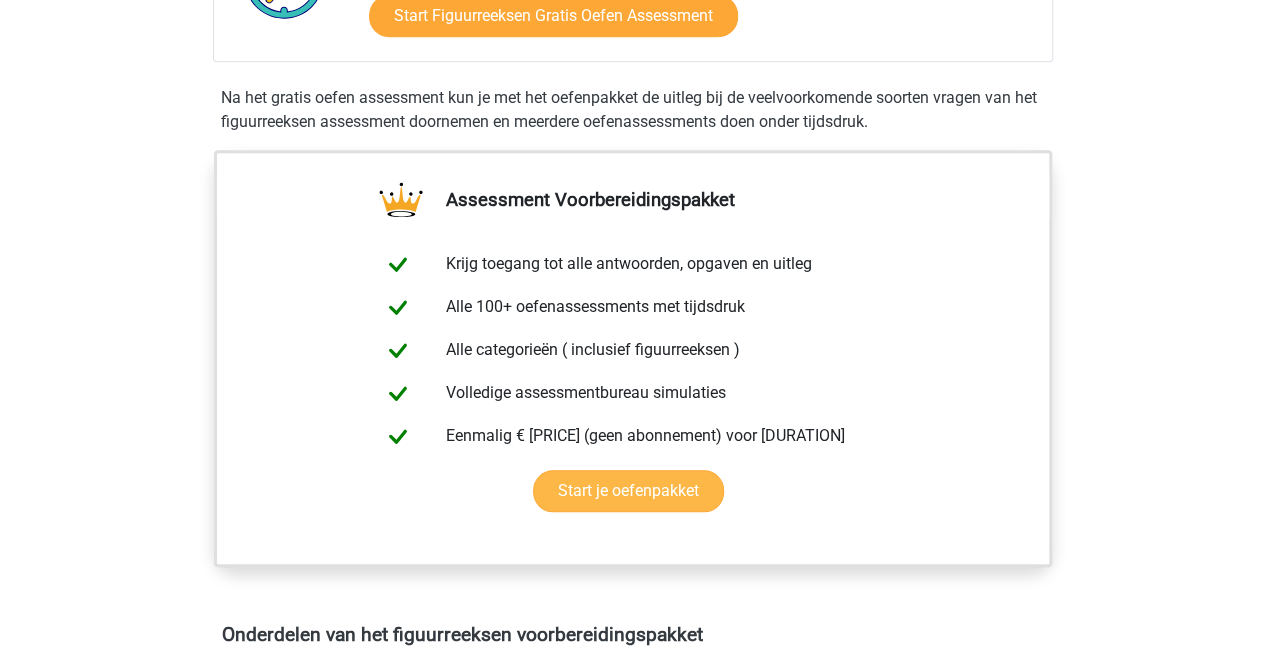 scroll, scrollTop: 1000, scrollLeft: 0, axis: vertical 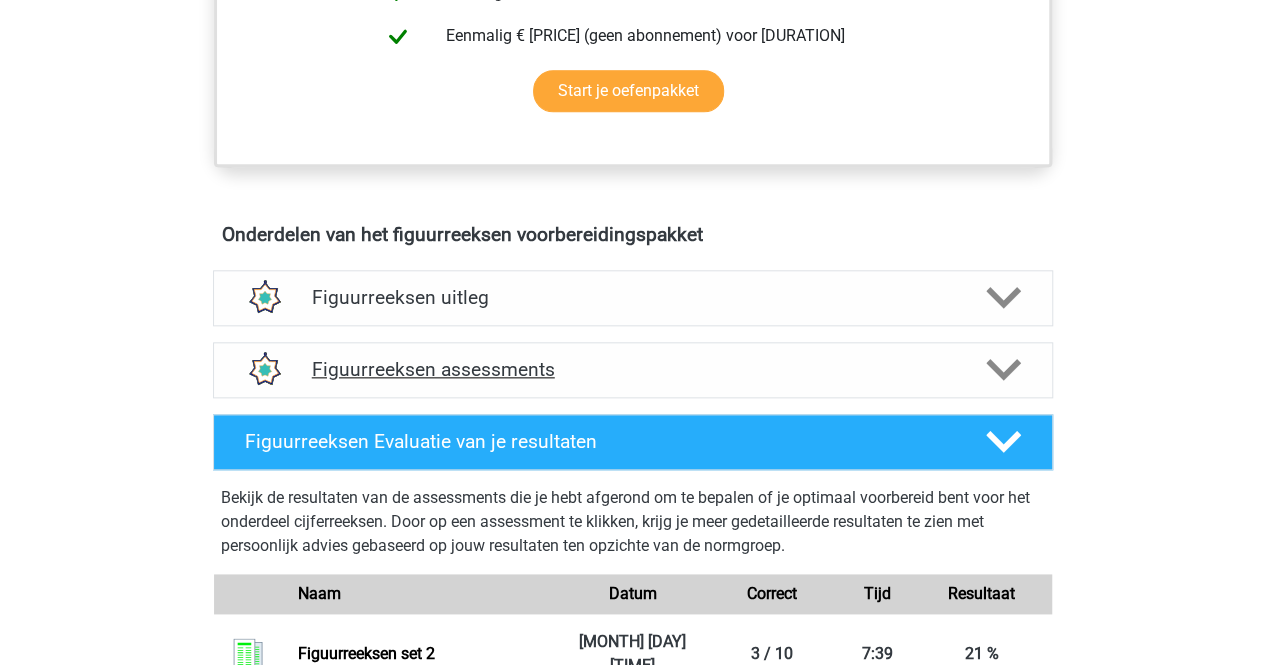 click on "Figuurreeksen assessments" at bounding box center [633, 369] 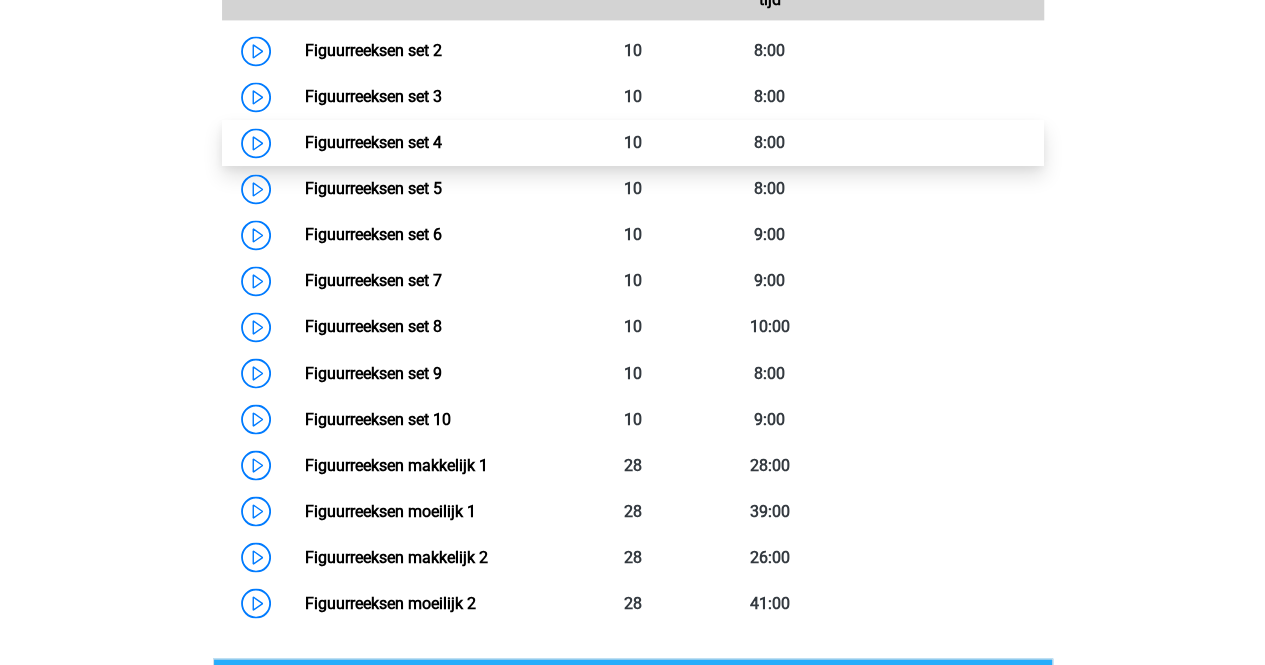 scroll, scrollTop: 1500, scrollLeft: 0, axis: vertical 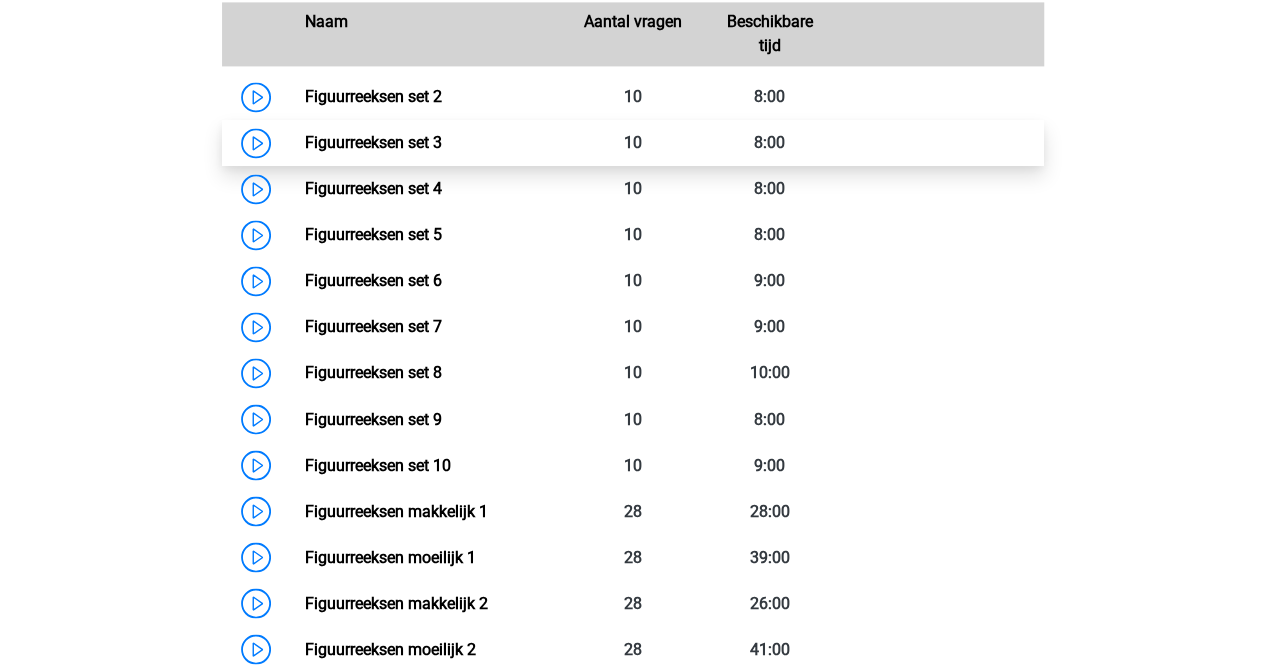 click on "Figuurreeksen
set 3" at bounding box center [373, 142] 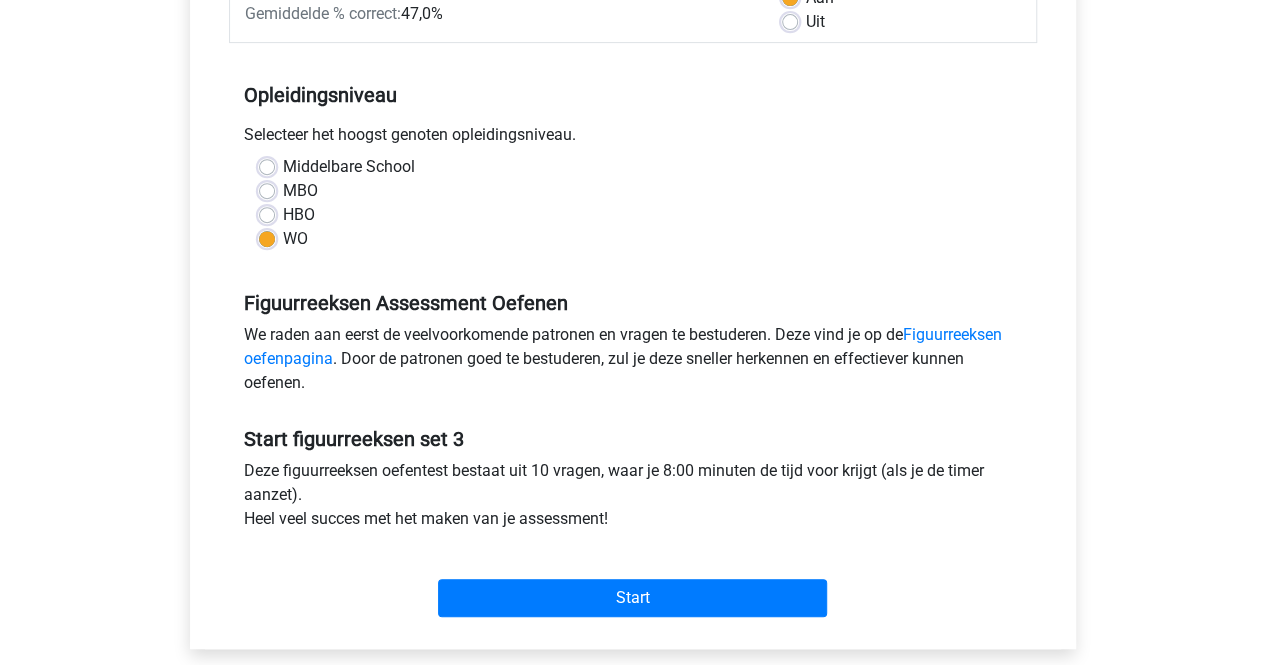 scroll, scrollTop: 400, scrollLeft: 0, axis: vertical 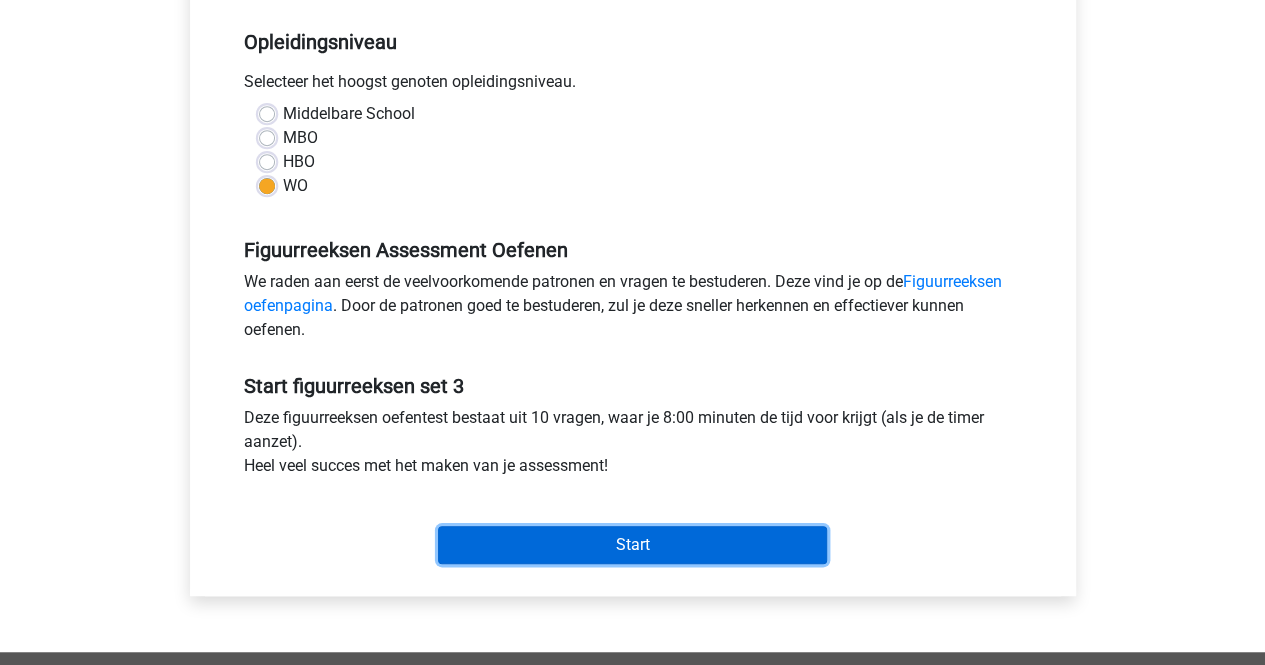 click on "Start" at bounding box center [632, 545] 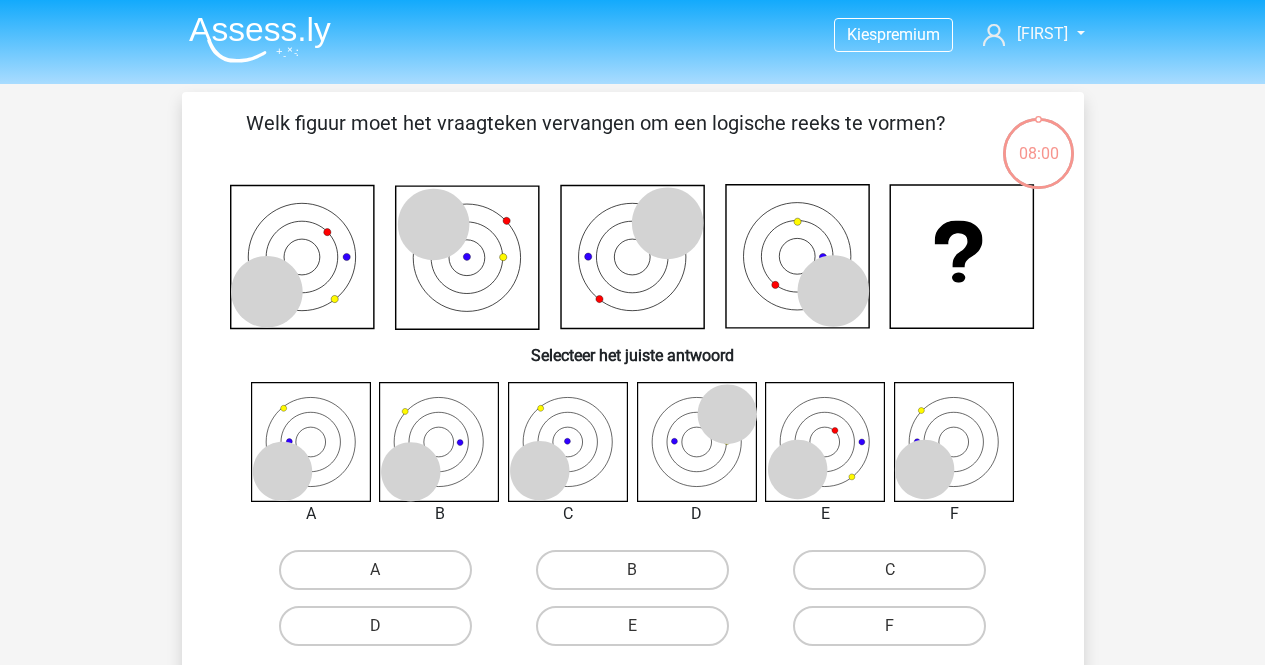 scroll, scrollTop: 0, scrollLeft: 0, axis: both 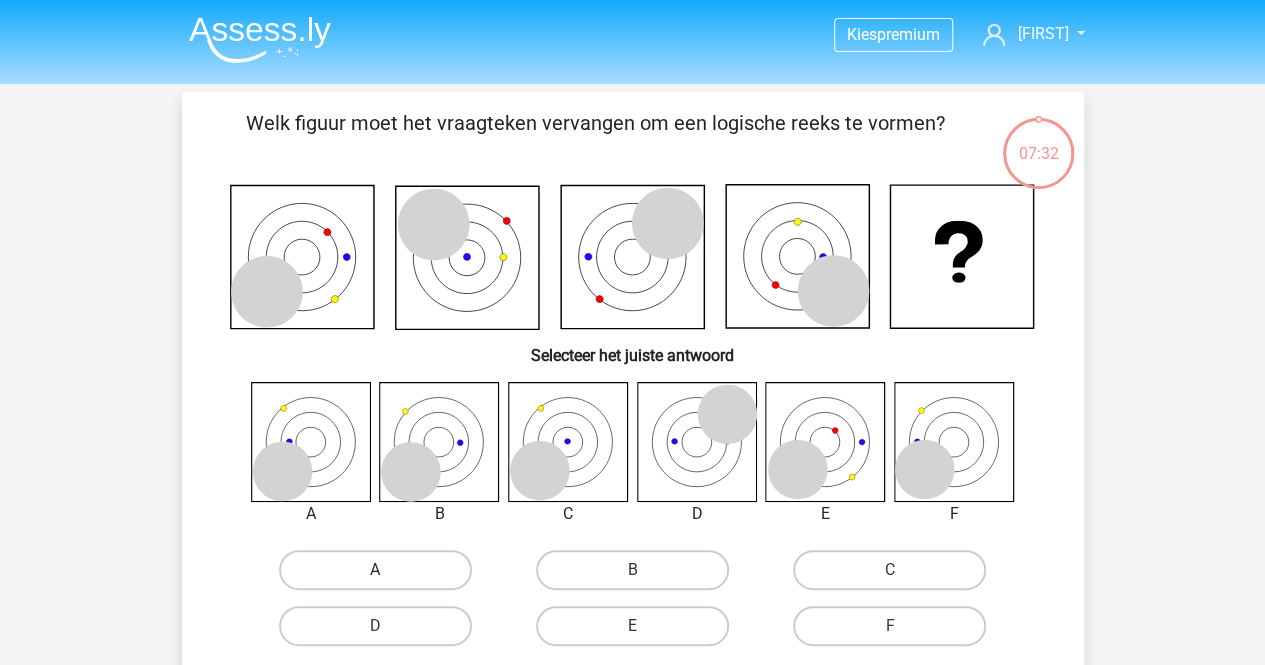 click on "A" at bounding box center [375, 570] 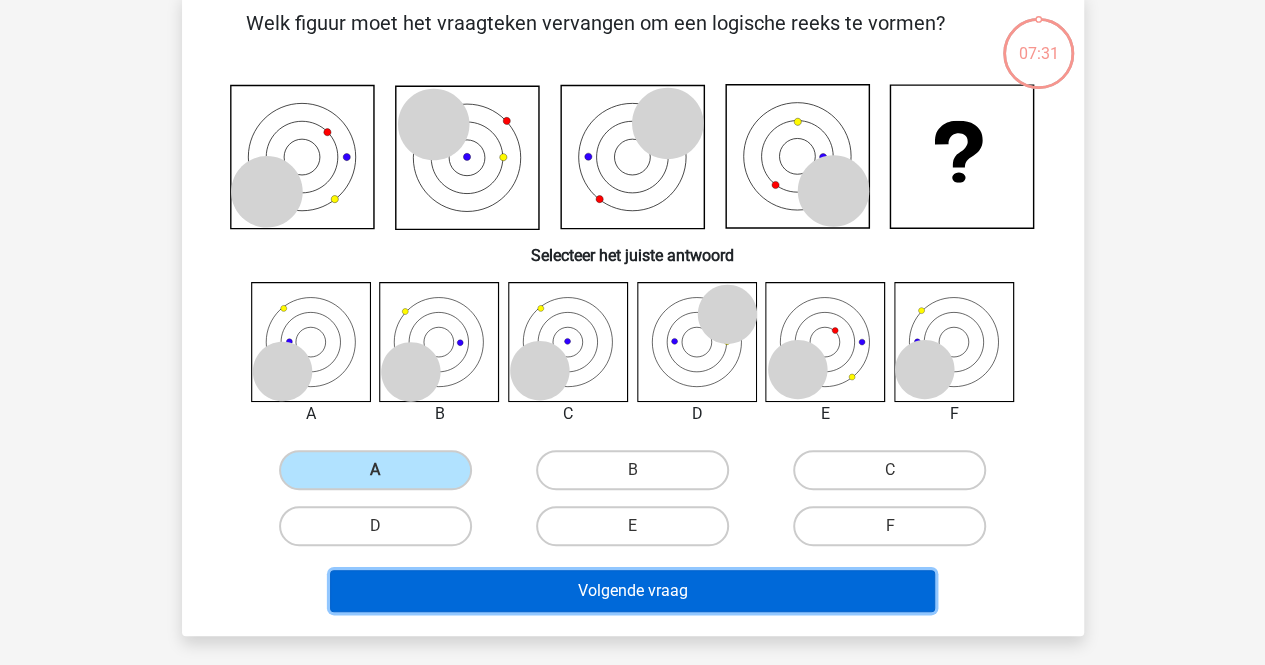click on "Volgende vraag" at bounding box center (632, 591) 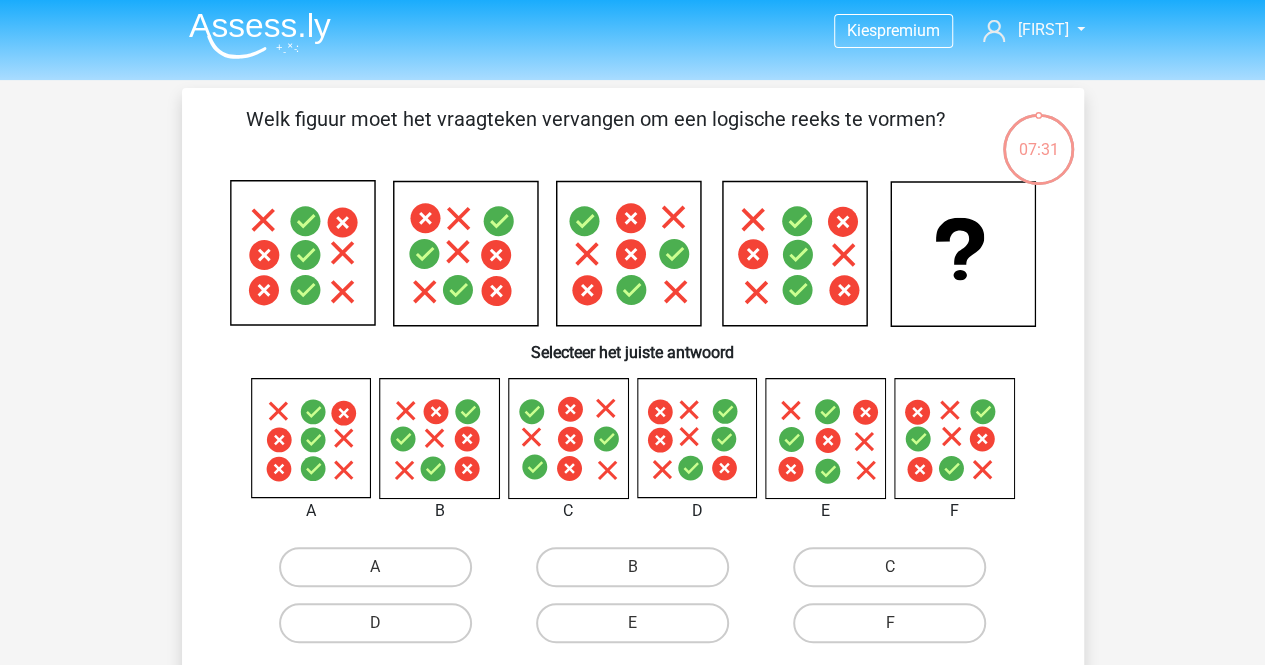 scroll, scrollTop: 0, scrollLeft: 0, axis: both 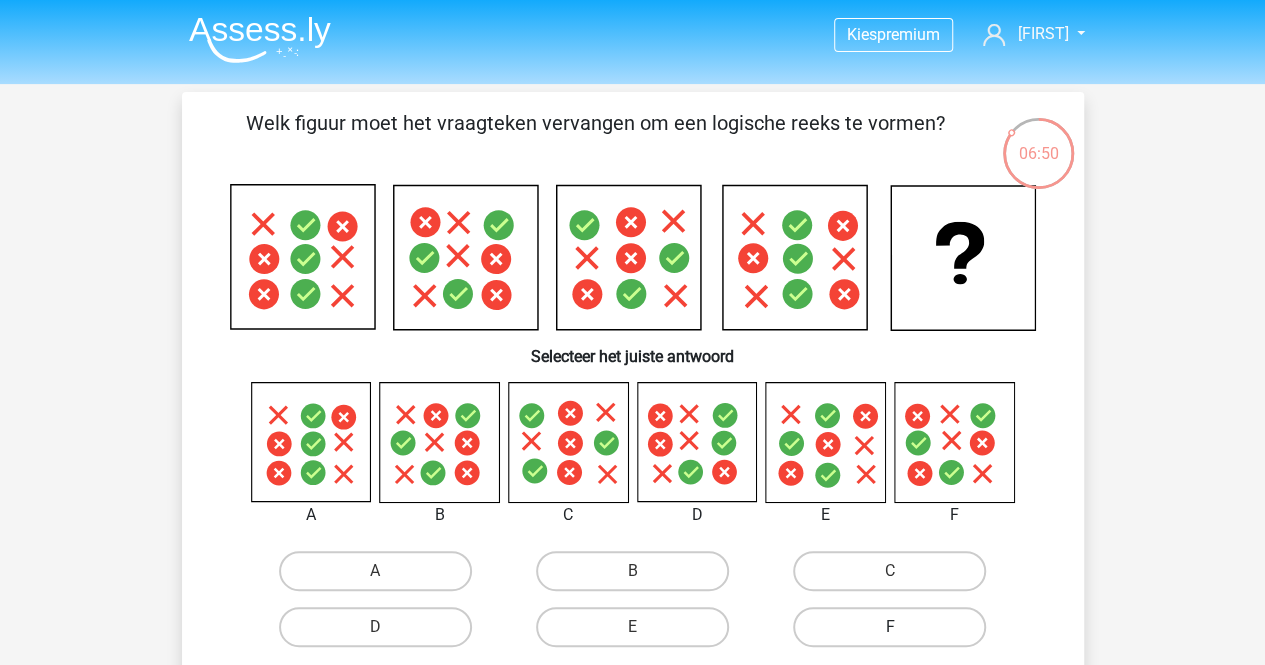 click on "F" at bounding box center [889, 627] 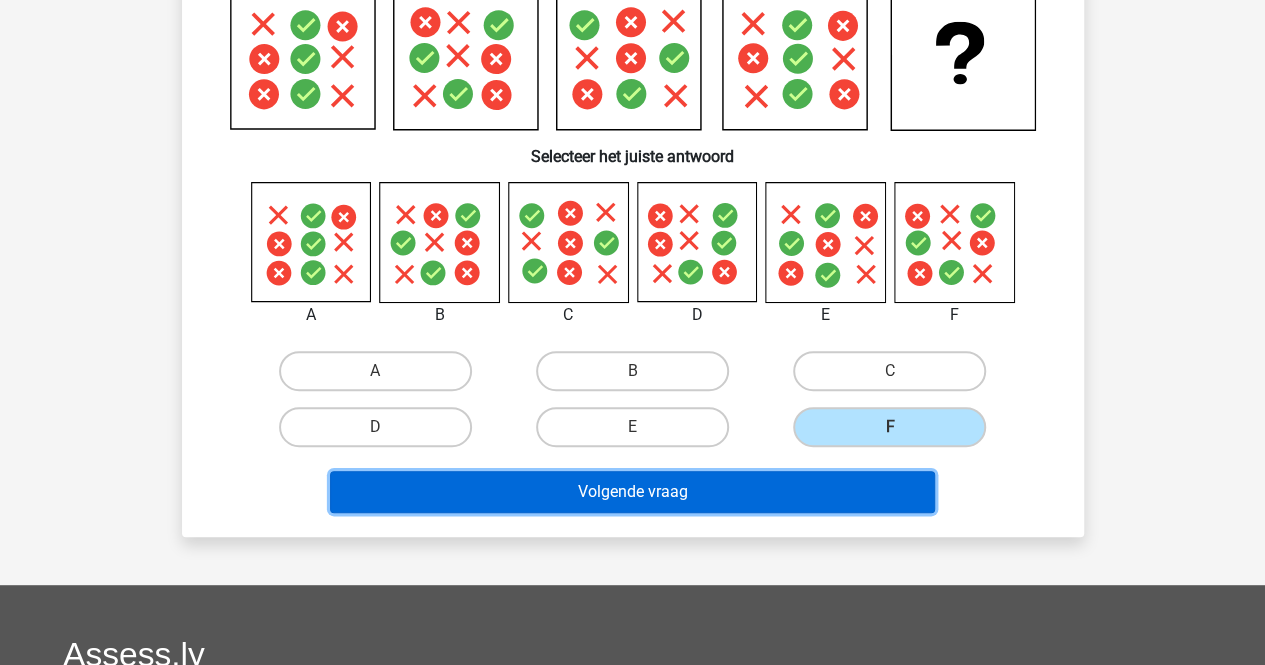 click on "Volgende vraag" at bounding box center [632, 492] 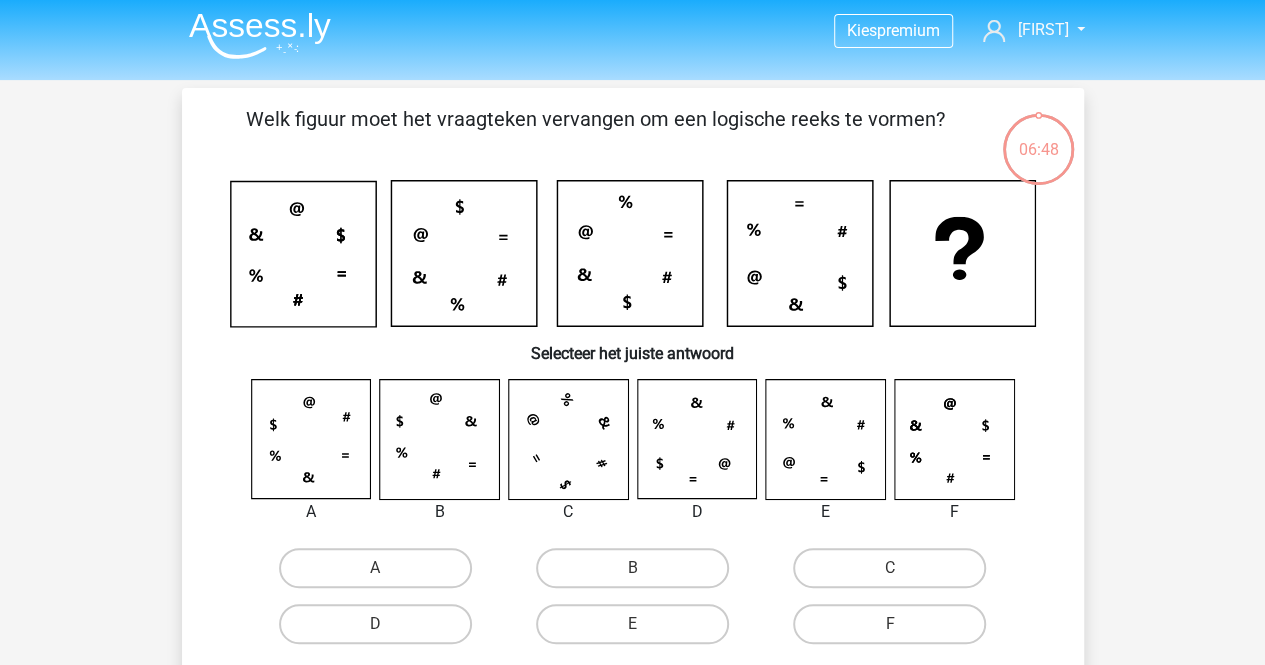 scroll, scrollTop: 0, scrollLeft: 0, axis: both 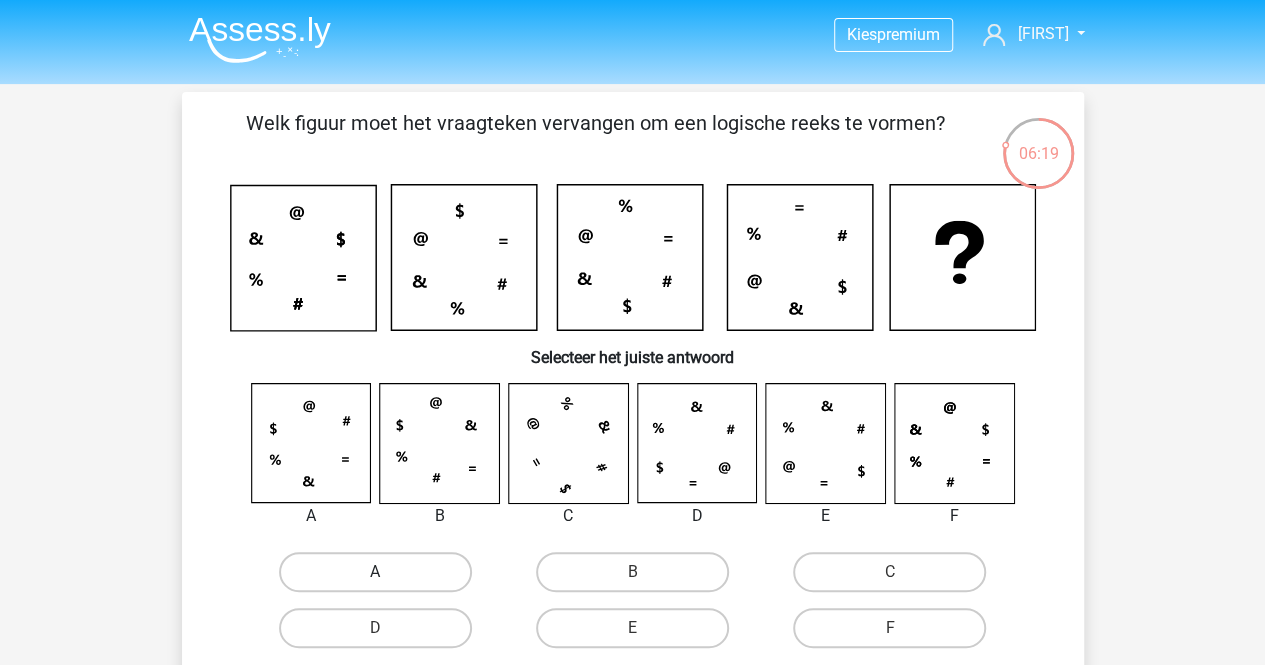 click on "A" at bounding box center (375, 572) 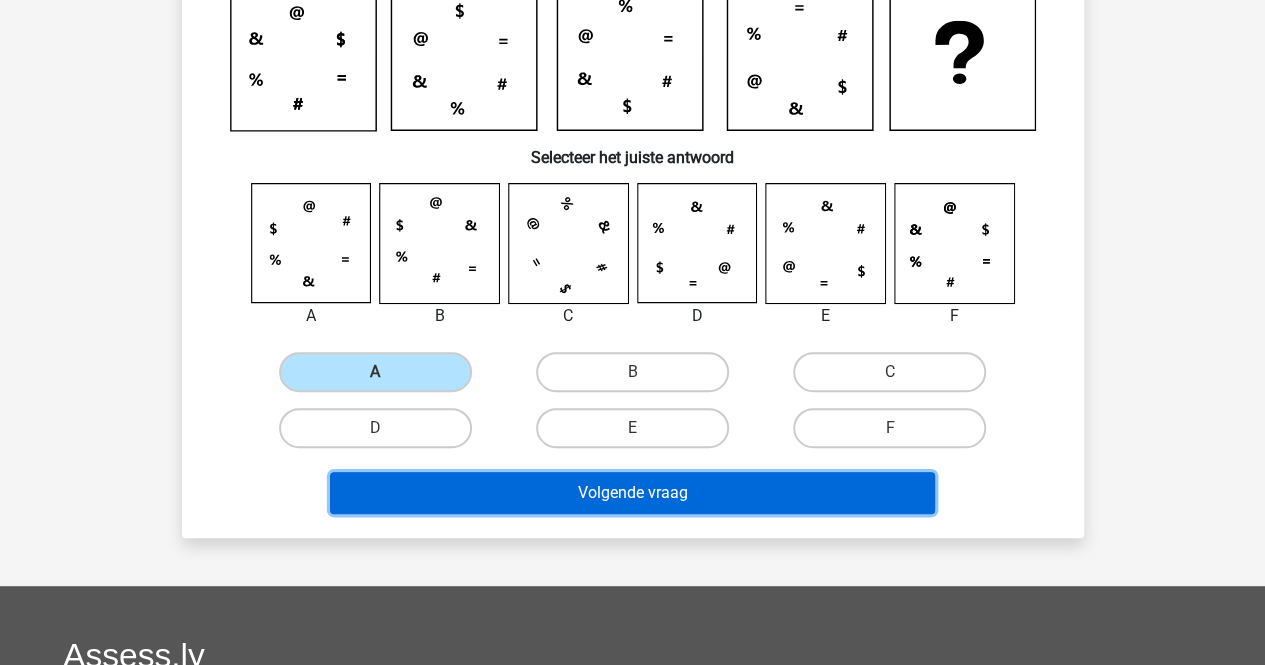 click on "Volgende vraag" at bounding box center [632, 493] 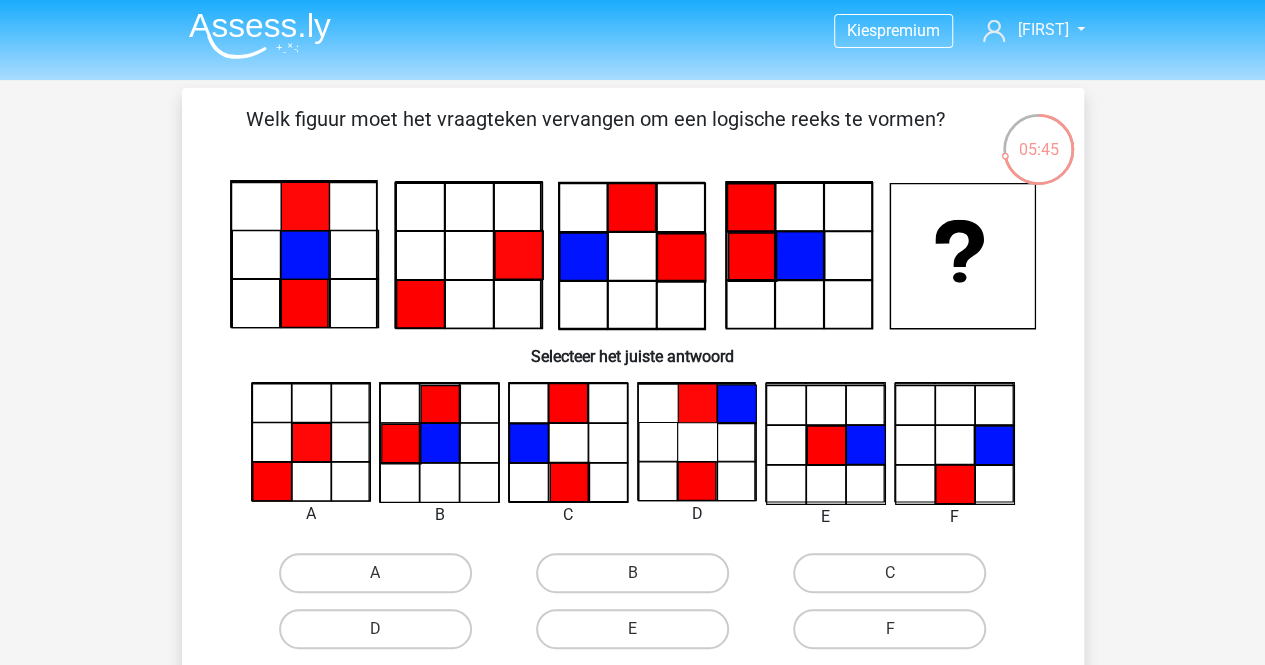 scroll, scrollTop: 0, scrollLeft: 0, axis: both 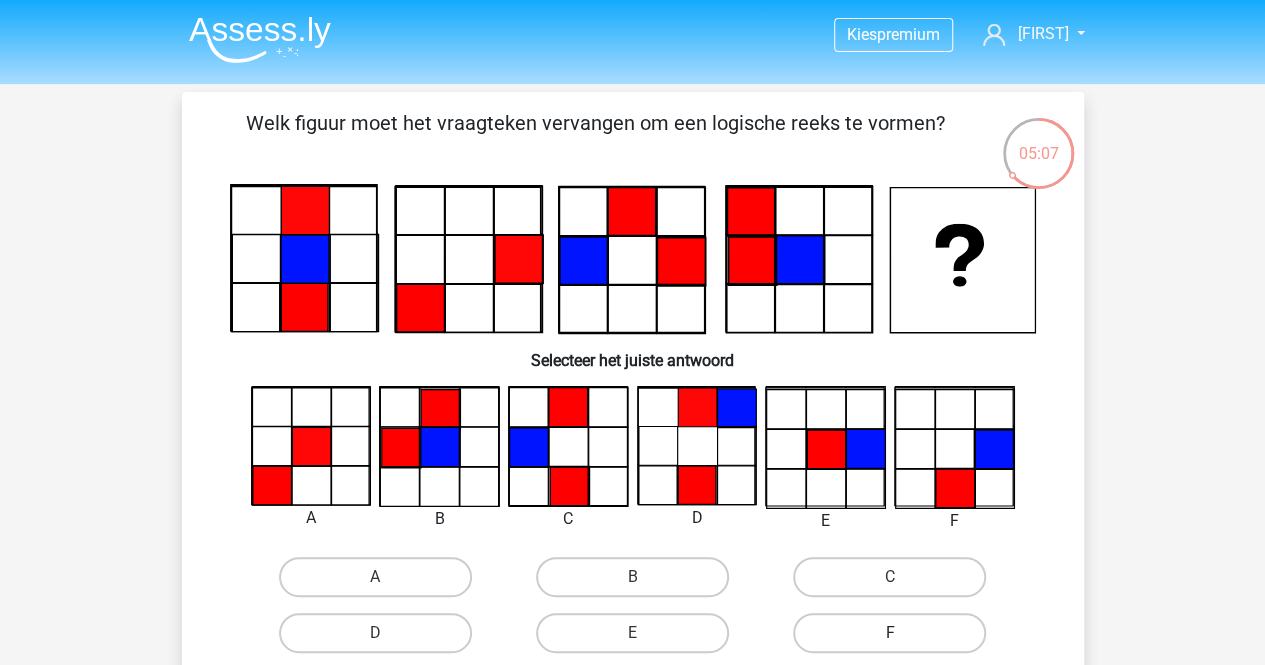 click on "F" at bounding box center [889, 633] 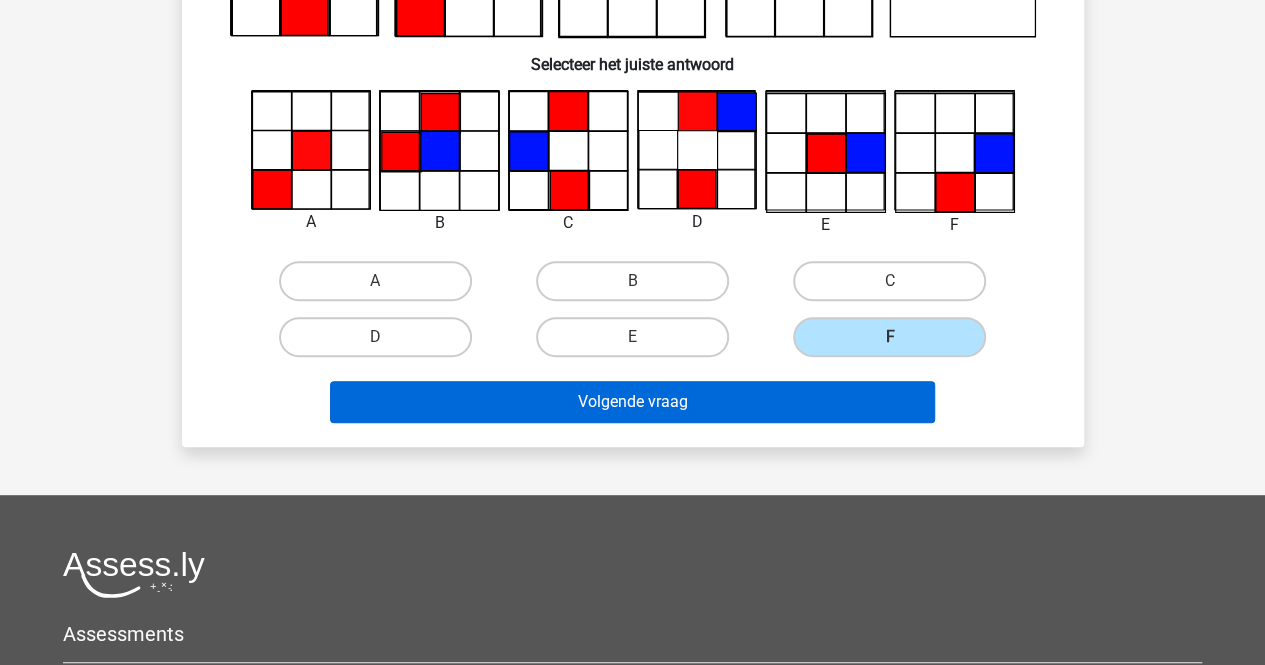 scroll, scrollTop: 300, scrollLeft: 0, axis: vertical 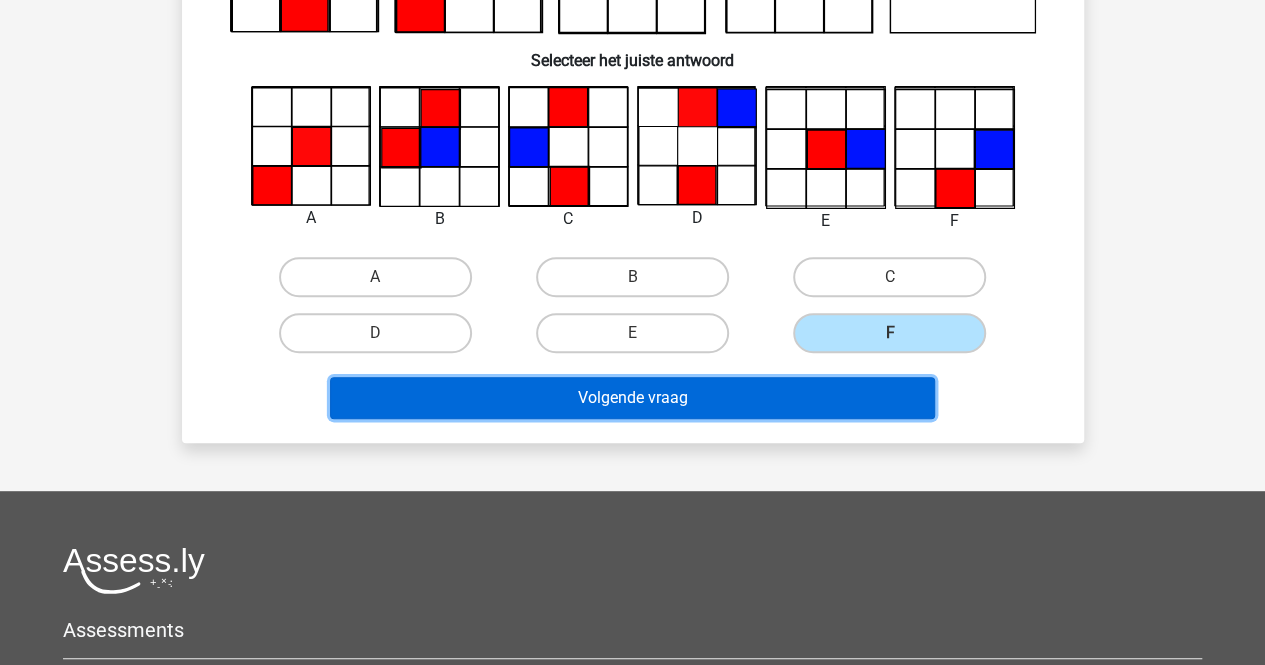 click on "Volgende vraag" at bounding box center [632, 398] 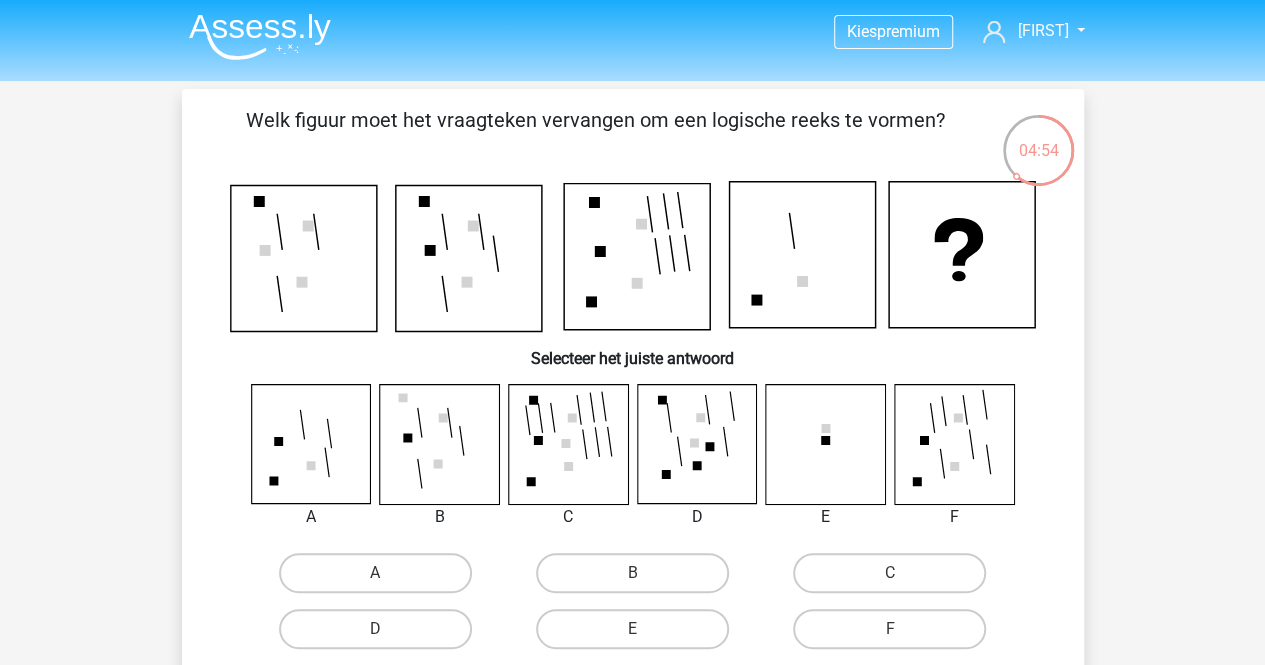 scroll, scrollTop: 0, scrollLeft: 0, axis: both 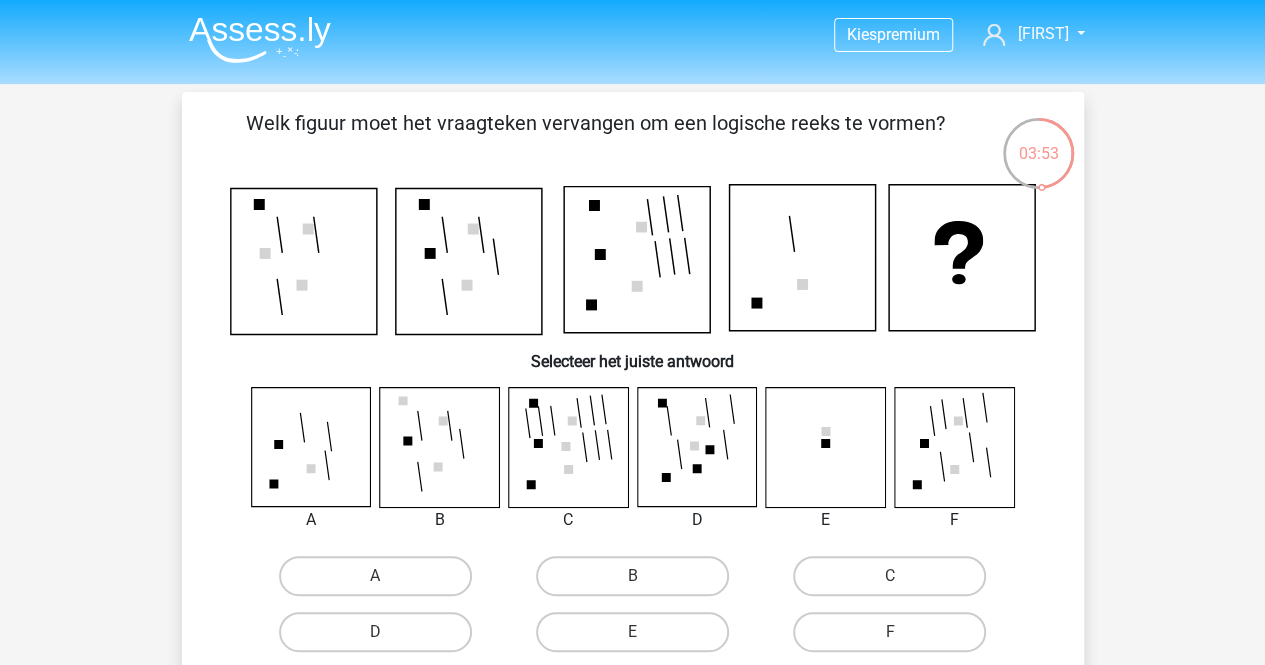 drag, startPoint x: 674, startPoint y: 643, endPoint x: 662, endPoint y: 602, distance: 42.72002 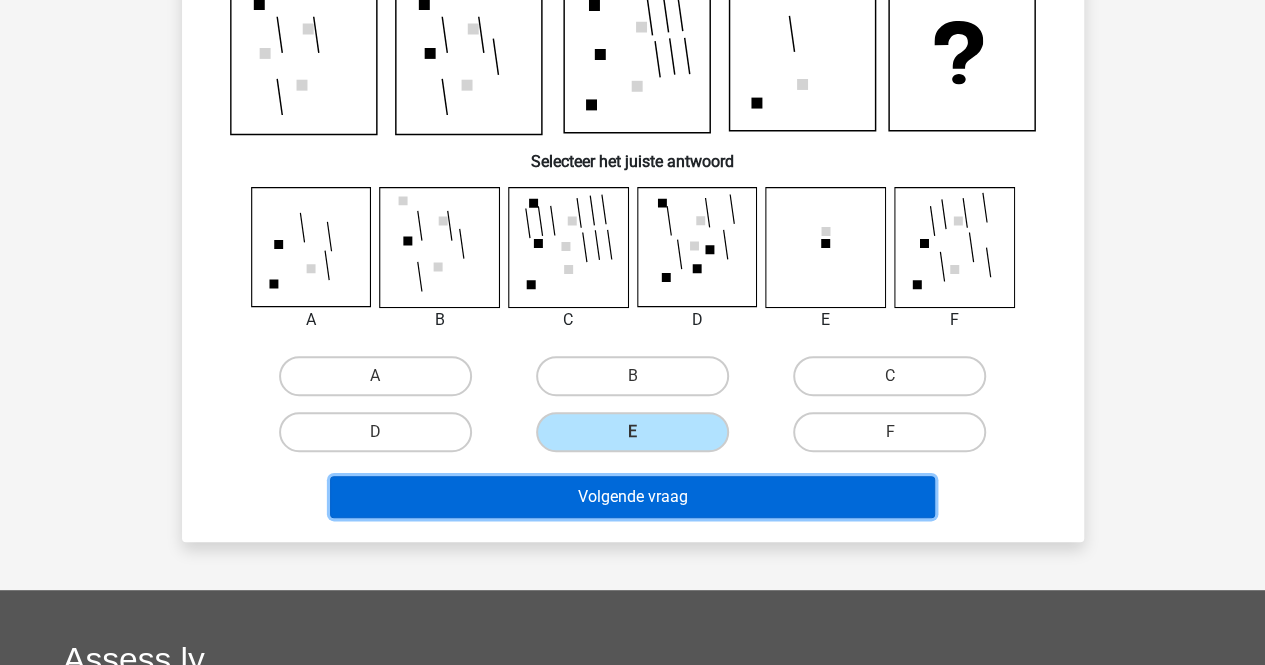 click on "Volgende vraag" at bounding box center [632, 497] 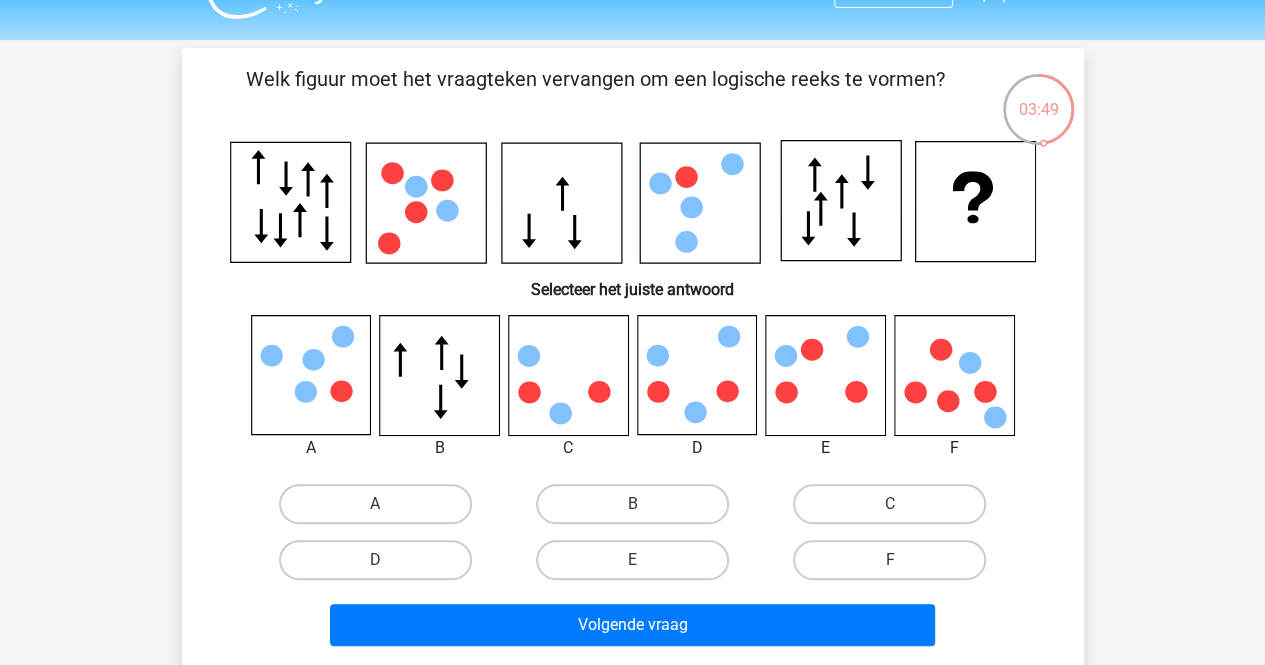 scroll, scrollTop: 0, scrollLeft: 0, axis: both 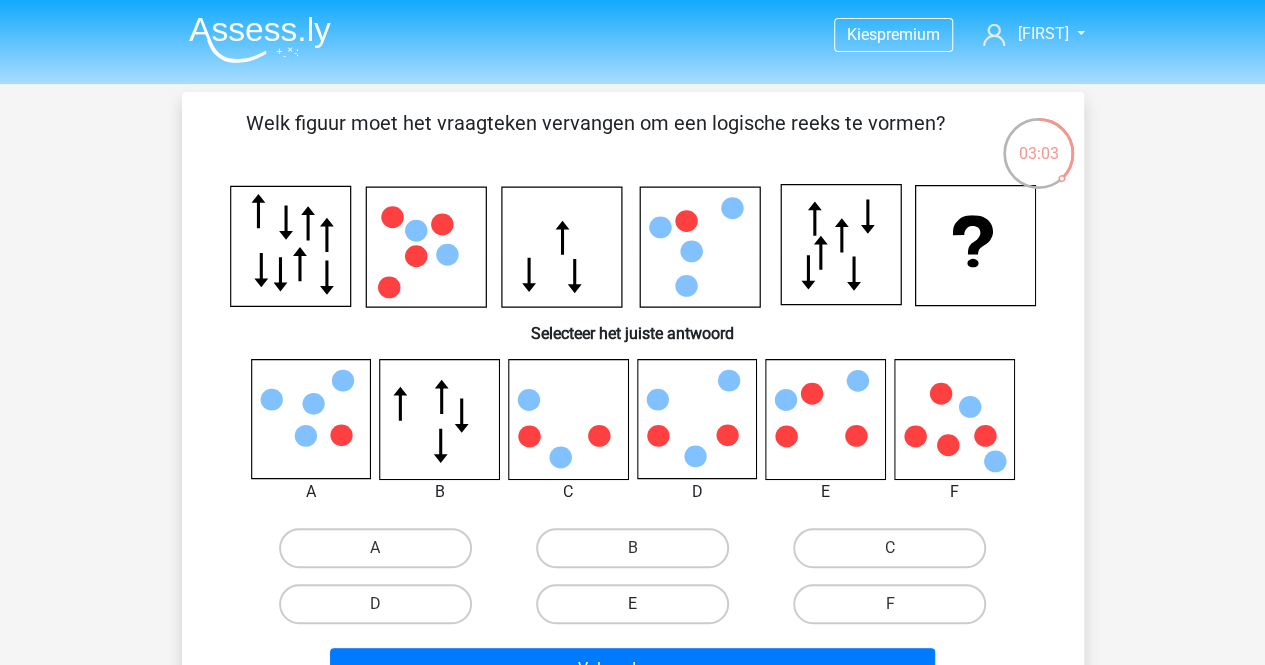 click on "E" at bounding box center [632, 604] 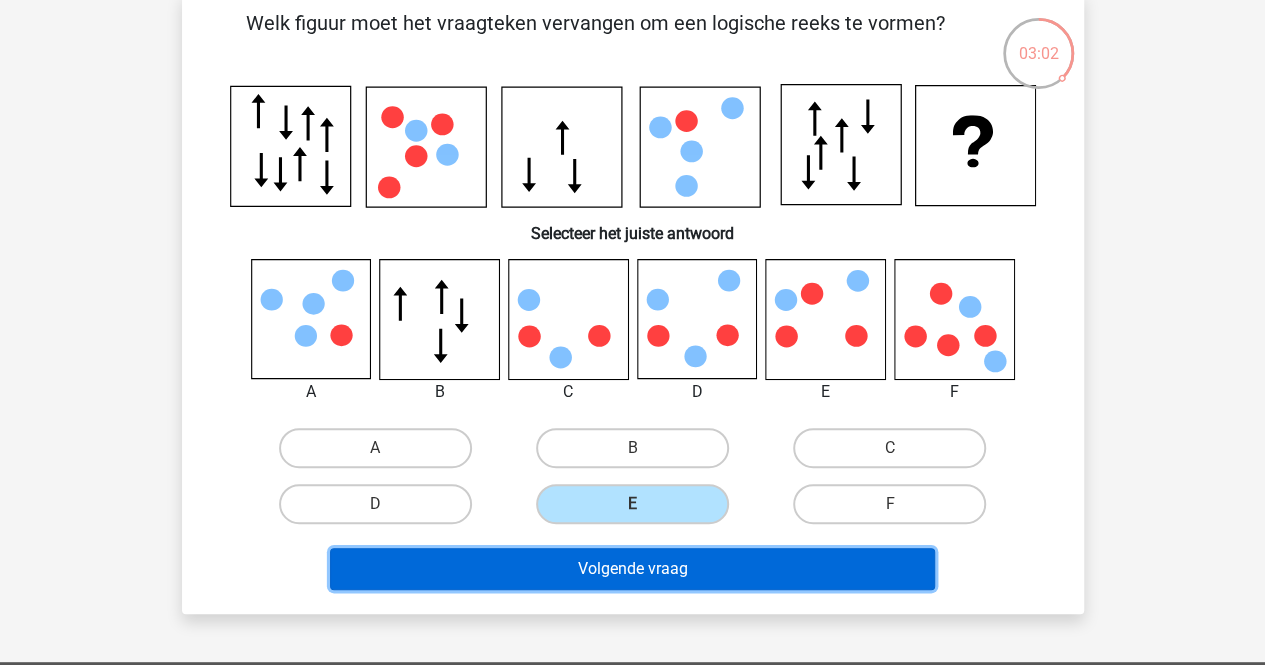 click on "Volgende vraag" at bounding box center [632, 569] 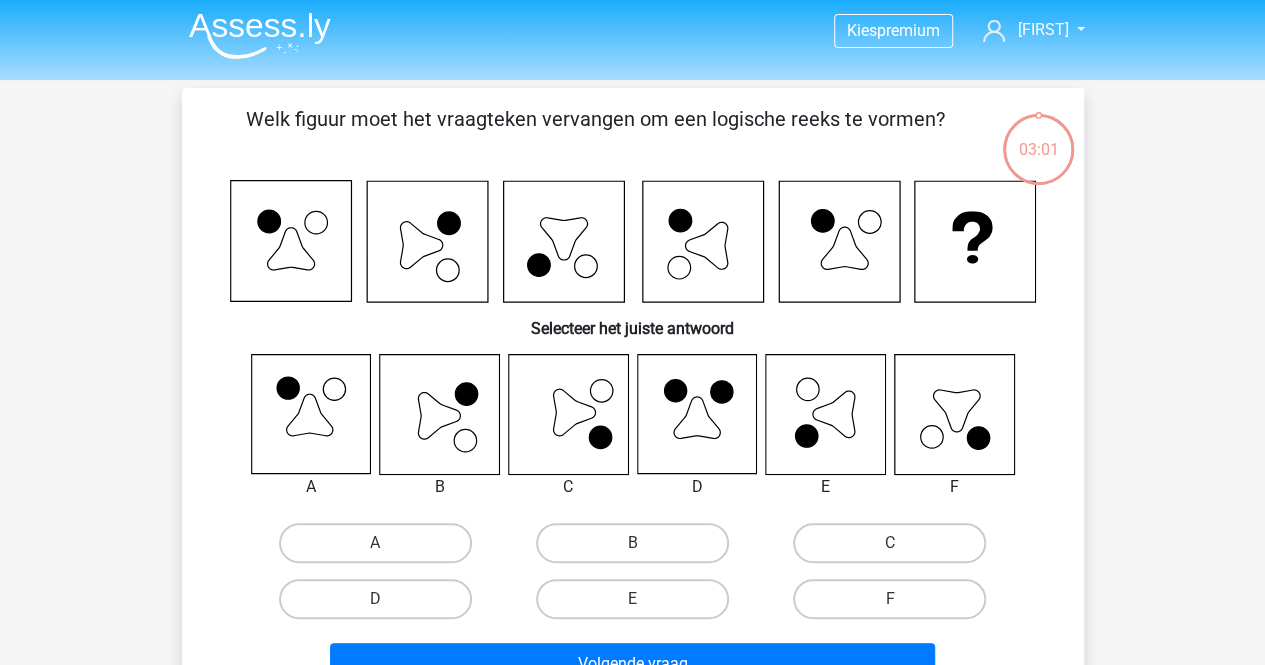 scroll, scrollTop: 0, scrollLeft: 0, axis: both 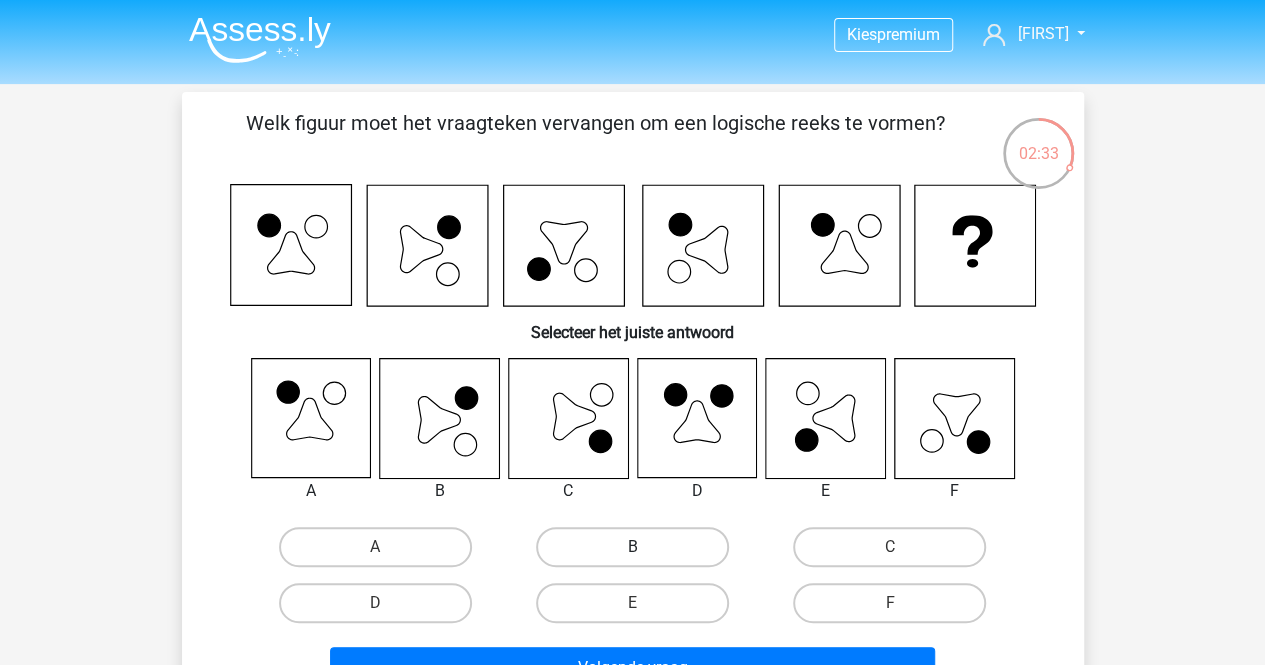 click on "B" at bounding box center [632, 547] 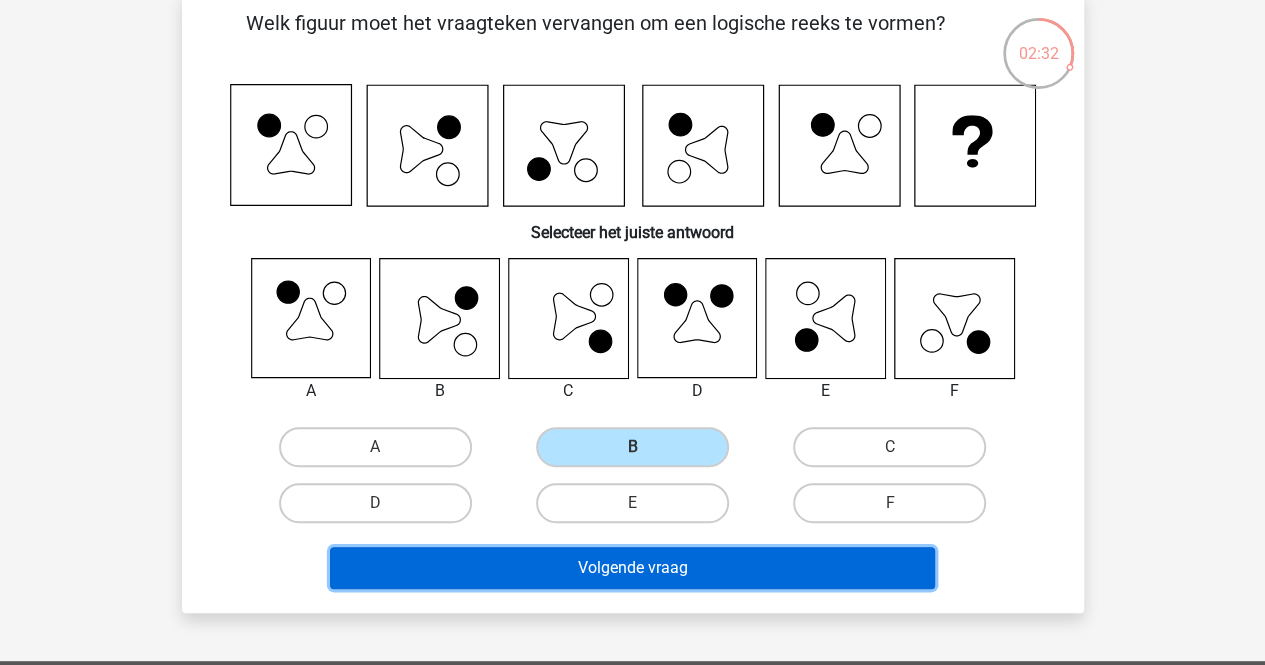 click on "Volgende vraag" at bounding box center (632, 568) 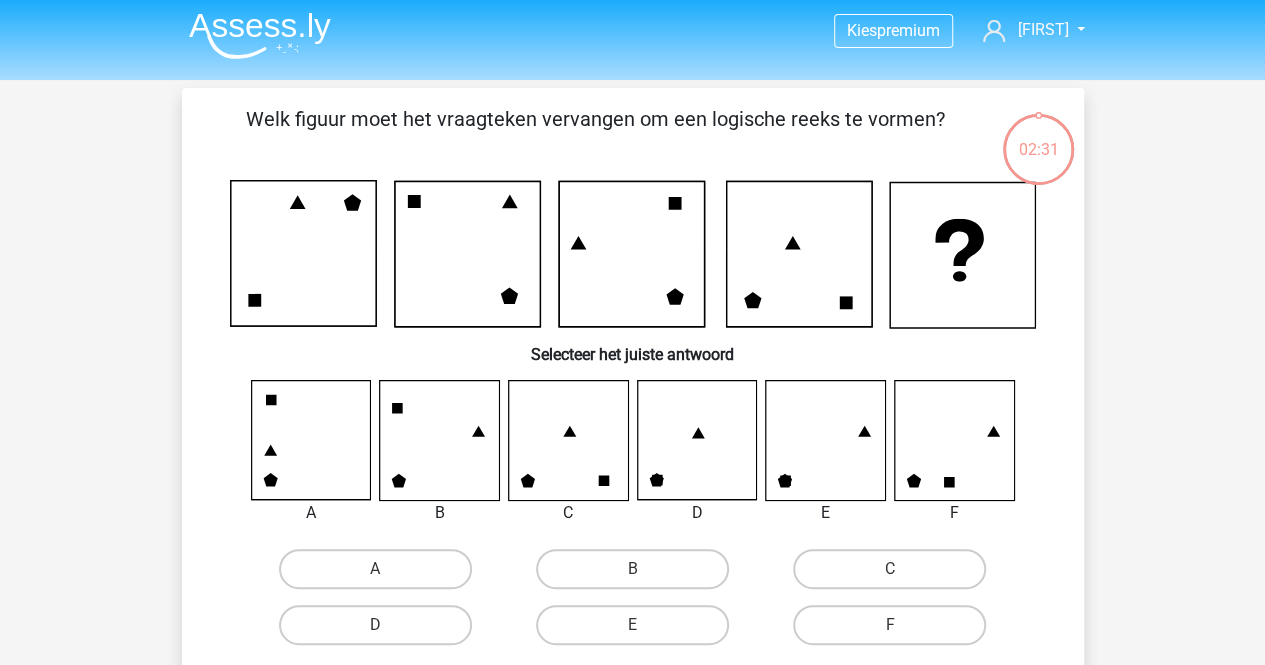 scroll, scrollTop: 0, scrollLeft: 0, axis: both 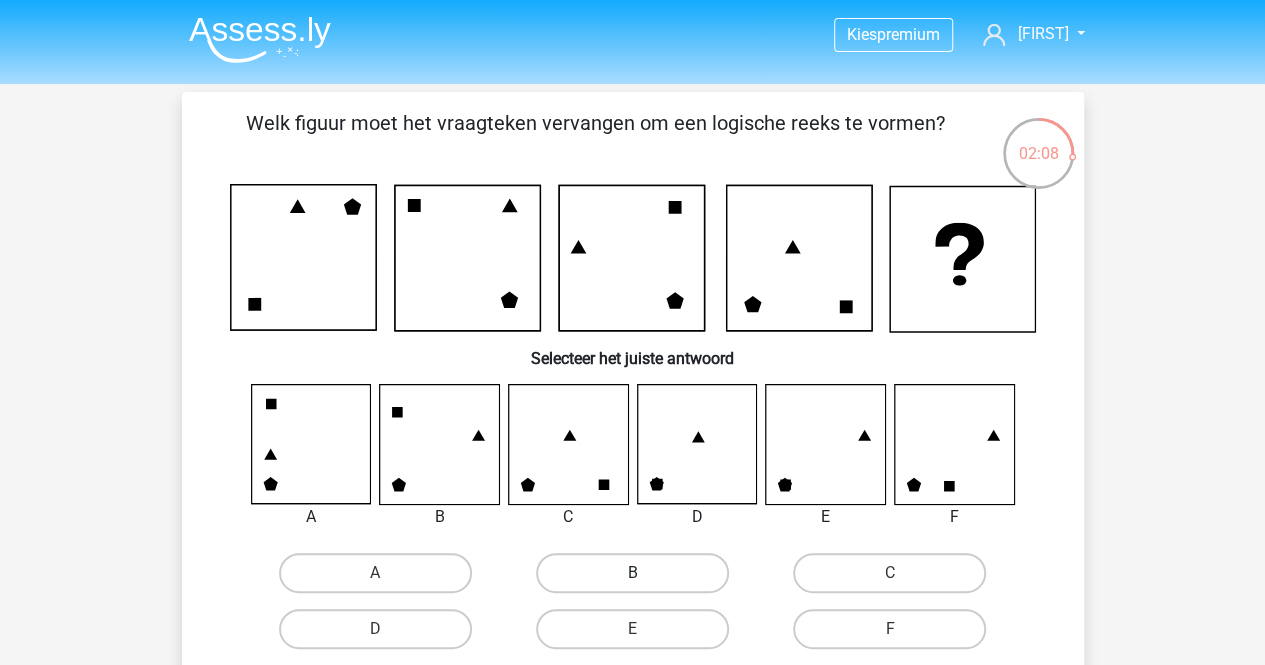 drag, startPoint x: 654, startPoint y: 623, endPoint x: 651, endPoint y: 571, distance: 52.086468 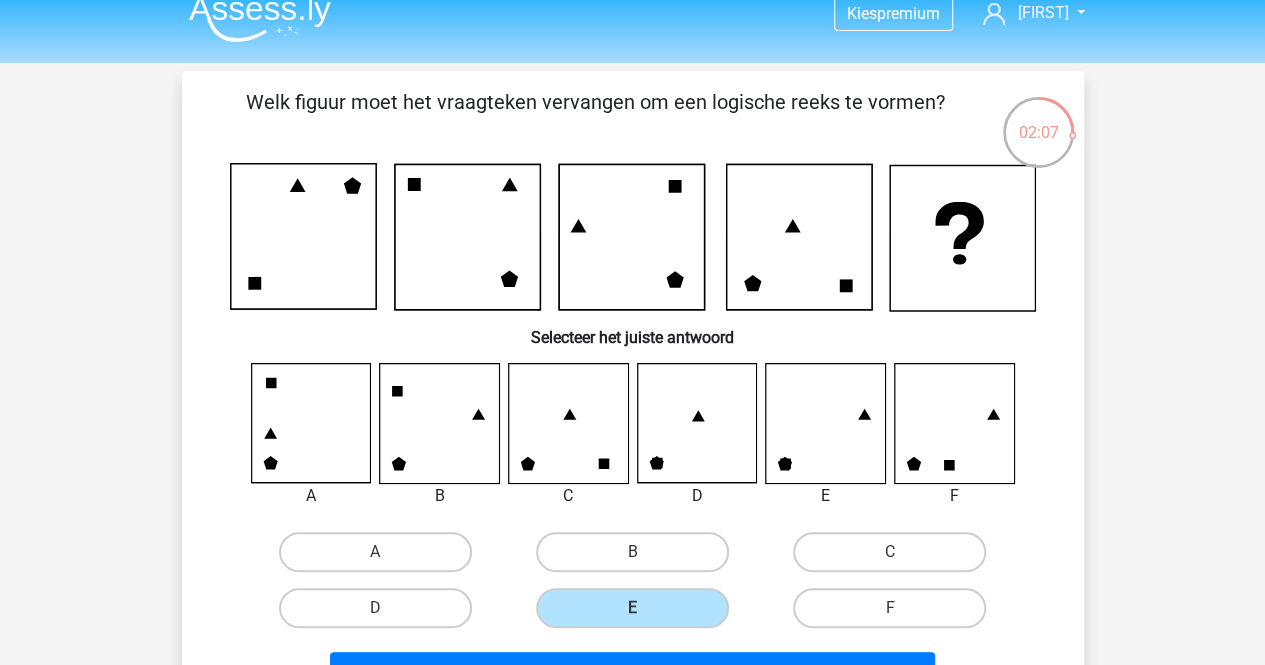 scroll, scrollTop: 300, scrollLeft: 0, axis: vertical 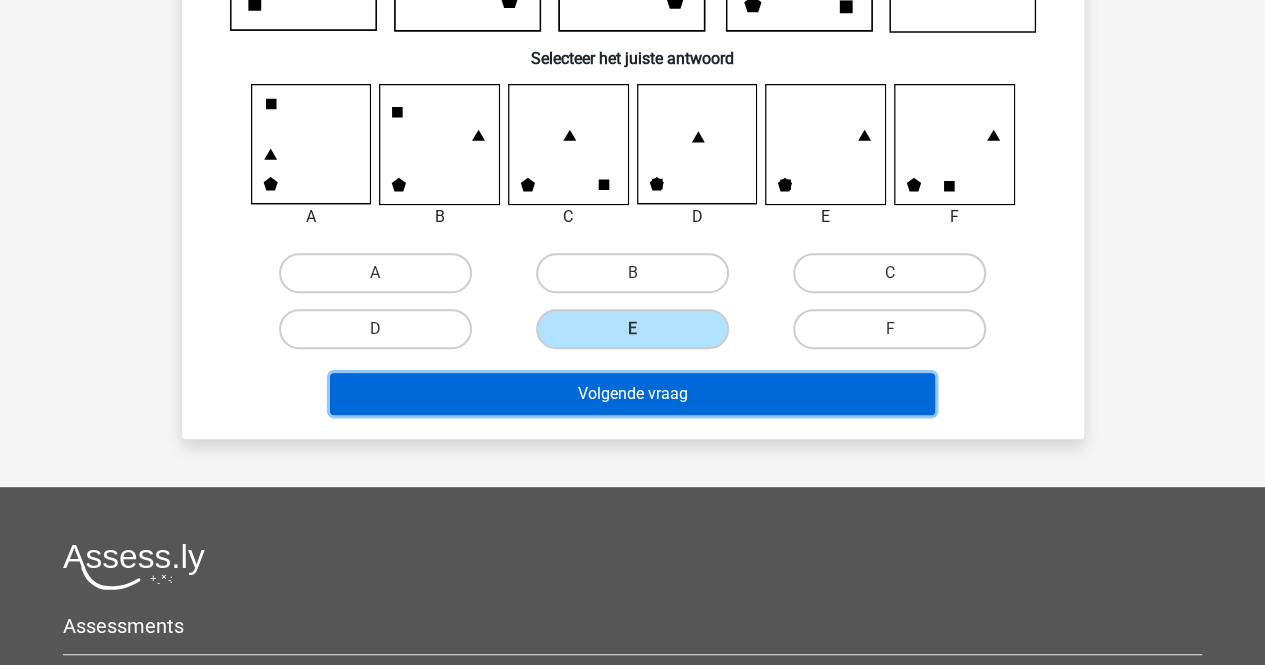 click on "Volgende vraag" at bounding box center [632, 394] 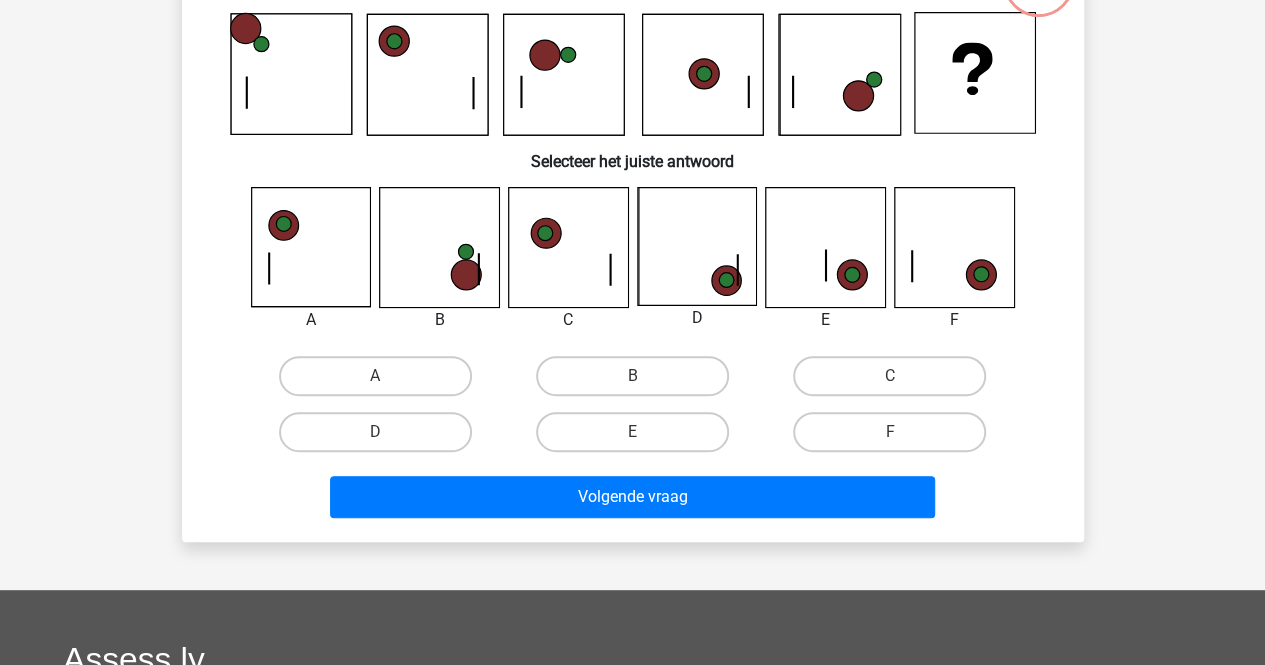 scroll, scrollTop: 92, scrollLeft: 0, axis: vertical 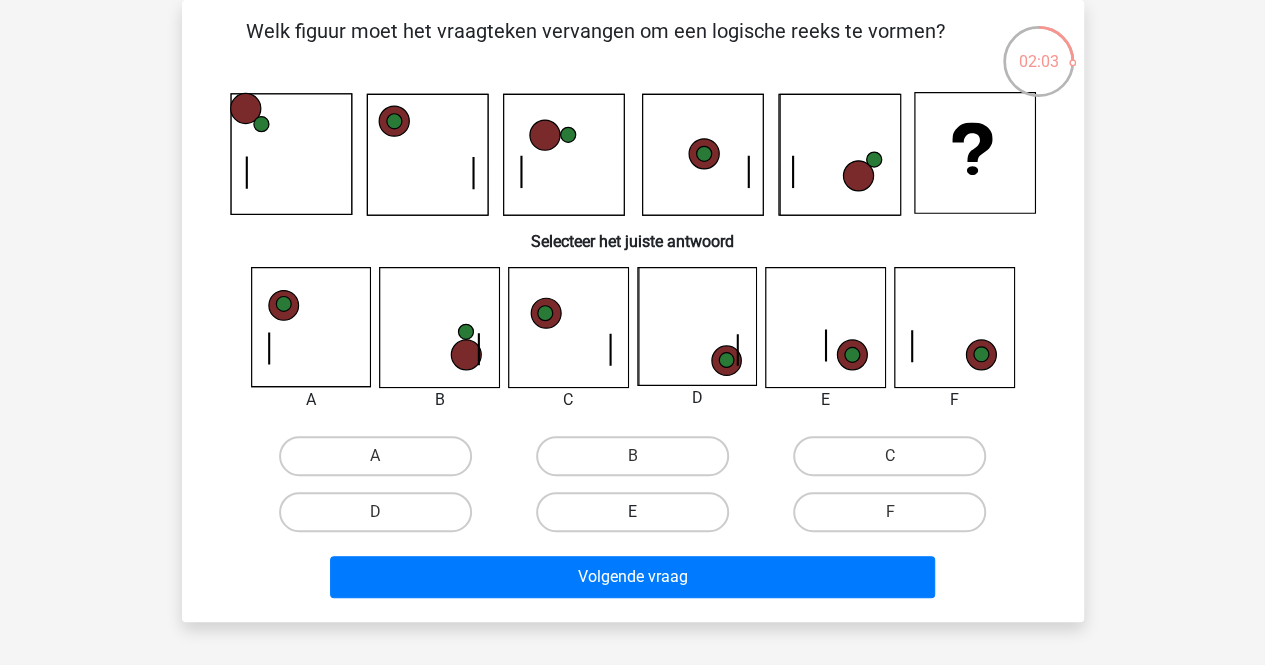 click on "E" at bounding box center (632, 512) 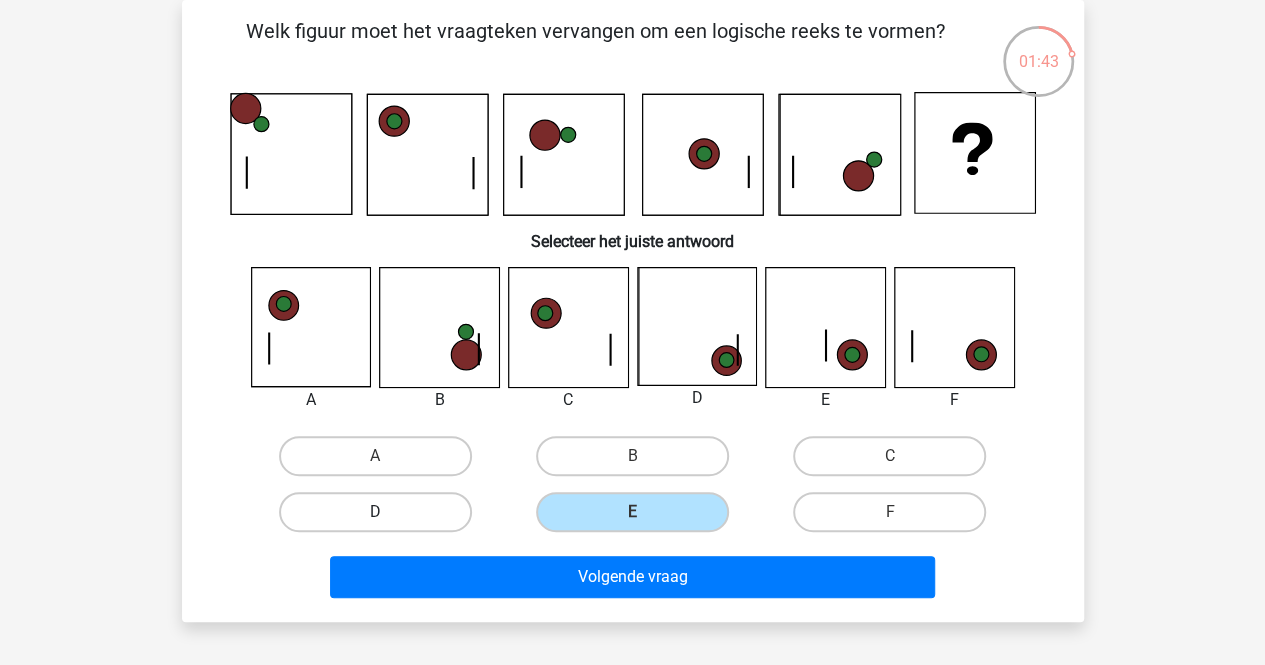 click on "D" at bounding box center [375, 512] 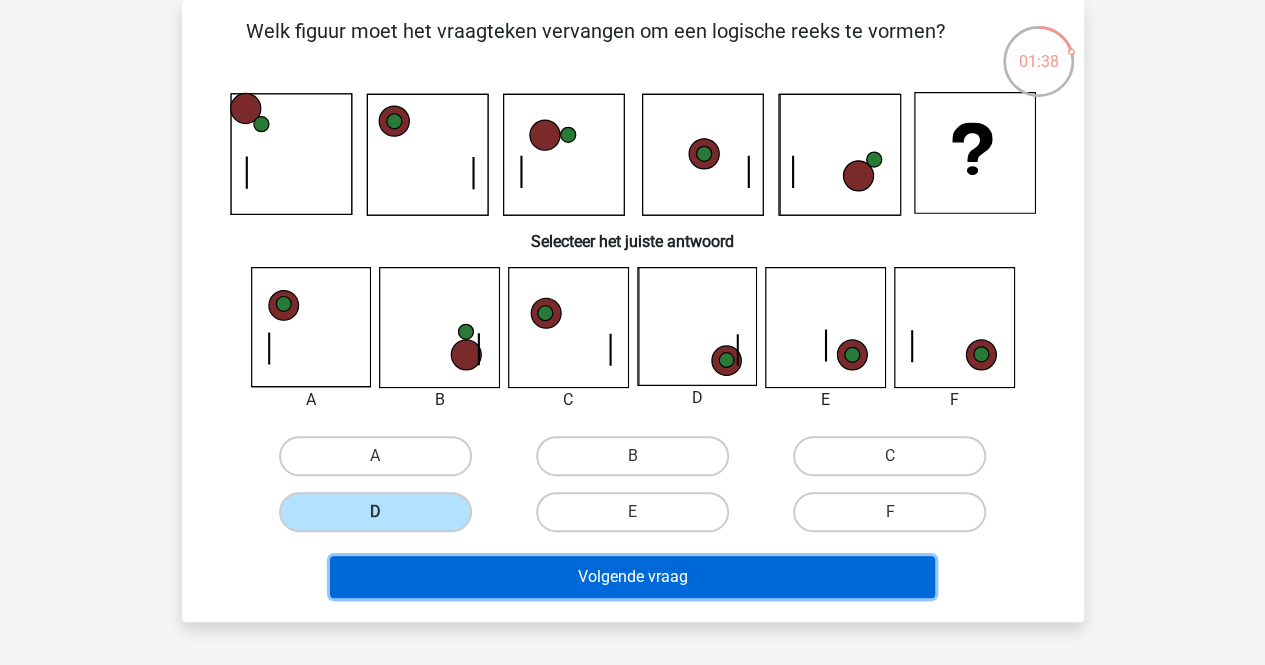 click on "Volgende vraag" at bounding box center [632, 577] 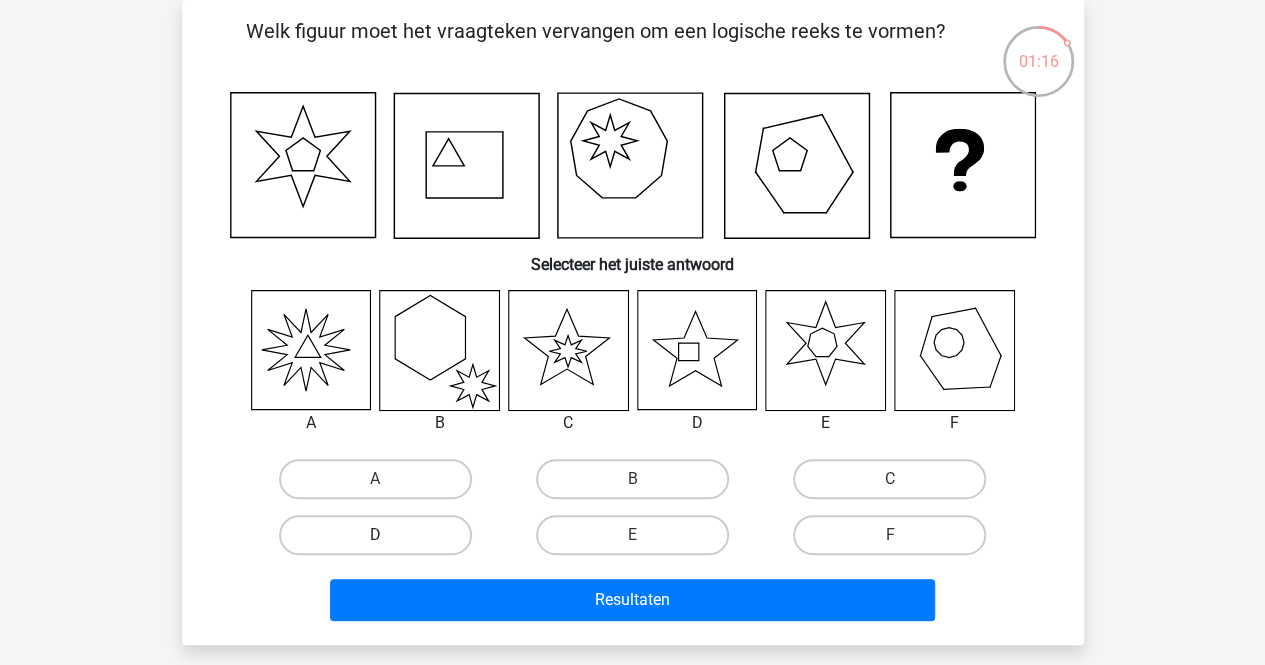 click on "D" at bounding box center (375, 535) 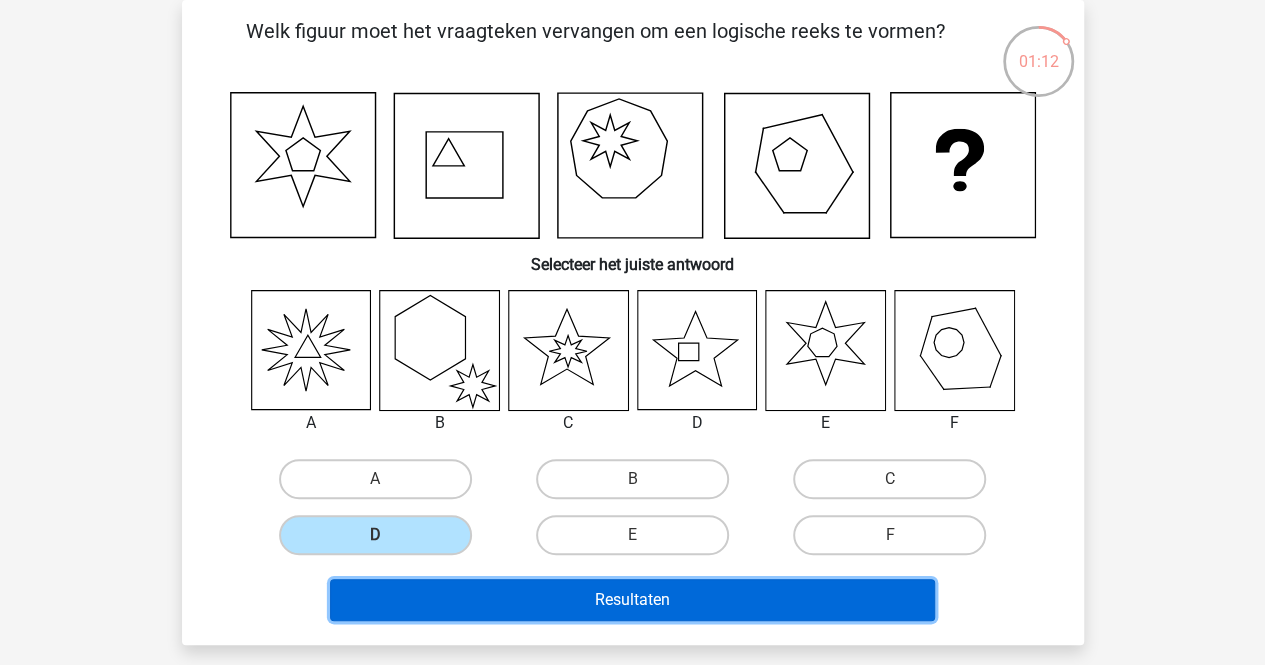 click on "Resultaten" at bounding box center [632, 600] 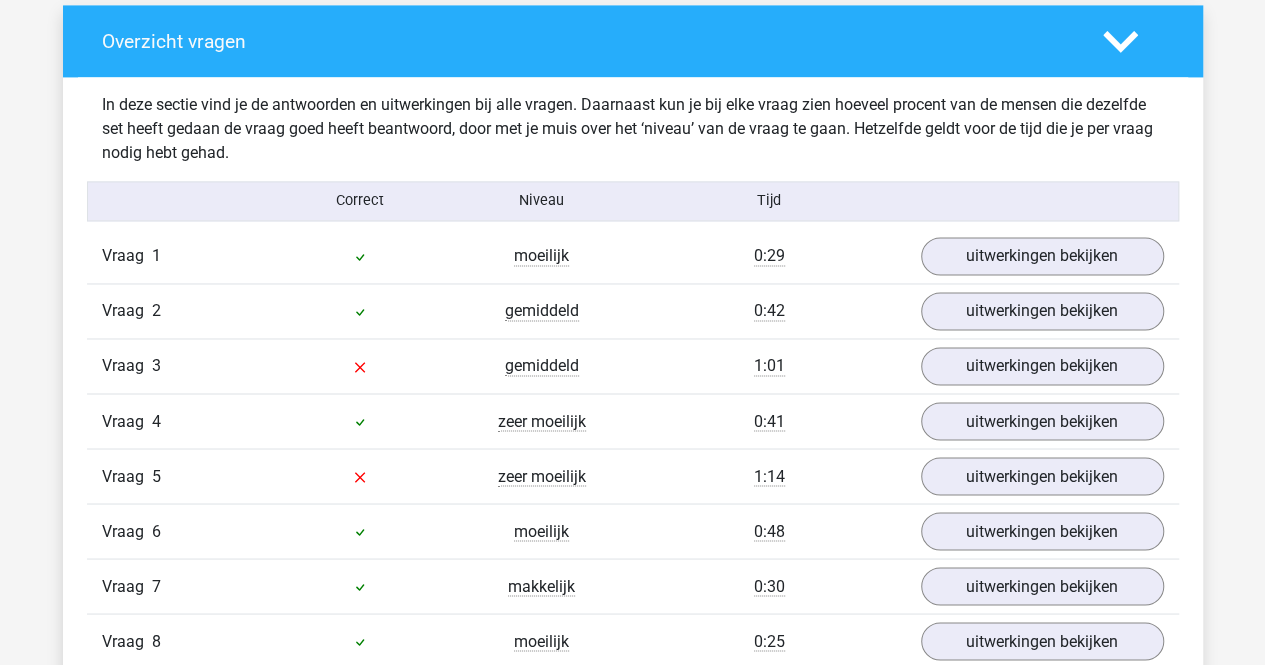 scroll, scrollTop: 1500, scrollLeft: 0, axis: vertical 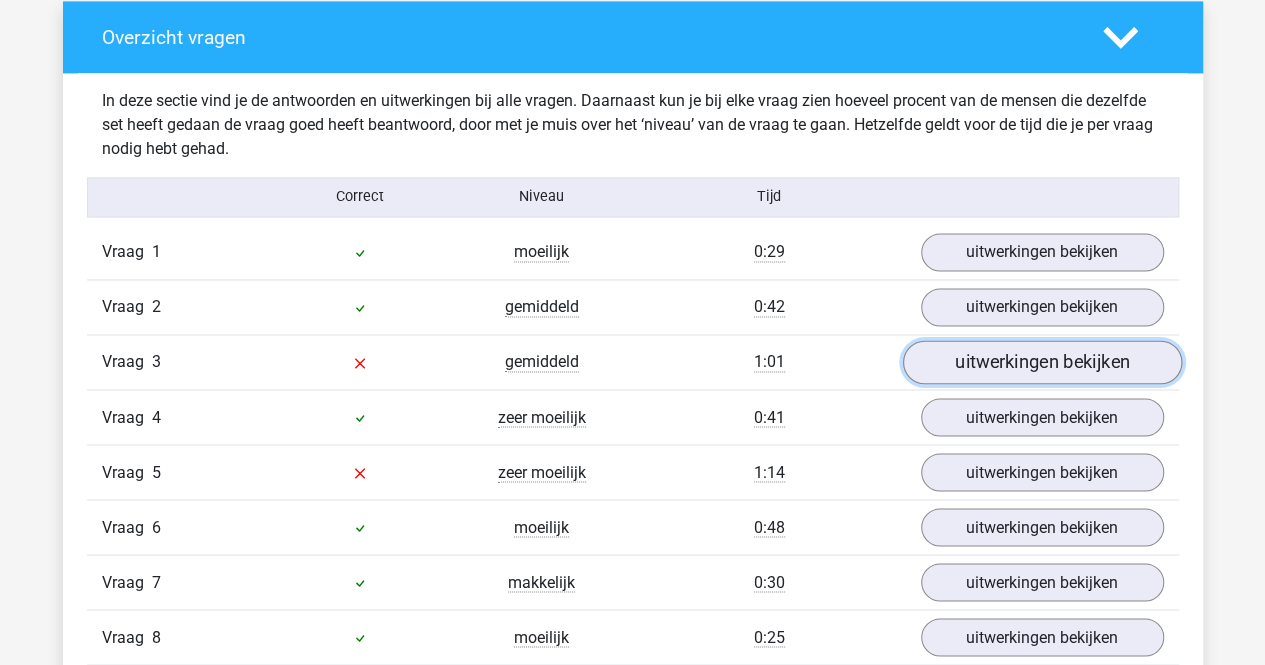 click on "uitwerkingen bekijken" at bounding box center [1041, 362] 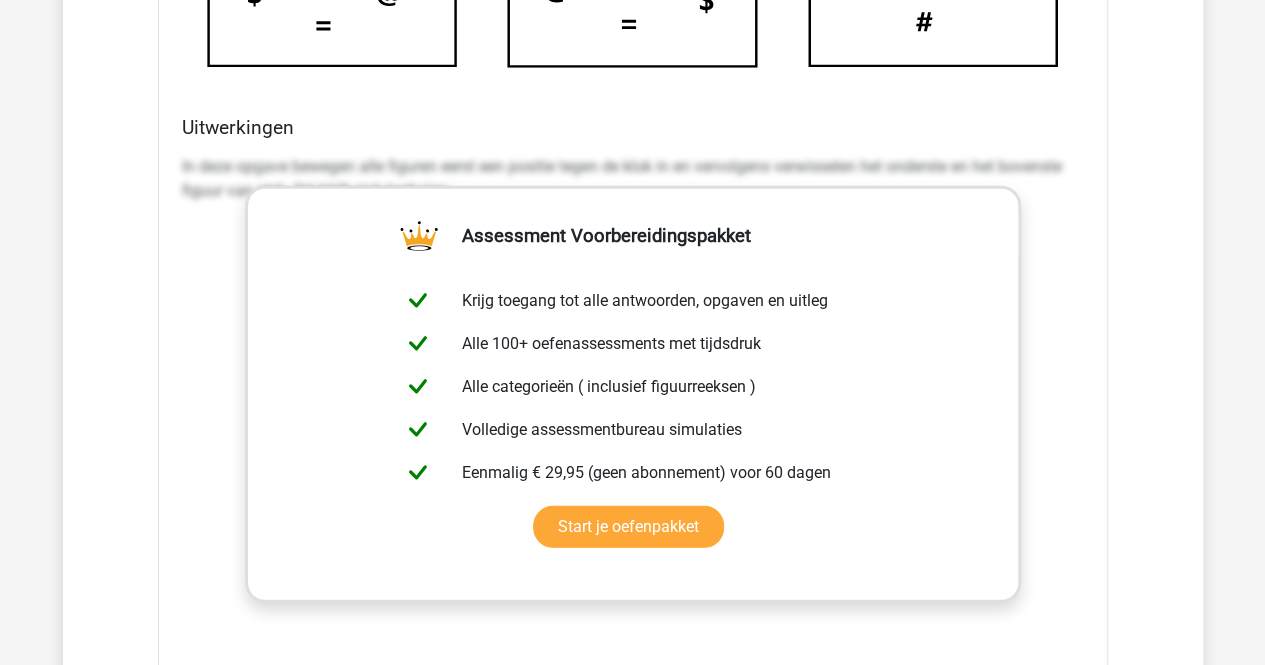 scroll, scrollTop: 3300, scrollLeft: 0, axis: vertical 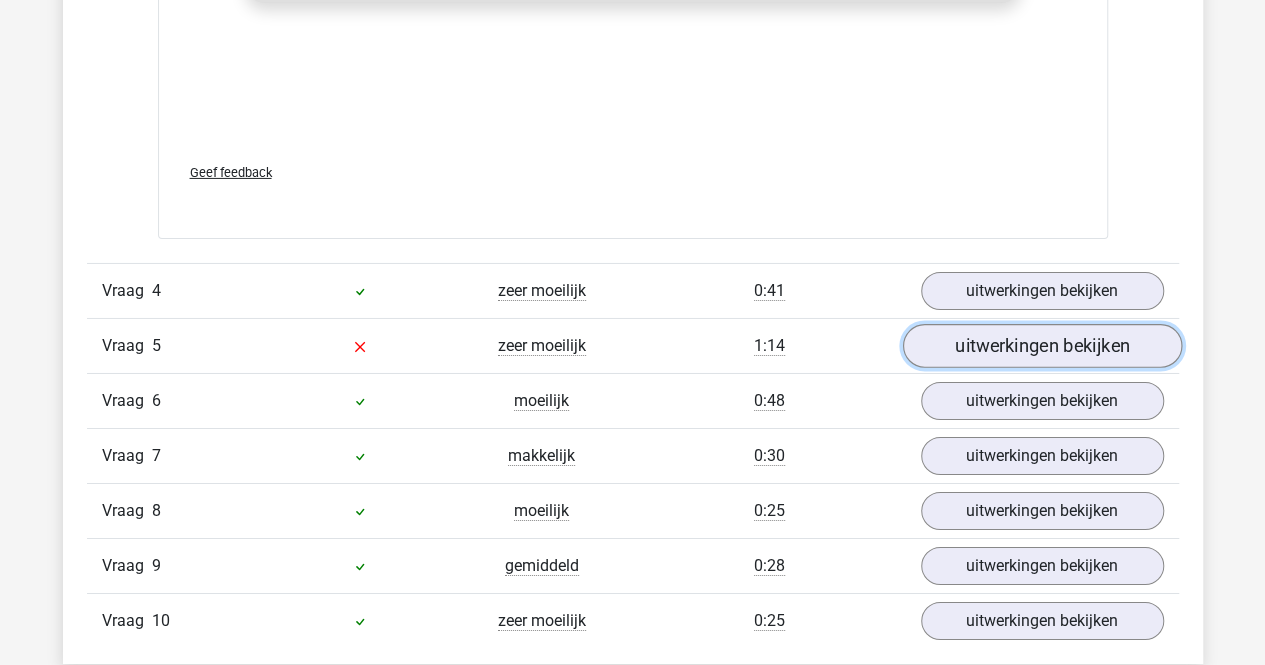 click on "uitwerkingen bekijken" at bounding box center (1041, 346) 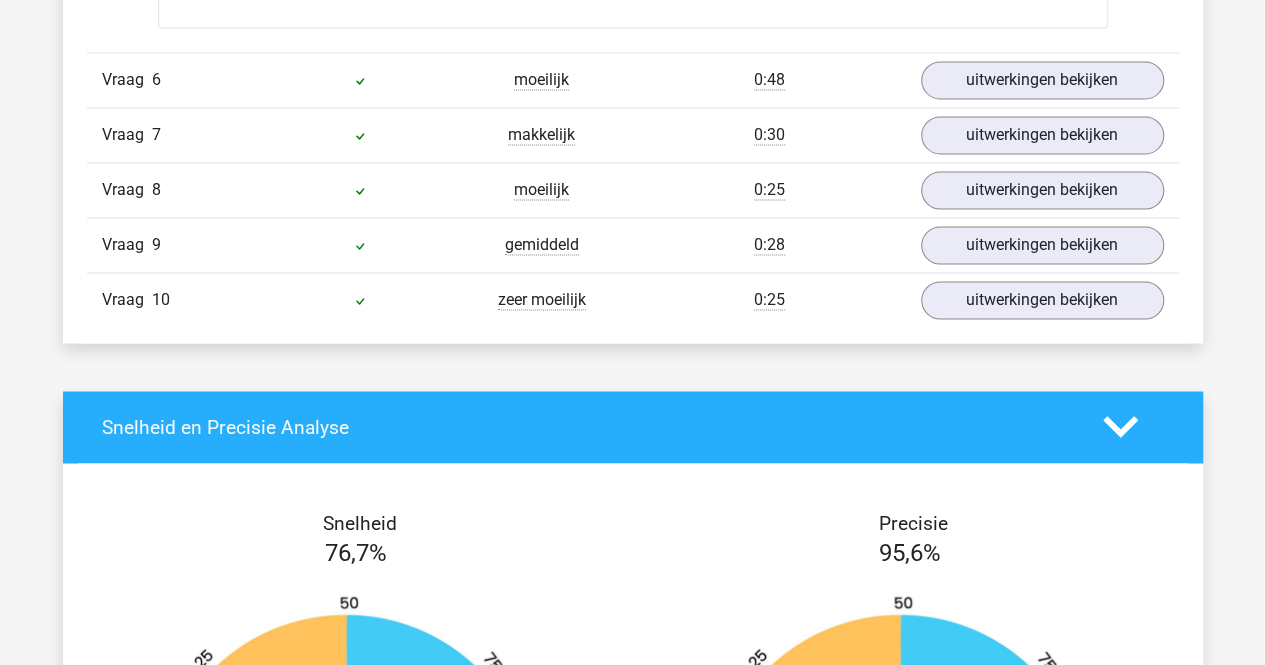 scroll, scrollTop: 5700, scrollLeft: 0, axis: vertical 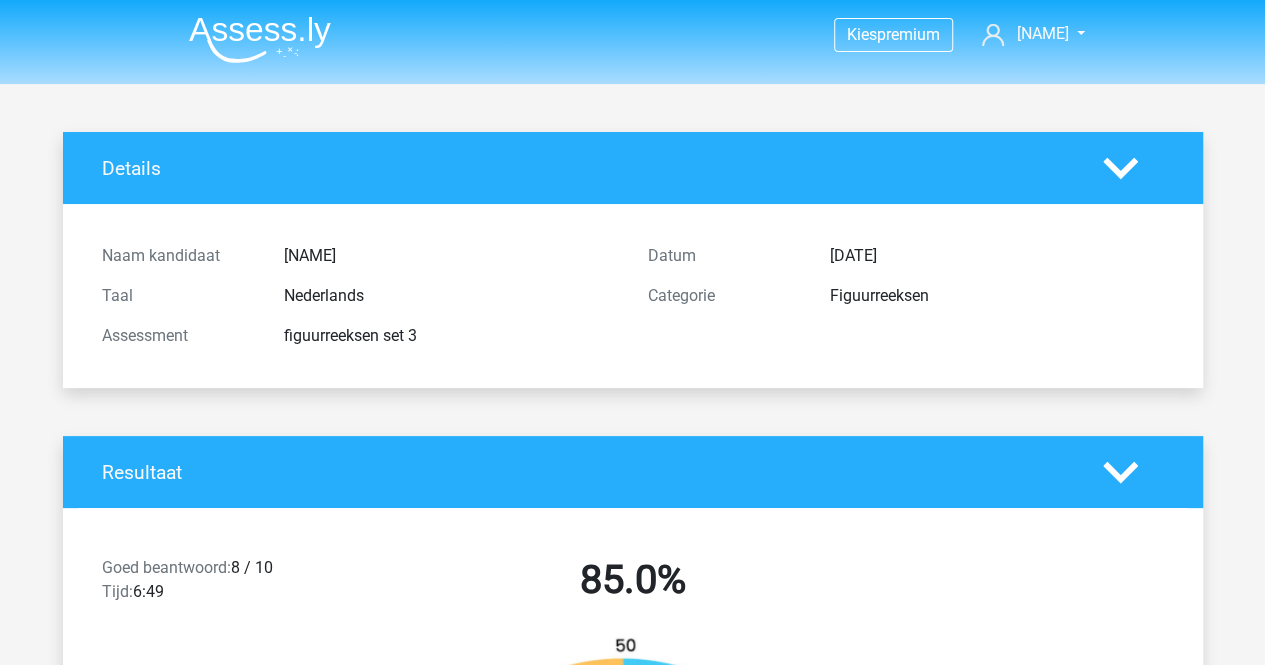 click at bounding box center (260, 39) 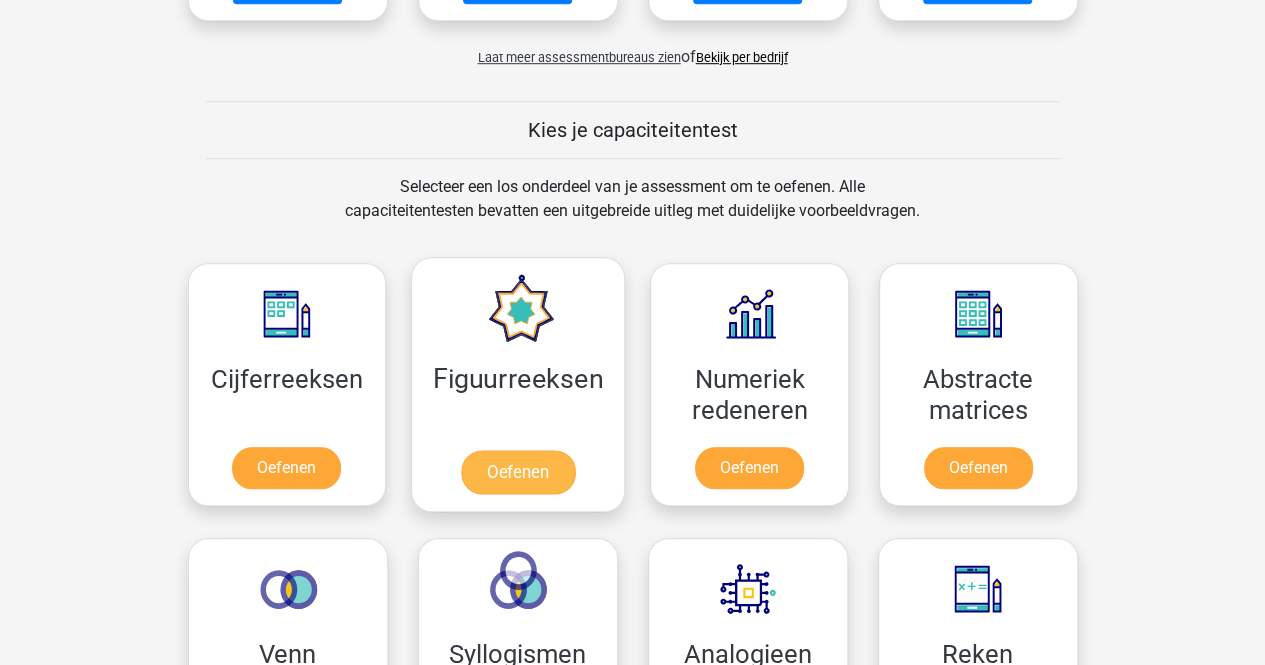 scroll, scrollTop: 700, scrollLeft: 0, axis: vertical 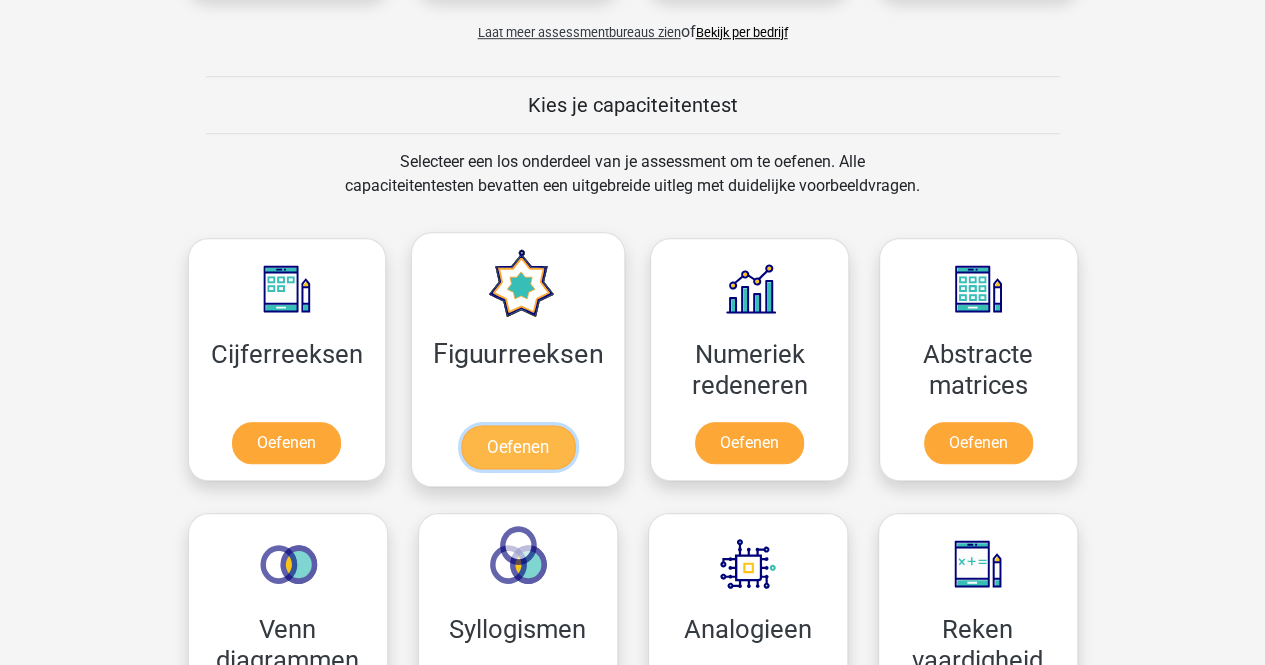 click on "Oefenen" at bounding box center [518, 447] 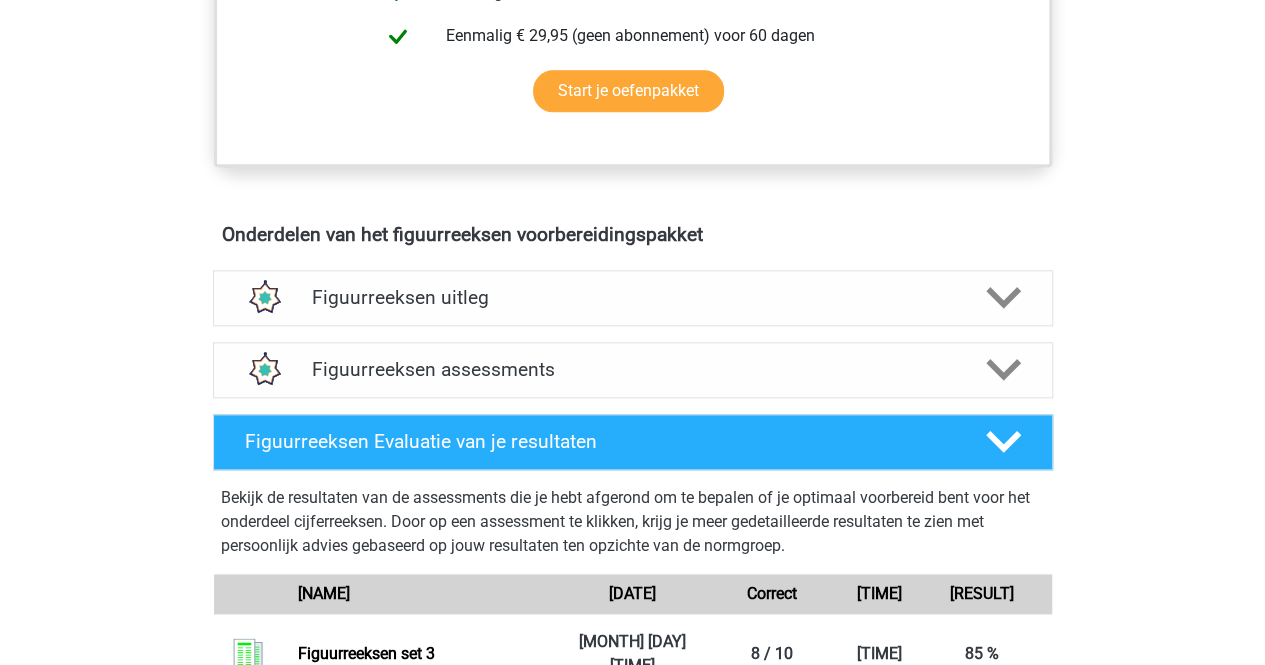 scroll, scrollTop: 1200, scrollLeft: 0, axis: vertical 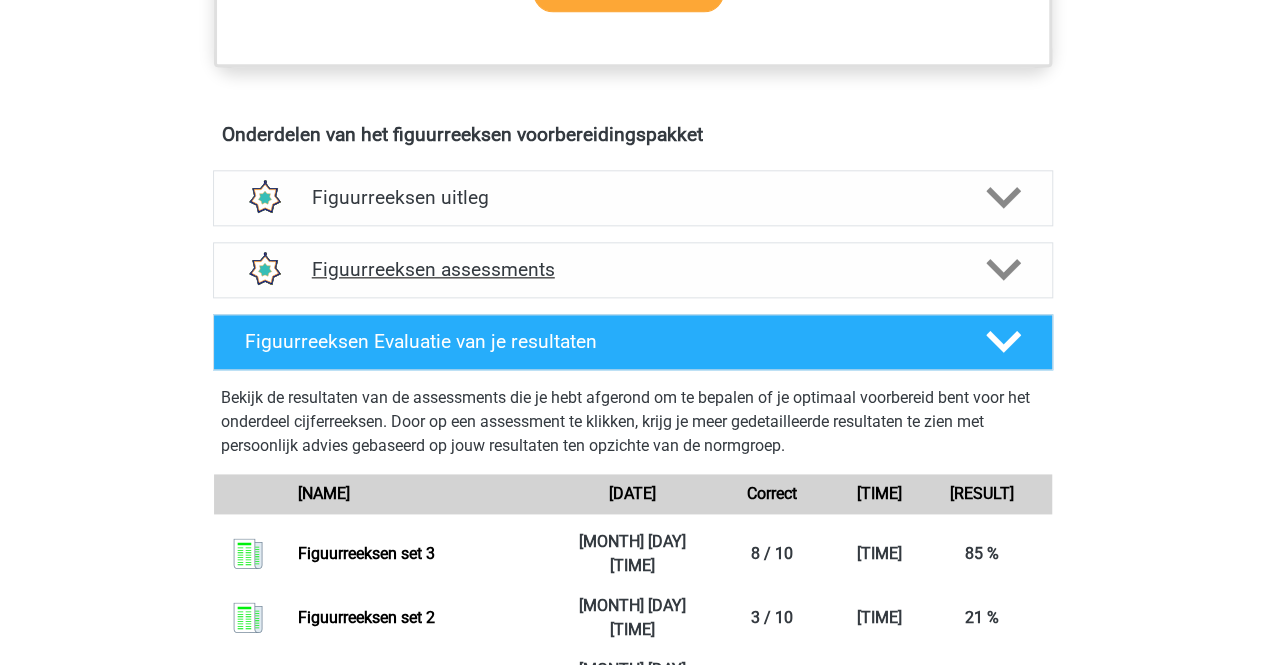 click on "Figuurreeksen assessments" at bounding box center (633, 270) 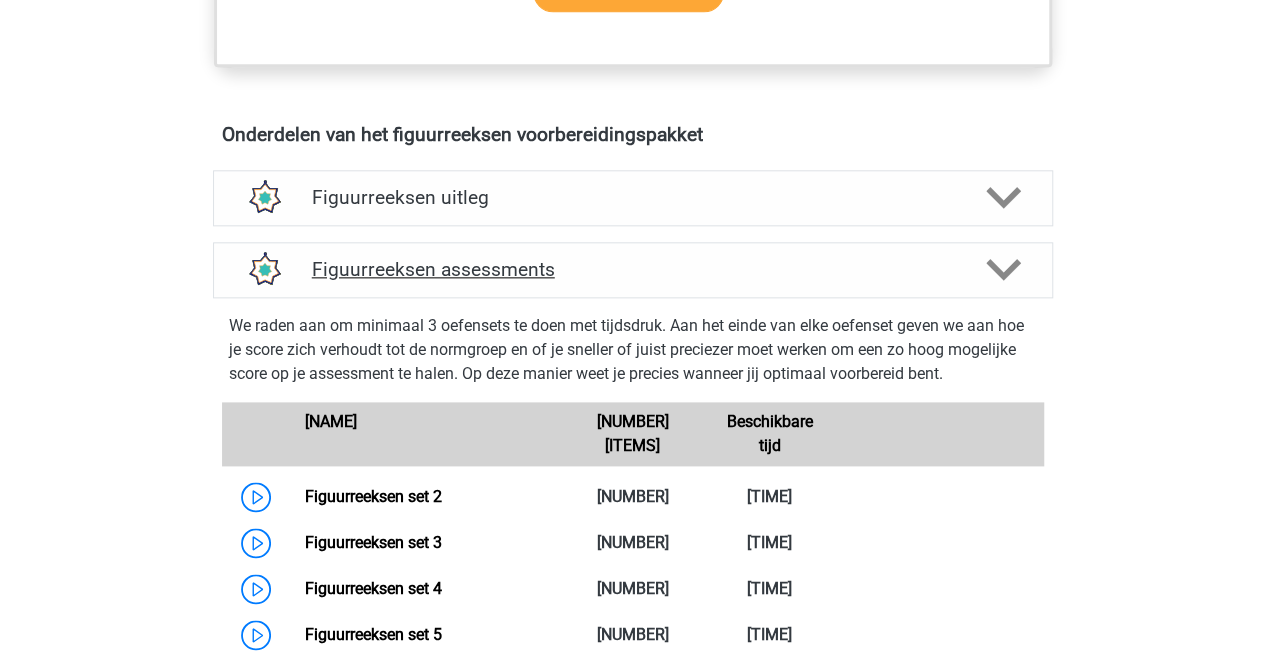 scroll, scrollTop: 1300, scrollLeft: 0, axis: vertical 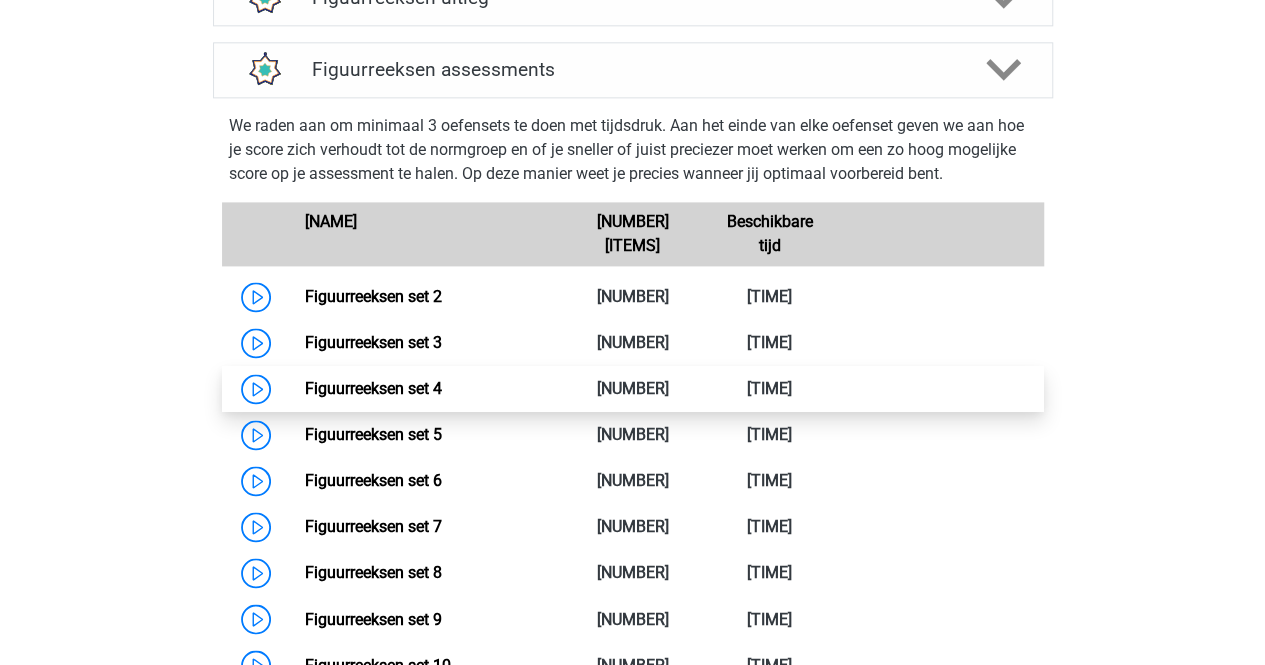 click on "Figuurreeksen
set 4" at bounding box center (373, 388) 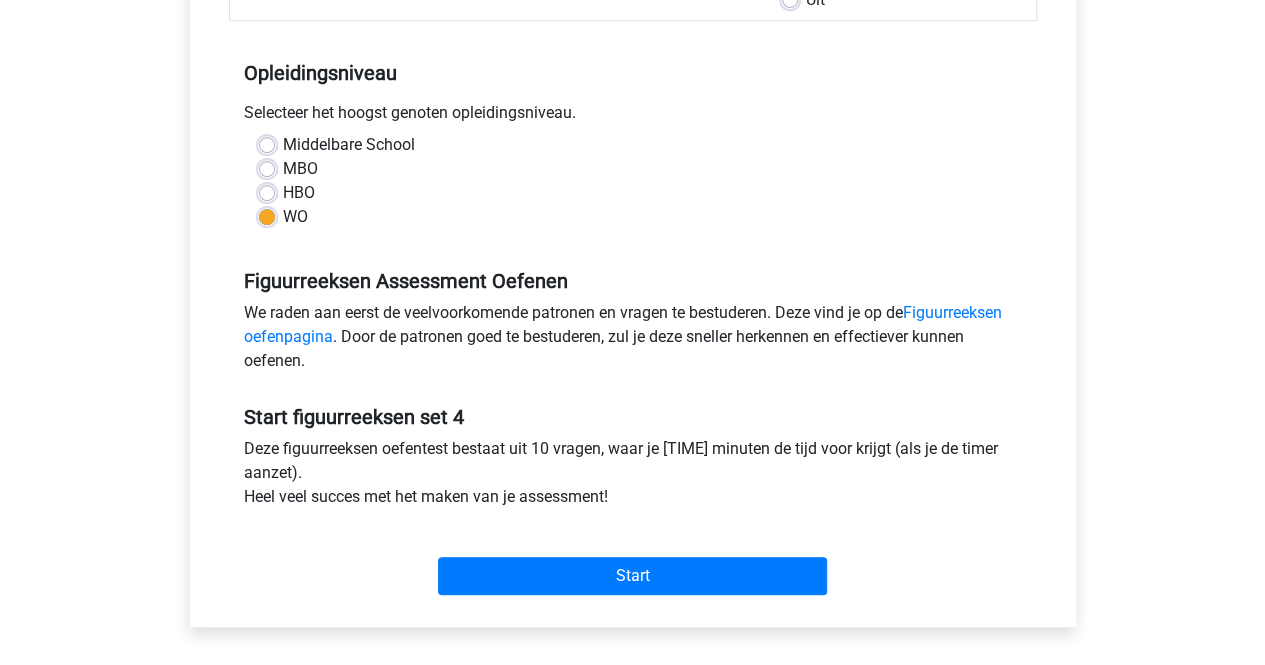 scroll, scrollTop: 400, scrollLeft: 0, axis: vertical 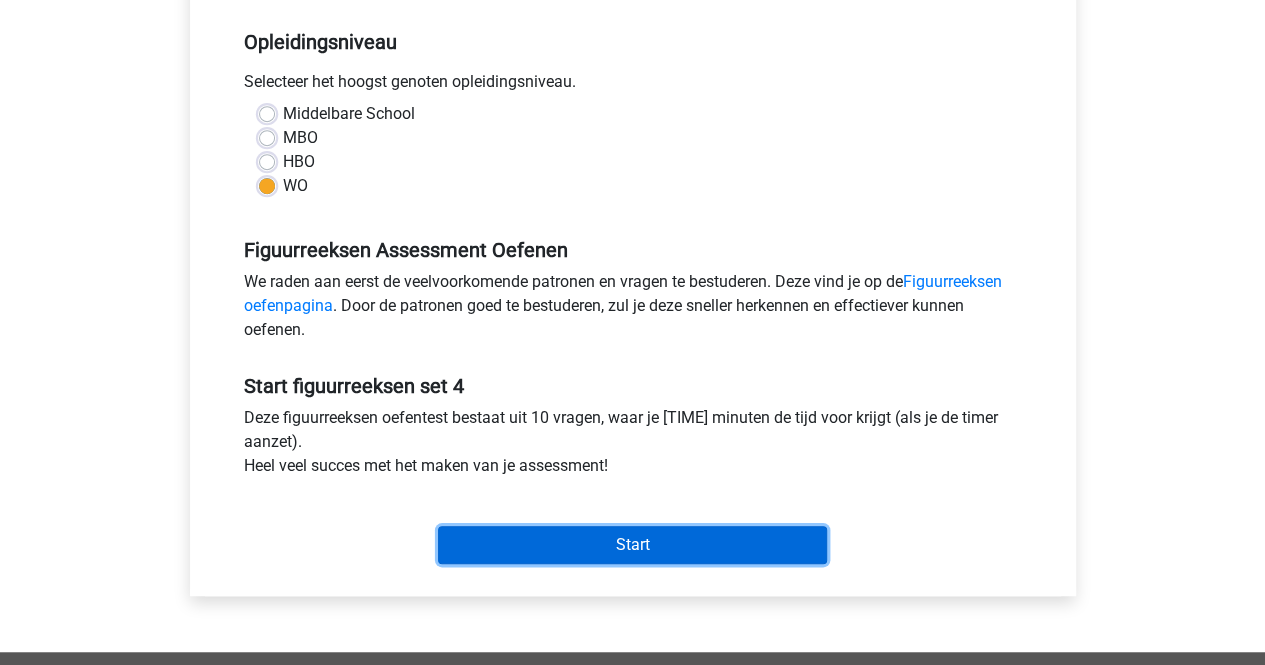 click on "Start" at bounding box center [632, 545] 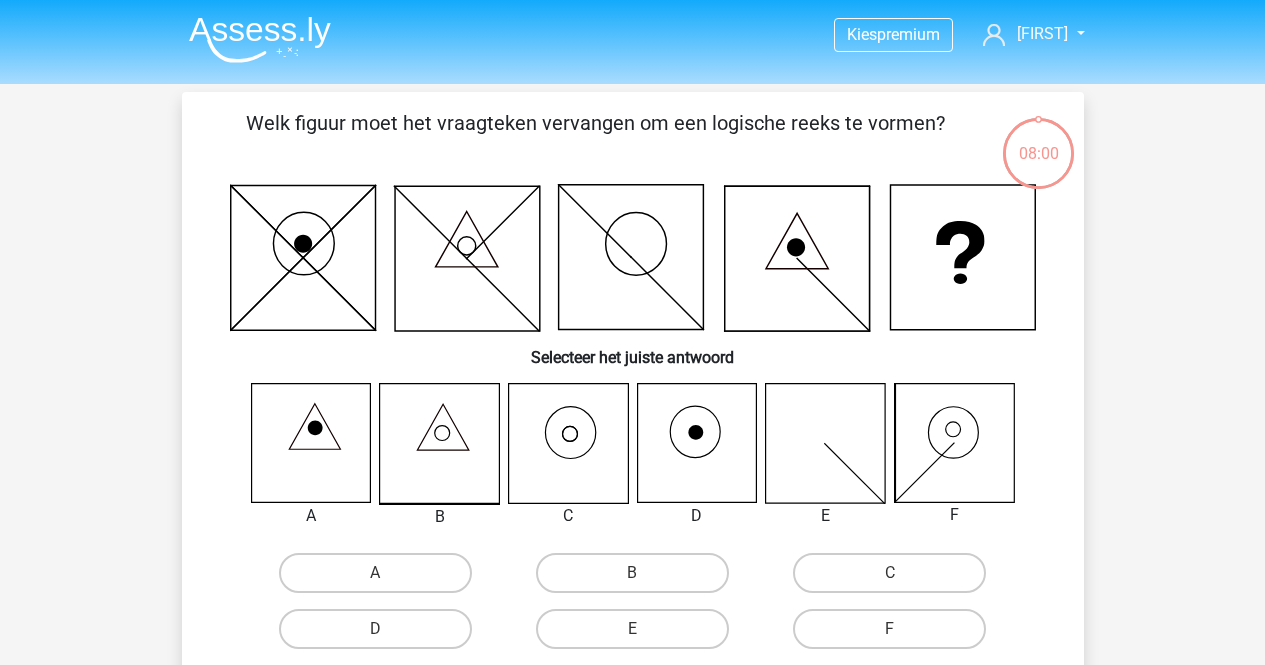 scroll, scrollTop: 0, scrollLeft: 0, axis: both 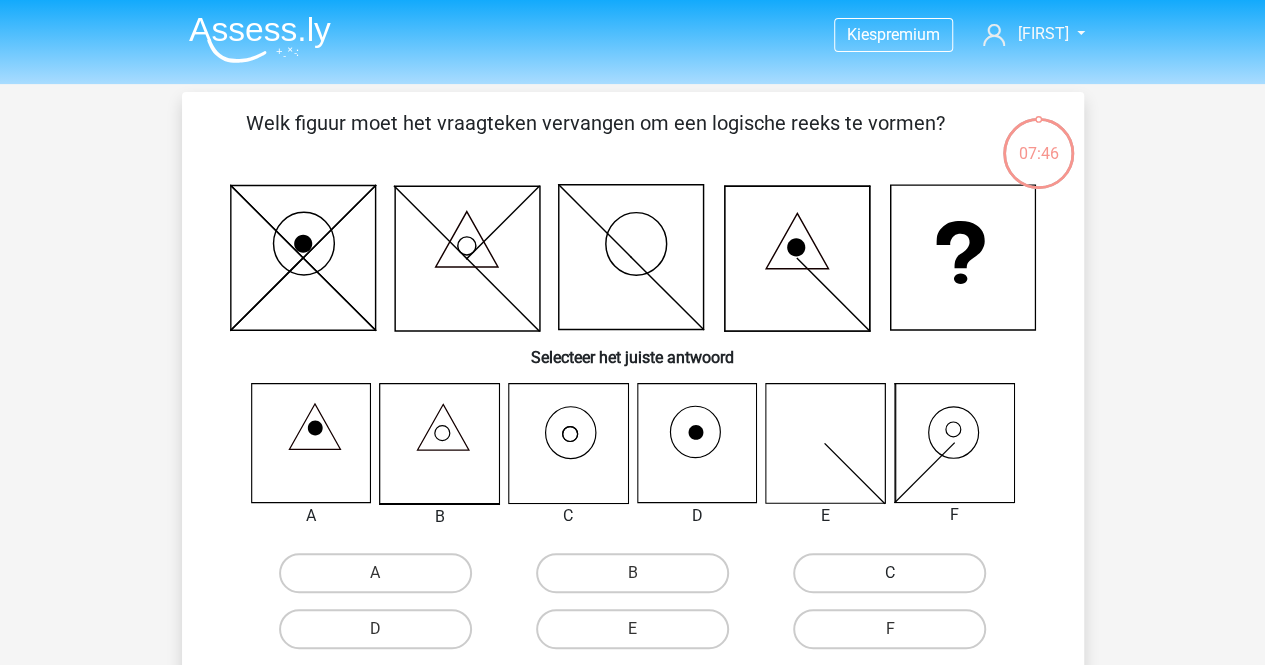 click on "C" at bounding box center (889, 573) 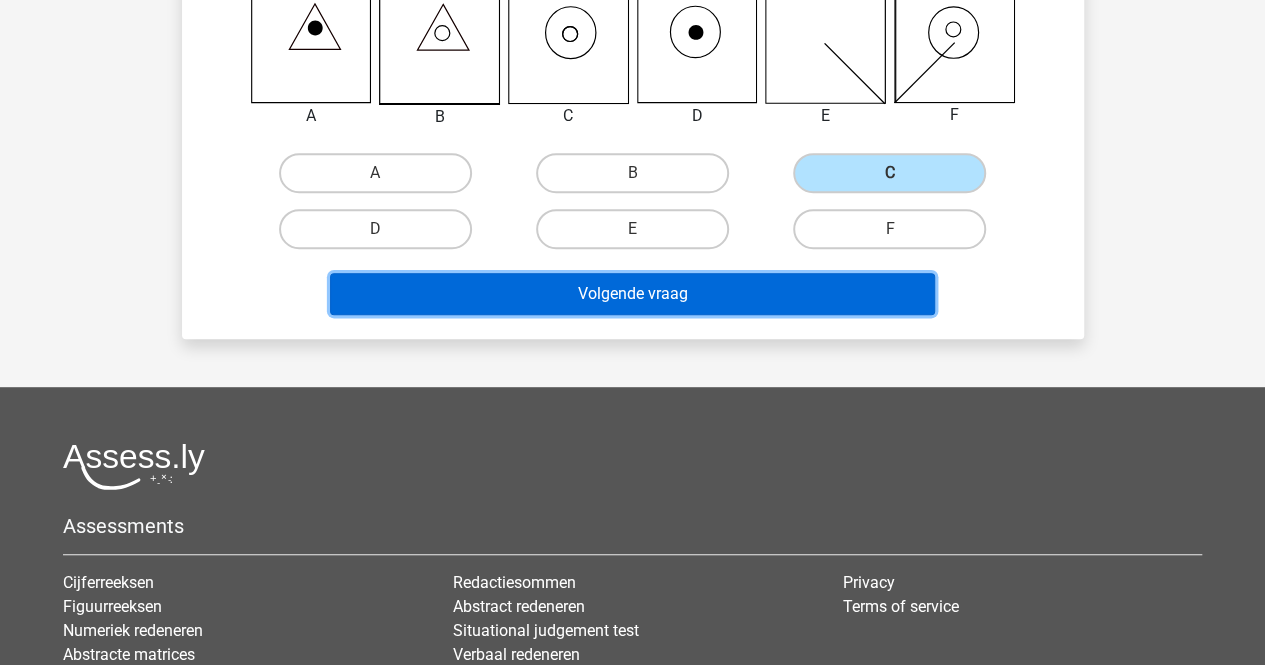 click on "Volgende vraag" at bounding box center (632, 294) 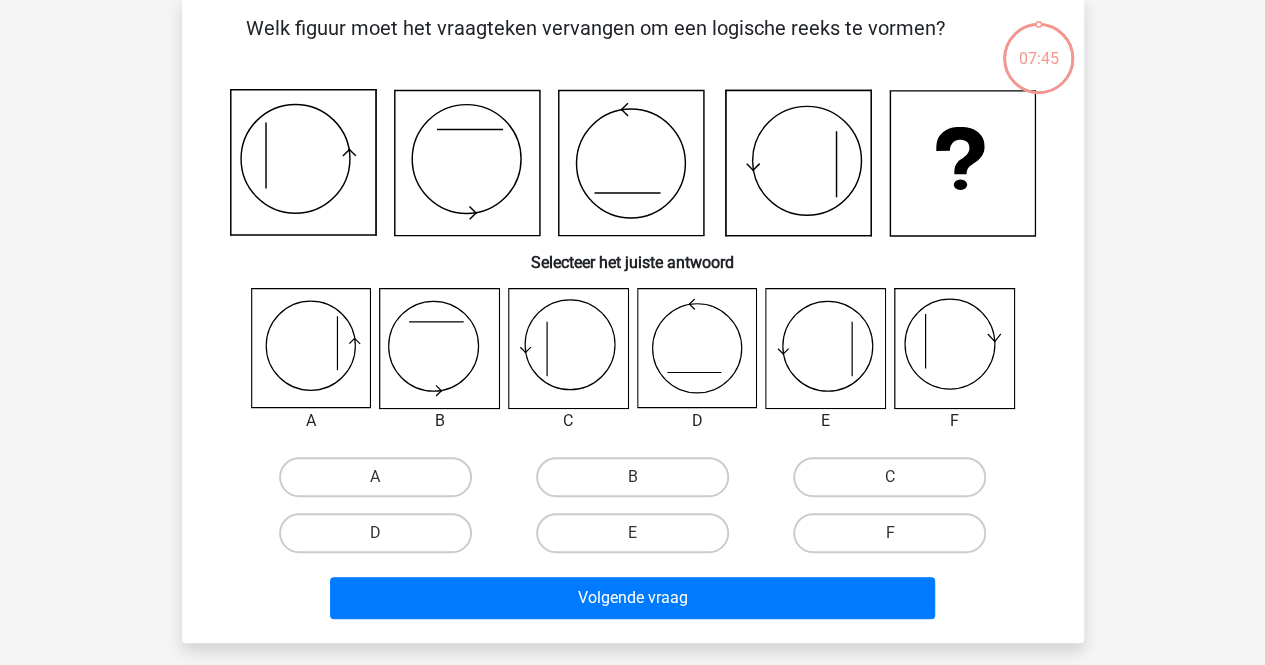 scroll, scrollTop: 92, scrollLeft: 0, axis: vertical 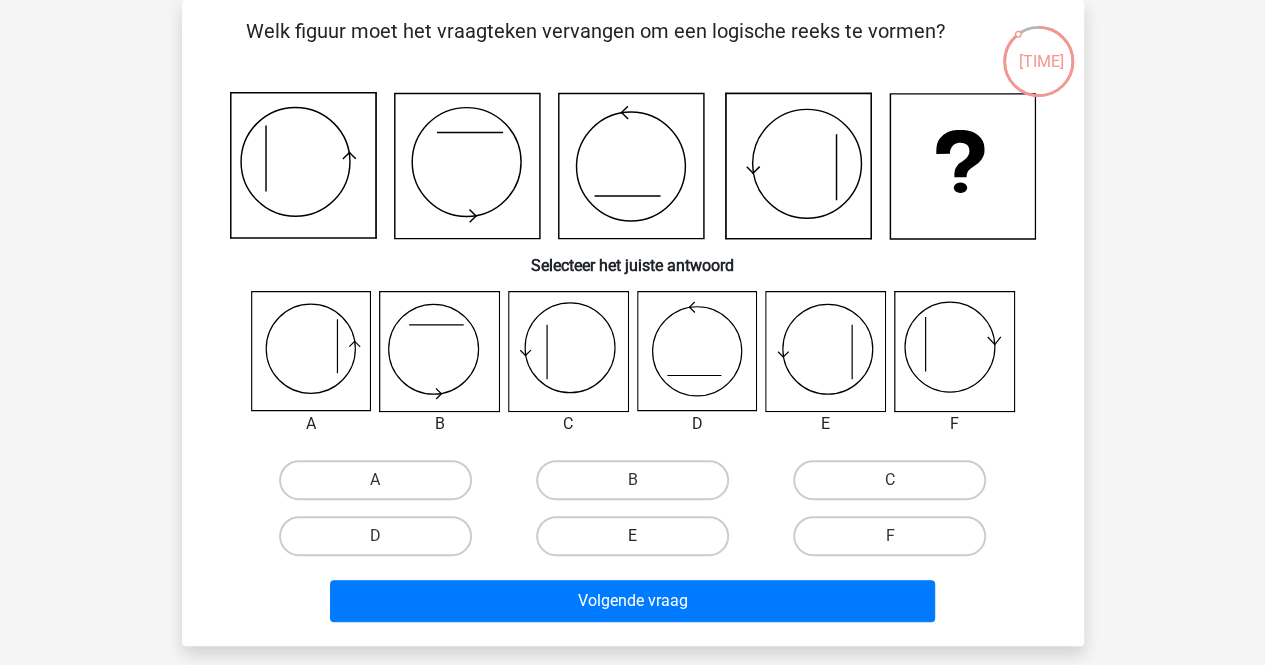 click on "E" at bounding box center [632, 536] 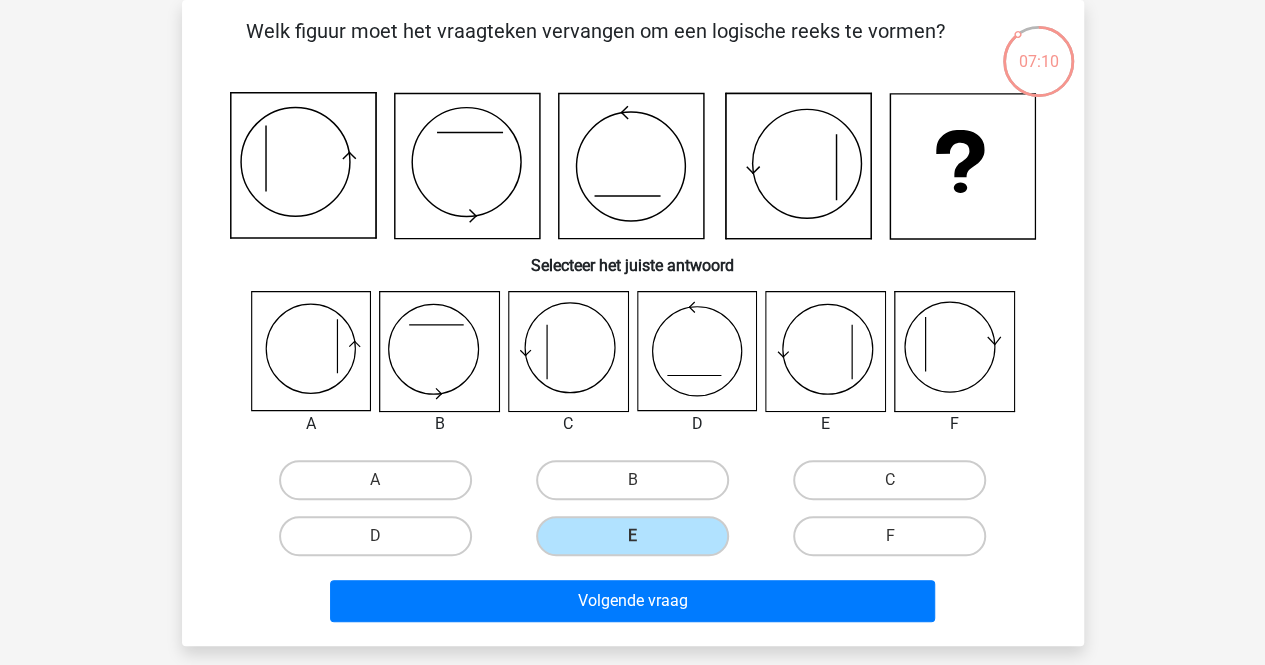click on "Volgende vraag" at bounding box center [633, 605] 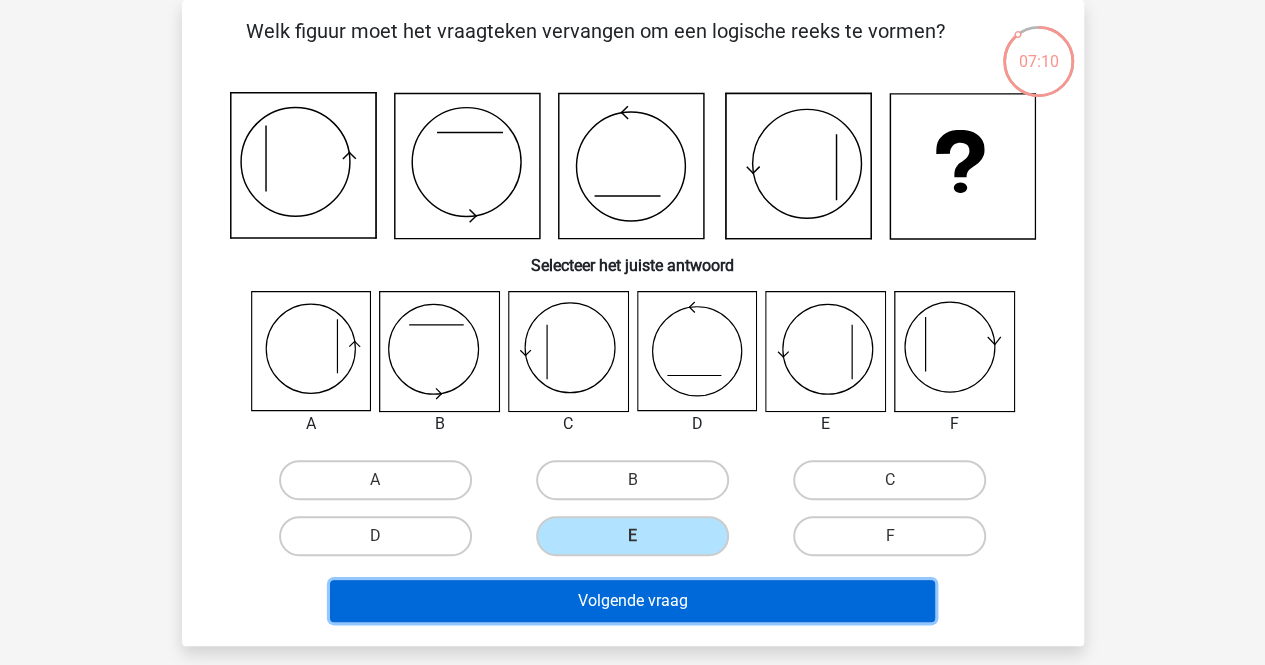 click on "Volgende vraag" at bounding box center [632, 601] 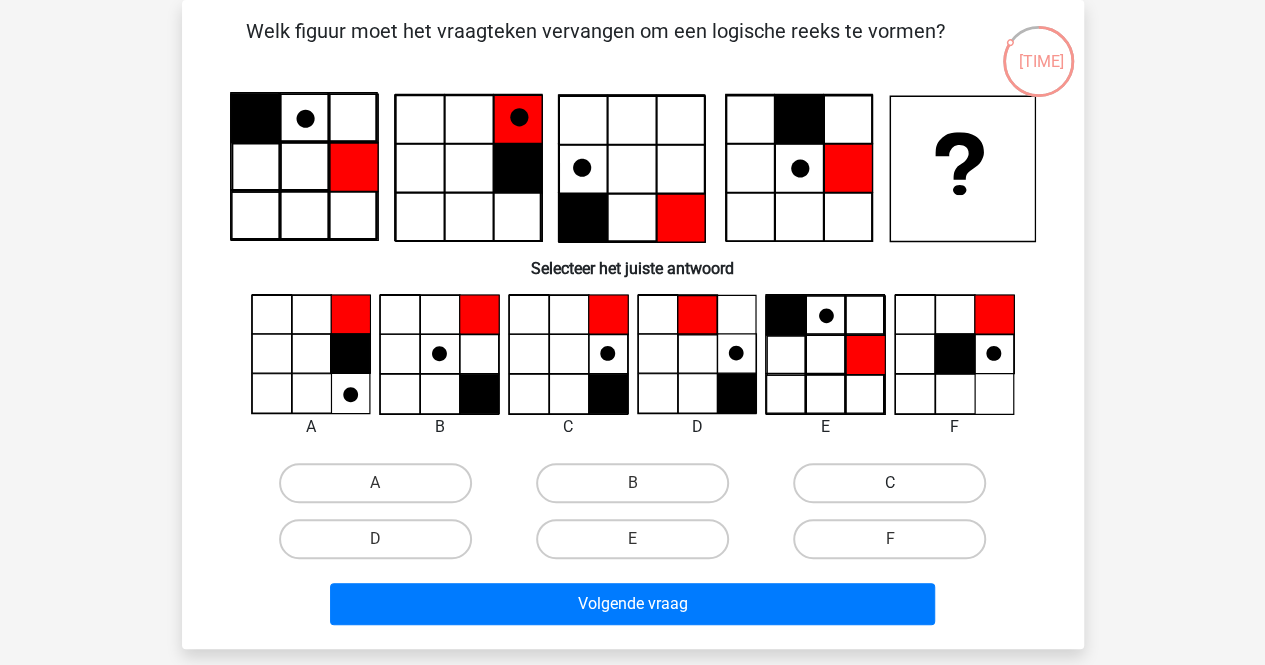 click on "C" at bounding box center [889, 483] 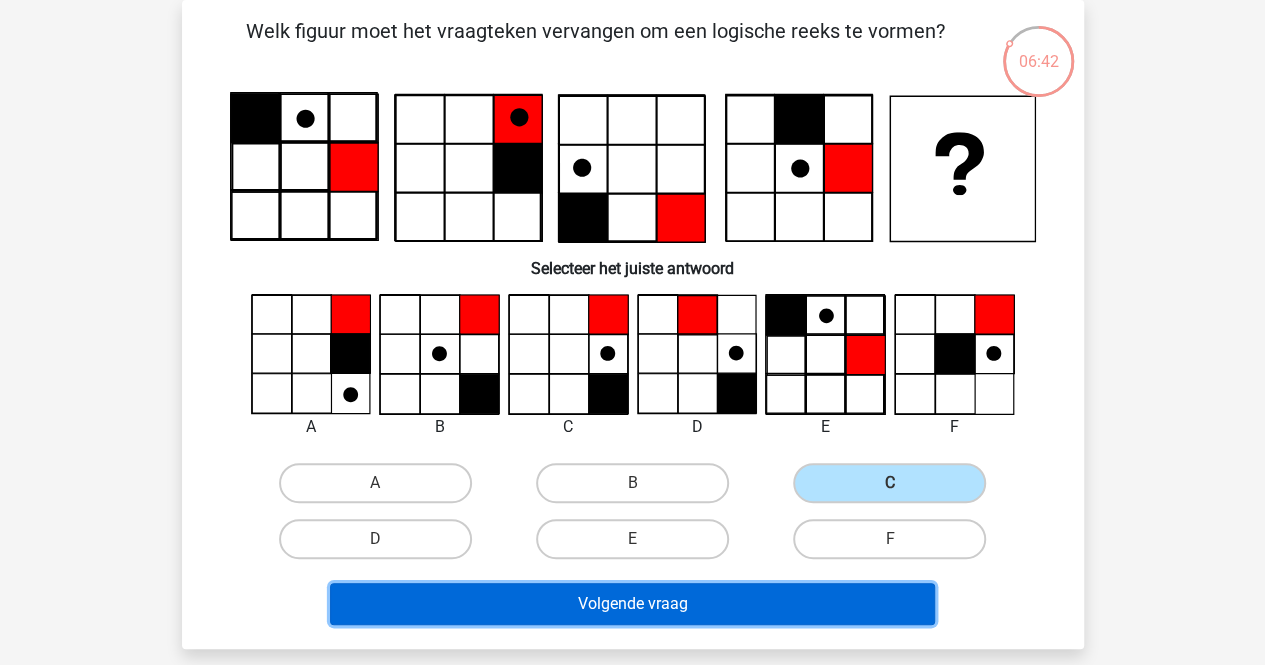 click on "Volgende vraag" at bounding box center [632, 604] 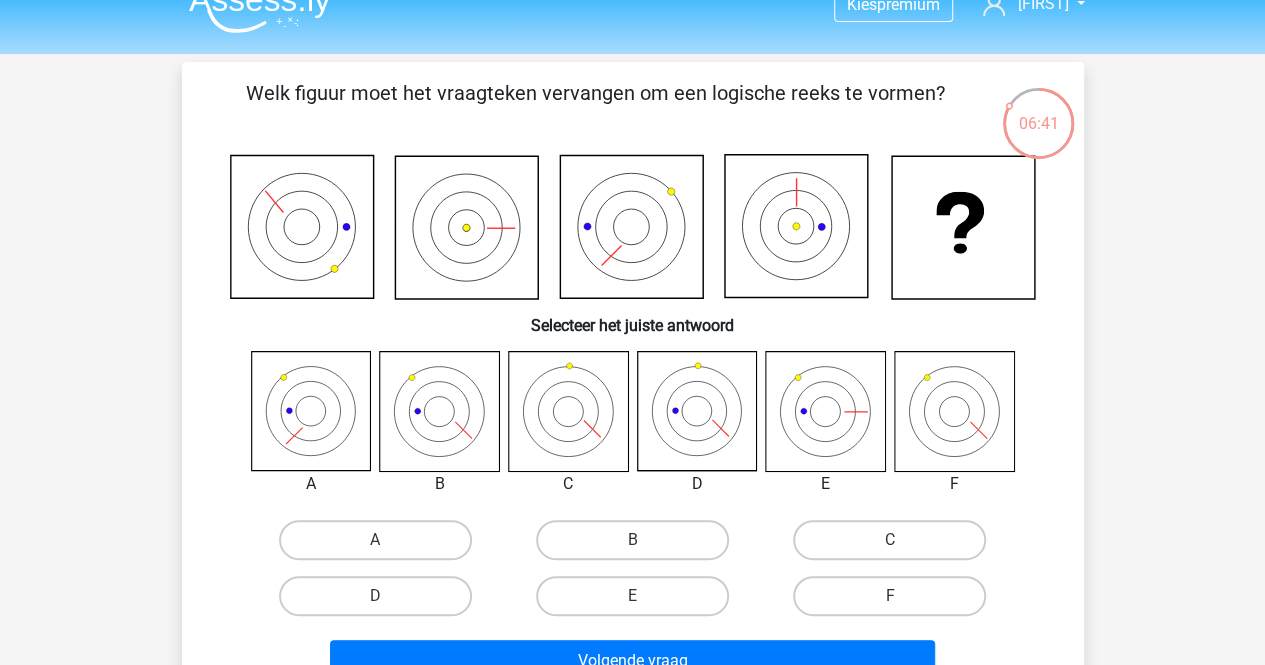 scroll, scrollTop: 0, scrollLeft: 0, axis: both 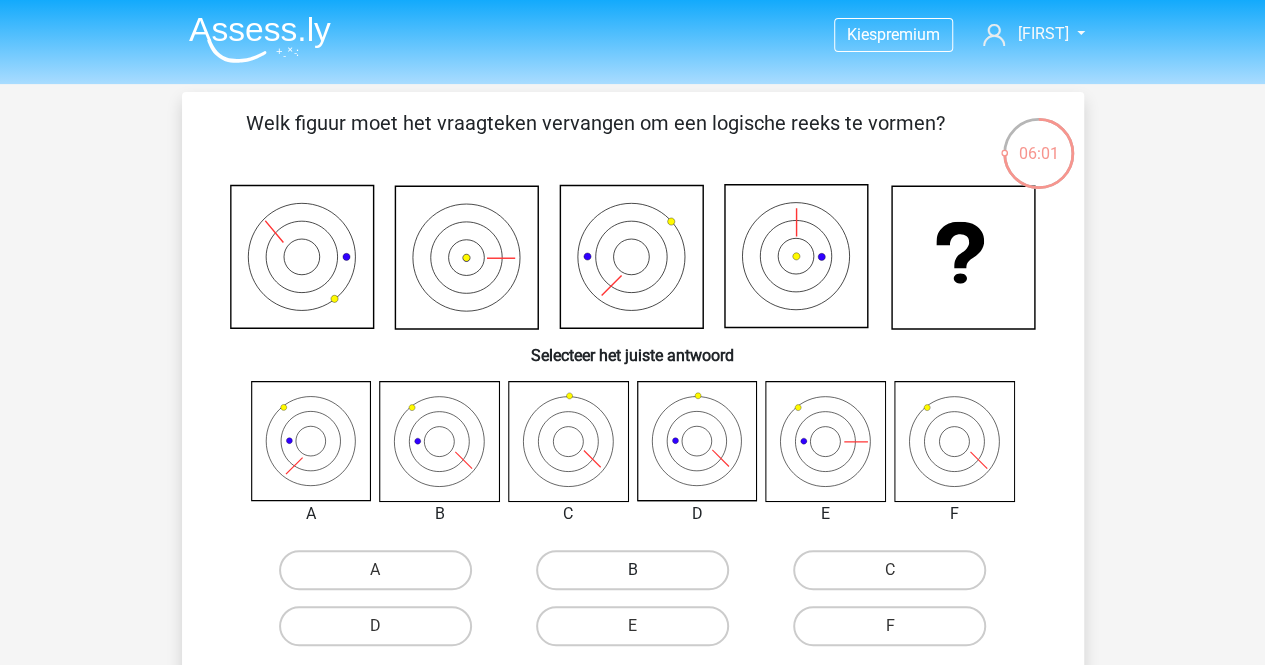 click on "B" at bounding box center [632, 570] 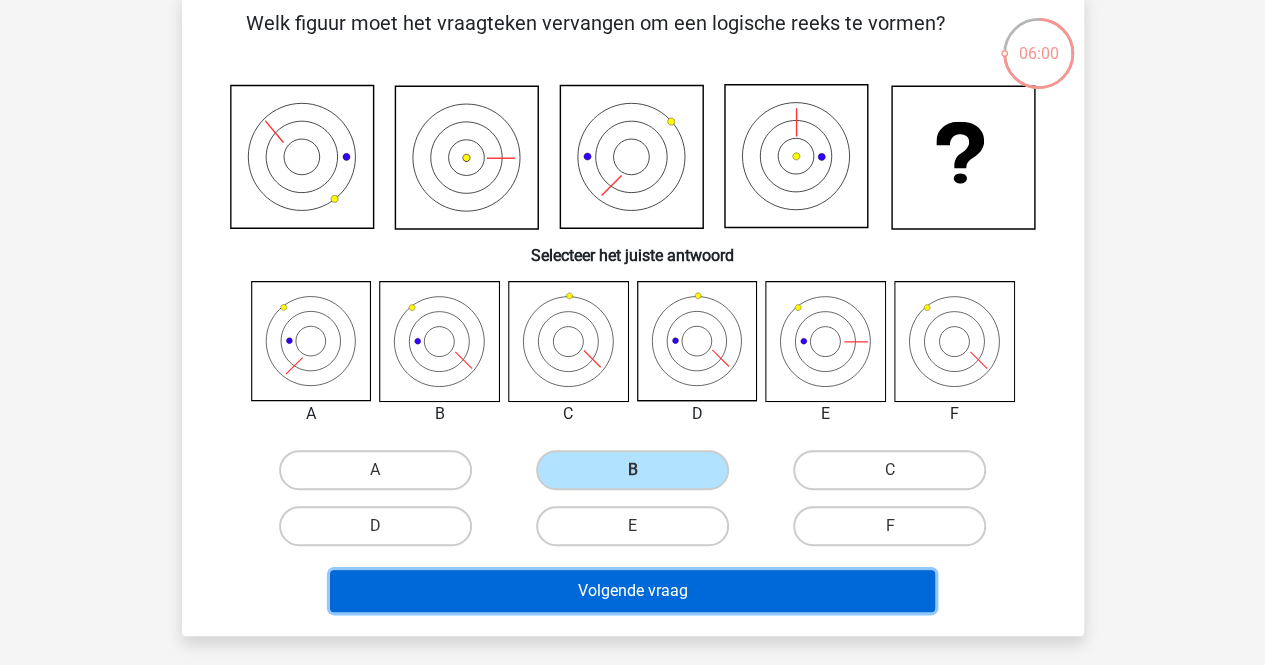 click on "Volgende vraag" at bounding box center [632, 591] 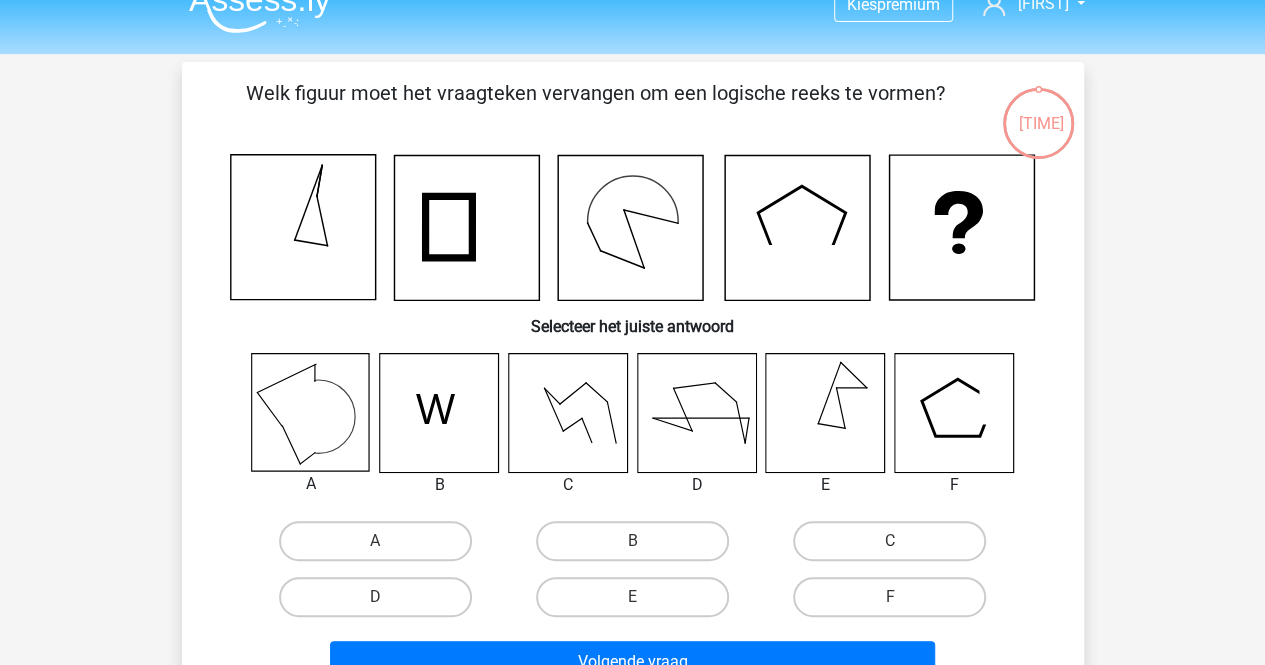 scroll, scrollTop: 0, scrollLeft: 0, axis: both 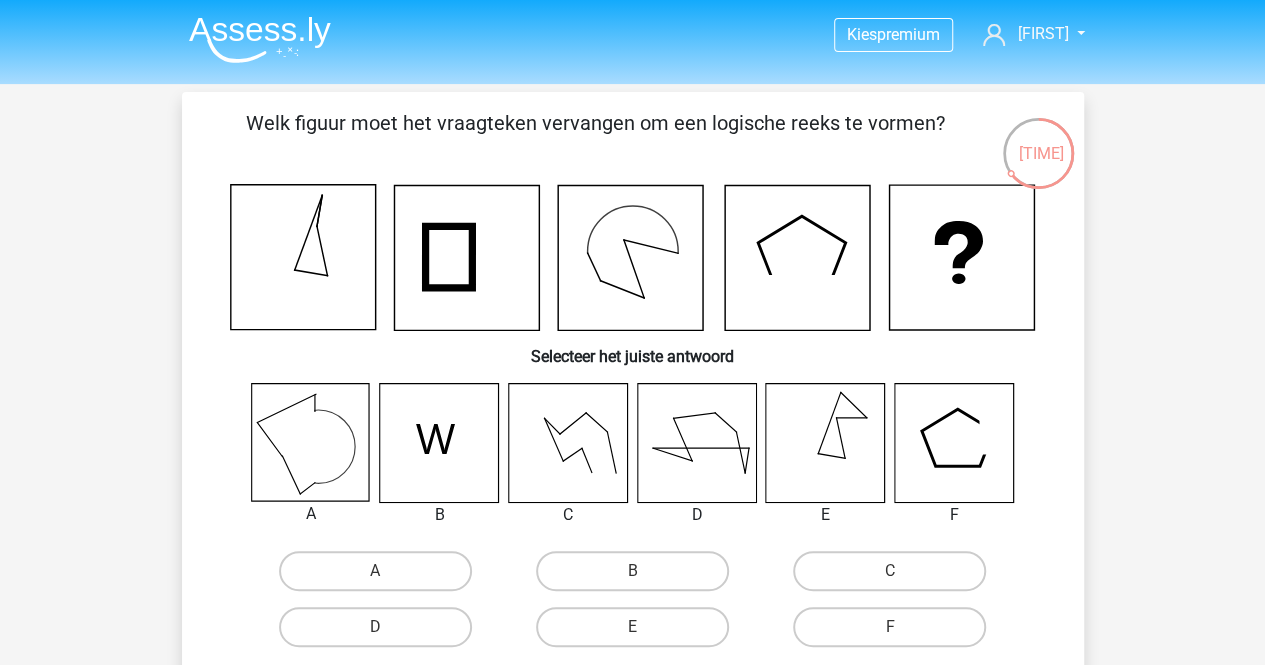 click at bounding box center (310, 442) 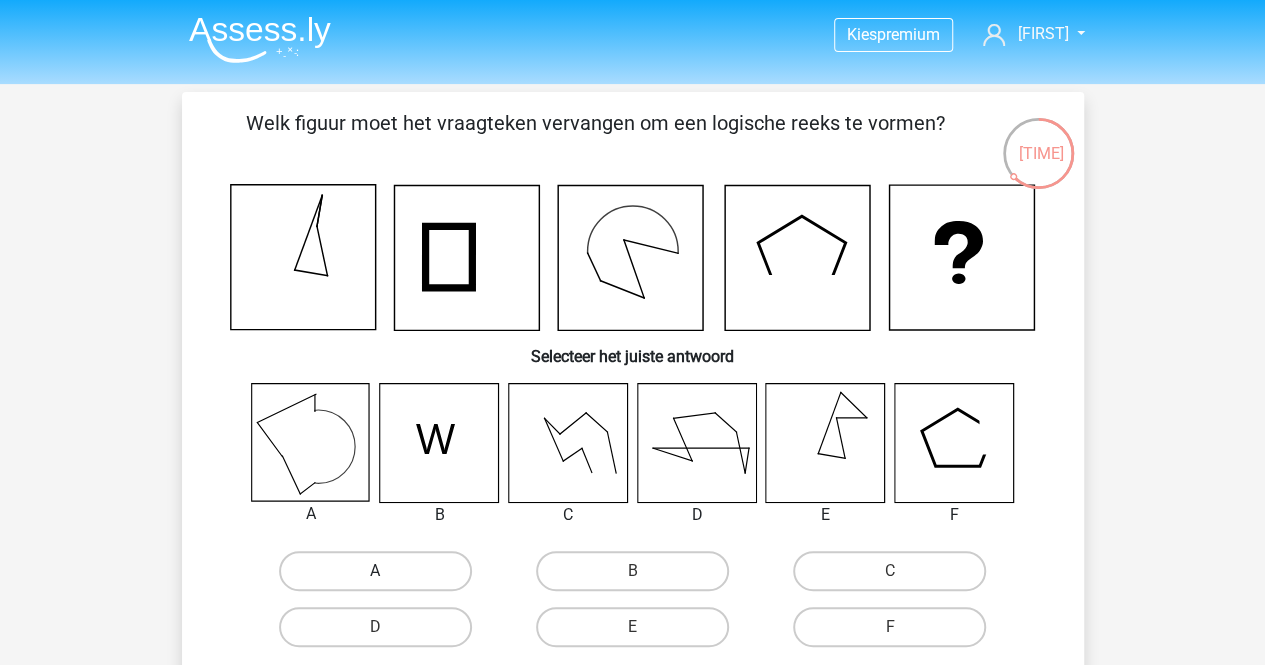 click on "A" at bounding box center [375, 571] 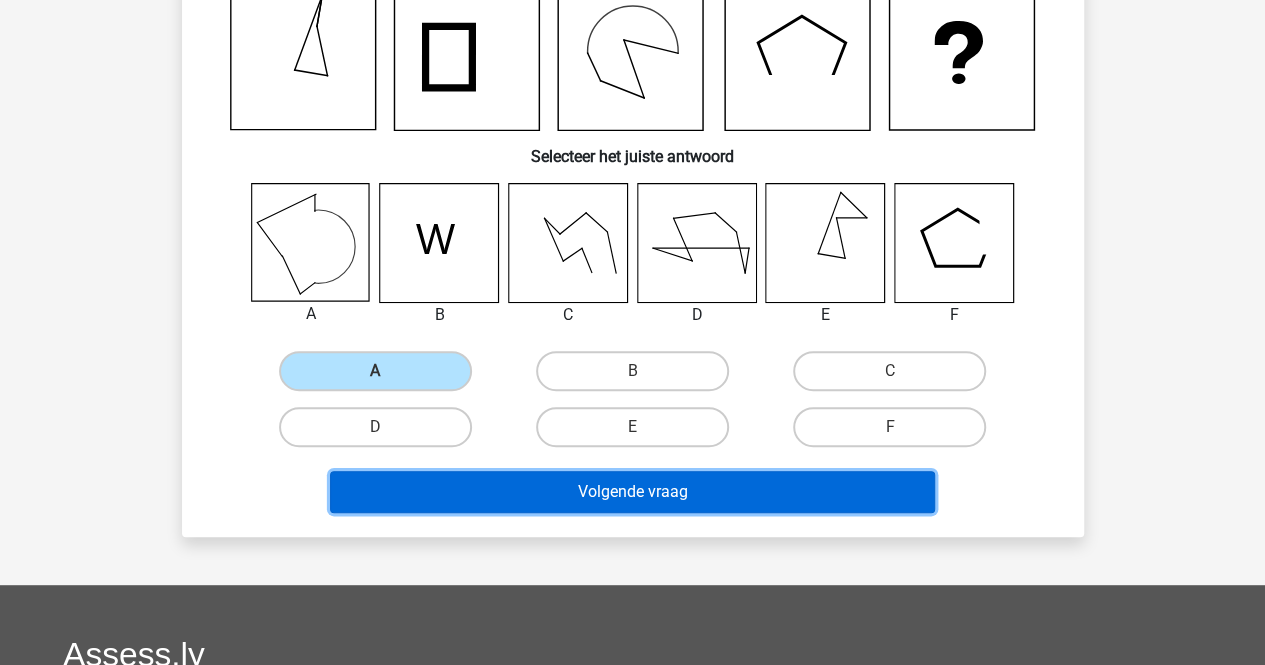 click on "Volgende vraag" at bounding box center (632, 492) 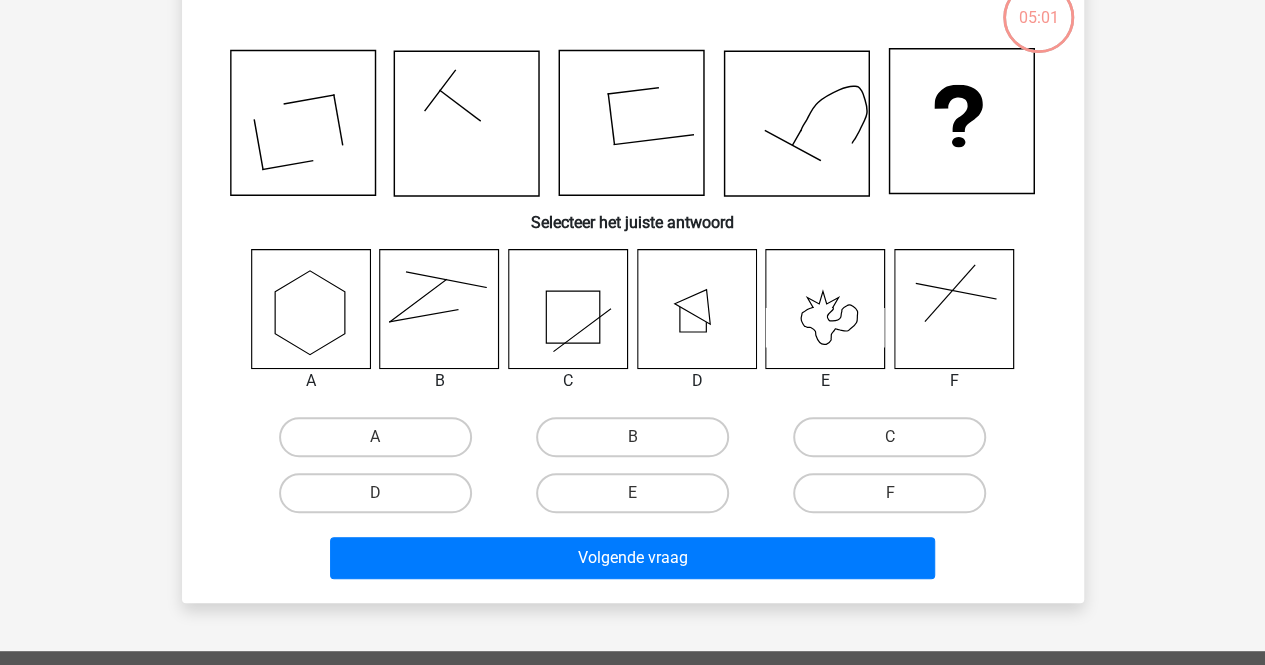 scroll, scrollTop: 92, scrollLeft: 0, axis: vertical 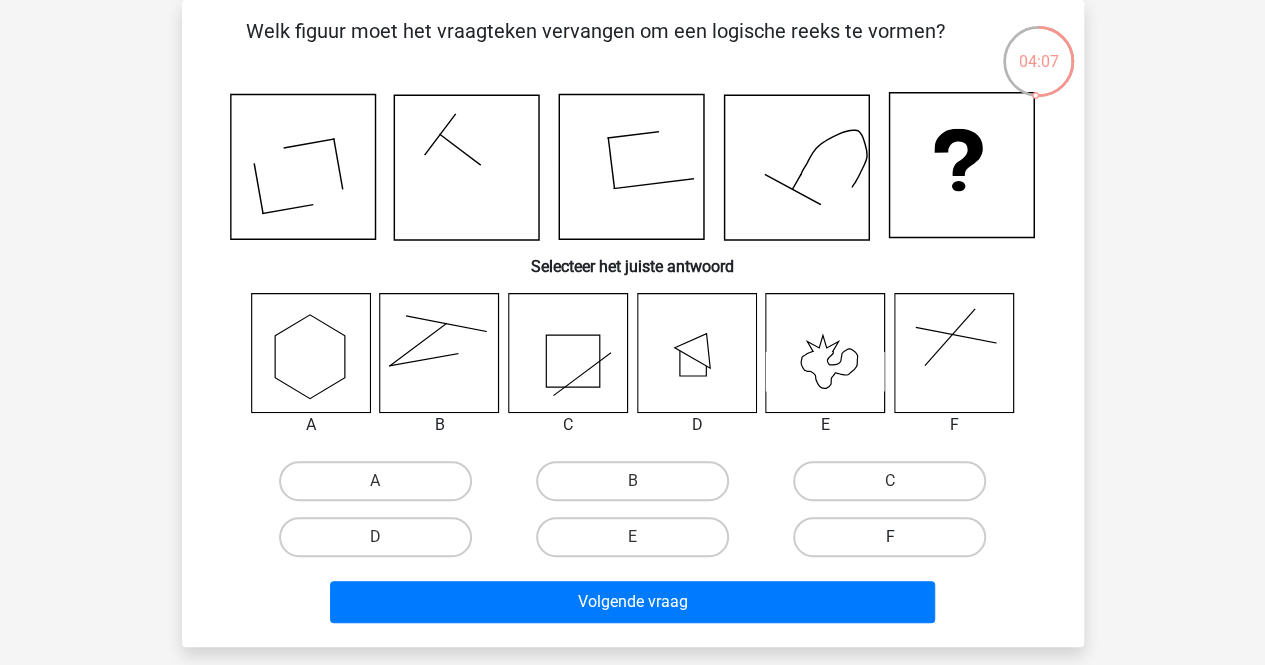 click on "F" at bounding box center (889, 537) 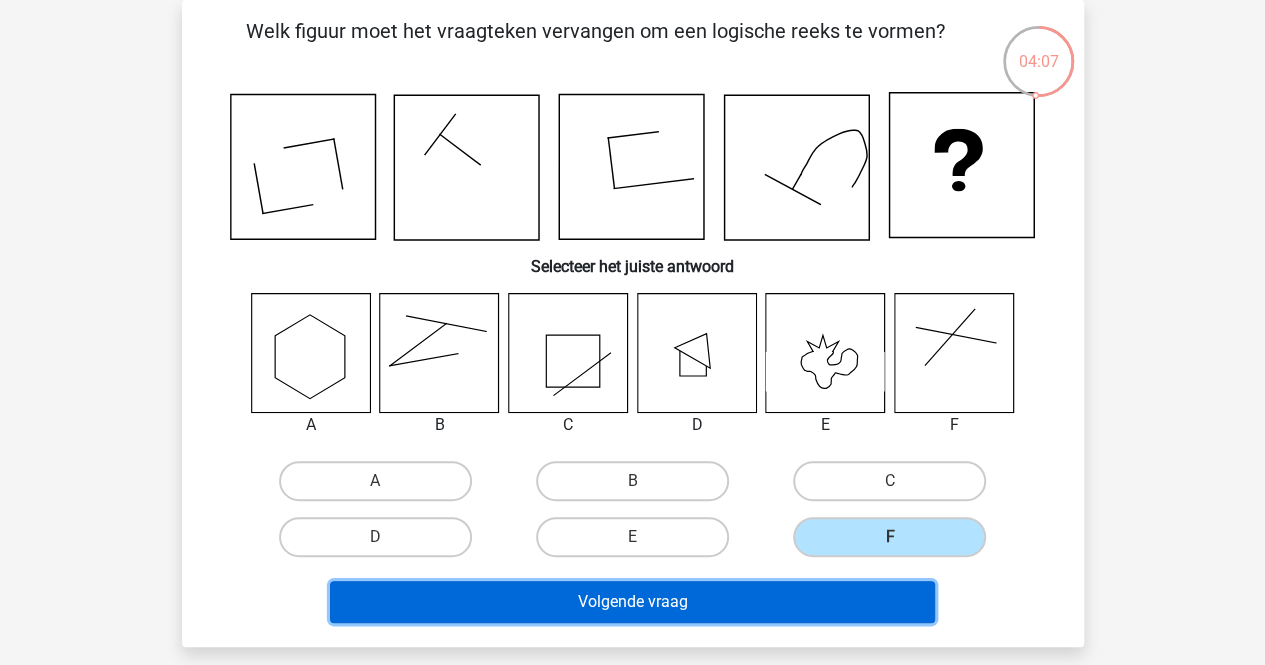 click on "Volgende vraag" at bounding box center [632, 602] 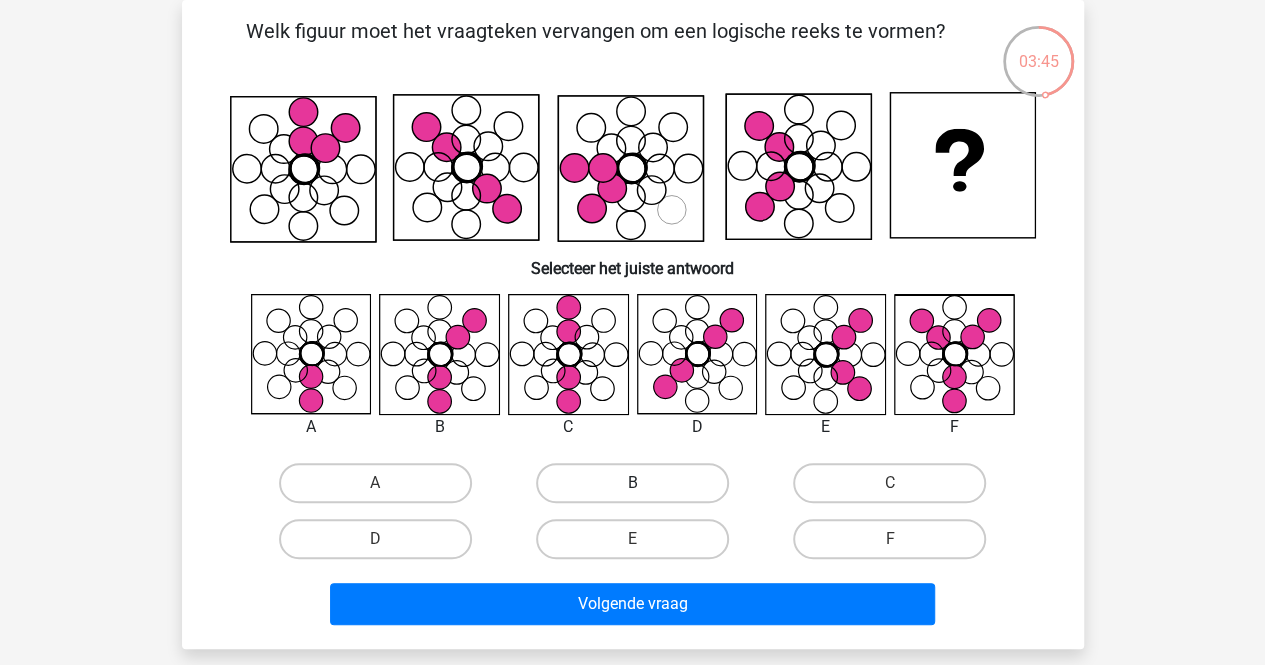 click on "B" at bounding box center [632, 483] 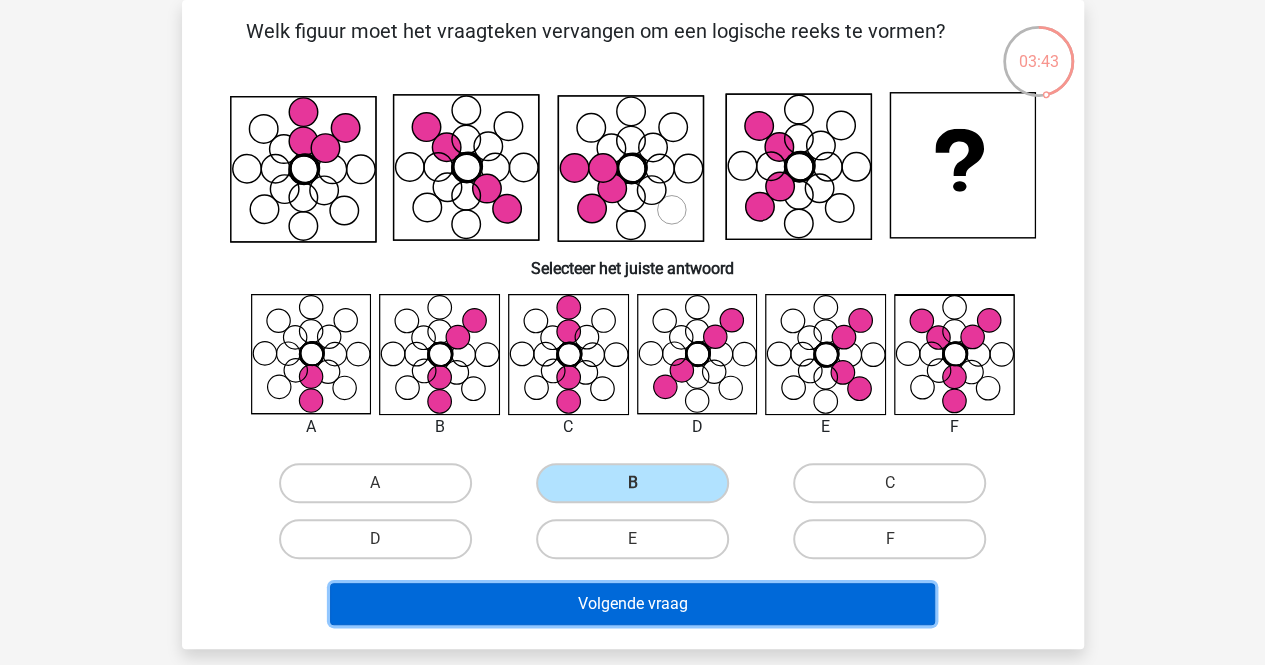 click on "Volgende vraag" at bounding box center (632, 604) 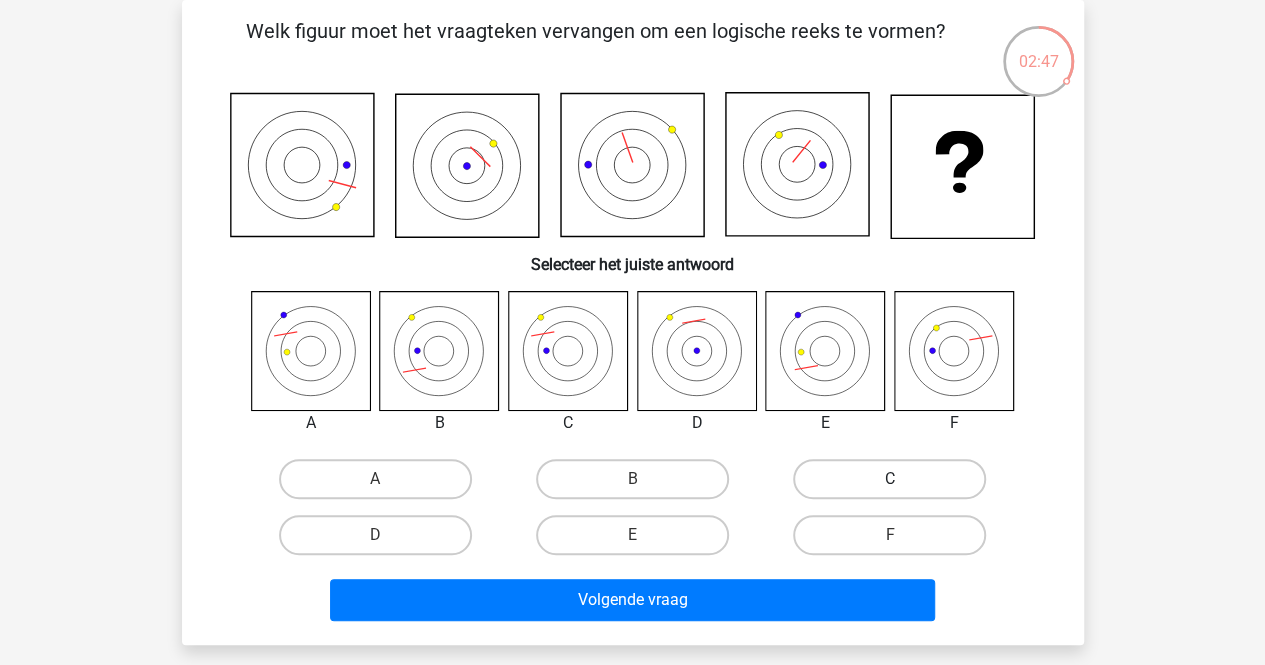 click on "C" at bounding box center [889, 479] 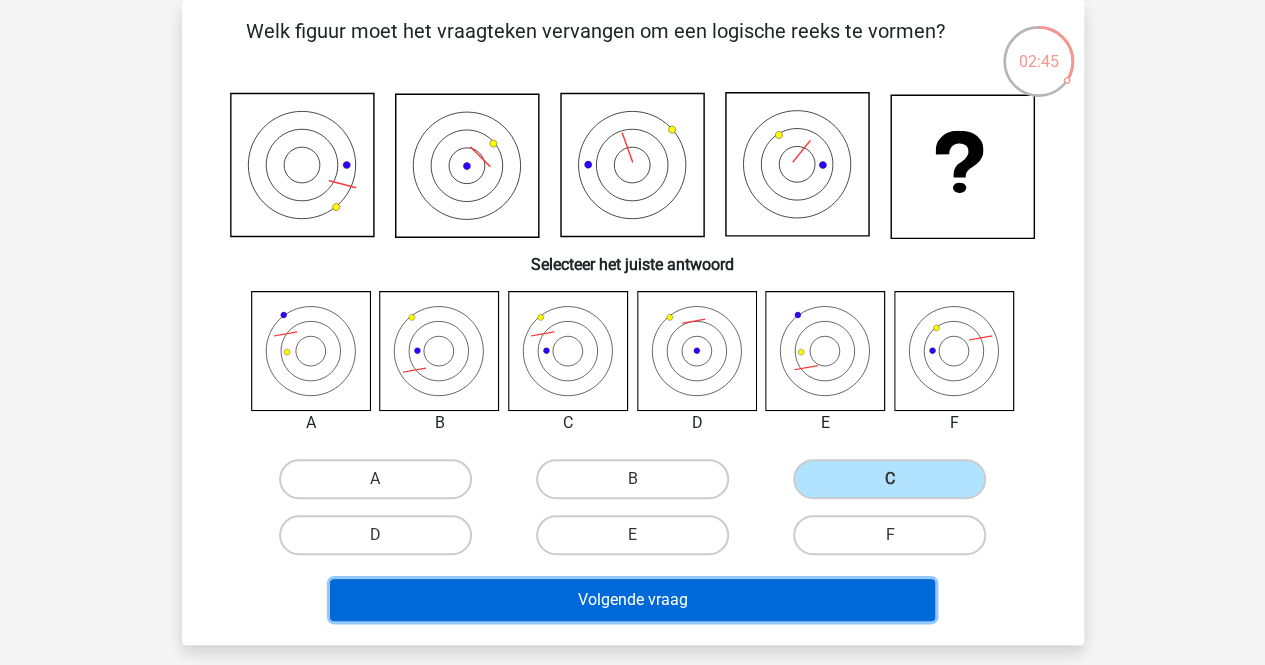 click on "Volgende vraag" at bounding box center [632, 600] 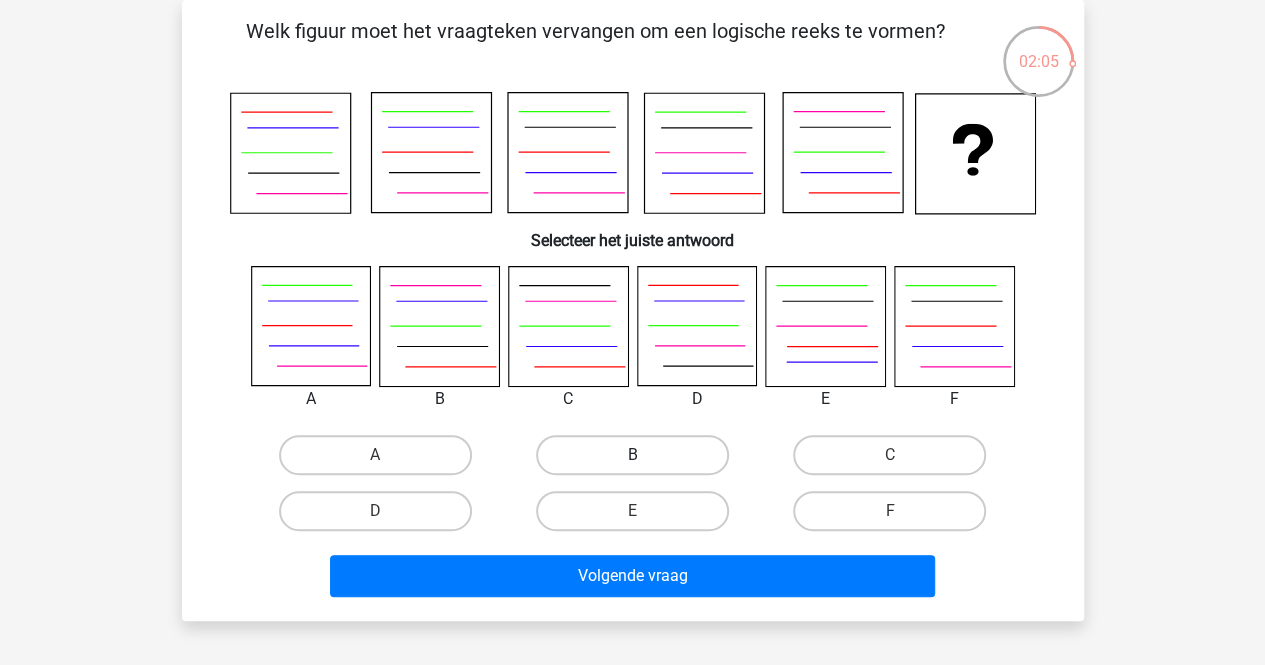 click on "B" at bounding box center (632, 455) 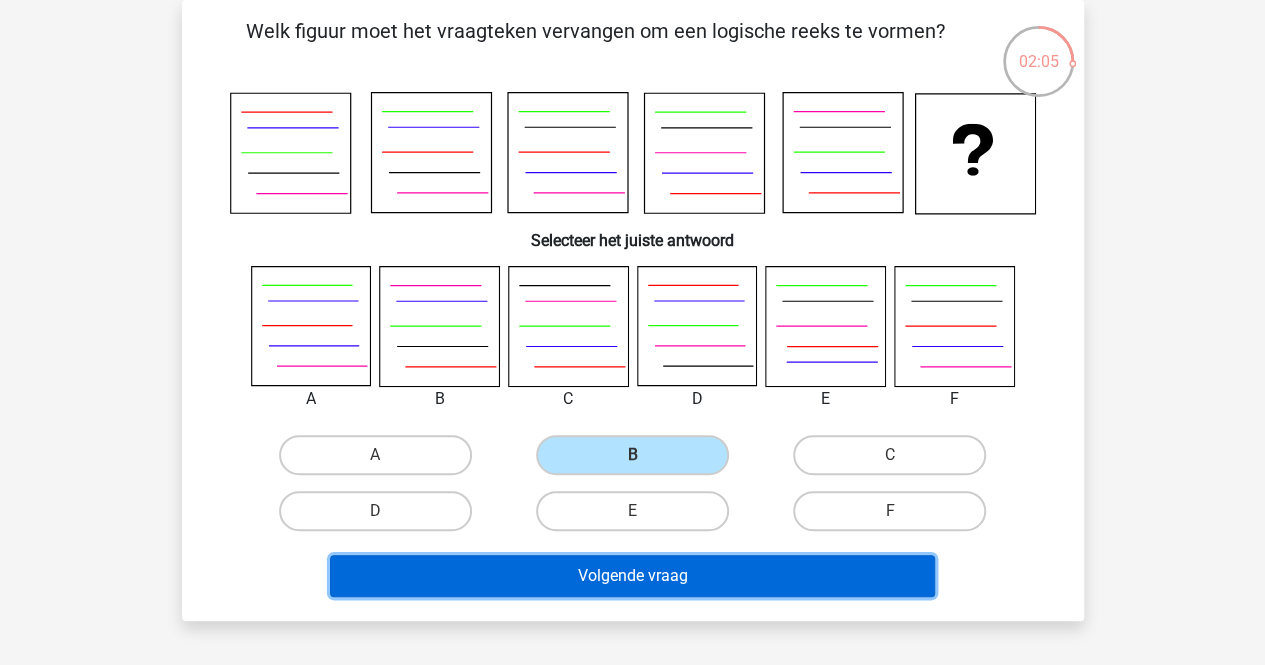 click on "Volgende vraag" at bounding box center (632, 576) 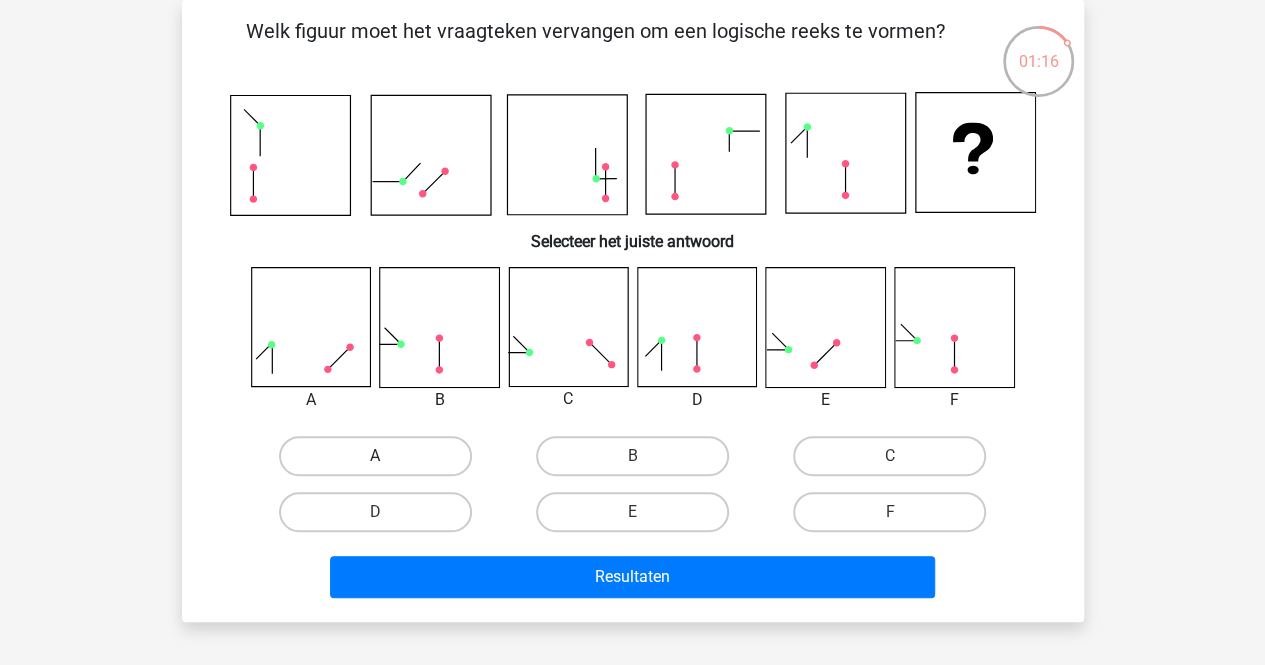 click on "A" at bounding box center [375, 456] 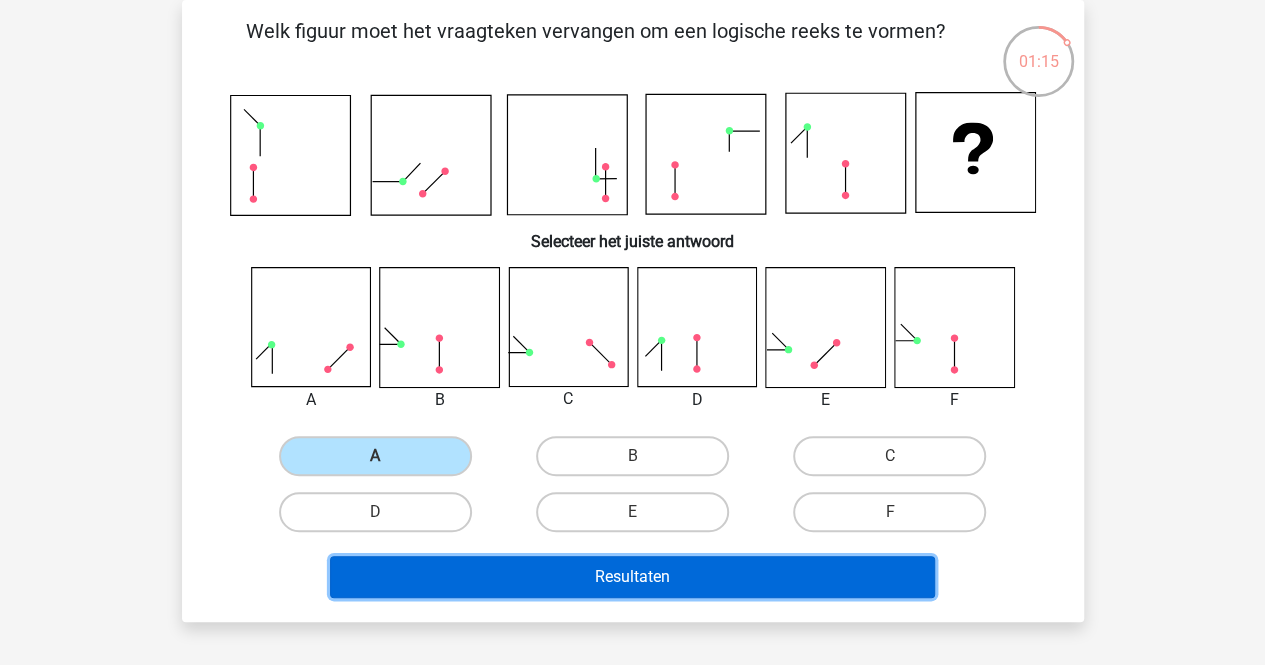 click on "Resultaten" at bounding box center (632, 577) 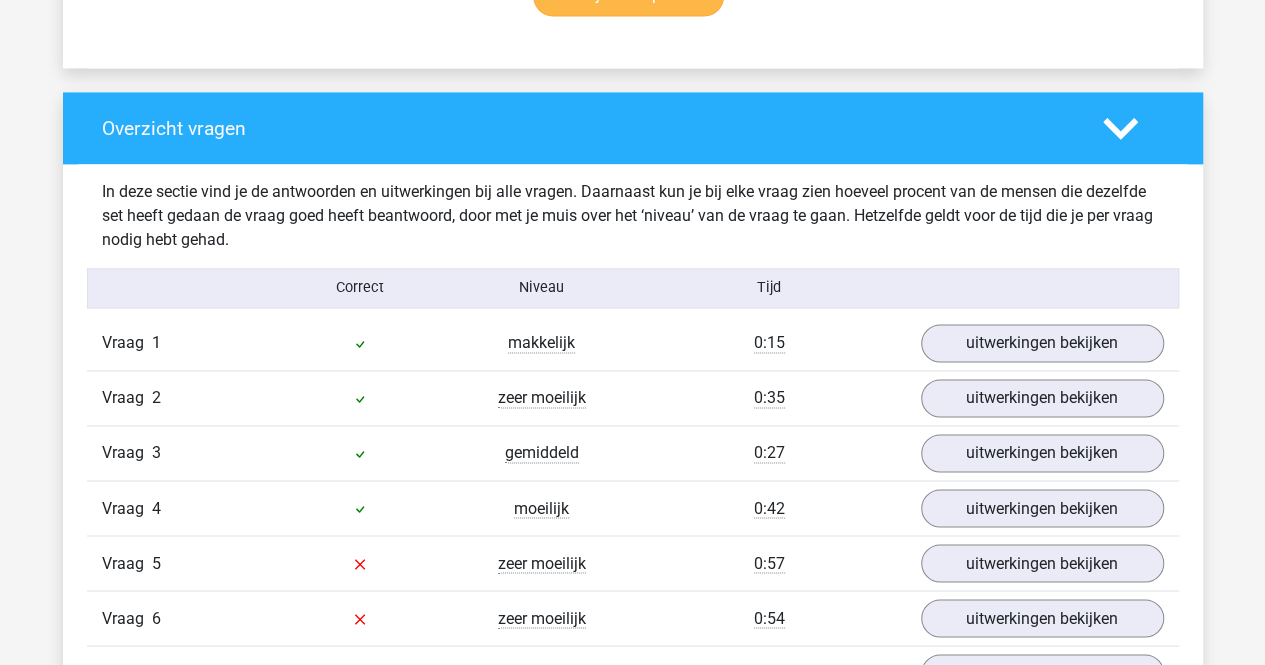 scroll, scrollTop: 1600, scrollLeft: 0, axis: vertical 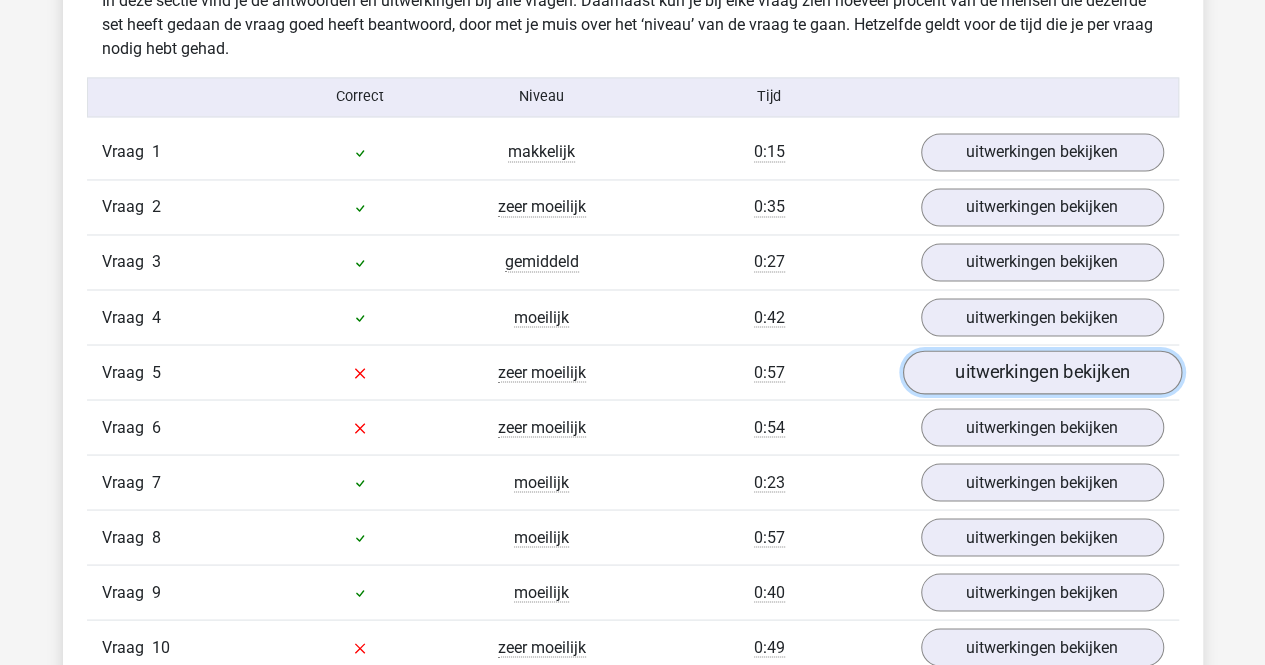 click on "uitwerkingen bekijken" at bounding box center [1041, 372] 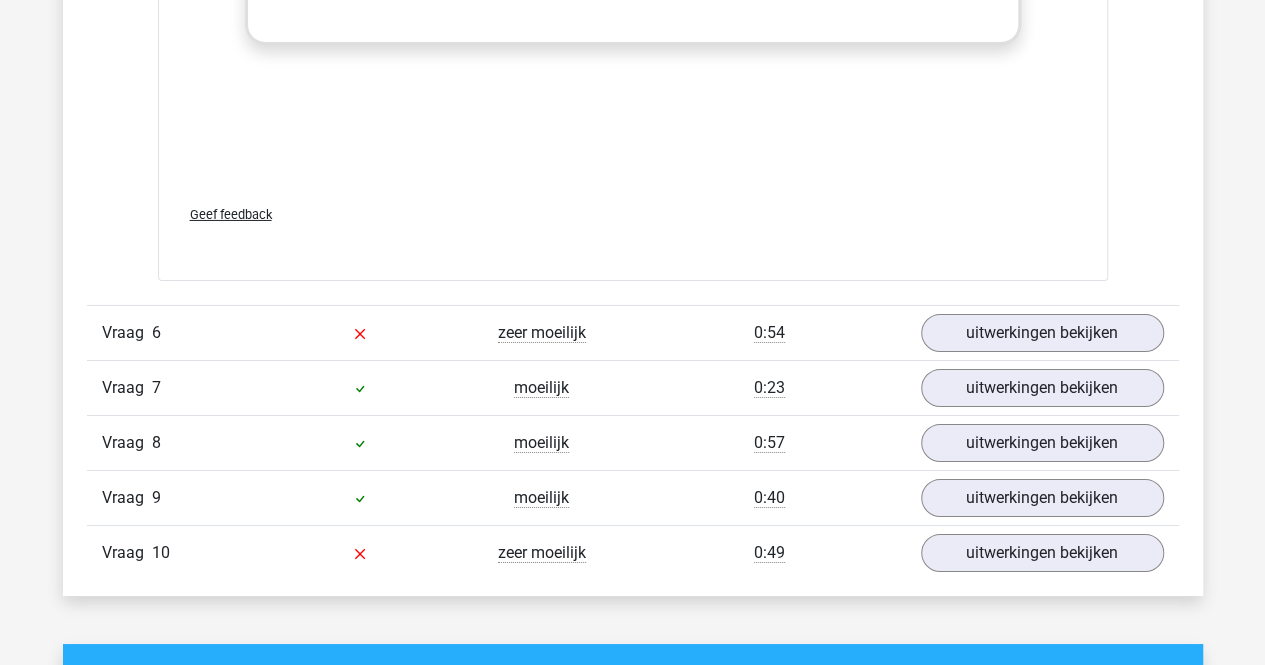scroll, scrollTop: 3400, scrollLeft: 0, axis: vertical 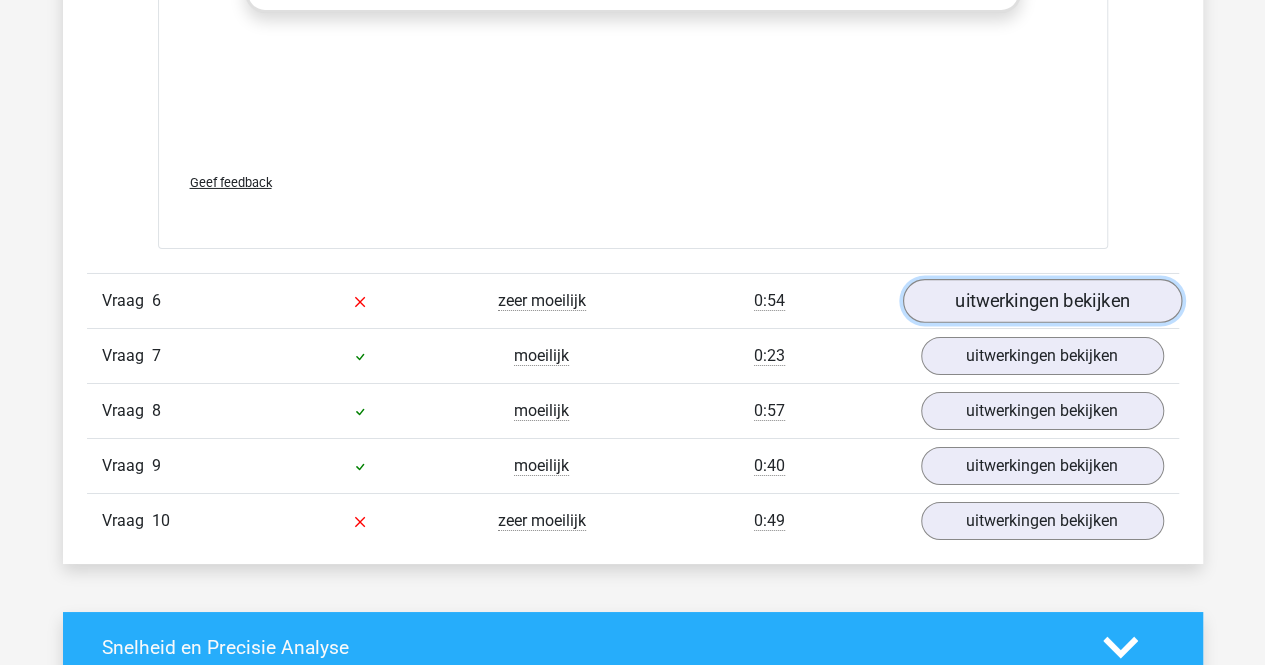 click on "uitwerkingen bekijken" at bounding box center [1041, 301] 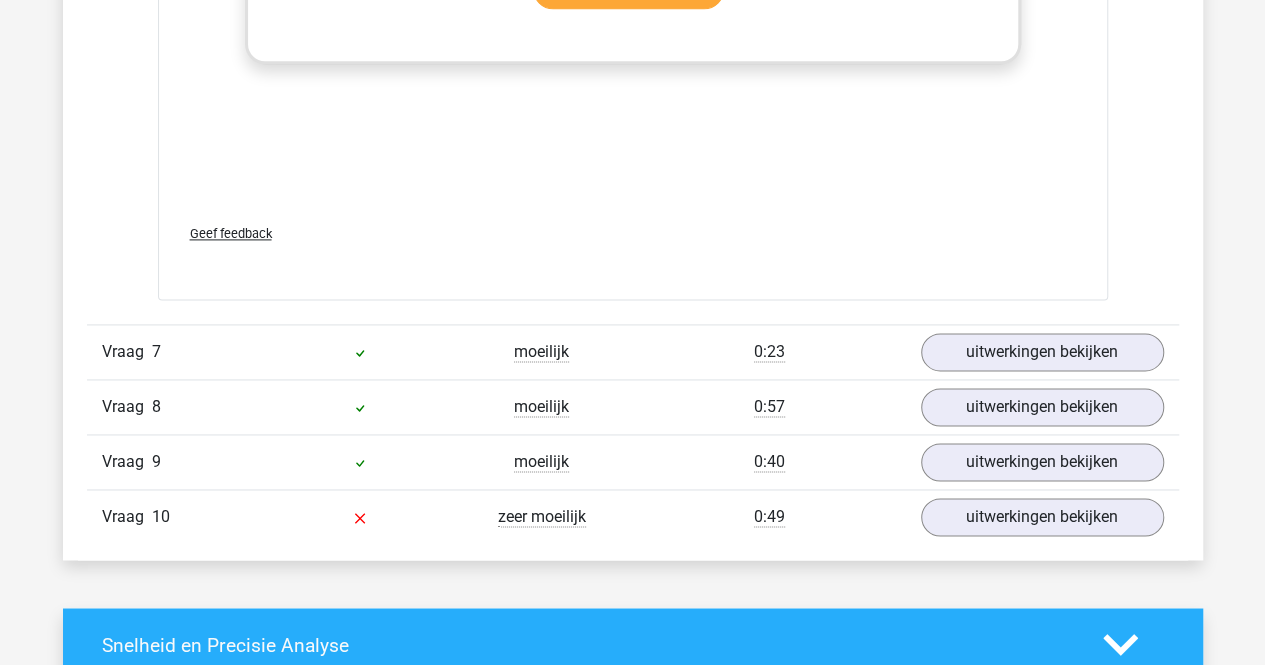 scroll, scrollTop: 5100, scrollLeft: 0, axis: vertical 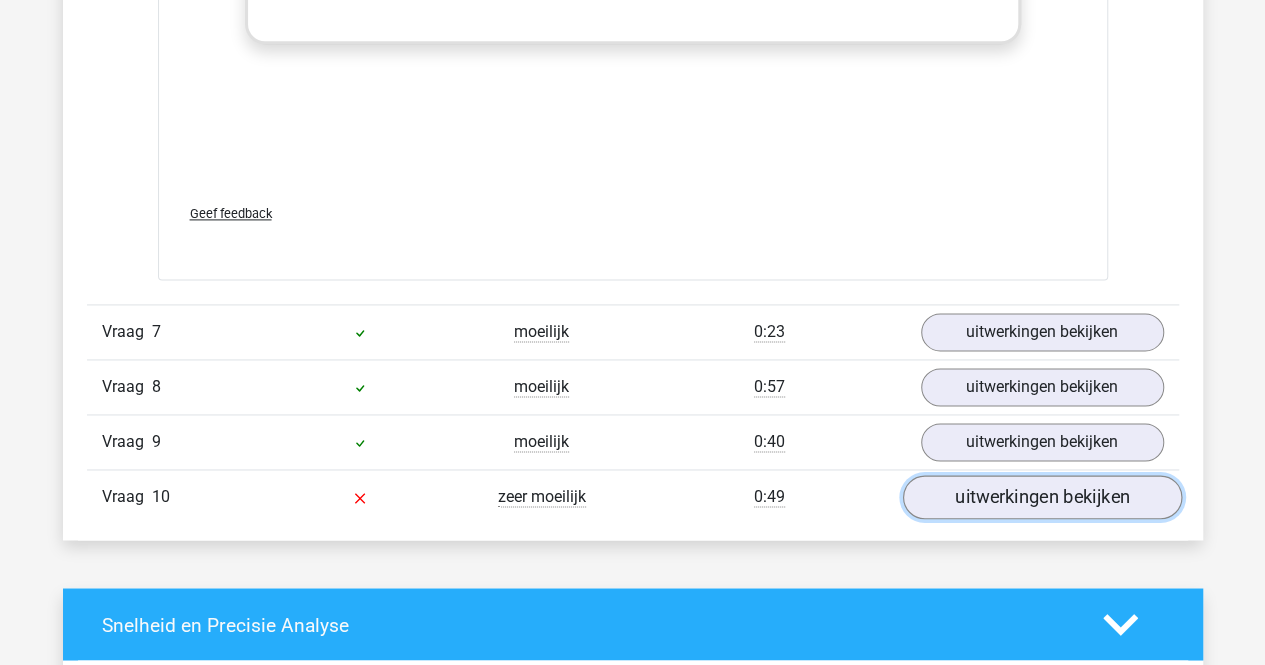 click on "uitwerkingen bekijken" at bounding box center [1041, 497] 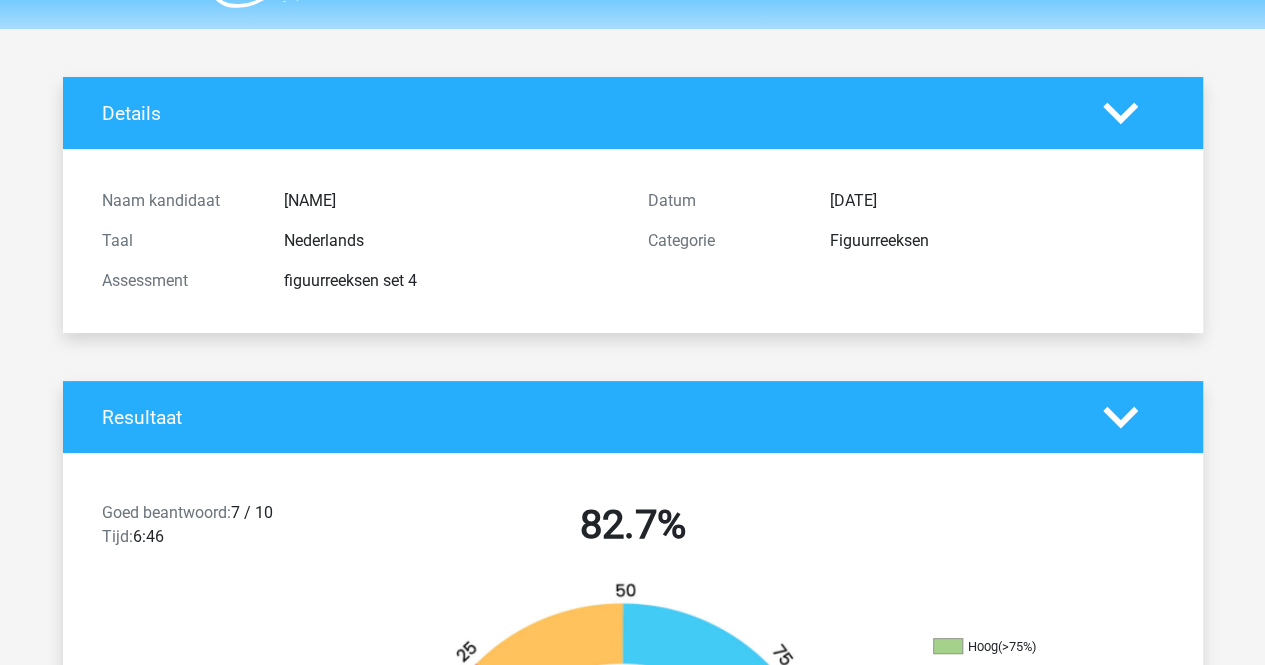 scroll, scrollTop: 0, scrollLeft: 0, axis: both 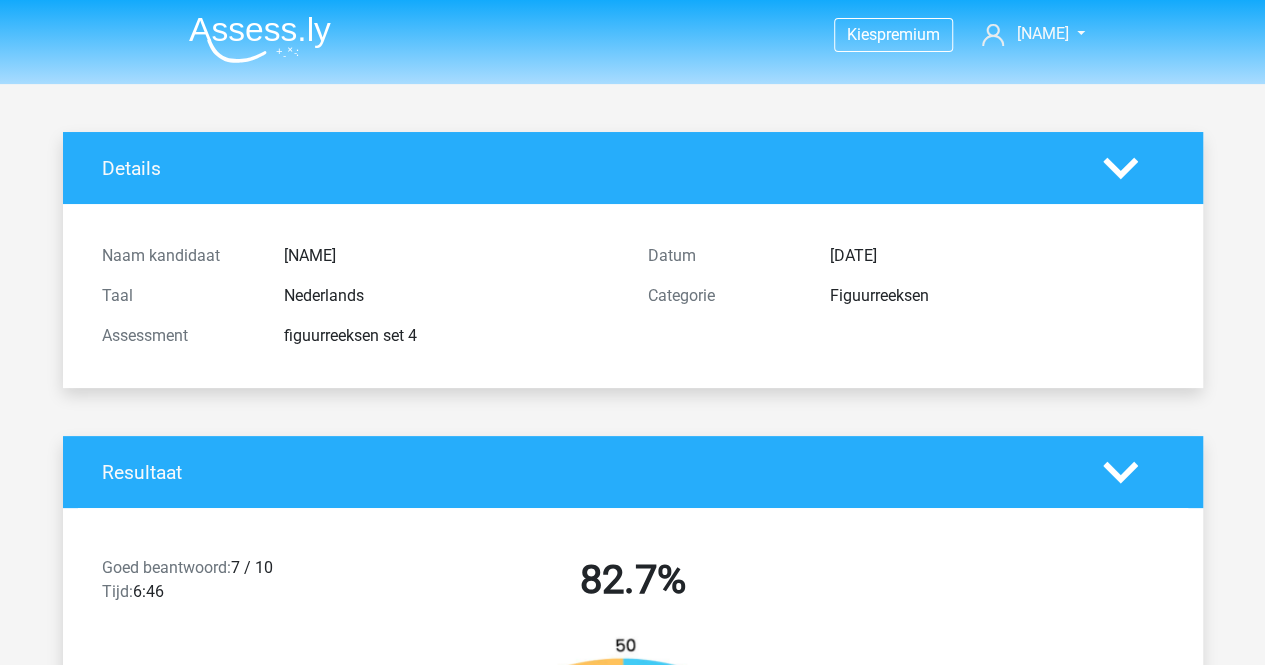 click at bounding box center [260, 39] 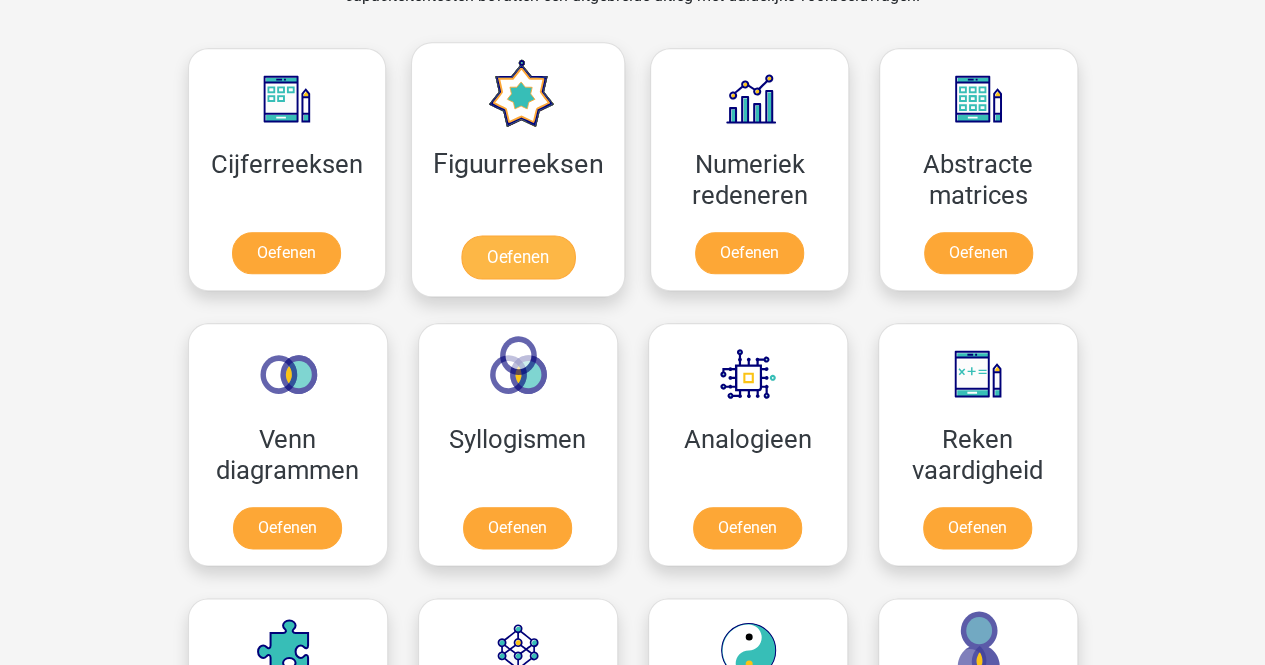 scroll, scrollTop: 900, scrollLeft: 0, axis: vertical 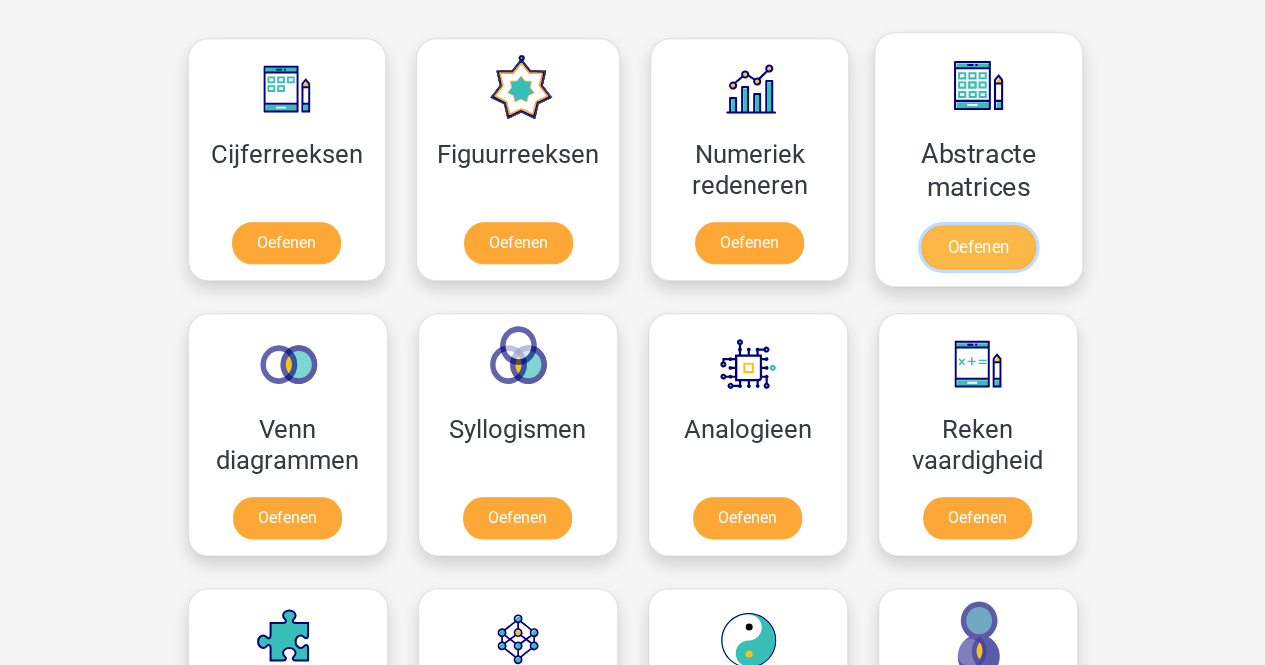 click on "Oefenen" at bounding box center (978, 247) 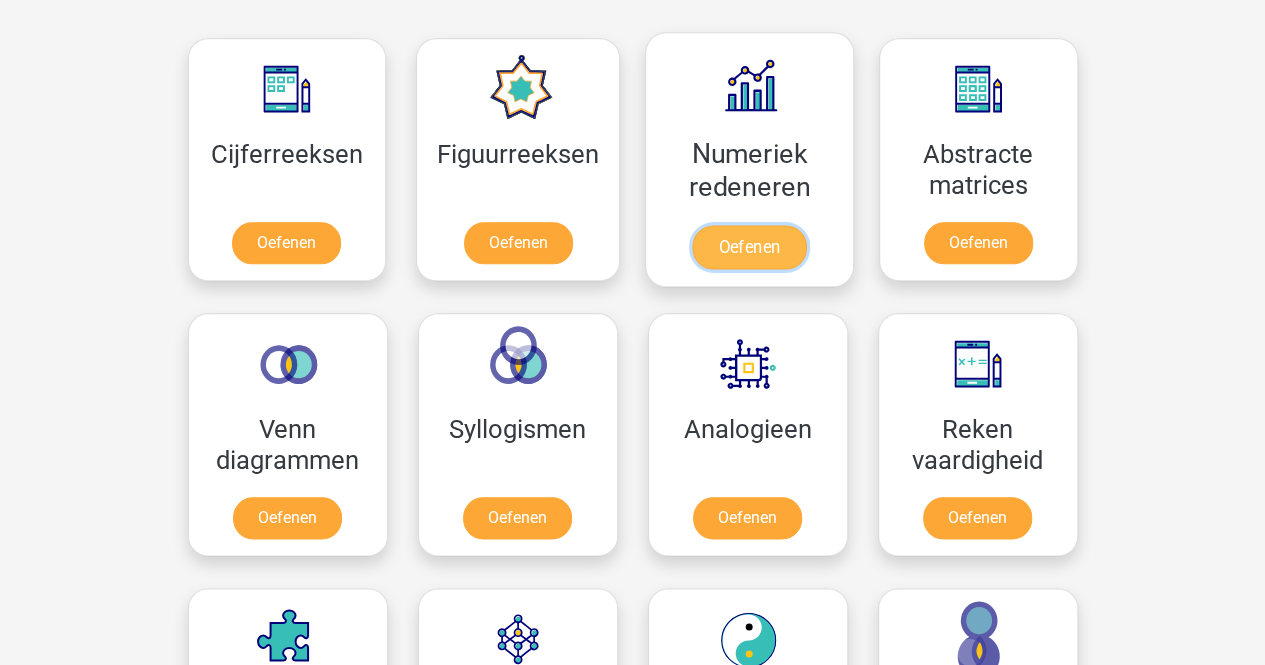 click on "Oefenen" at bounding box center [749, 247] 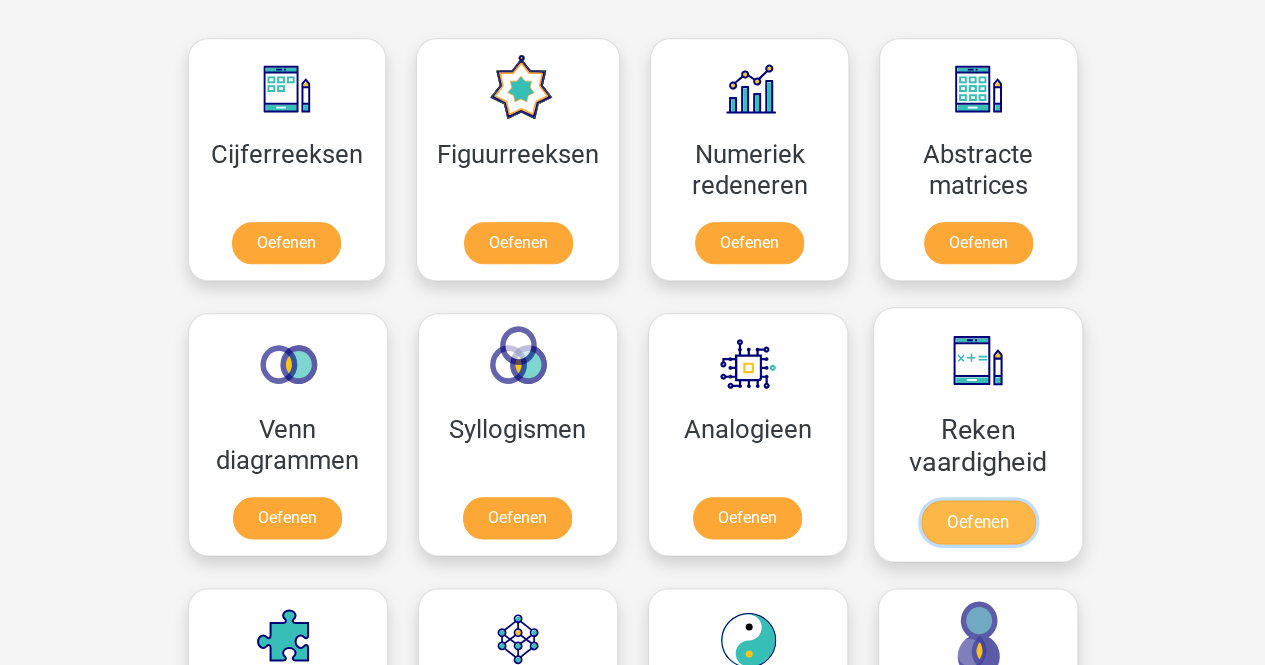 click on "Oefenen" at bounding box center [977, 522] 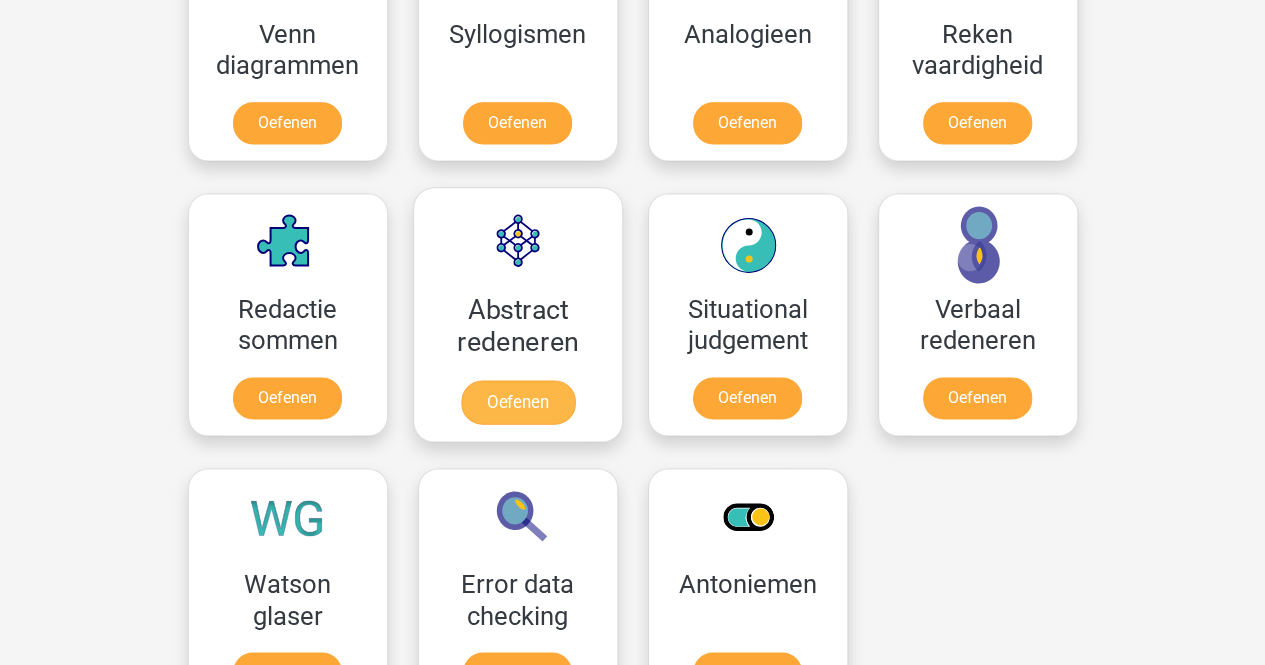 scroll, scrollTop: 1400, scrollLeft: 0, axis: vertical 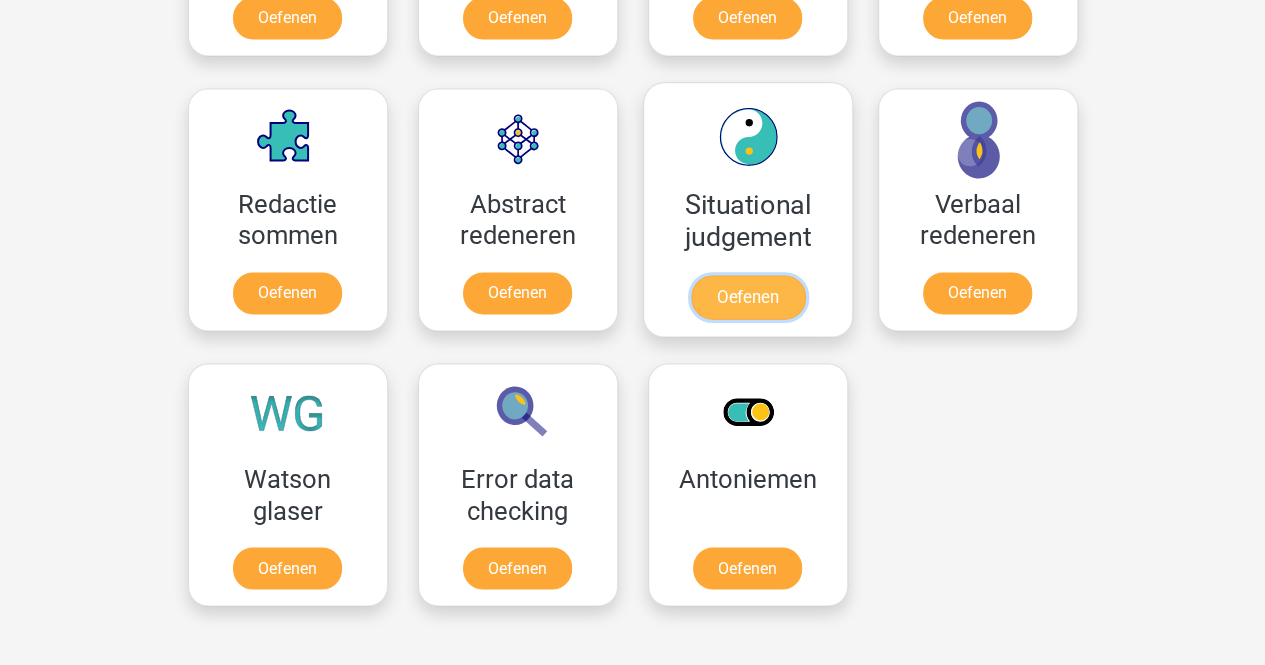 click on "Oefenen" at bounding box center (747, 297) 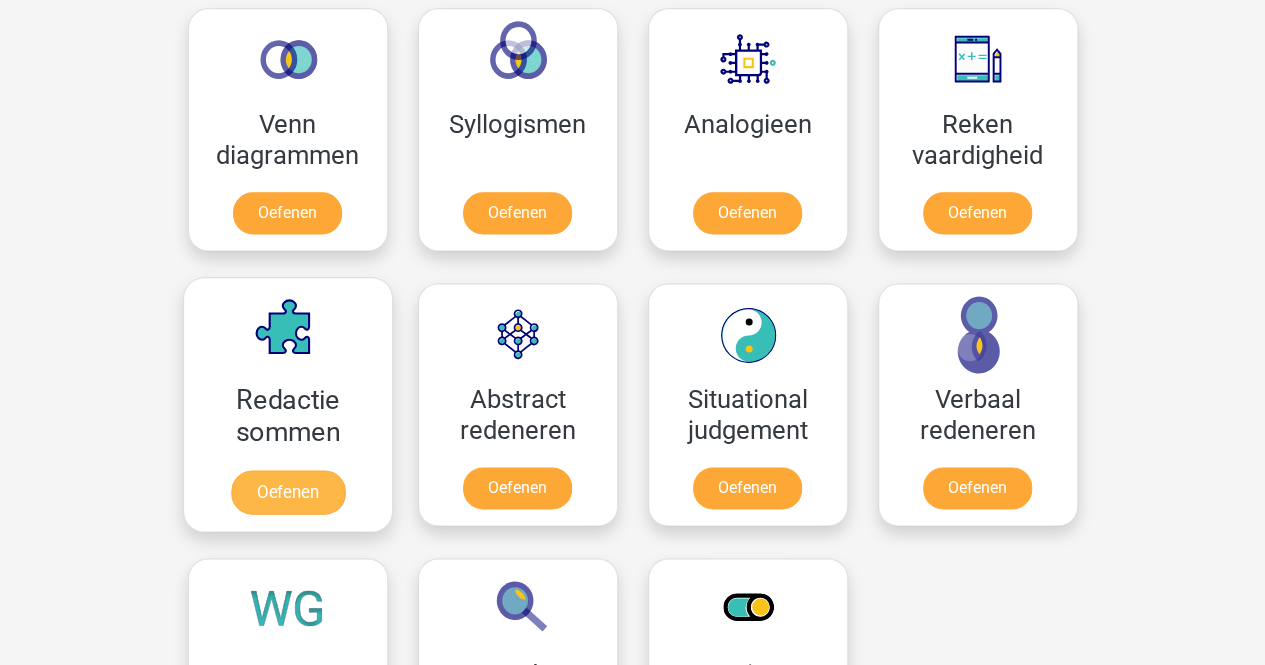 scroll, scrollTop: 1200, scrollLeft: 0, axis: vertical 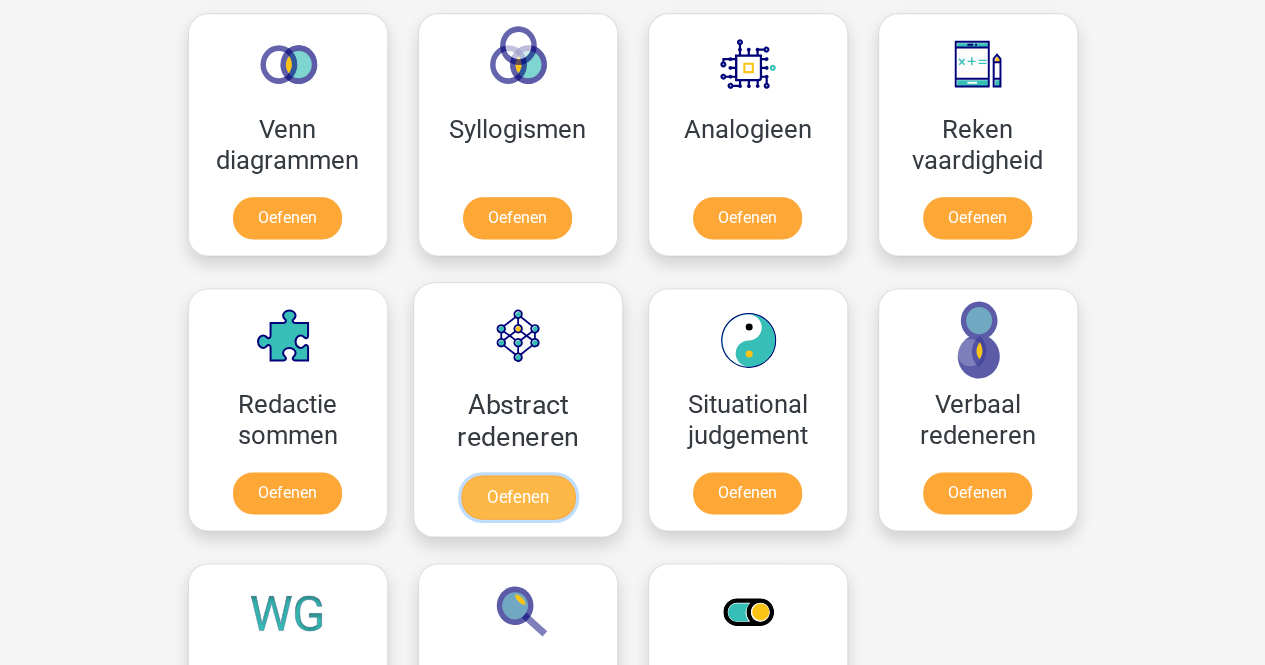 click on "Oefenen" at bounding box center [517, 497] 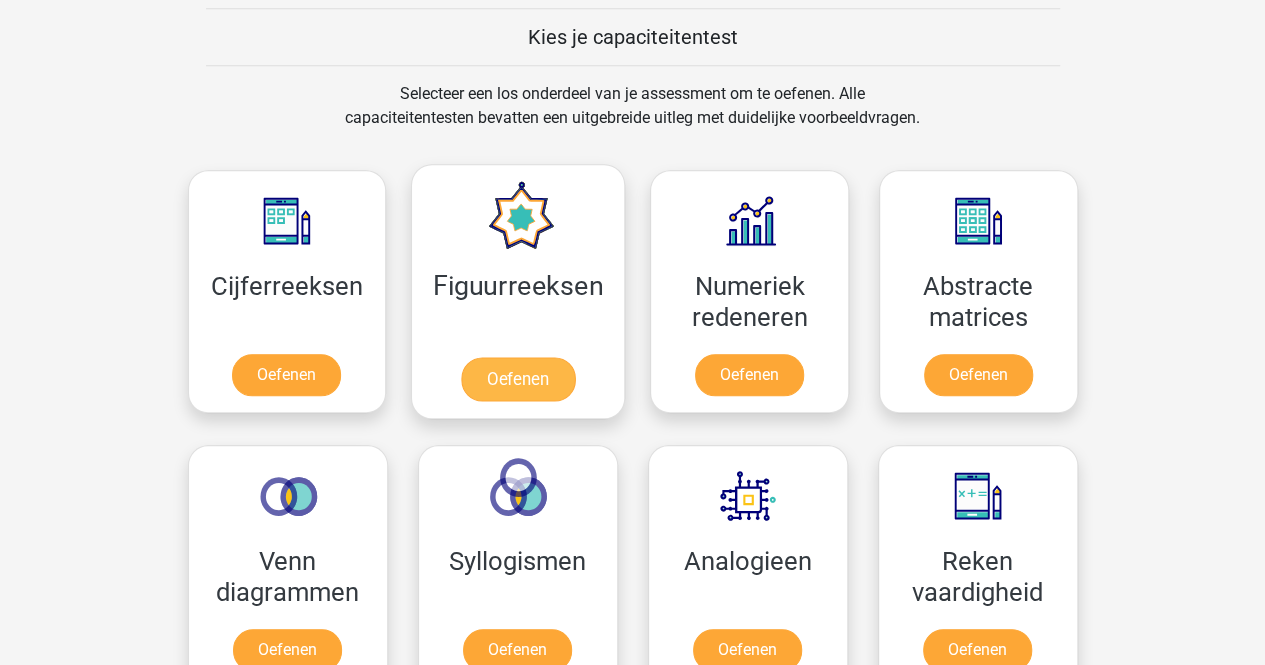 scroll, scrollTop: 800, scrollLeft: 0, axis: vertical 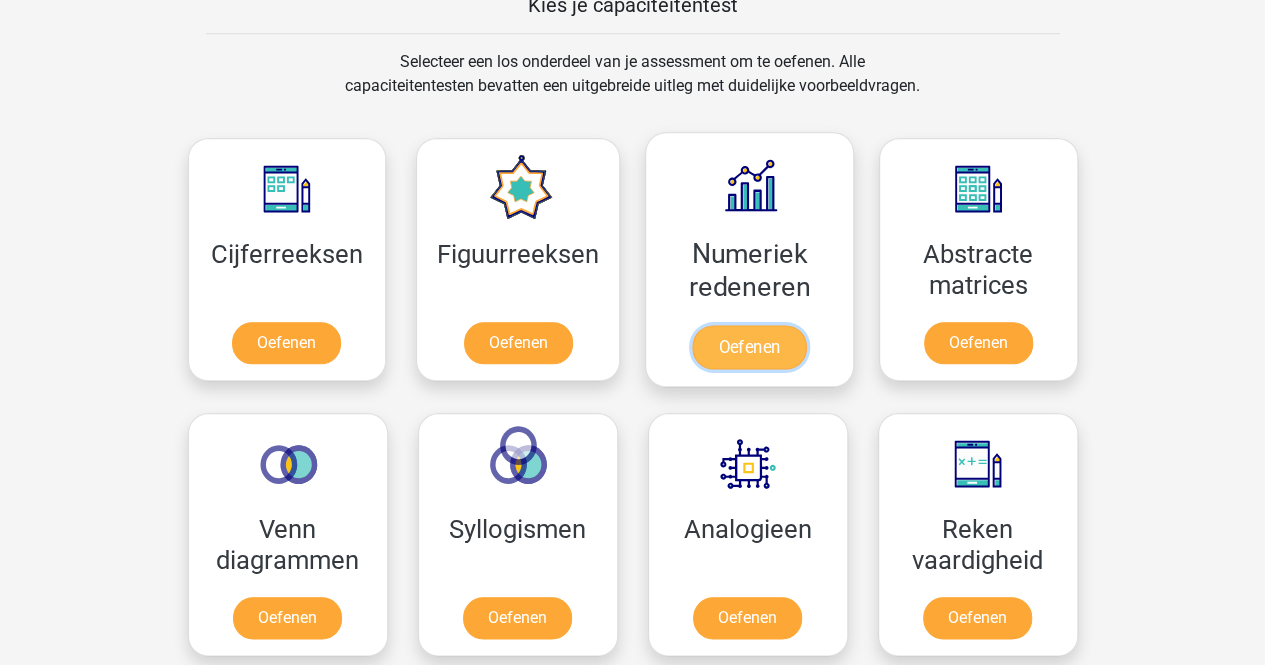 click on "Oefenen" at bounding box center (749, 347) 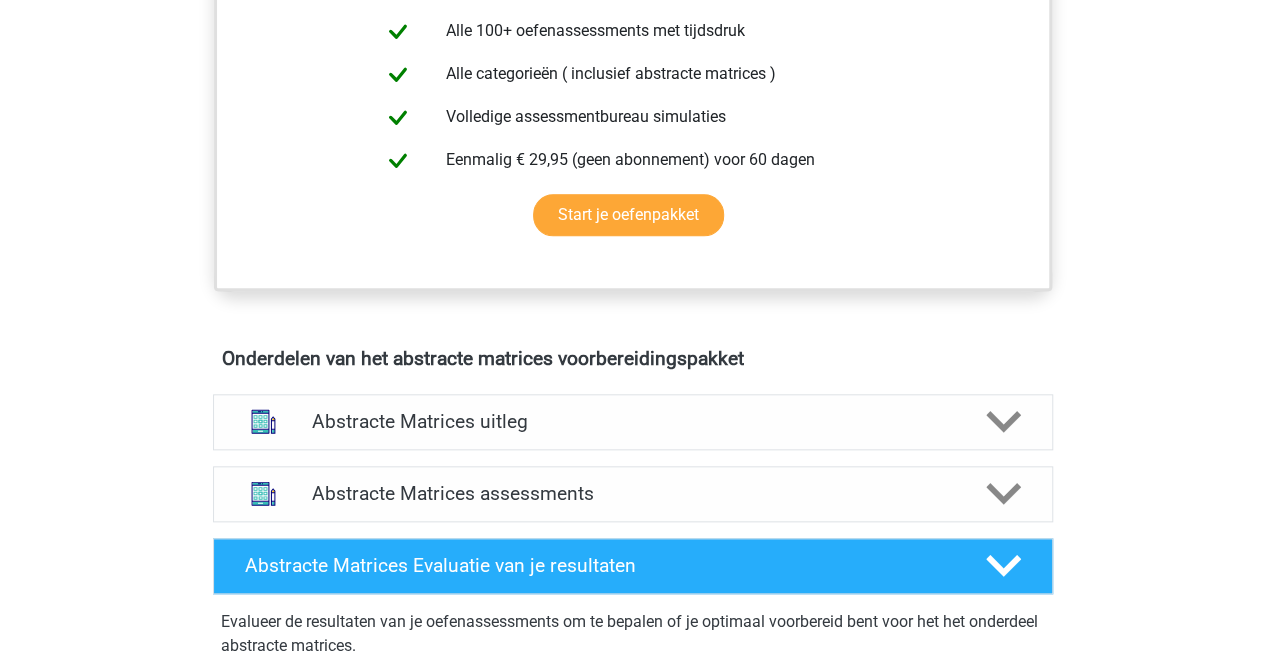 scroll, scrollTop: 1000, scrollLeft: 0, axis: vertical 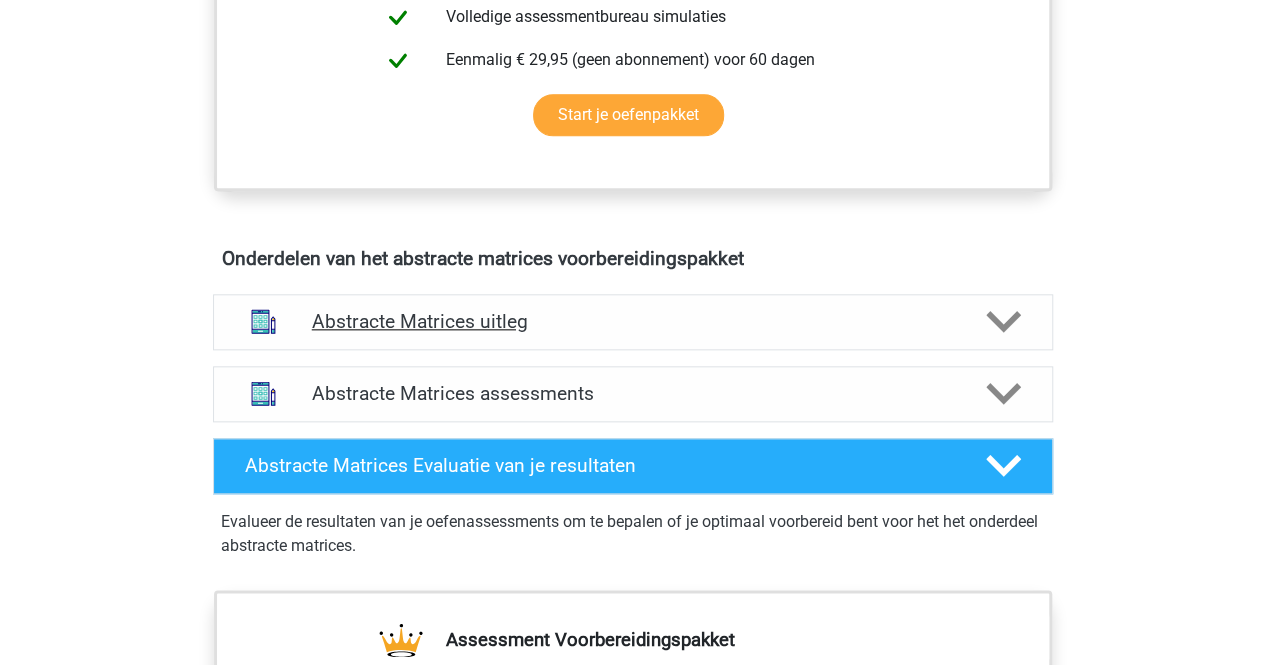 click on "Abstracte Matrices uitleg" at bounding box center (633, 322) 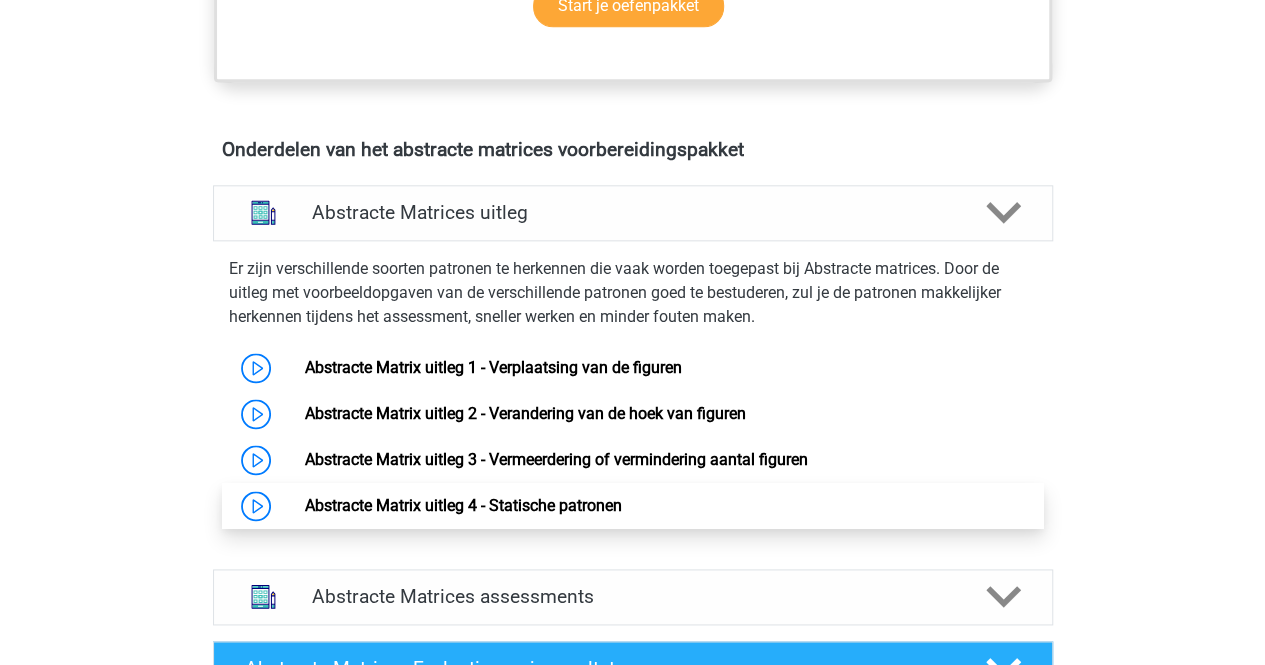 scroll, scrollTop: 1200, scrollLeft: 0, axis: vertical 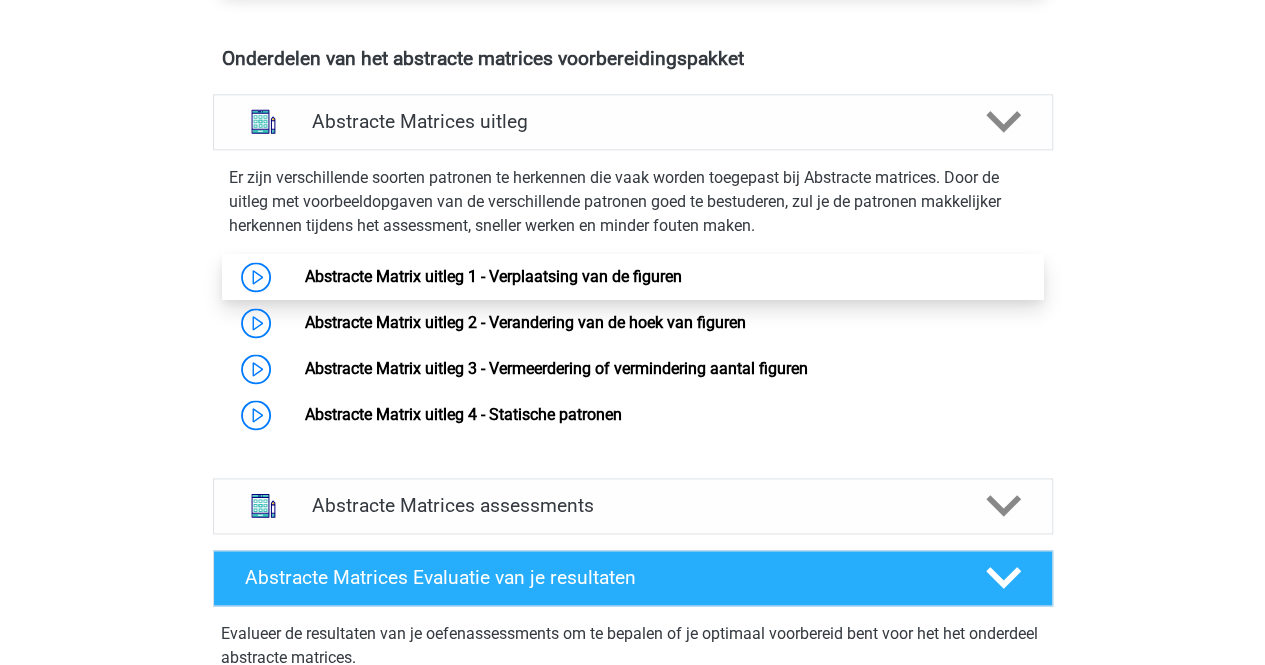 click on "Abstracte Matrix uitleg 1 - Verplaatsing van de figuren" at bounding box center (493, 276) 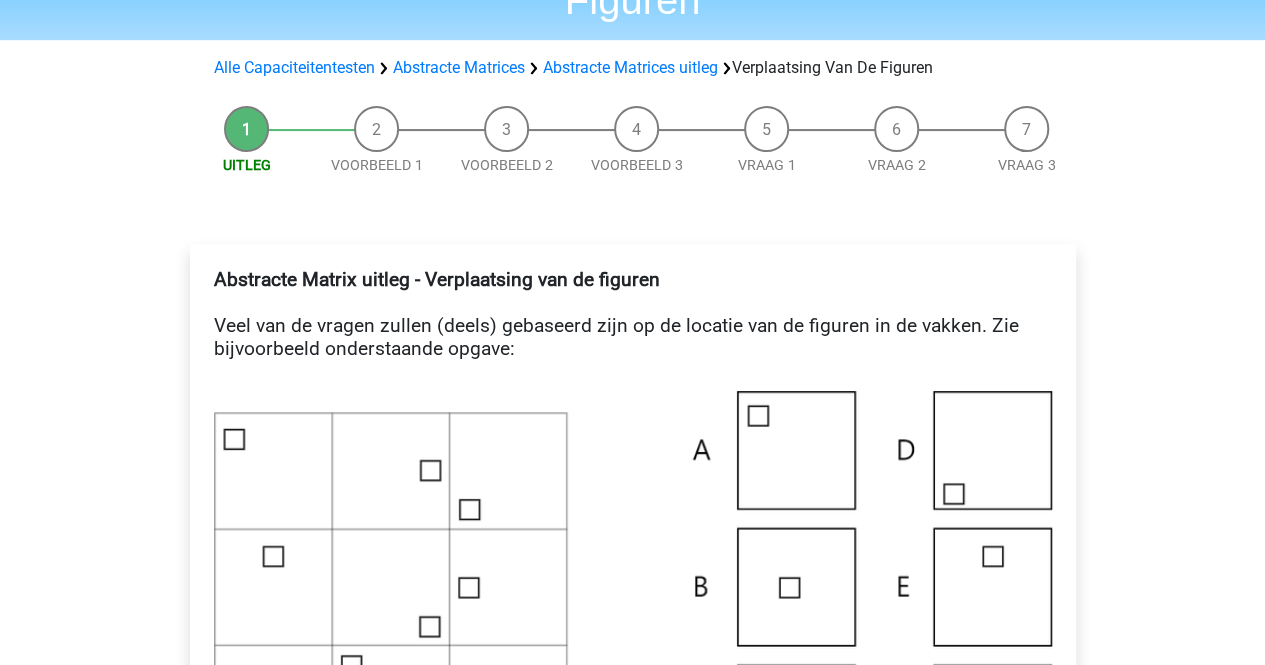 scroll, scrollTop: 0, scrollLeft: 0, axis: both 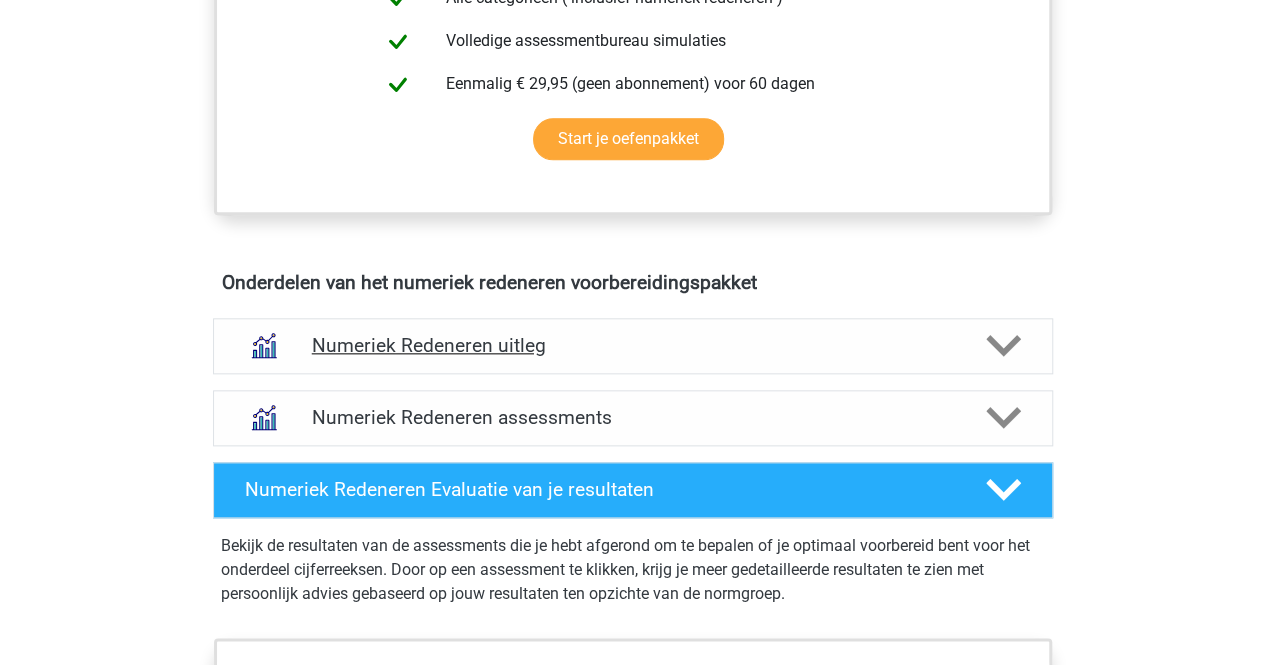 click on "Numeriek Redeneren uitleg" at bounding box center (633, 345) 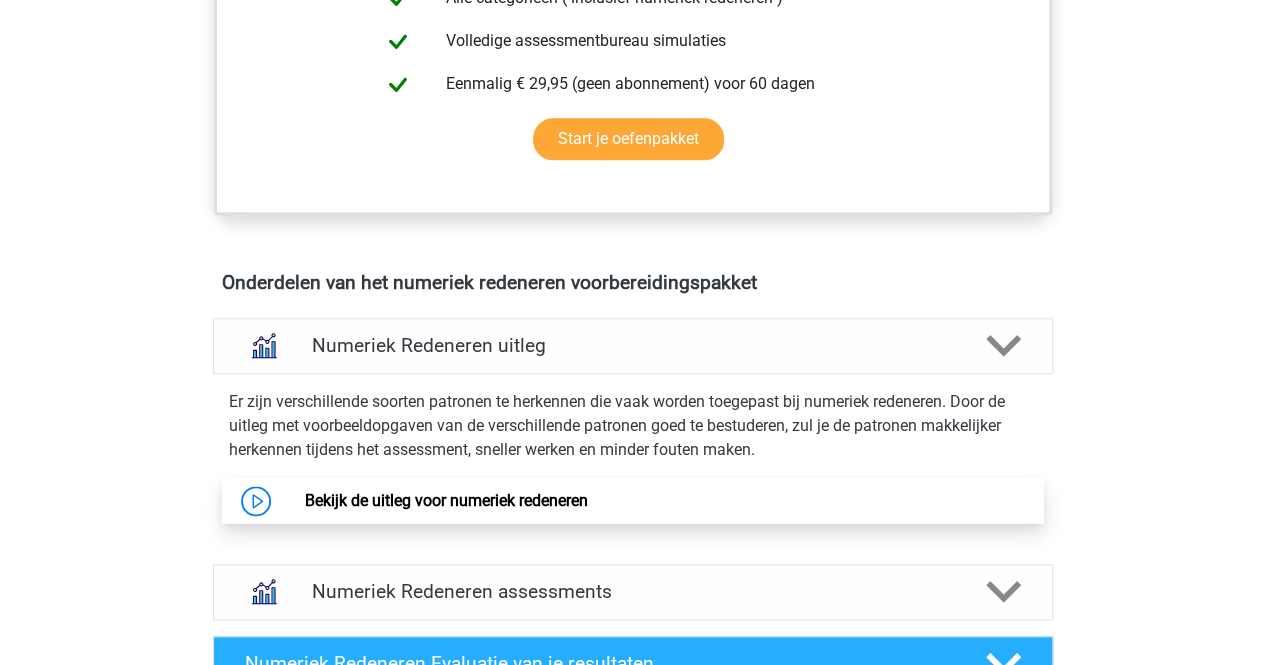 click on "Bekijk de uitleg voor
numeriek redeneren" at bounding box center (446, 500) 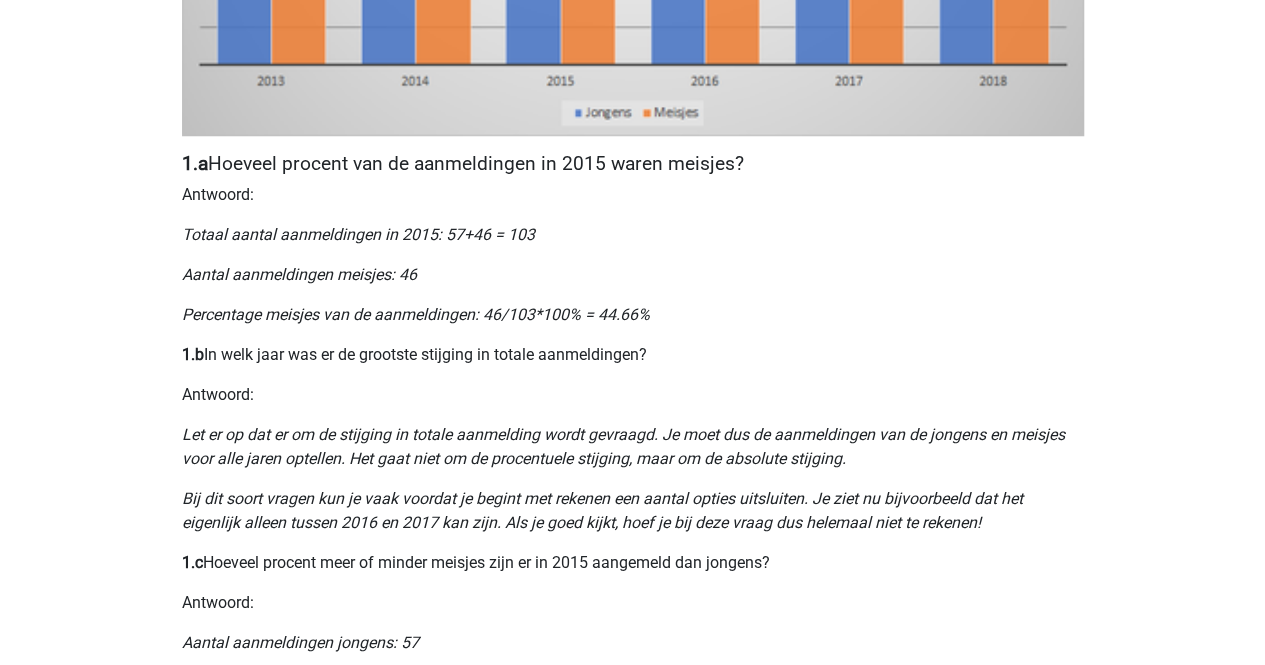 scroll, scrollTop: 800, scrollLeft: 0, axis: vertical 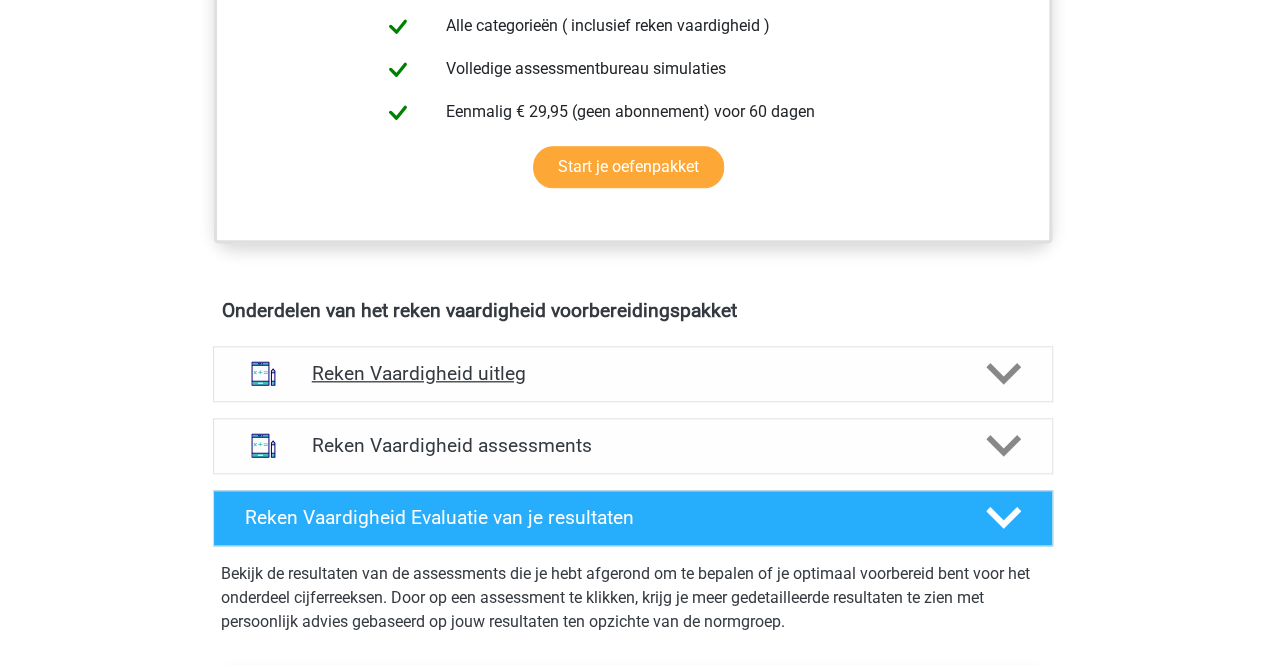 click on "Reken Vaardigheid uitleg" at bounding box center [633, 373] 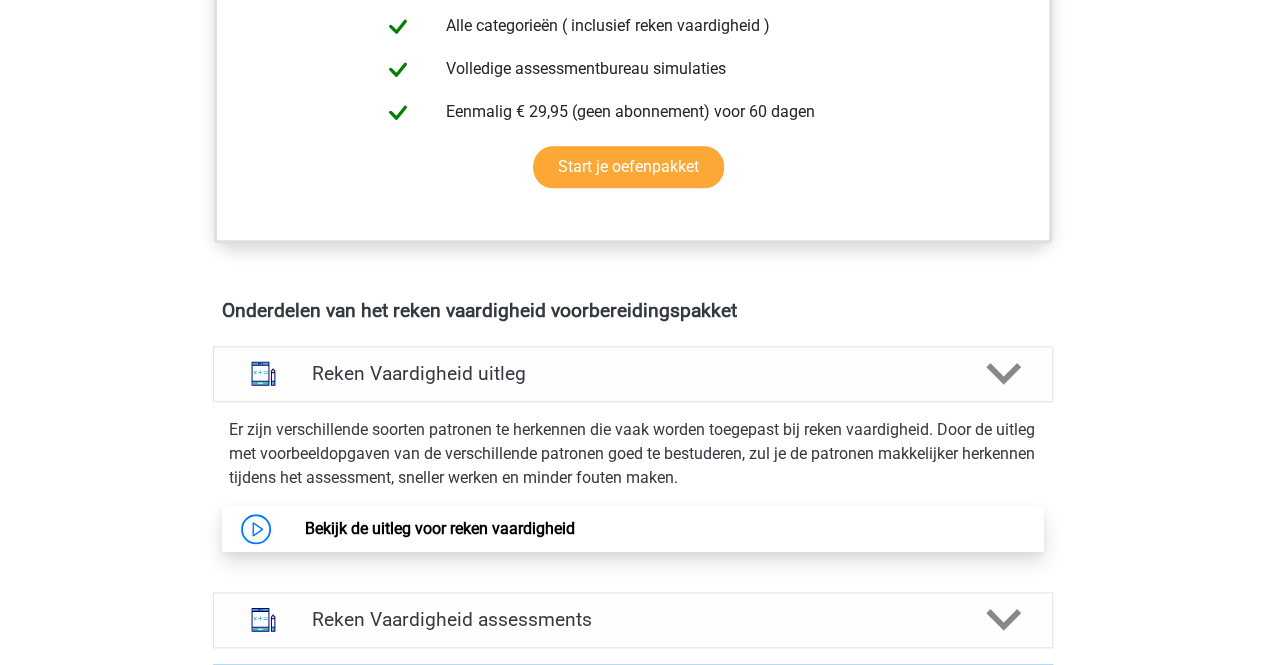 click on "Bekijk de uitleg voor
reken vaardigheid" at bounding box center (440, 528) 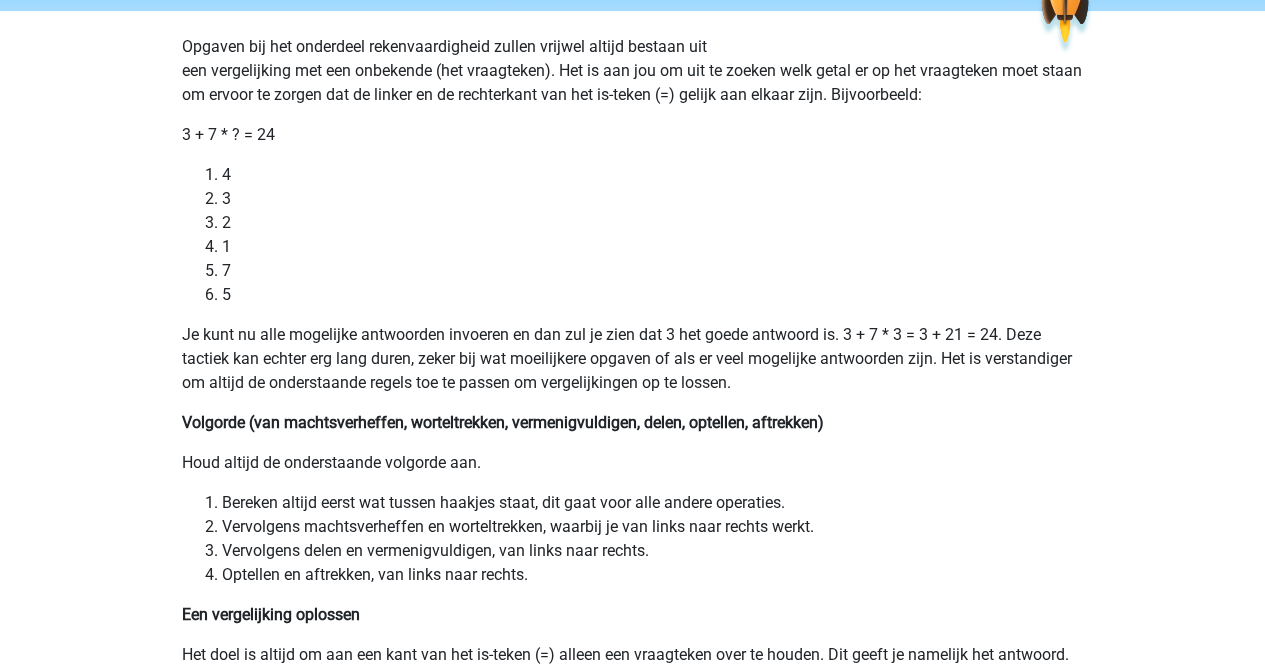 scroll, scrollTop: 200, scrollLeft: 0, axis: vertical 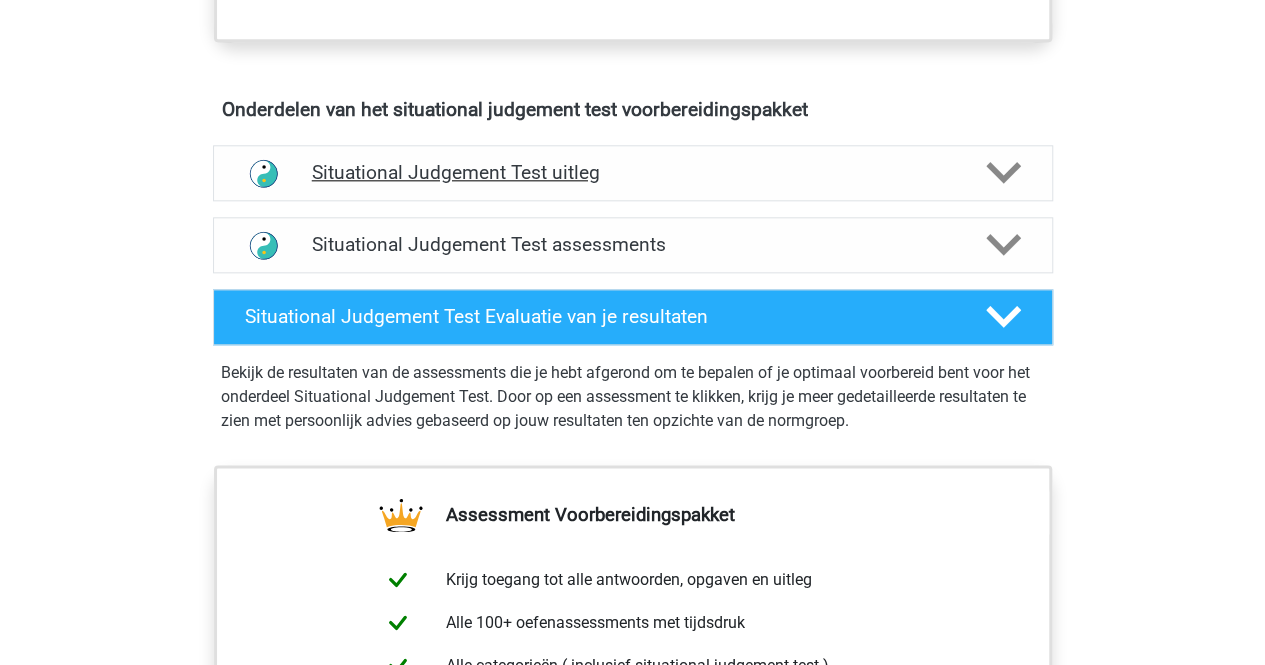 click on "Situational Judgement Test uitleg" at bounding box center (633, 173) 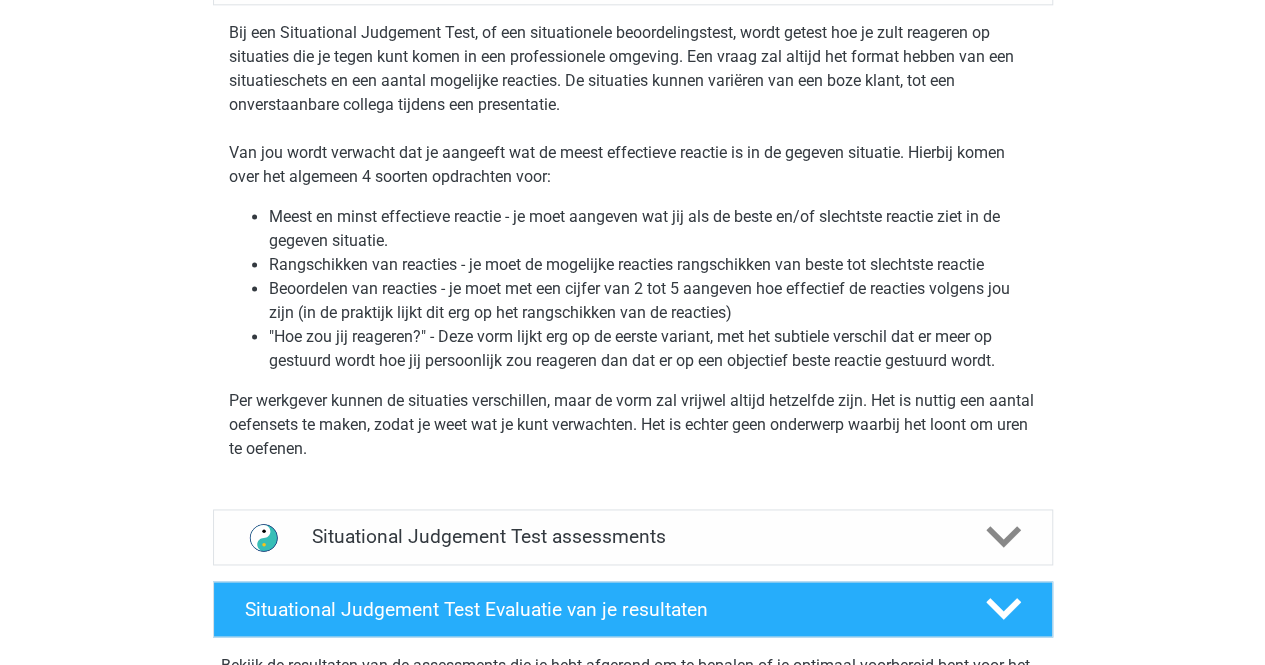 scroll, scrollTop: 1400, scrollLeft: 0, axis: vertical 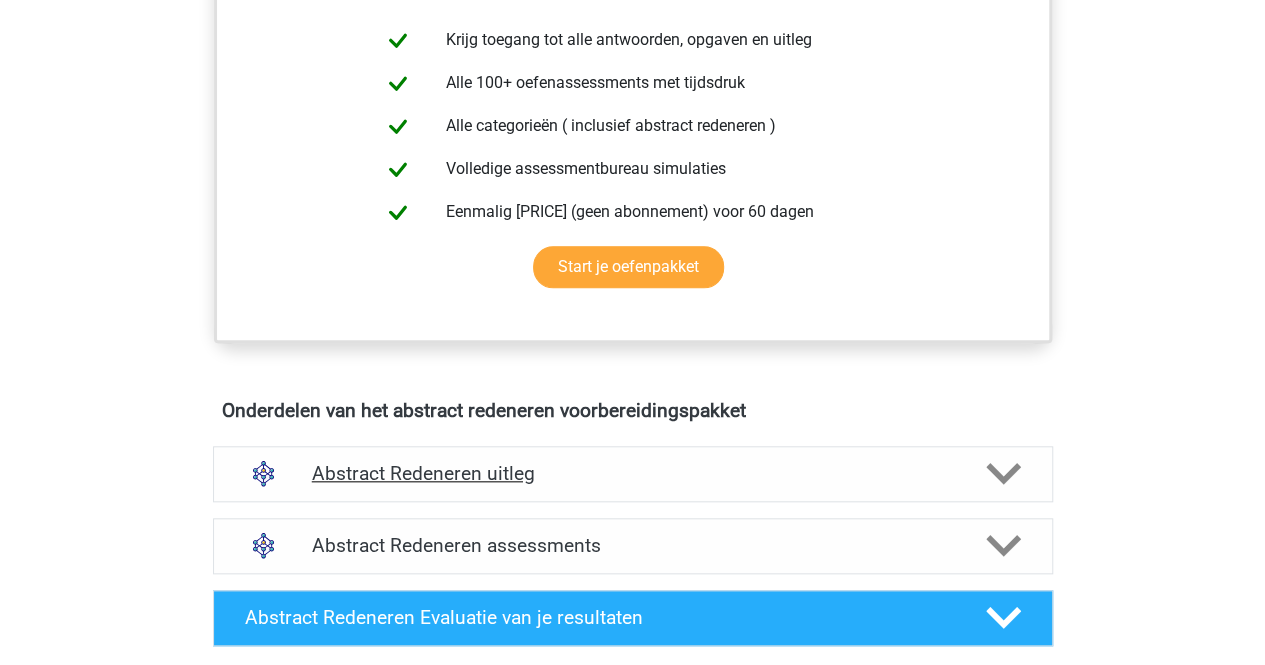 click on "Abstract Redeneren uitleg" at bounding box center (633, 473) 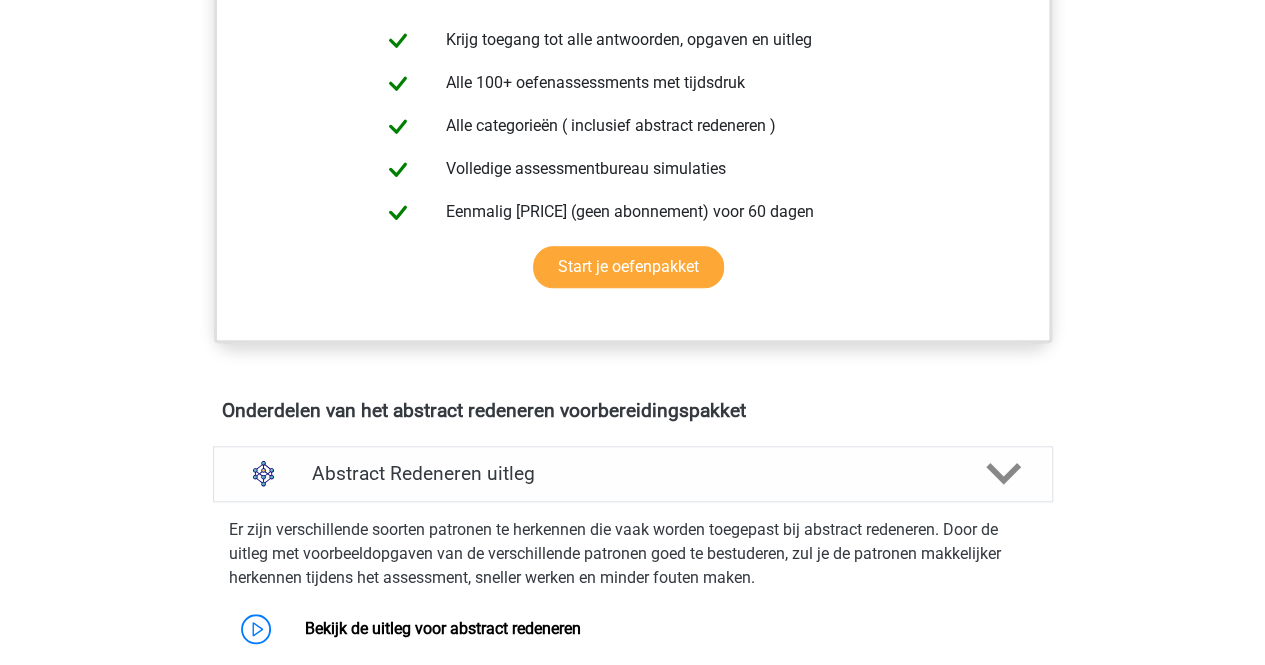 scroll, scrollTop: 1200, scrollLeft: 0, axis: vertical 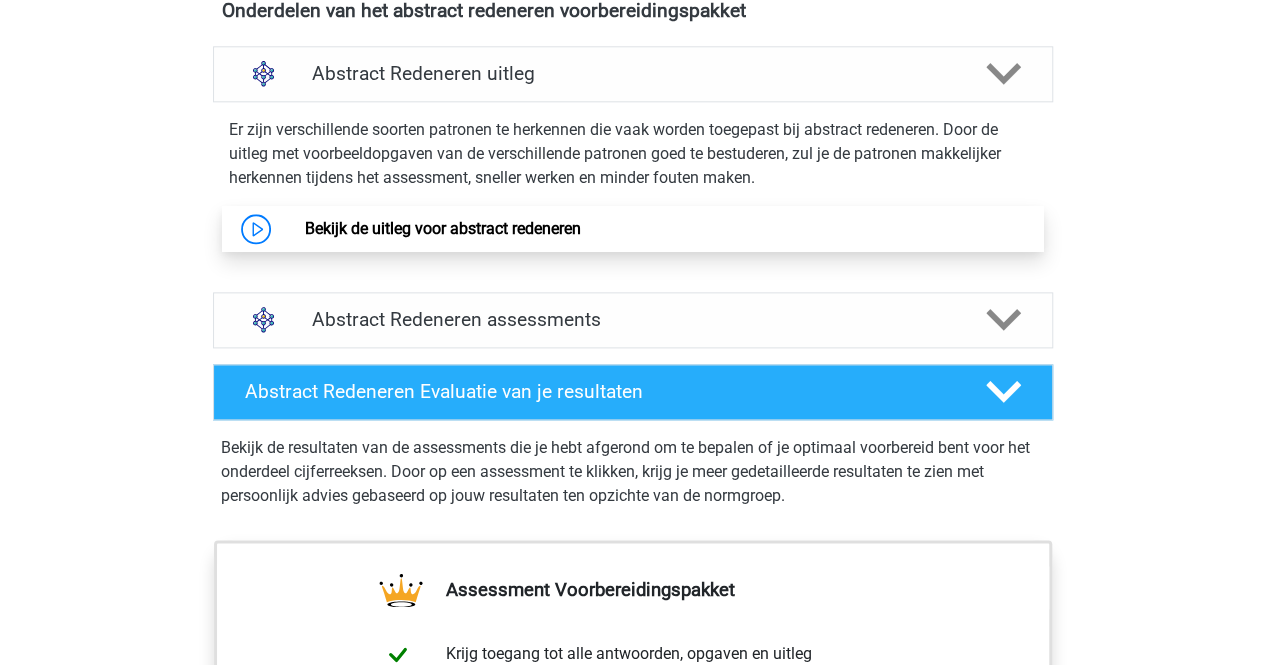 click on "Bekijk de uitleg voor
abstract redeneren" at bounding box center [443, 228] 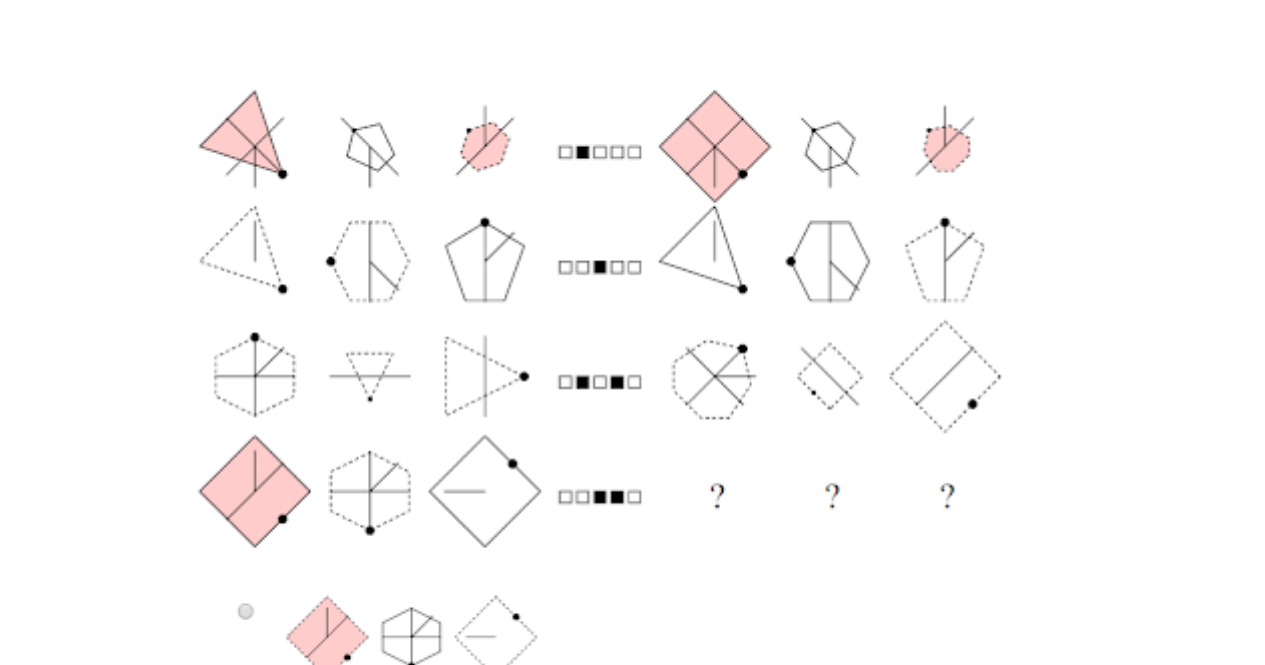 scroll, scrollTop: 1000, scrollLeft: 0, axis: vertical 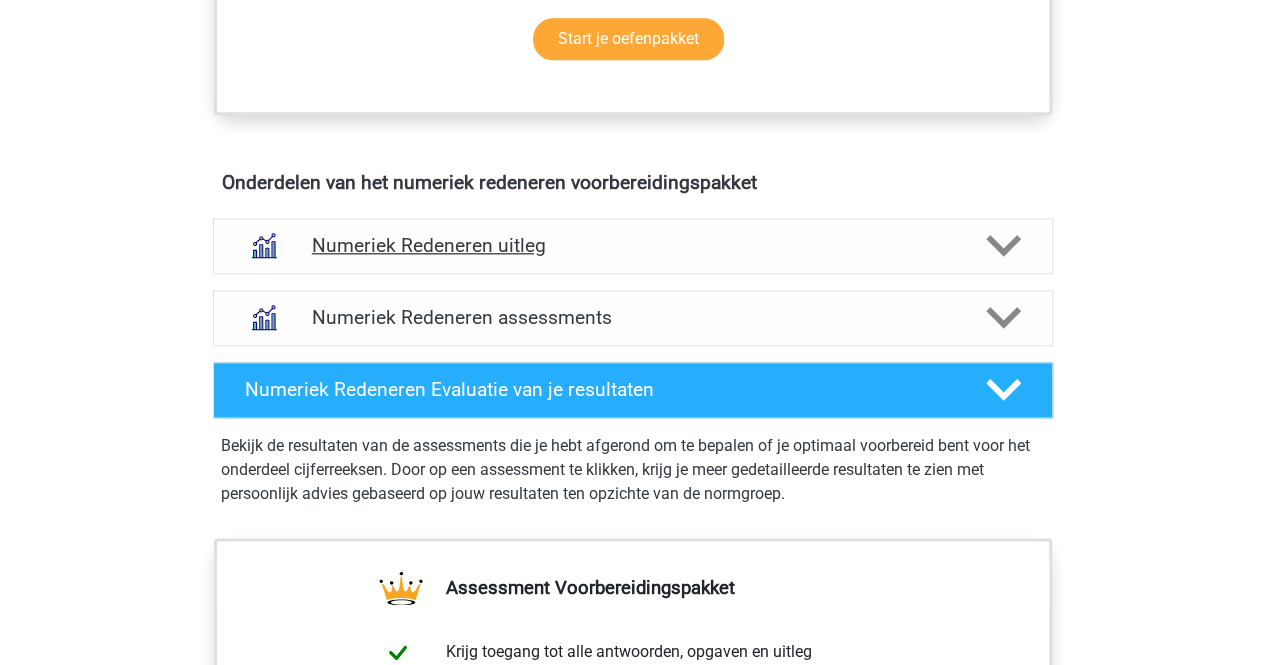 click on "Numeriek Redeneren uitleg" at bounding box center [633, 245] 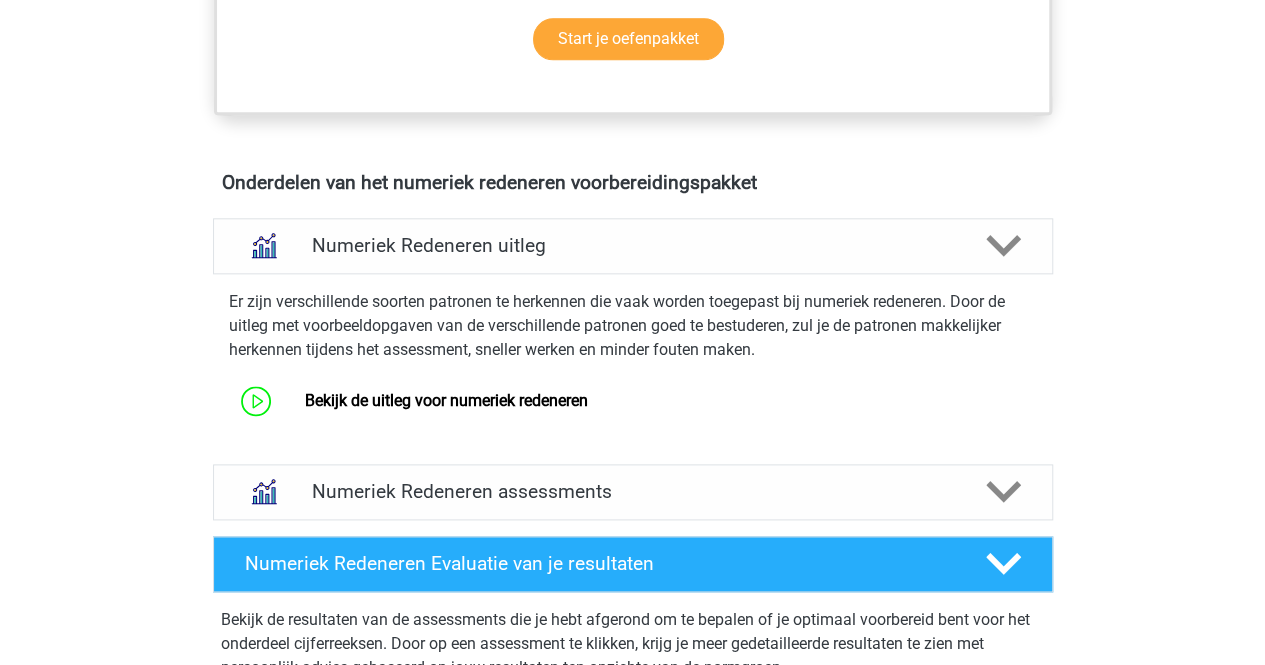 scroll, scrollTop: 1300, scrollLeft: 0, axis: vertical 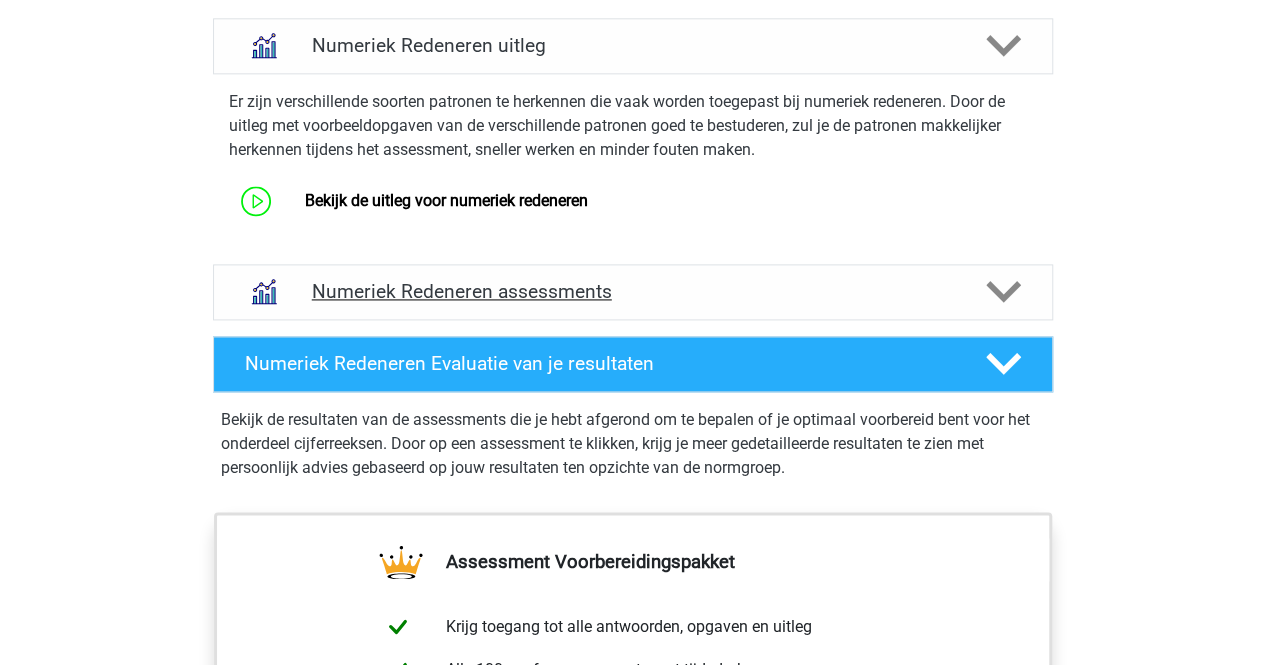 click on "Numeriek Redeneren assessments" at bounding box center [633, 291] 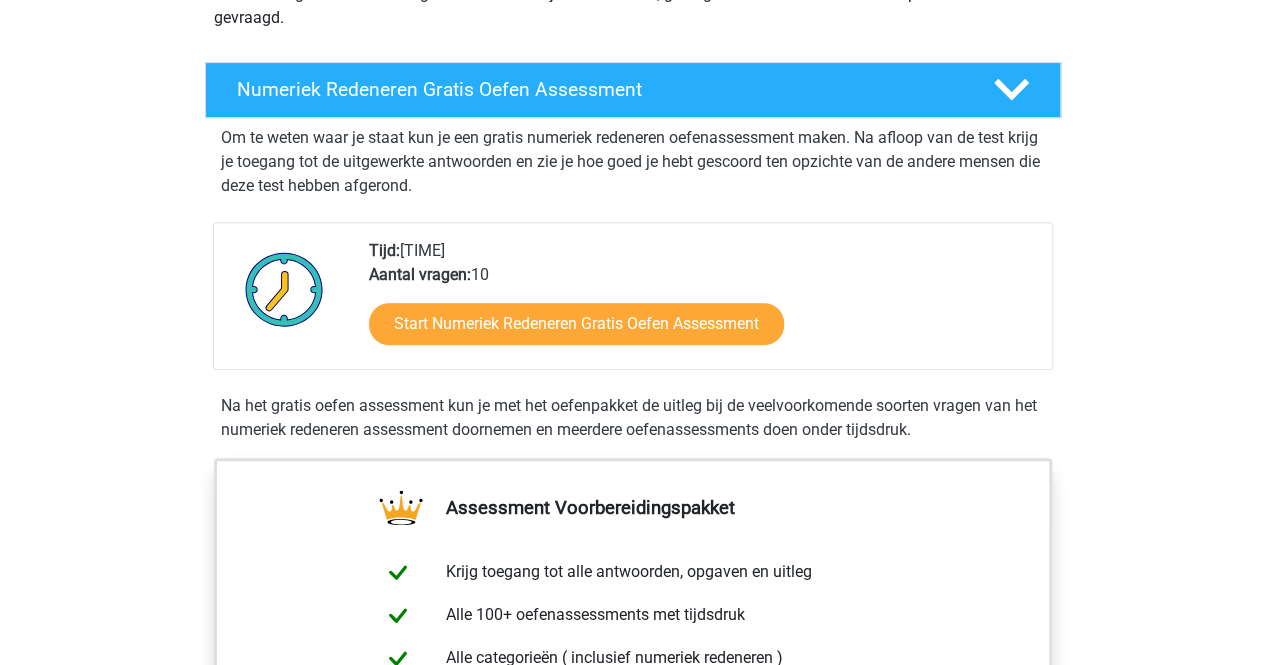 scroll, scrollTop: 300, scrollLeft: 0, axis: vertical 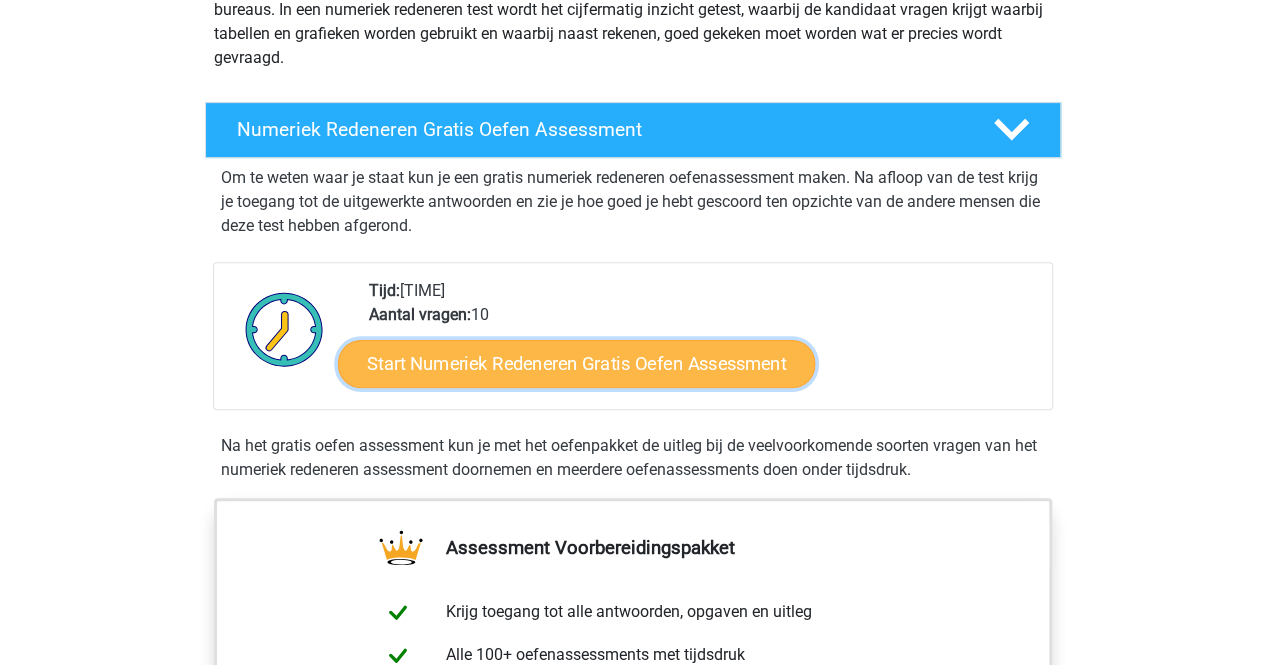 click on "Start Numeriek Redeneren
Gratis Oefen Assessment" at bounding box center (576, 363) 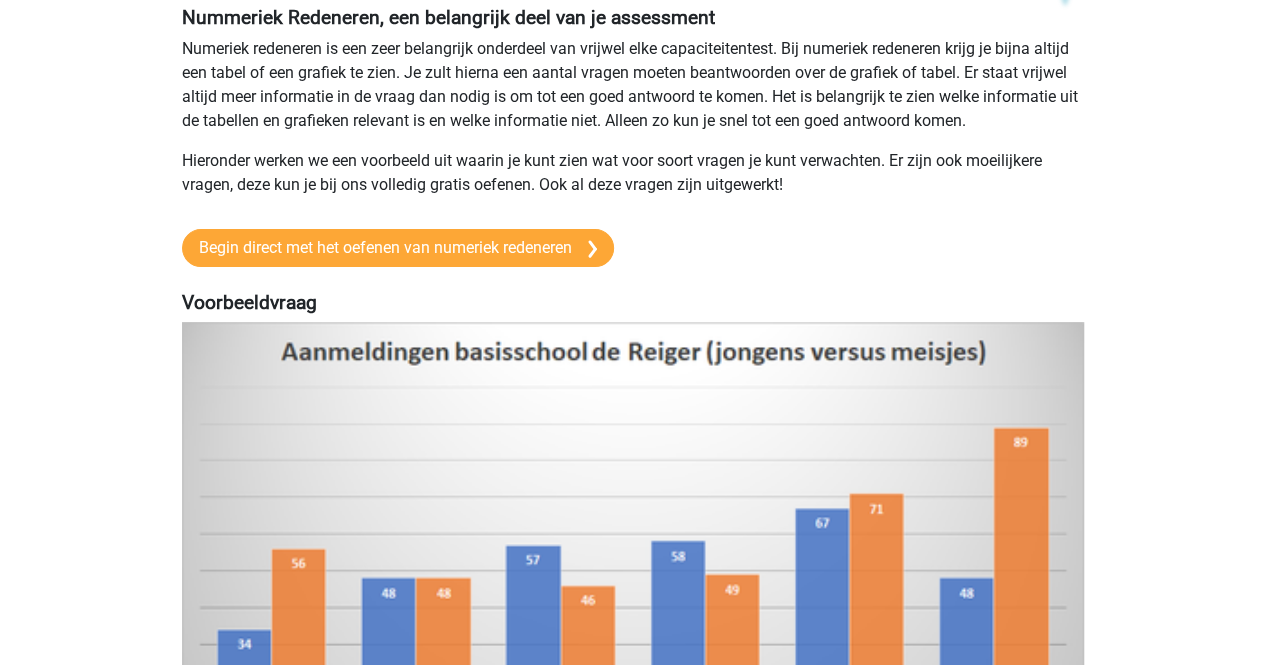 scroll, scrollTop: 0, scrollLeft: 0, axis: both 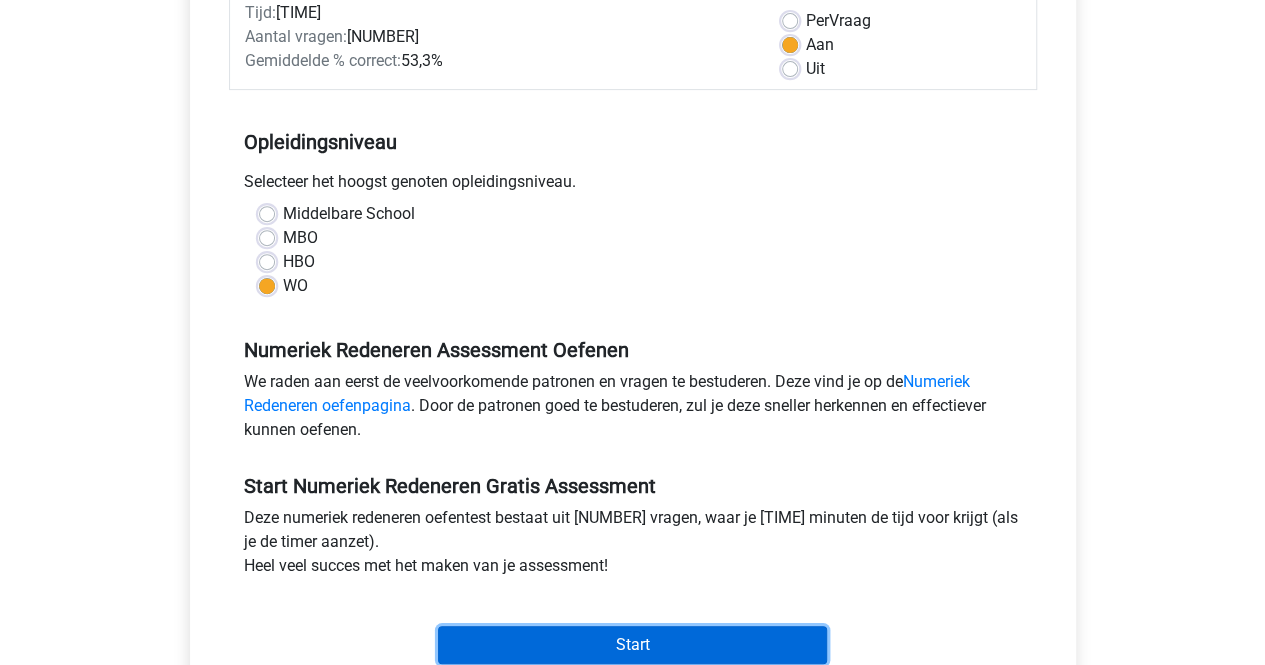 click on "Start" at bounding box center (632, 645) 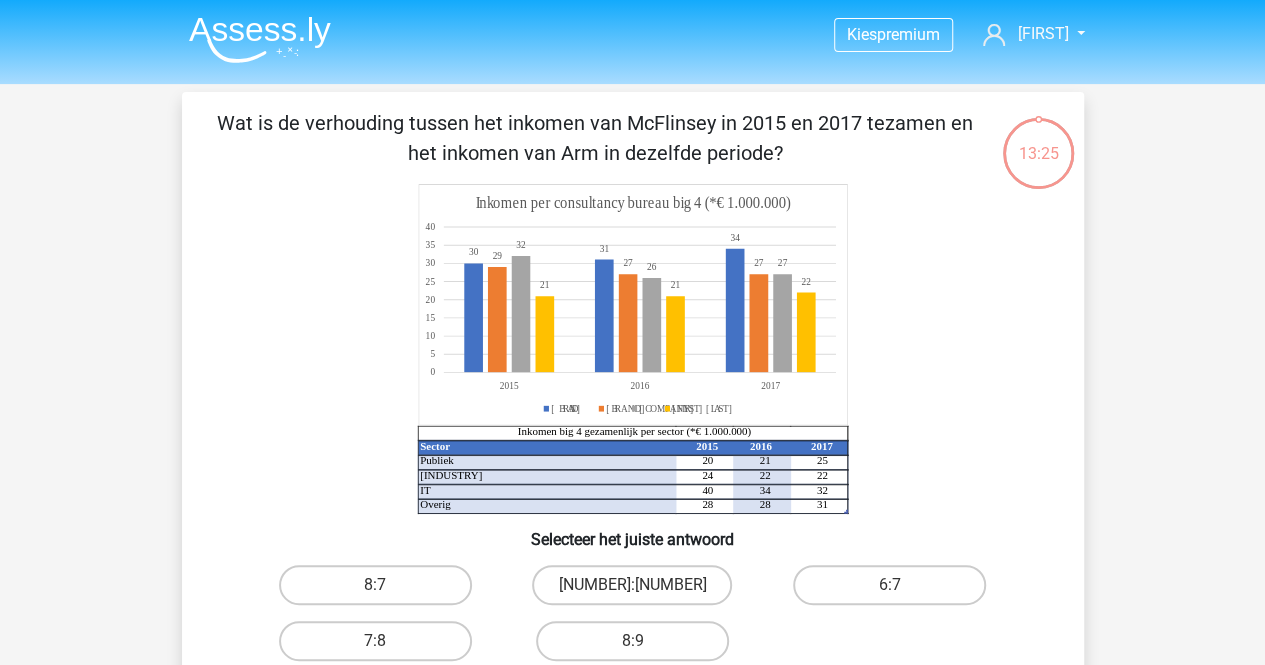 scroll, scrollTop: 100, scrollLeft: 0, axis: vertical 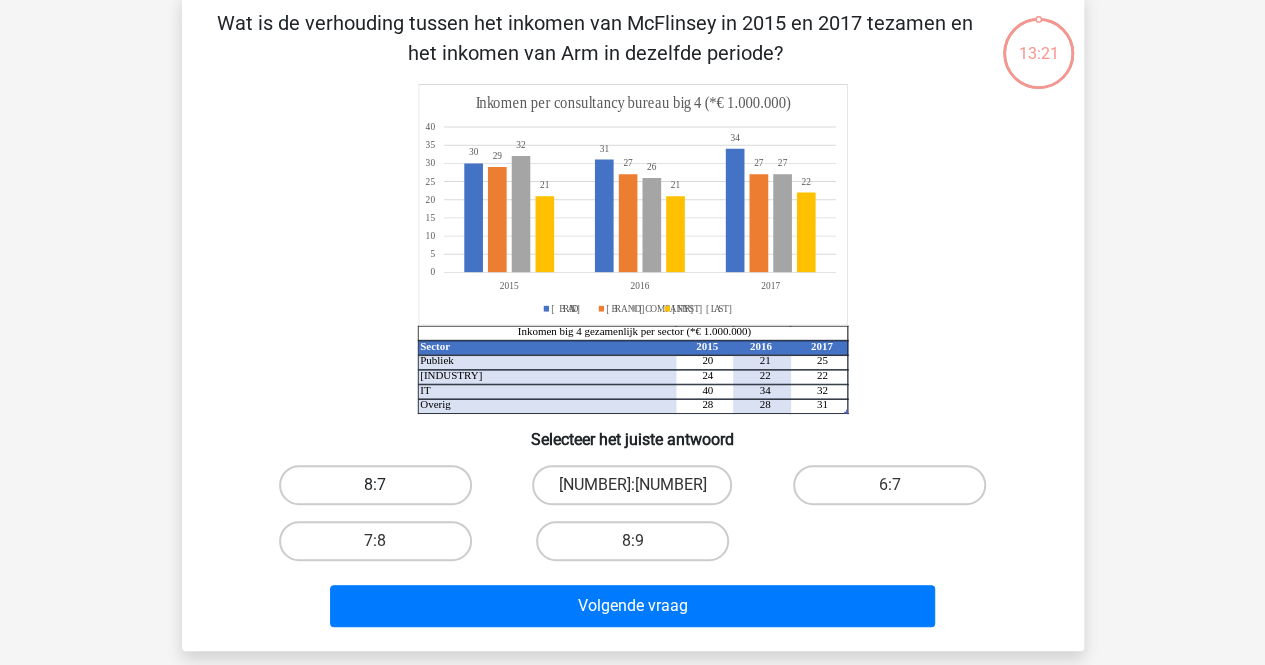 click on "8:7" at bounding box center [375, 485] 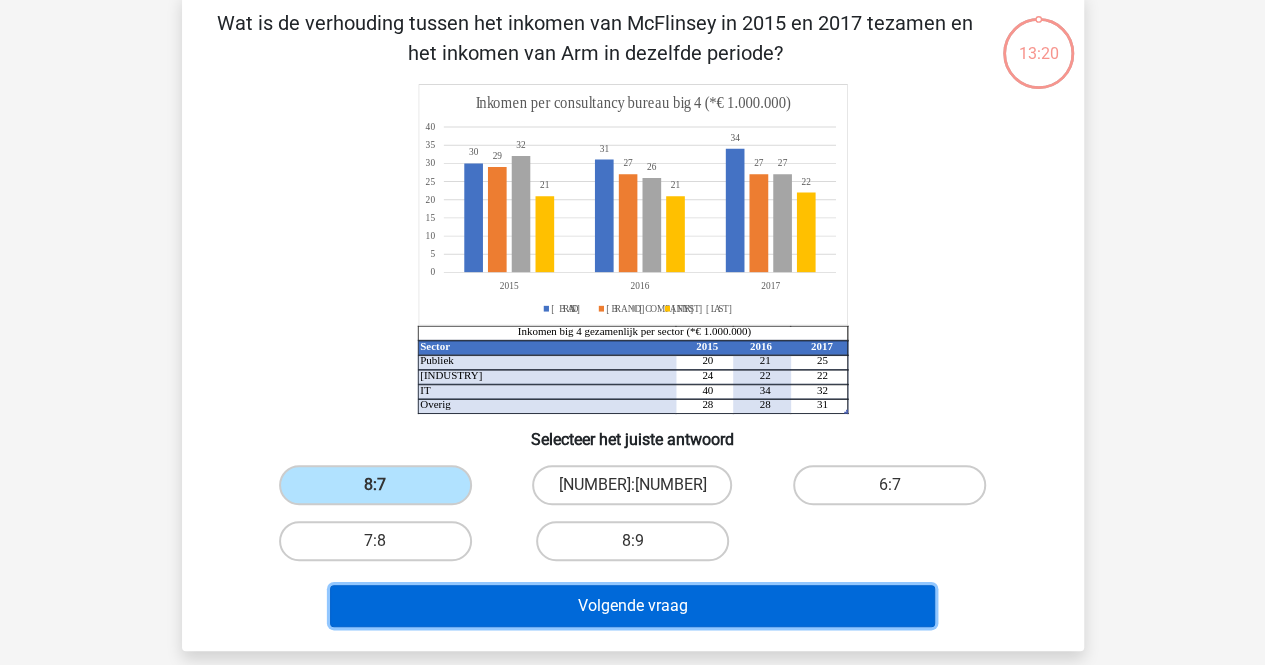 click on "Volgende vraag" at bounding box center [632, 606] 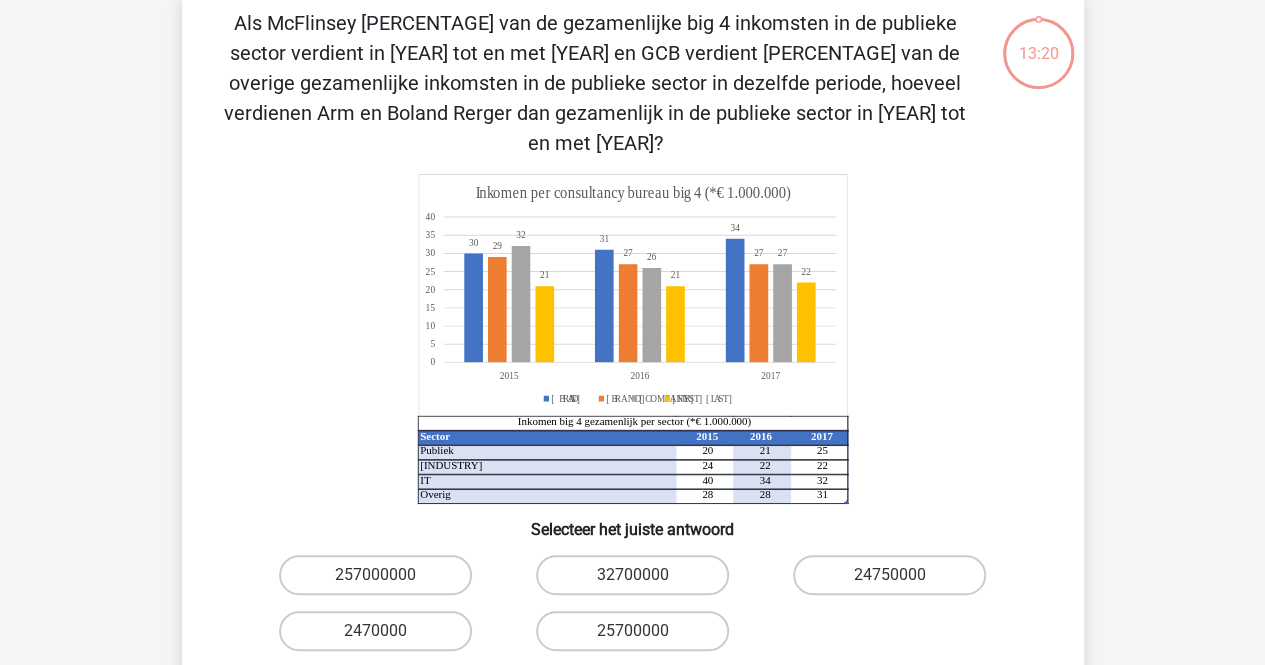 scroll, scrollTop: 92, scrollLeft: 0, axis: vertical 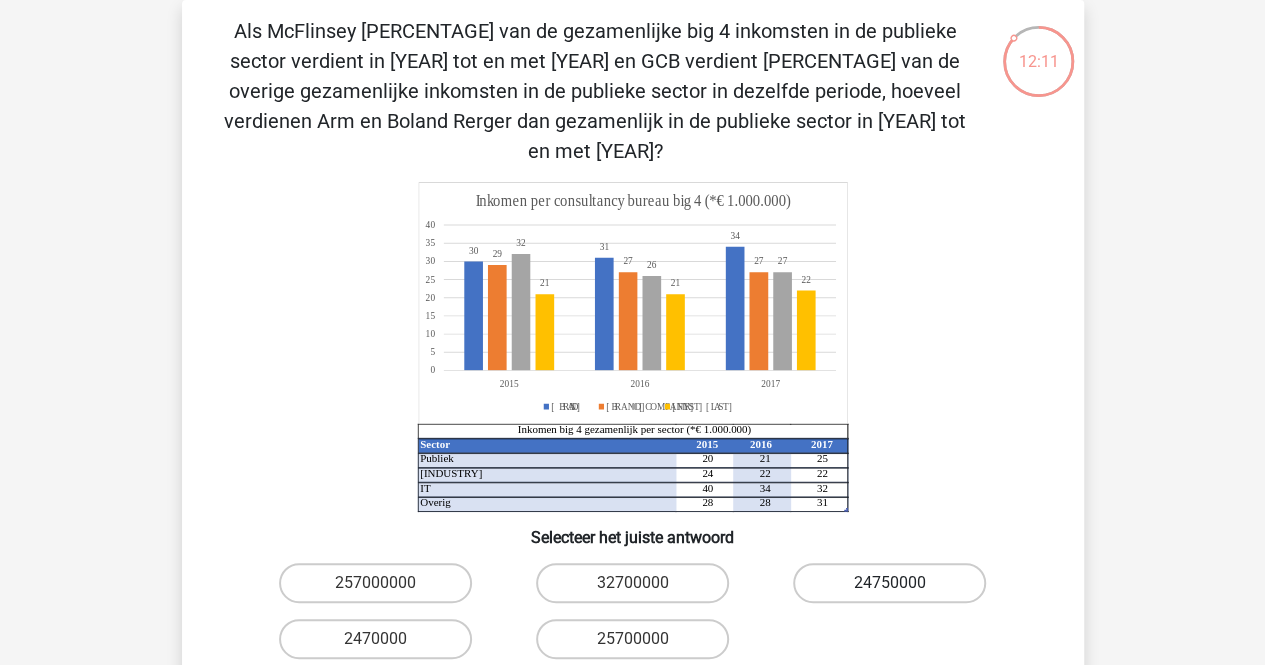 click on "24750000" at bounding box center (889, 583) 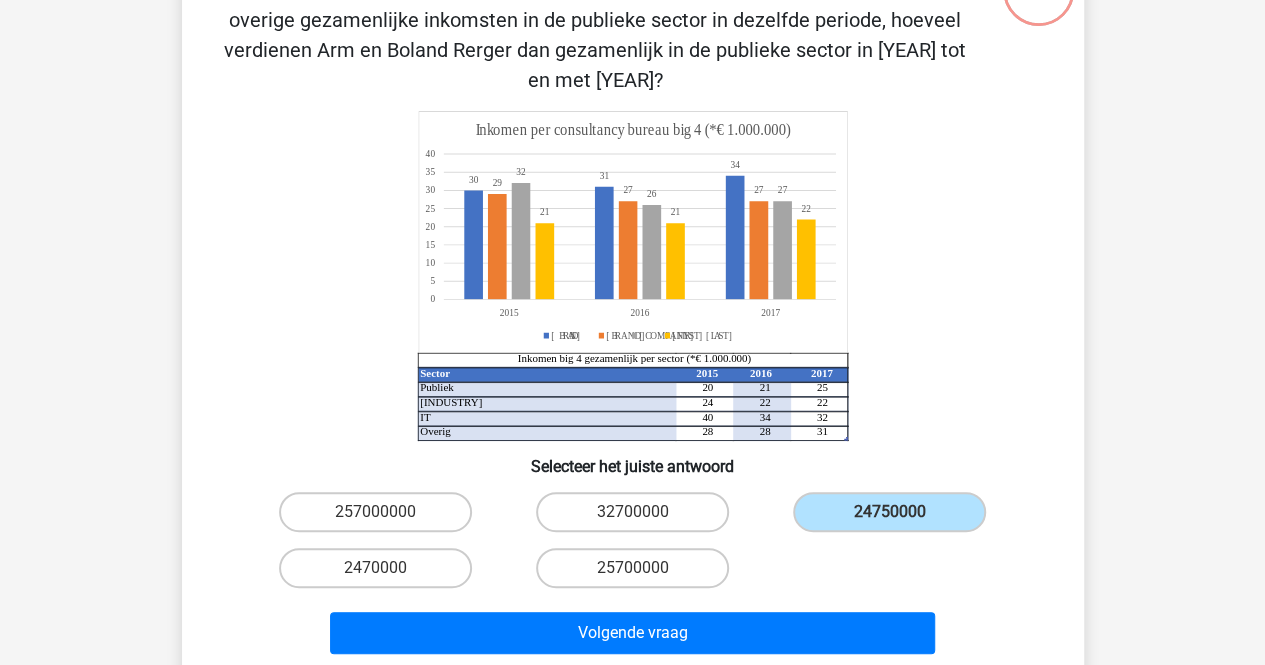 scroll, scrollTop: 292, scrollLeft: 0, axis: vertical 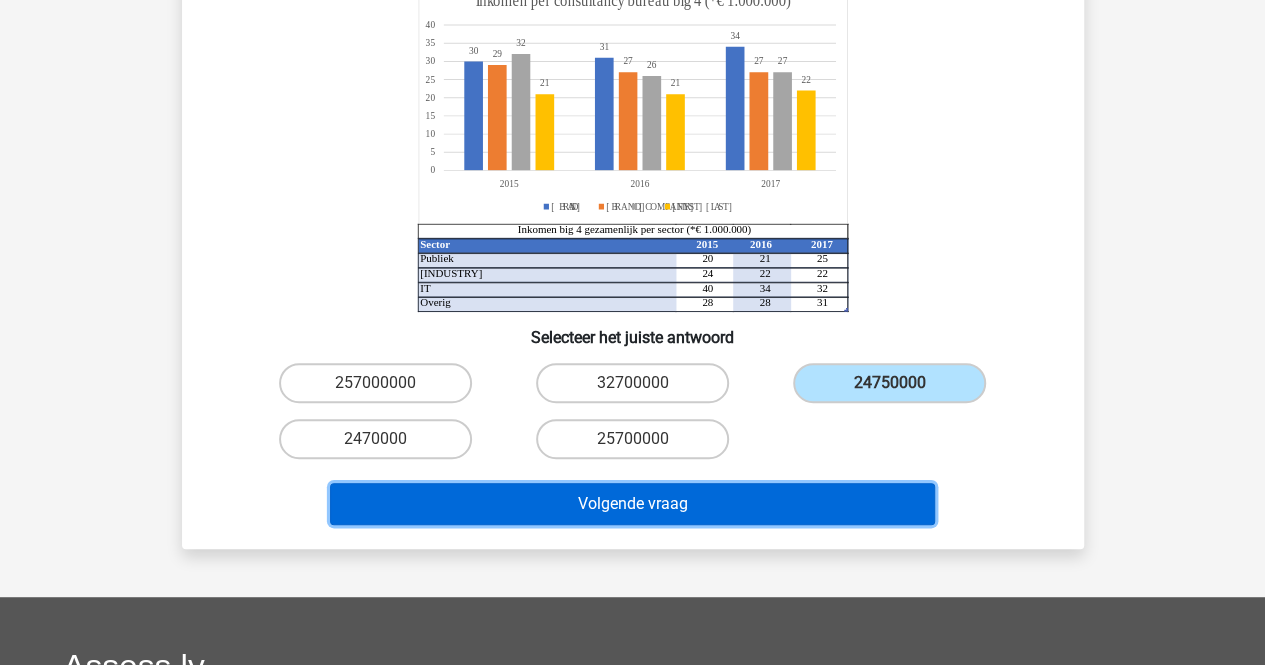 click on "Volgende vraag" at bounding box center (632, 504) 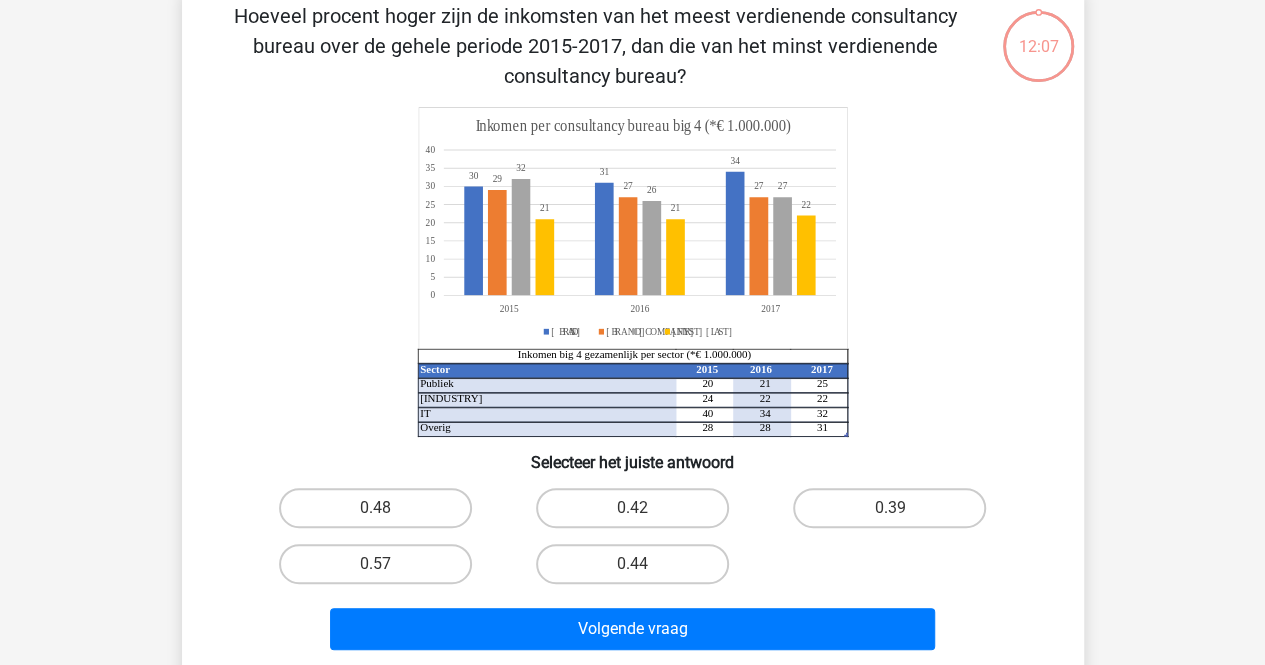 scroll, scrollTop: 92, scrollLeft: 0, axis: vertical 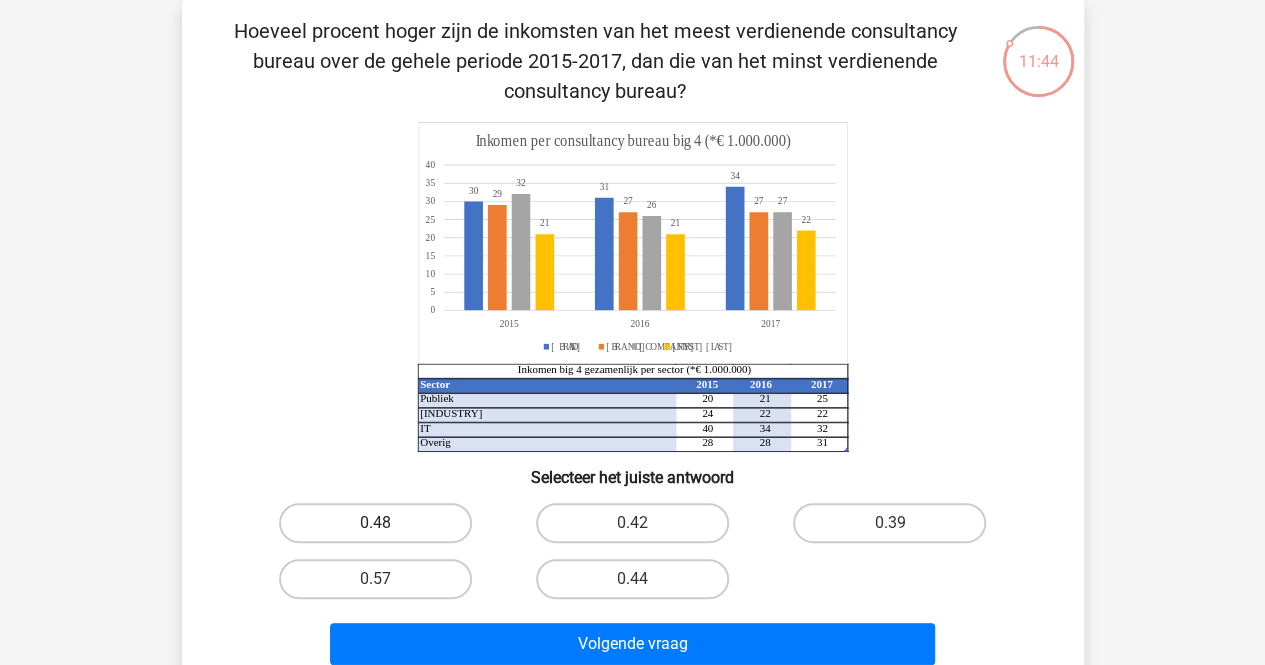 click on "0.48" at bounding box center [375, 523] 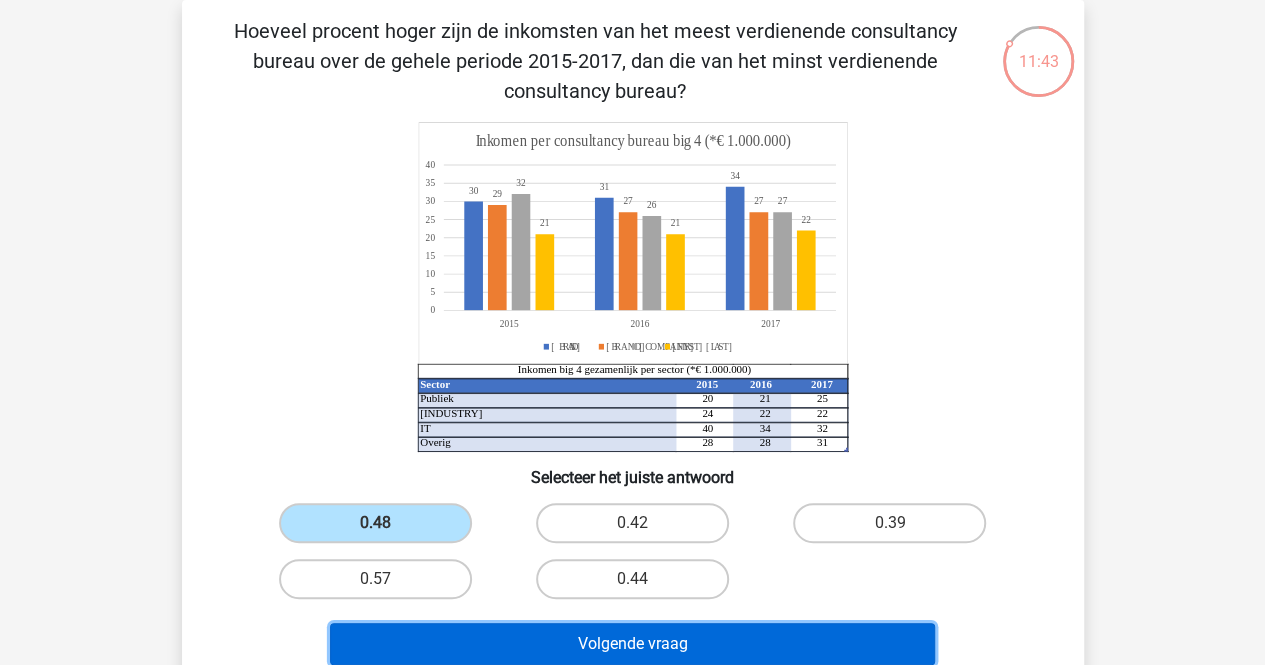 click on "Volgende vraag" at bounding box center (632, 644) 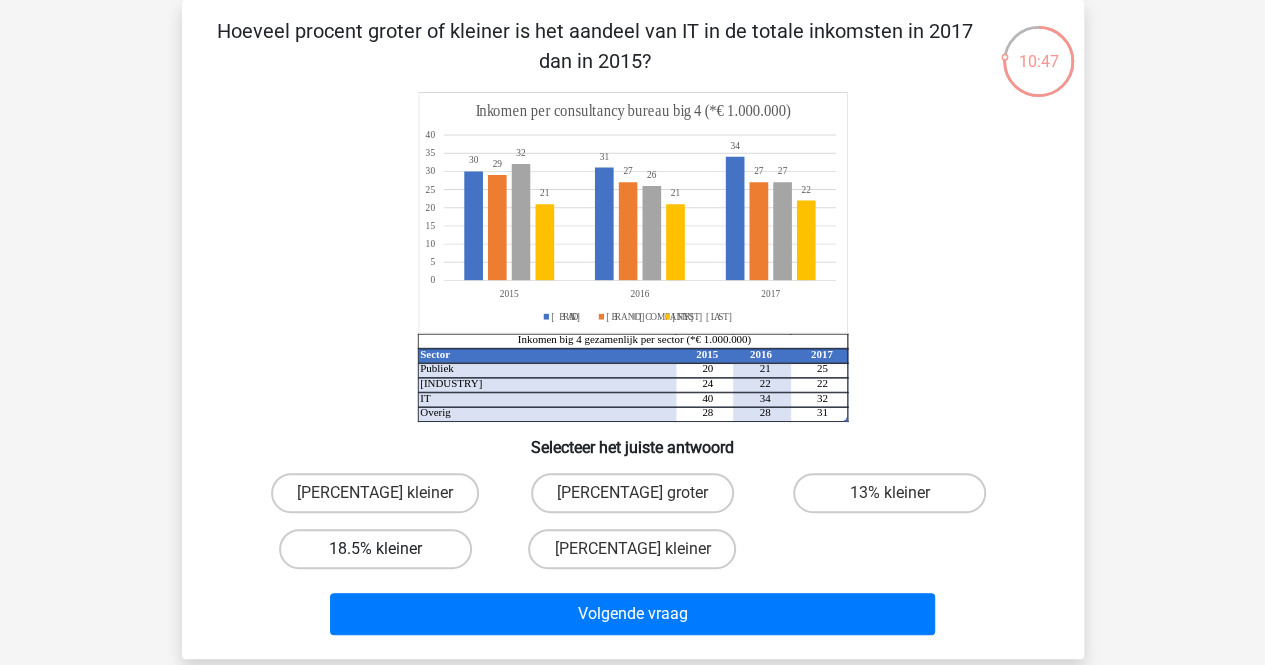 click on "18.5% kleiner" at bounding box center (375, 549) 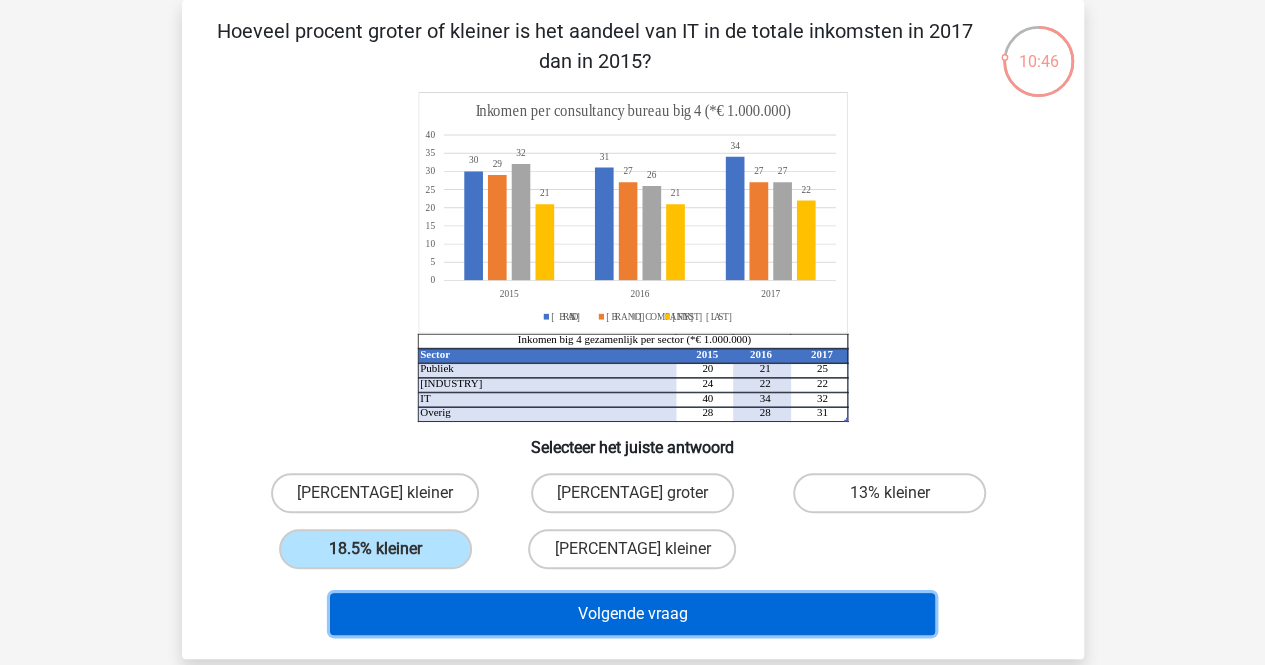 click on "Volgende vraag" at bounding box center (632, 614) 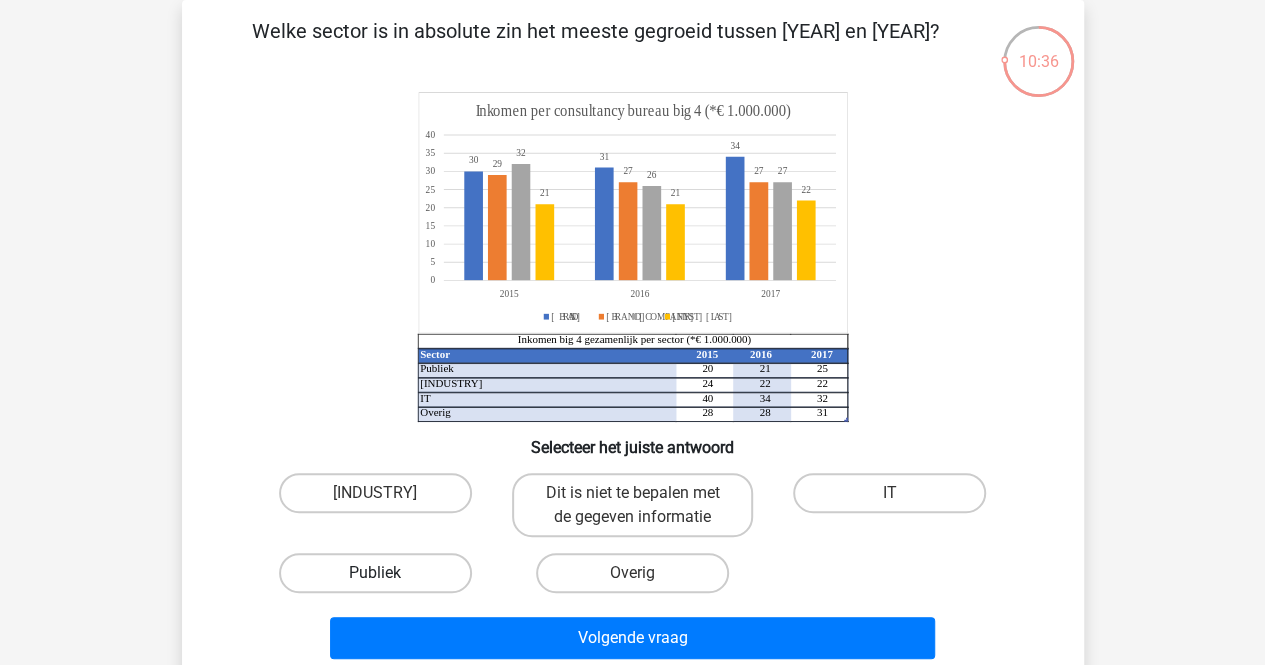 click on "Publiek" at bounding box center [375, 573] 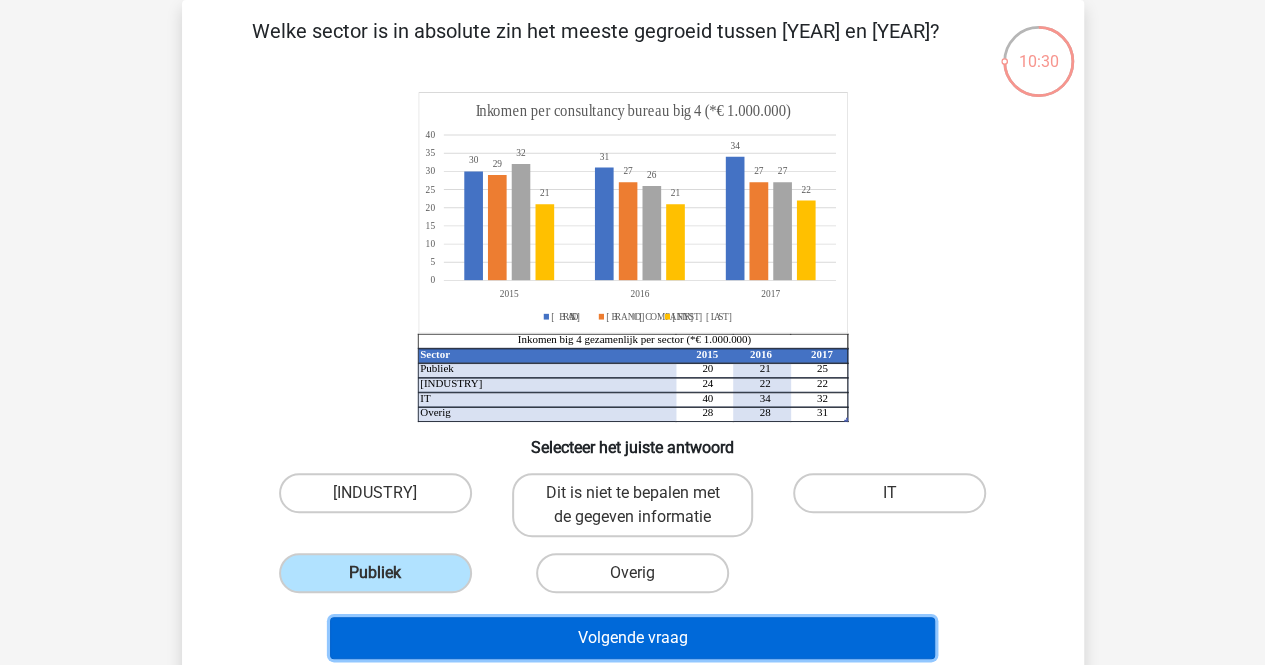 click on "Volgende vraag" at bounding box center (632, 638) 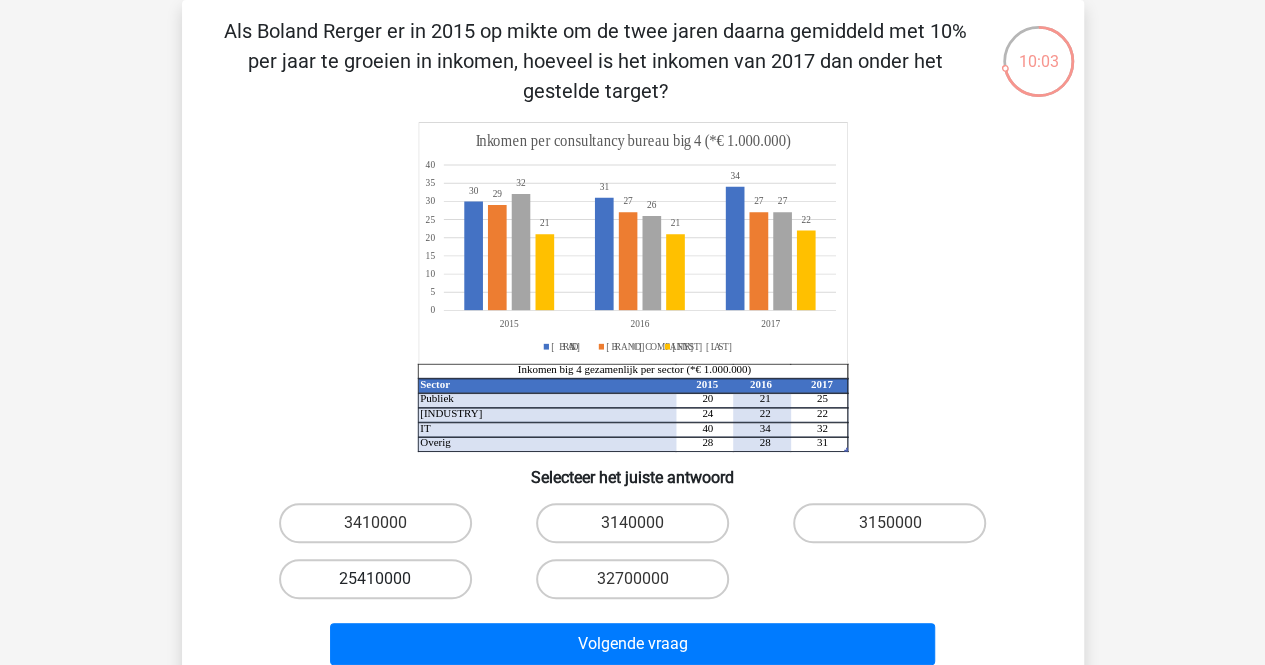 click on "25410000" at bounding box center (375, 579) 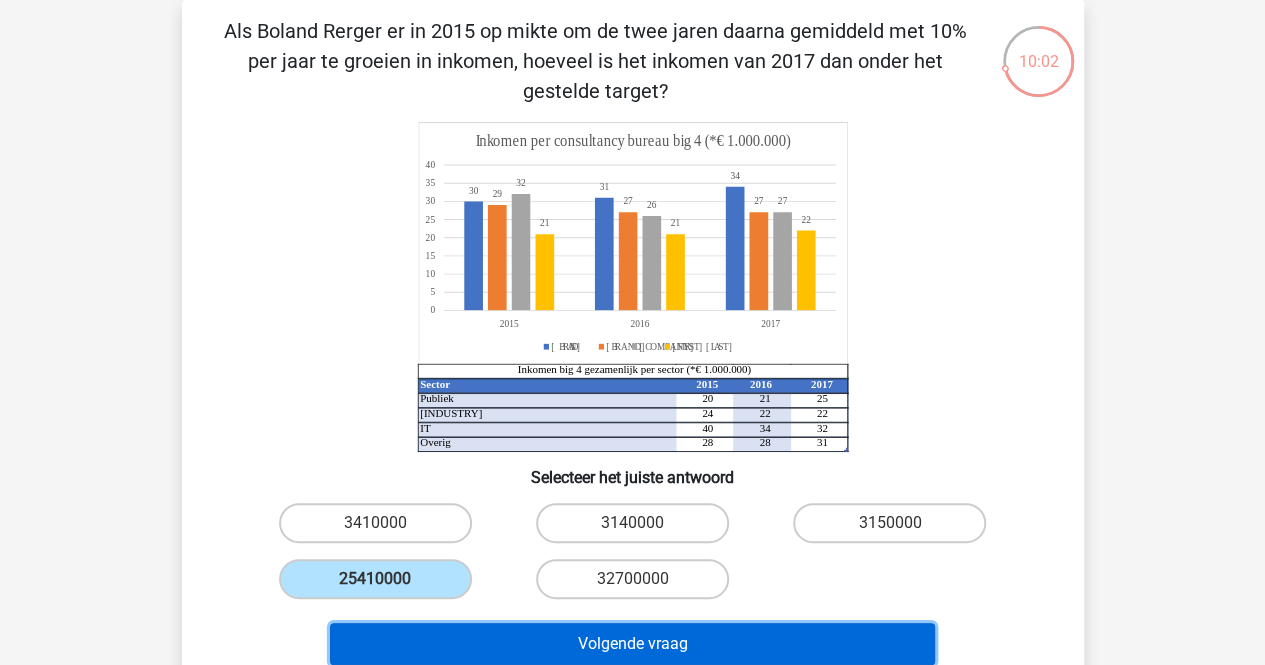 click on "Volgende vraag" at bounding box center (632, 644) 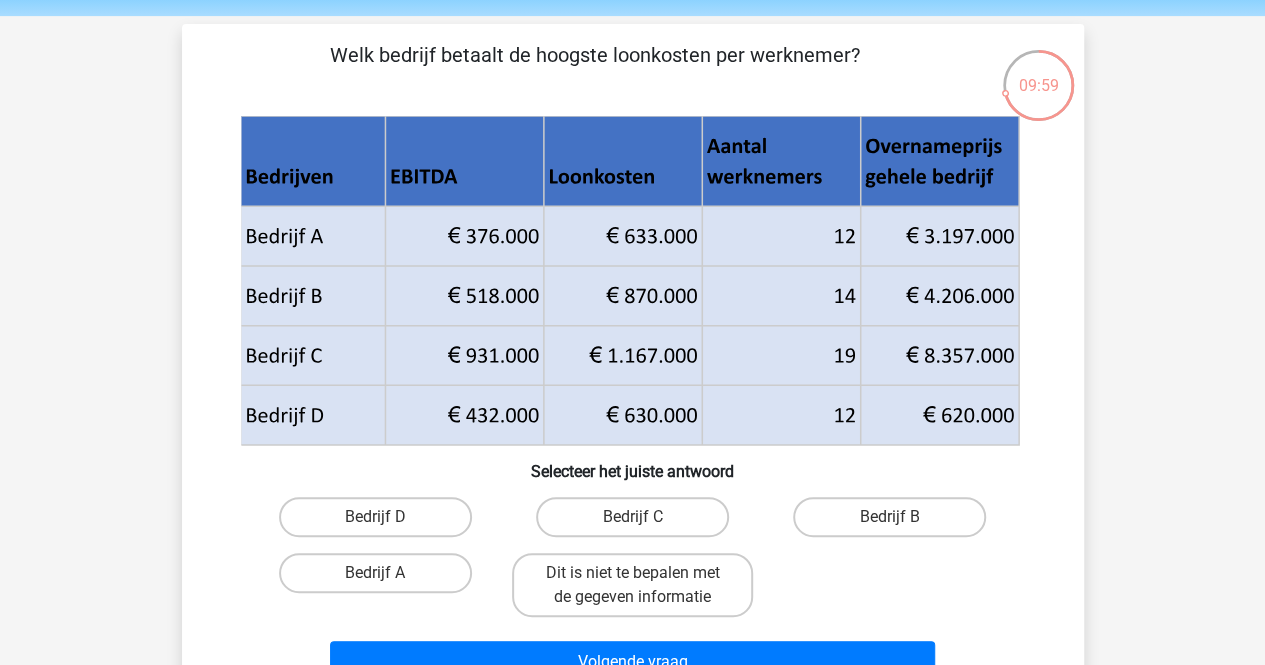 scroll, scrollTop: 100, scrollLeft: 0, axis: vertical 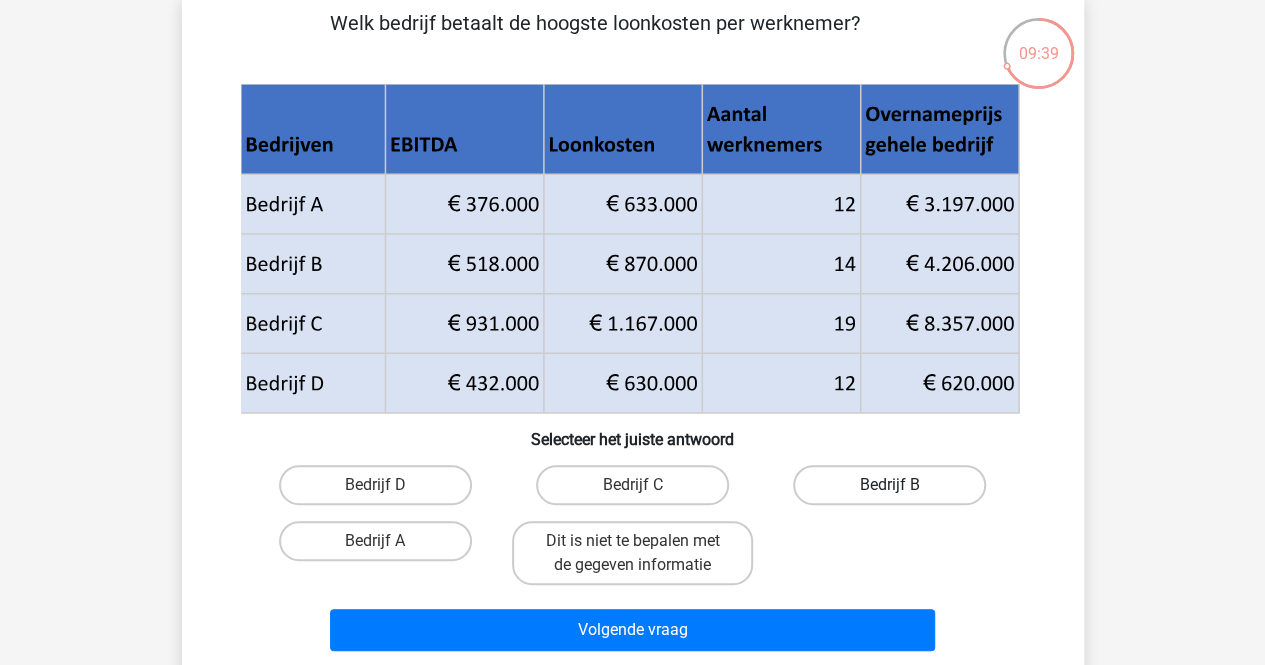 click on "Bedrijf B" at bounding box center (889, 485) 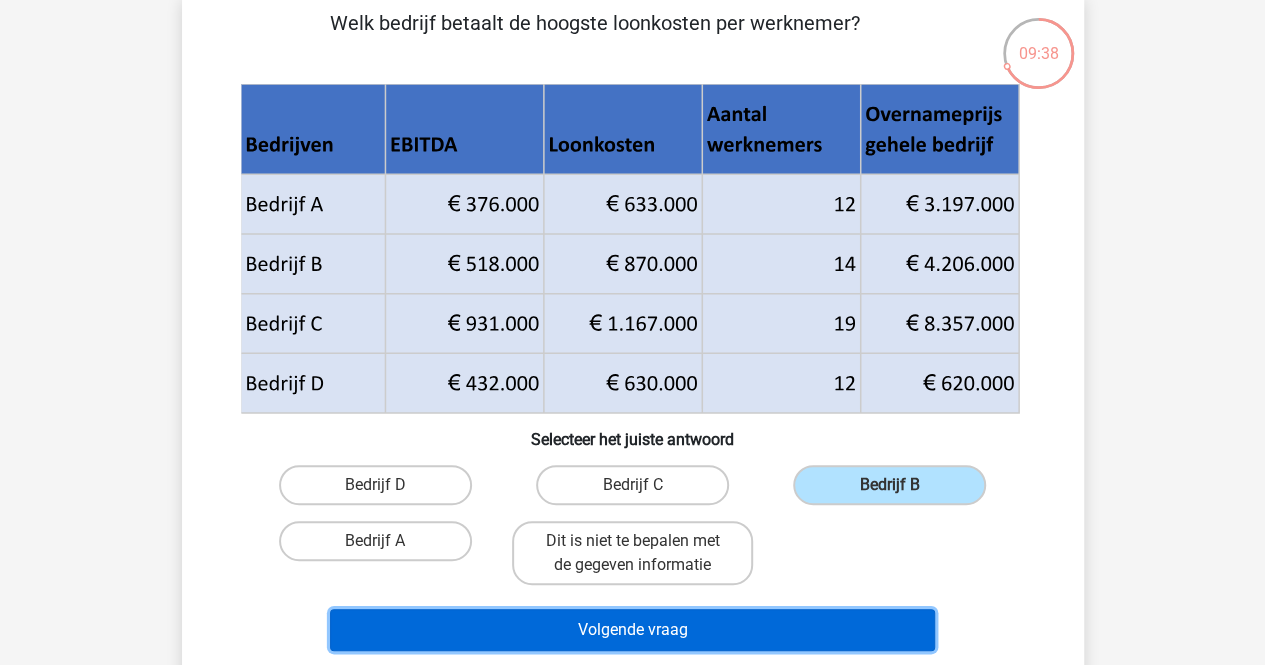 click on "Volgende vraag" at bounding box center [632, 630] 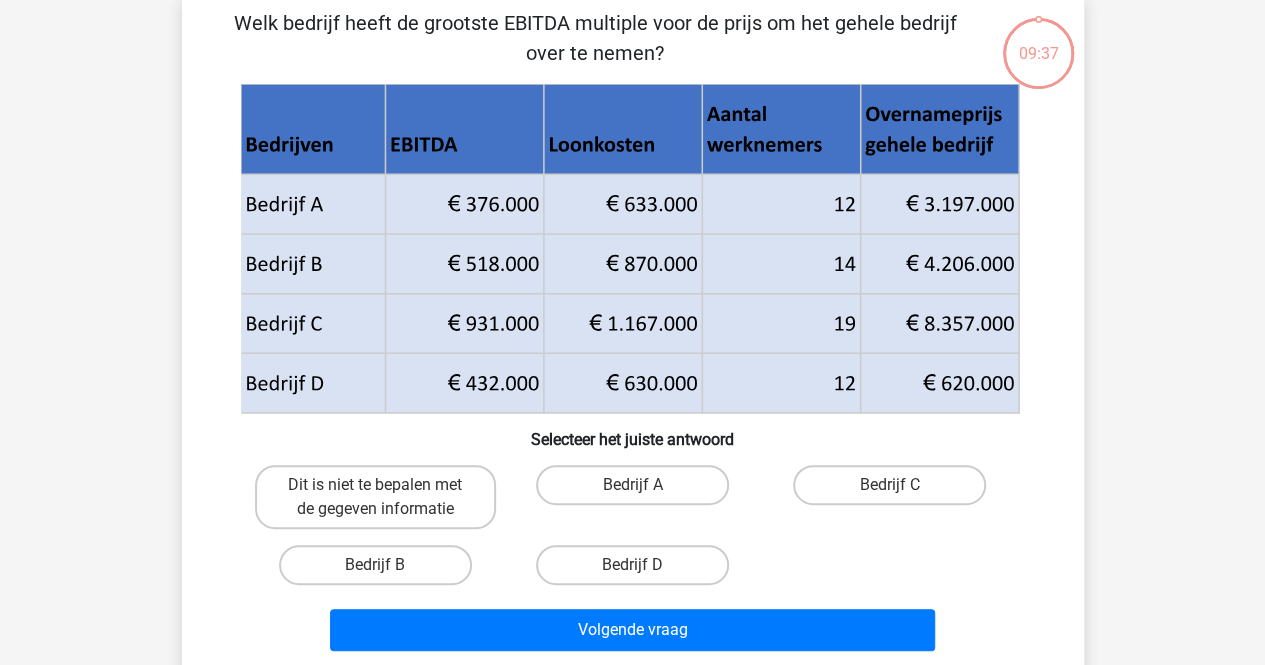 scroll, scrollTop: 92, scrollLeft: 0, axis: vertical 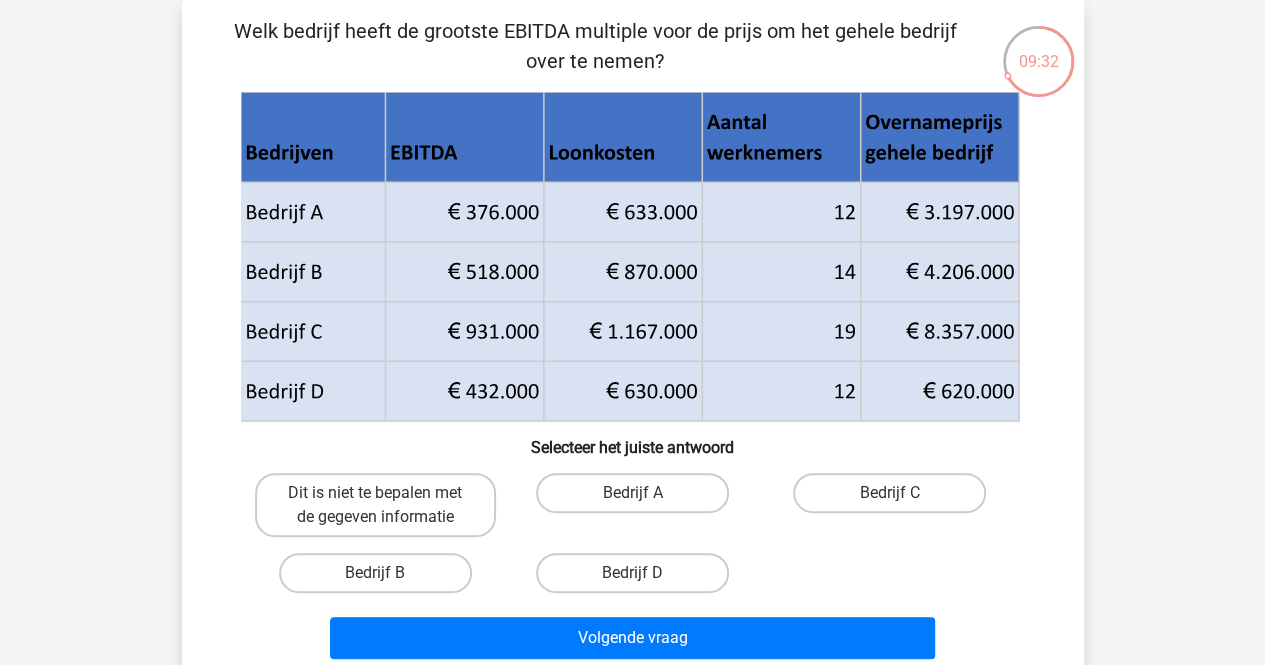 click at bounding box center [629, 361] 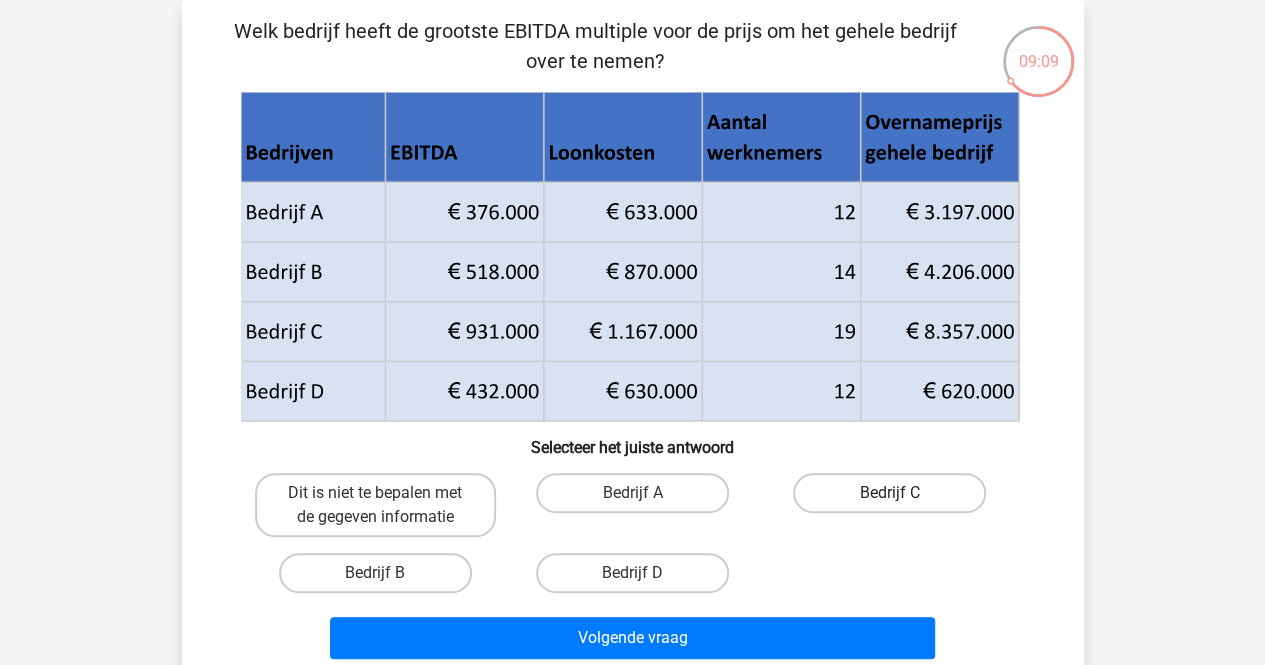 click on "Bedrijf C" at bounding box center [889, 493] 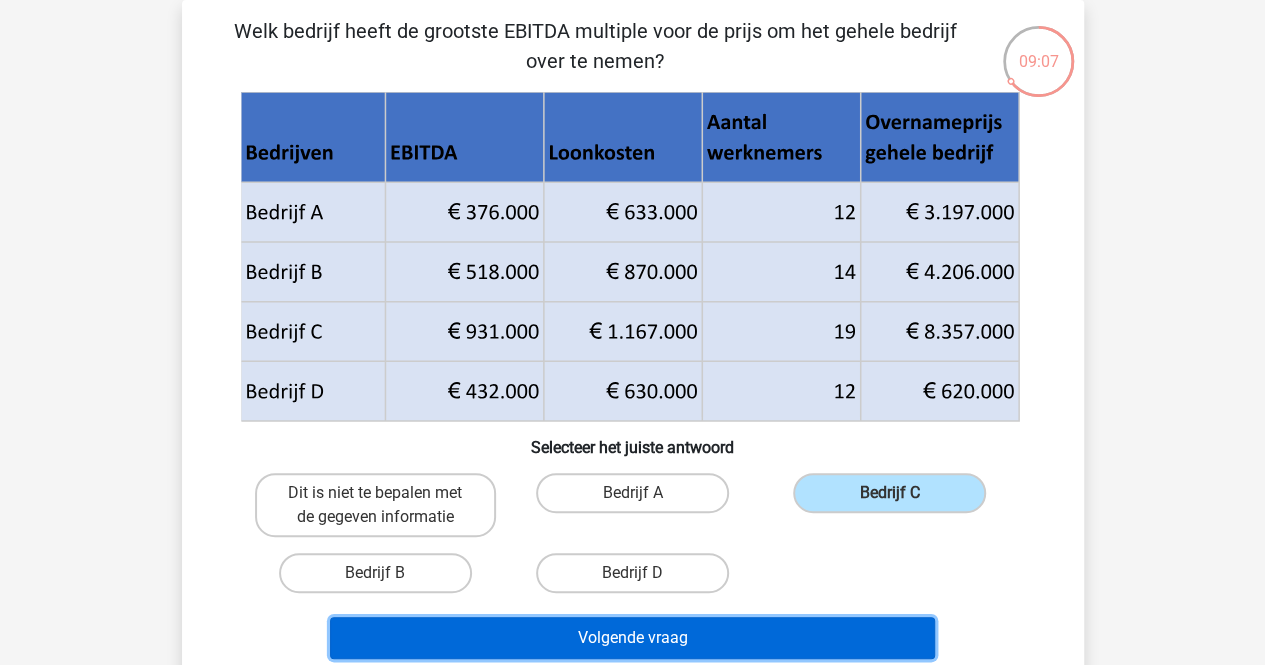 click on "Volgende vraag" at bounding box center [632, 638] 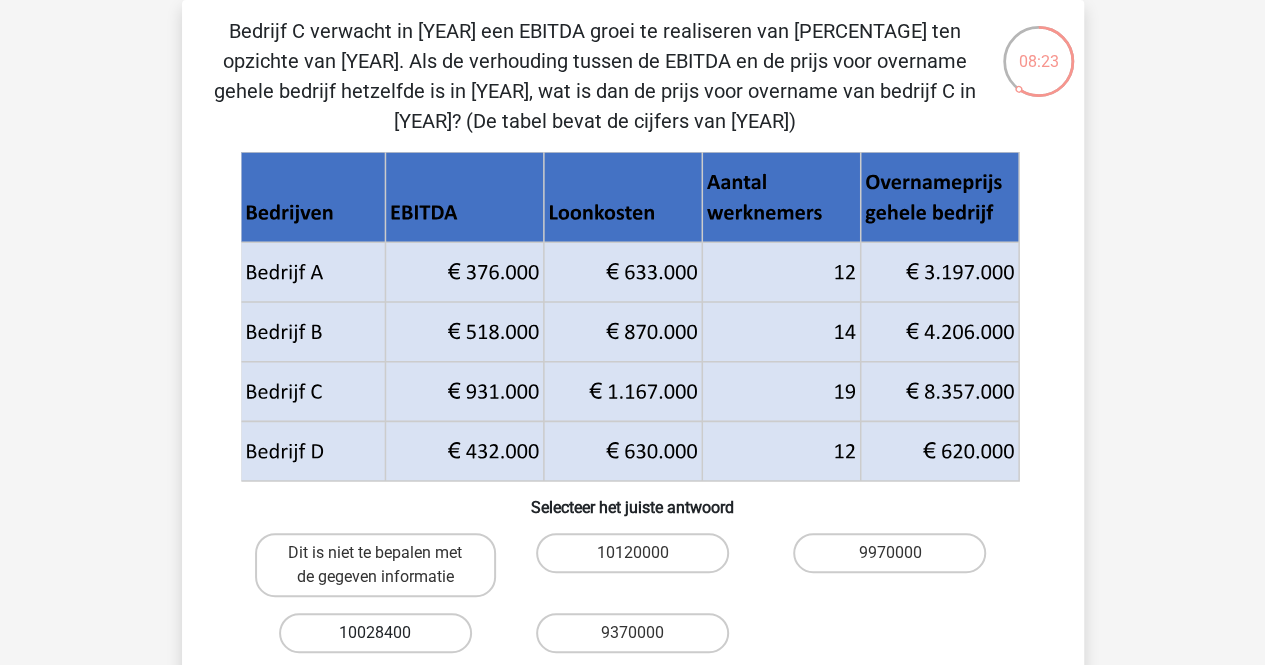 click on "10028400" at bounding box center [375, 633] 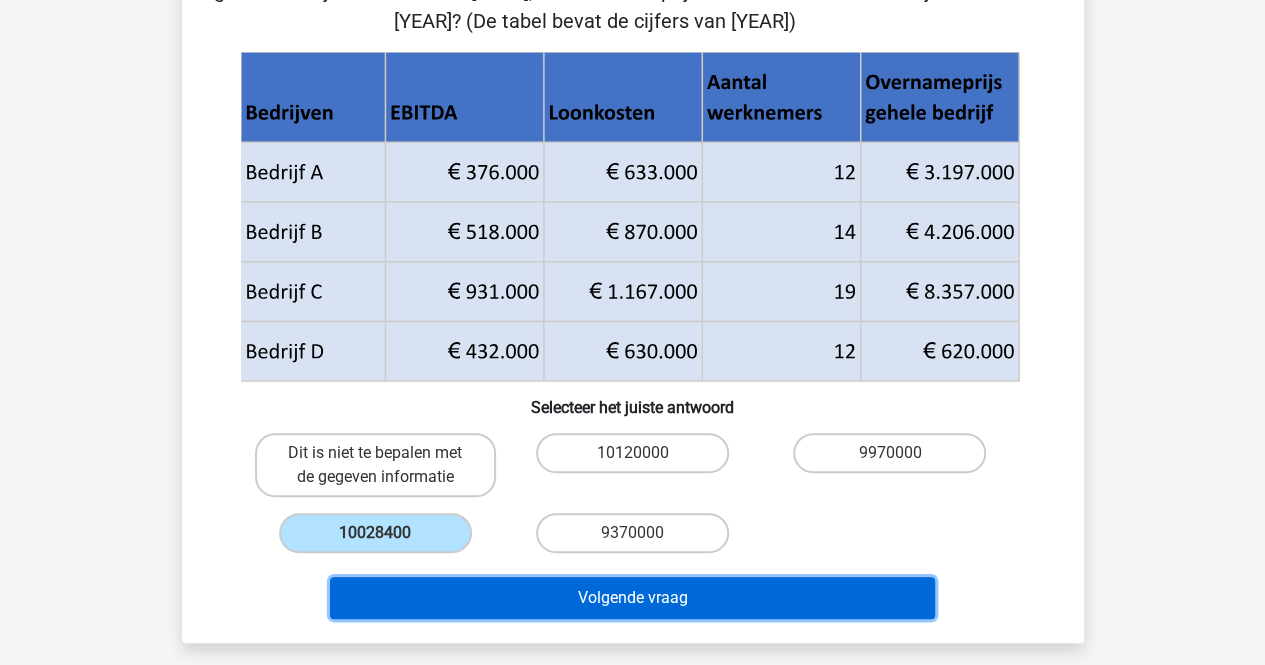 click on "Volgende vraag" at bounding box center [632, 598] 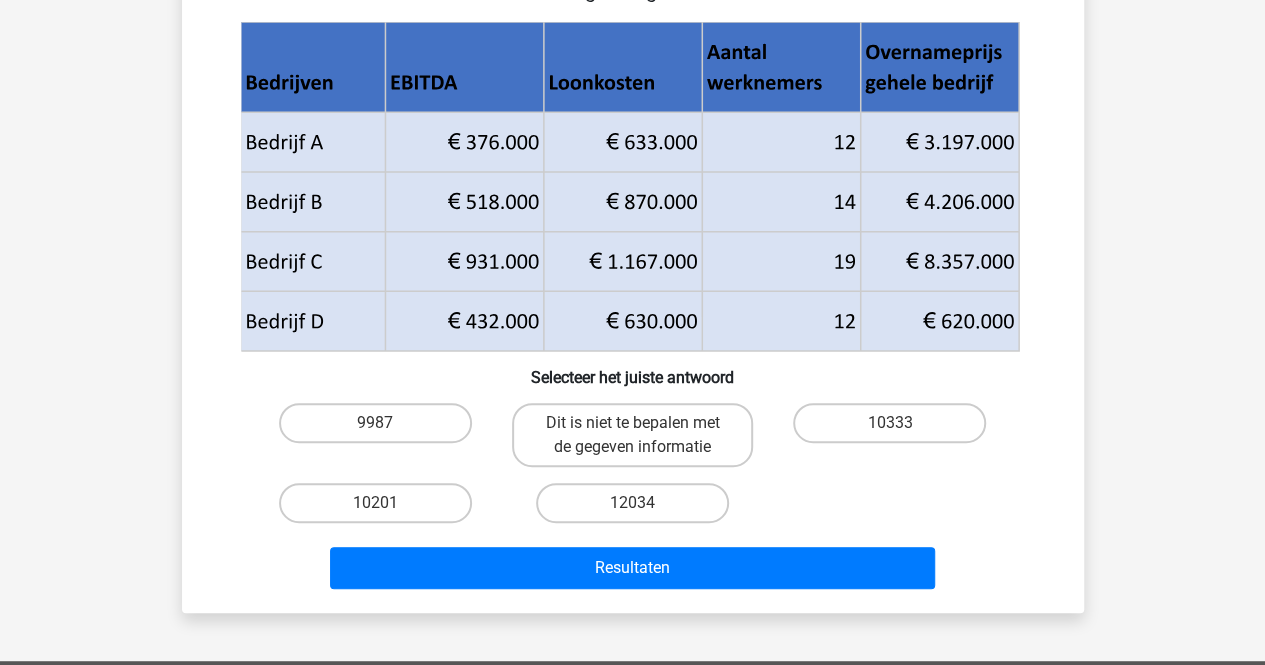 scroll, scrollTop: 92, scrollLeft: 0, axis: vertical 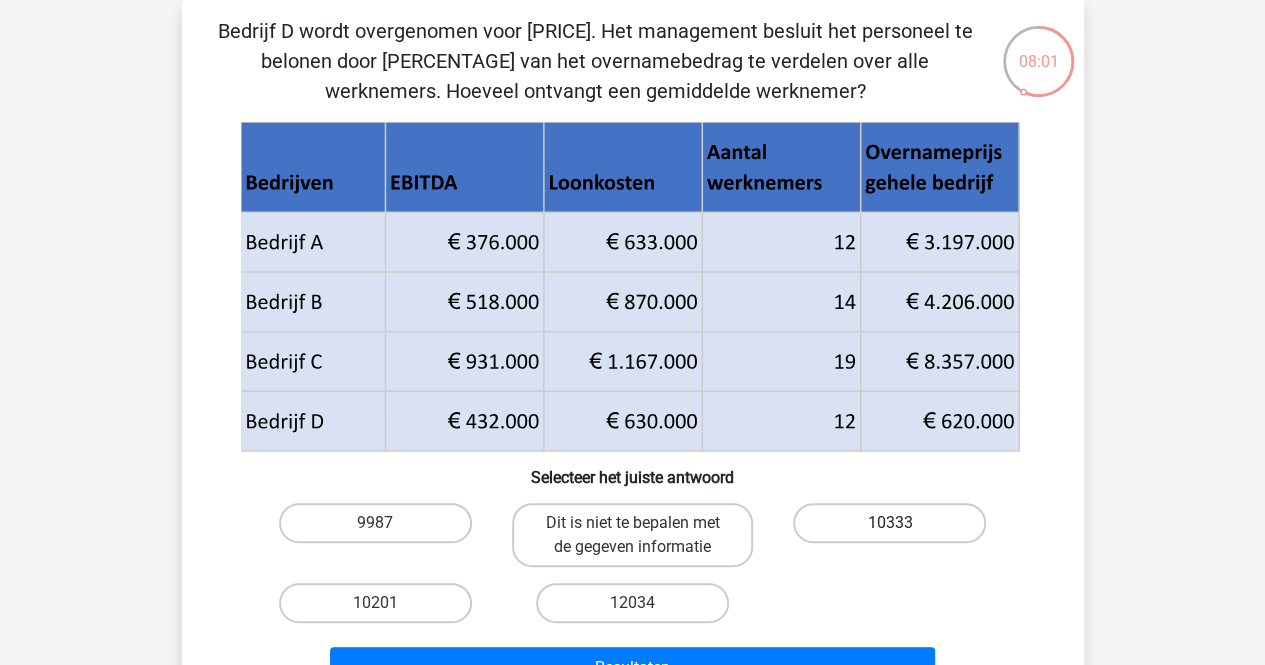 click on "10333" at bounding box center (889, 523) 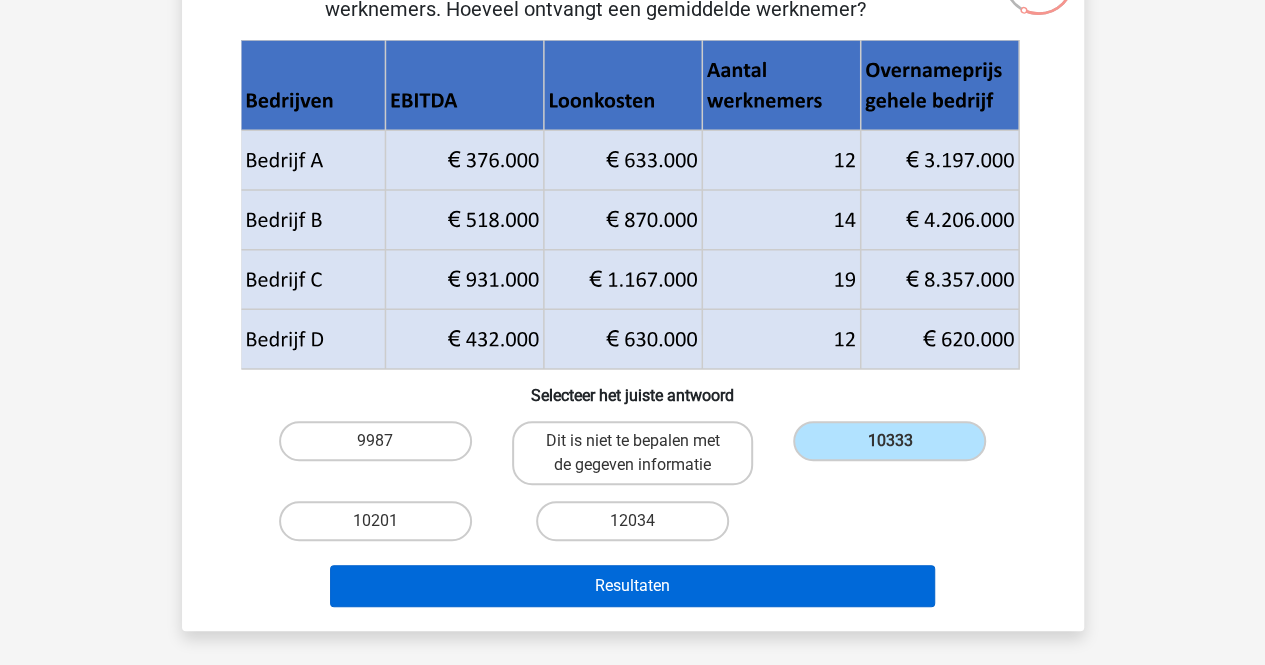scroll, scrollTop: 192, scrollLeft: 0, axis: vertical 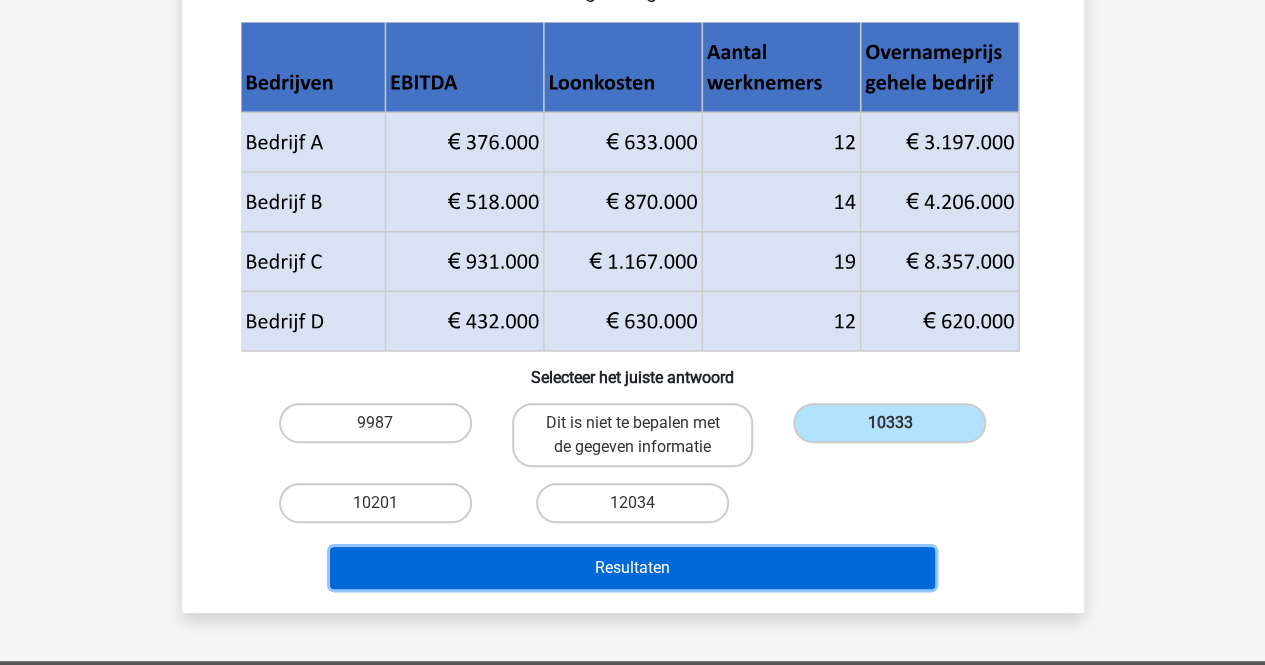 click on "[RESULTS]" at bounding box center (632, 568) 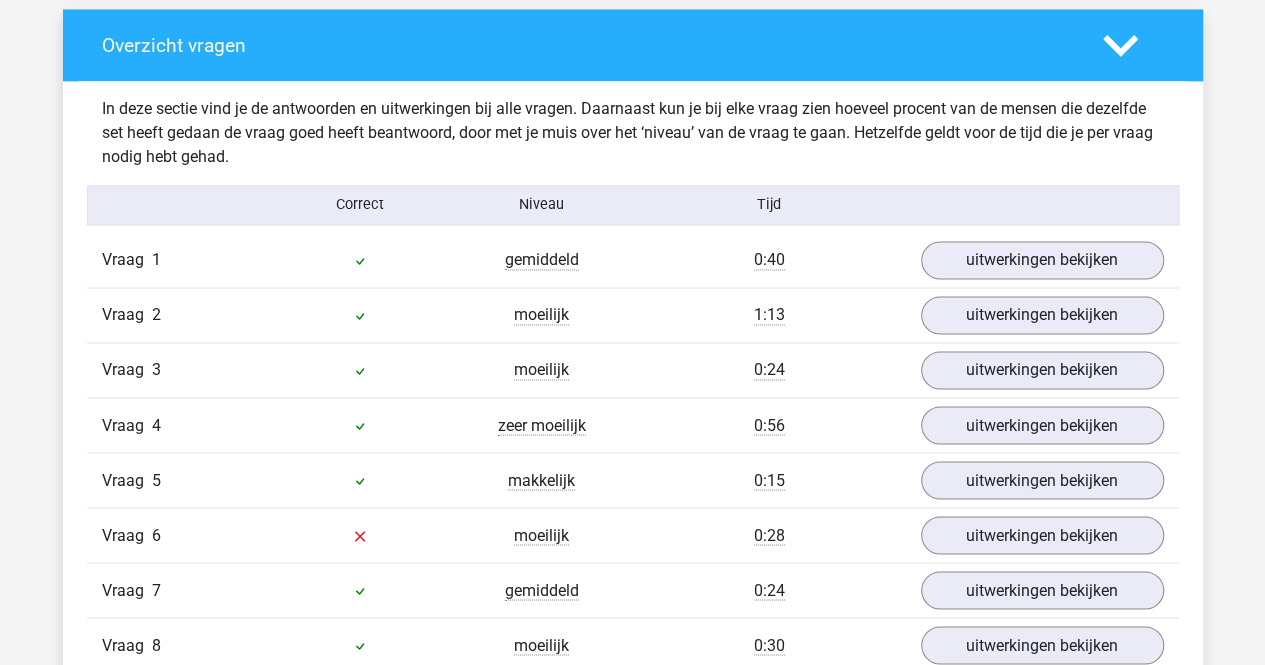 scroll, scrollTop: 1600, scrollLeft: 0, axis: vertical 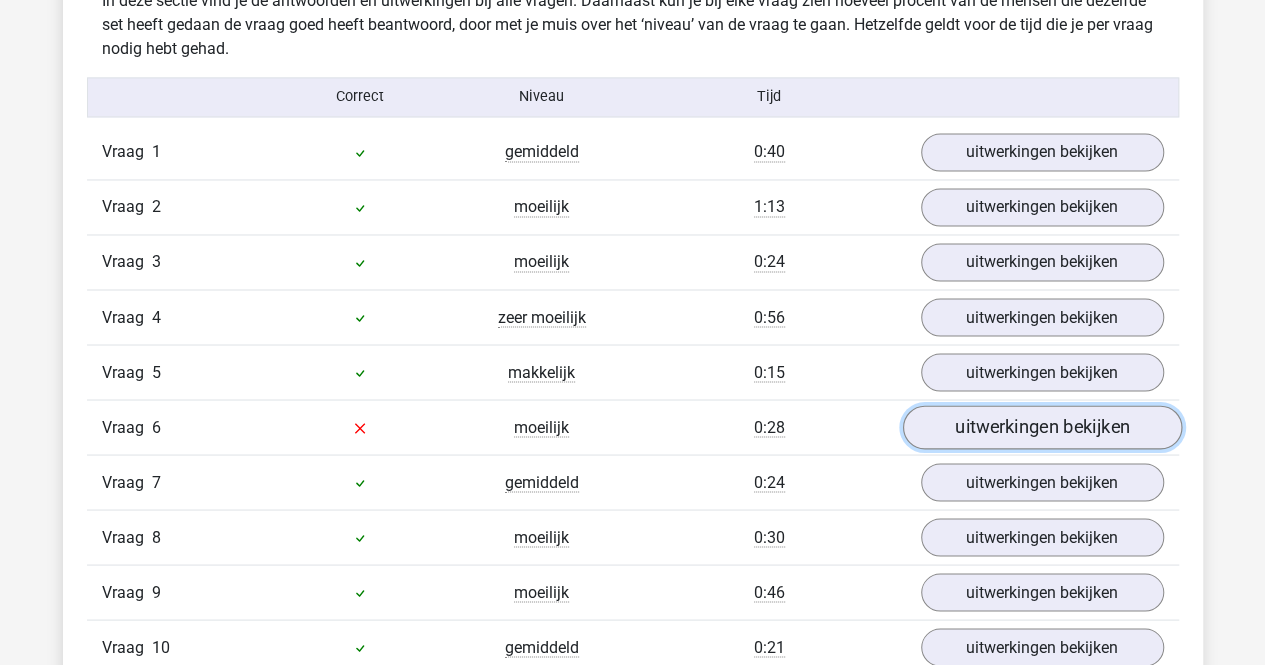 click on "uitwerkingen bekijken" at bounding box center [1041, 427] 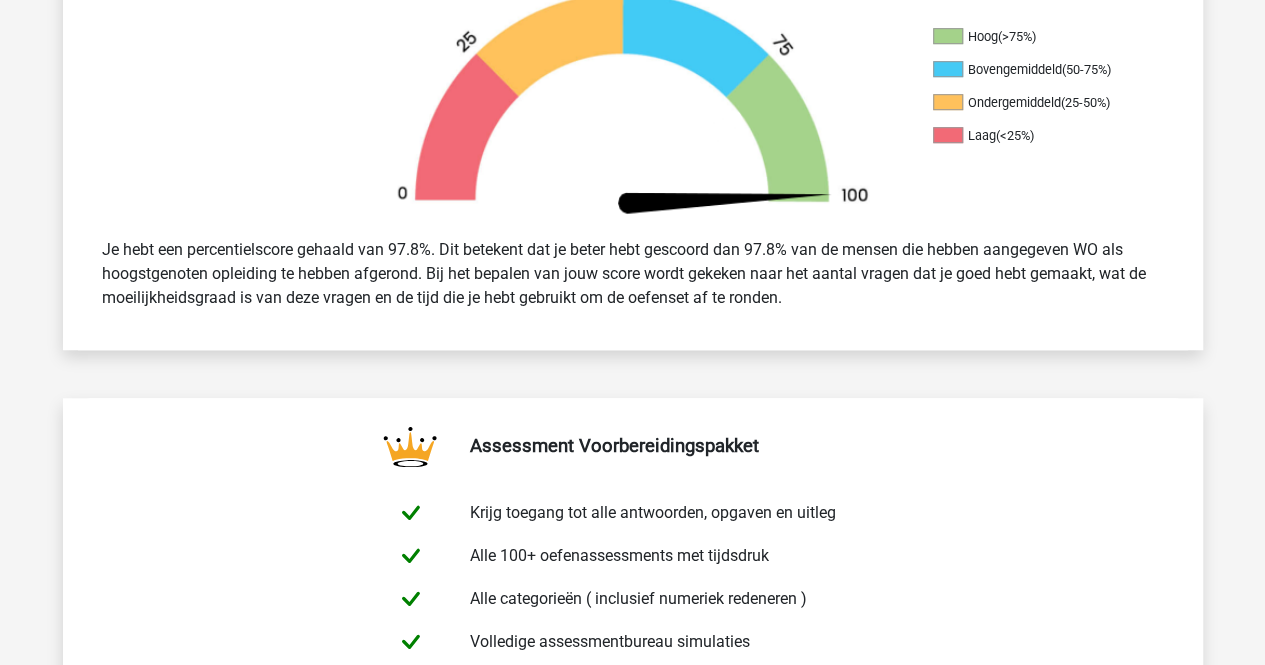 scroll, scrollTop: 0, scrollLeft: 0, axis: both 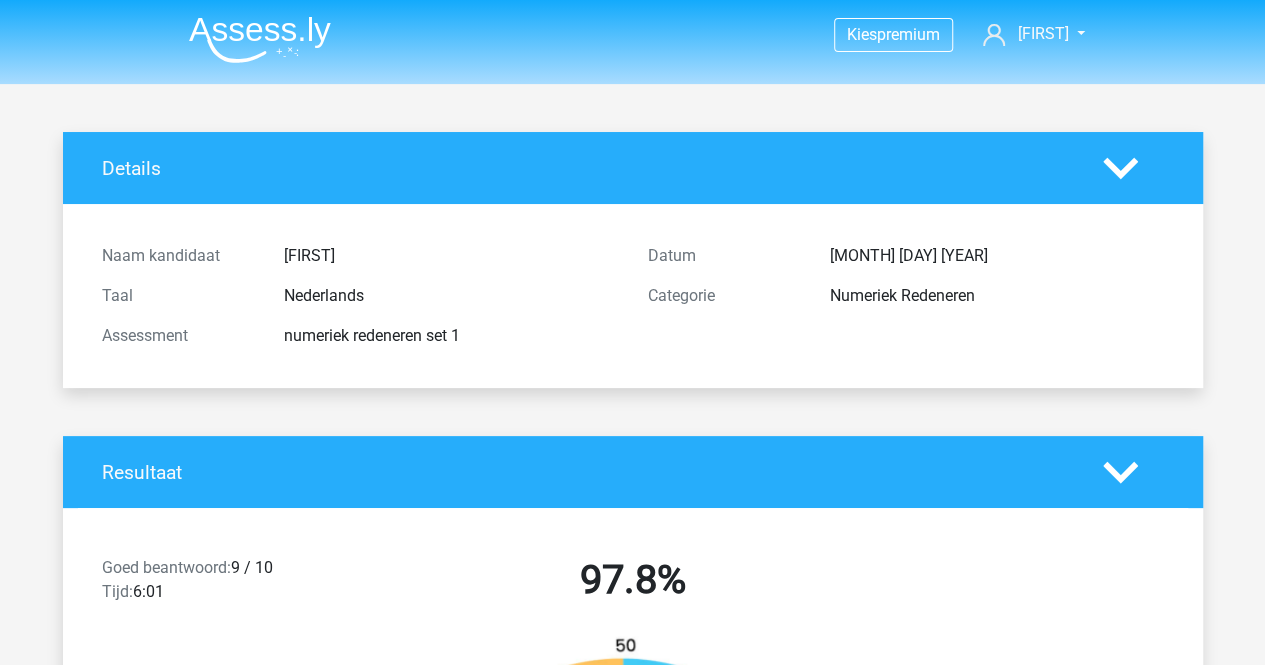click at bounding box center [260, 39] 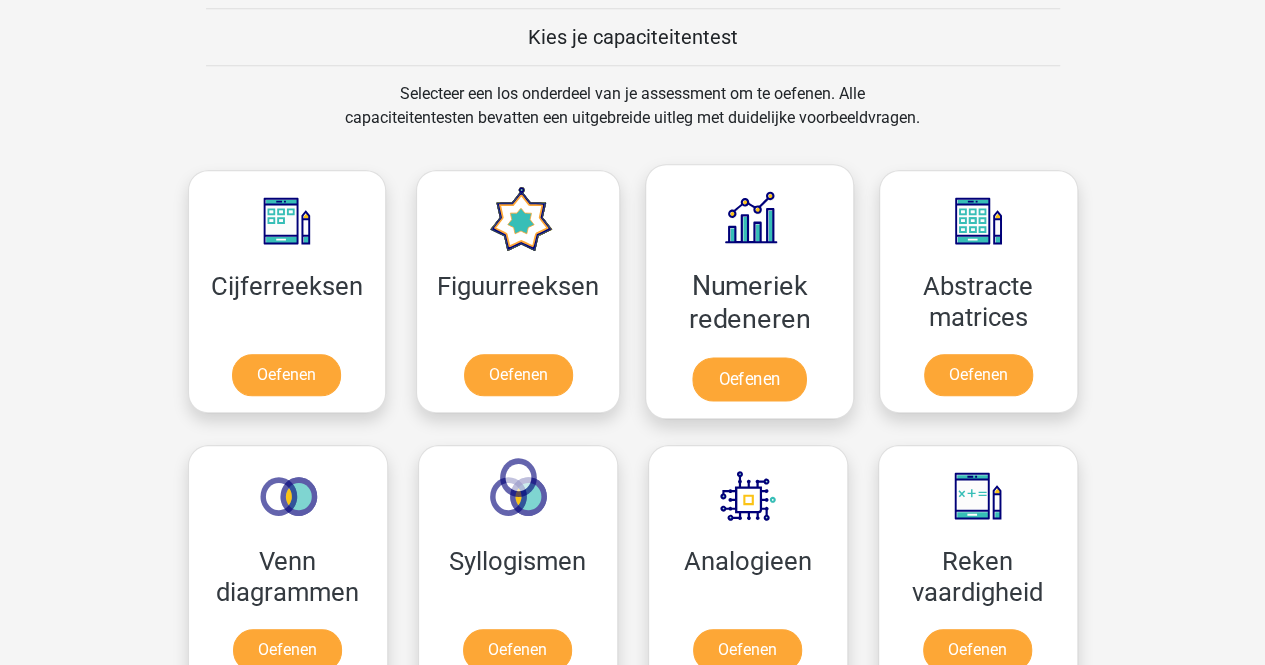 scroll, scrollTop: 800, scrollLeft: 0, axis: vertical 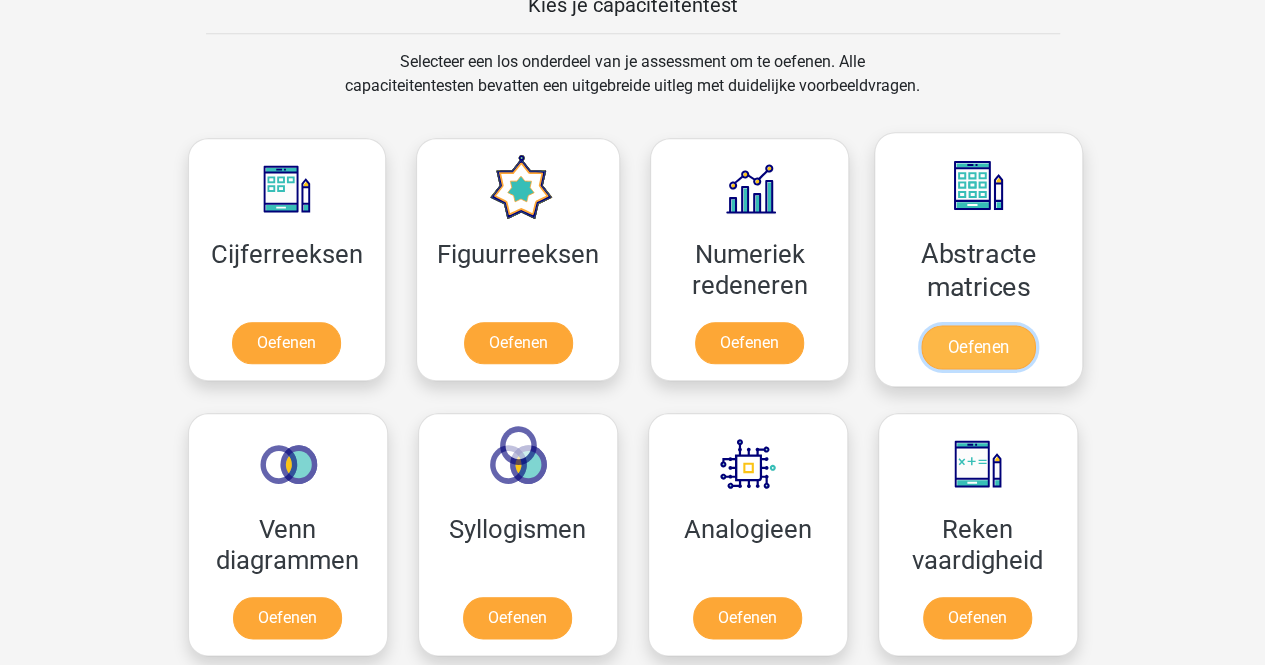 drag, startPoint x: 986, startPoint y: 280, endPoint x: 973, endPoint y: 282, distance: 13.152946 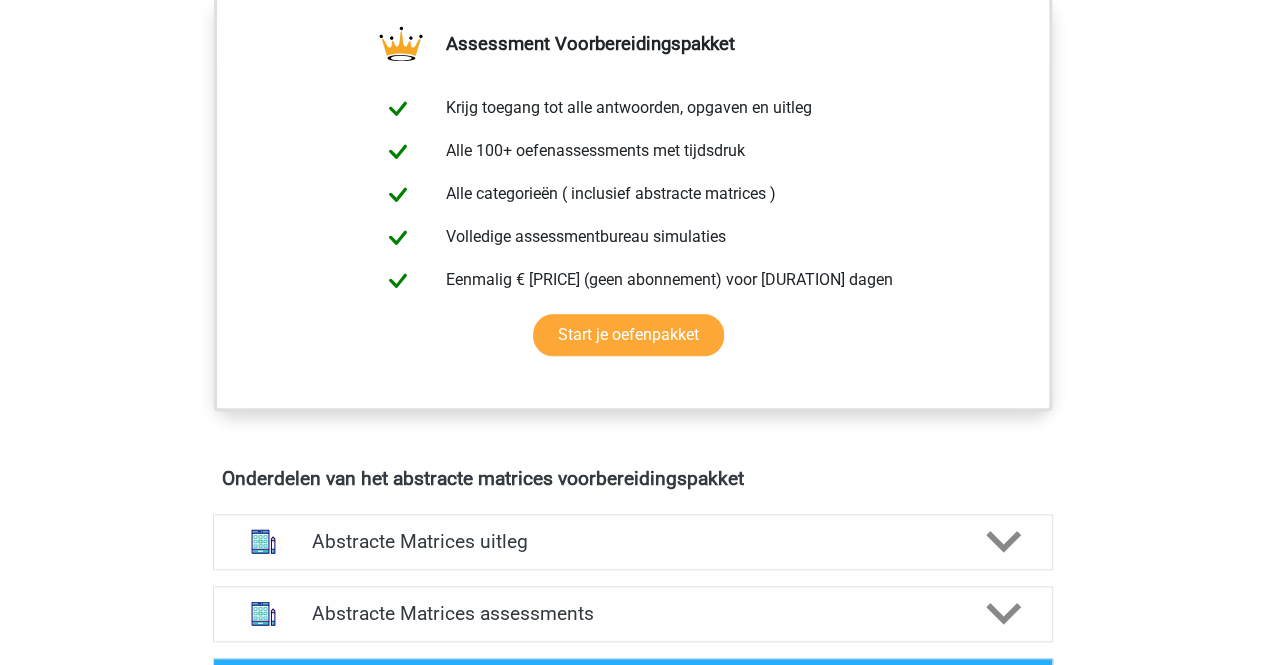 scroll, scrollTop: 1000, scrollLeft: 0, axis: vertical 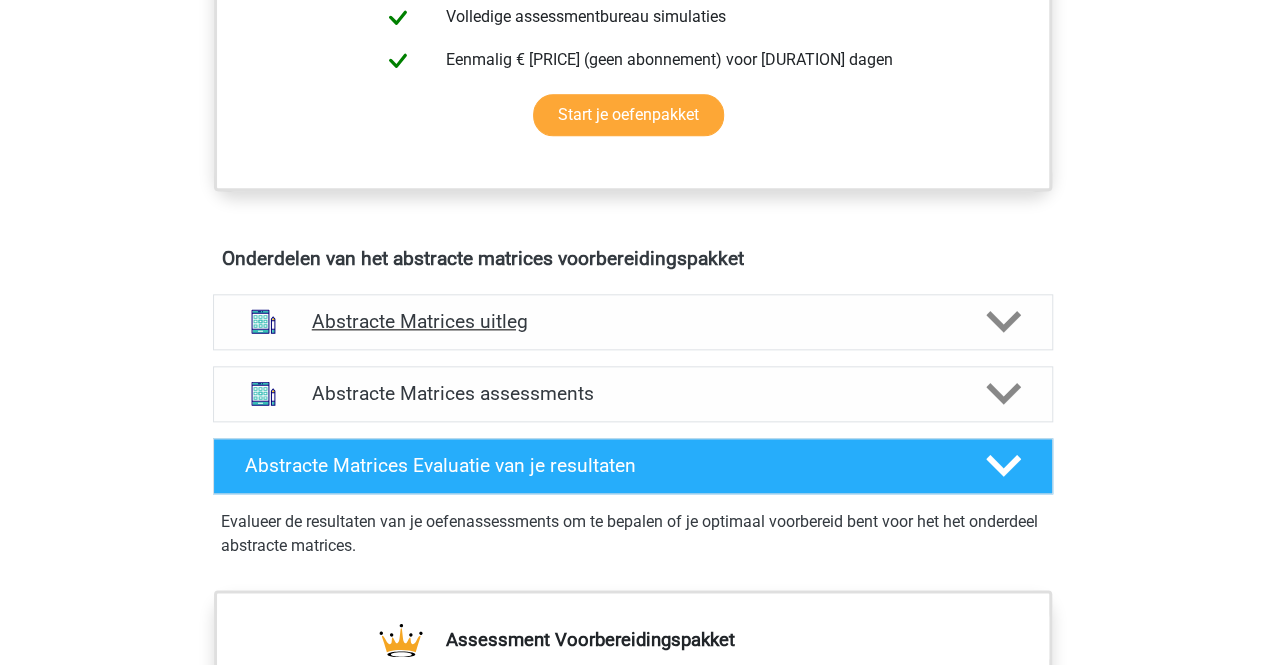 click on "Abstracte Matrices uitleg" at bounding box center [633, 321] 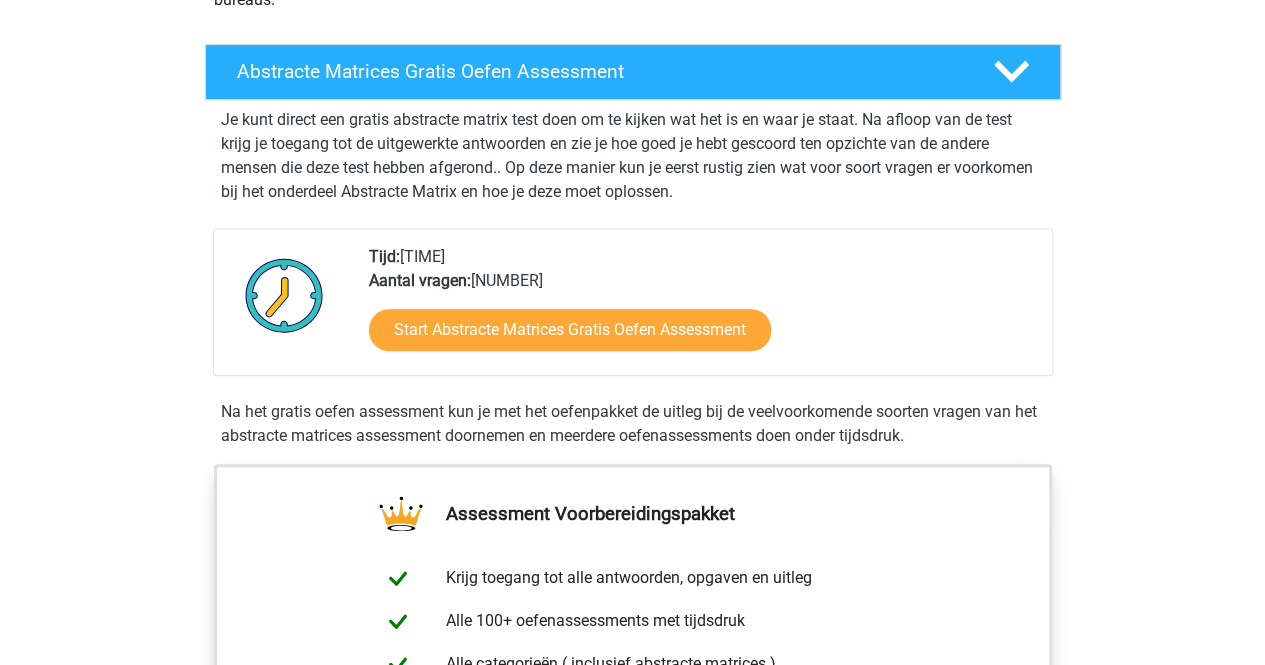 scroll, scrollTop: 200, scrollLeft: 0, axis: vertical 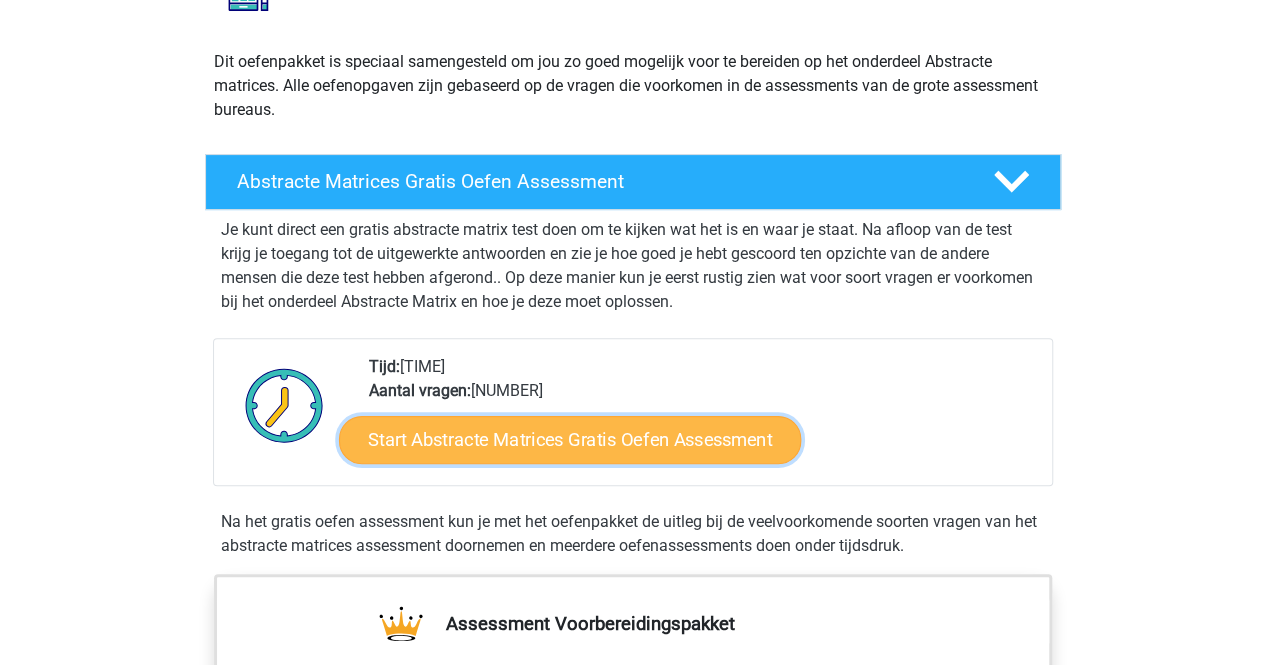 click on "Start Abstracte Matrices
Gratis Oefen Assessment" at bounding box center (570, 439) 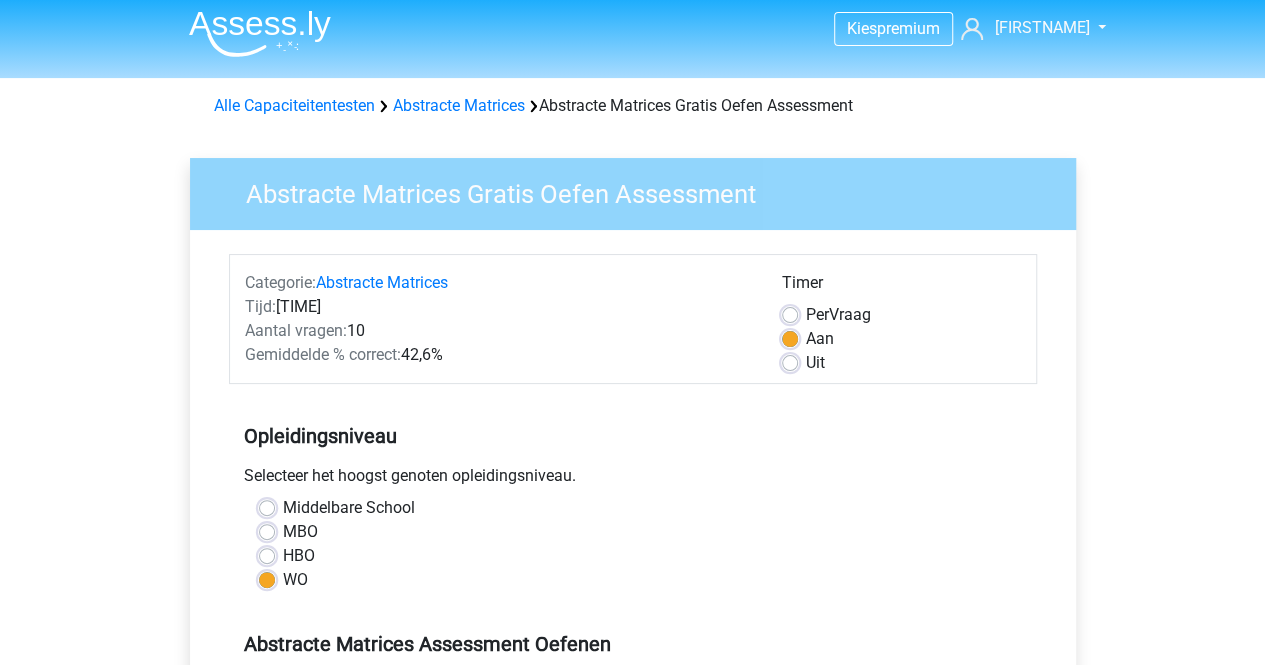 scroll, scrollTop: 400, scrollLeft: 0, axis: vertical 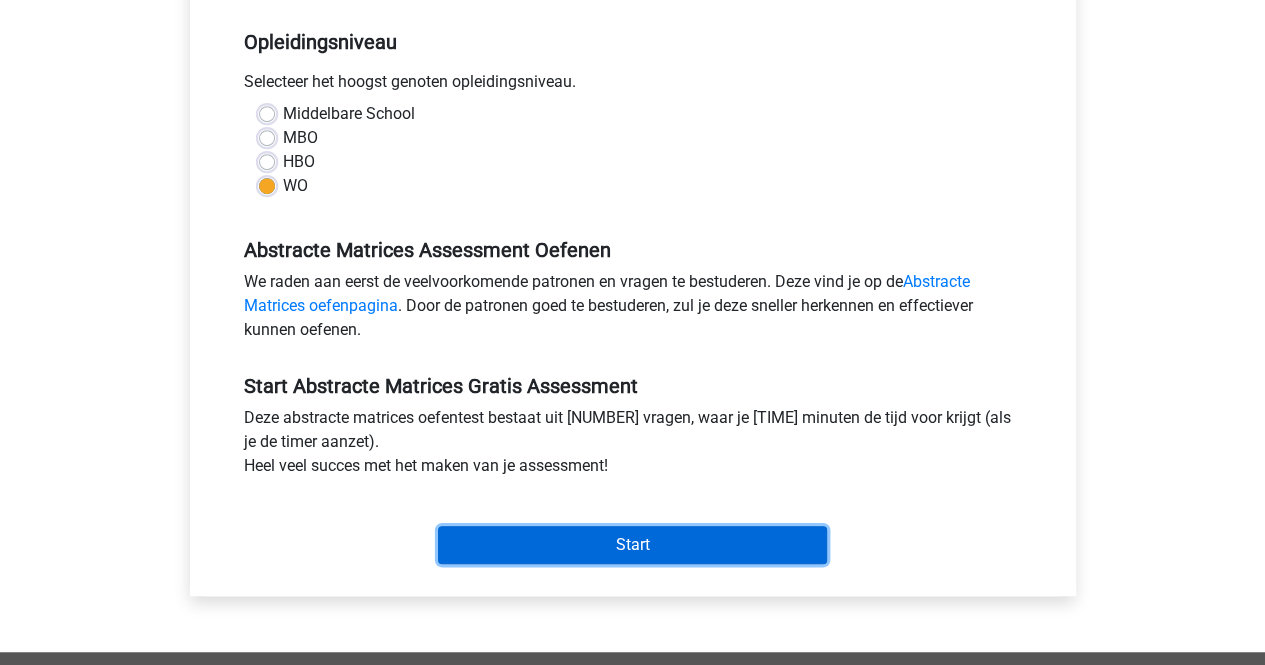 click on "Start" at bounding box center [632, 545] 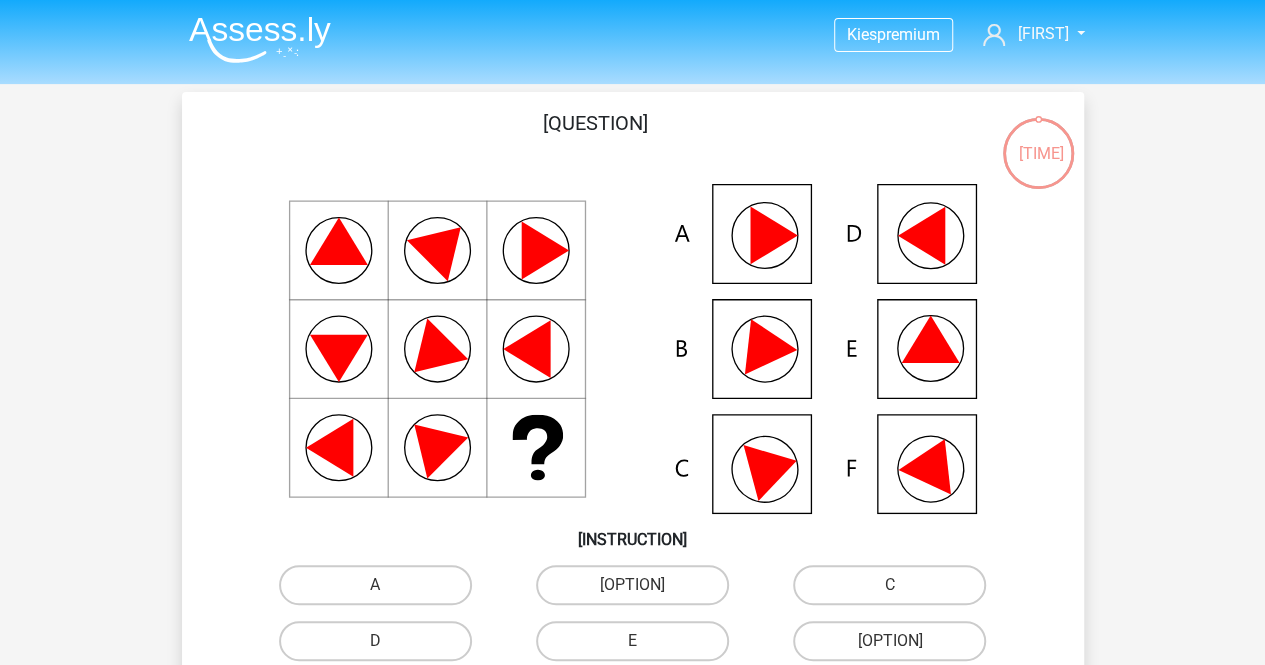 scroll, scrollTop: 100, scrollLeft: 0, axis: vertical 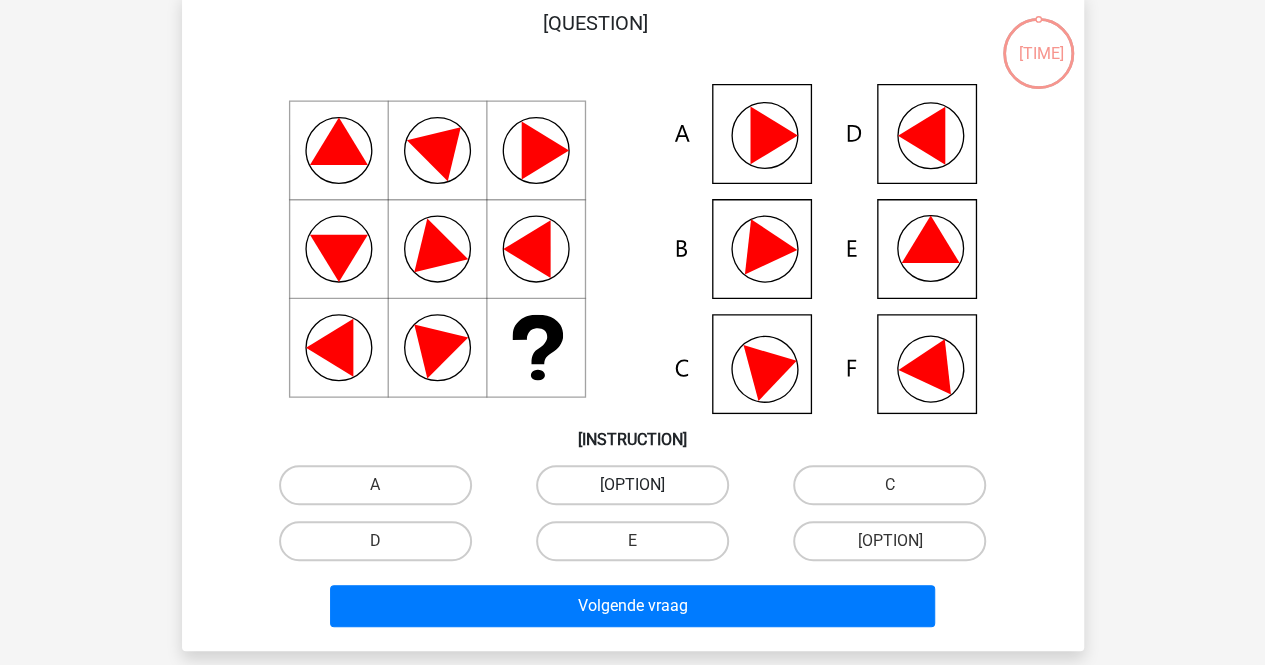 click on "[OPTION]" at bounding box center (632, 485) 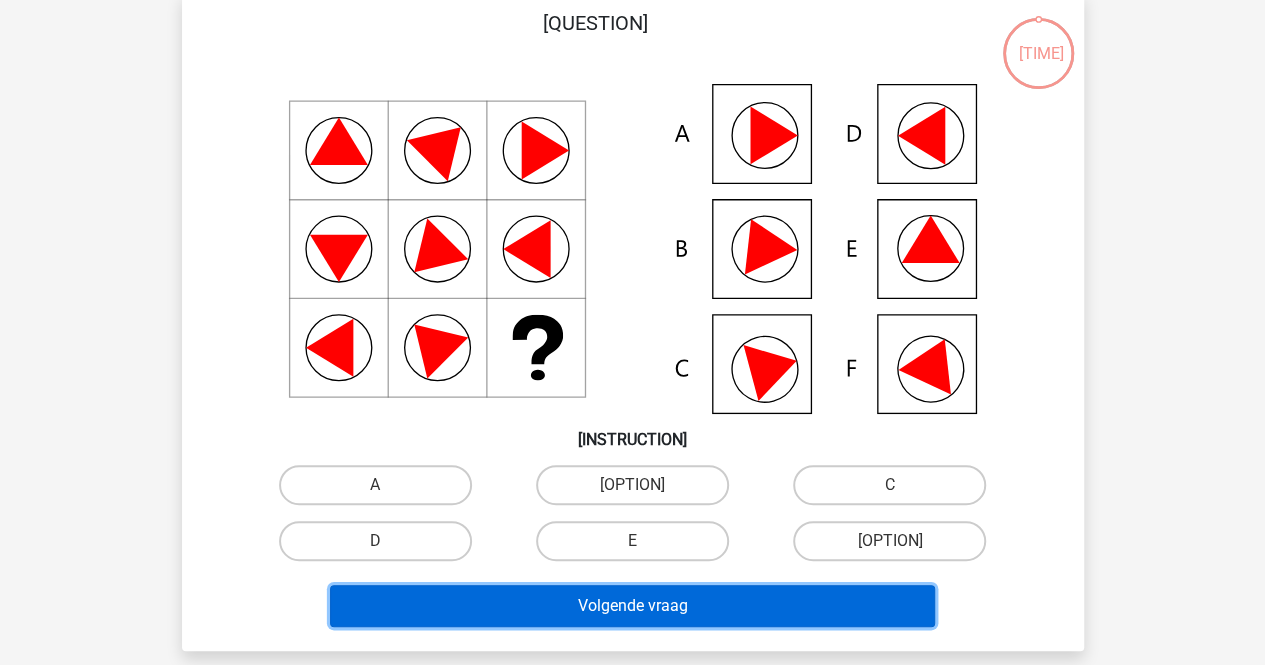 click on "Volgende vraag" at bounding box center [632, 606] 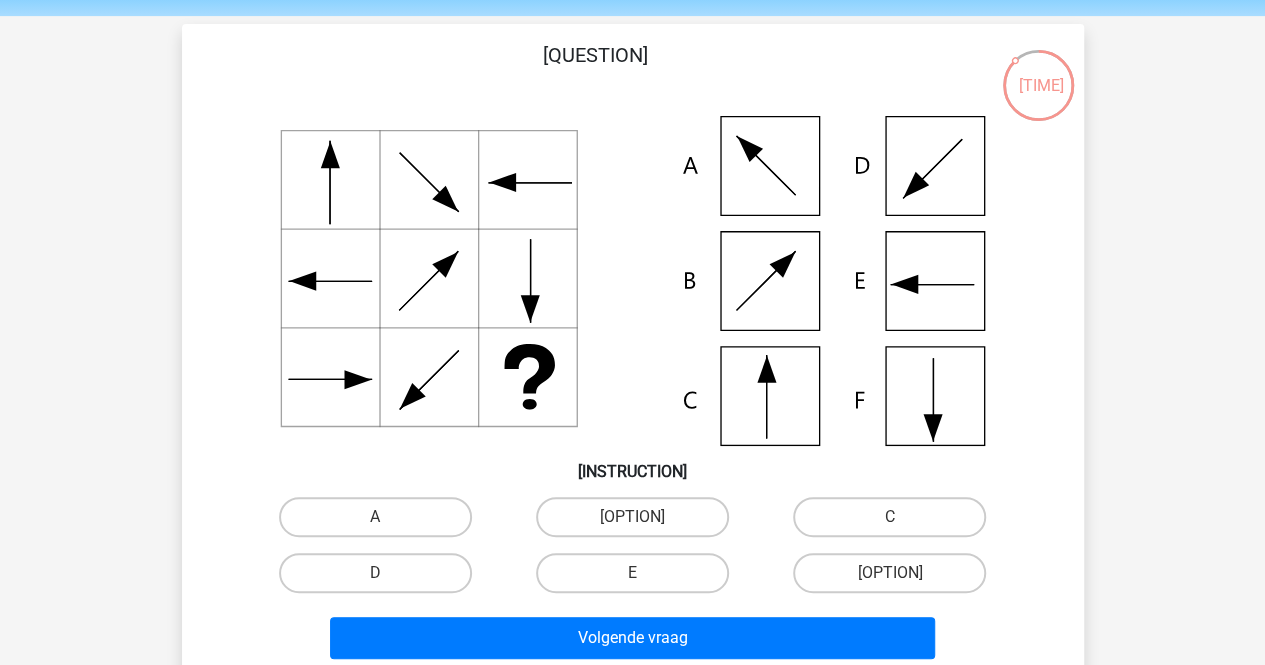 scroll, scrollTop: 100, scrollLeft: 0, axis: vertical 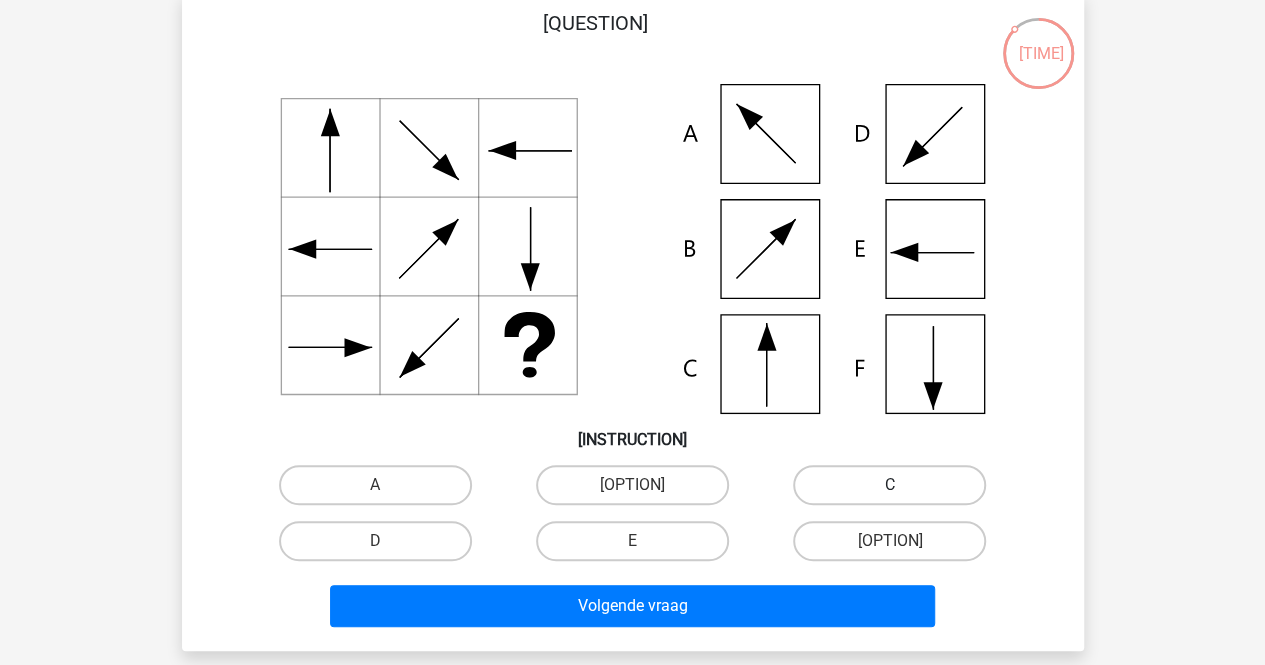 click on "C" at bounding box center (889, 485) 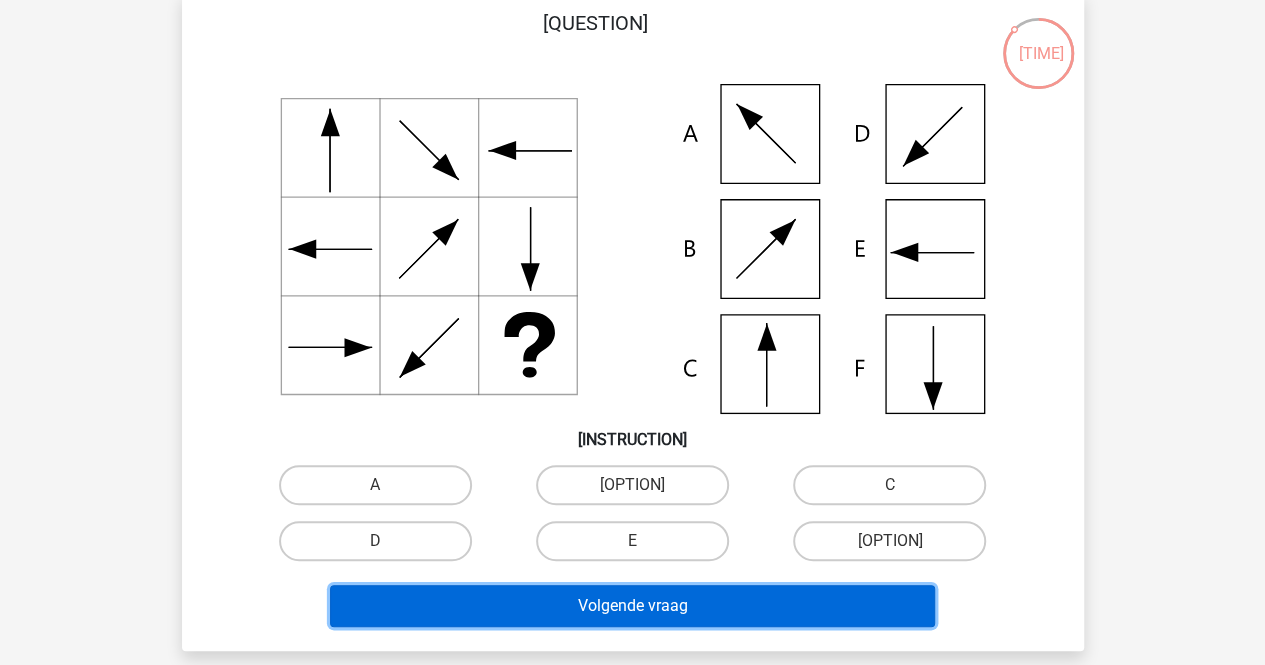 click on "Volgende vraag" at bounding box center (632, 606) 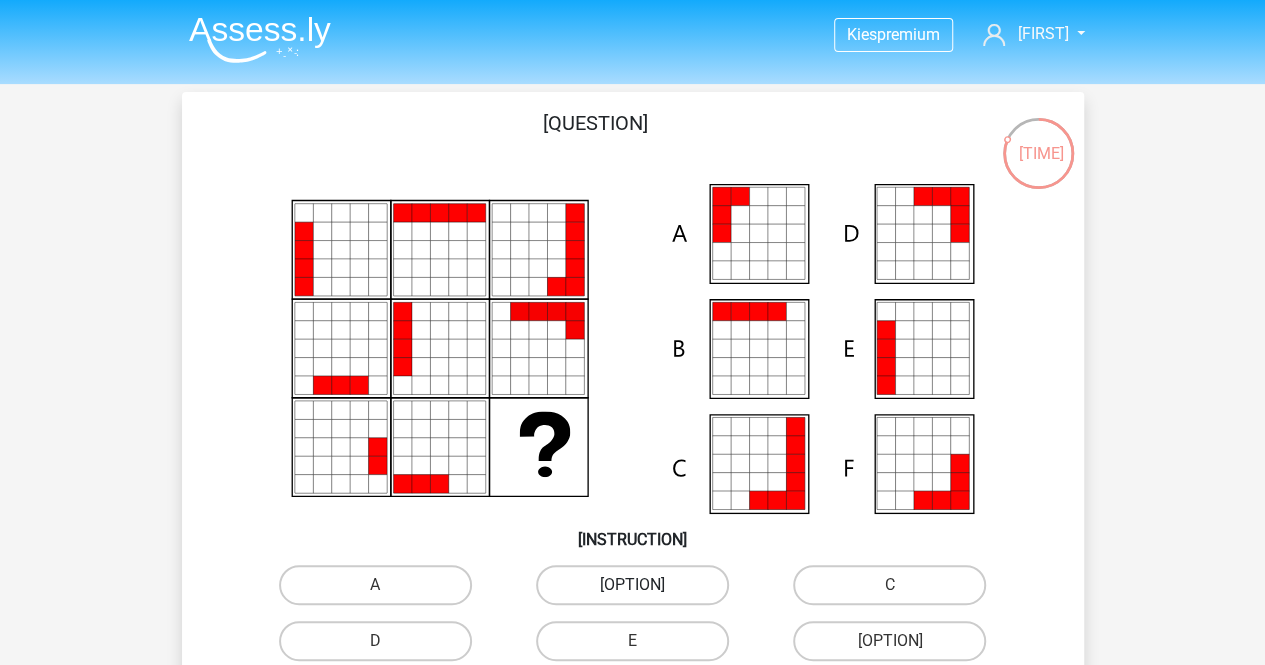 scroll, scrollTop: 100, scrollLeft: 0, axis: vertical 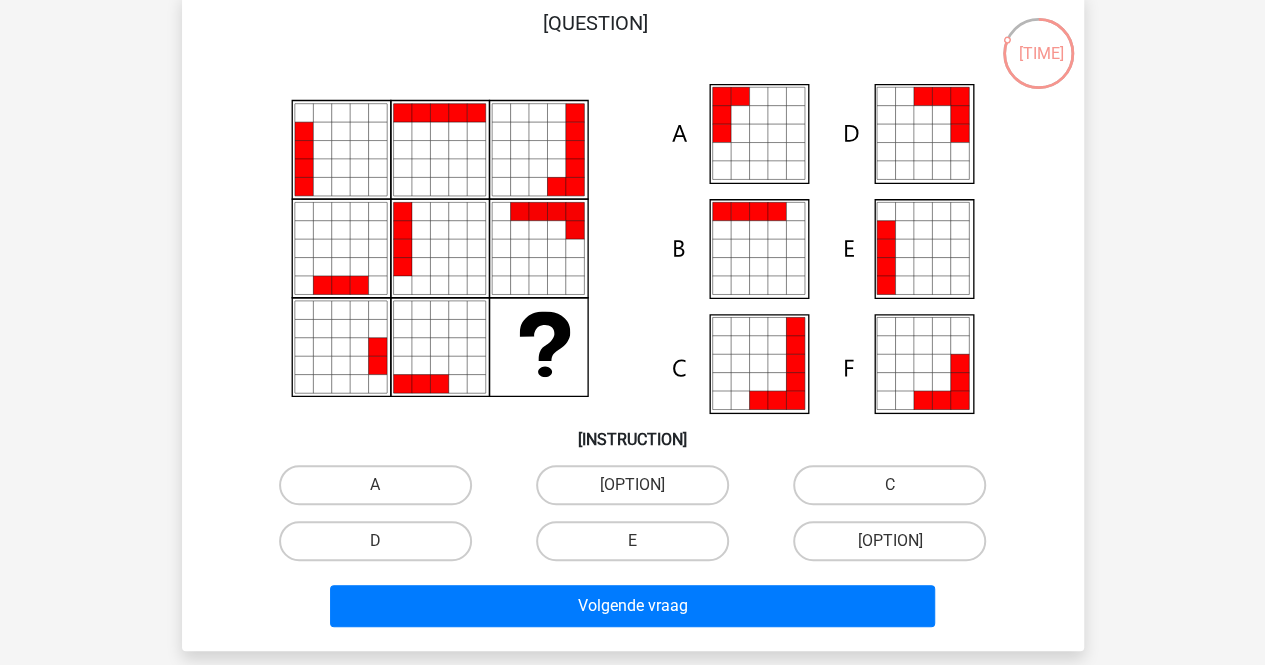 drag, startPoint x: 608, startPoint y: 493, endPoint x: 612, endPoint y: 505, distance: 12.649111 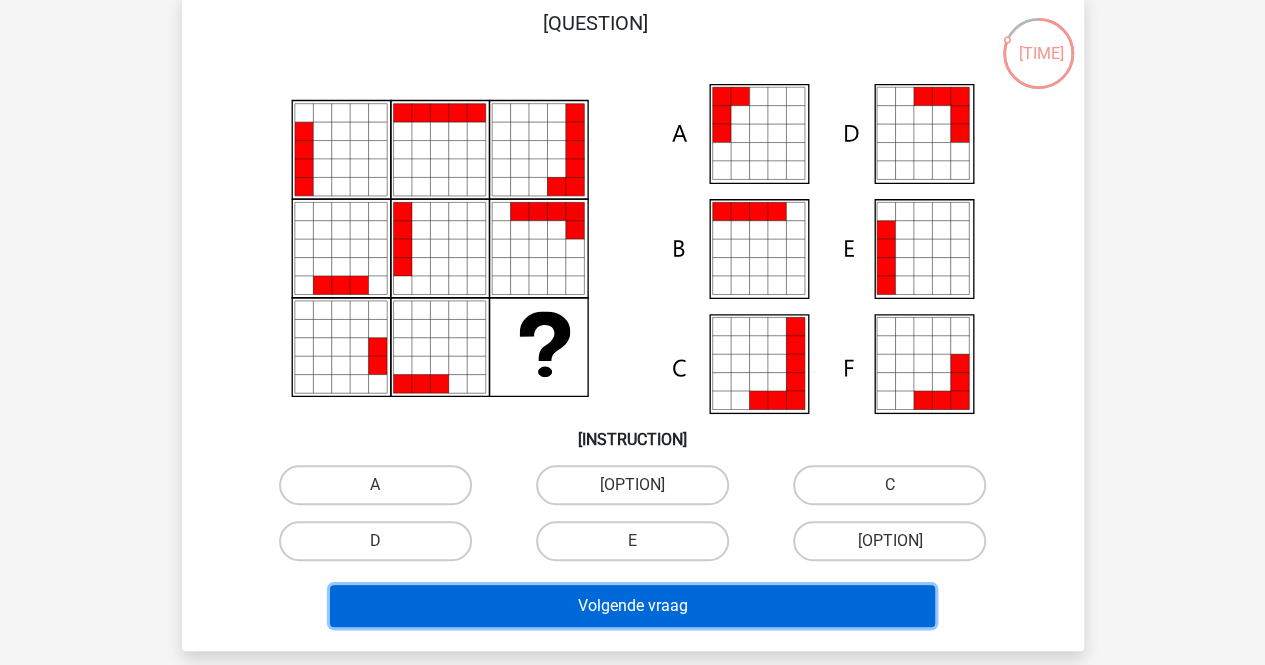click on "Volgende vraag" at bounding box center [632, 606] 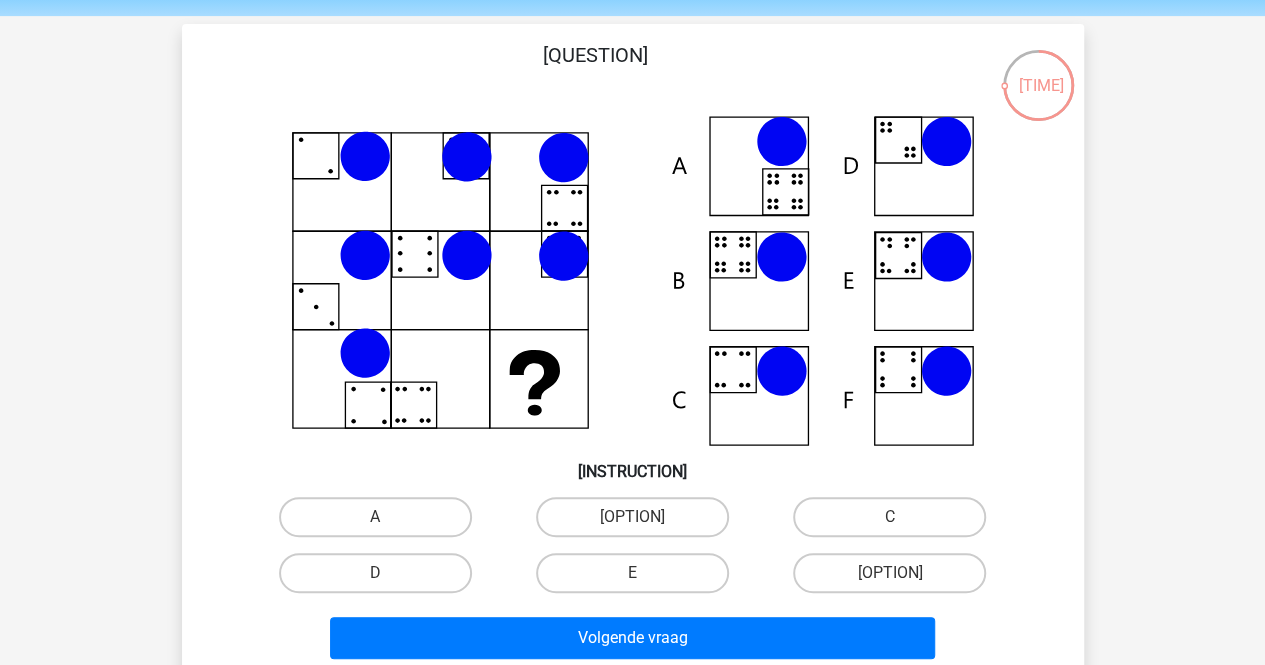 scroll, scrollTop: 100, scrollLeft: 0, axis: vertical 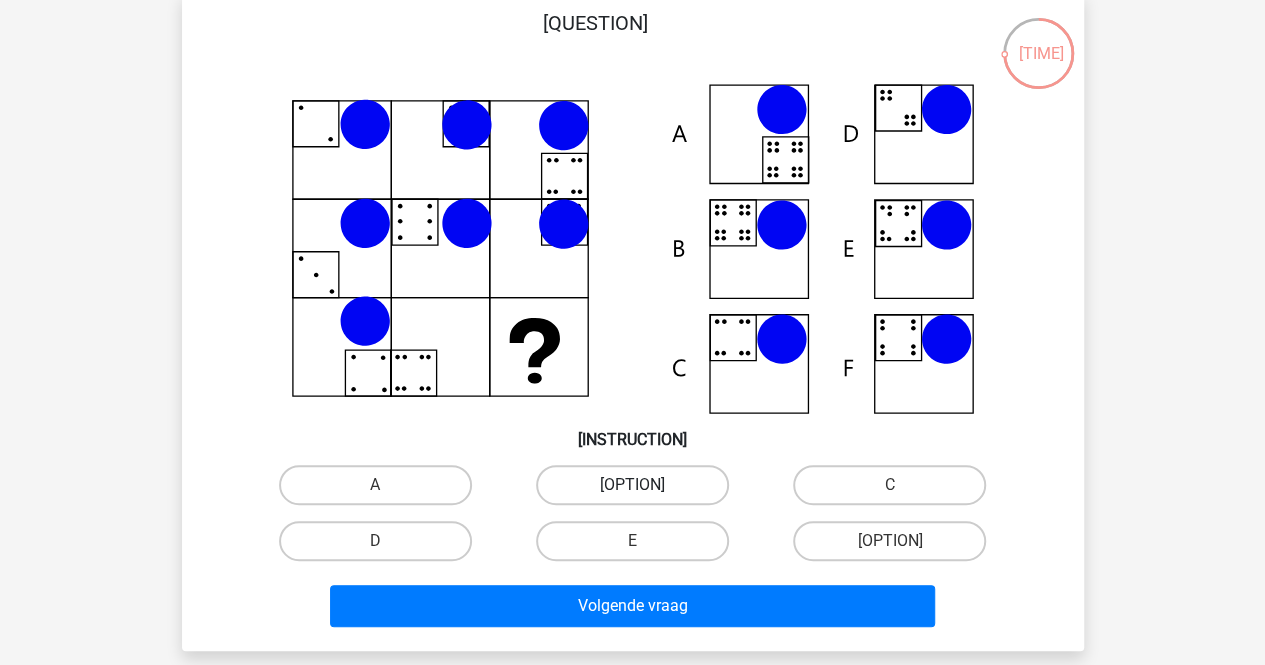 click on "B" at bounding box center [632, 485] 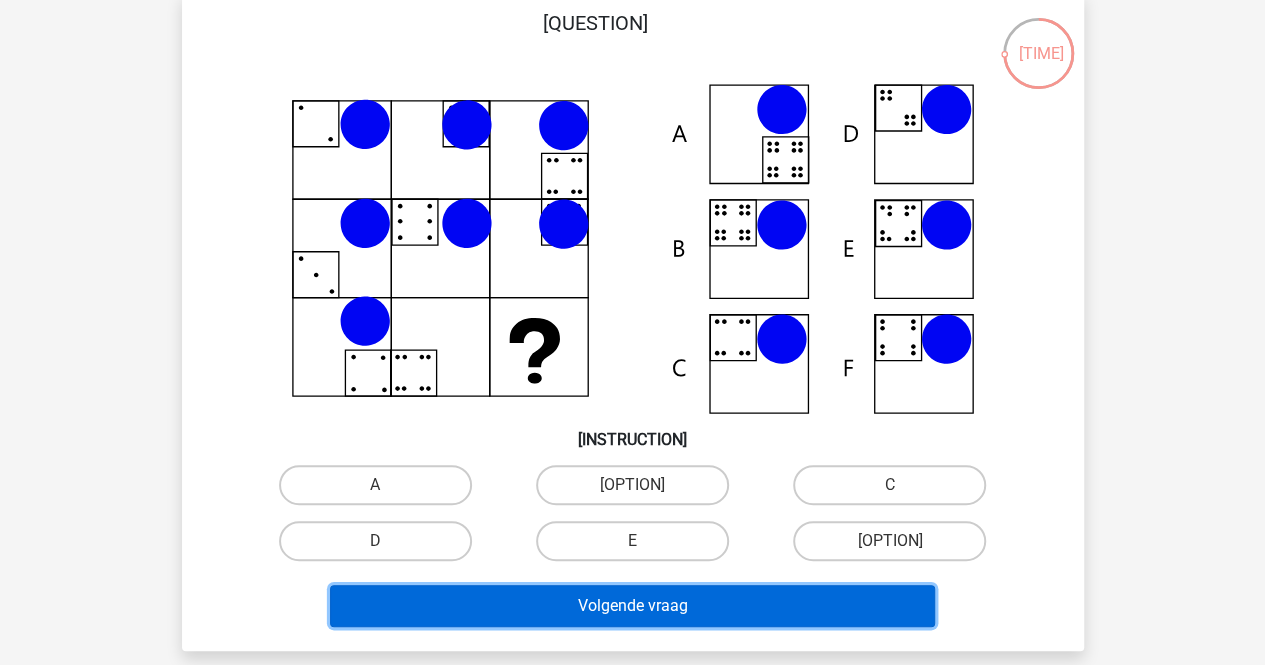 click on "Volgende vraag" at bounding box center (632, 606) 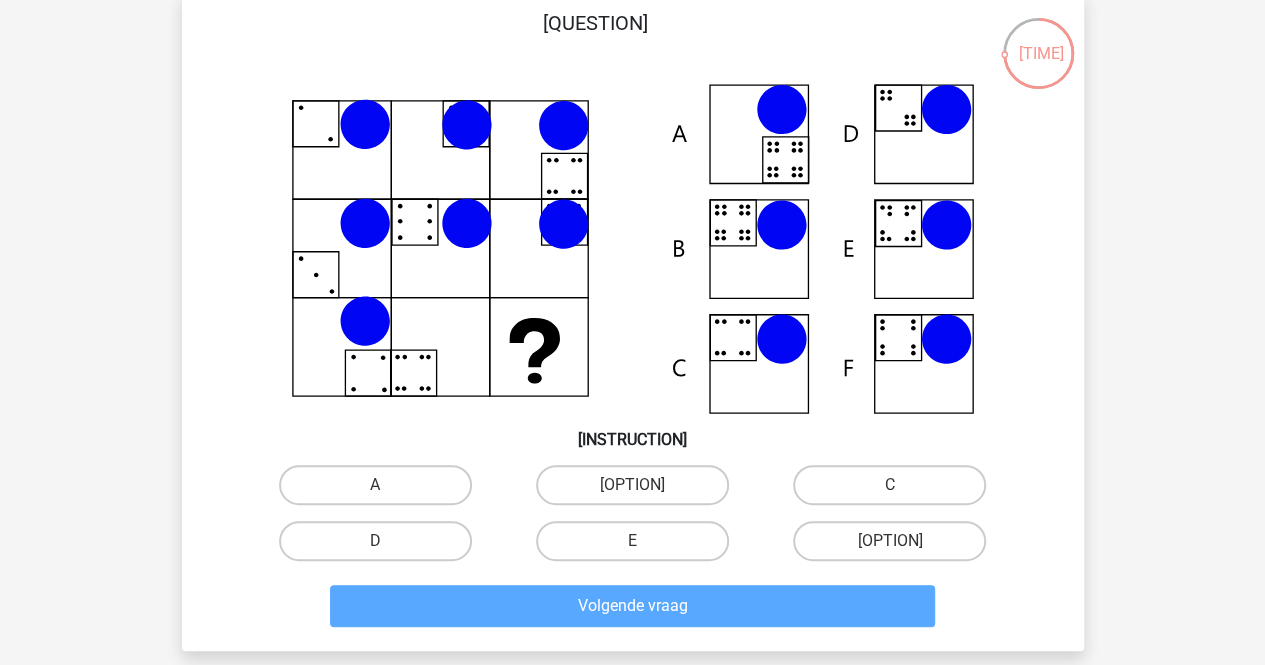 scroll, scrollTop: 92, scrollLeft: 0, axis: vertical 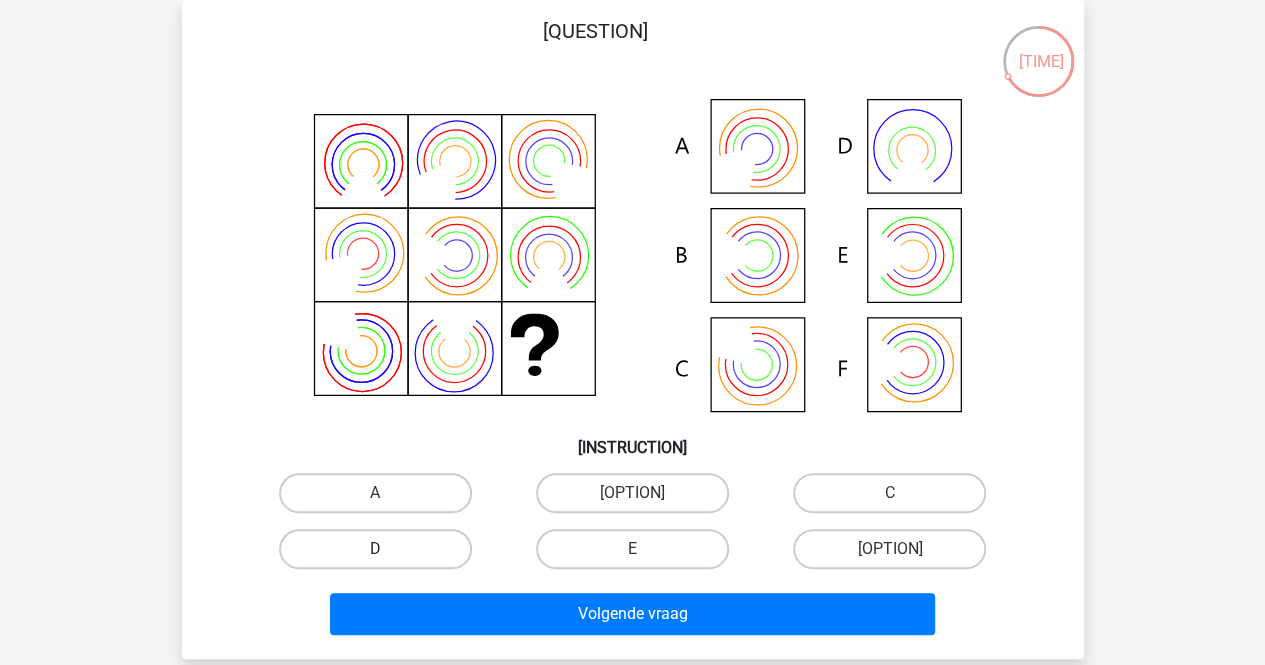 click on "D" at bounding box center (375, 549) 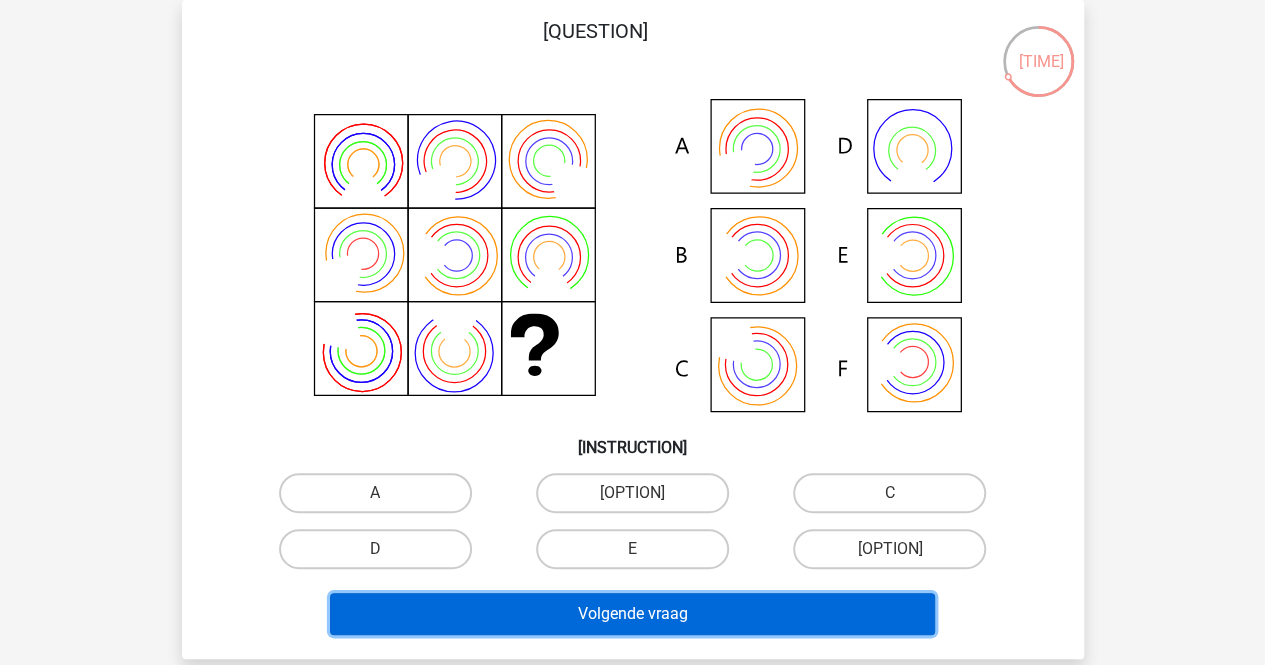 click on "Volgende vraag" at bounding box center [632, 614] 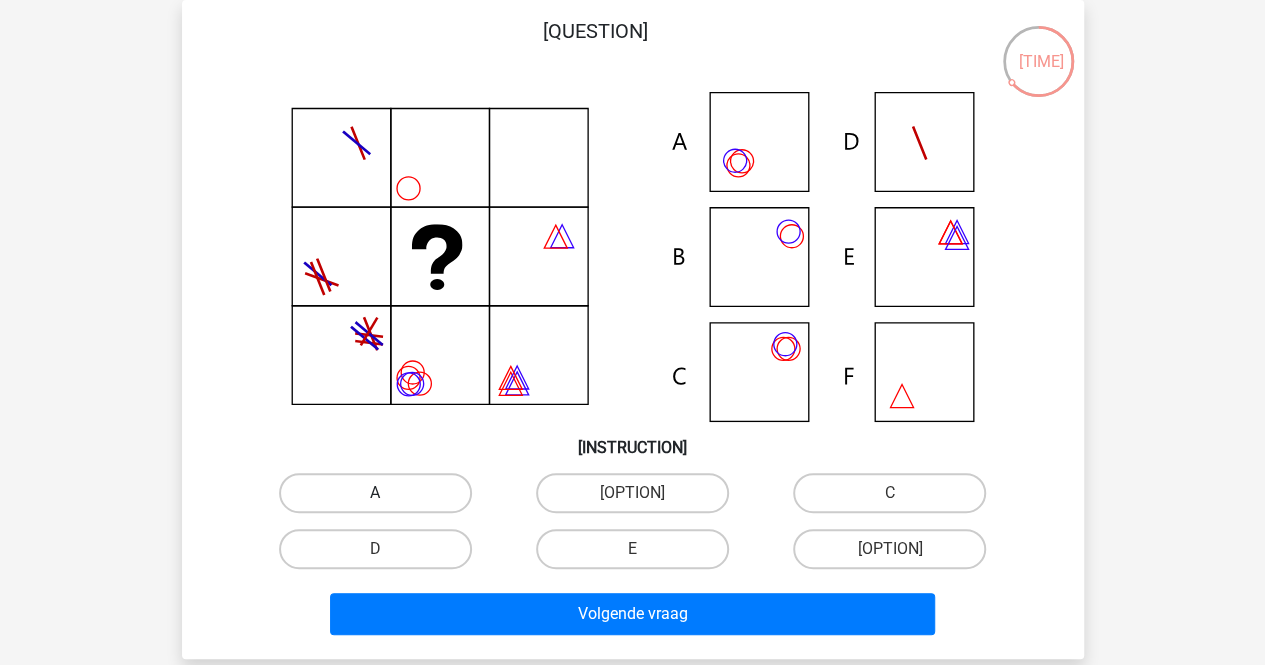click on "A" at bounding box center [375, 493] 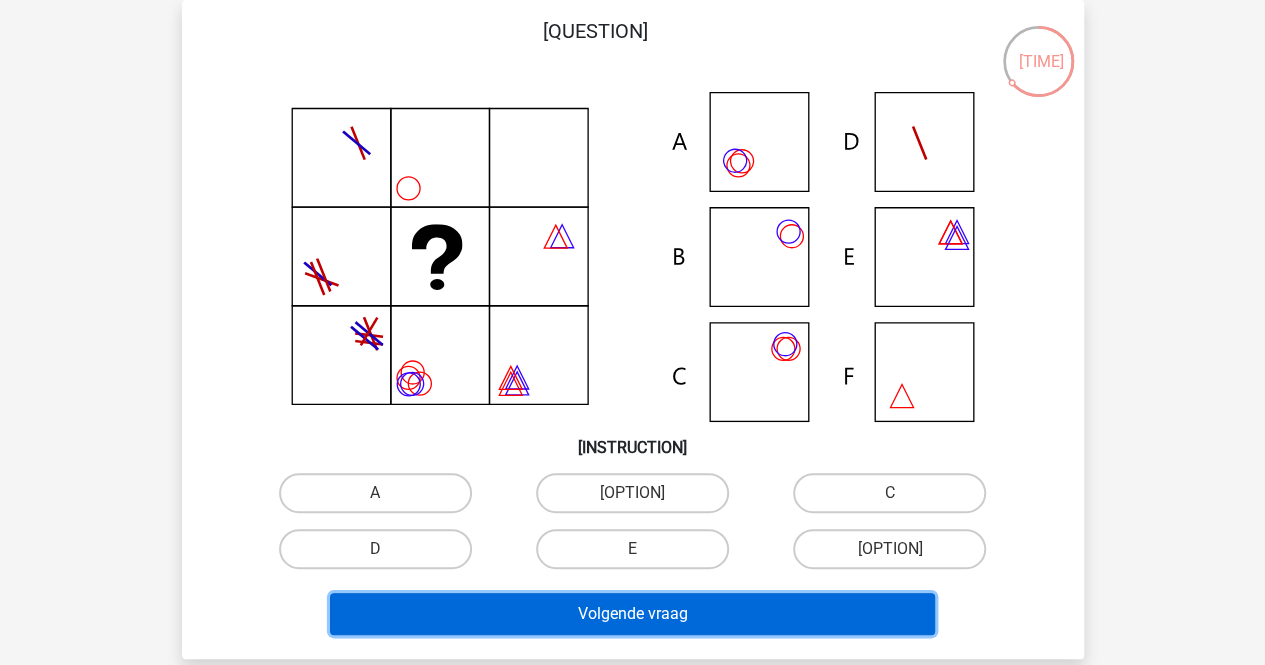 click on "Volgende vraag" at bounding box center [632, 614] 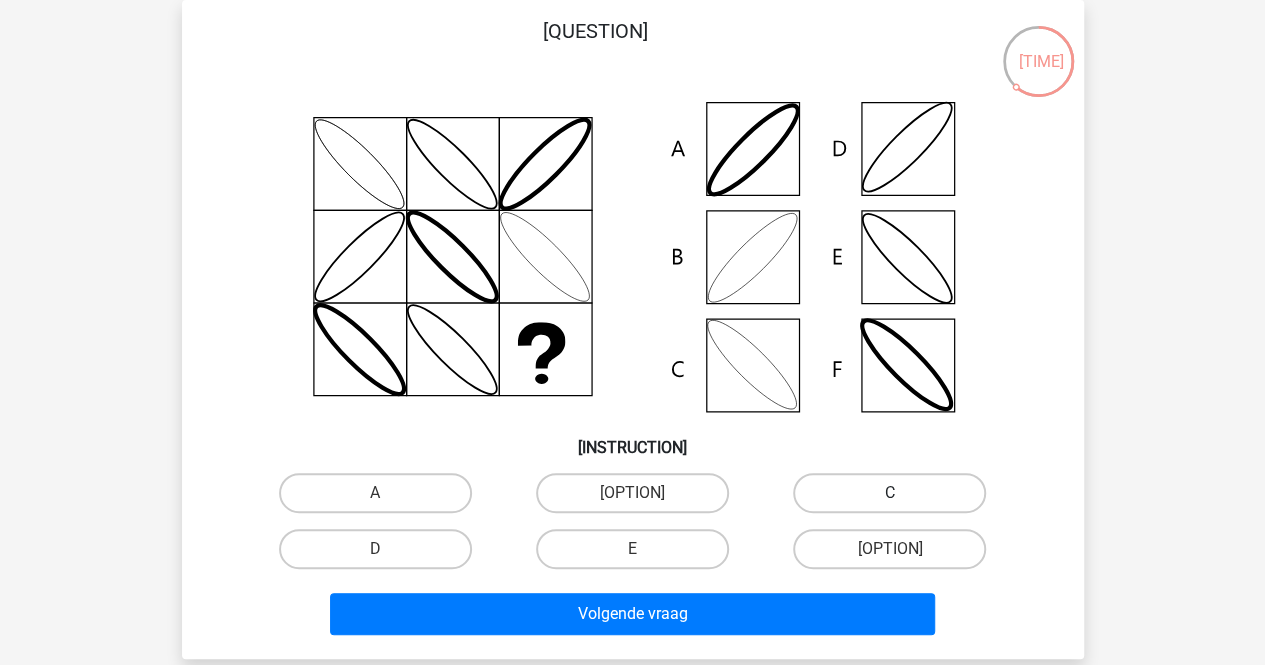 click on "C" at bounding box center [889, 493] 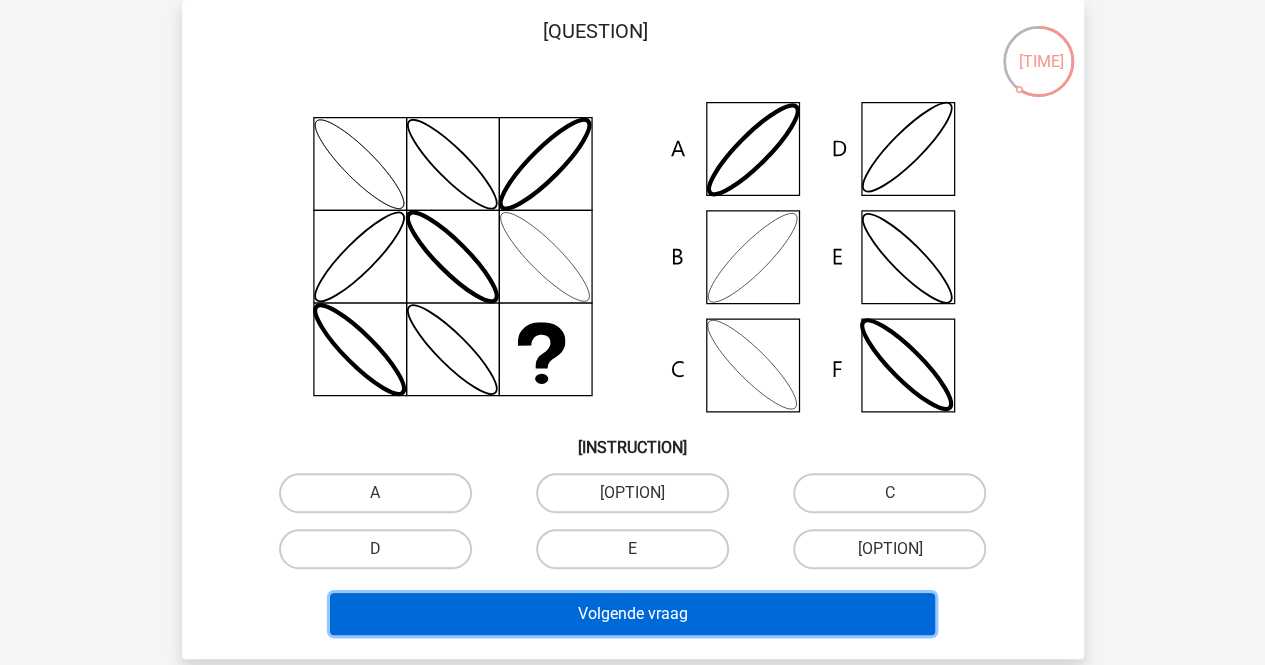 click on "Volgende vraag" at bounding box center [632, 614] 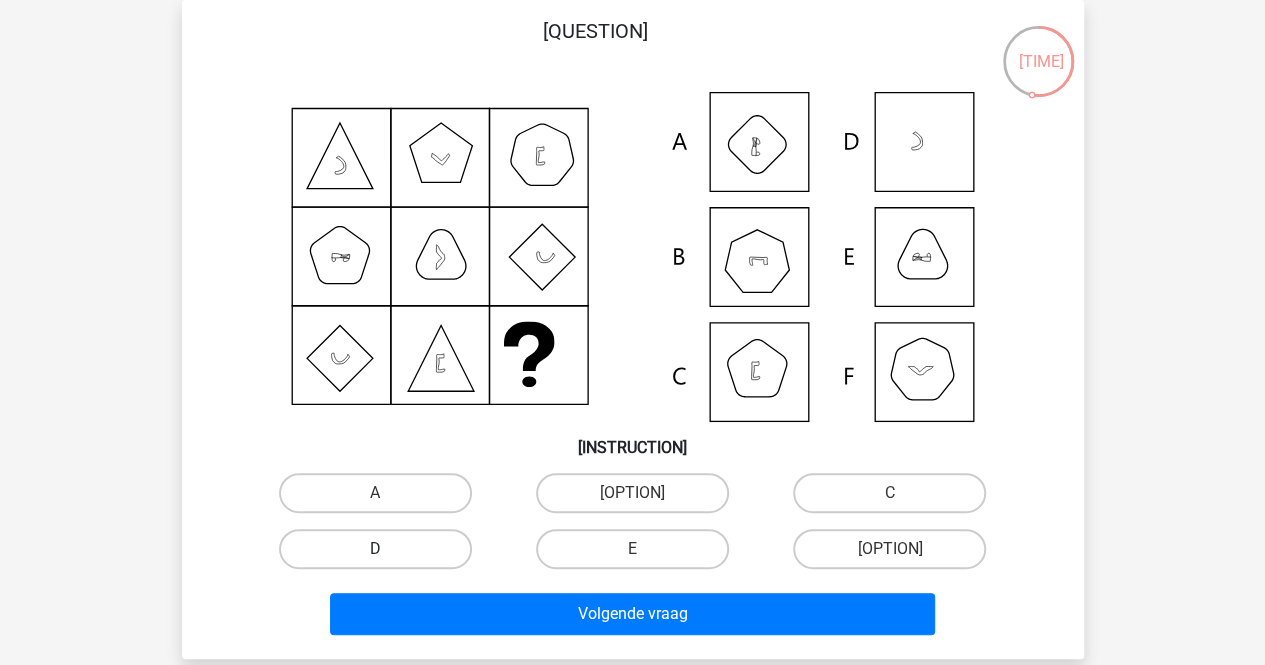 click on "D" at bounding box center (375, 549) 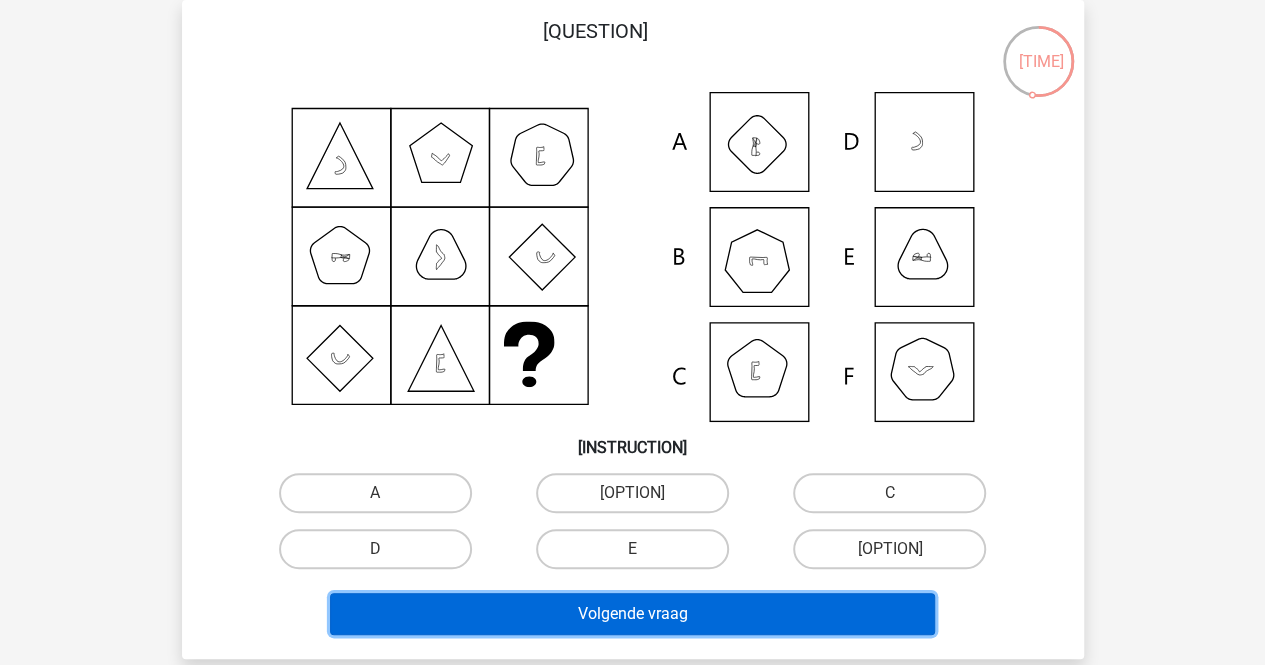 click on "Volgende vraag" at bounding box center (632, 614) 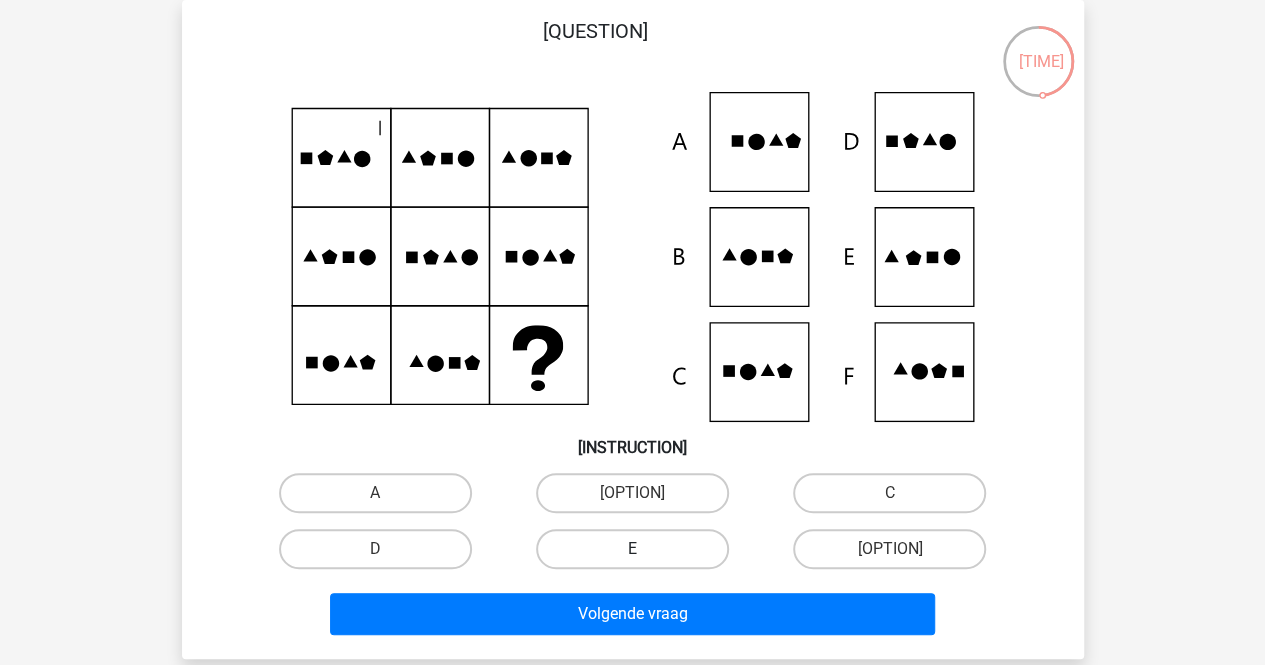 click on "E" at bounding box center [632, 549] 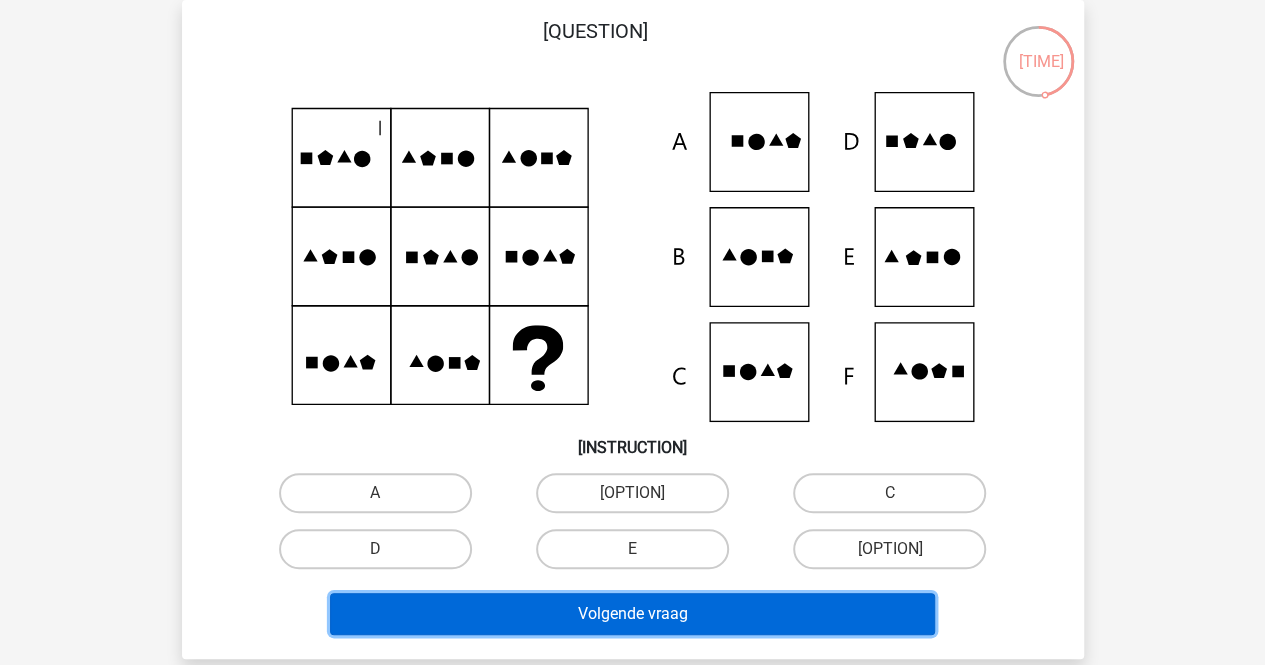 click on "Volgende vraag" at bounding box center (632, 614) 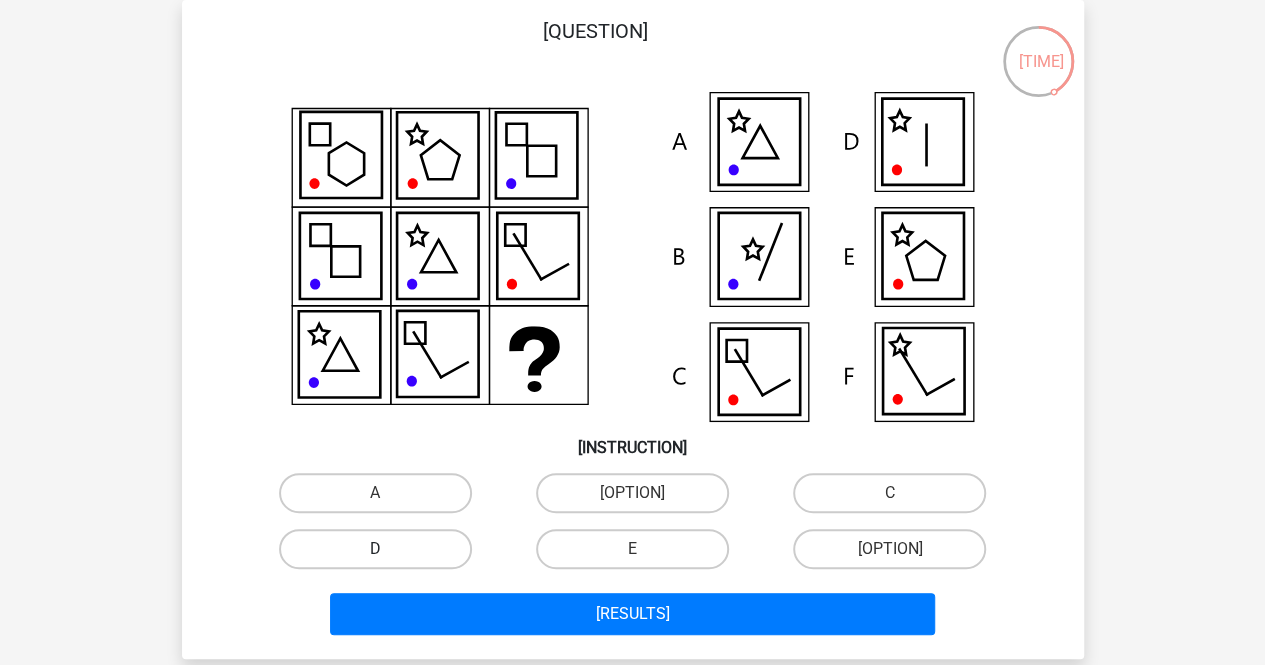 click on "D" at bounding box center [375, 549] 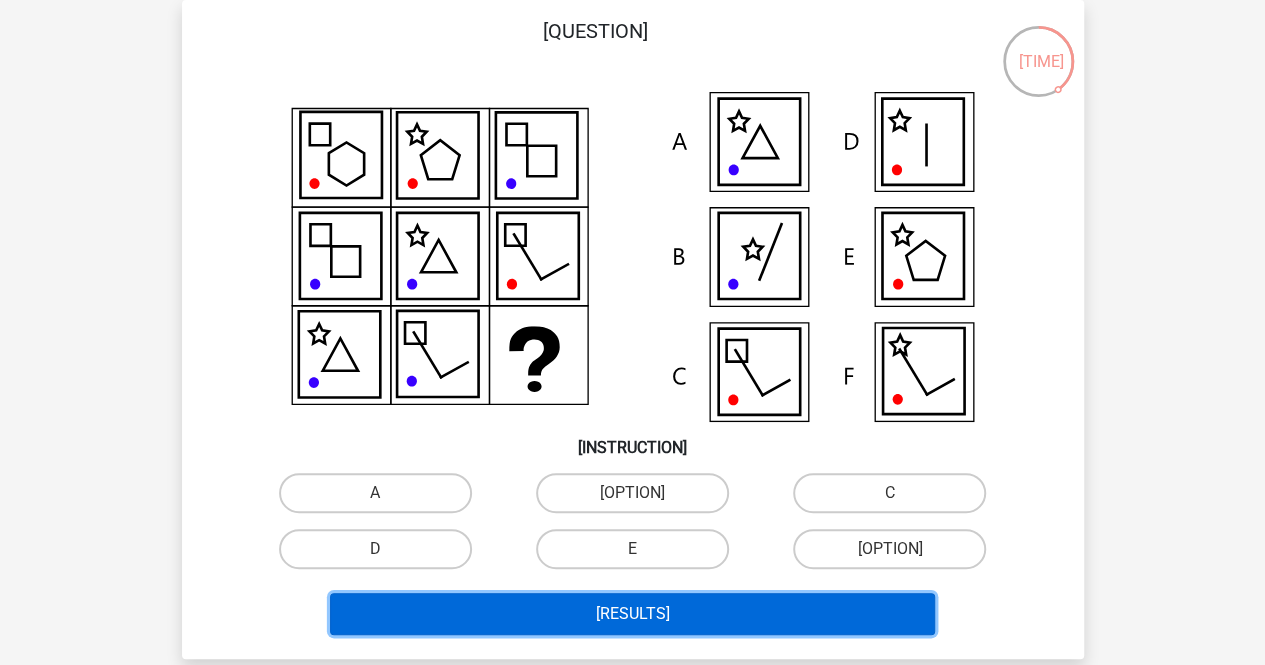 click on "Resultaten" at bounding box center (632, 614) 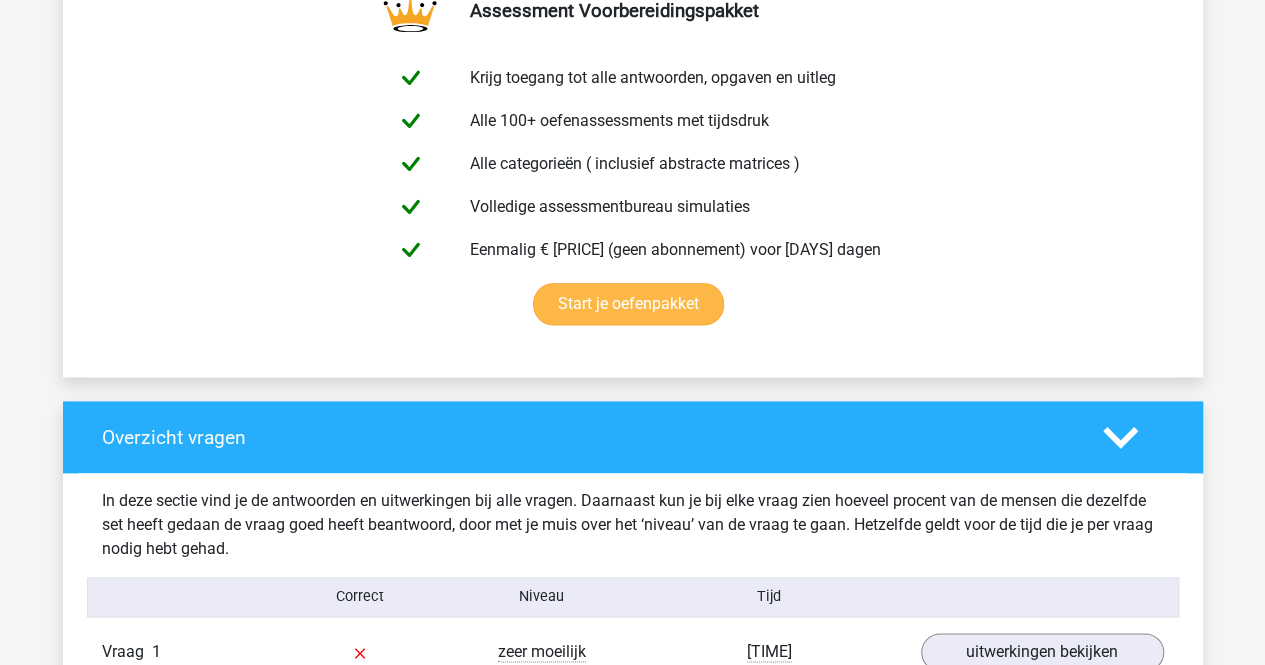 scroll, scrollTop: 1500, scrollLeft: 0, axis: vertical 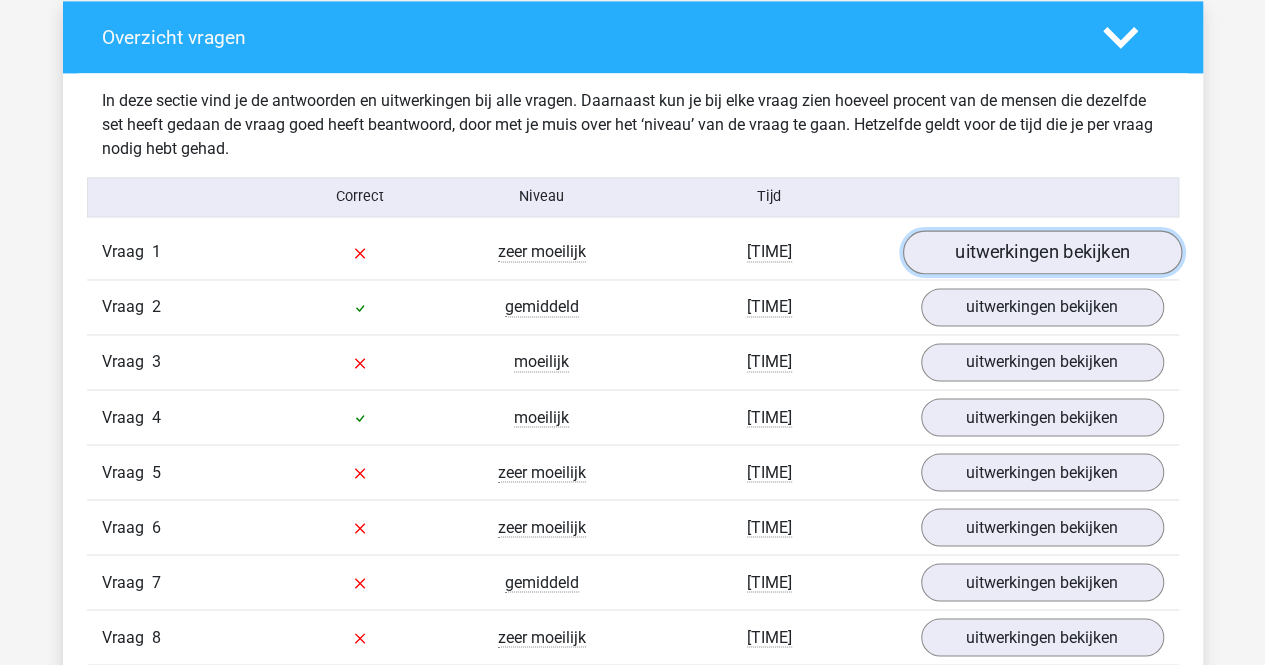 click on "uitwerkingen bekijken" at bounding box center [1041, 252] 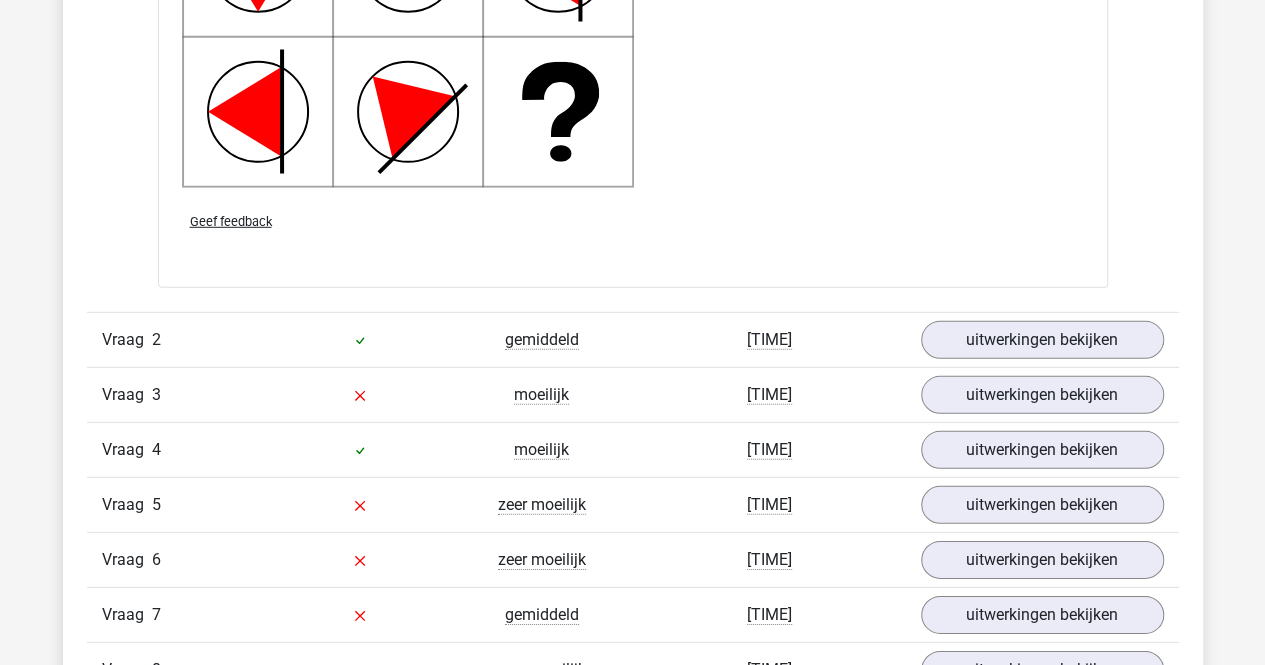 scroll, scrollTop: 2800, scrollLeft: 0, axis: vertical 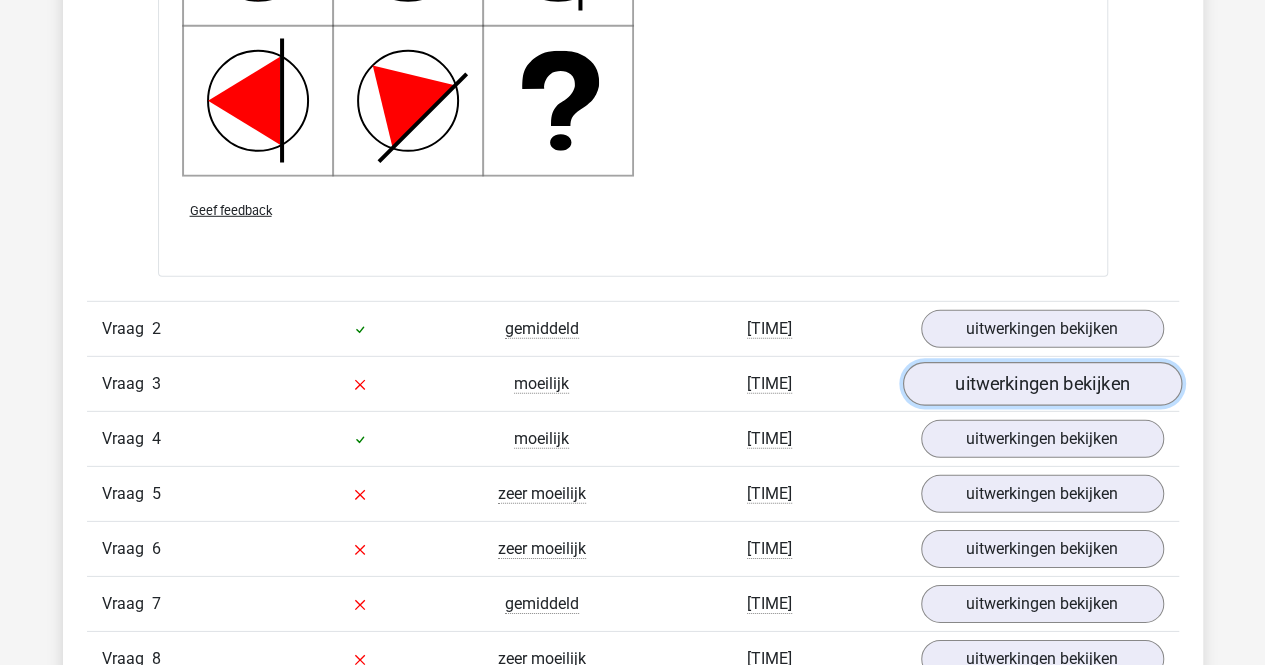 click on "uitwerkingen bekijken" at bounding box center (1041, 384) 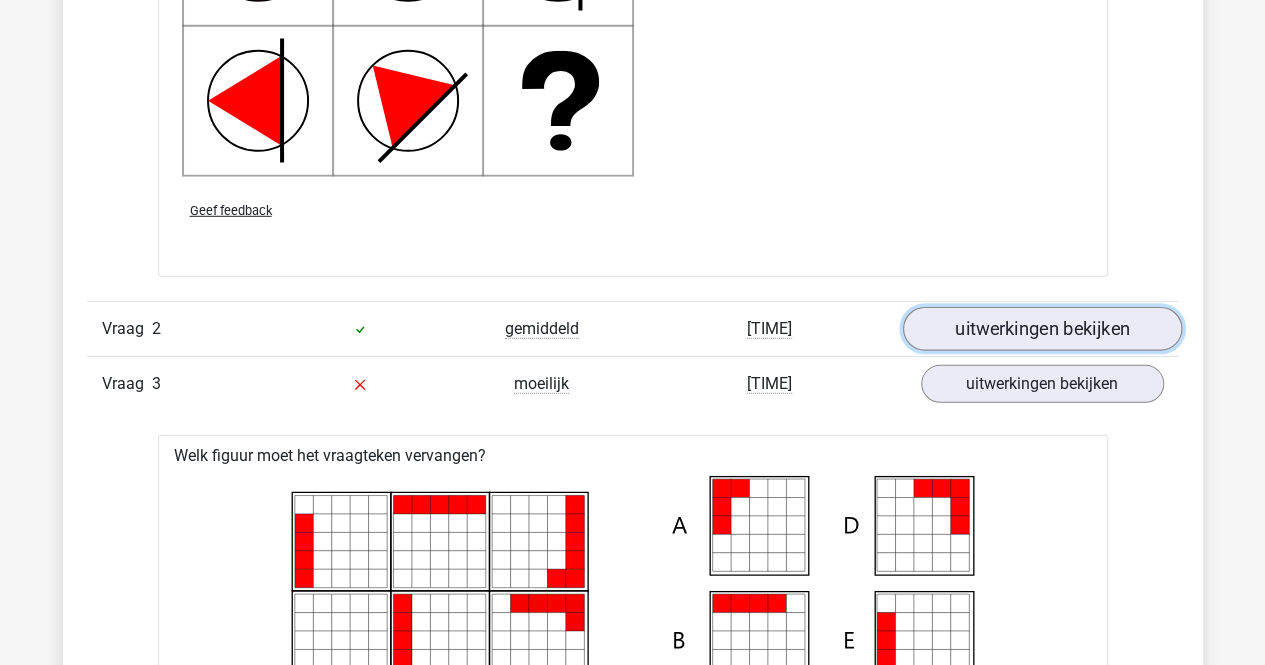 click on "uitwerkingen bekijken" at bounding box center (1041, 329) 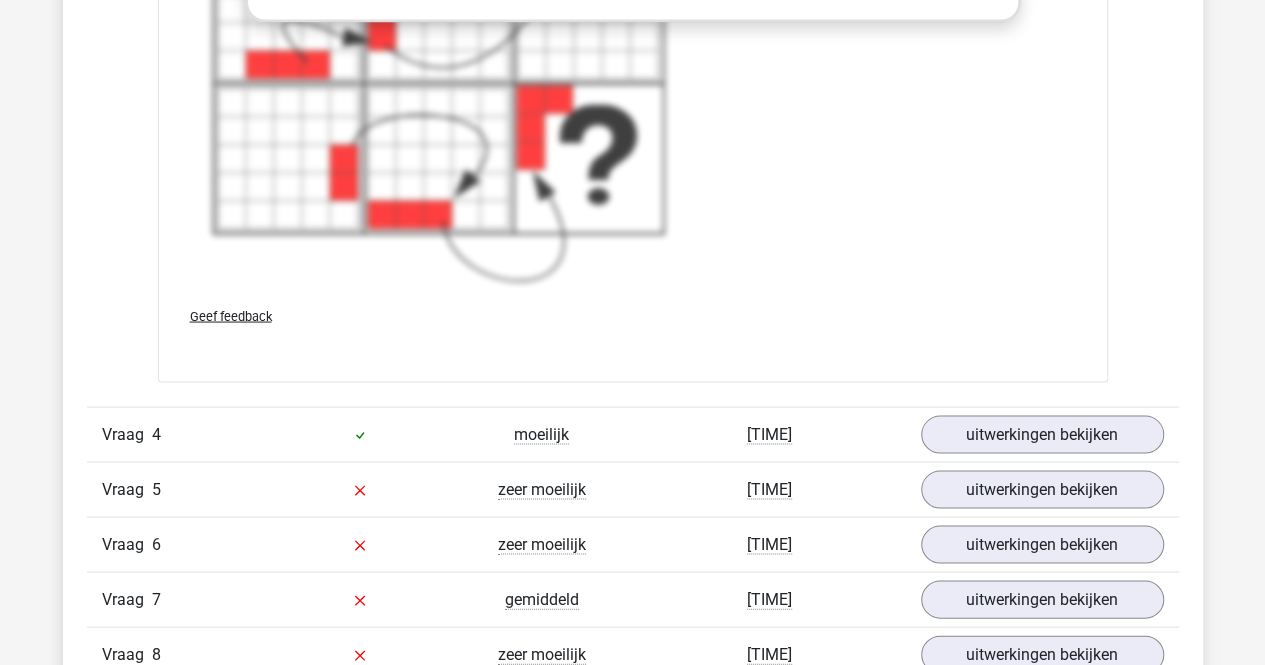 scroll, scrollTop: 5600, scrollLeft: 0, axis: vertical 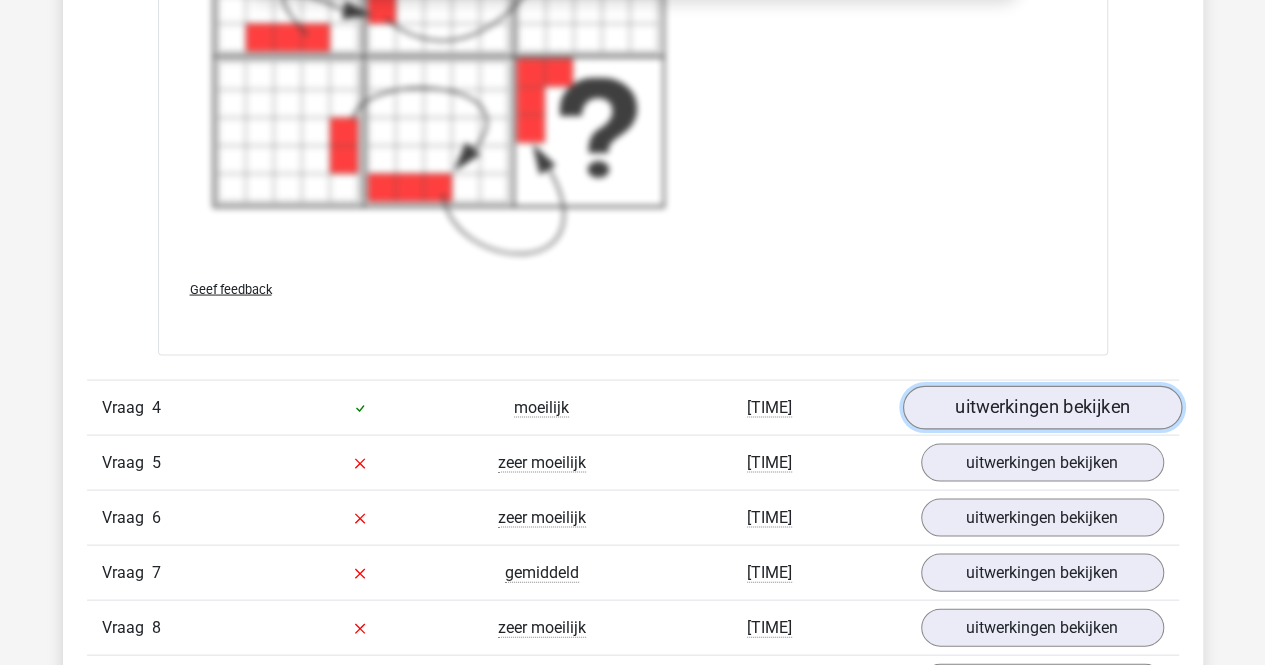 click on "uitwerkingen bekijken" at bounding box center [1041, 408] 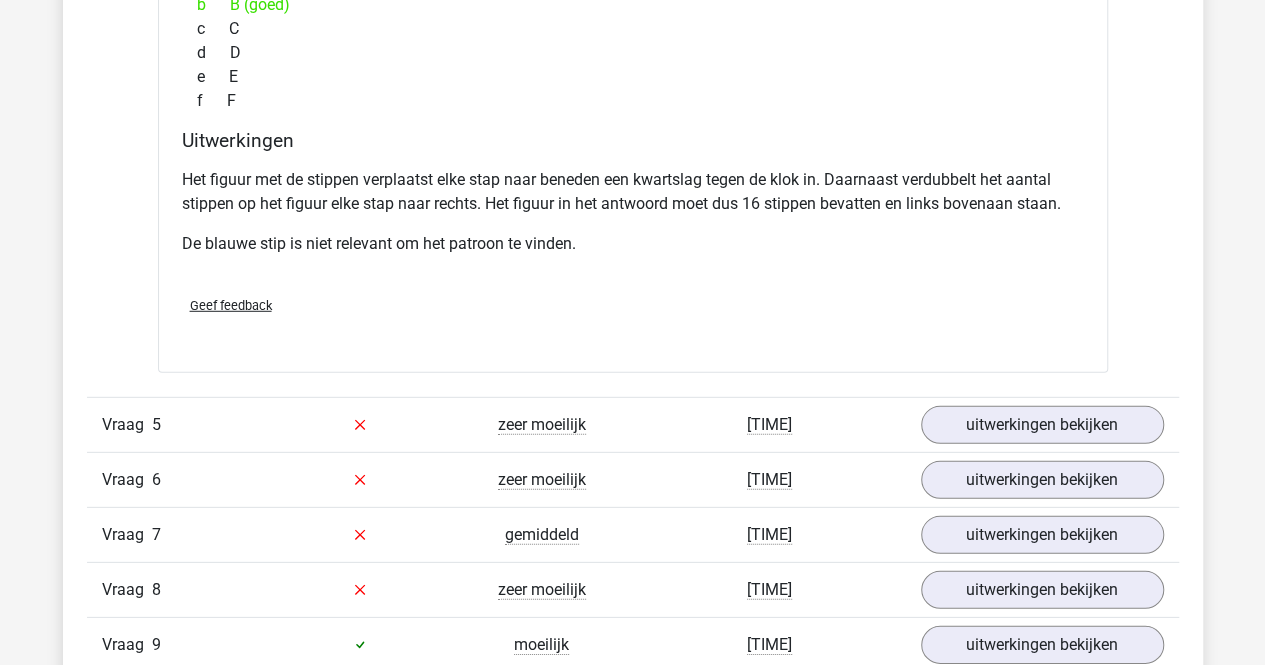 scroll, scrollTop: 6700, scrollLeft: 0, axis: vertical 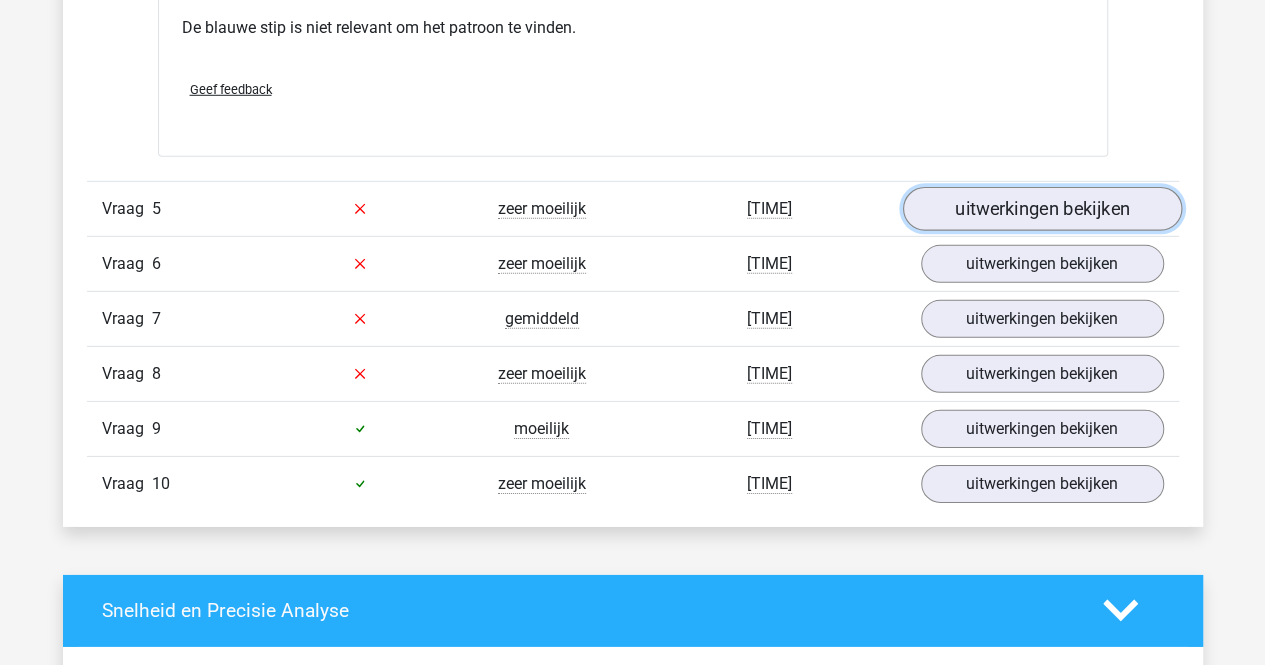 click on "uitwerkingen bekijken" at bounding box center [1041, 209] 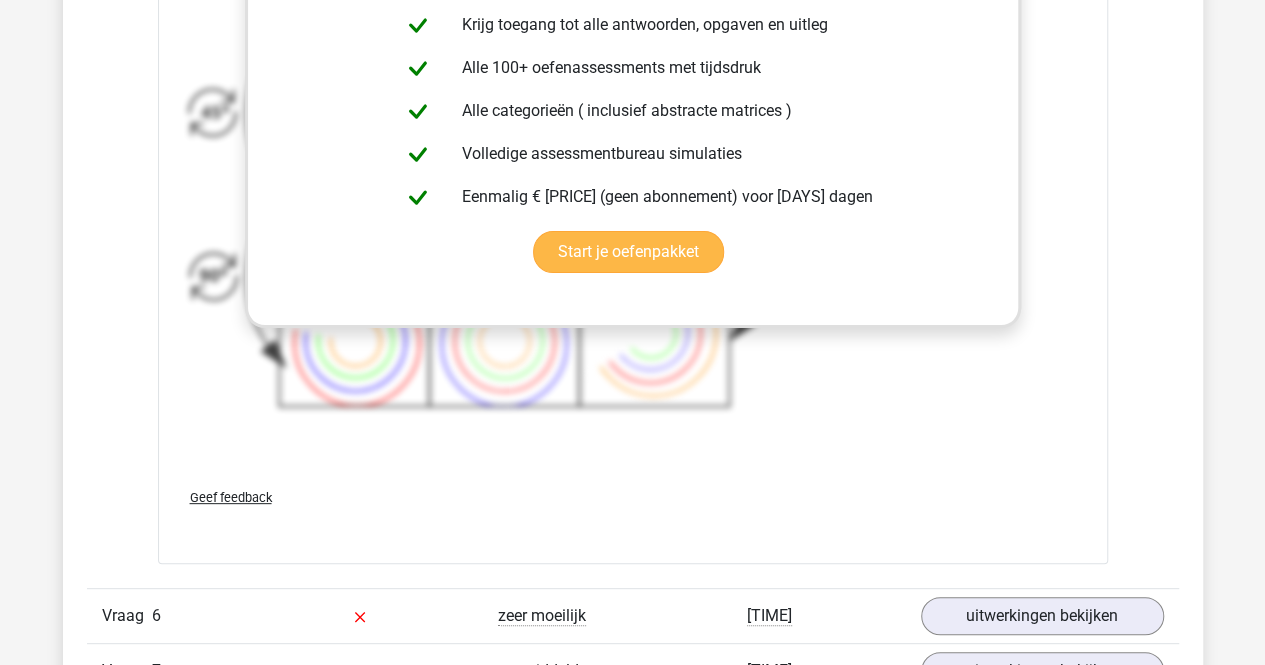 scroll, scrollTop: 7900, scrollLeft: 0, axis: vertical 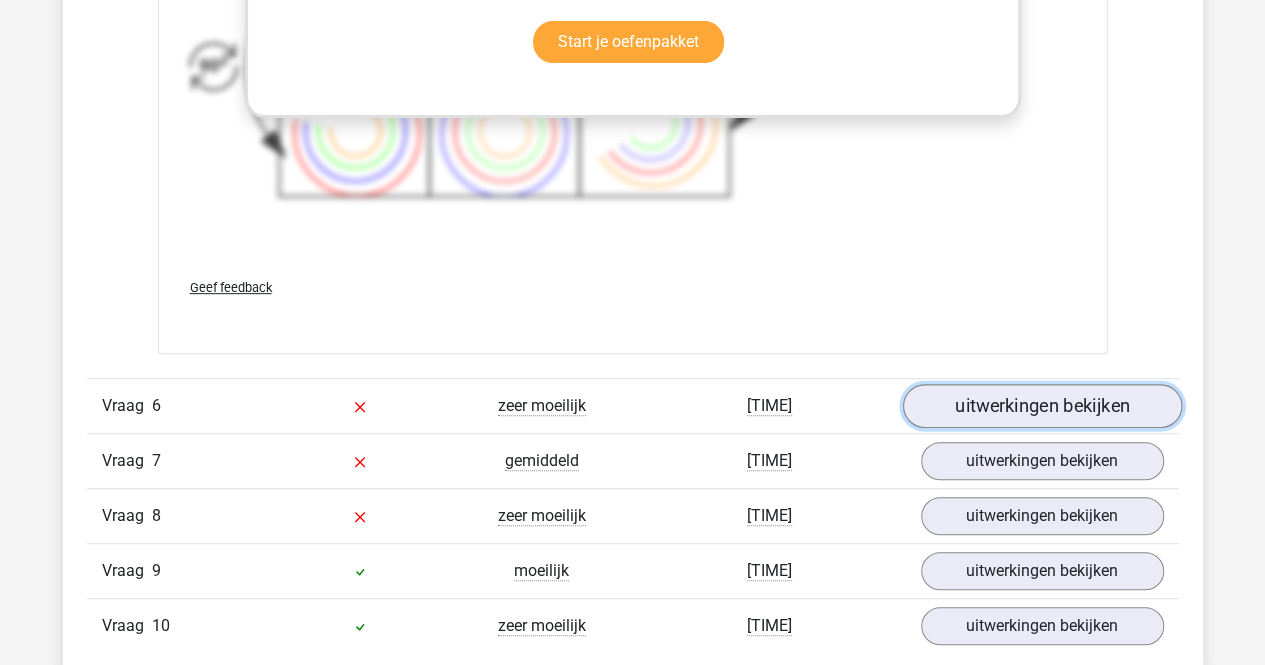 click on "uitwerkingen bekijken" at bounding box center (1041, 406) 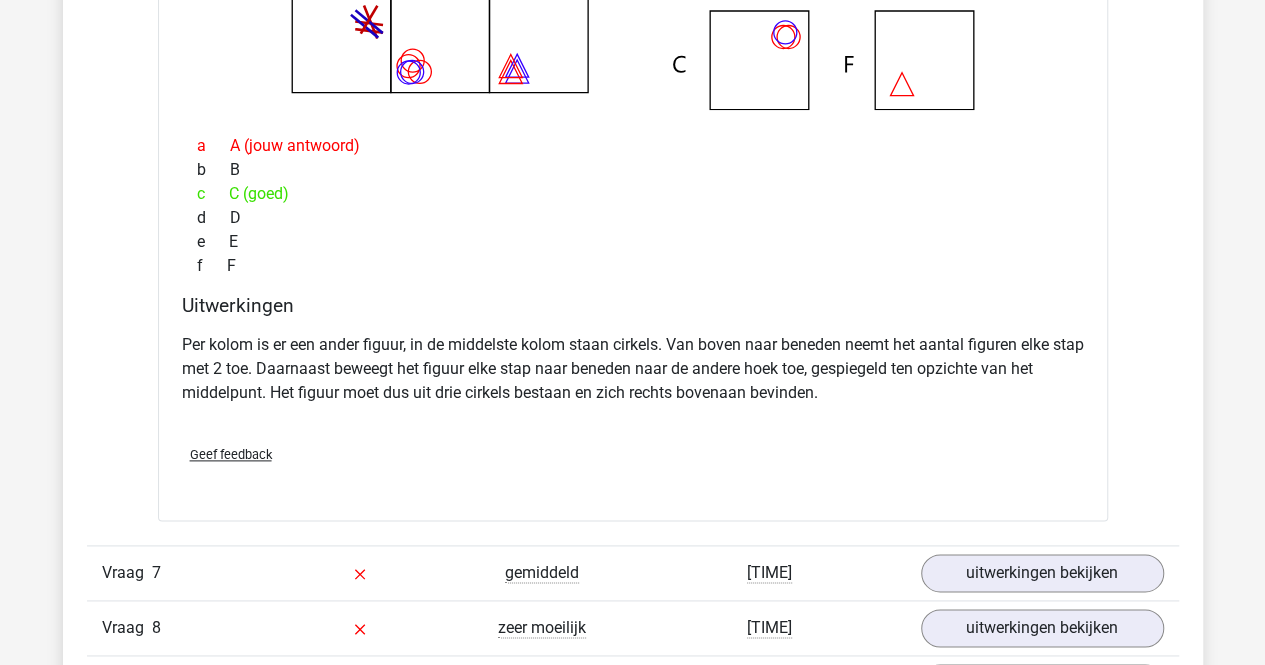 scroll, scrollTop: 8900, scrollLeft: 0, axis: vertical 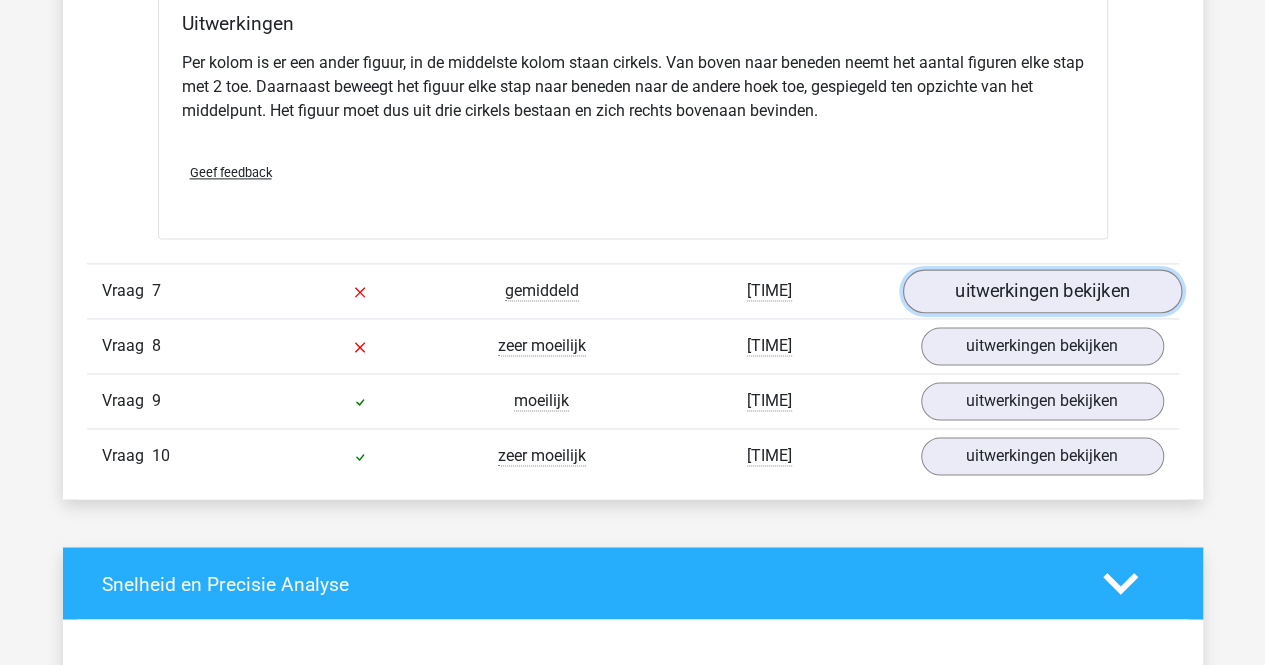 click on "uitwerkingen bekijken" at bounding box center (1041, 291) 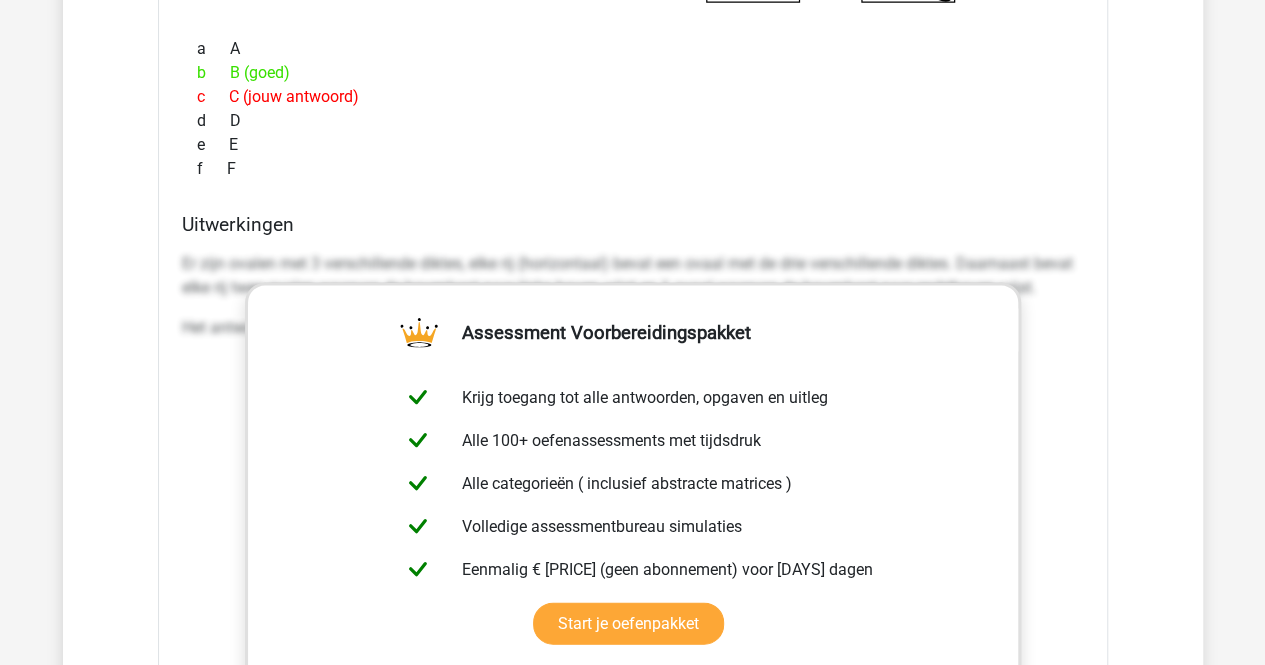 scroll, scrollTop: 10100, scrollLeft: 0, axis: vertical 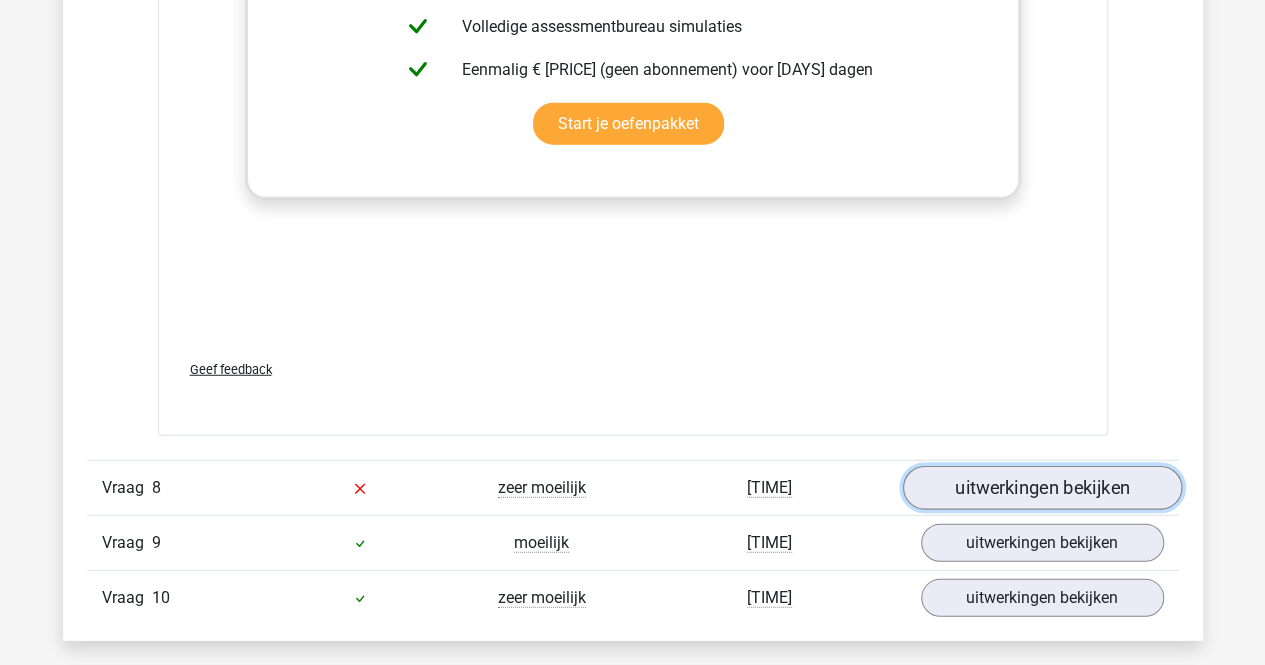 click on "uitwerkingen bekijken" at bounding box center (1041, 488) 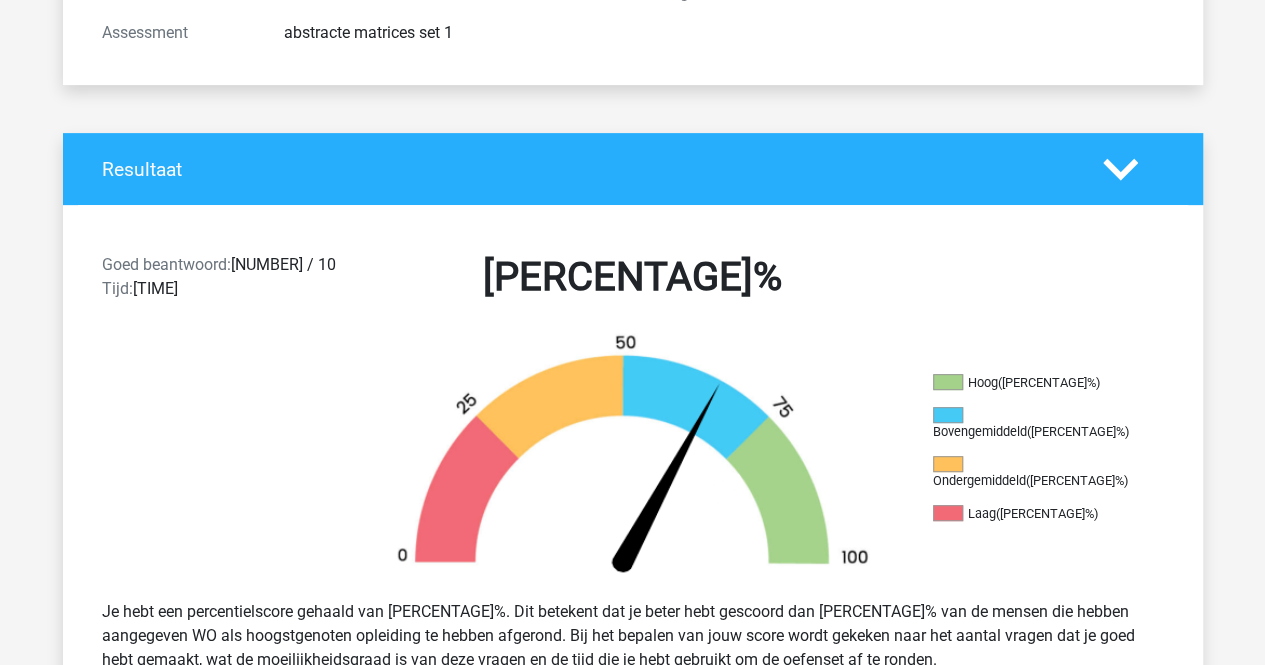 scroll, scrollTop: 0, scrollLeft: 0, axis: both 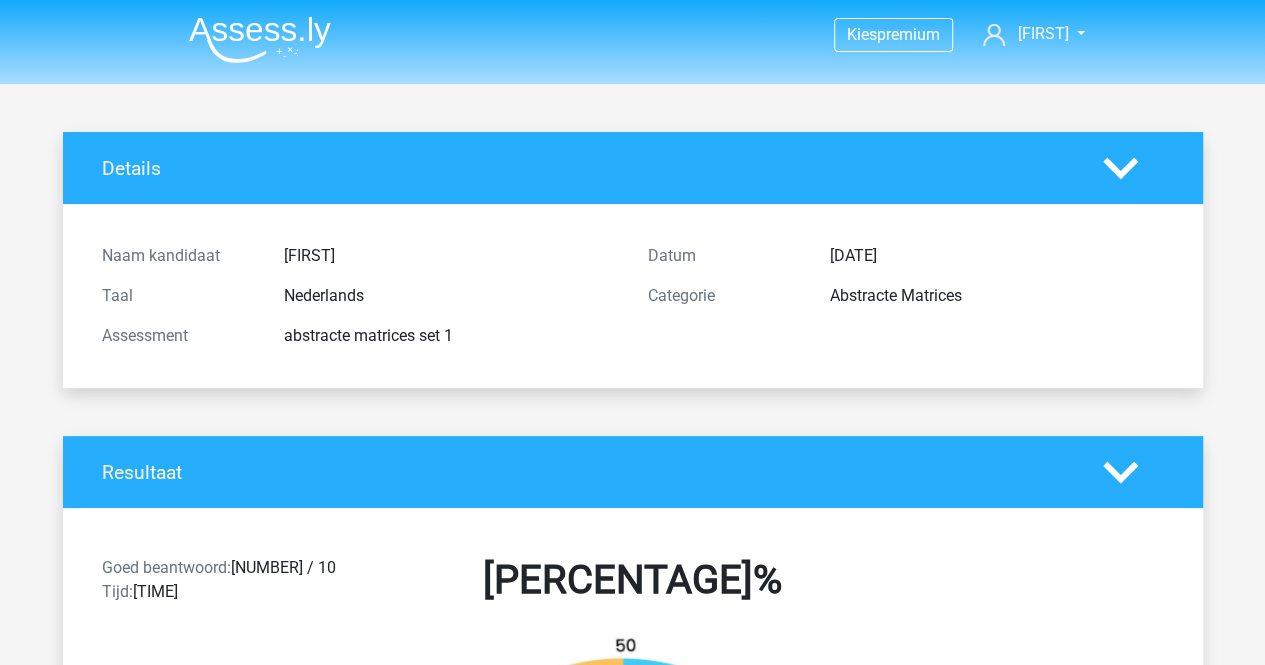 click at bounding box center (260, 39) 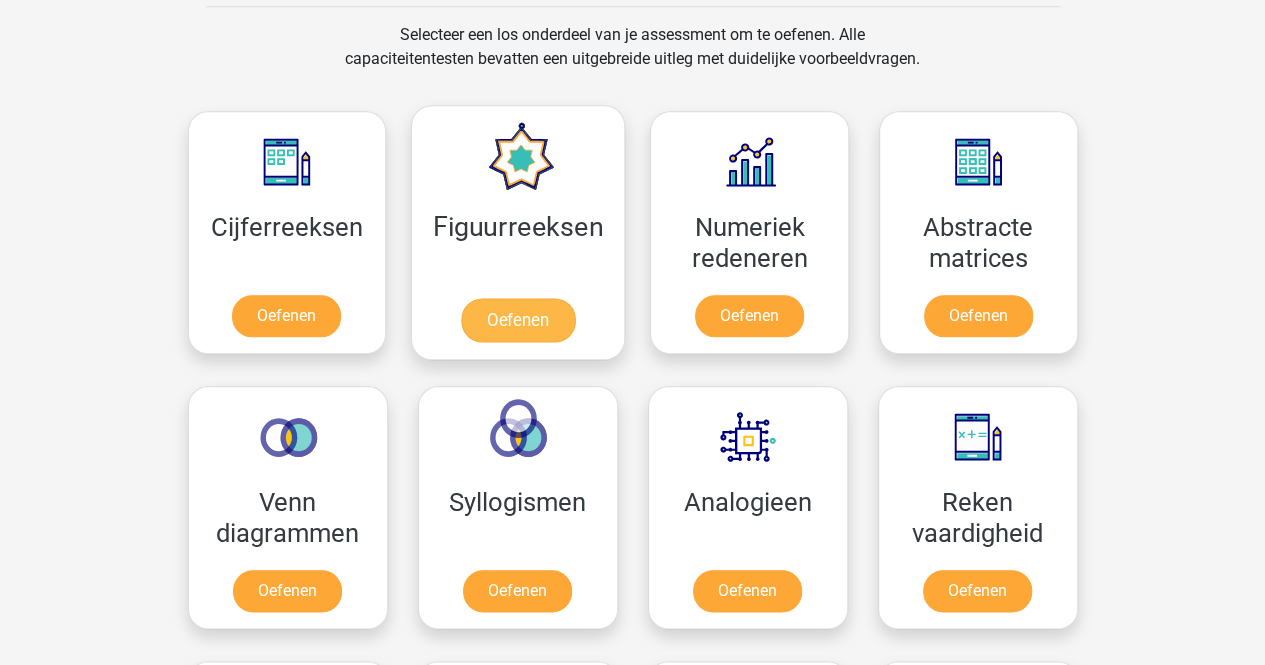scroll, scrollTop: 900, scrollLeft: 0, axis: vertical 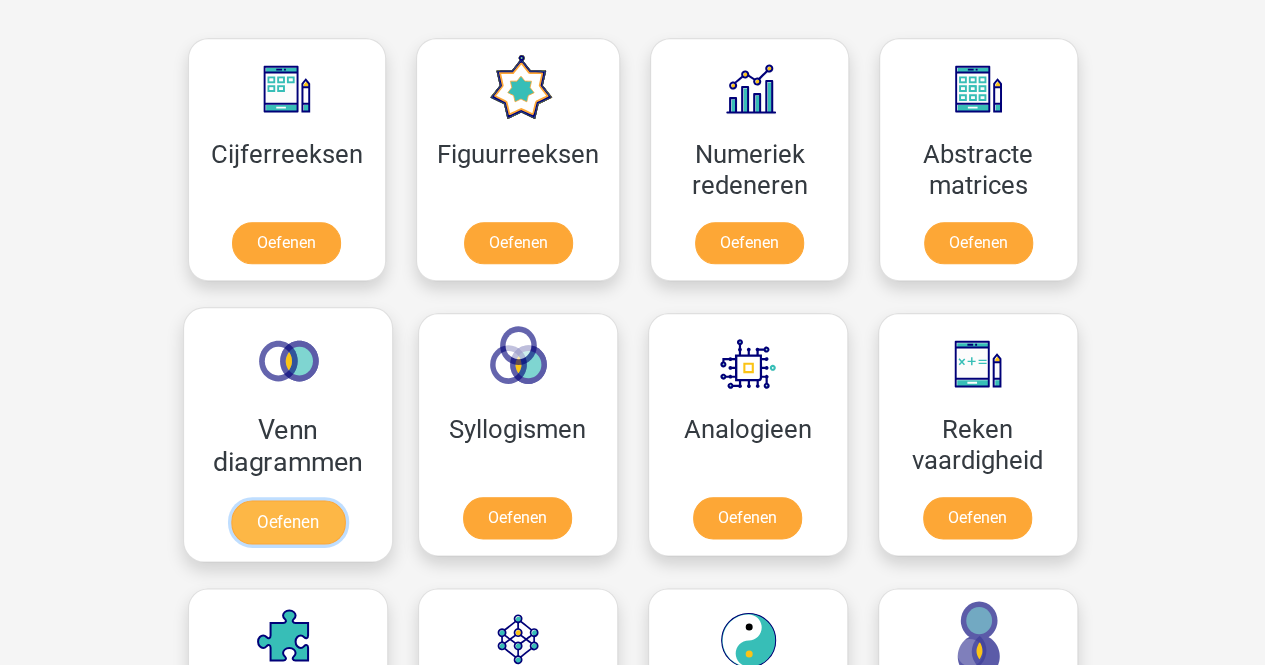 click on "Oefenen" at bounding box center (287, 522) 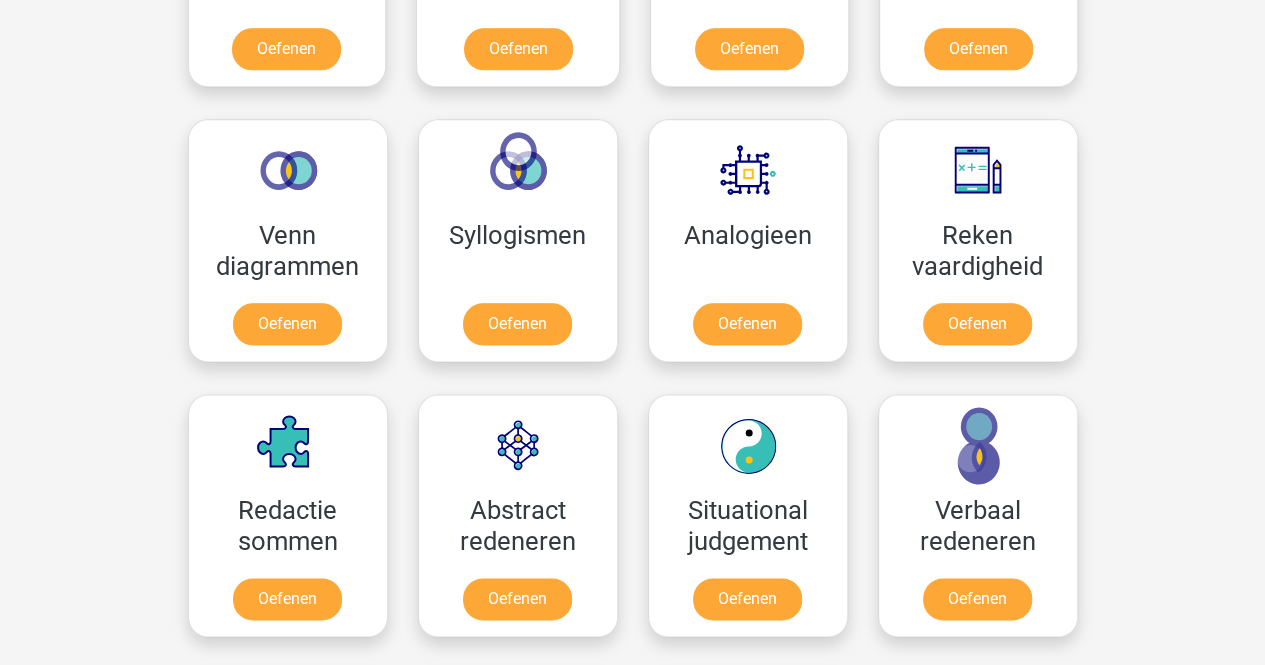 scroll, scrollTop: 1100, scrollLeft: 0, axis: vertical 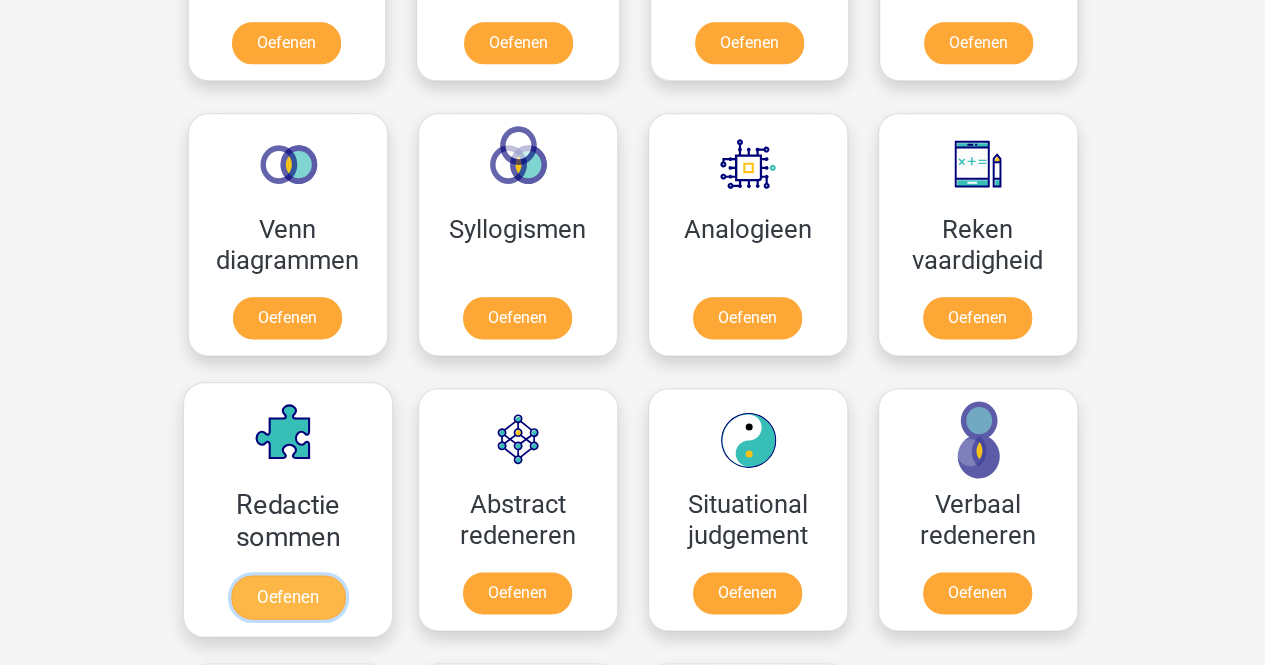 click on "Oefenen" at bounding box center [287, 597] 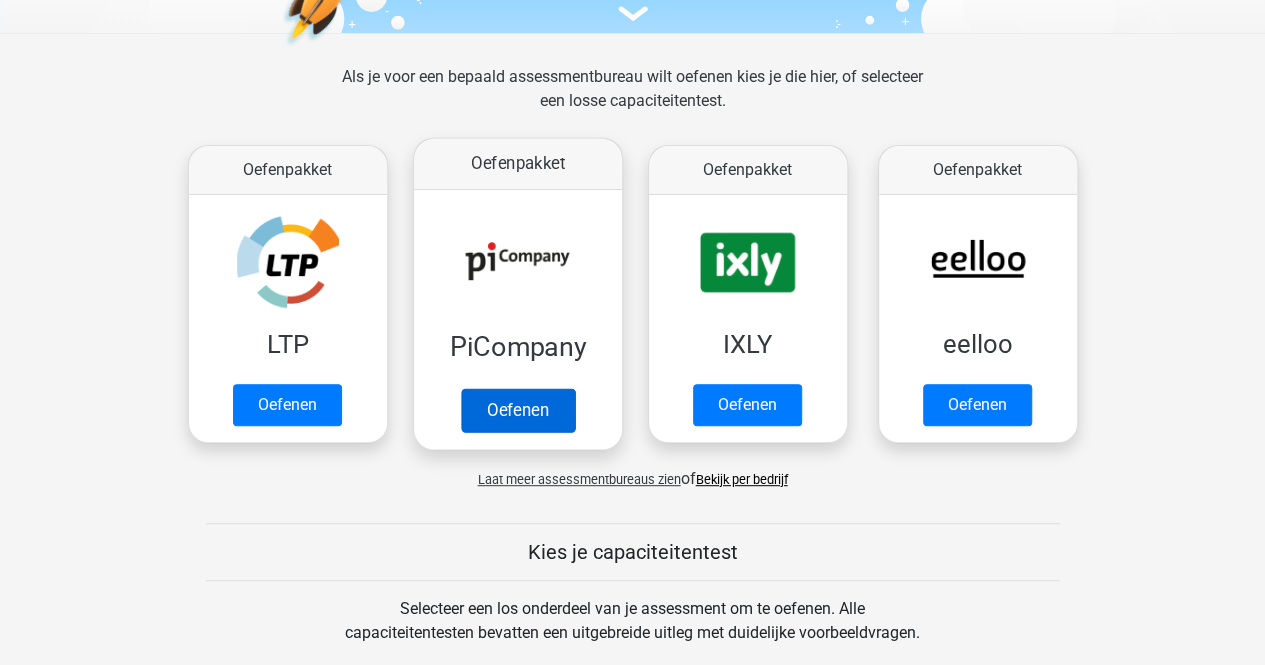 scroll, scrollTop: 100, scrollLeft: 0, axis: vertical 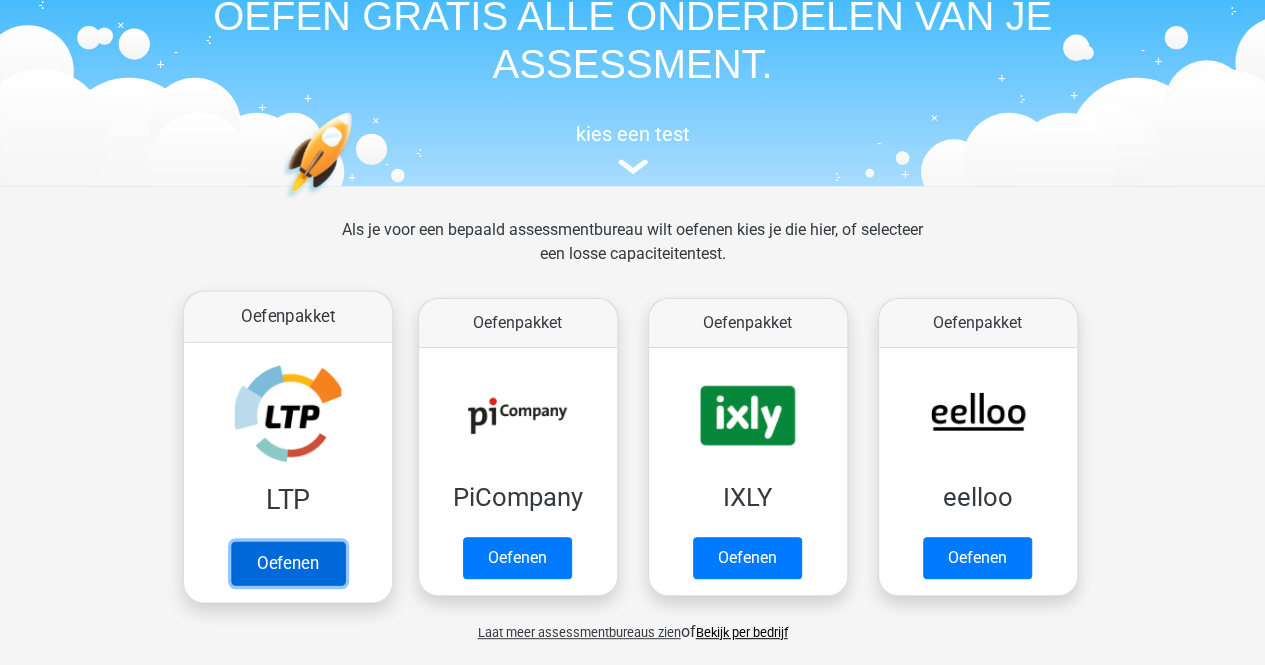 click on "Oefenen" at bounding box center (287, 563) 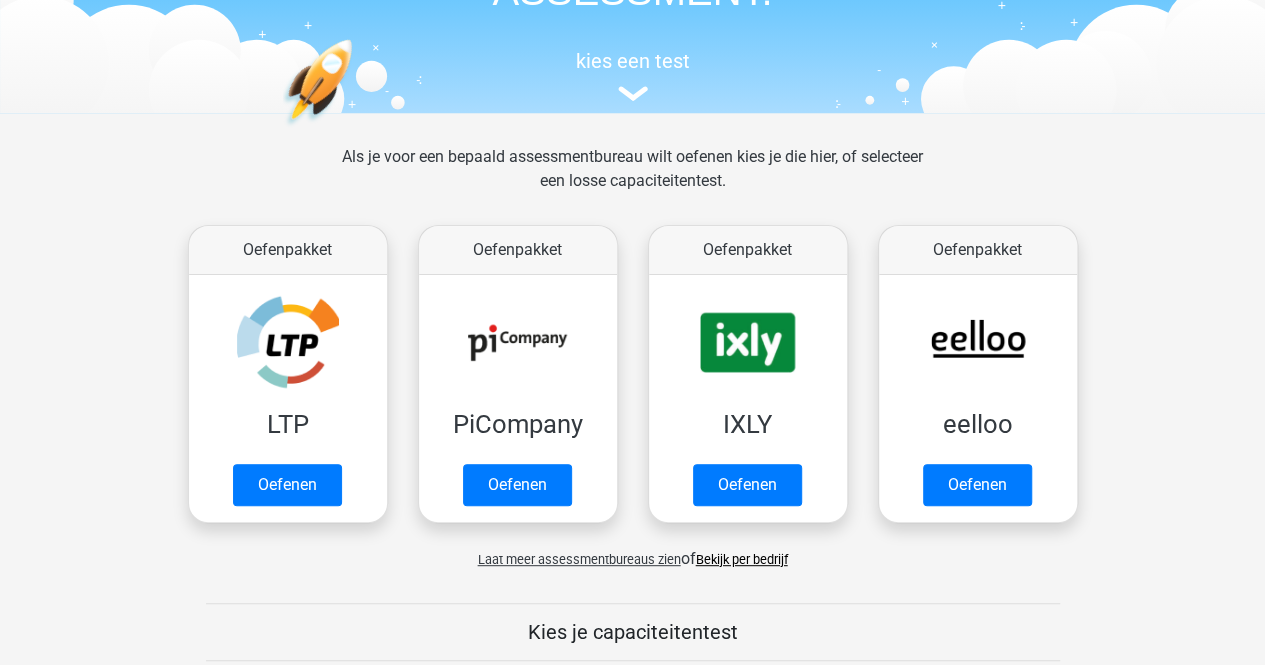 scroll, scrollTop: 0, scrollLeft: 0, axis: both 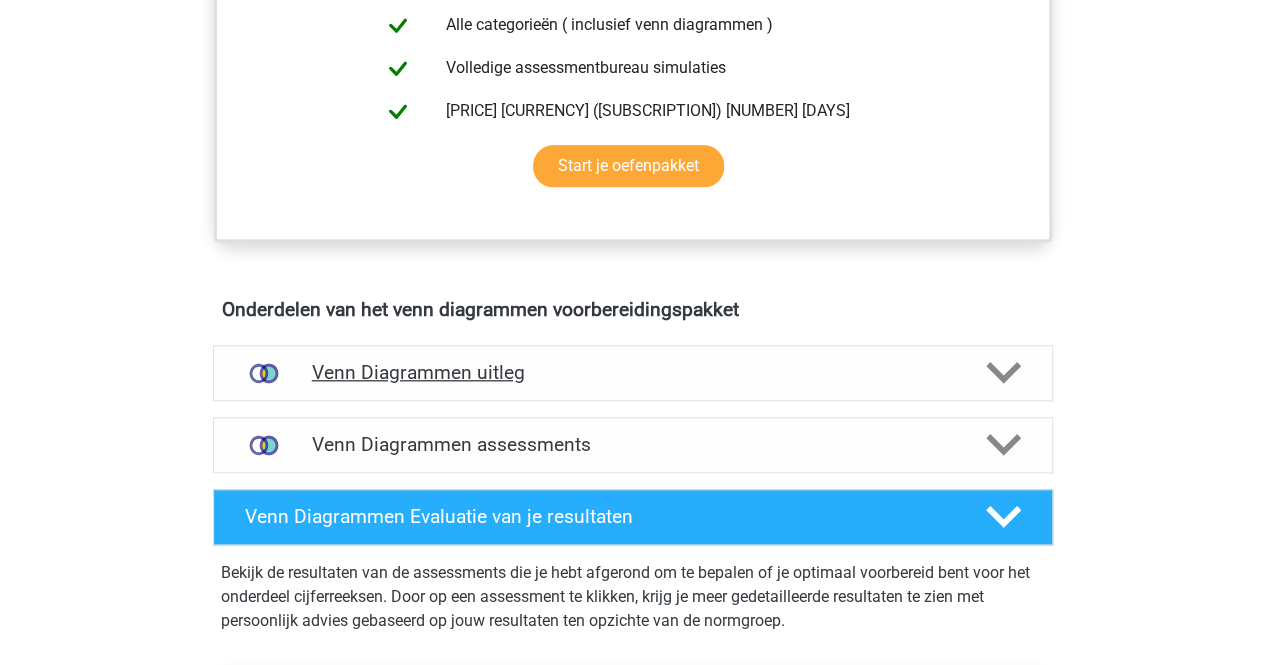 click on "Venn Diagrammen uitleg" at bounding box center (633, 373) 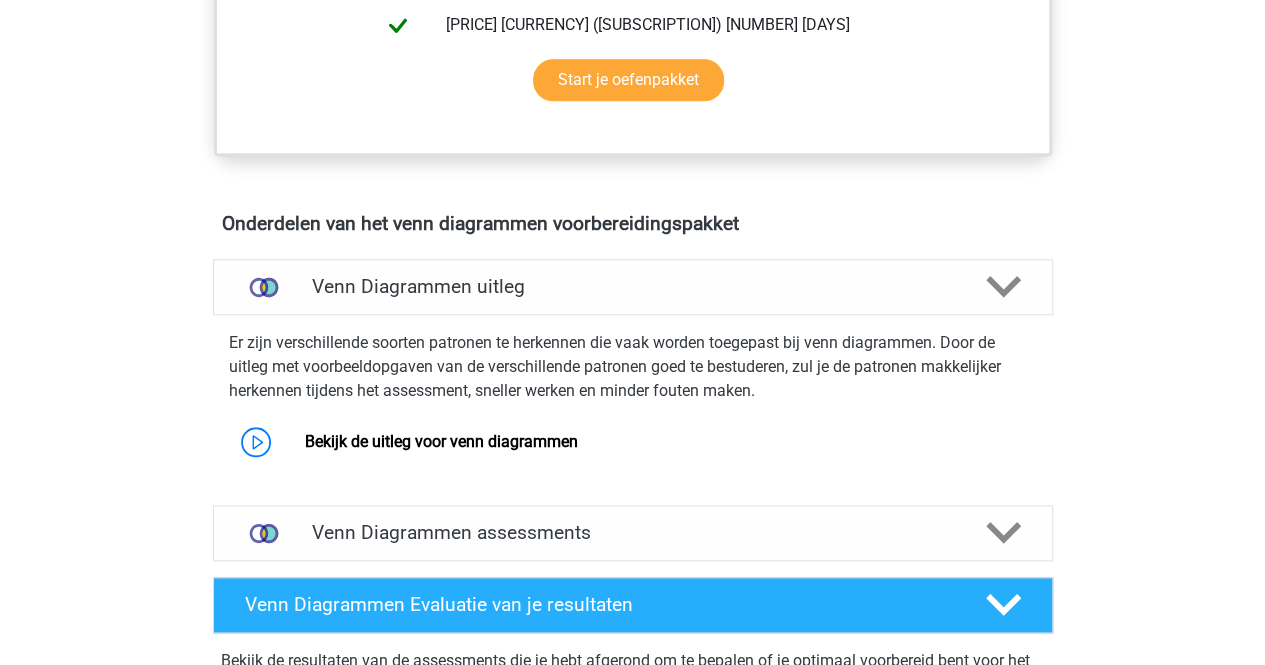 scroll, scrollTop: 1100, scrollLeft: 0, axis: vertical 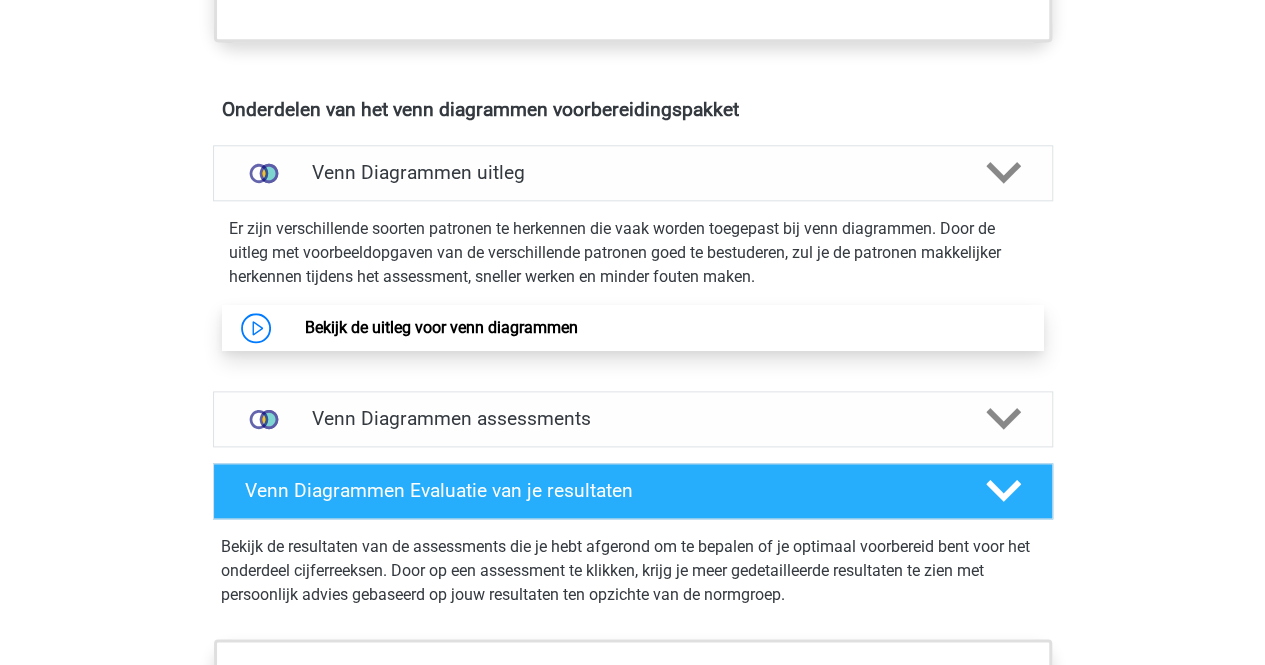 click on "Bekijk de uitleg voor
venn diagrammen" at bounding box center (441, 327) 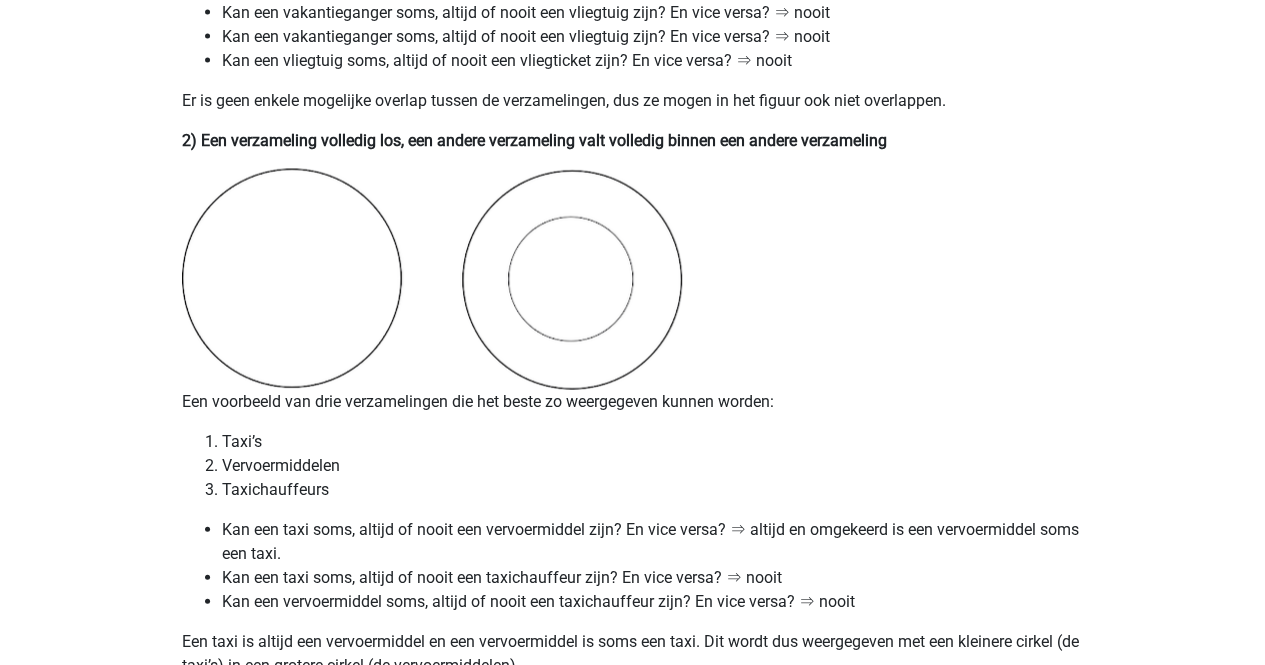 scroll, scrollTop: 1900, scrollLeft: 0, axis: vertical 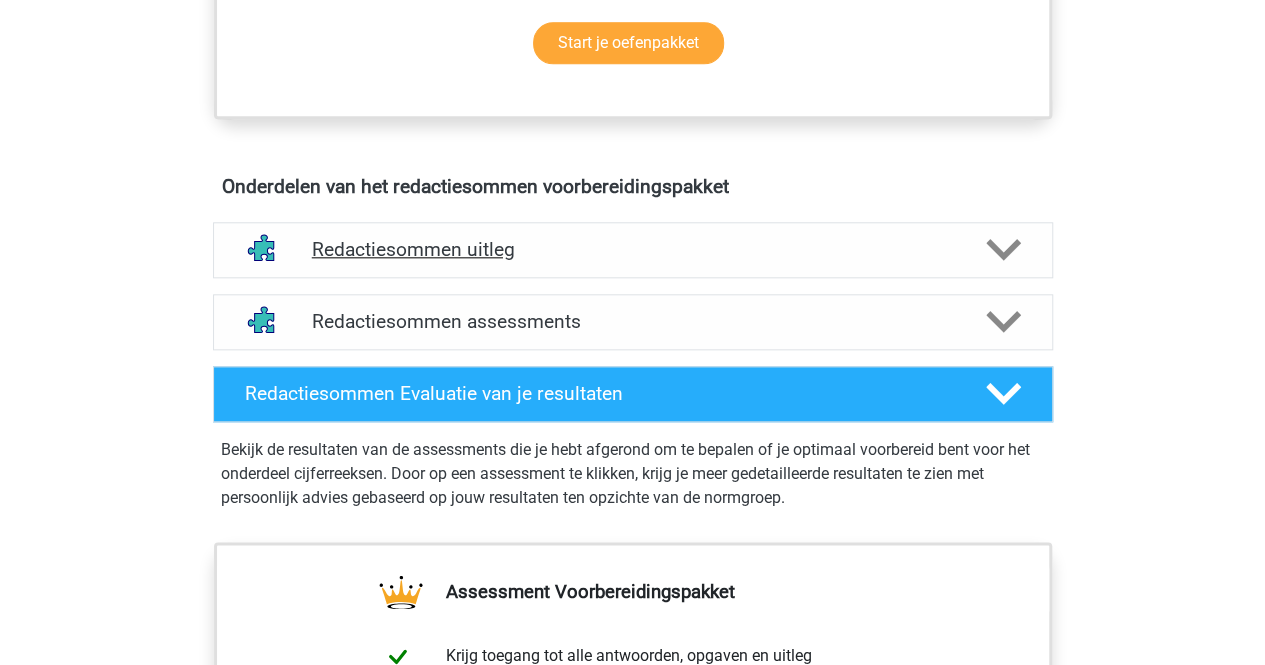 click on "Redactiesommen uitleg" at bounding box center (633, 249) 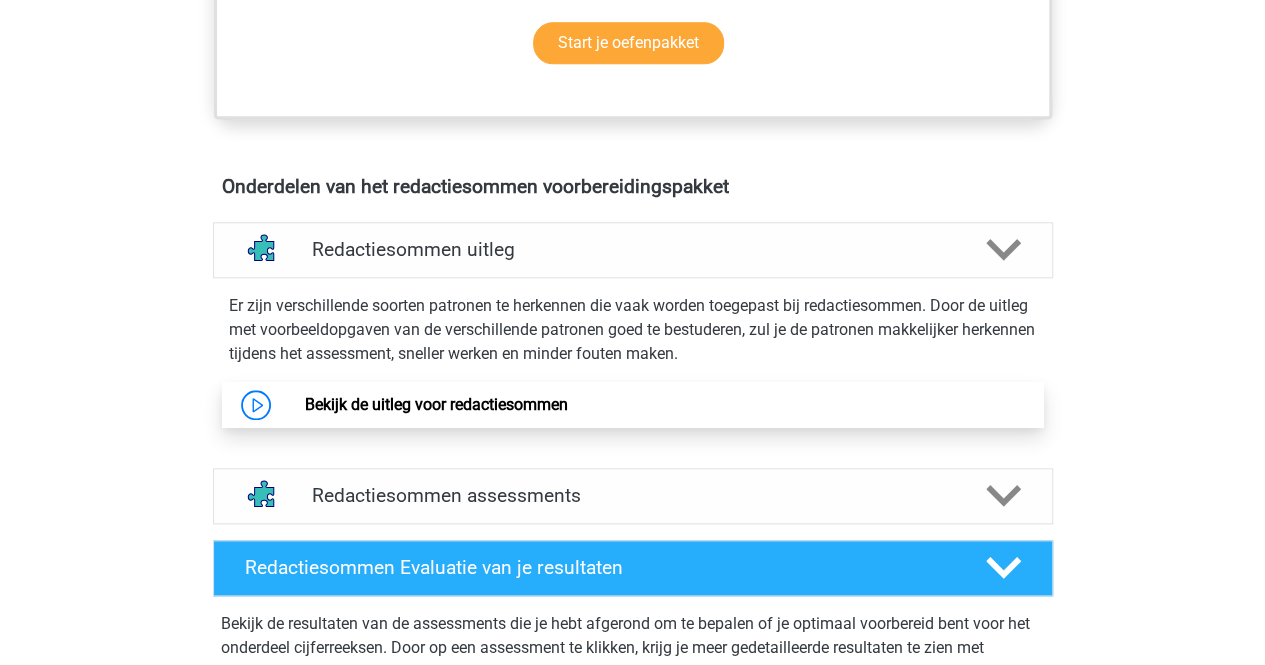 click on "Bekijk de uitleg voor
redactiesommen" at bounding box center [436, 404] 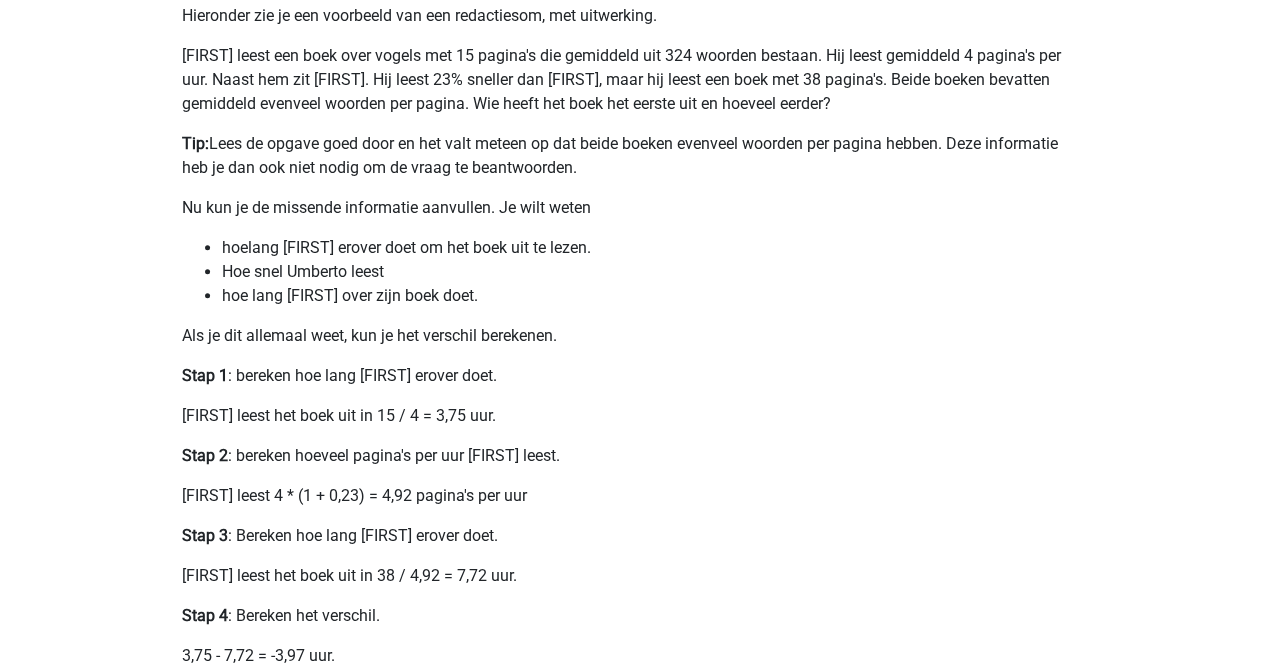 scroll, scrollTop: 600, scrollLeft: 0, axis: vertical 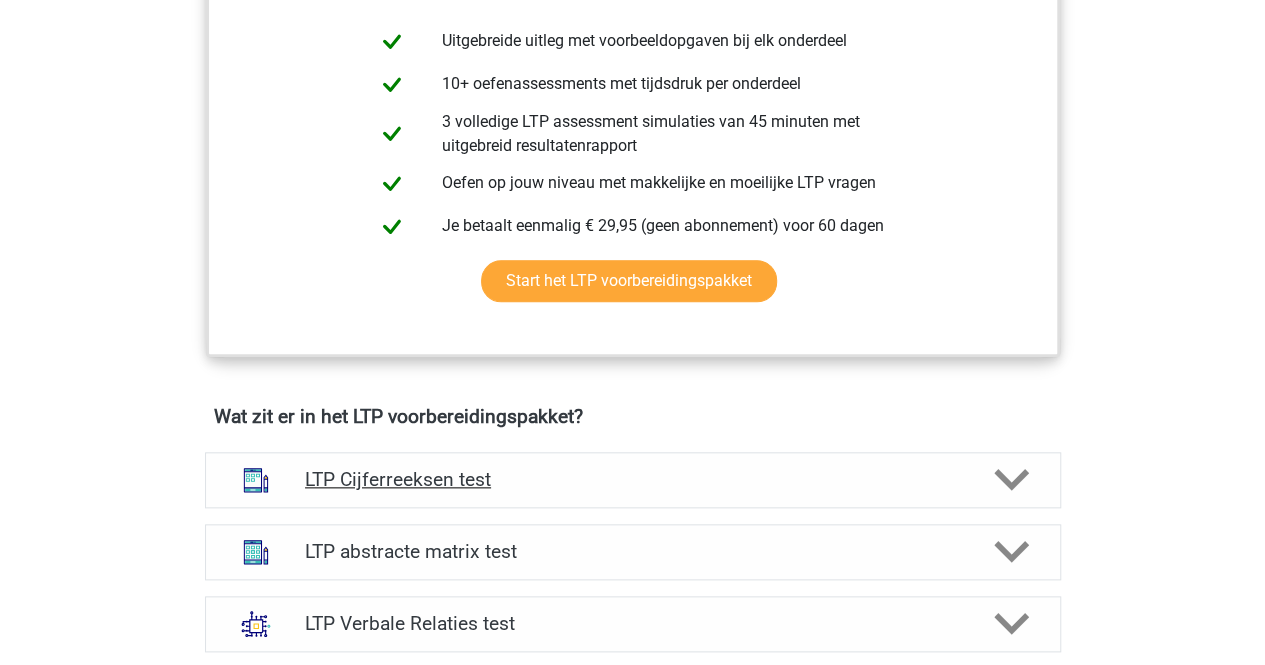 click on "LTP Cijferreeksen test" at bounding box center [632, 479] 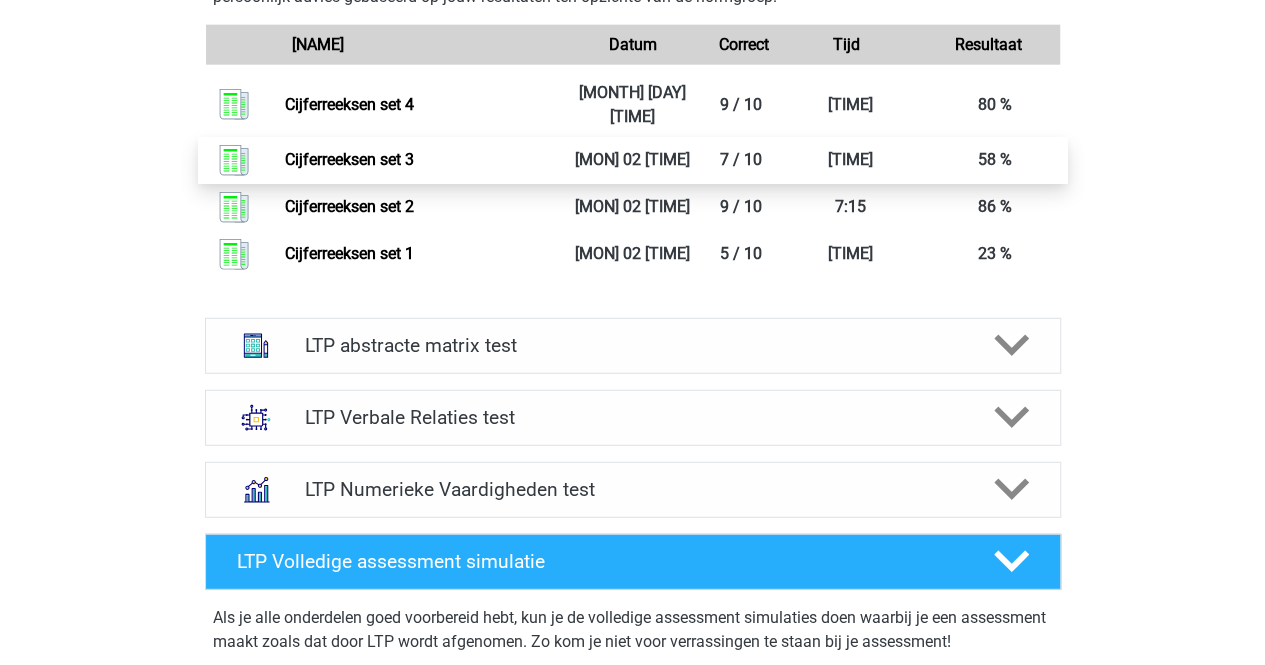 scroll, scrollTop: 2500, scrollLeft: 0, axis: vertical 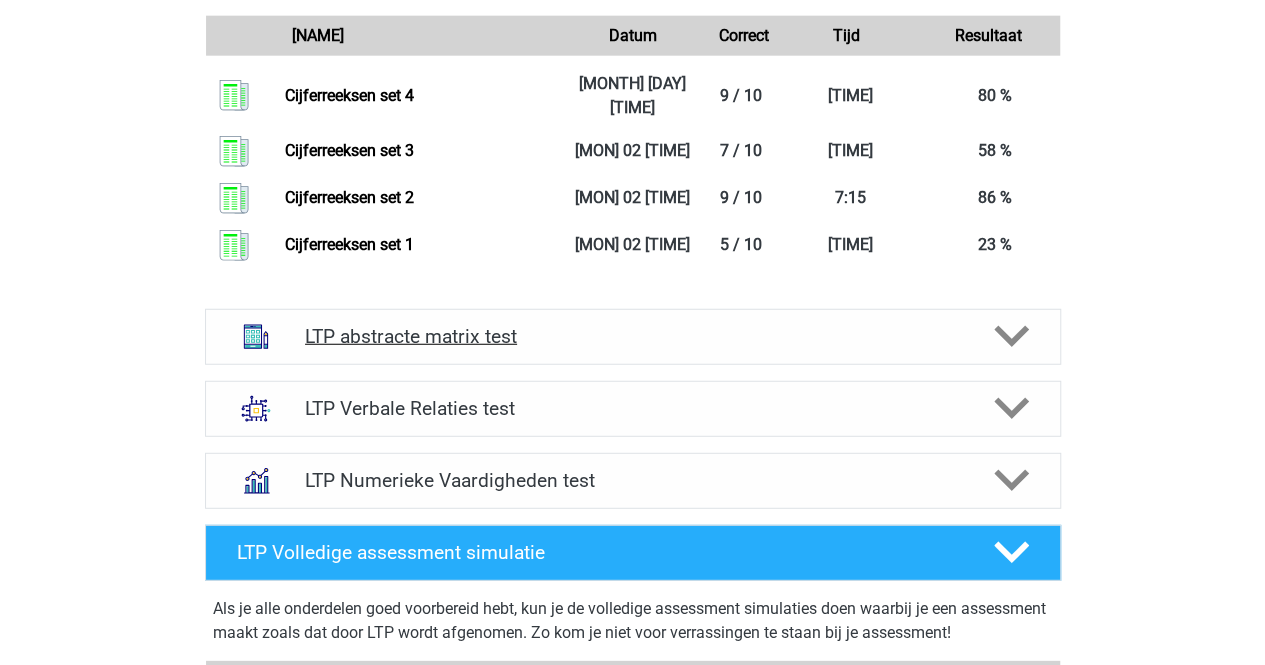 click on "LTP abstracte matrix test" at bounding box center [633, 337] 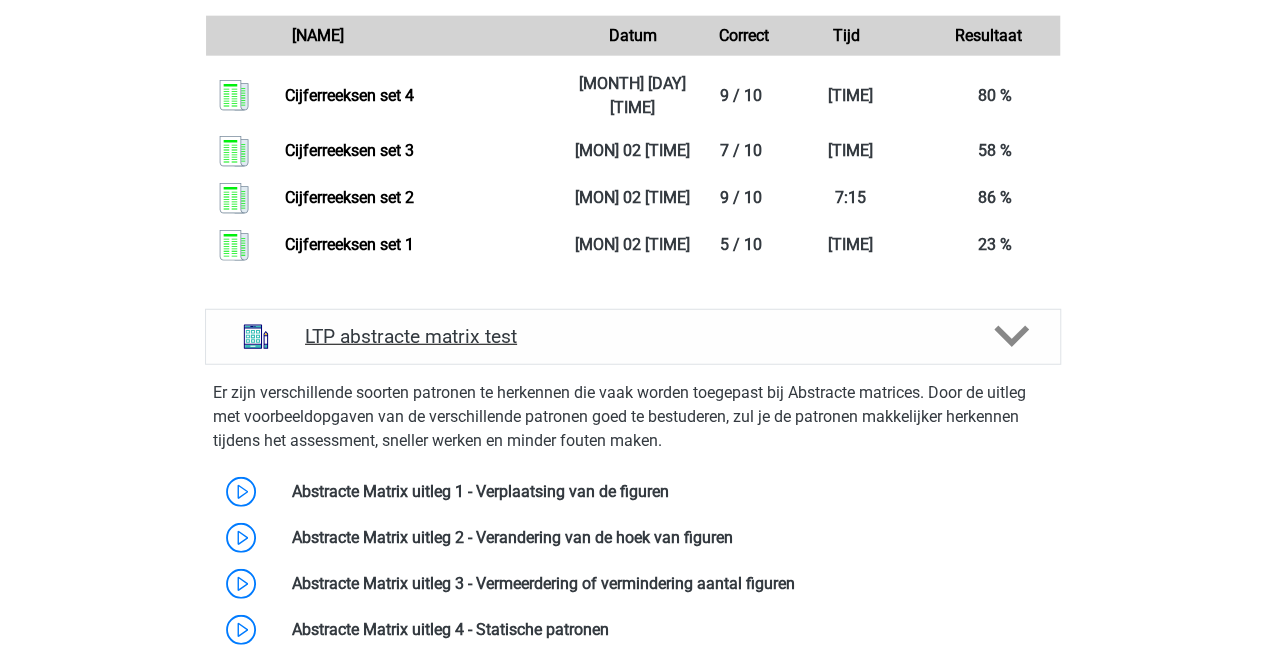 click on "LTP abstracte matrix test" at bounding box center (632, 336) 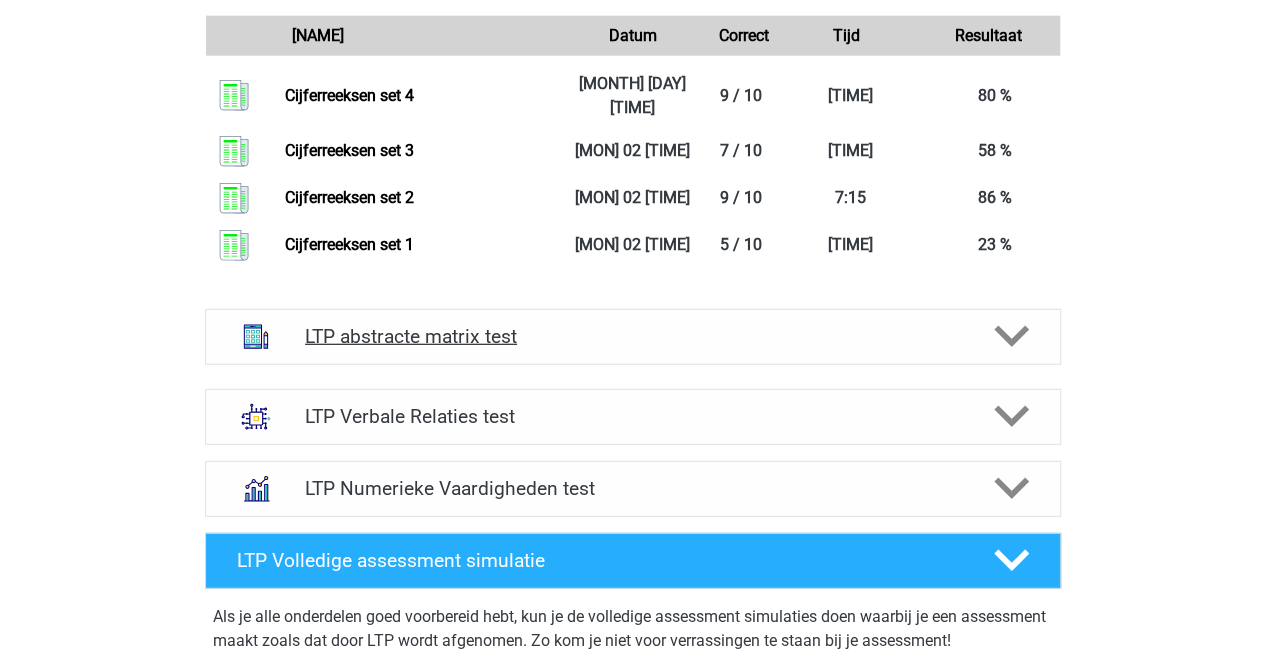 scroll, scrollTop: 3086, scrollLeft: 0, axis: vertical 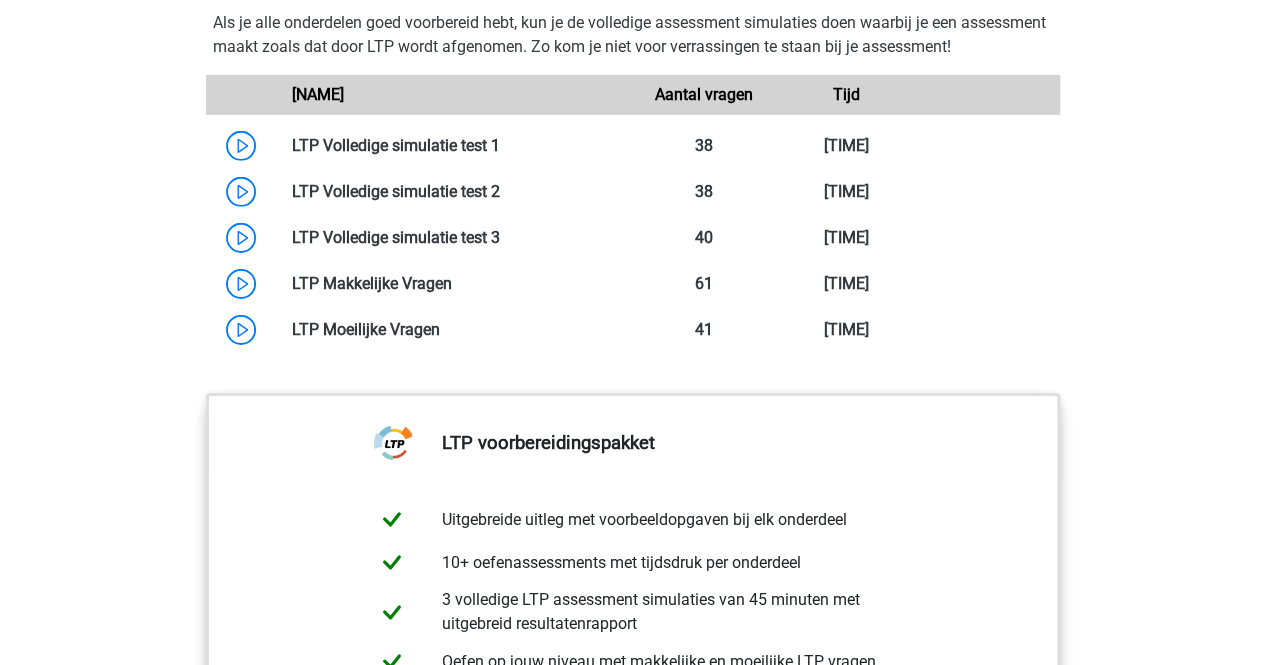drag, startPoint x: 160, startPoint y: 0, endPoint x: 1178, endPoint y: 227, distance: 1043.002 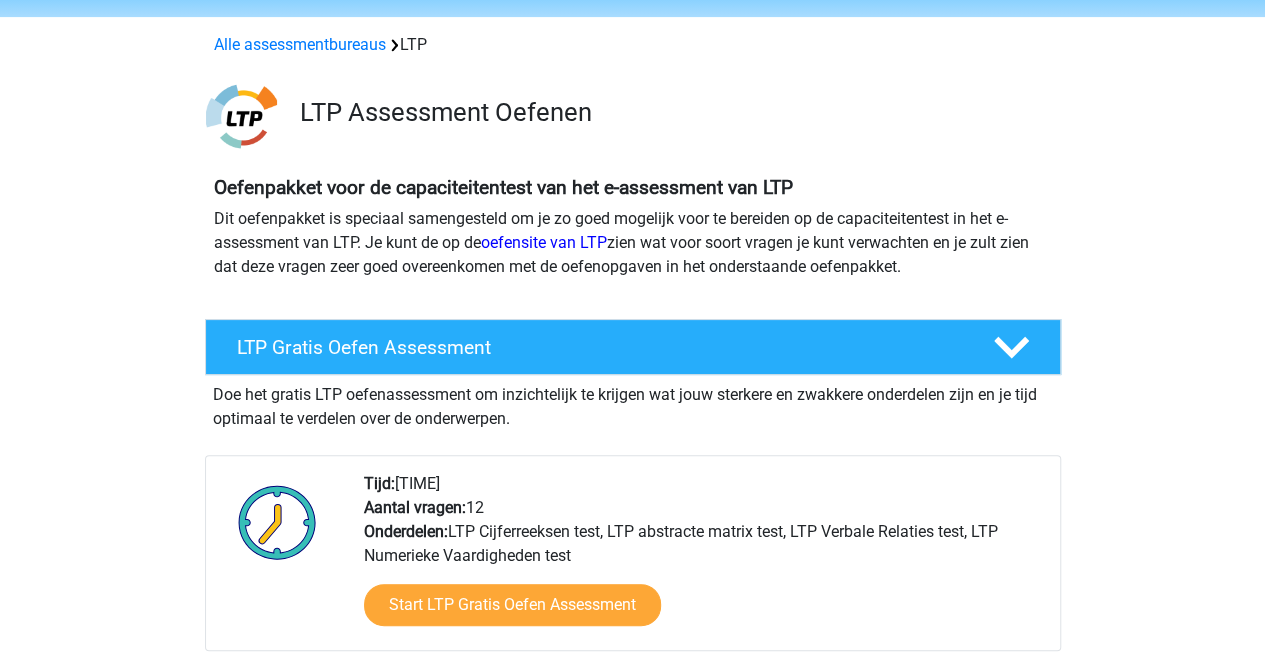 scroll, scrollTop: 0, scrollLeft: 0, axis: both 